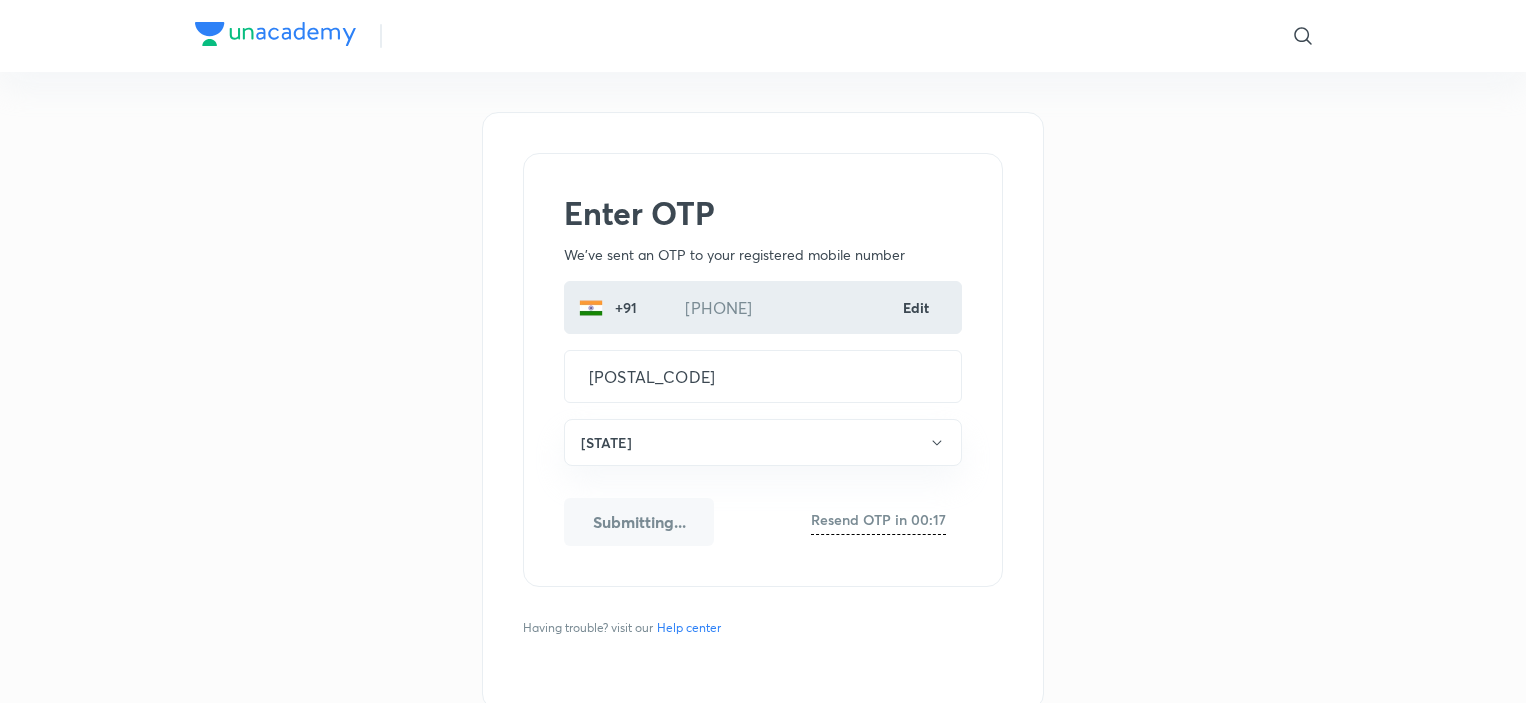 scroll, scrollTop: 0, scrollLeft: 0, axis: both 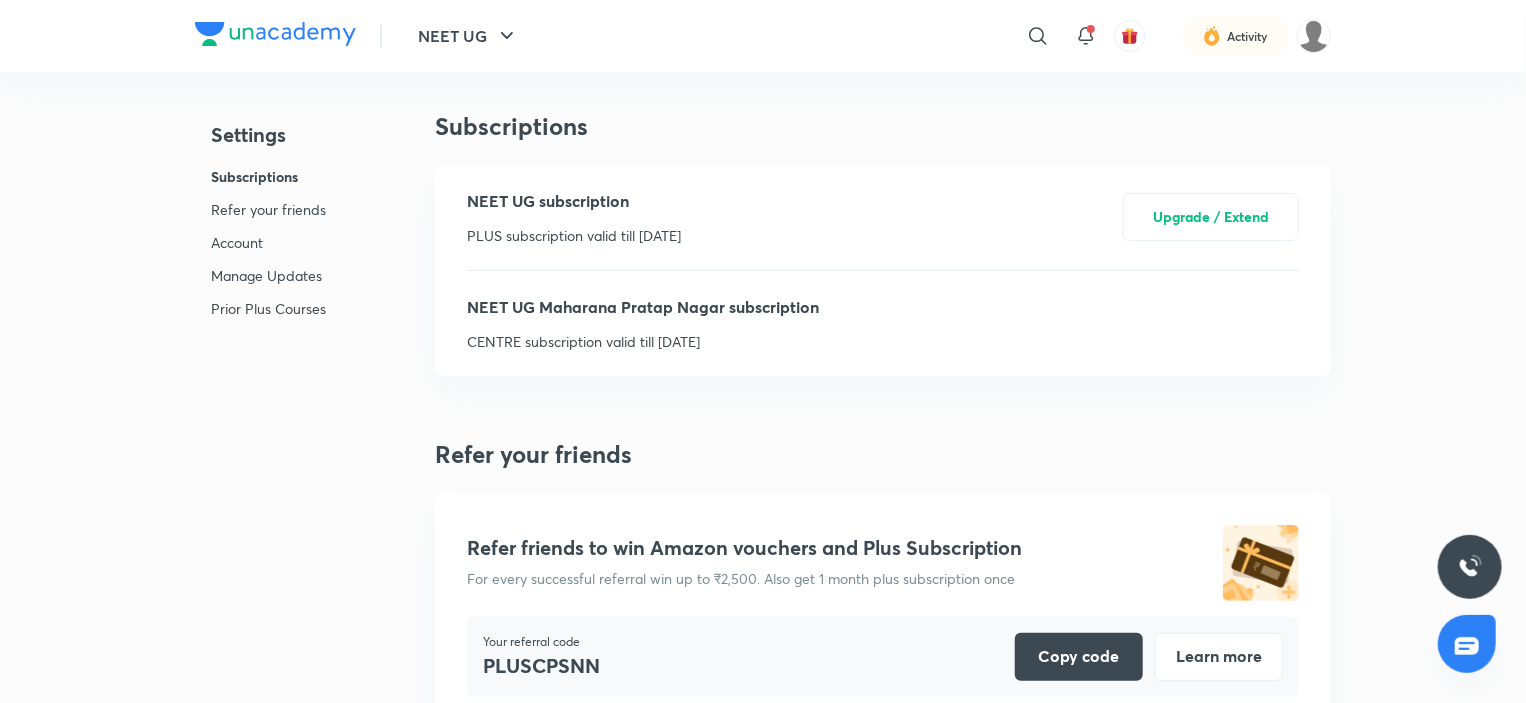 click on "NEET UG Maharana Pratap Nagar subscription" at bounding box center (643, 307) 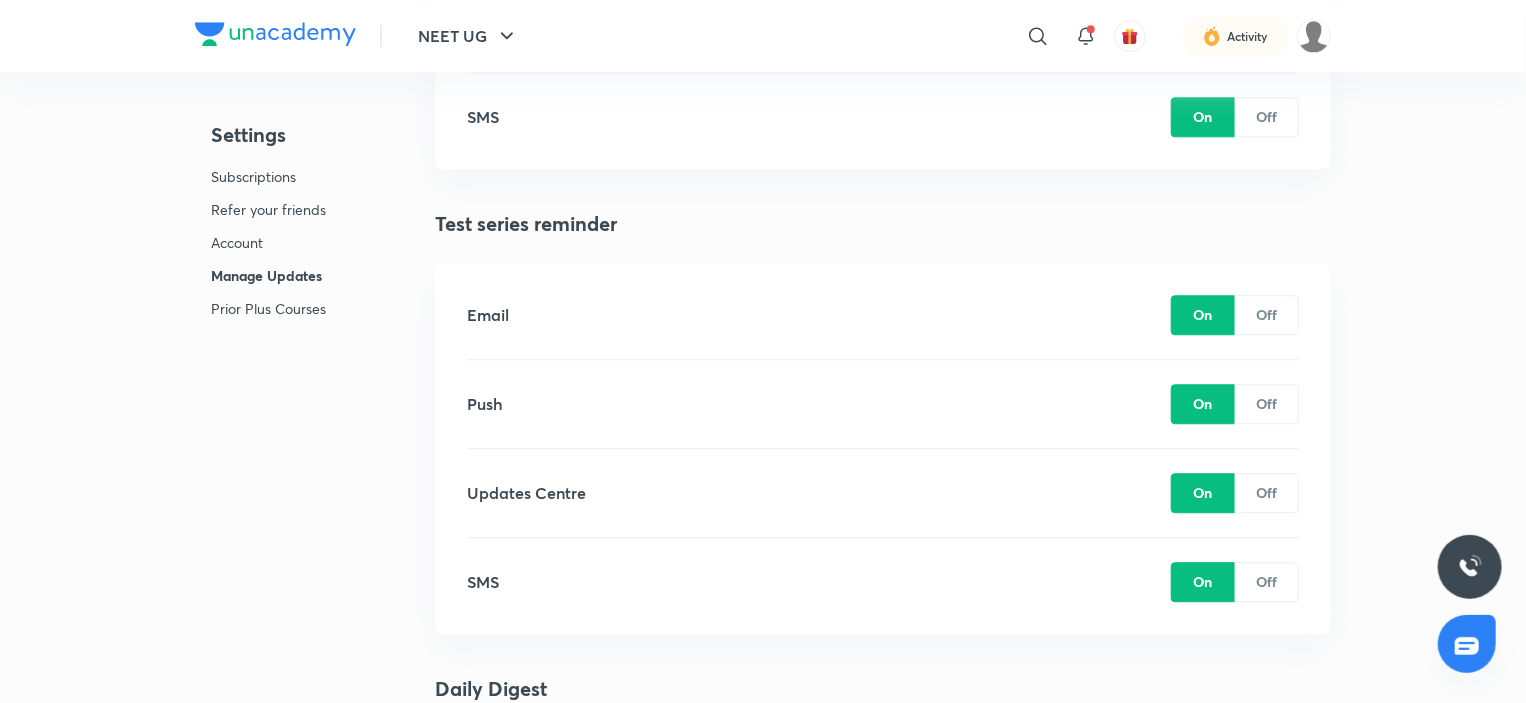 scroll, scrollTop: 2480, scrollLeft: 0, axis: vertical 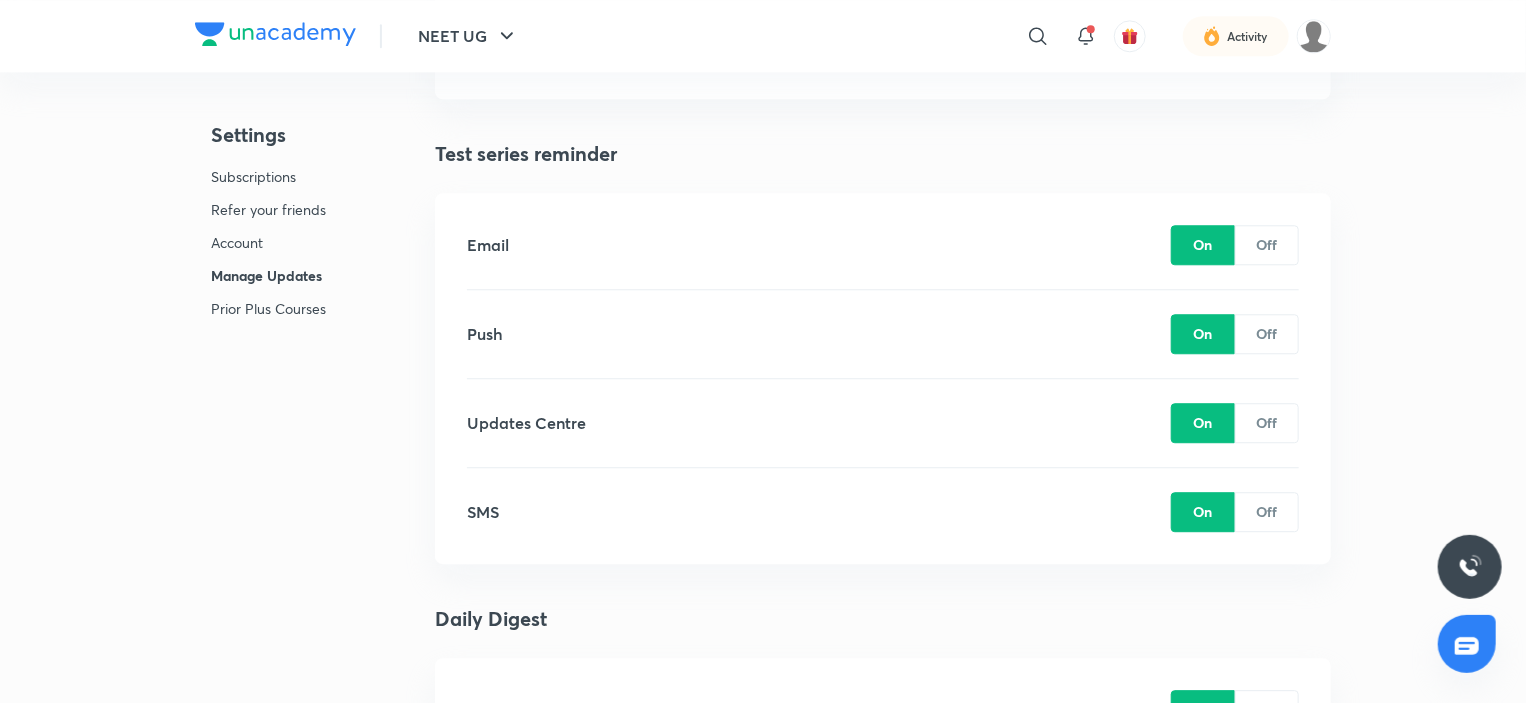 click on "Account" at bounding box center [268, 242] 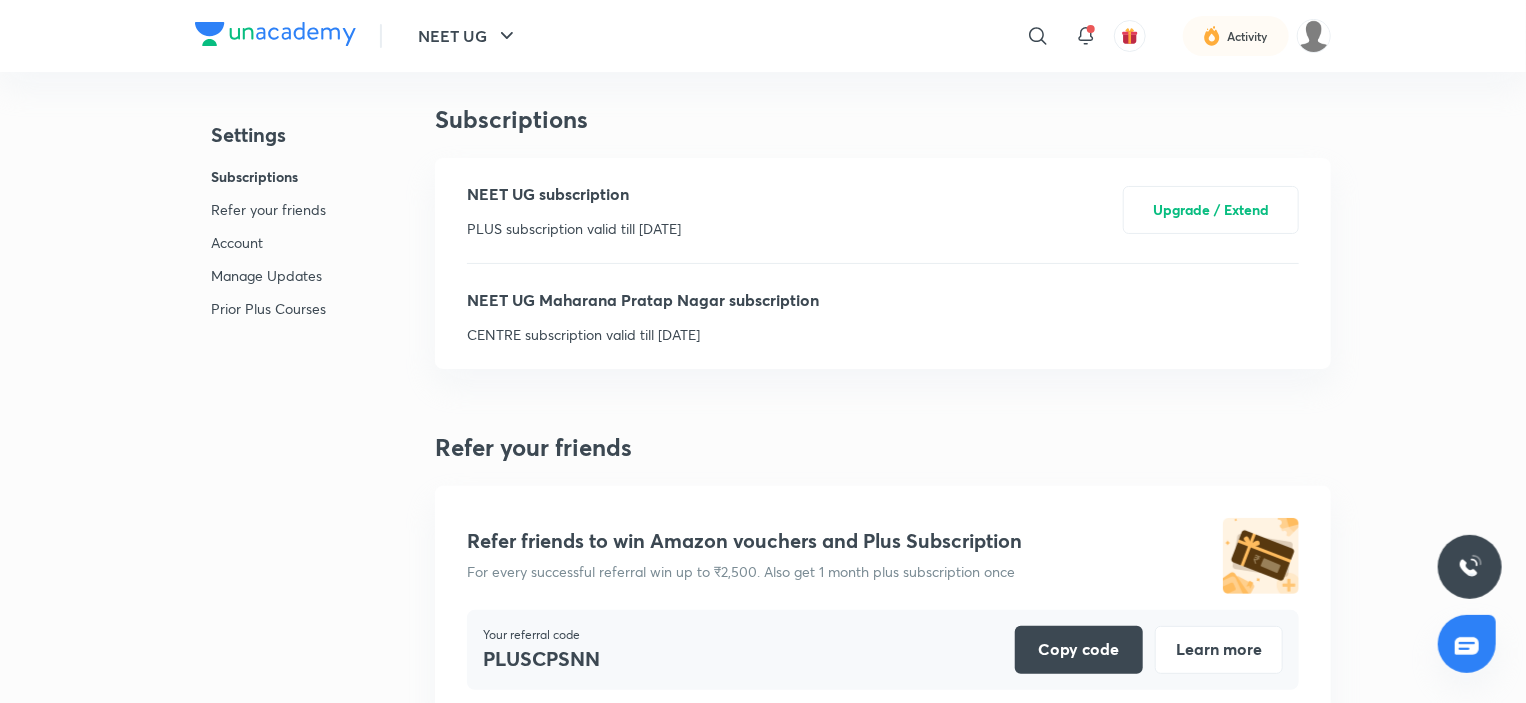 scroll, scrollTop: 0, scrollLeft: 0, axis: both 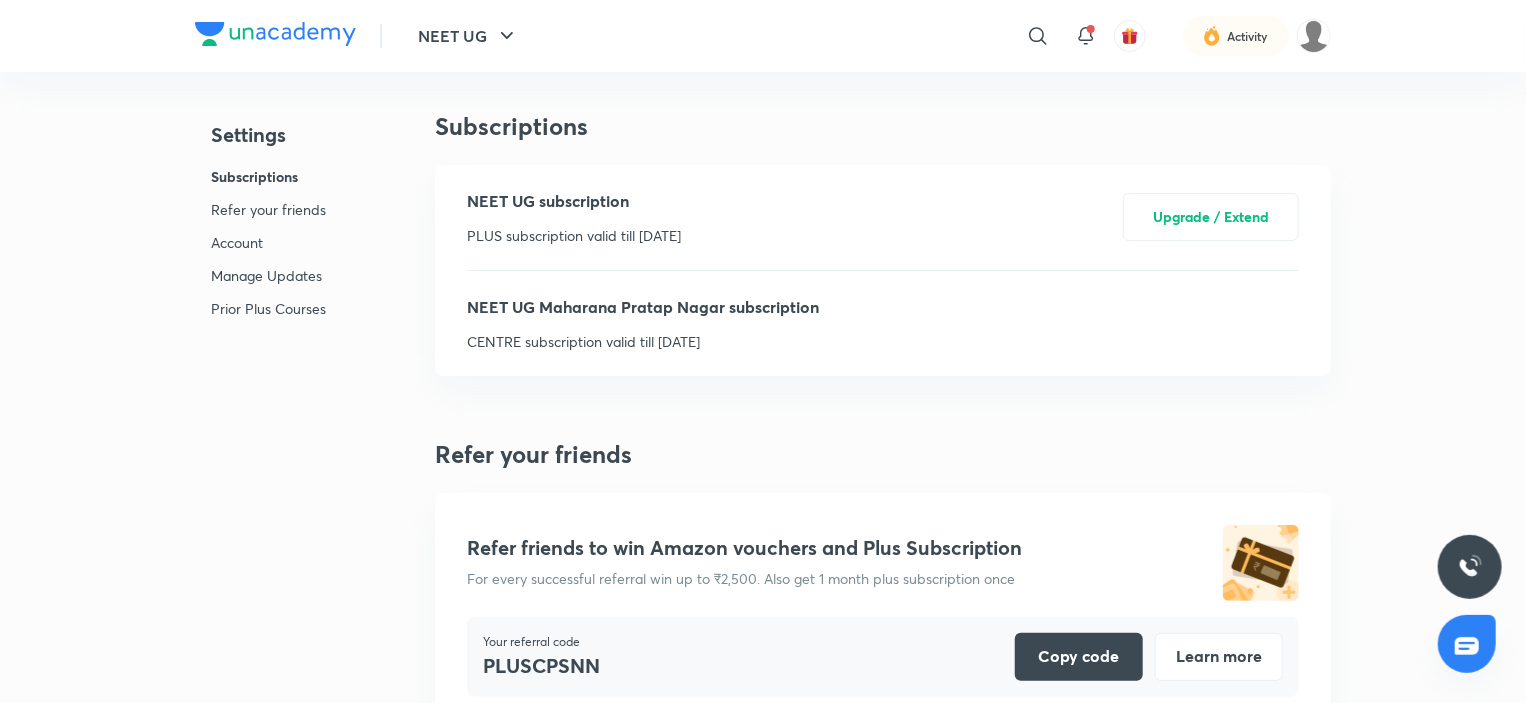 click on "NEET UG Maharana Pratap Nagar subscription" at bounding box center [643, 307] 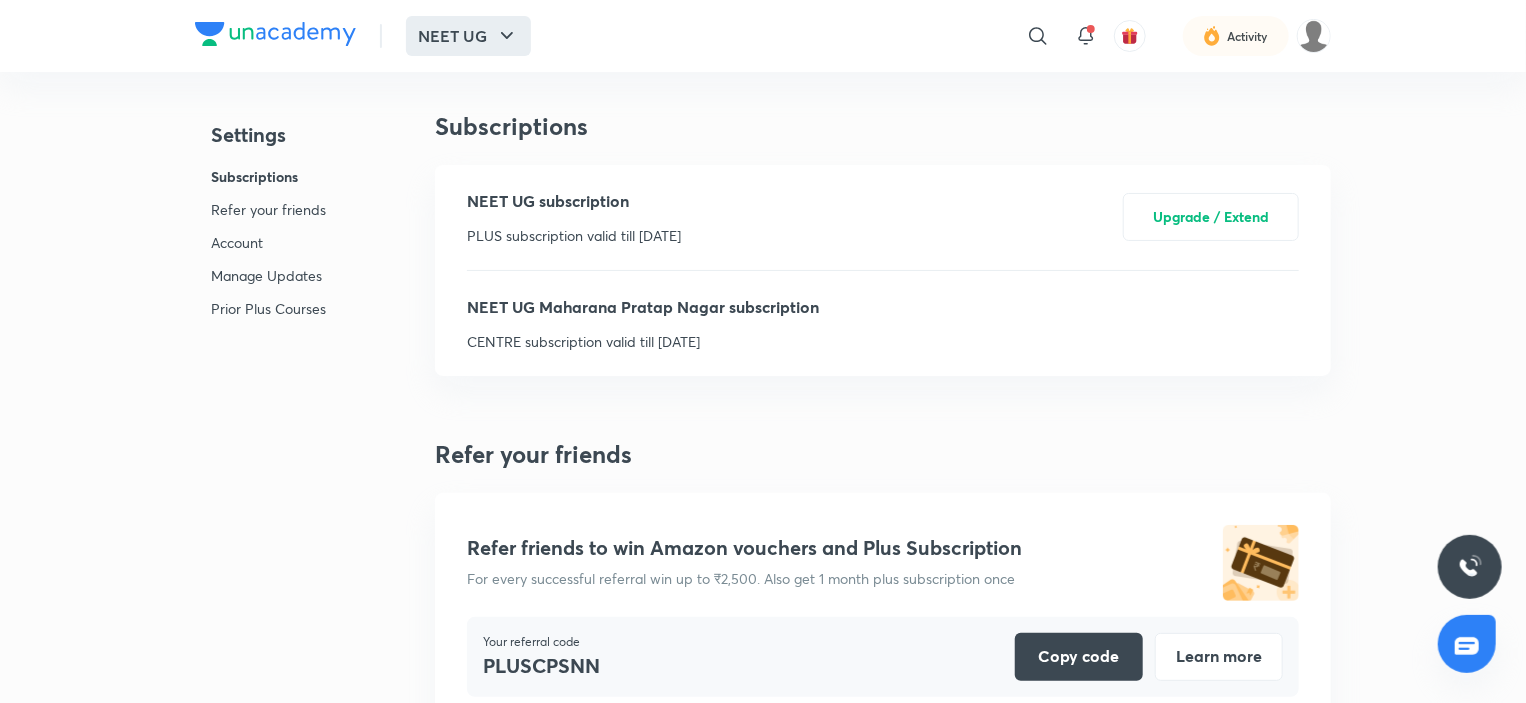 click 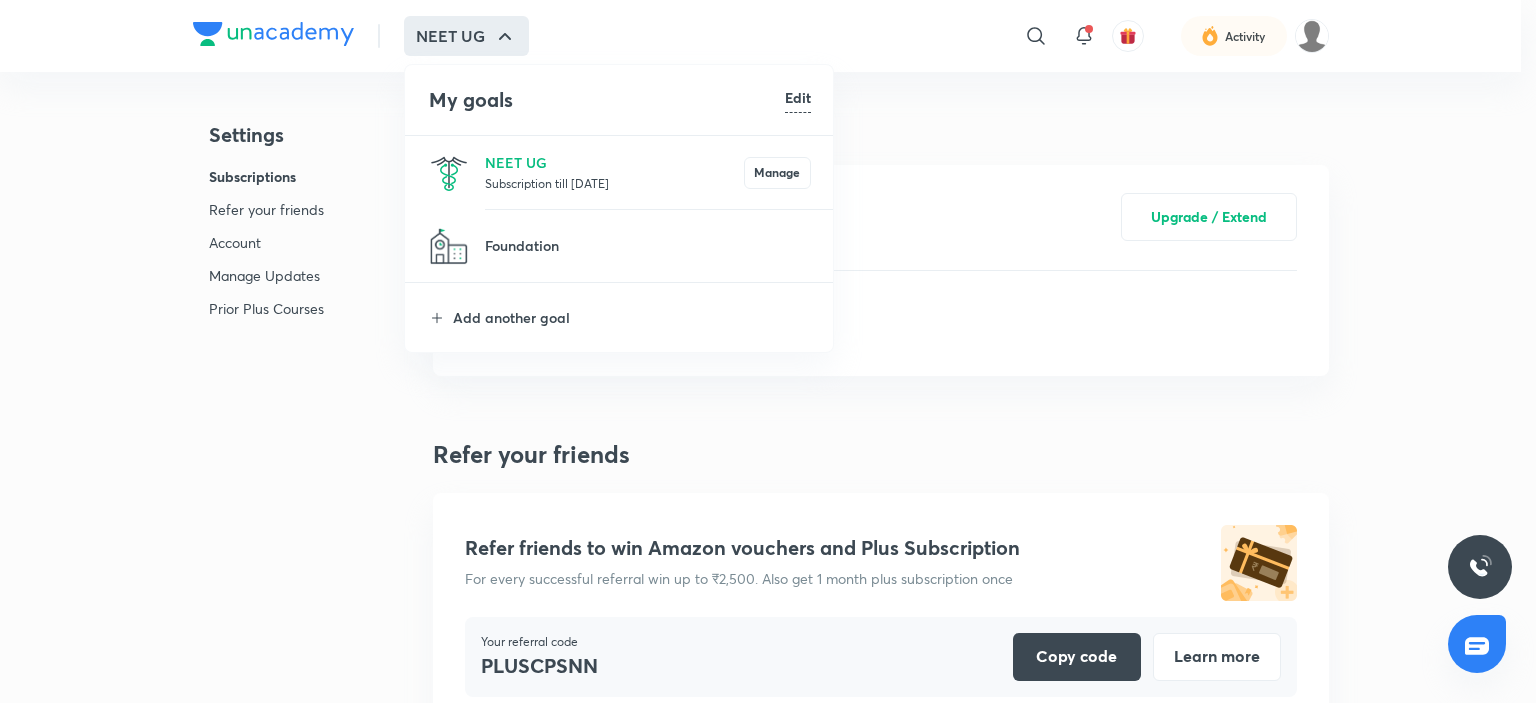 click at bounding box center (768, 351) 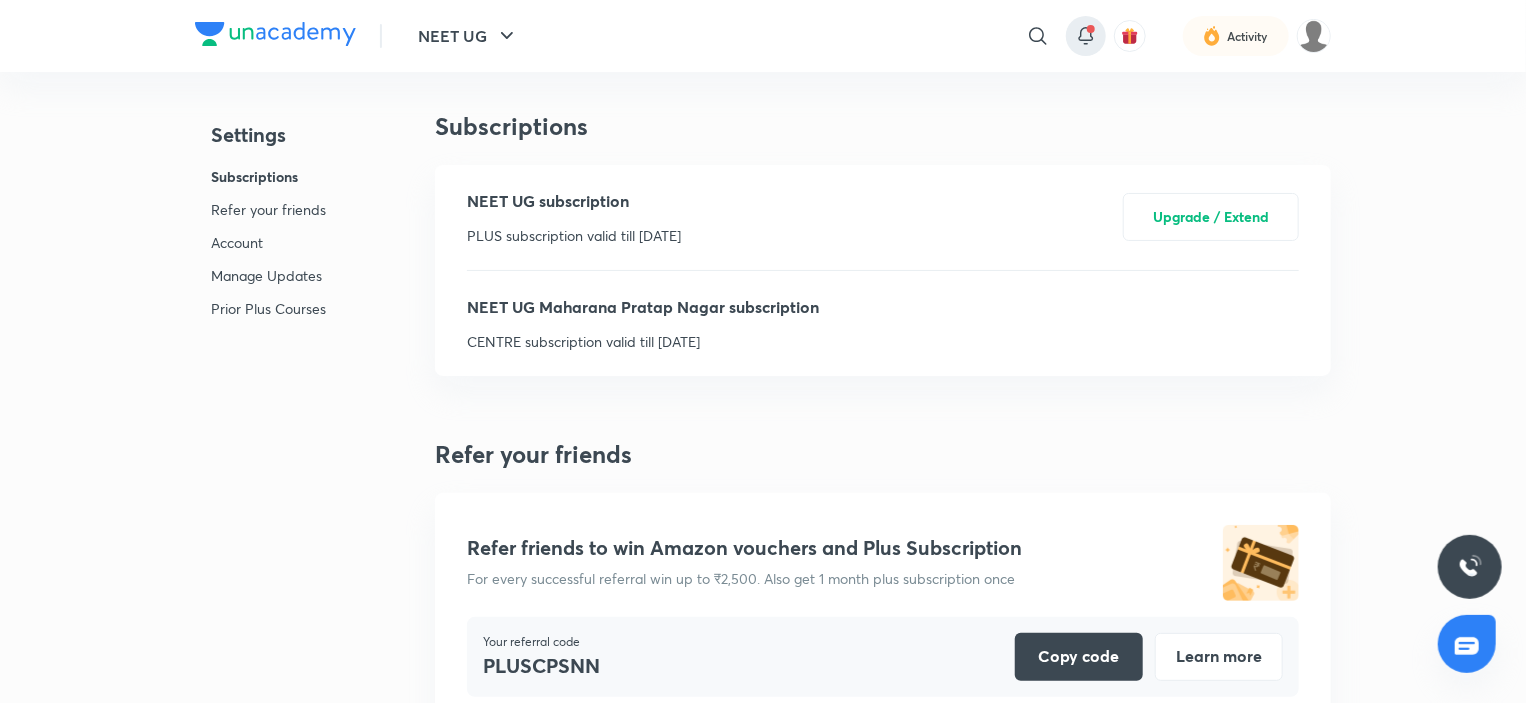 click 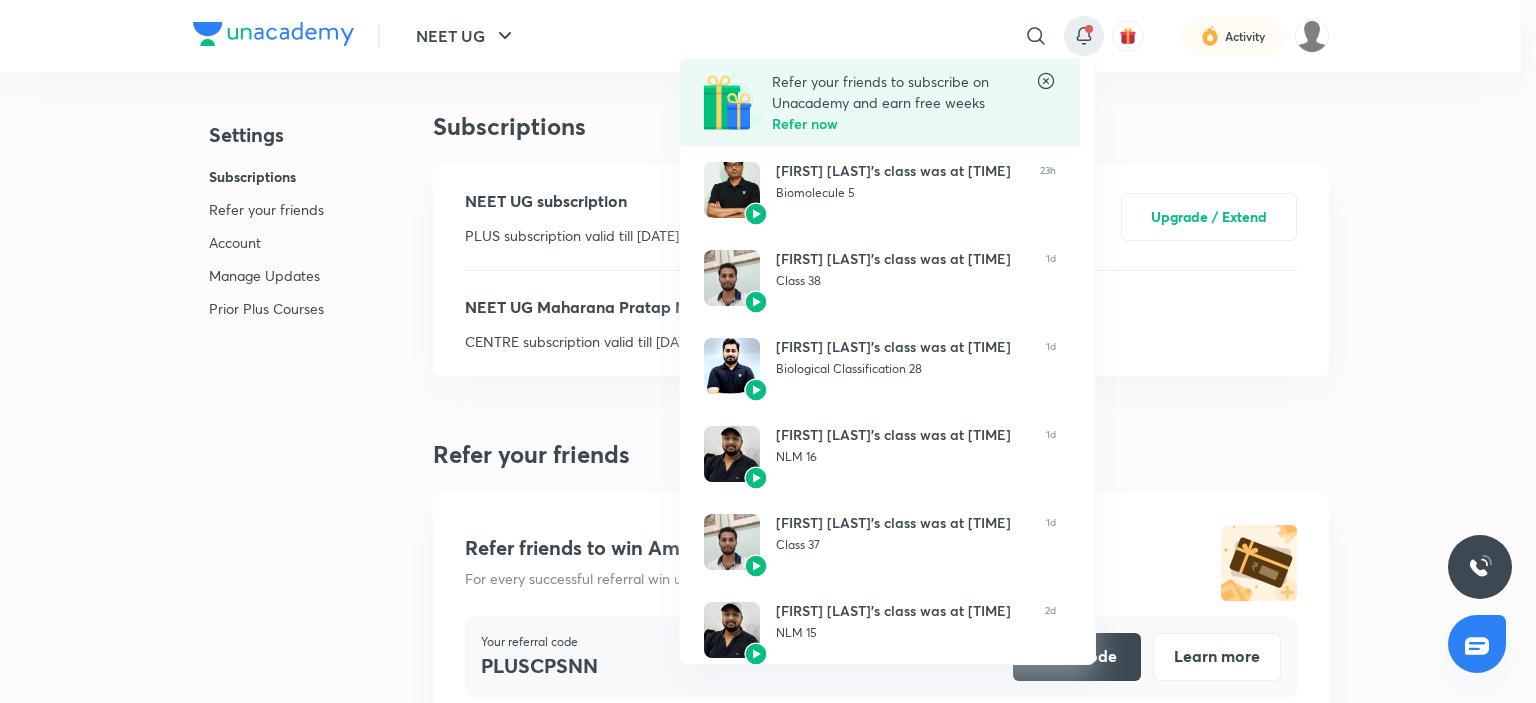 click 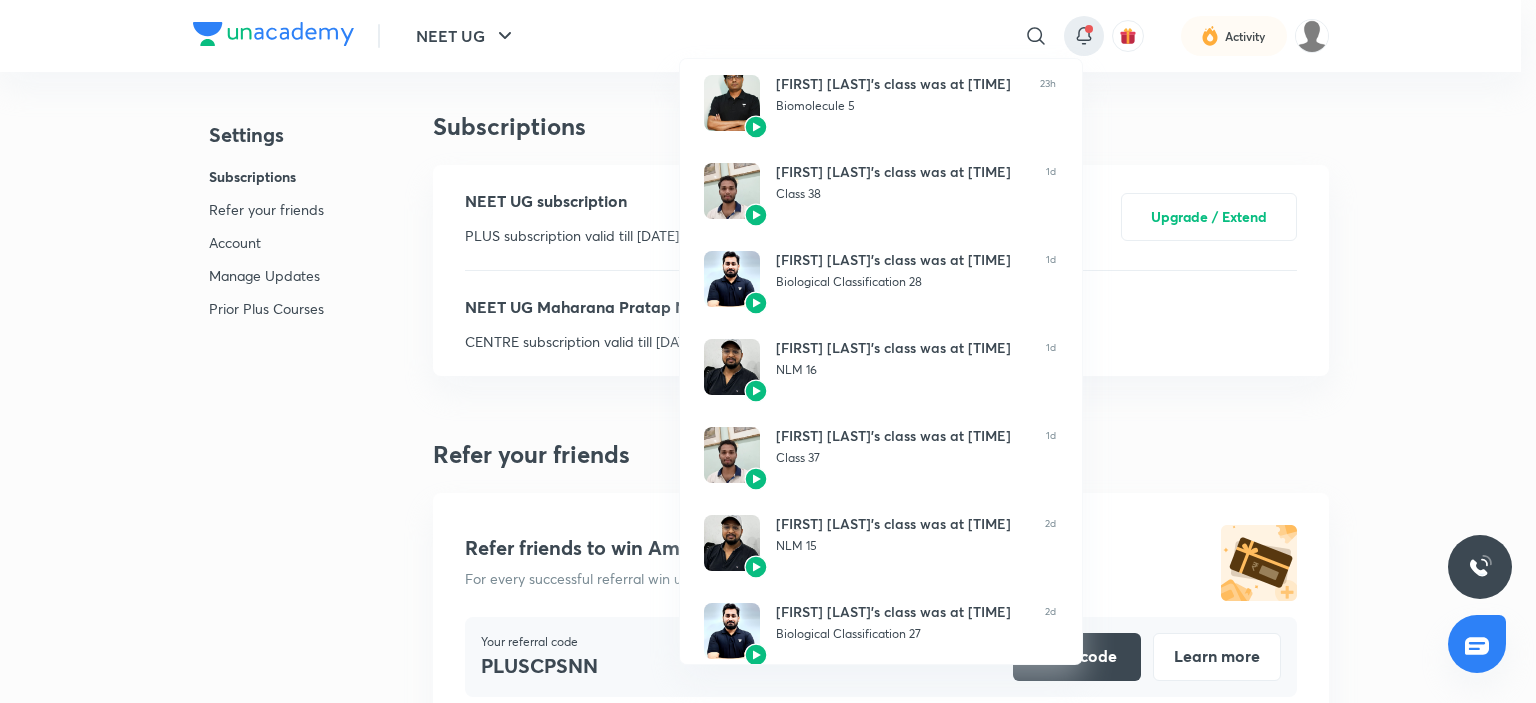 click at bounding box center [768, 351] 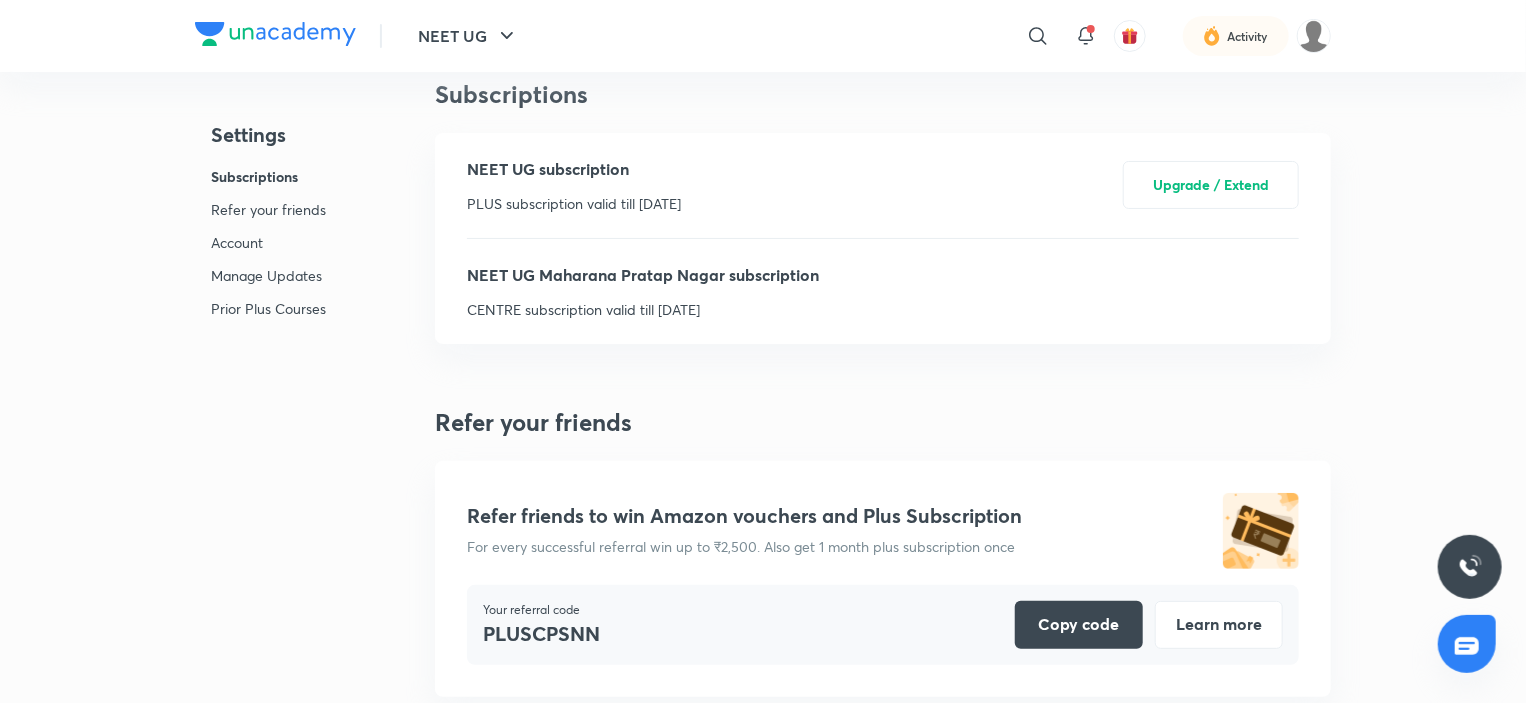 scroll, scrollTop: 0, scrollLeft: 0, axis: both 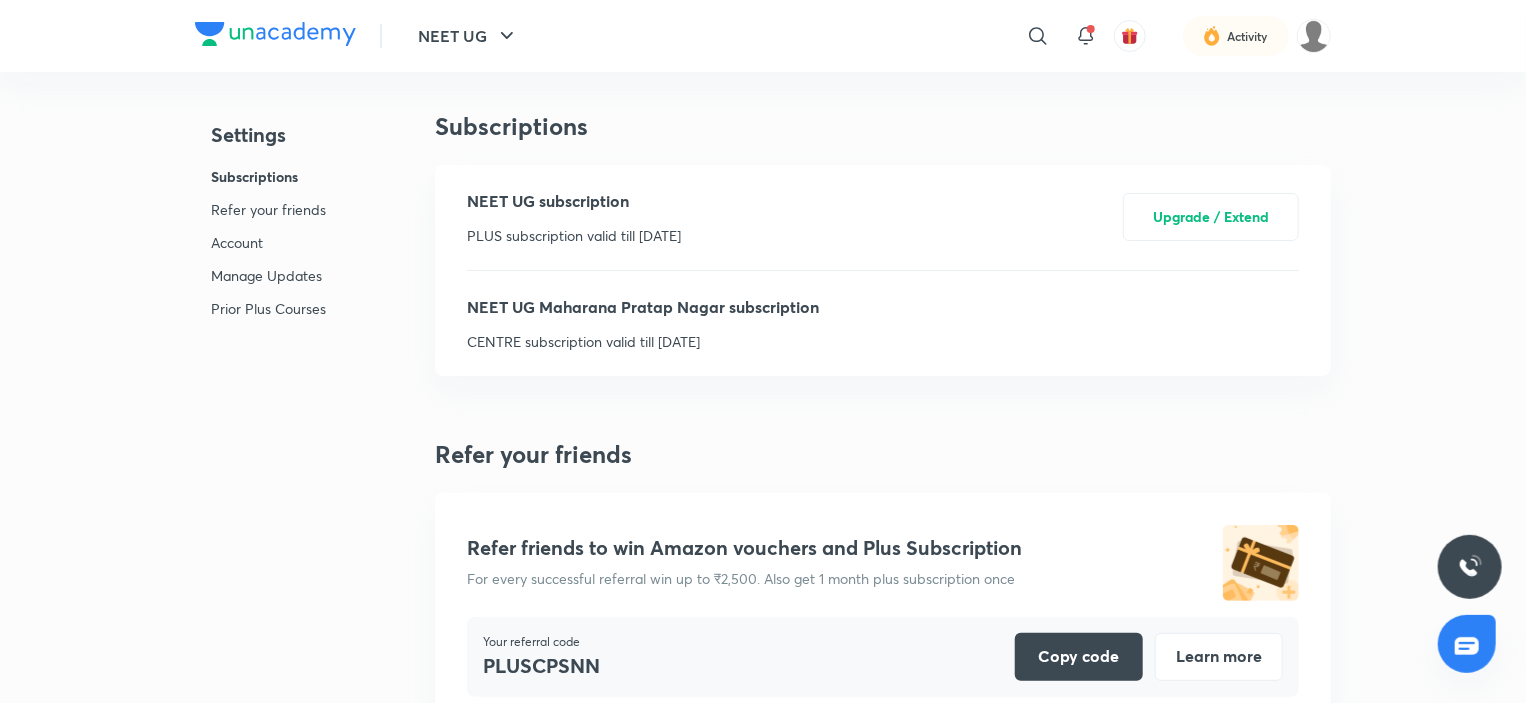 drag, startPoint x: 550, startPoint y: 305, endPoint x: 485, endPoint y: 299, distance: 65.27634 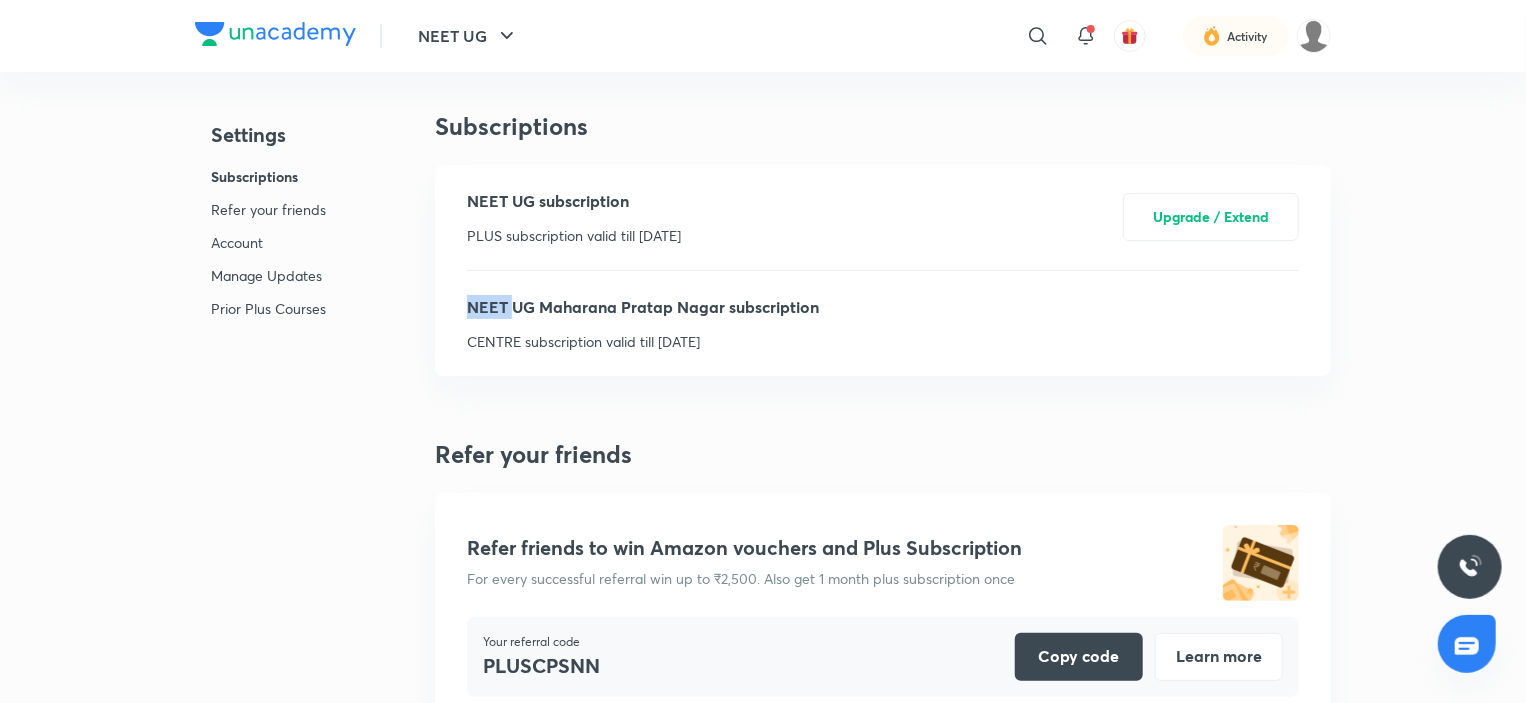 click on "NEET UG Maharana Pratap Nagar subscription" at bounding box center (643, 307) 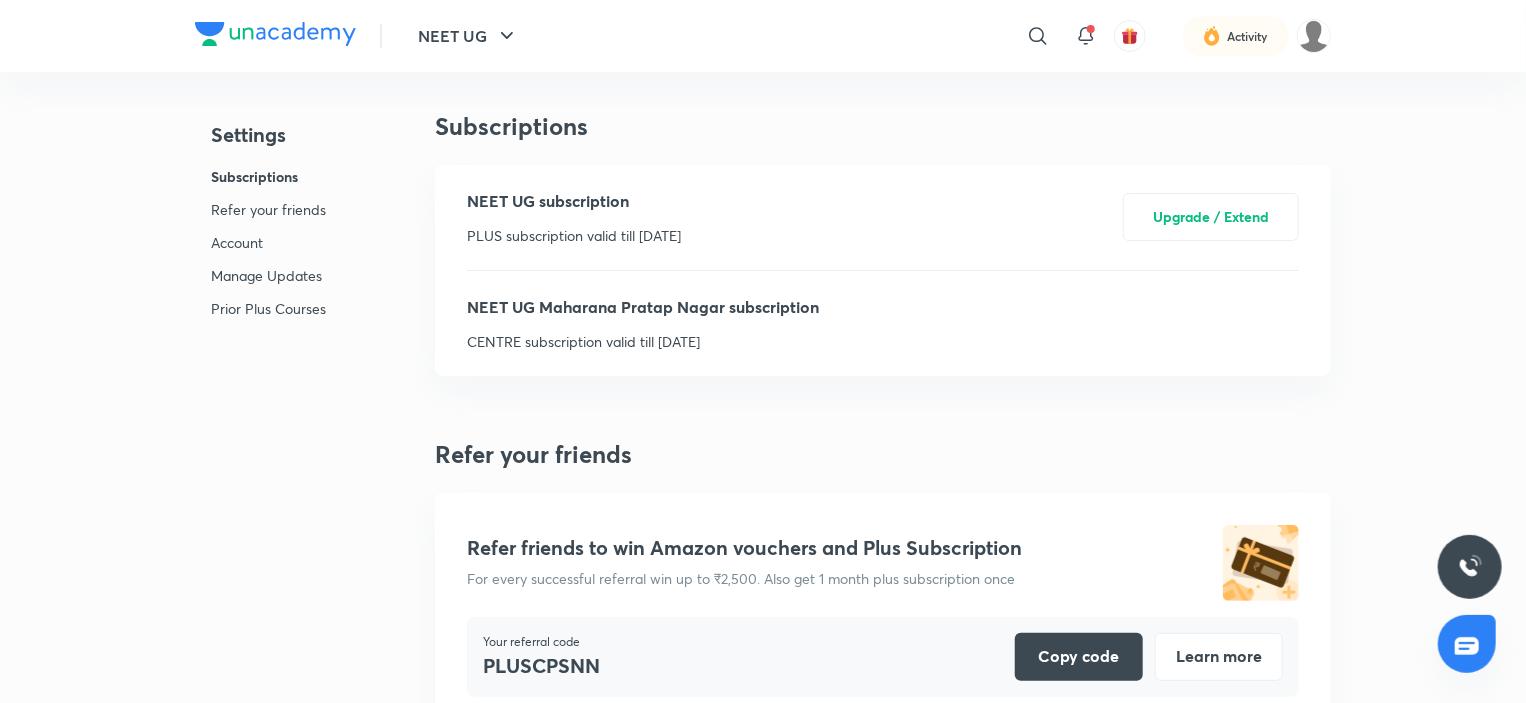 click on "NEET UG Maharana Pratap Nagar subscription CENTRE subscription valid till May 17, 2026" at bounding box center (643, 323) 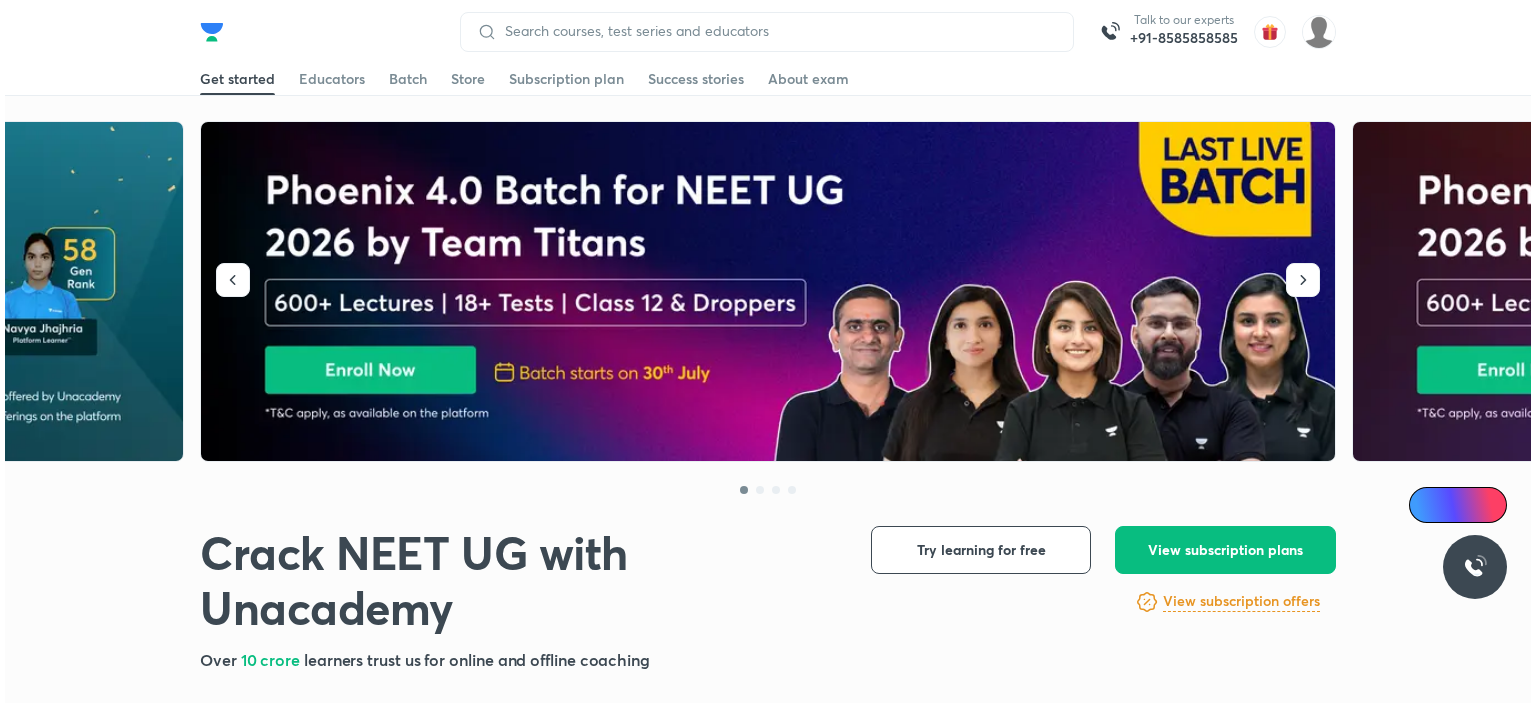 scroll, scrollTop: 0, scrollLeft: 0, axis: both 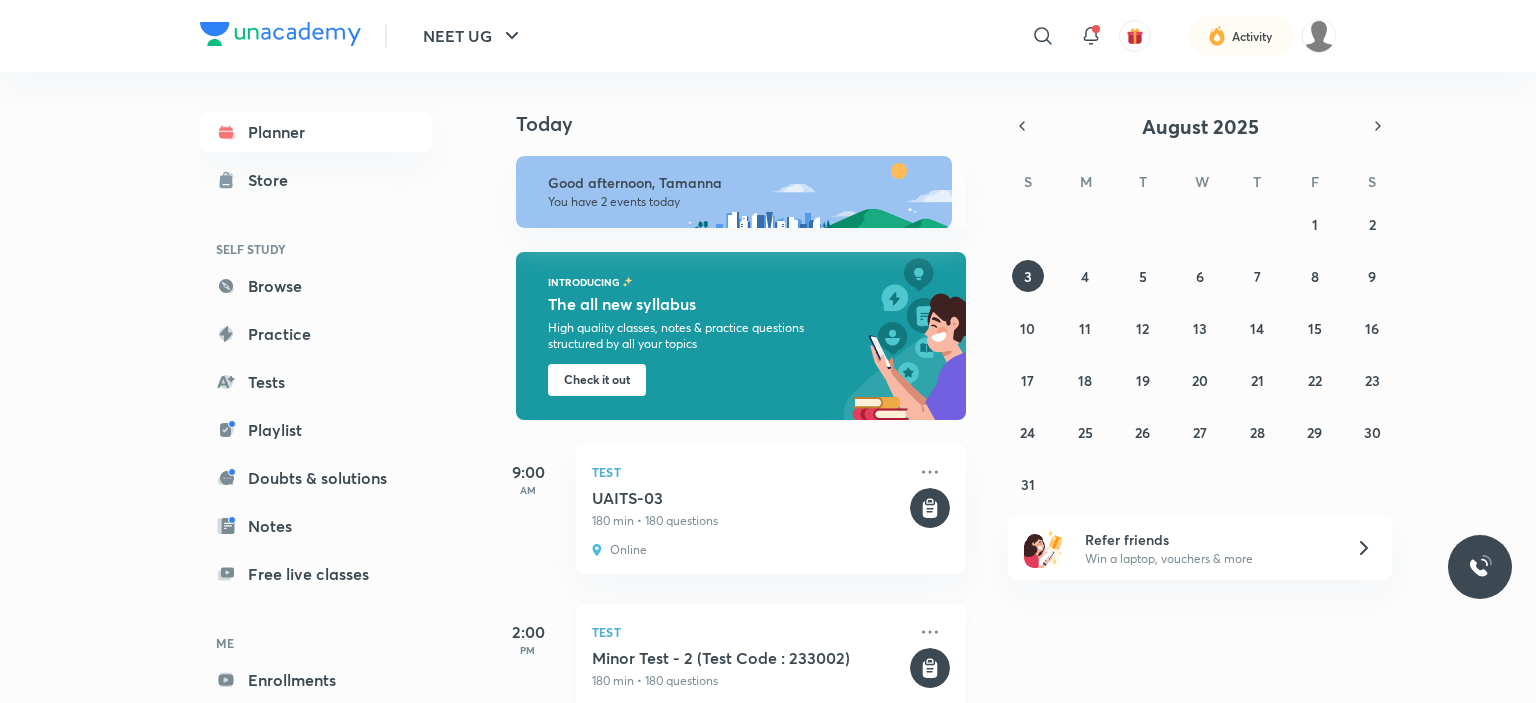 click on "Minor Test - 2 (Test Code : 233002)" at bounding box center (749, 658) 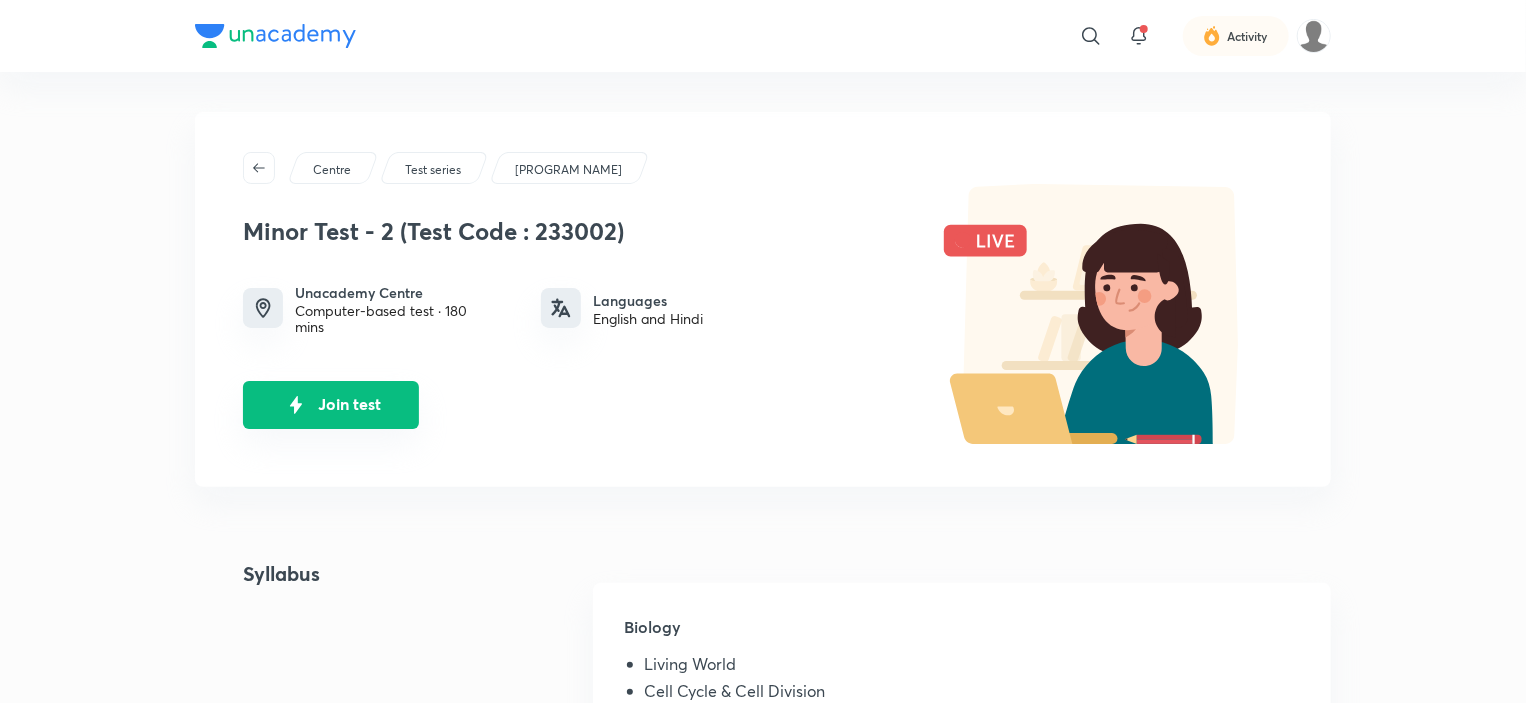 click on "Join test" at bounding box center (331, 405) 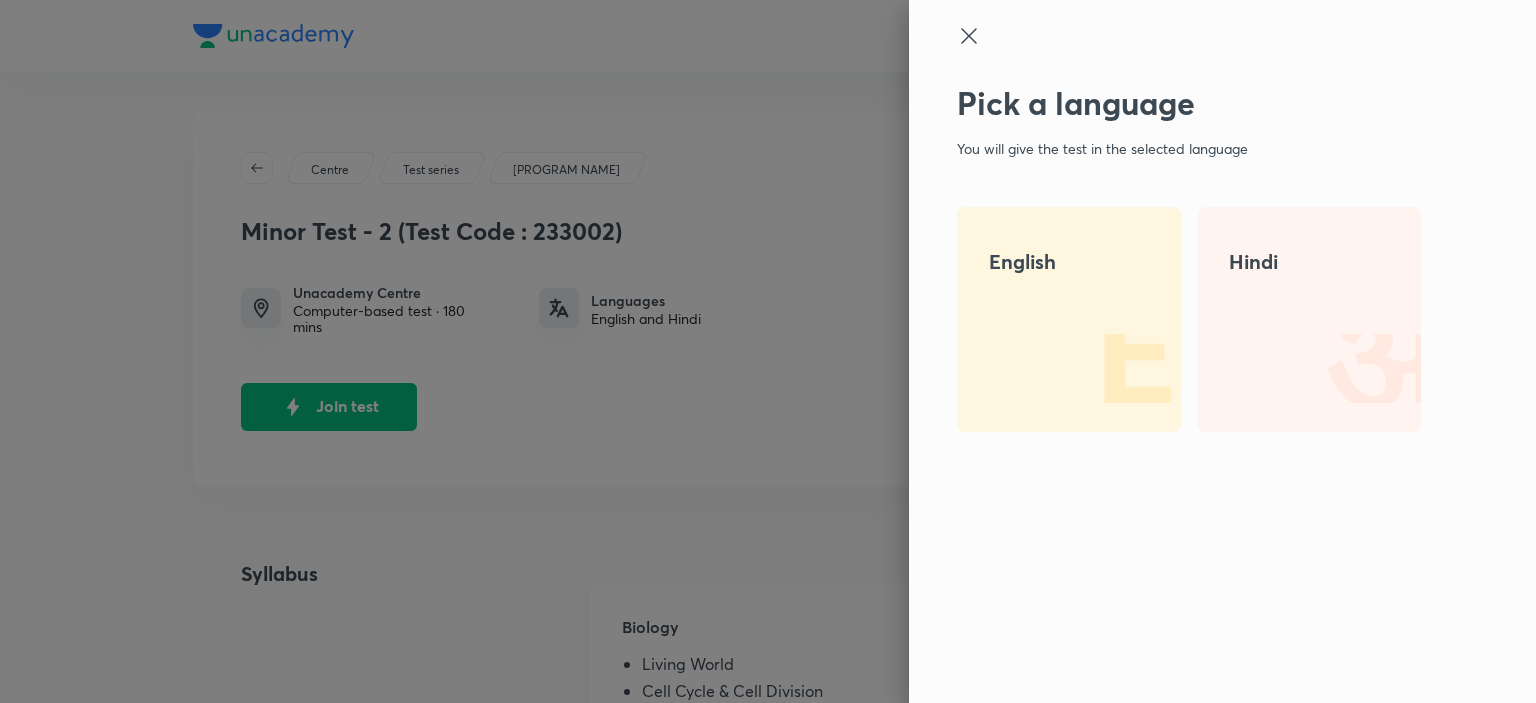 click on "English" at bounding box center [1069, 319] 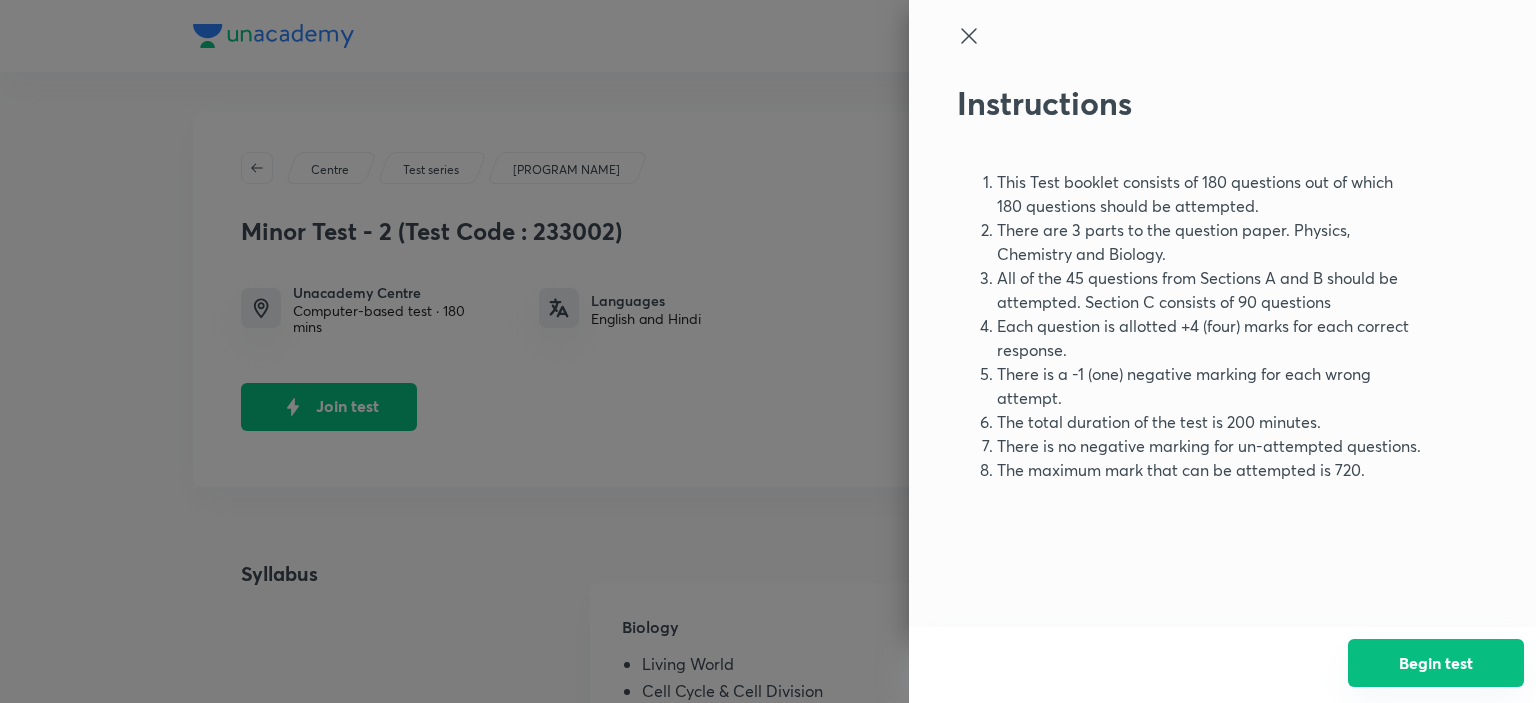 click on "Begin test" at bounding box center (1436, 663) 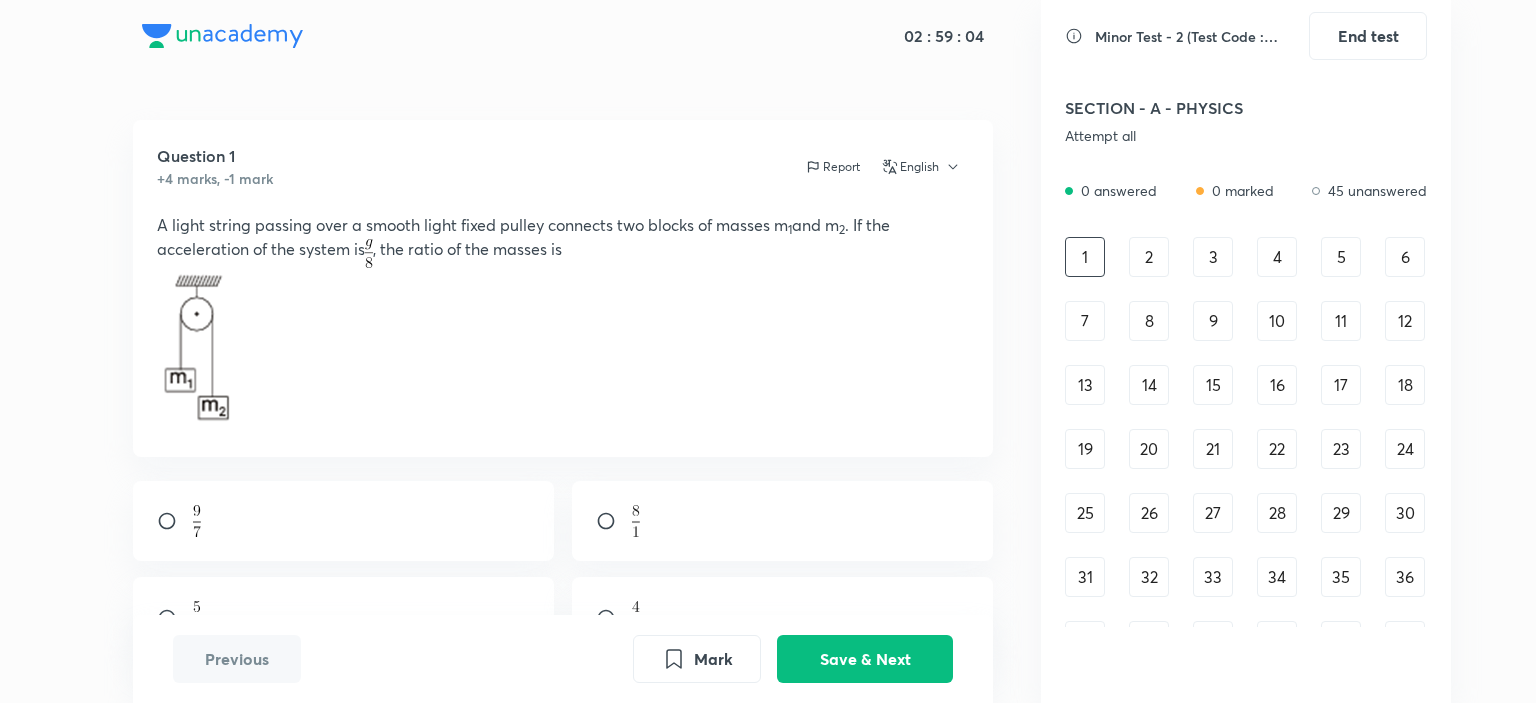 click on "SECTION - A - PHYSICS" at bounding box center [1191, 108] 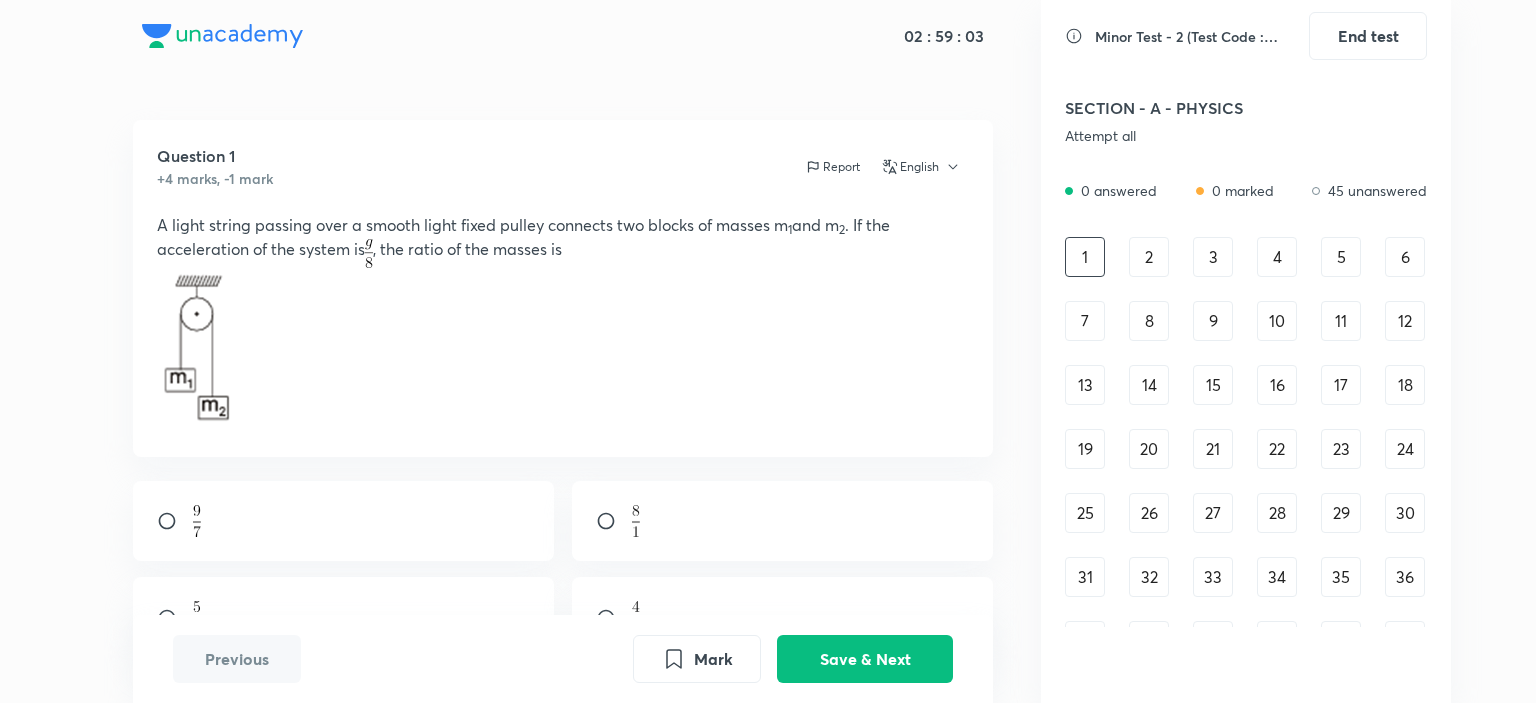 click on "SECTION - A - PHYSICS" at bounding box center (1191, 108) 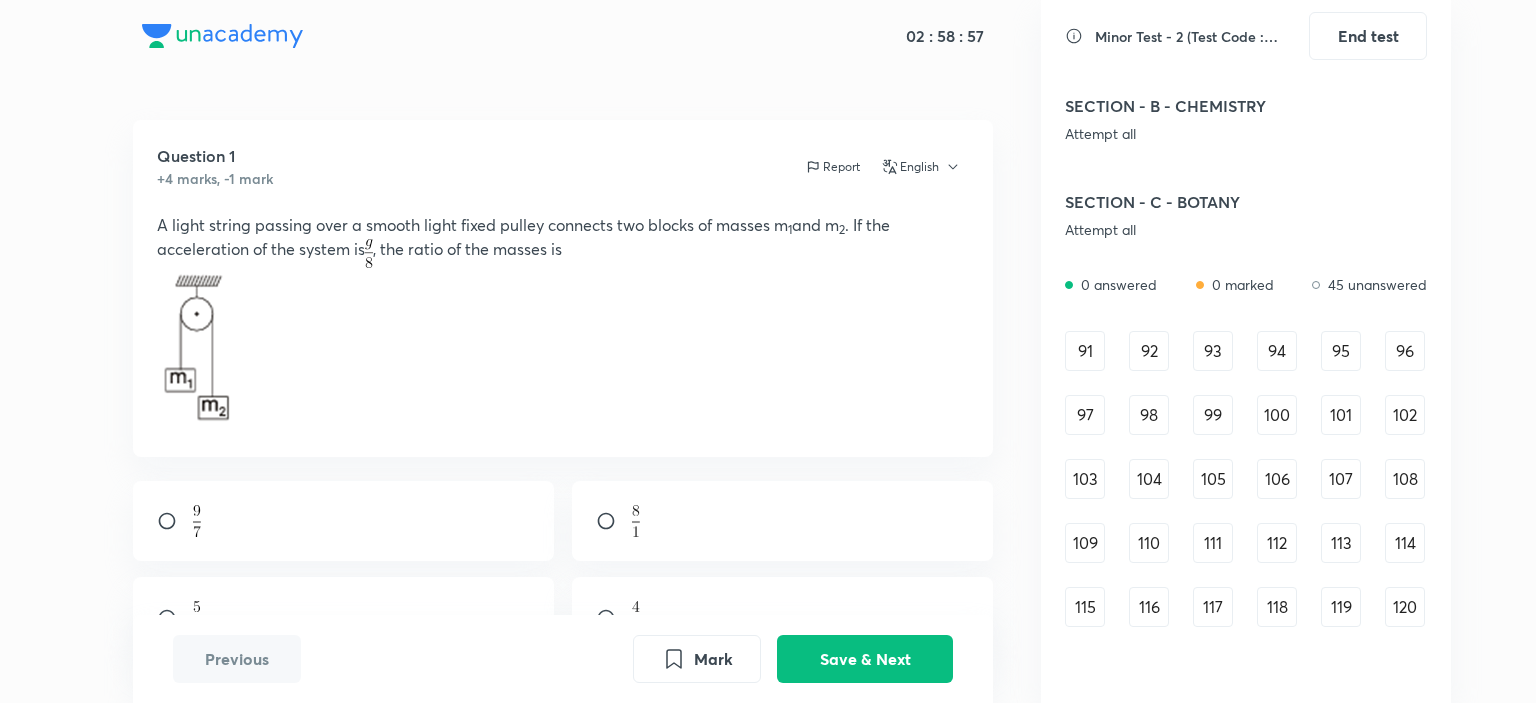 scroll, scrollTop: 1360, scrollLeft: 0, axis: vertical 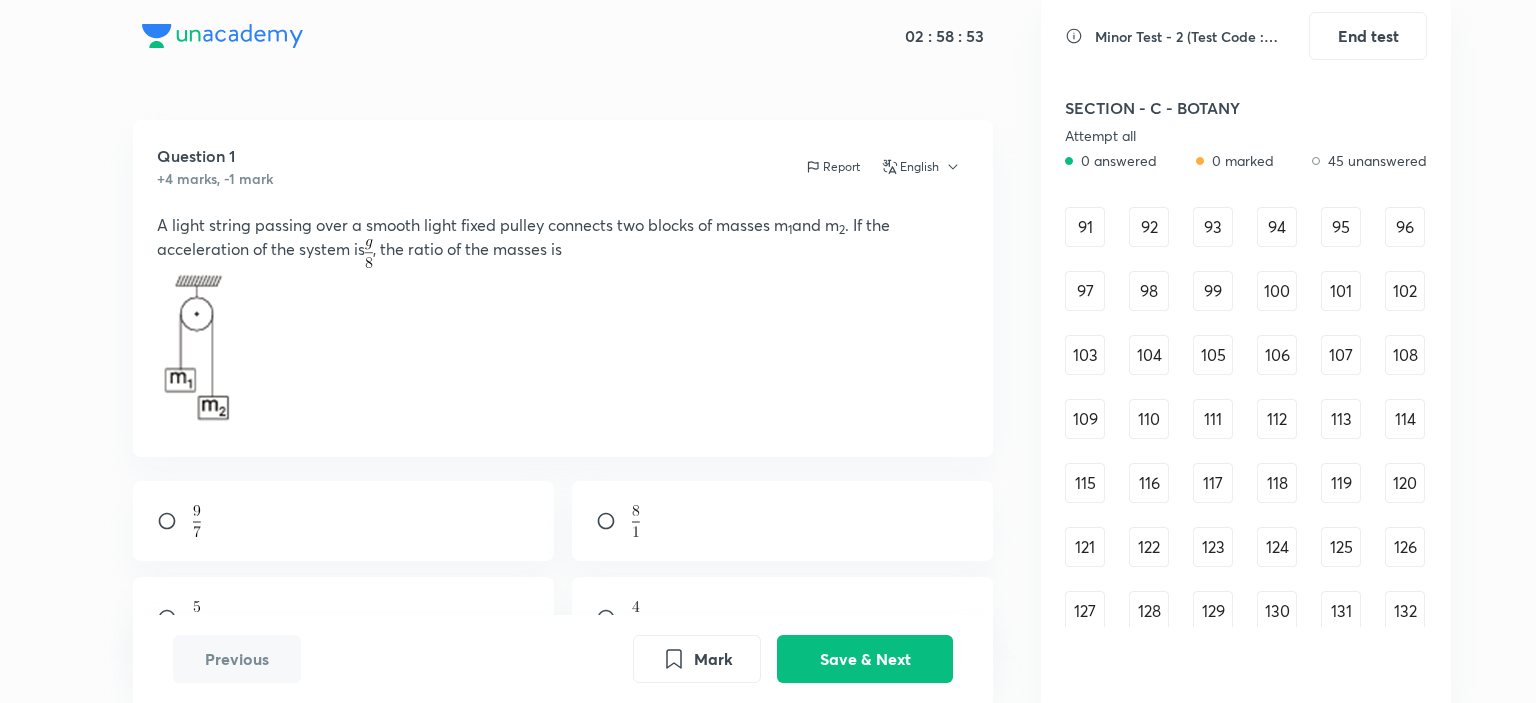 click on "91" at bounding box center [1085, 227] 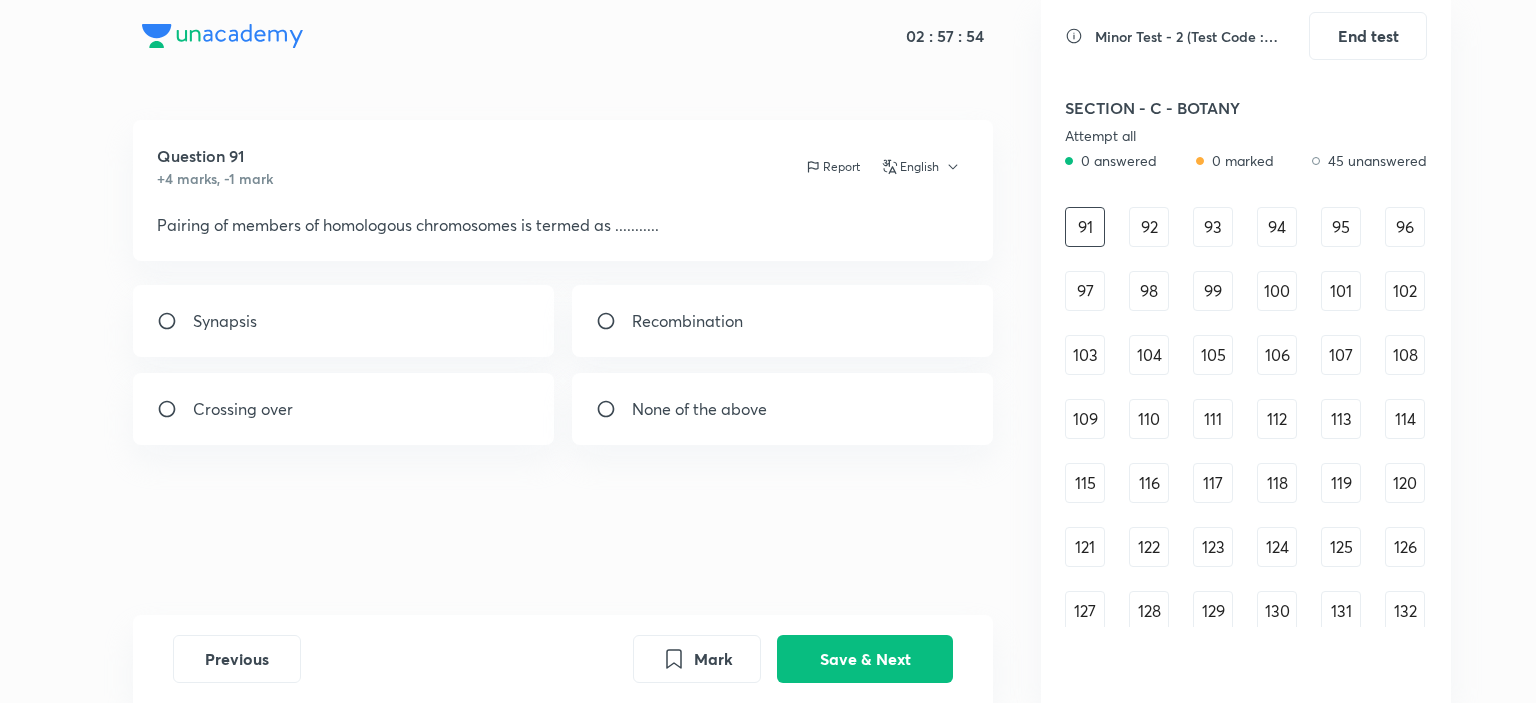 click on "Synapsis" at bounding box center (344, 321) 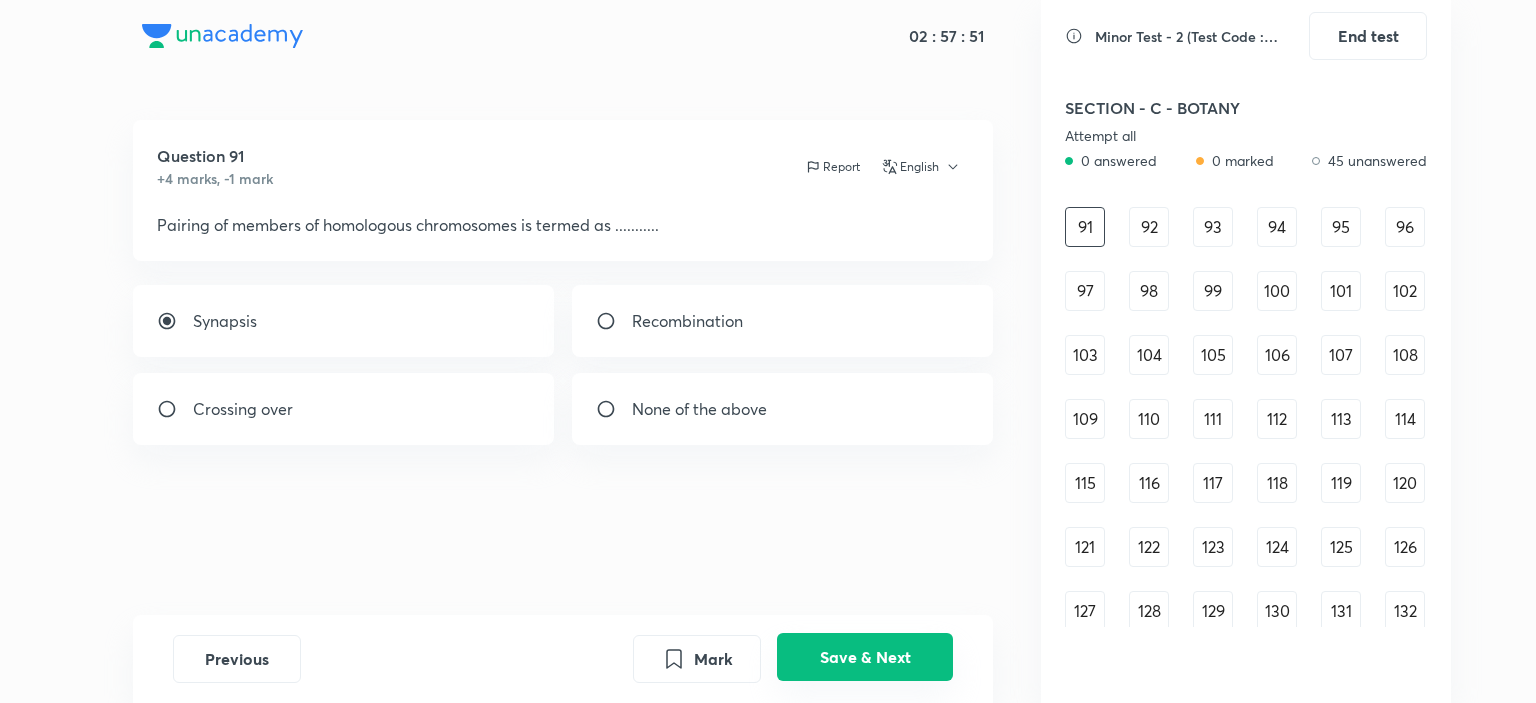 click on "Save & Next" at bounding box center (865, 657) 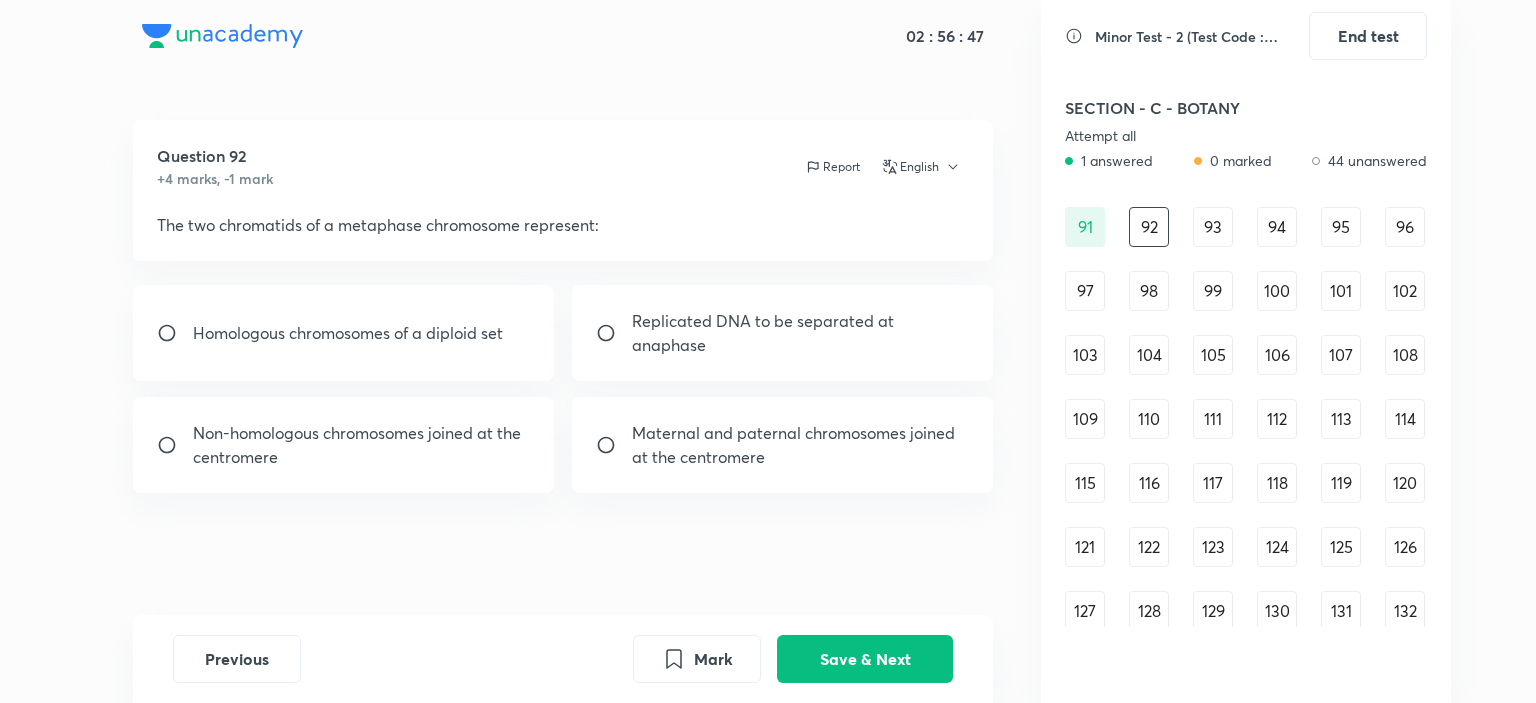 click at bounding box center [614, 333] 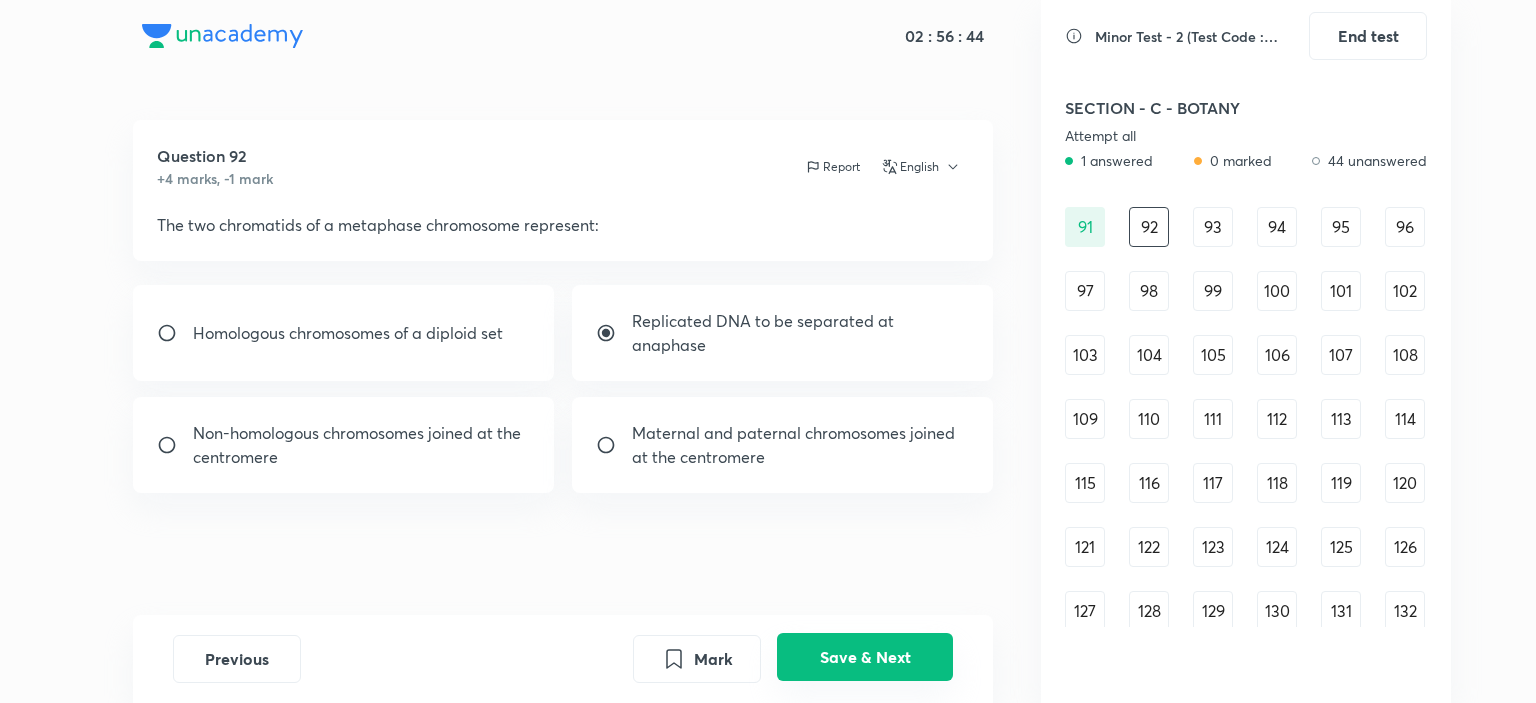 click on "Save & Next" at bounding box center (865, 657) 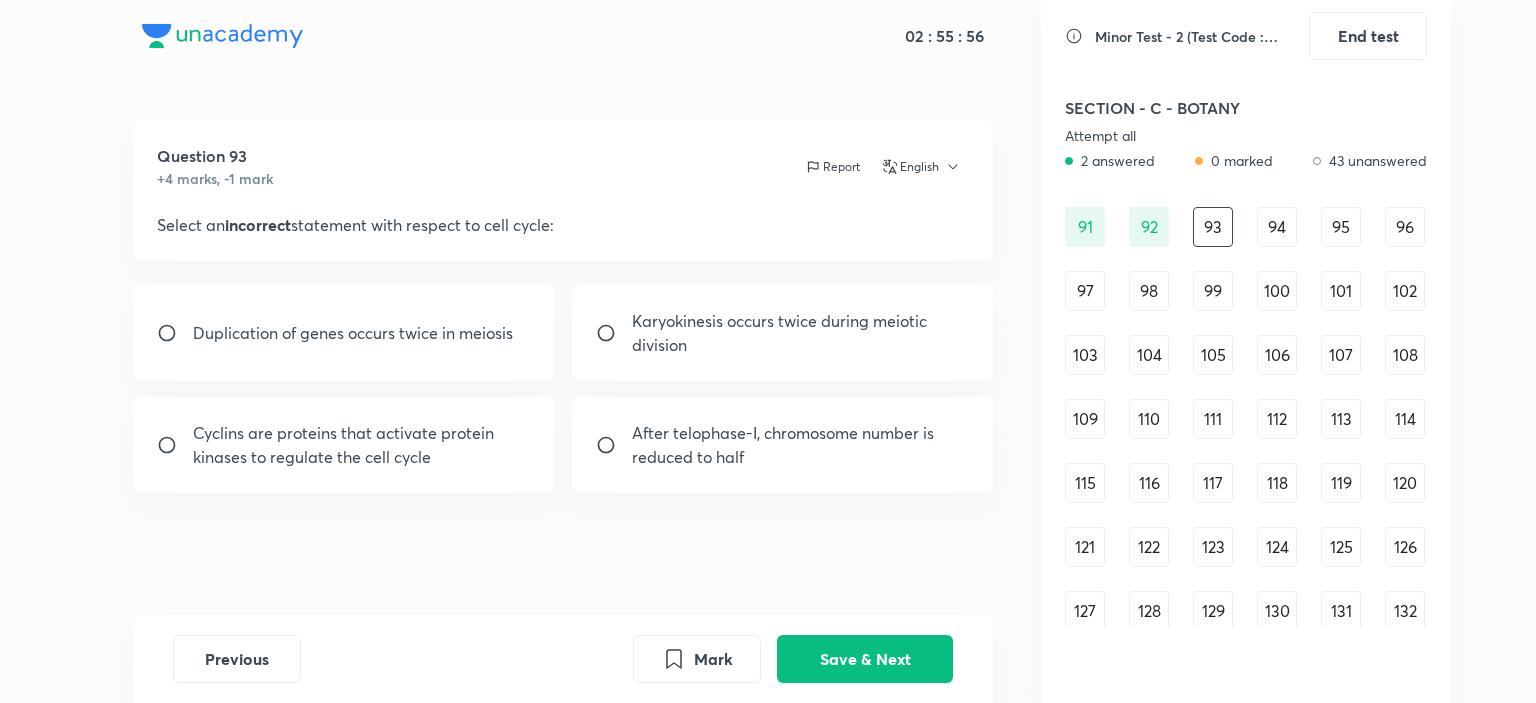 click on "Duplication of genes occurs twice in meiosis" at bounding box center (353, 333) 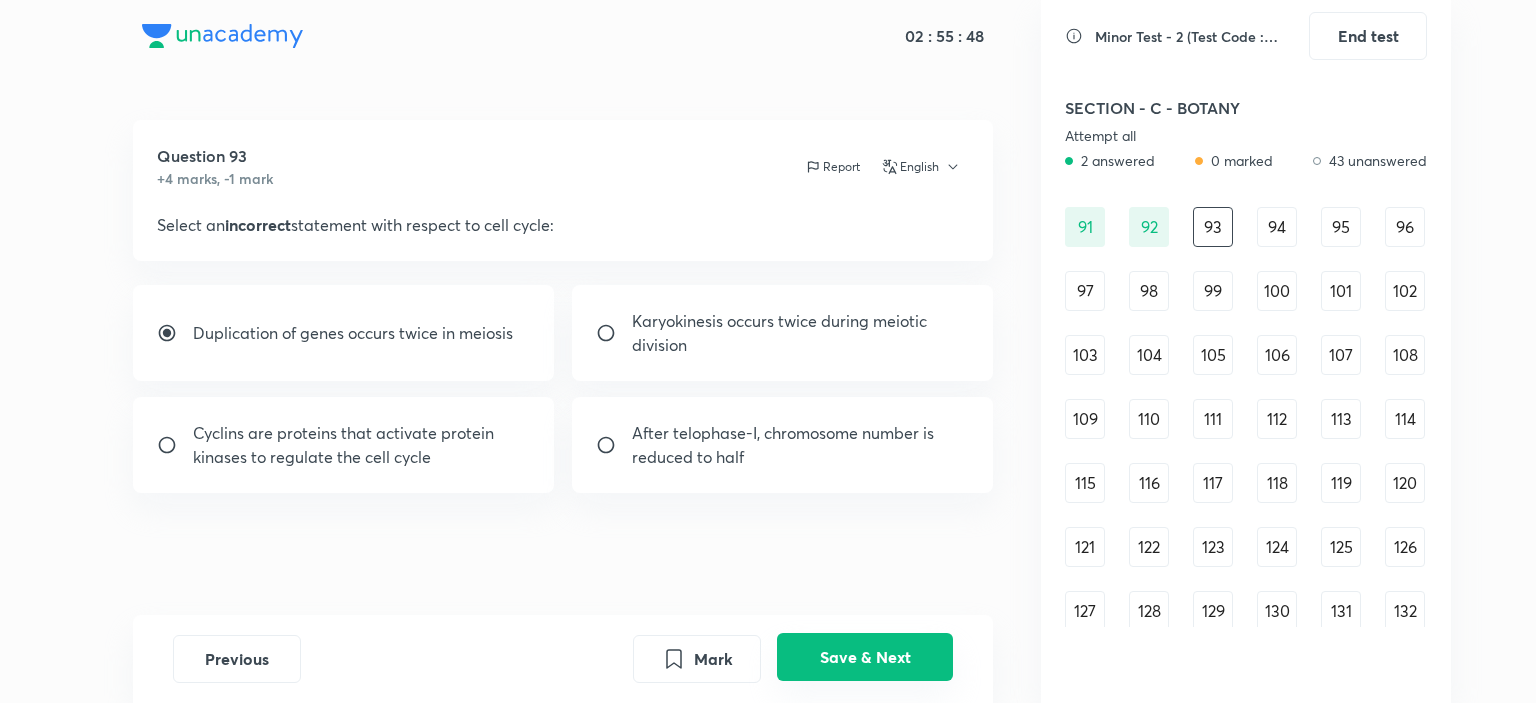 click on "Save & Next" at bounding box center [865, 657] 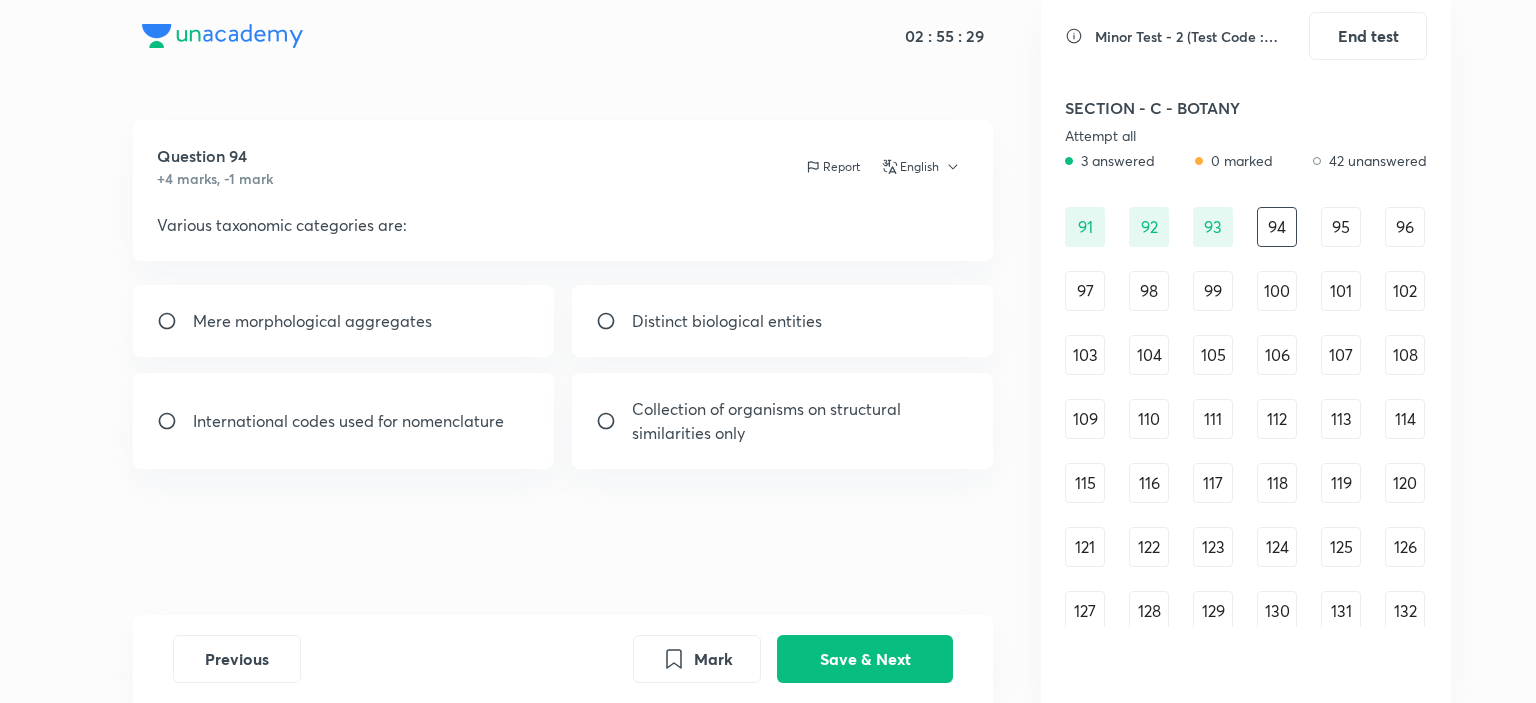 click on "International codes used for nomenclature" at bounding box center [348, 421] 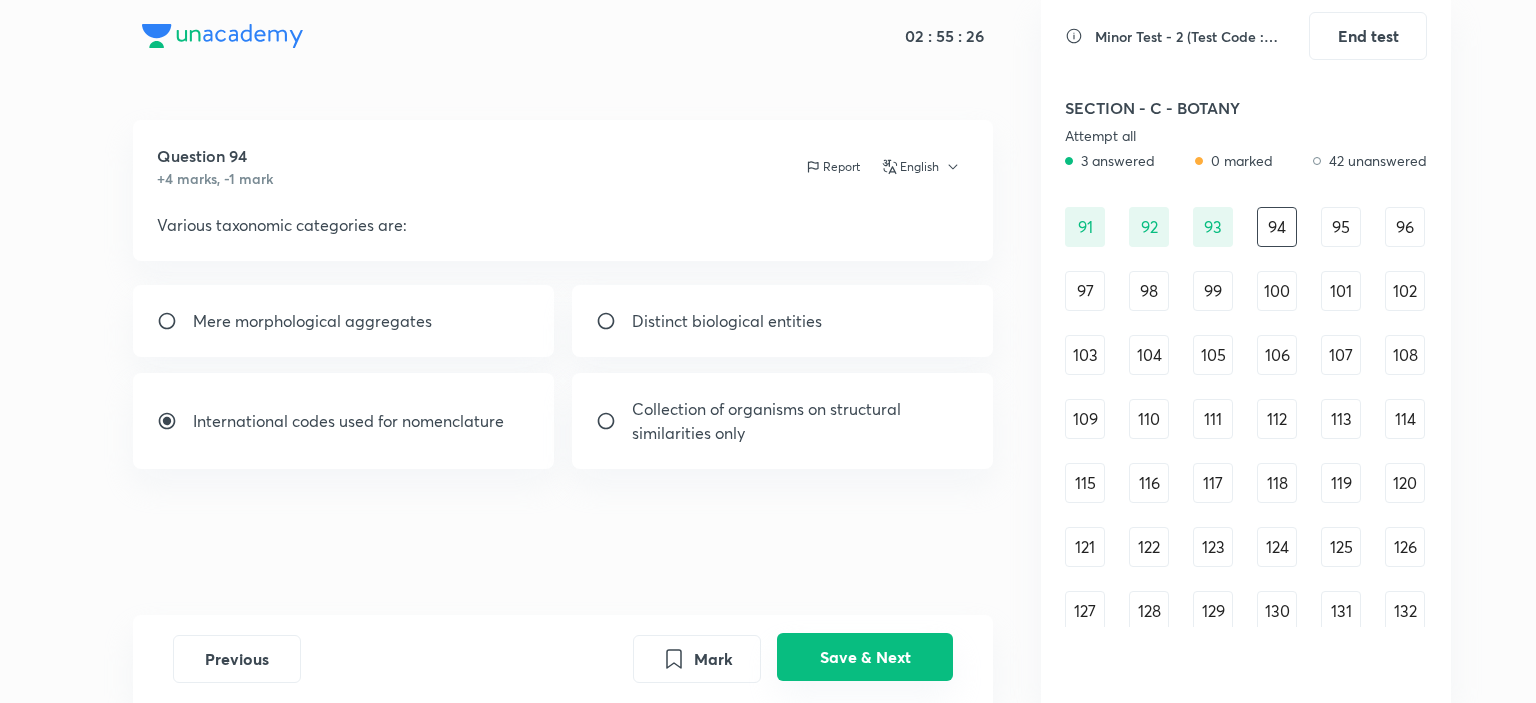 click on "Save & Next" at bounding box center [865, 657] 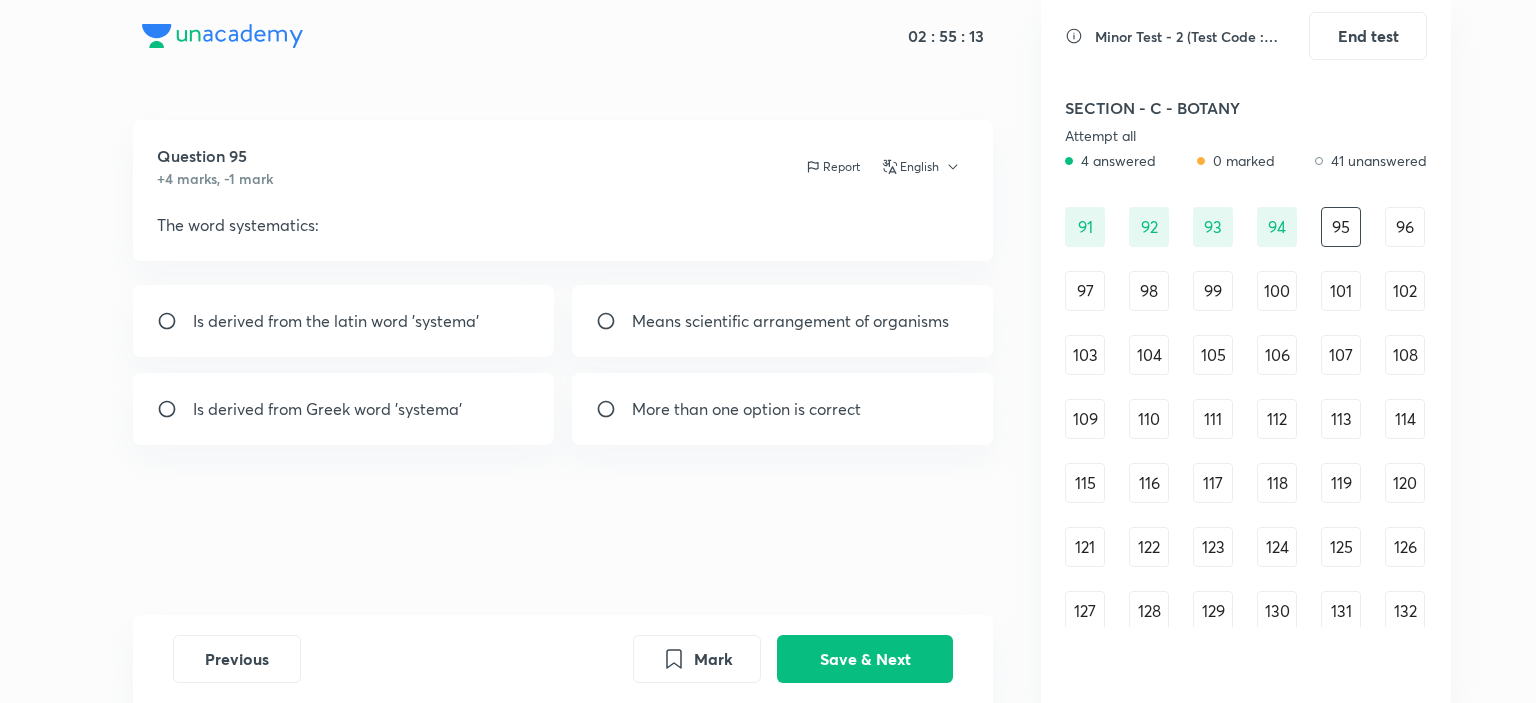 click on "More than one option is correct" at bounding box center [746, 409] 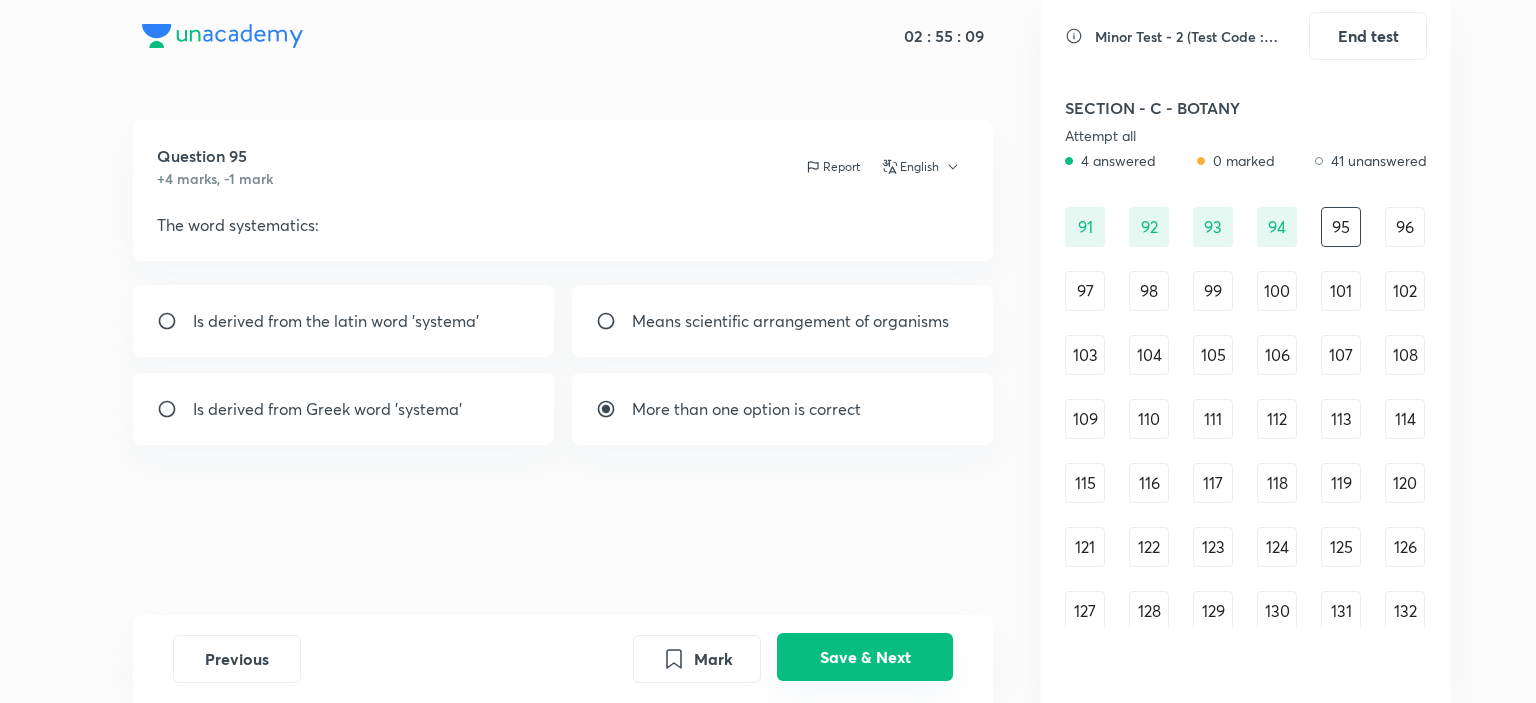 click on "Save & Next" at bounding box center (865, 657) 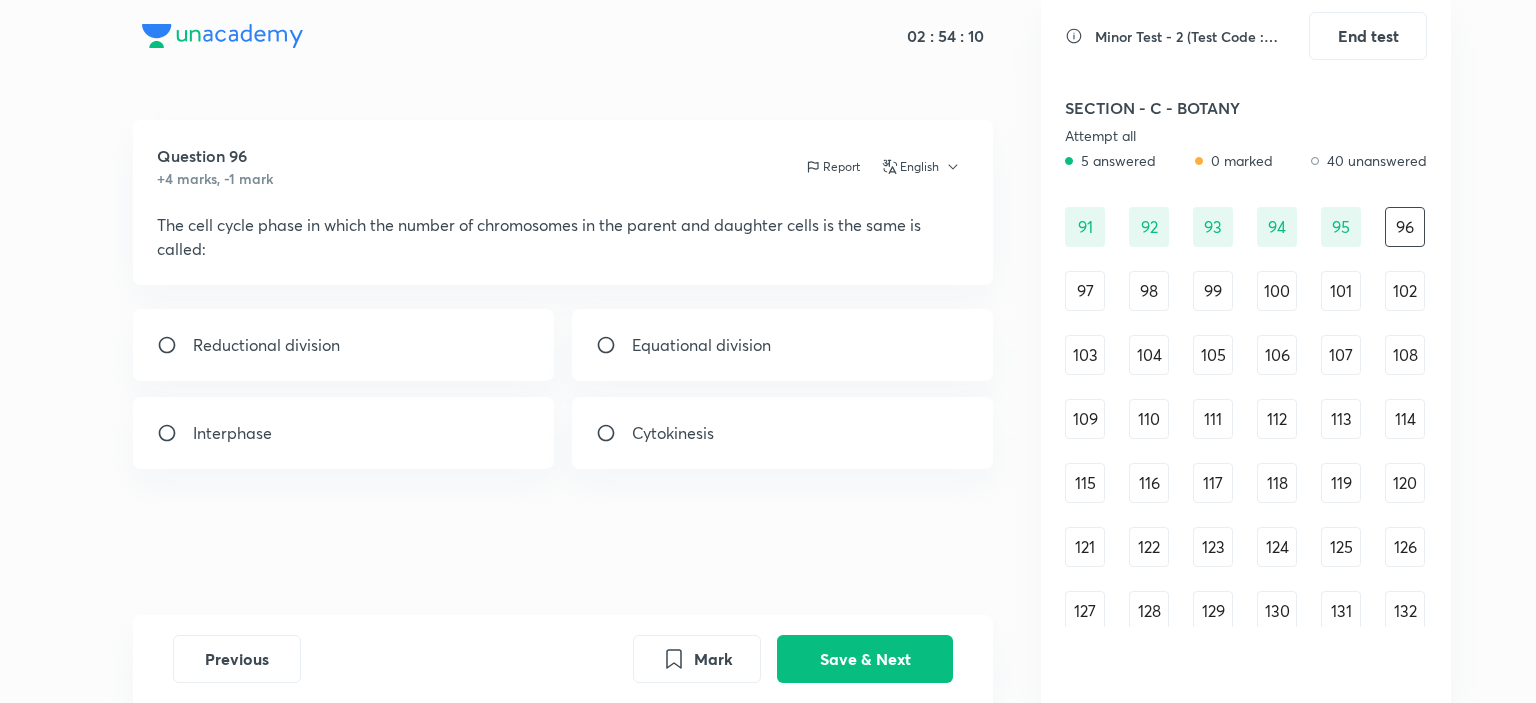 click on "Equational division" at bounding box center (701, 345) 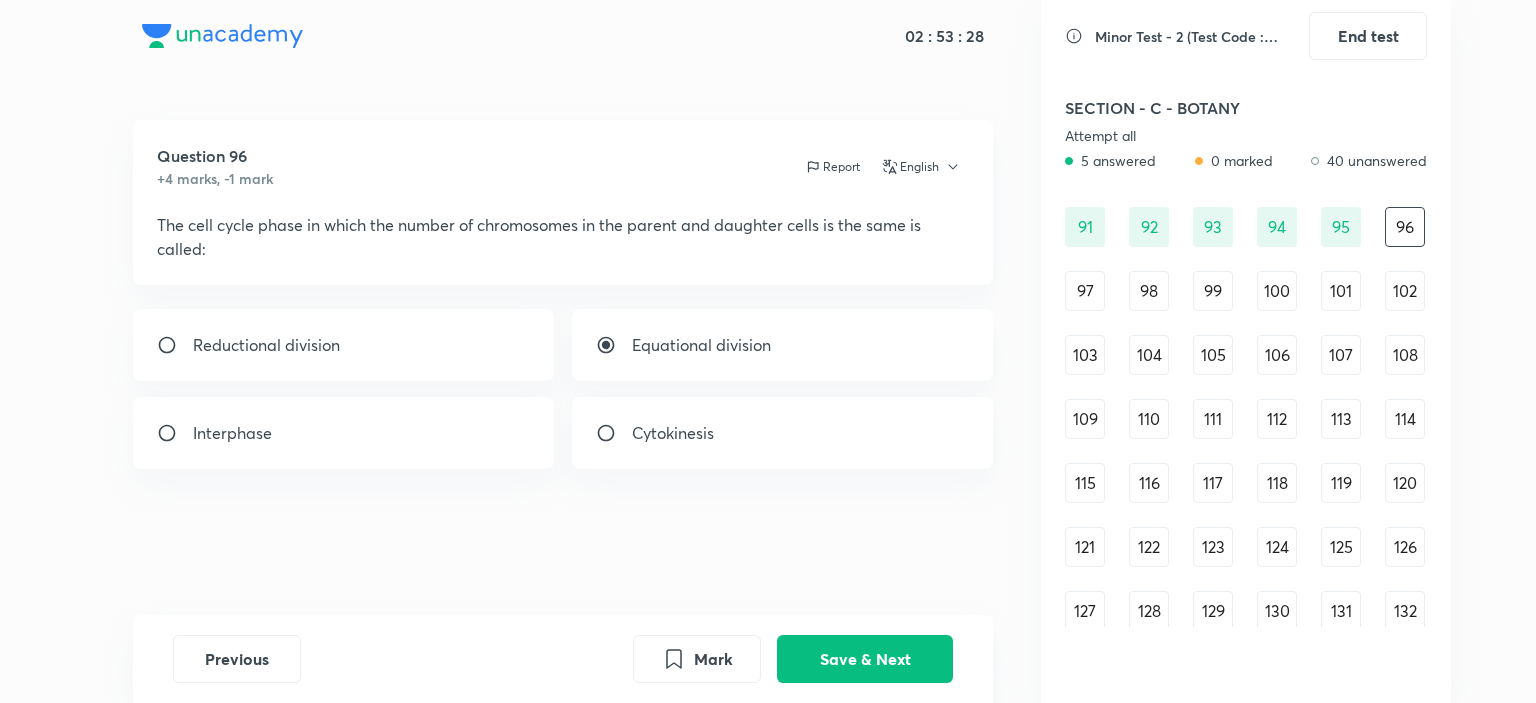 click on "Reductional division" at bounding box center (344, 345) 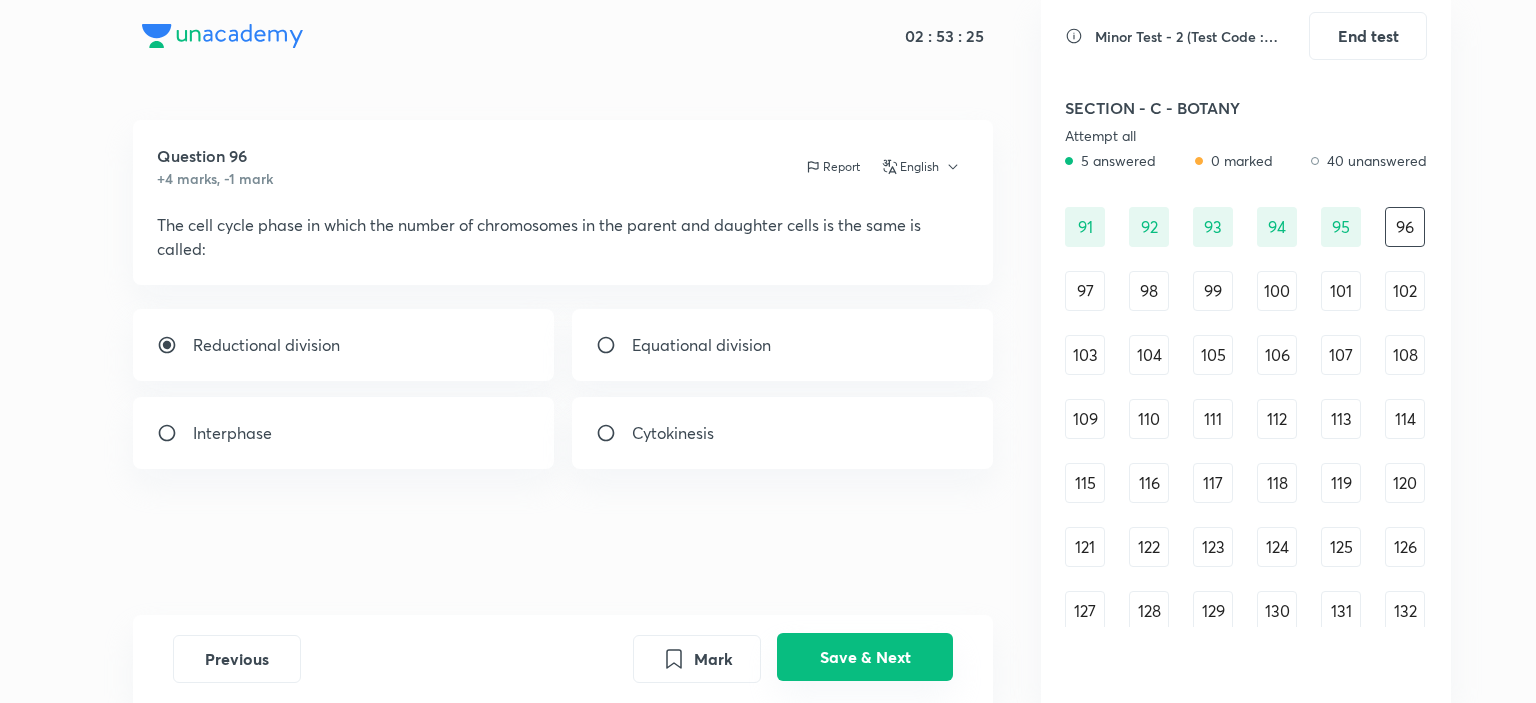 click on "Save & Next" at bounding box center (865, 657) 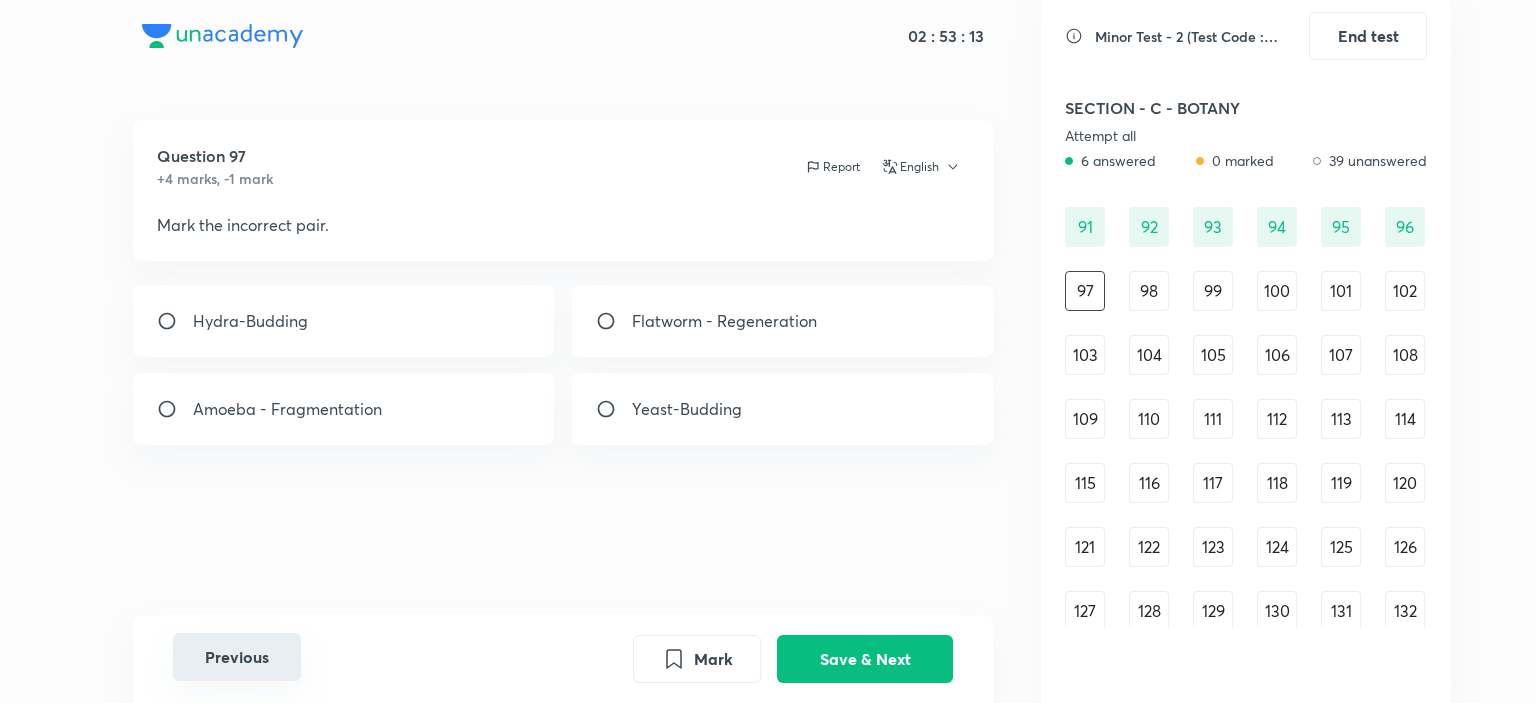 click on "Previous" at bounding box center (237, 657) 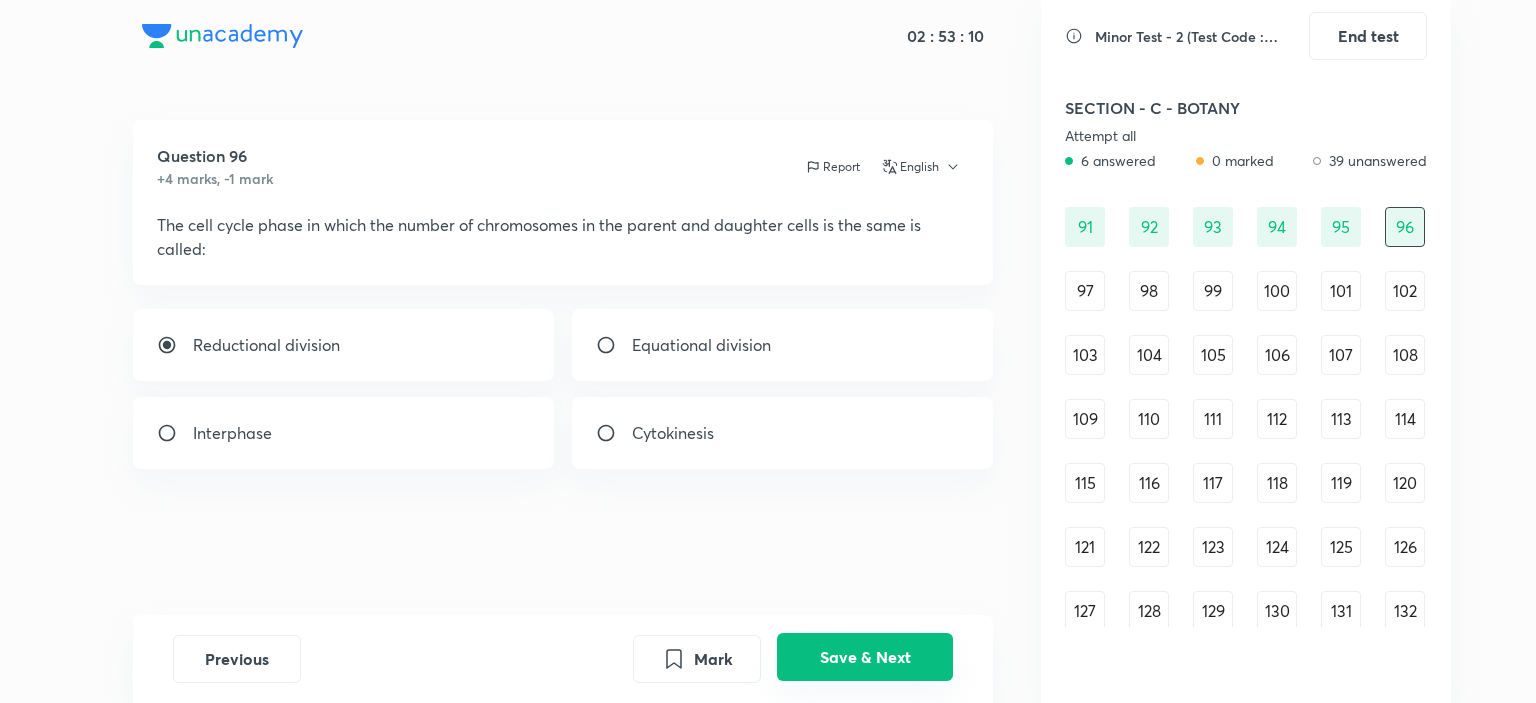 click on "Save & Next" at bounding box center (865, 657) 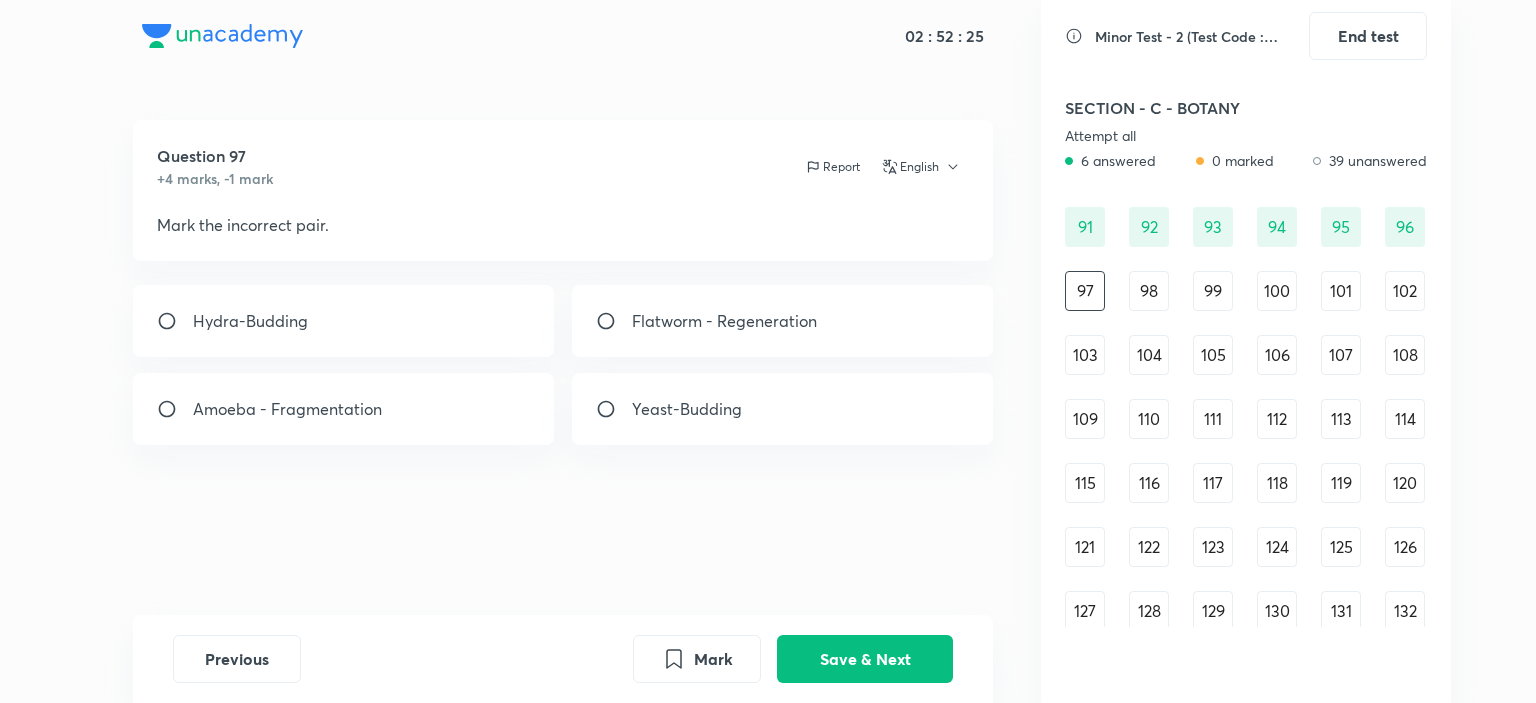 click on "Amoeba - Fragmentation" at bounding box center [344, 409] 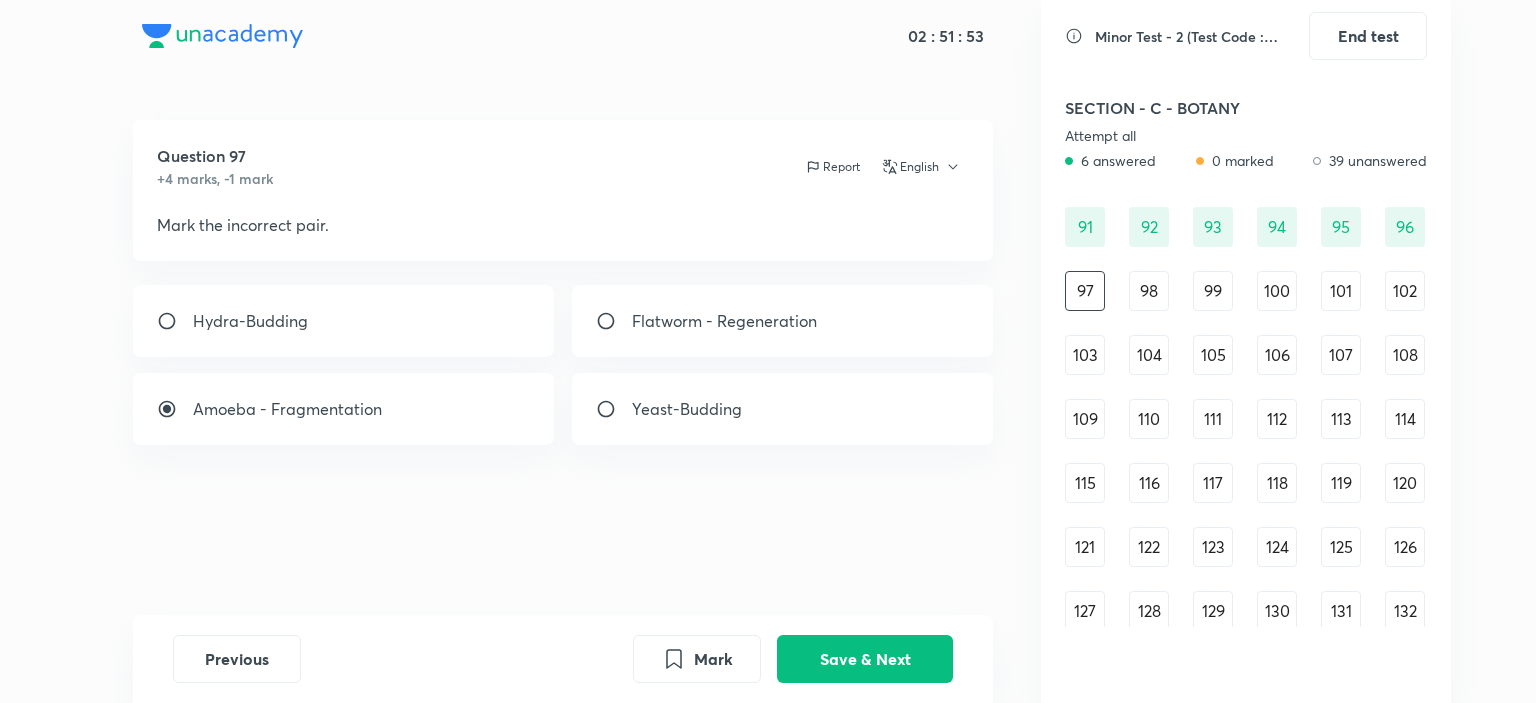 drag, startPoint x: 908, startPoint y: 568, endPoint x: 805, endPoint y: 622, distance: 116.297035 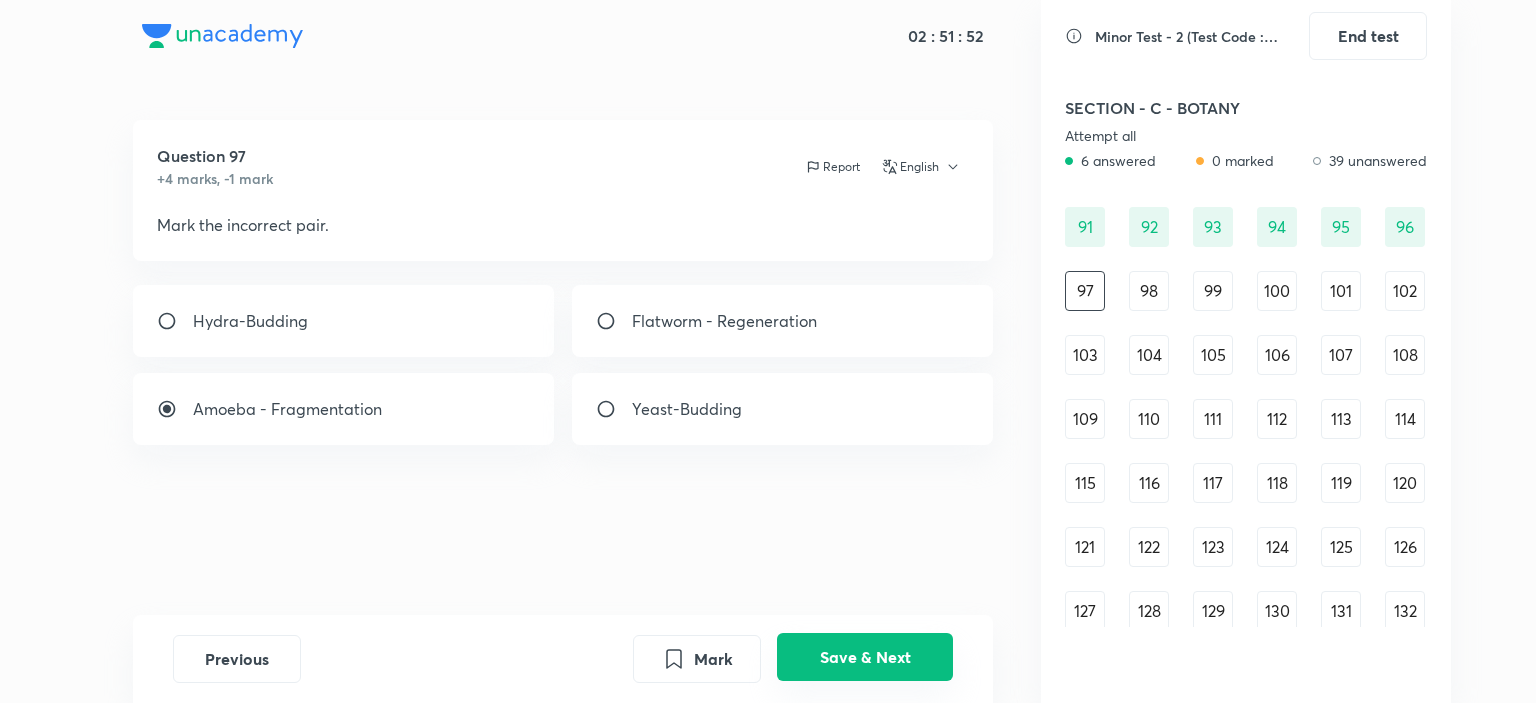 click on "Save & Next" at bounding box center [865, 657] 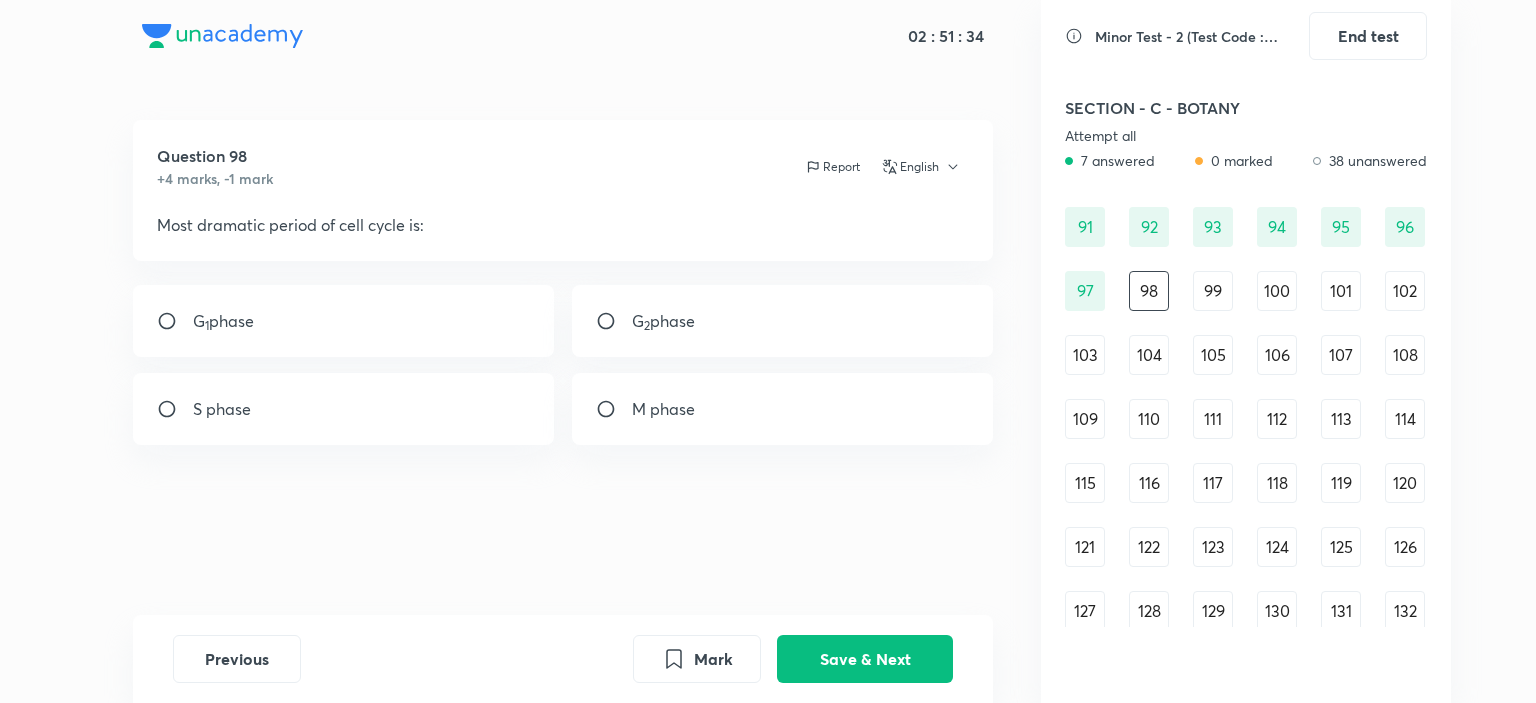 click on "M phase" at bounding box center (663, 409) 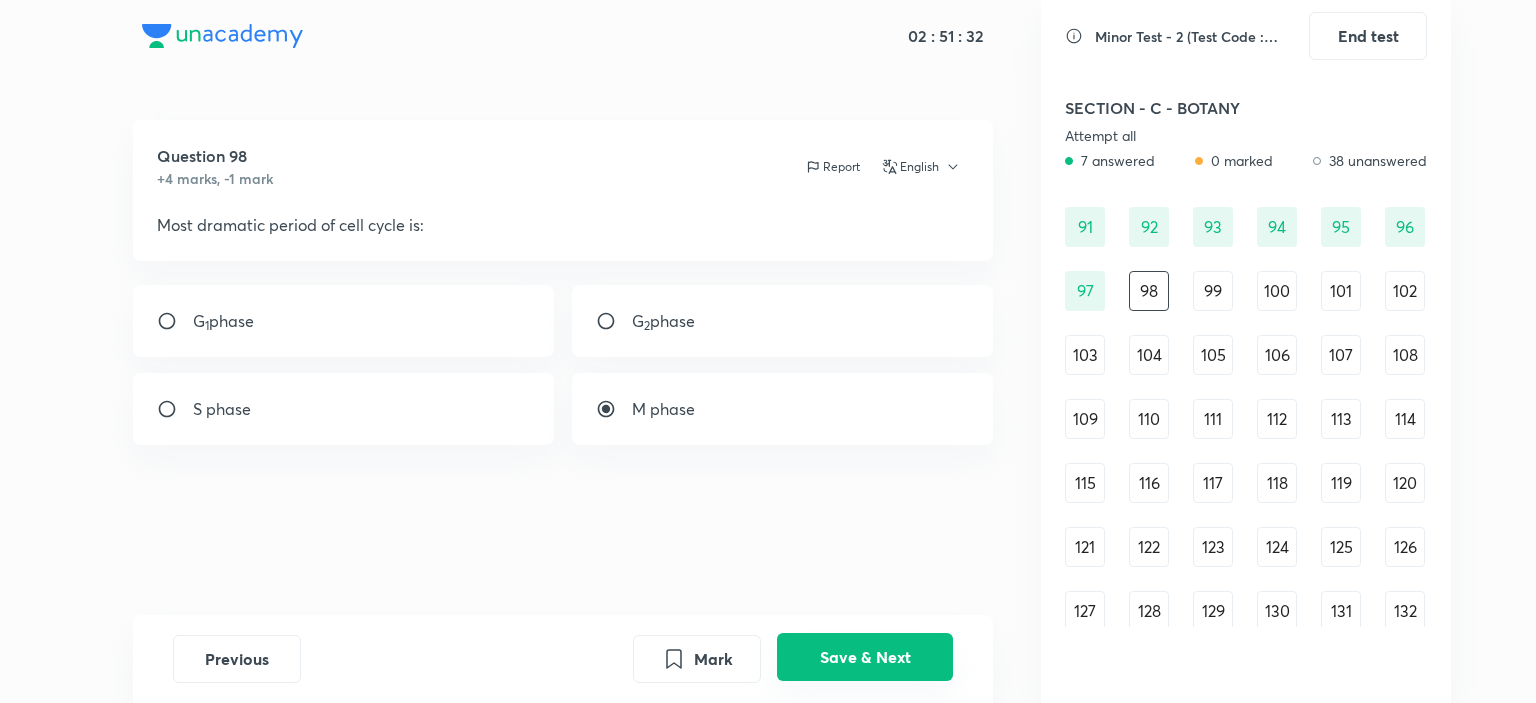 click on "Save & Next" at bounding box center [865, 657] 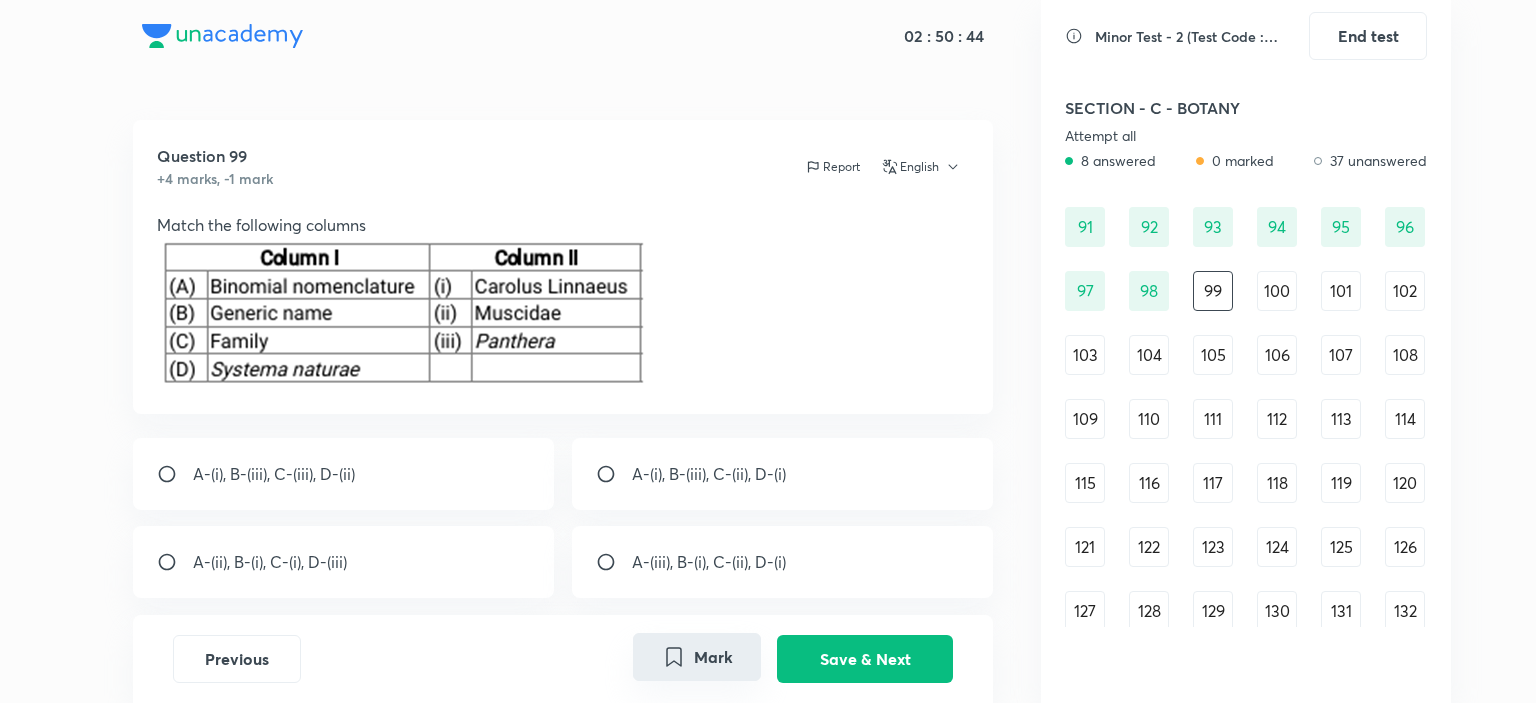 click on "Mark" at bounding box center [697, 657] 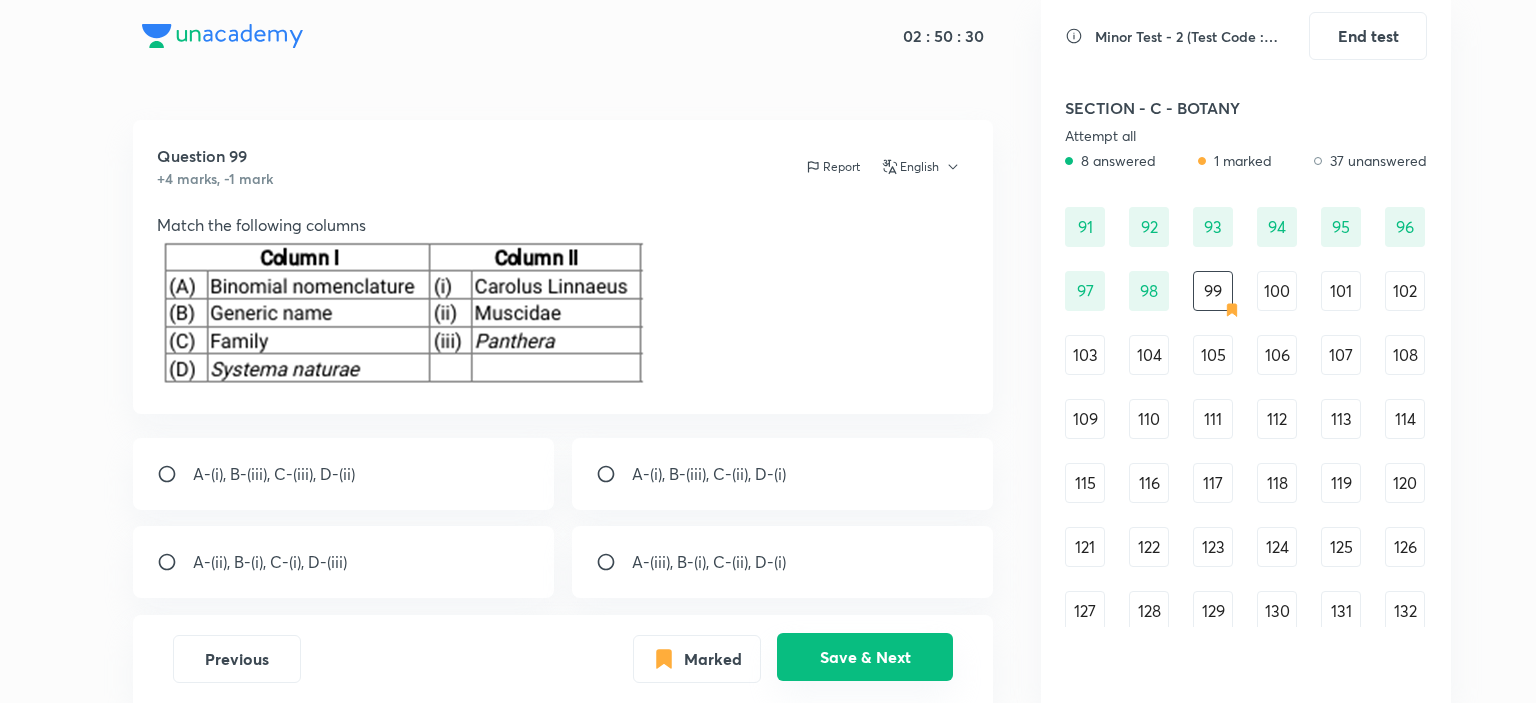 click on "Save & Next" at bounding box center (865, 657) 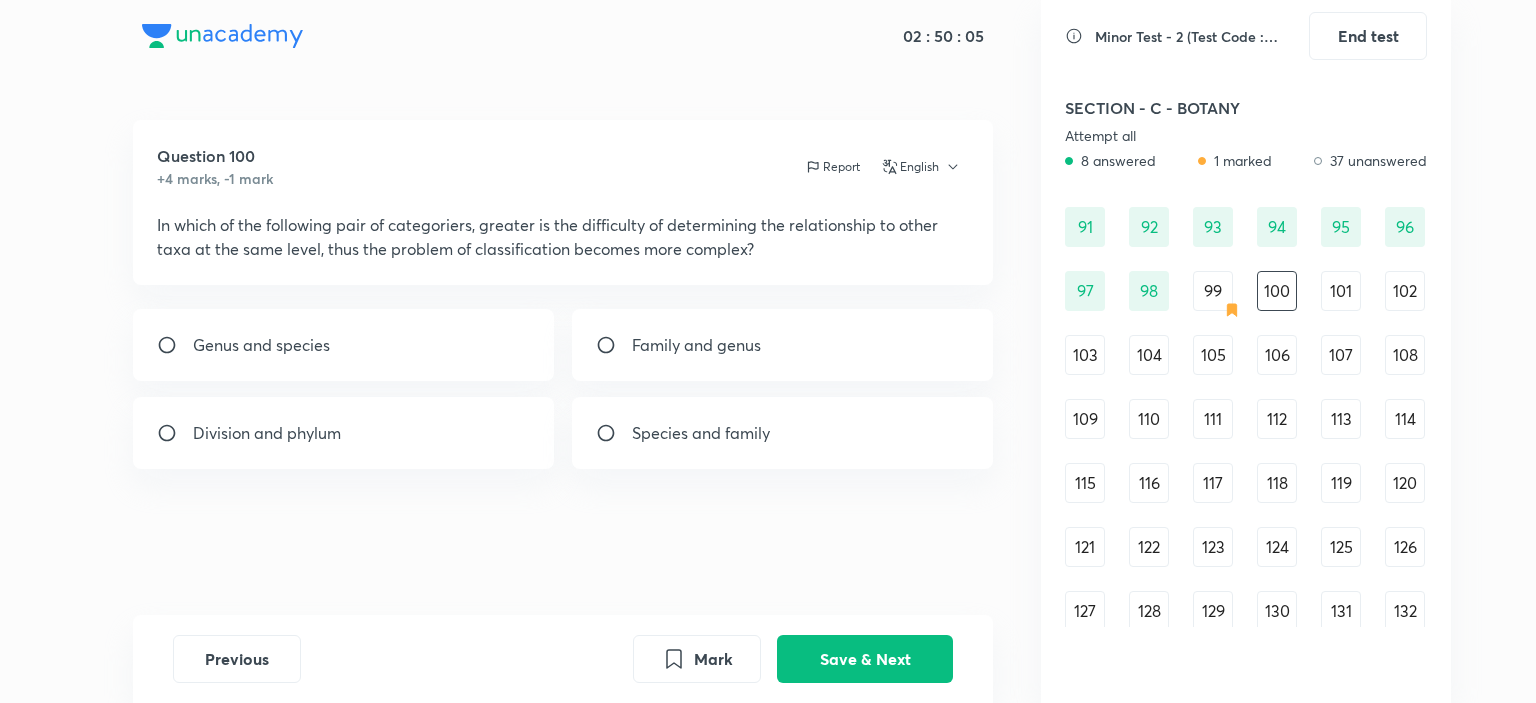 click on "Species and family" at bounding box center (701, 433) 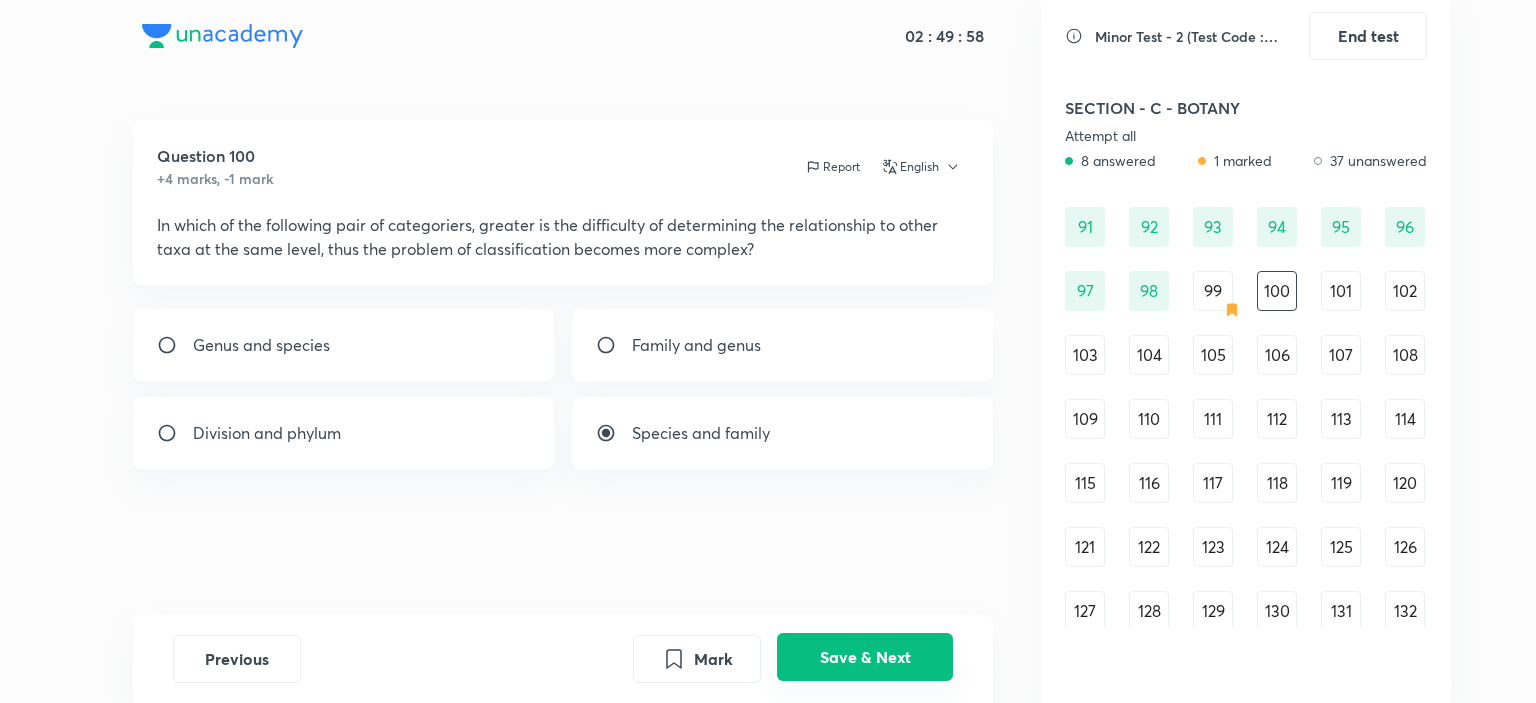 click on "Save & Next" at bounding box center (865, 657) 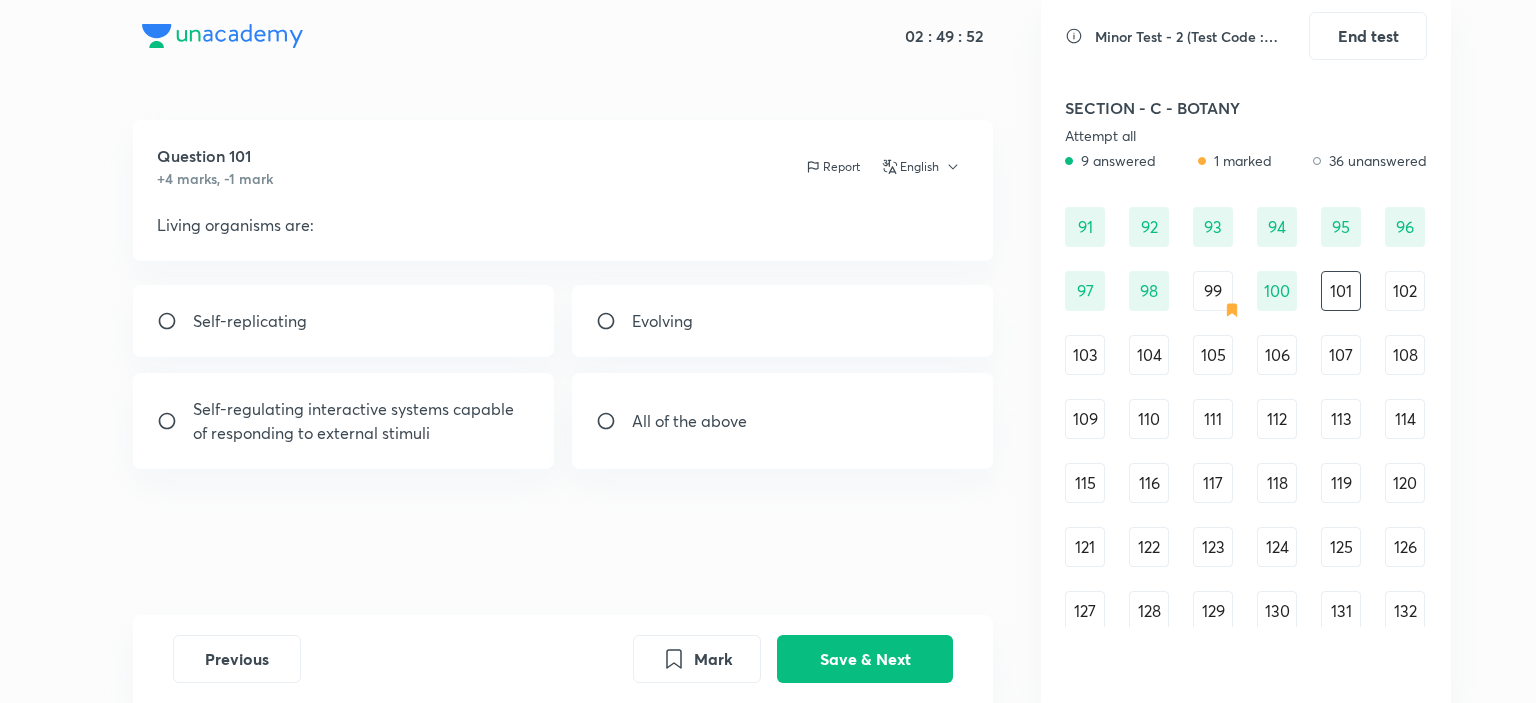 click on "All of the above" at bounding box center (689, 421) 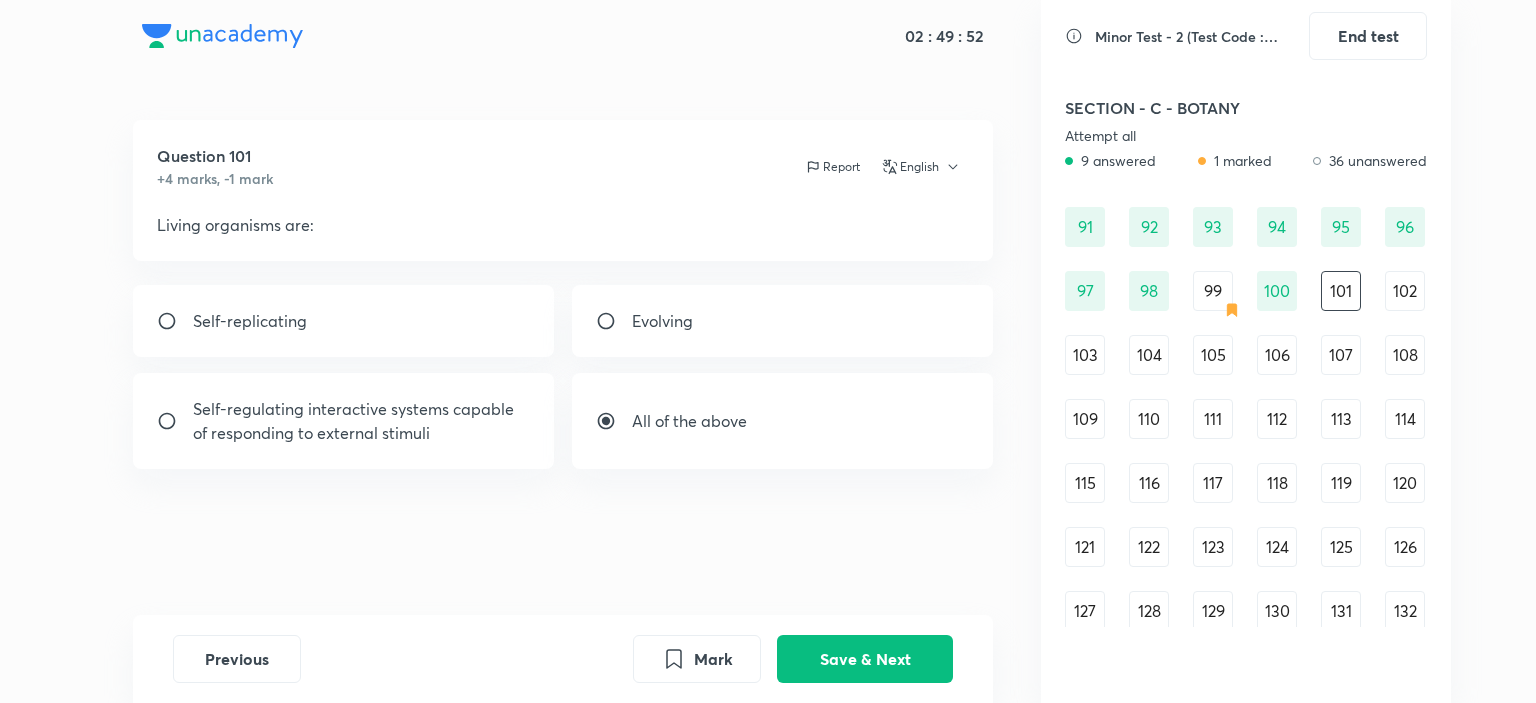 radio on "true" 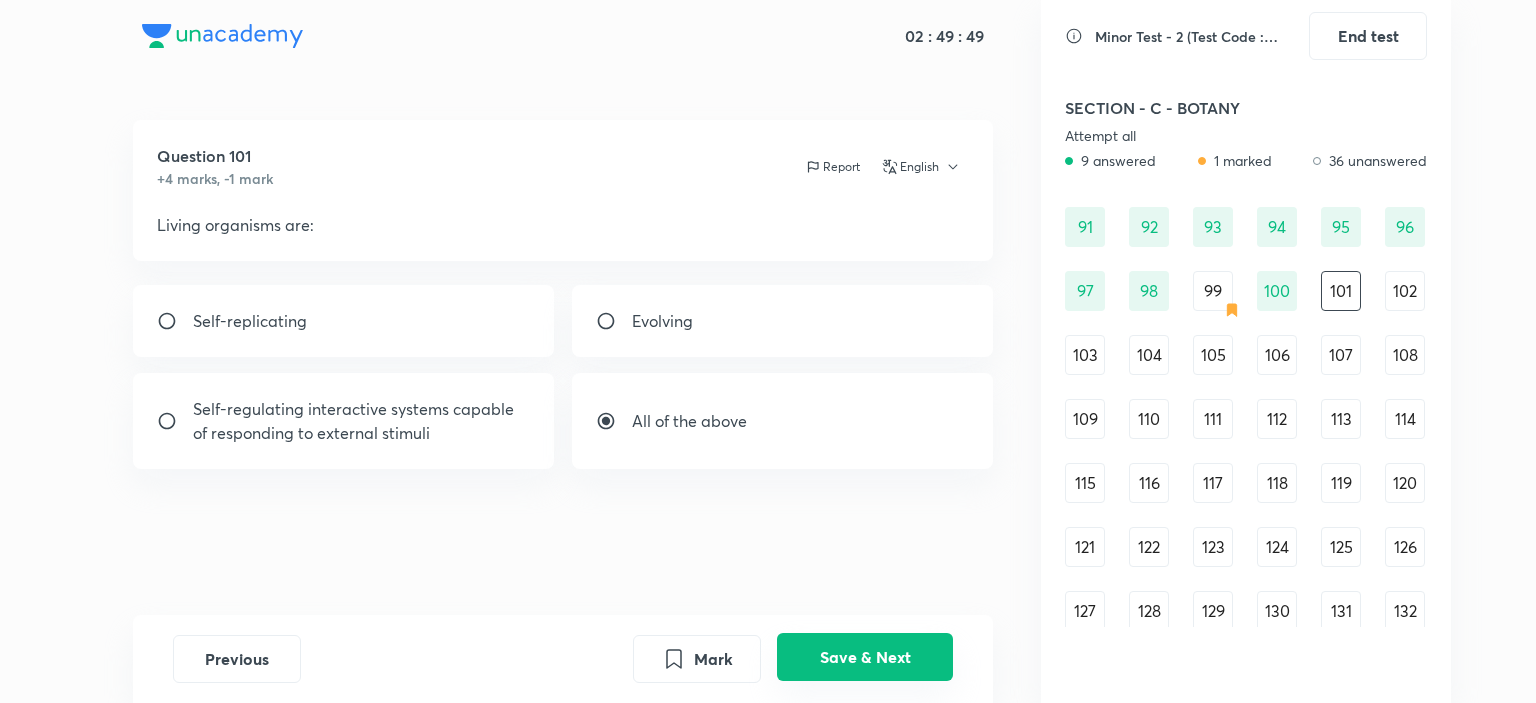 click on "Save & Next" at bounding box center [865, 657] 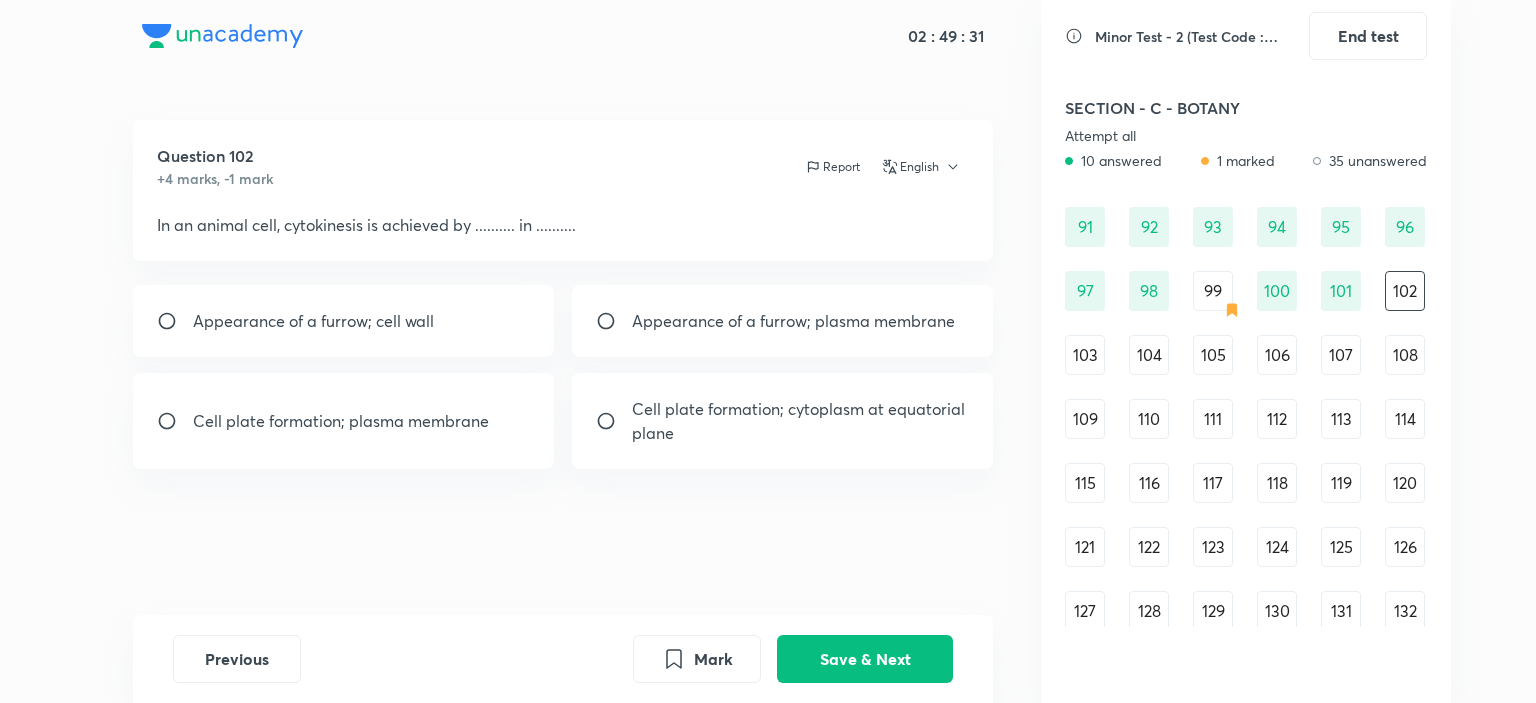 click at bounding box center (614, 321) 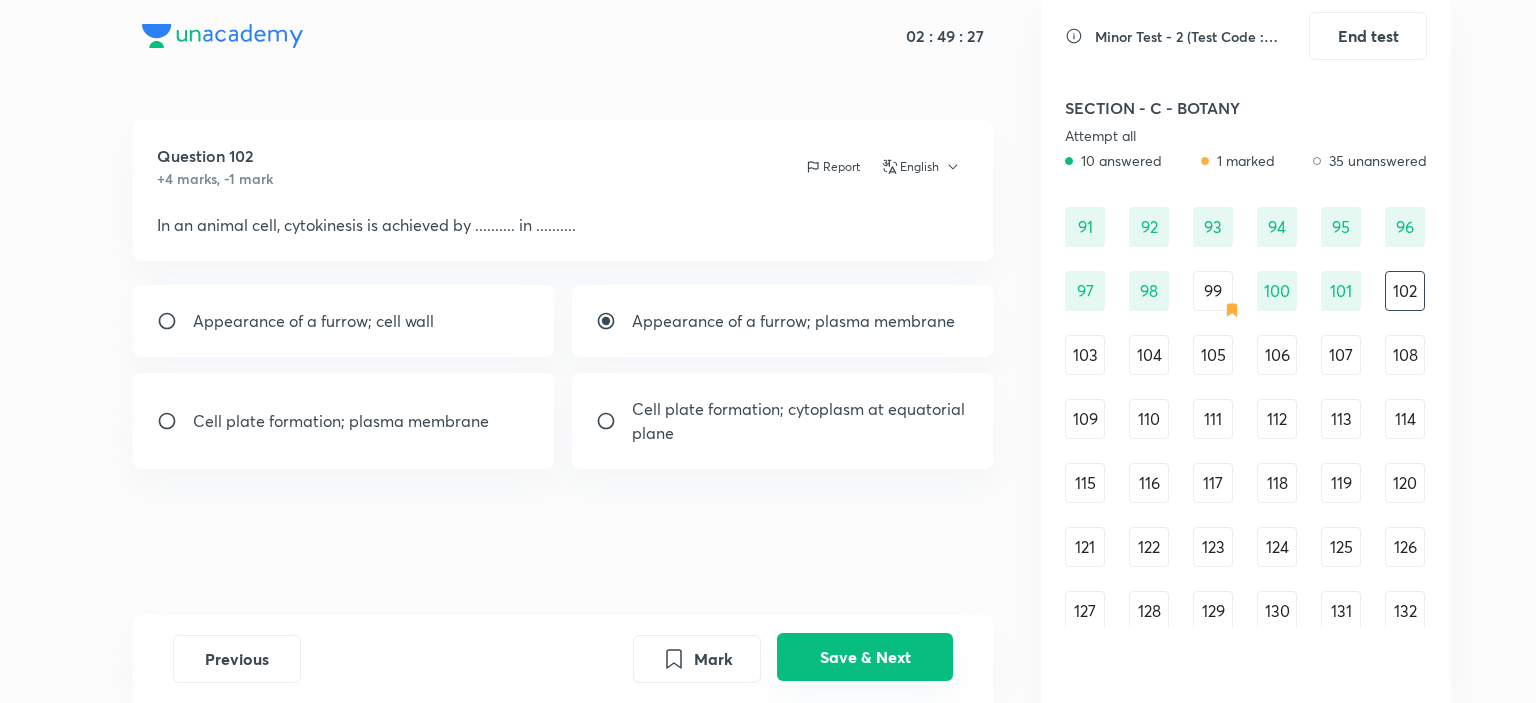 click on "Save & Next" at bounding box center (865, 657) 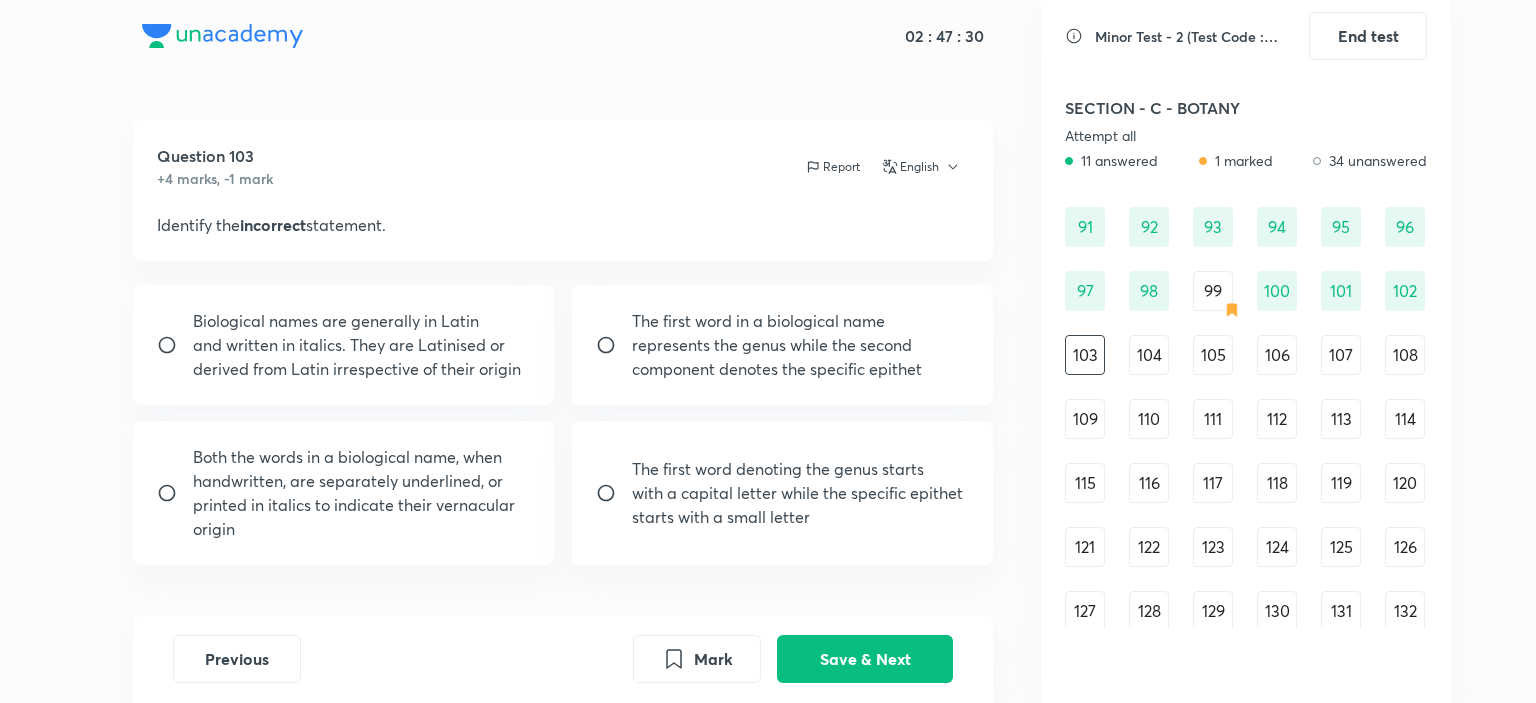 click on "The first word denoting the genus starts with a capital letter while the specific epithet starts with a small letter" at bounding box center (783, 493) 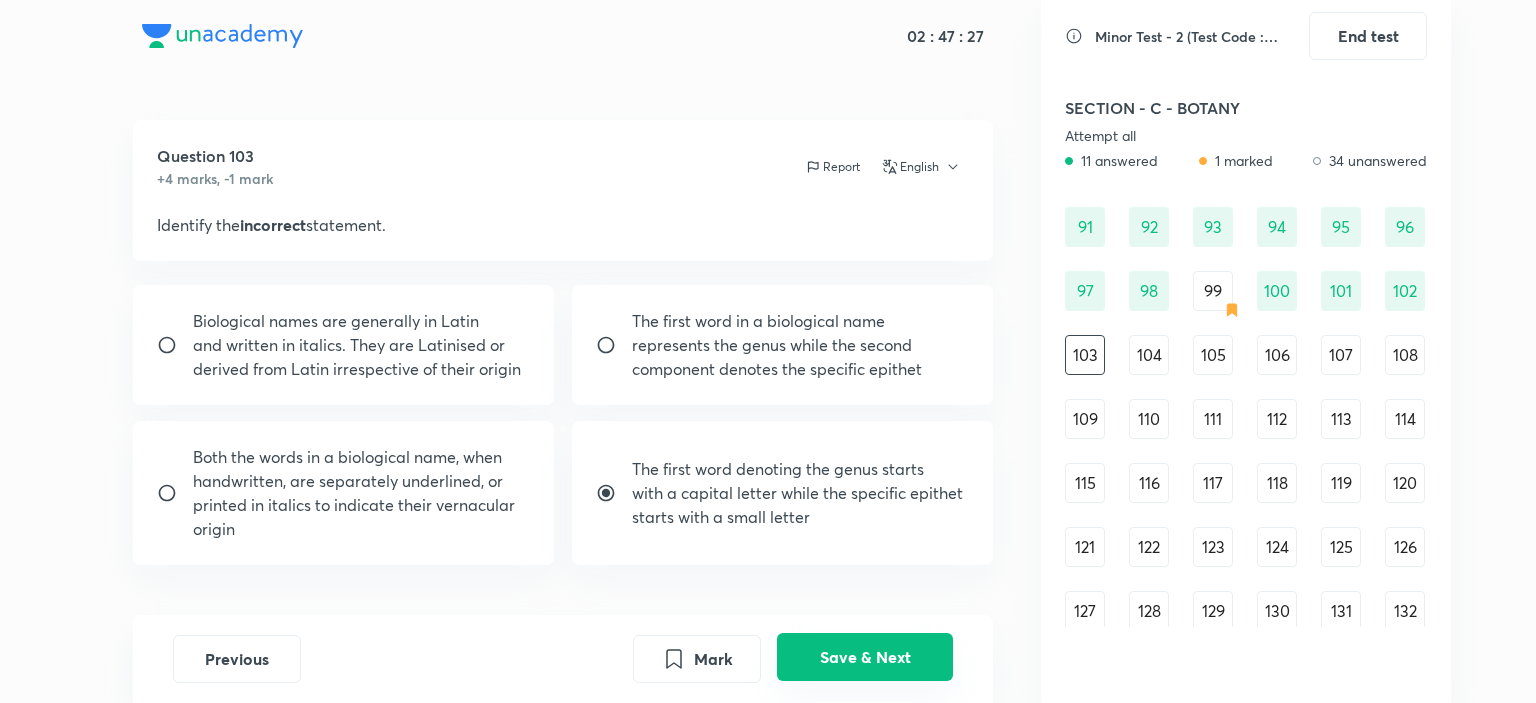 click on "Save & Next" at bounding box center (865, 657) 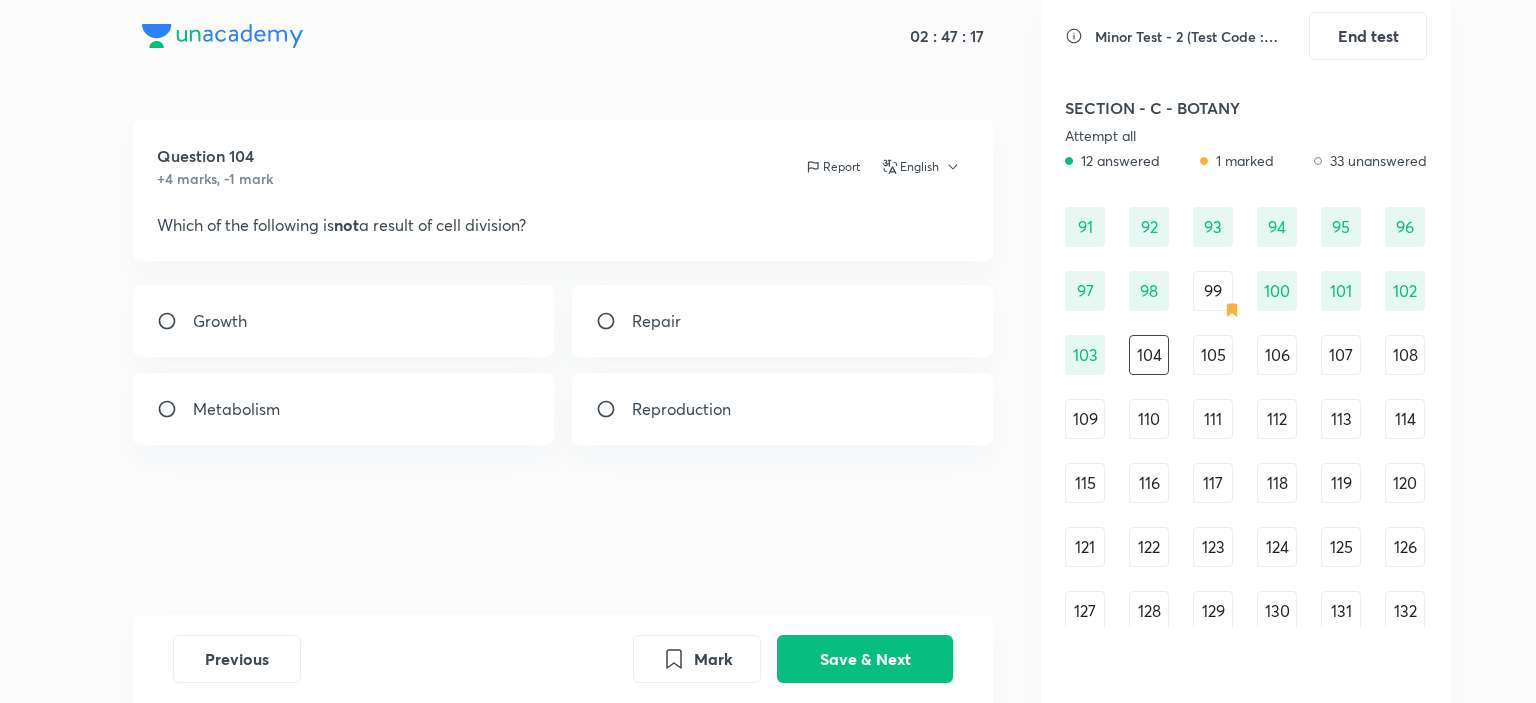 click on "Repair" at bounding box center [783, 321] 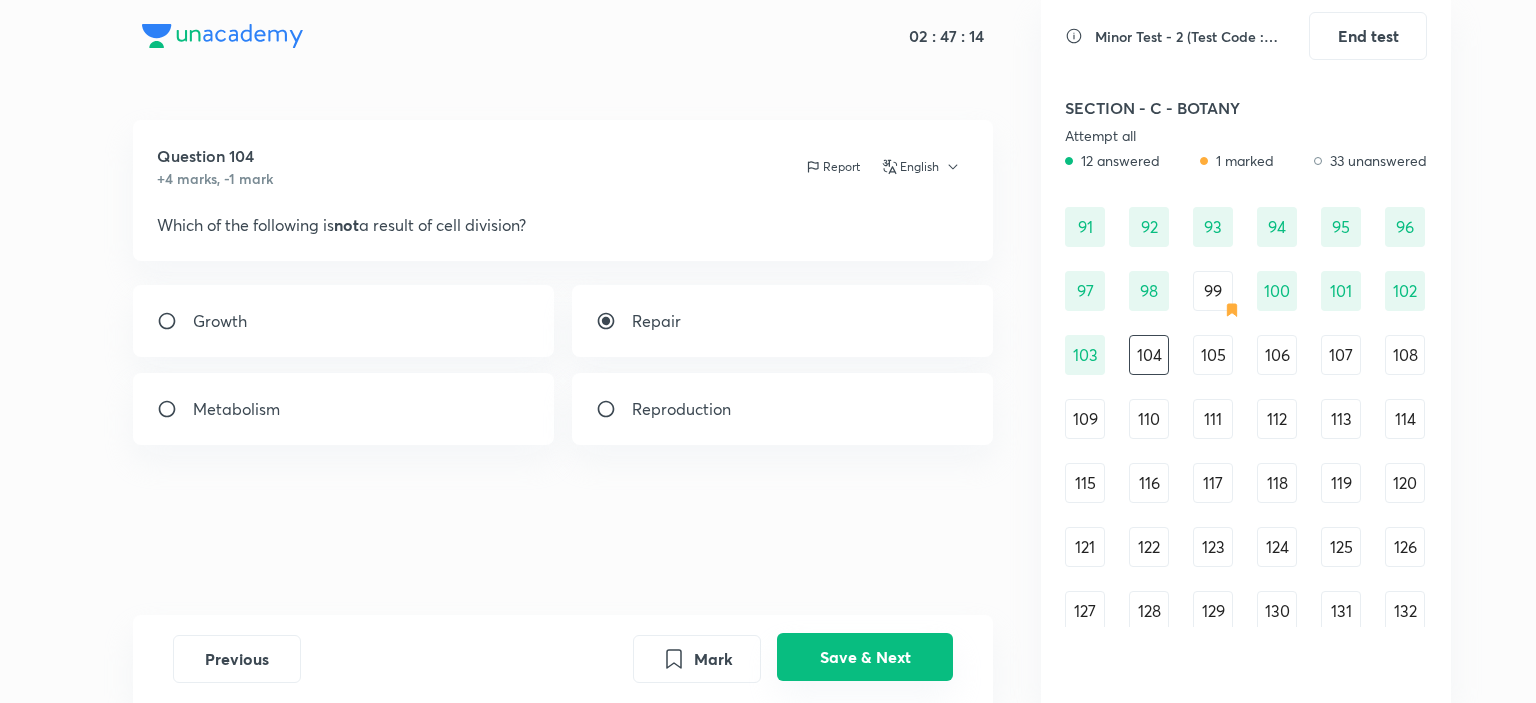 click on "Save & Next" at bounding box center (865, 657) 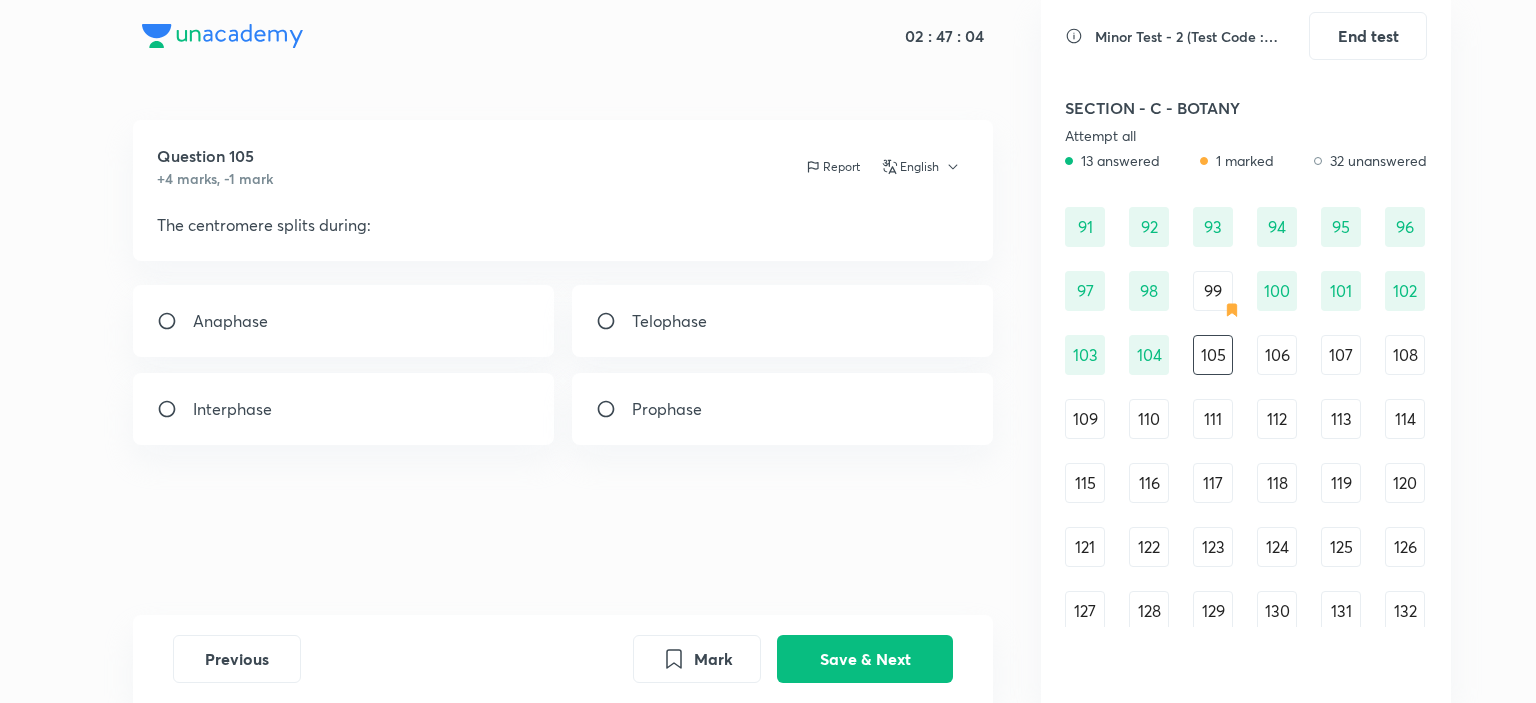 click on "Anaphase" at bounding box center (344, 321) 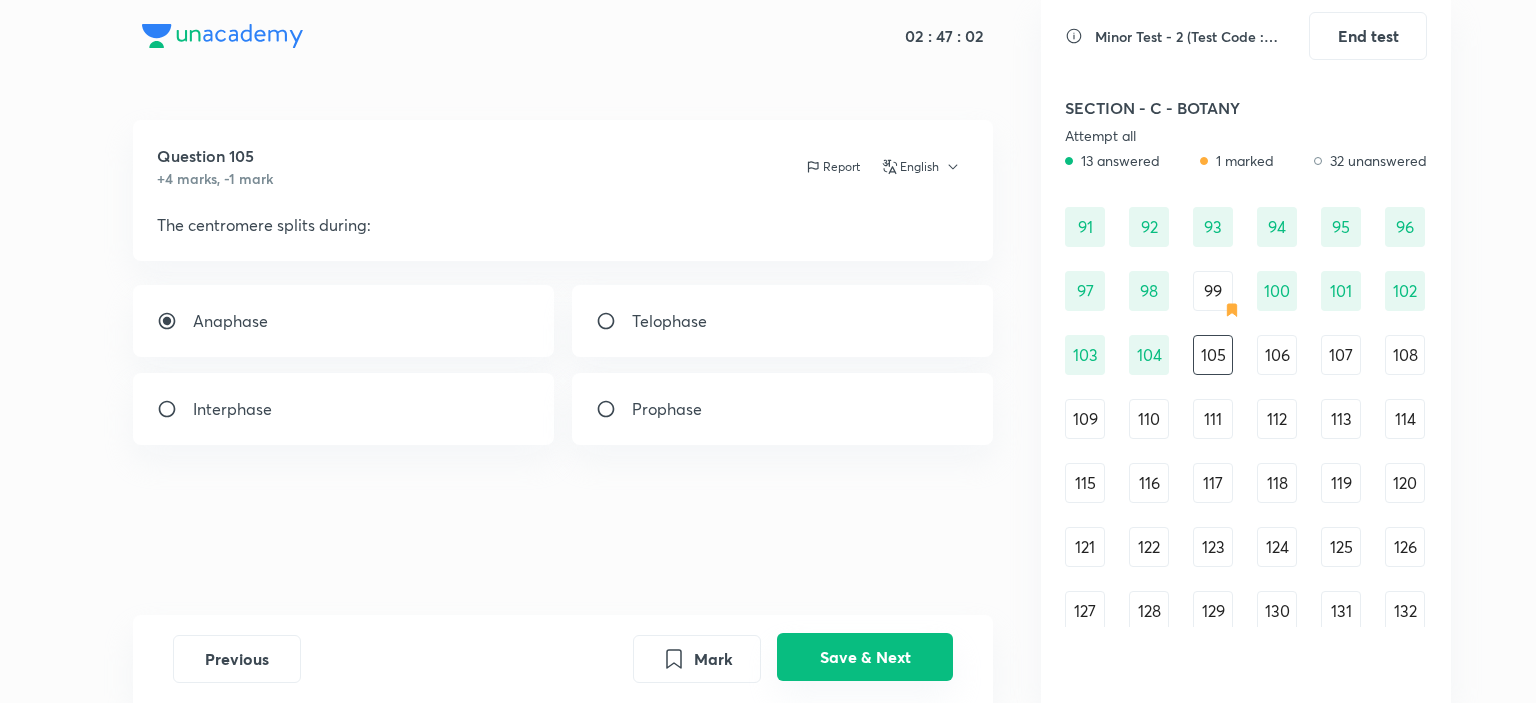 click on "Save & Next" at bounding box center [865, 657] 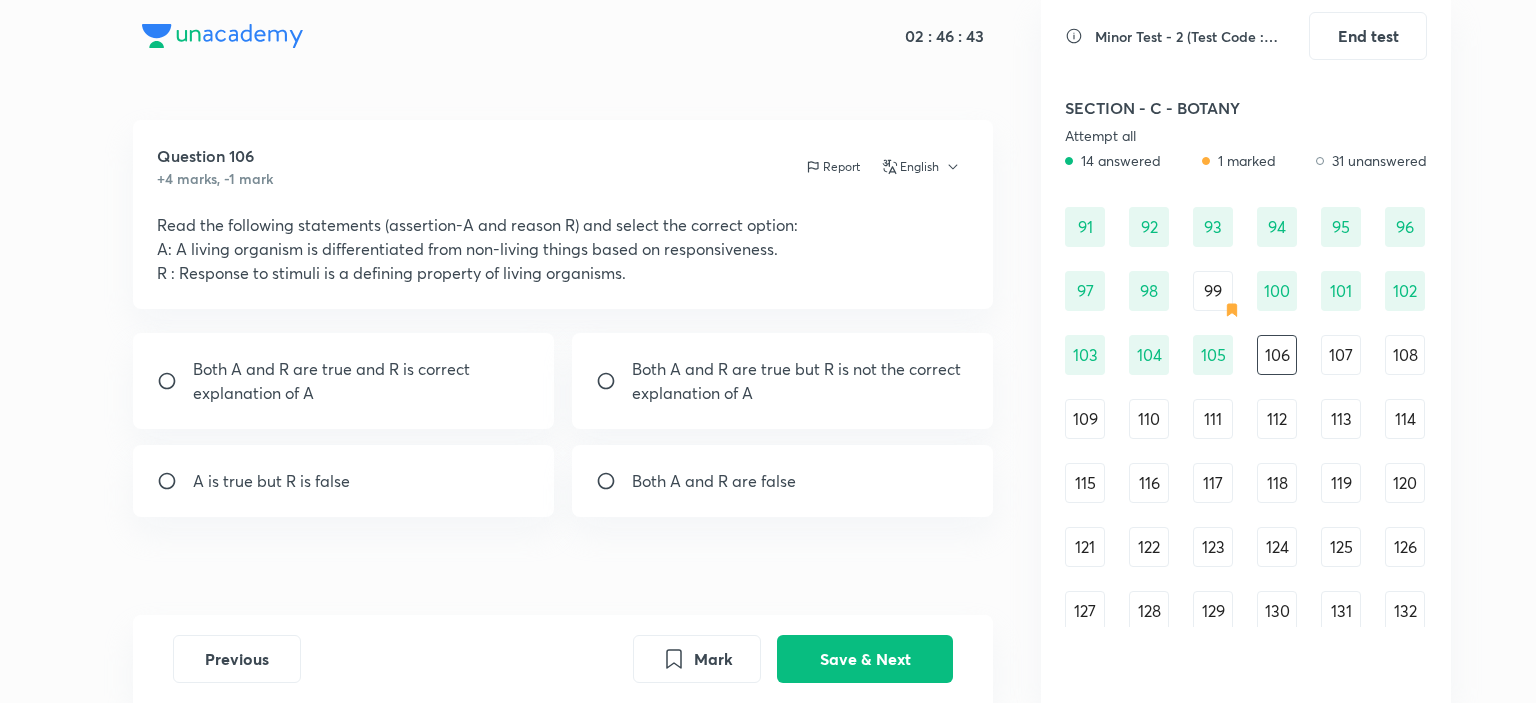 click on "Both A and R are true and R is correct explanation of A" at bounding box center [362, 381] 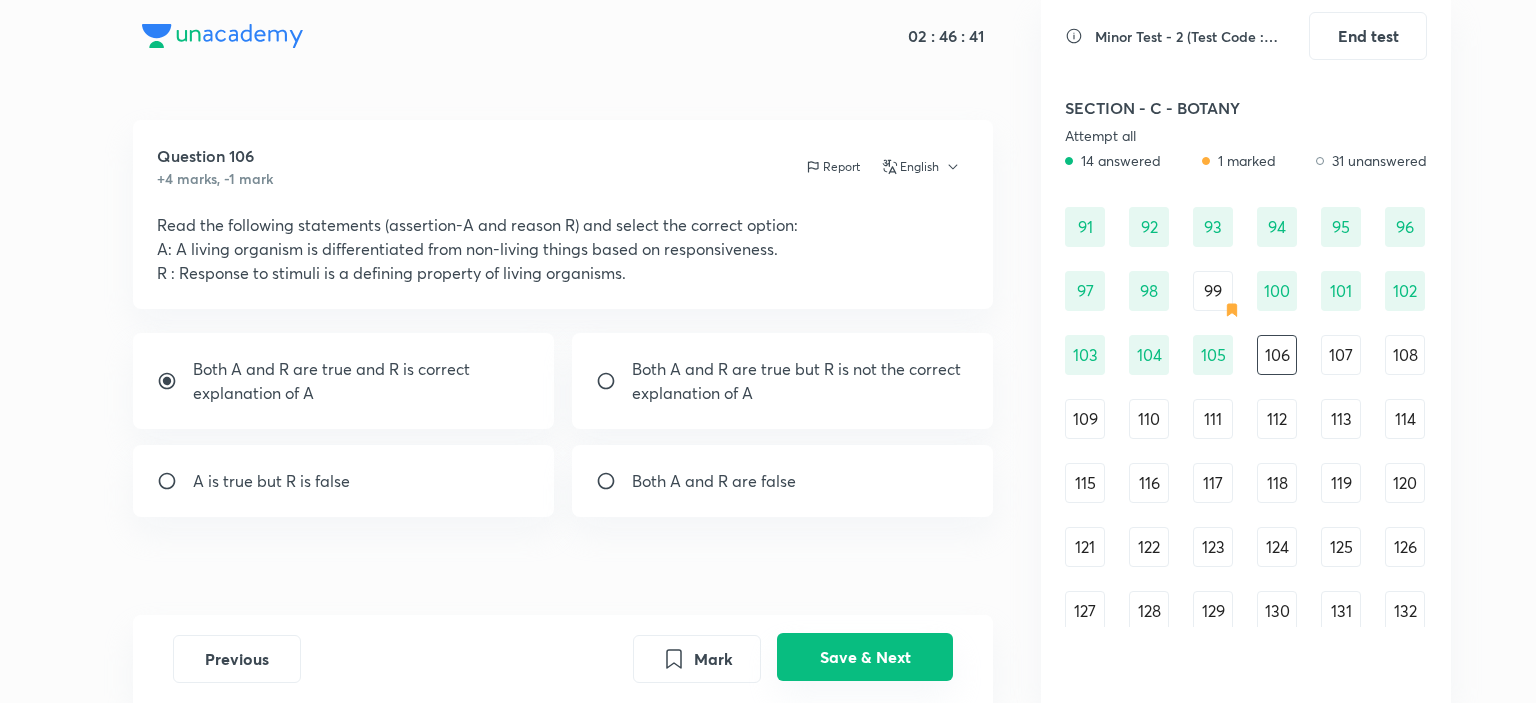 click on "Save & Next" at bounding box center [865, 657] 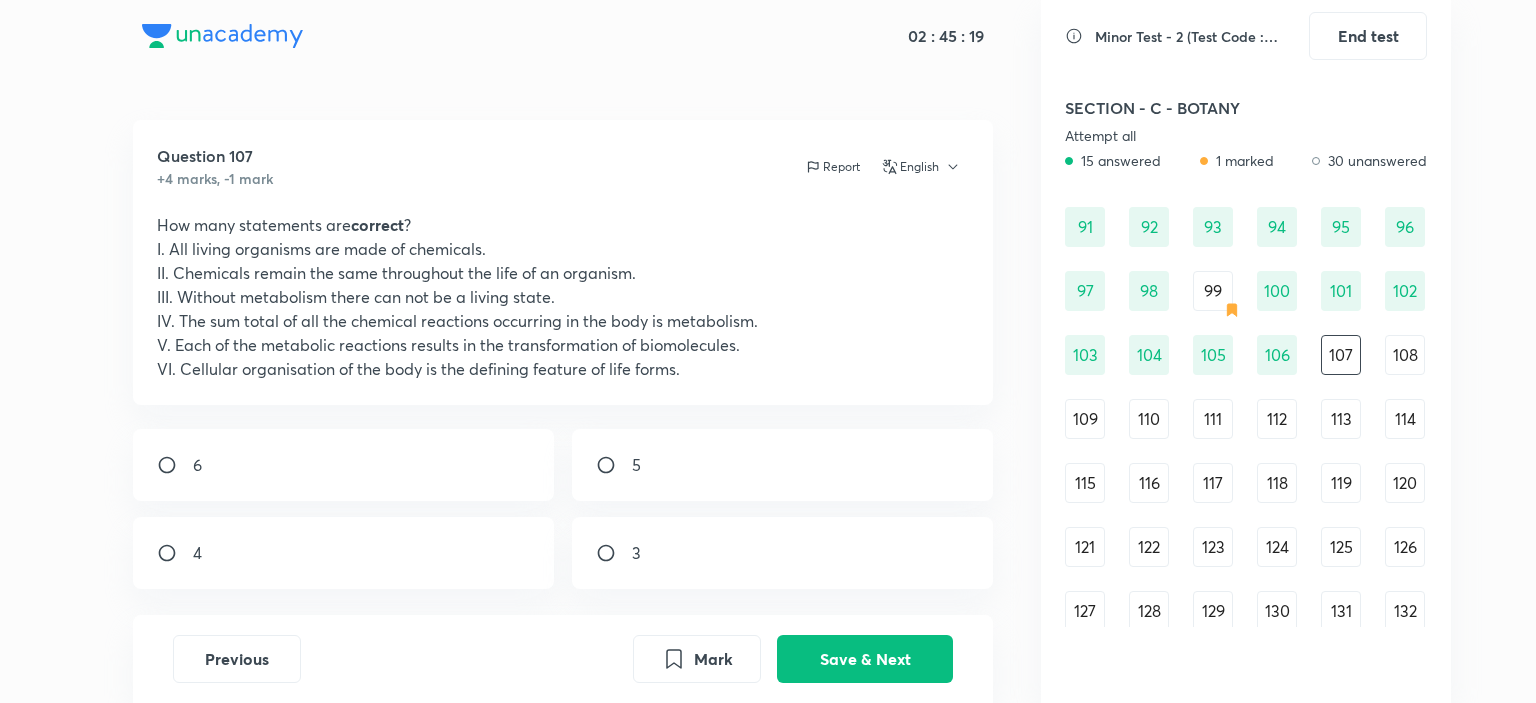 click on "5" at bounding box center (783, 465) 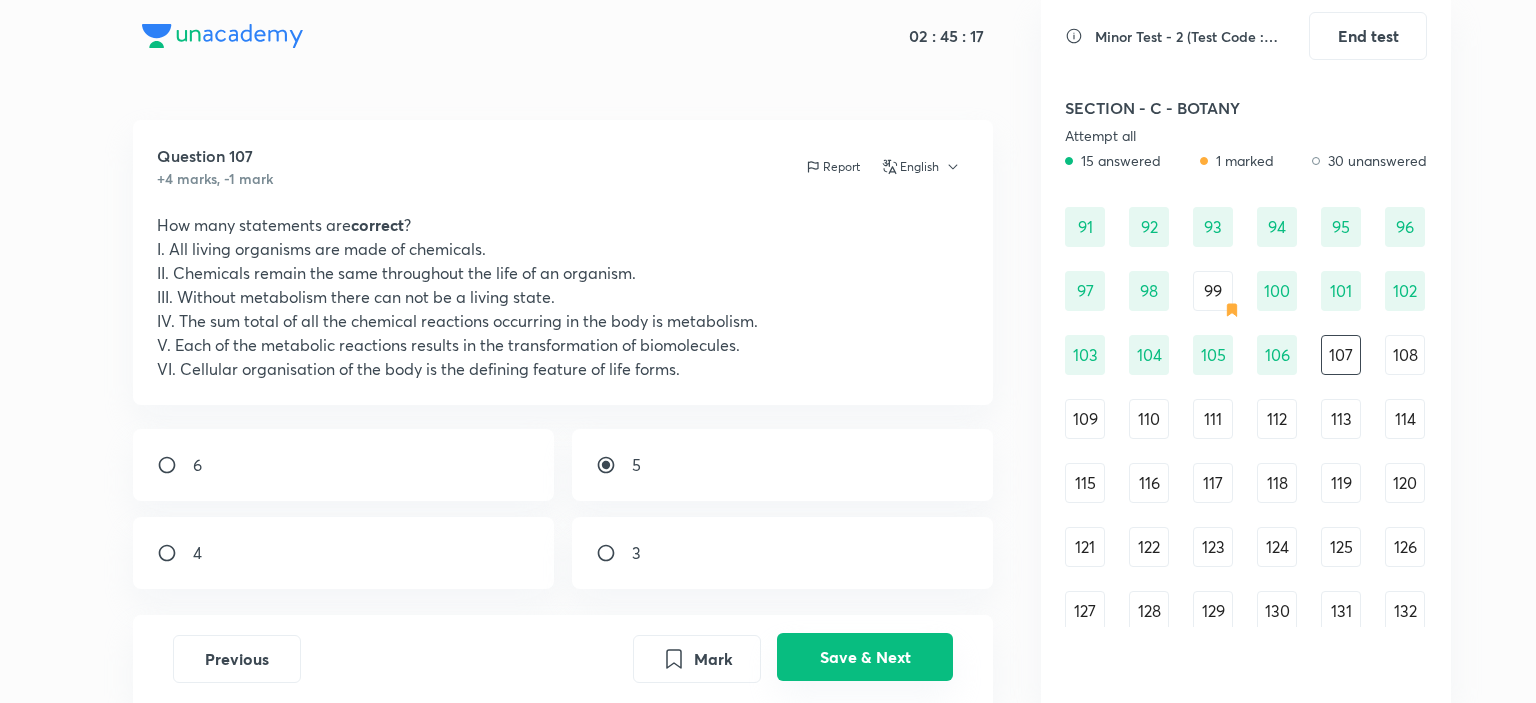 click on "Save & Next" at bounding box center (865, 657) 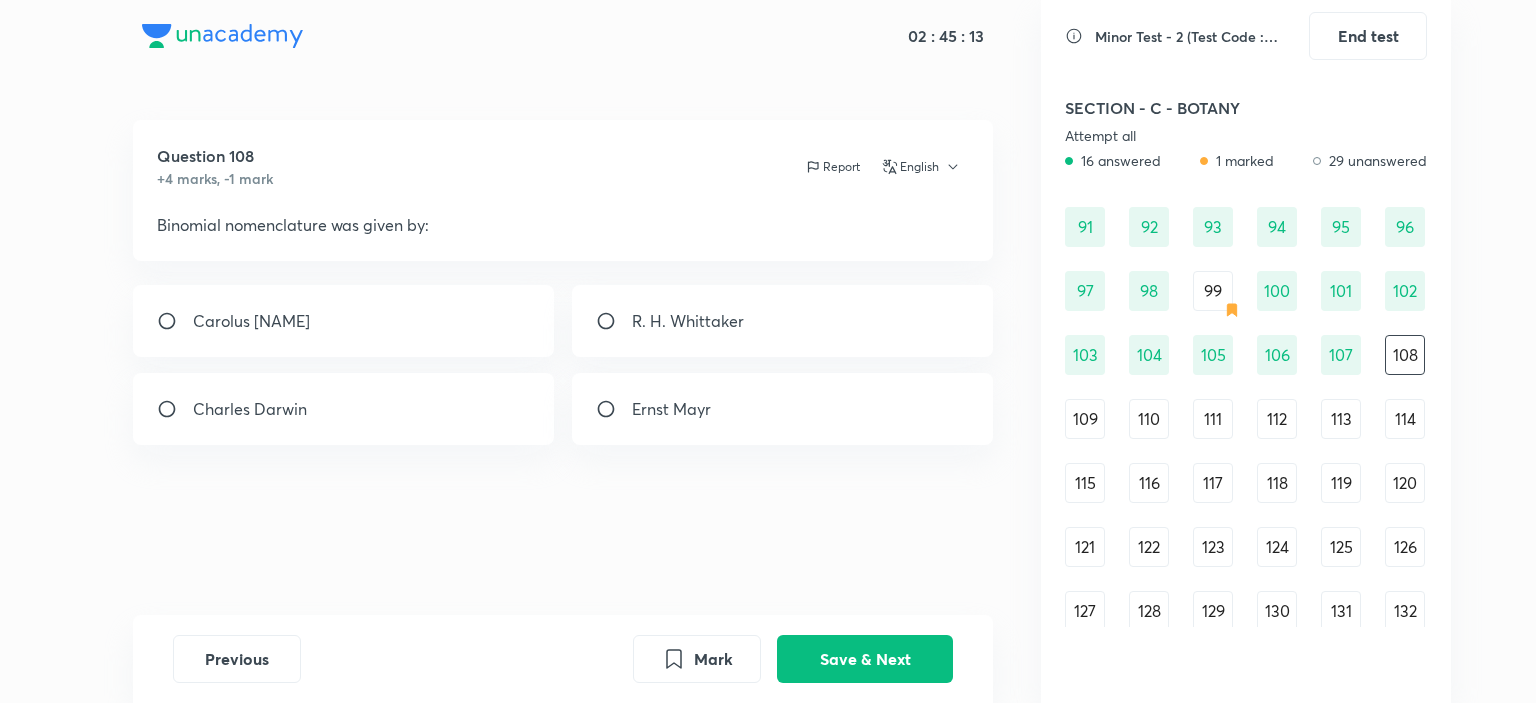 click on "Carolus Linnaeus" at bounding box center (344, 321) 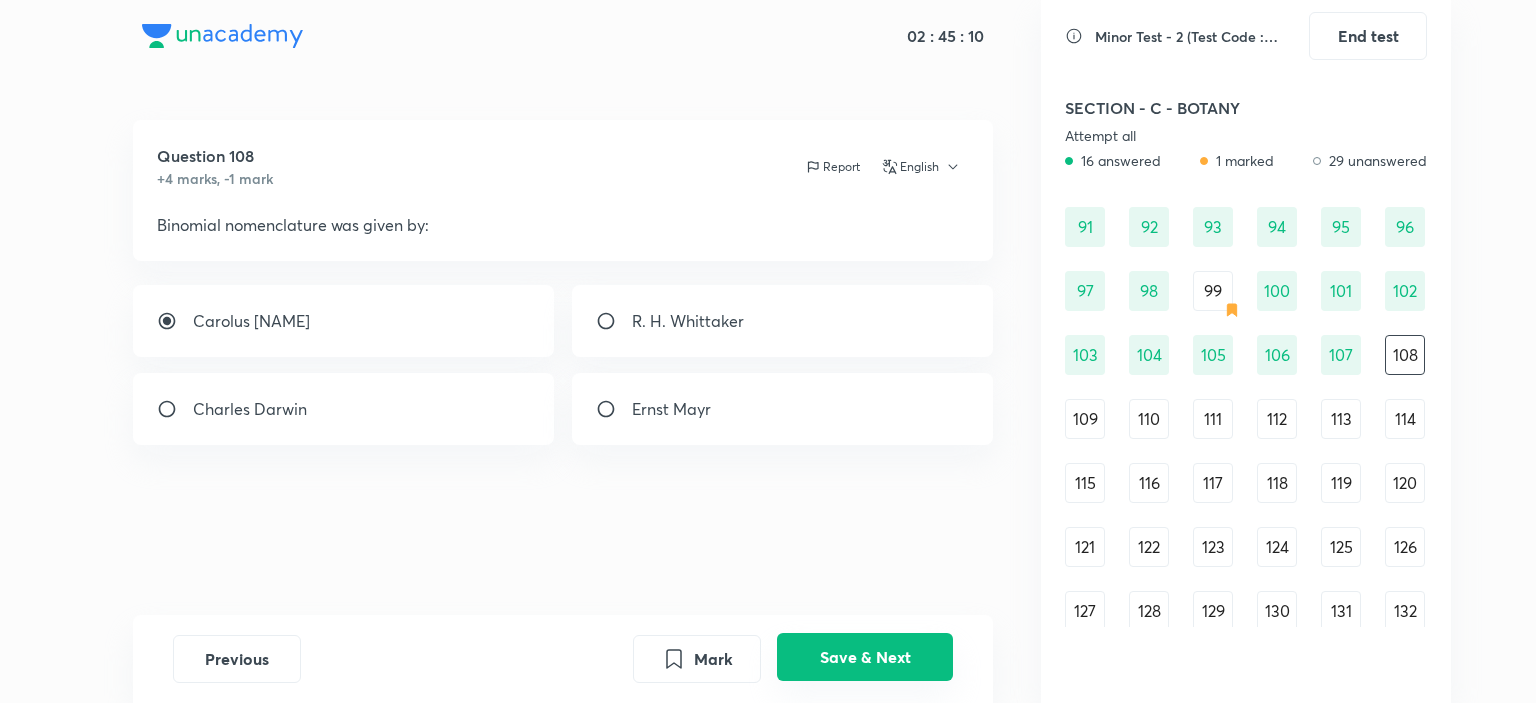 click on "Save & Next" at bounding box center [865, 657] 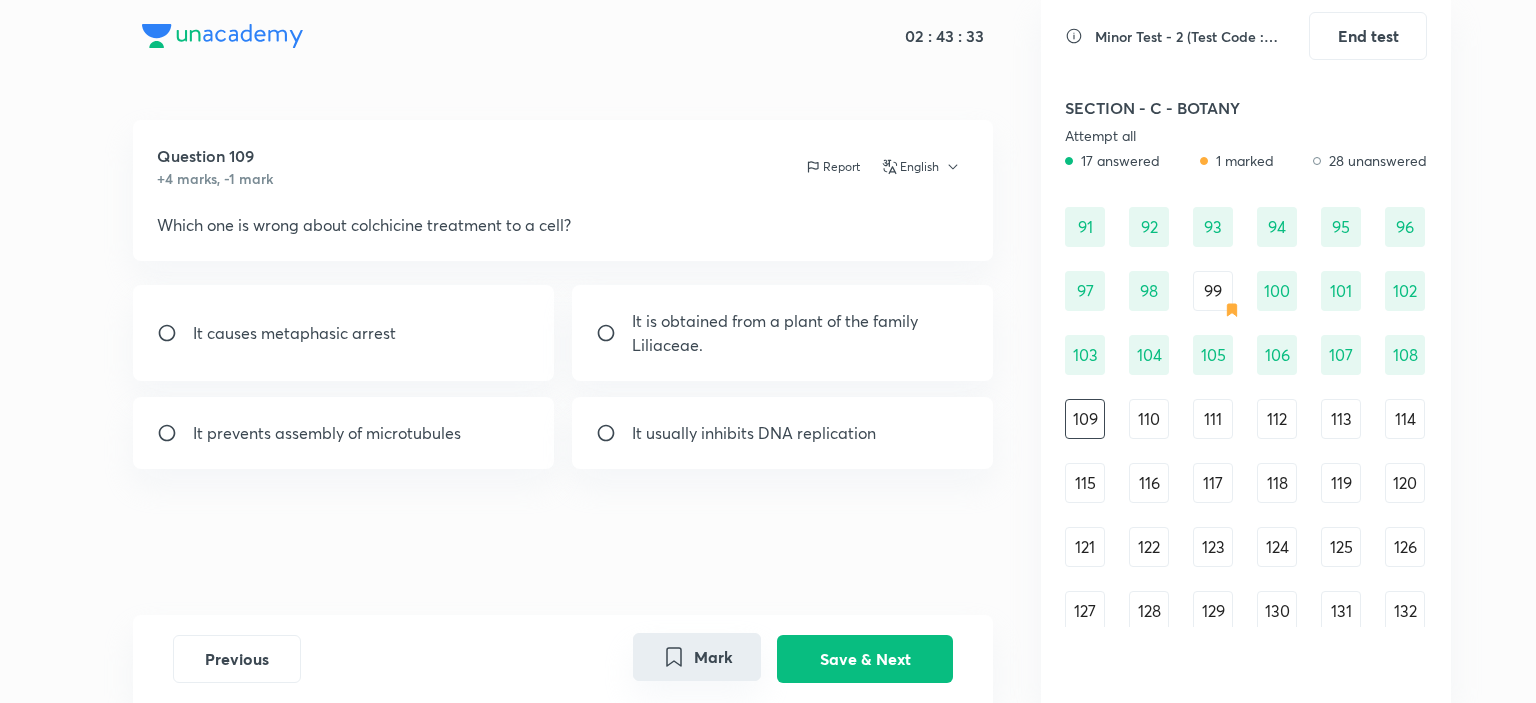 click on "Mark" at bounding box center (697, 657) 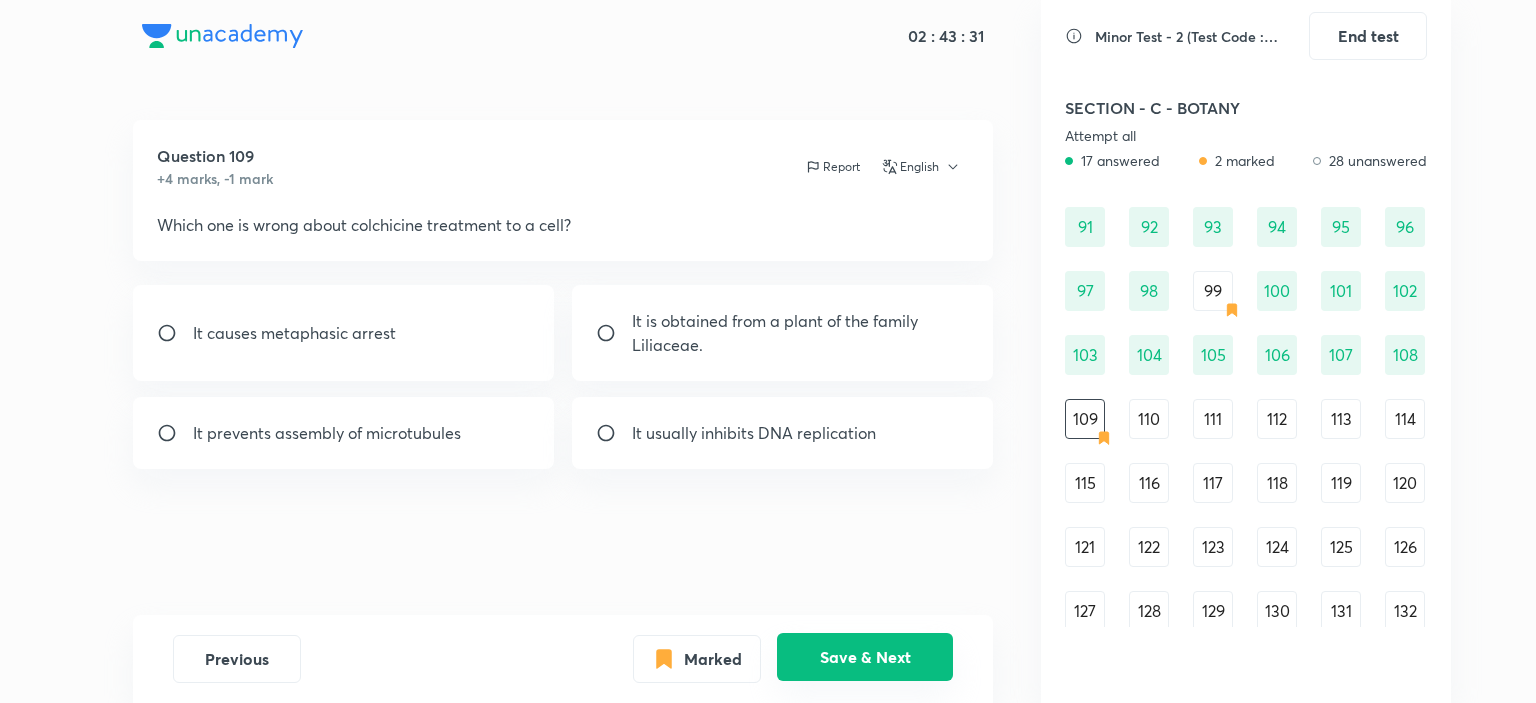 click on "Save & Next" at bounding box center [865, 657] 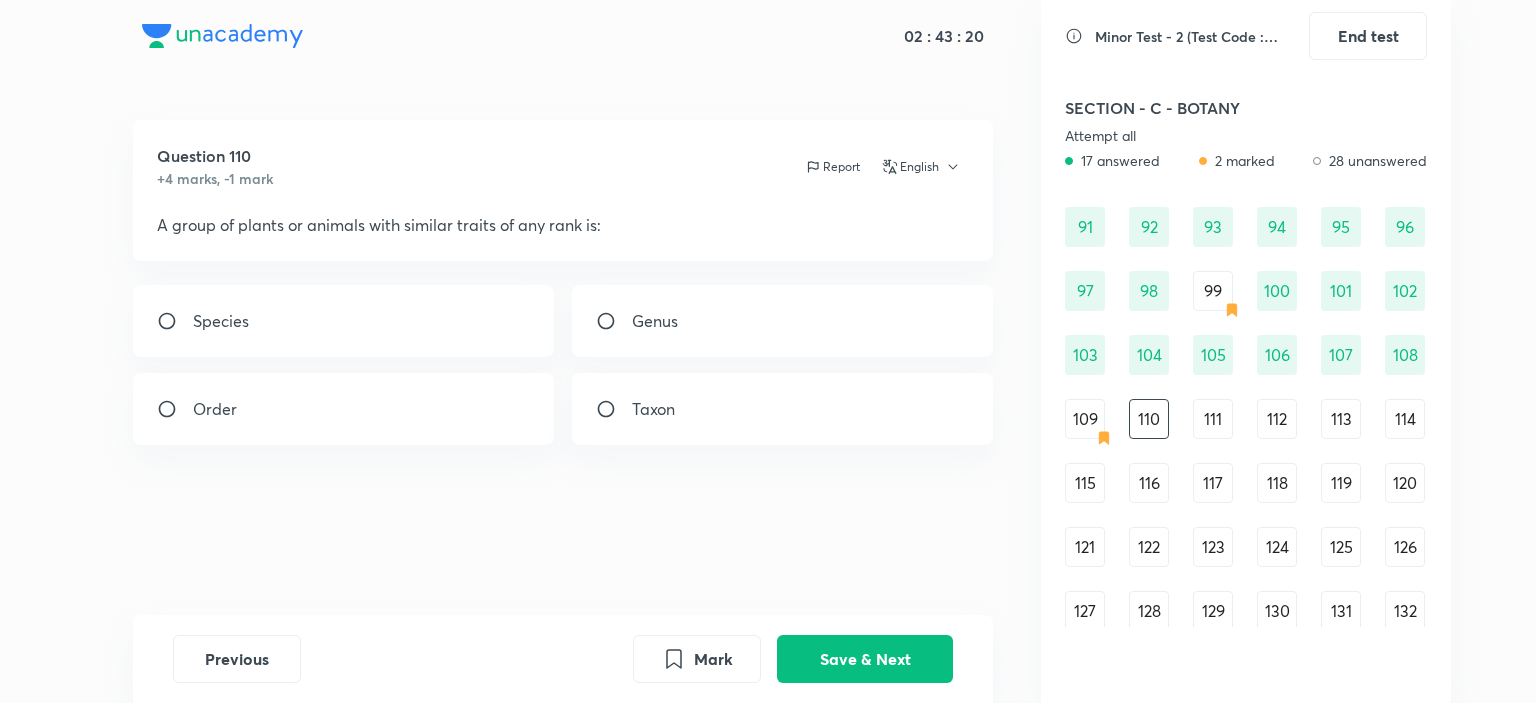 click on "Species" at bounding box center (344, 321) 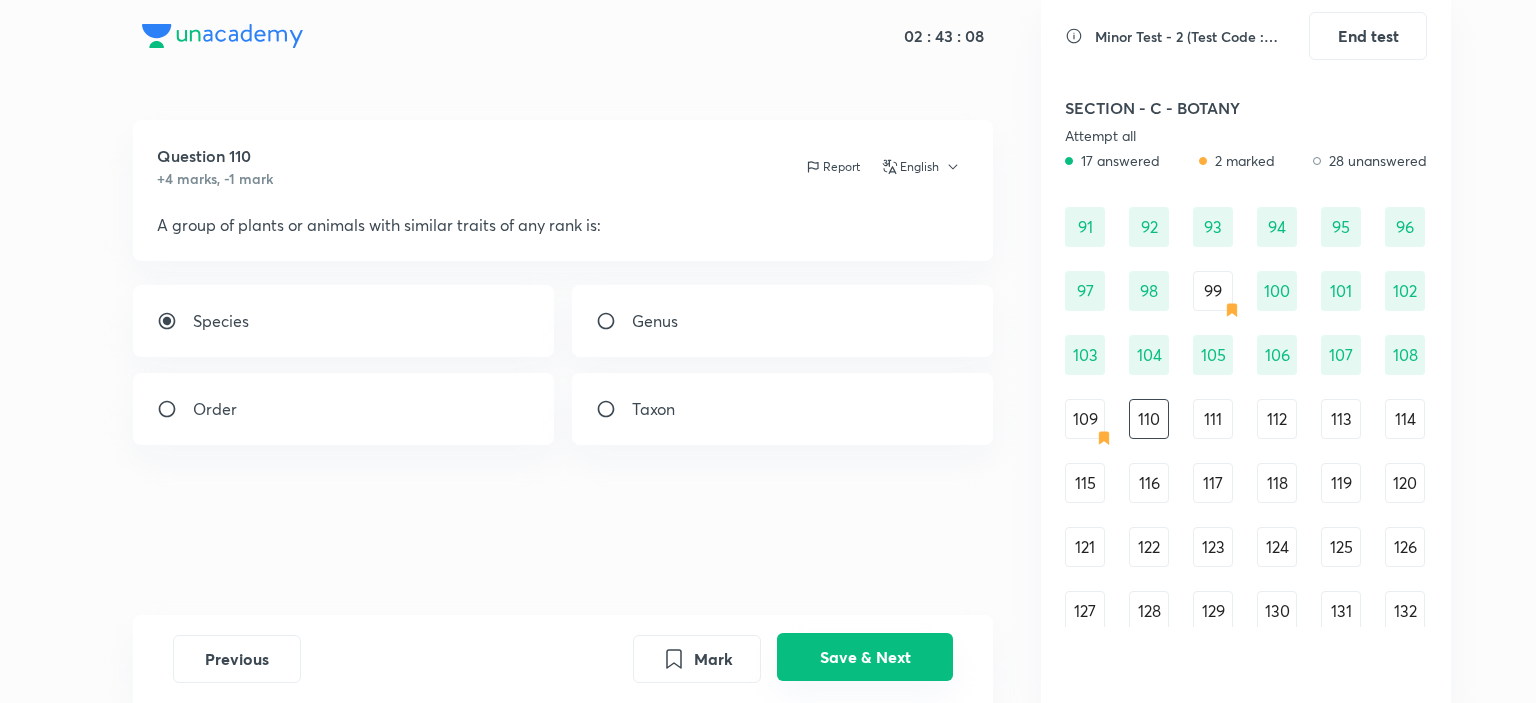 click on "Save & Next" at bounding box center (865, 657) 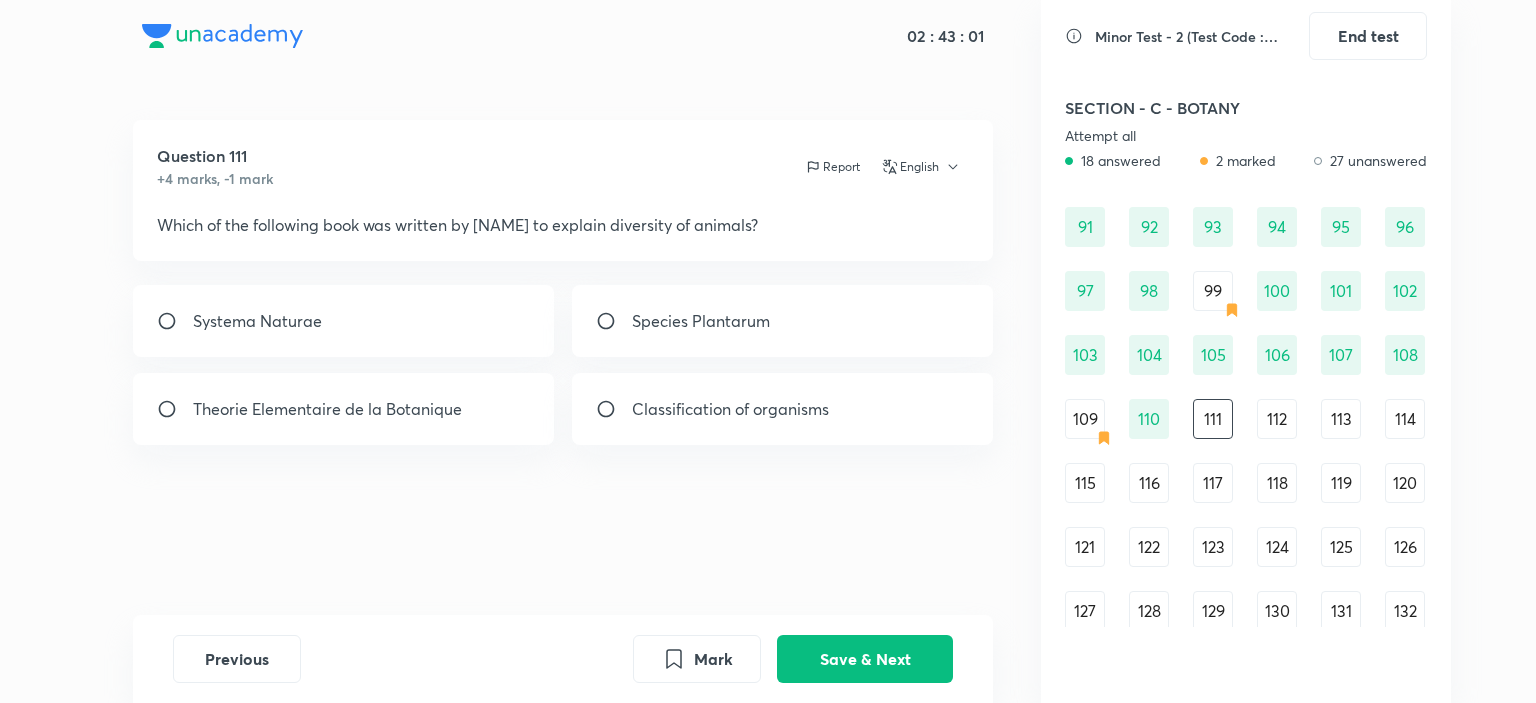 click on "Systema Naturae" at bounding box center (344, 321) 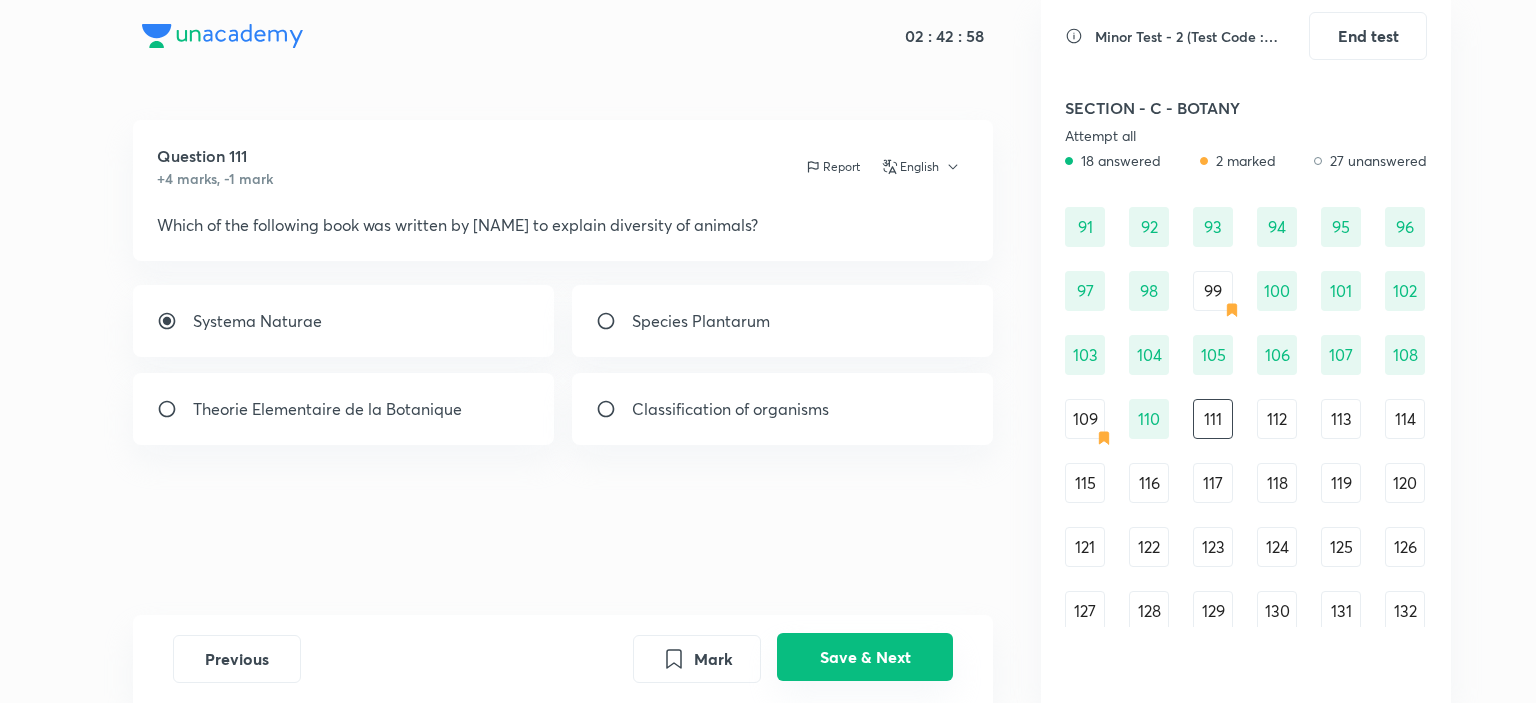 click on "Save & Next" at bounding box center (865, 657) 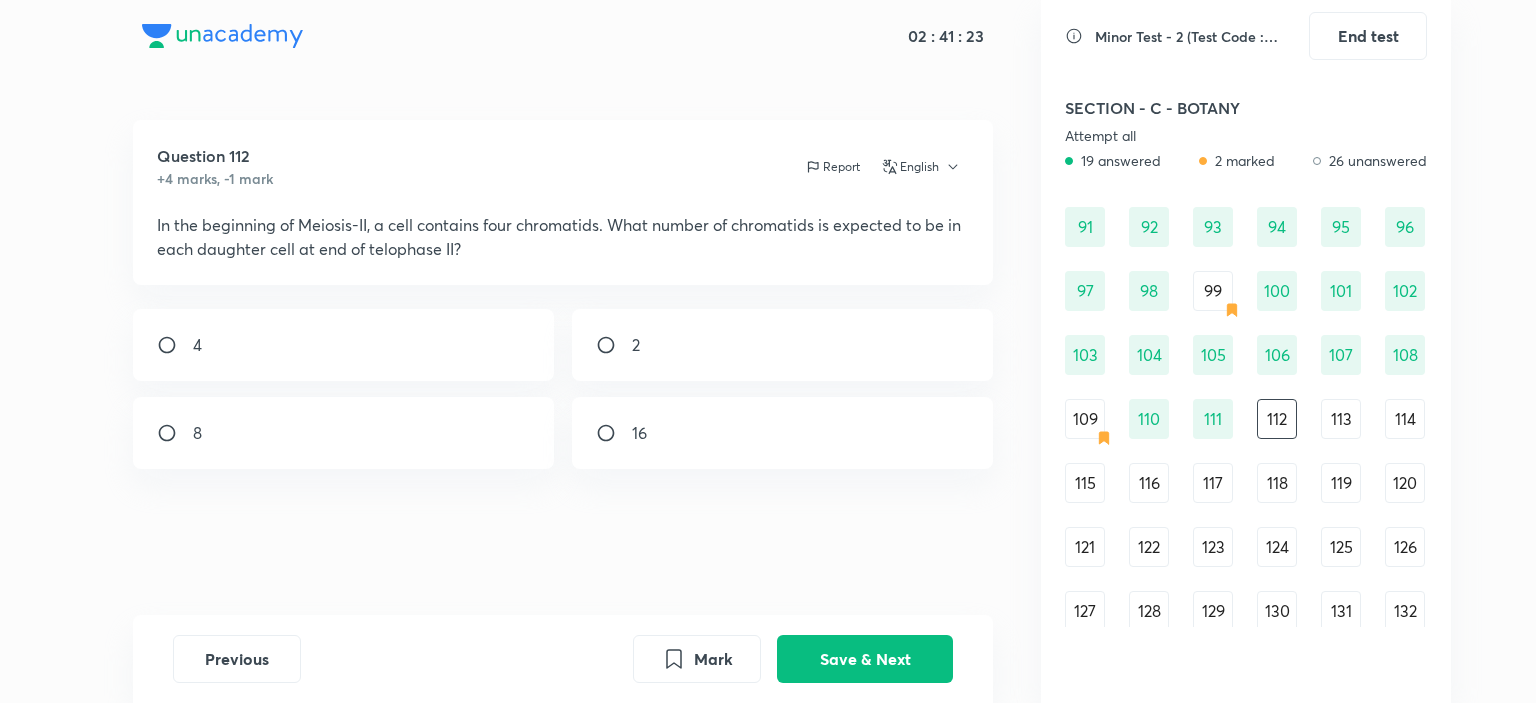 click on "2" at bounding box center (783, 345) 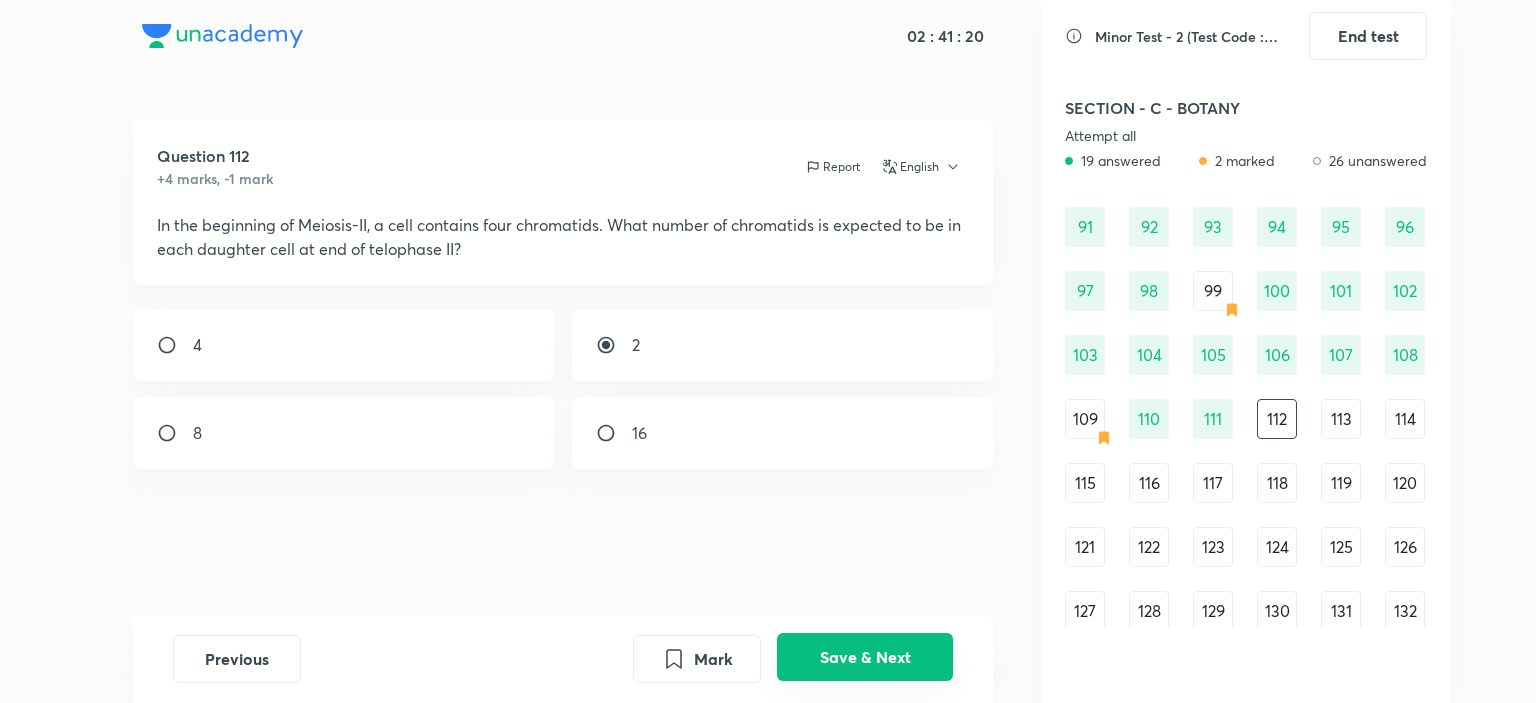 click on "Save & Next" at bounding box center (865, 657) 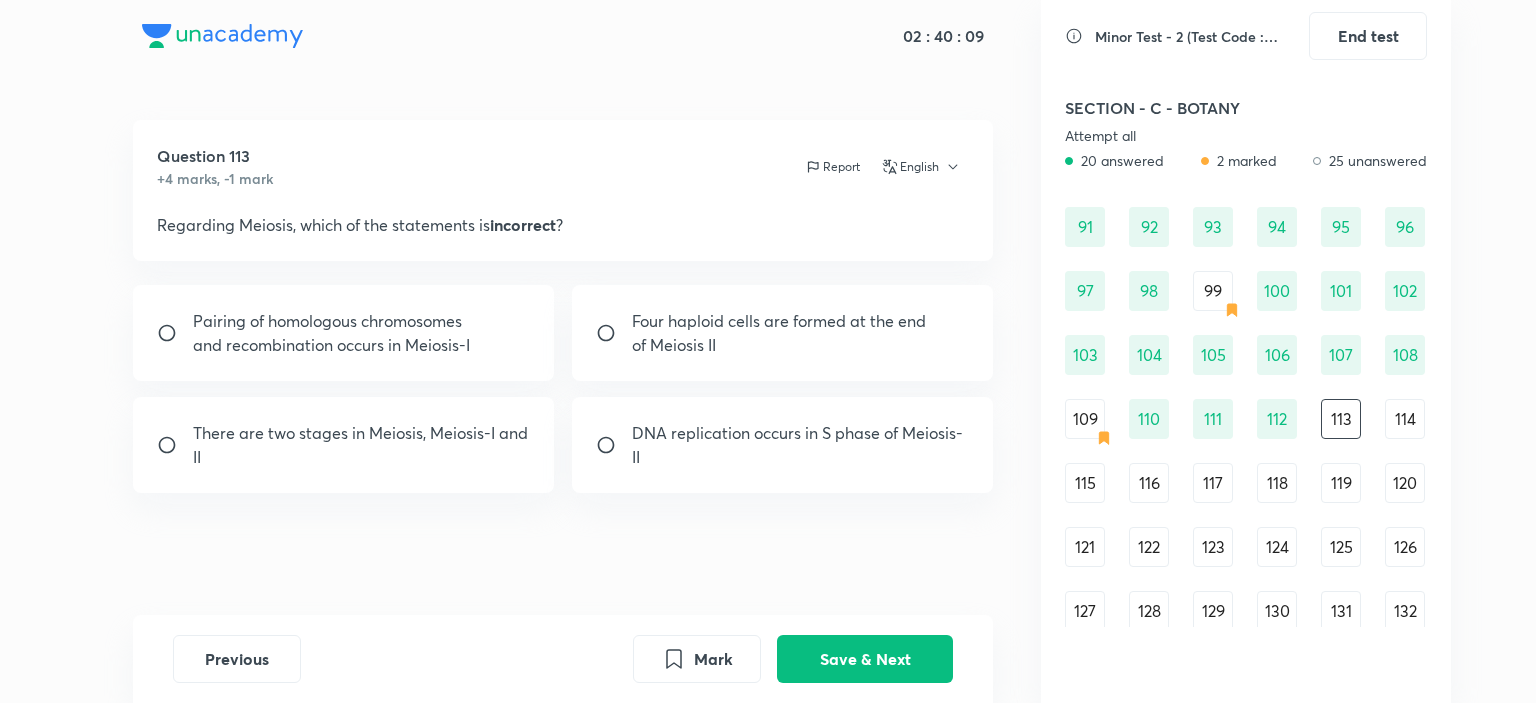 click on "DNA replication occurs in S phase of Meiosis-II" at bounding box center [801, 445] 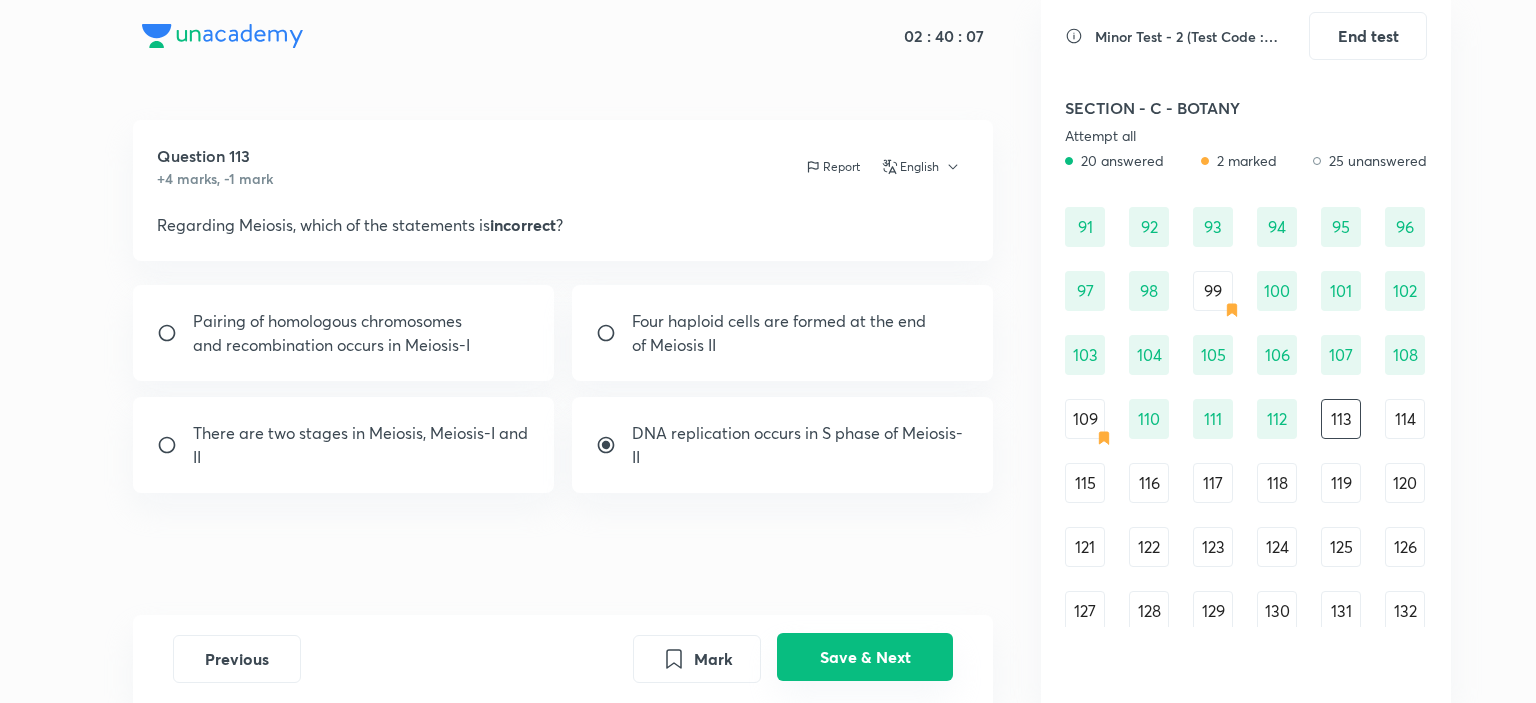 click on "Save & Next" at bounding box center (865, 657) 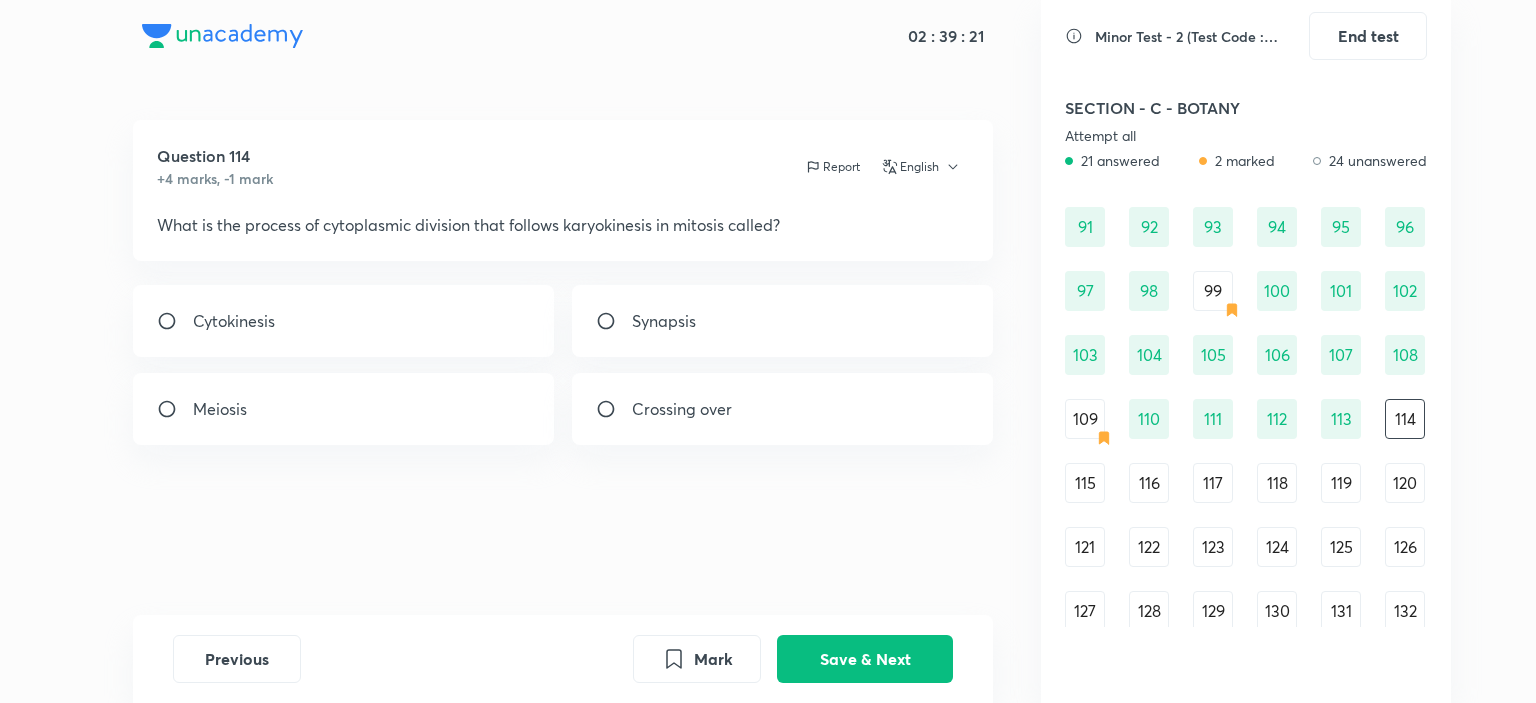 click on "Cytokinesis" at bounding box center (344, 321) 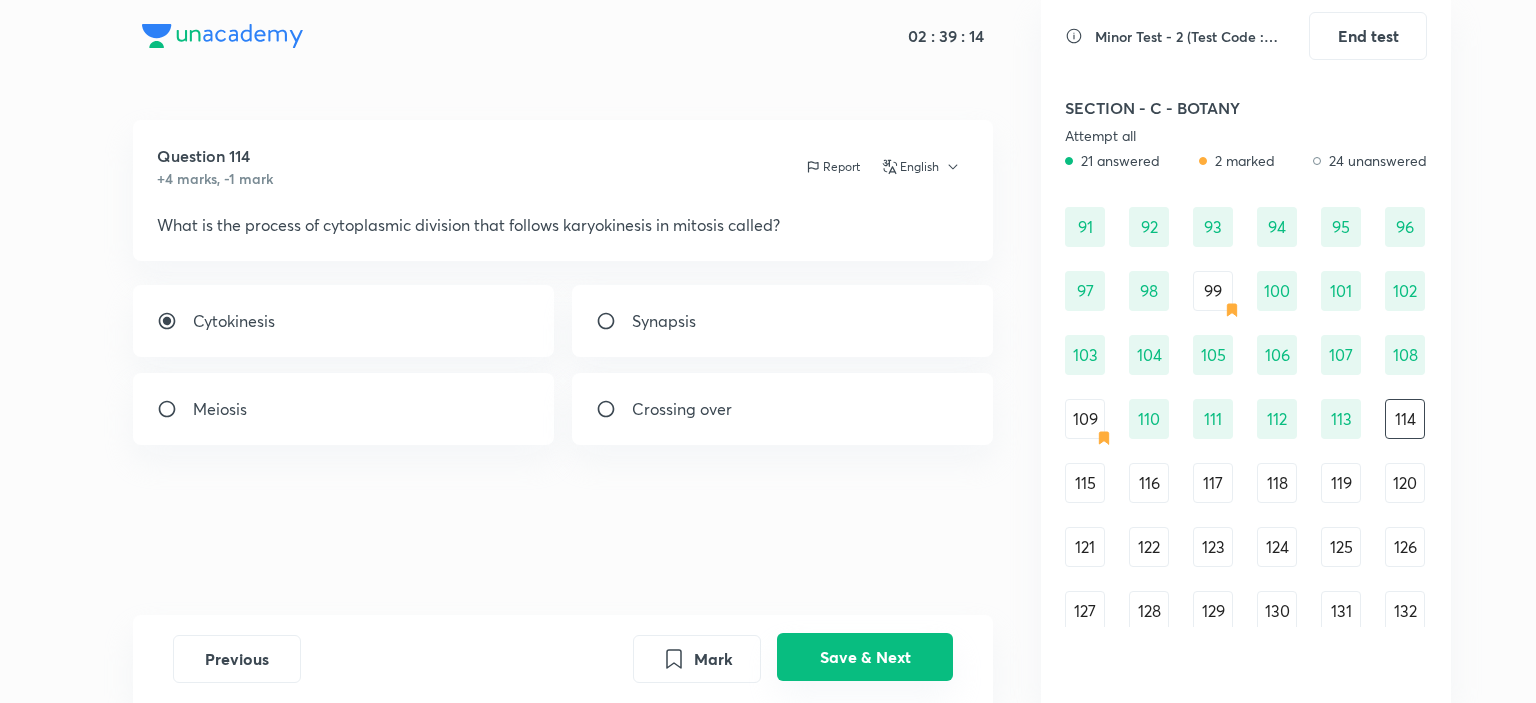 click on "Save & Next" at bounding box center [865, 657] 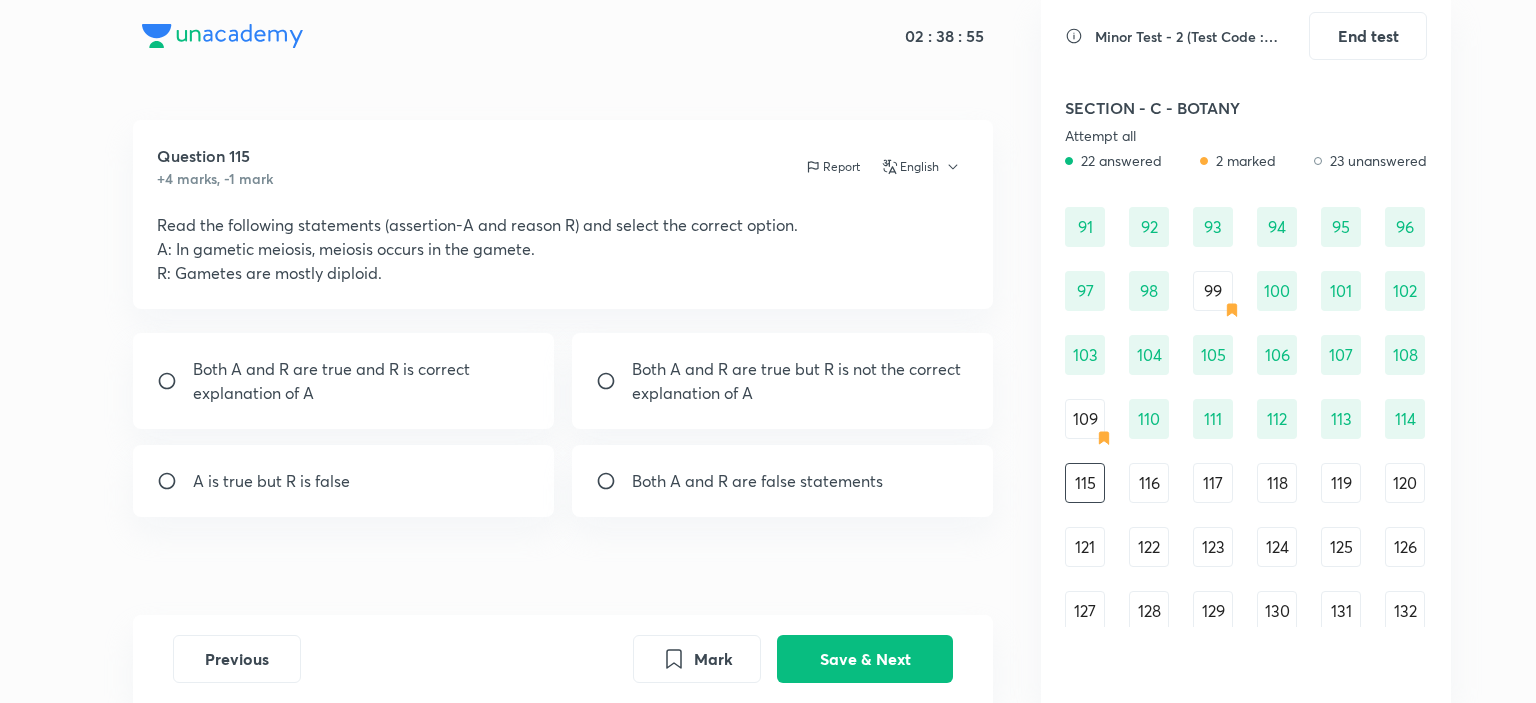 click on "A is true but R is false" at bounding box center (344, 481) 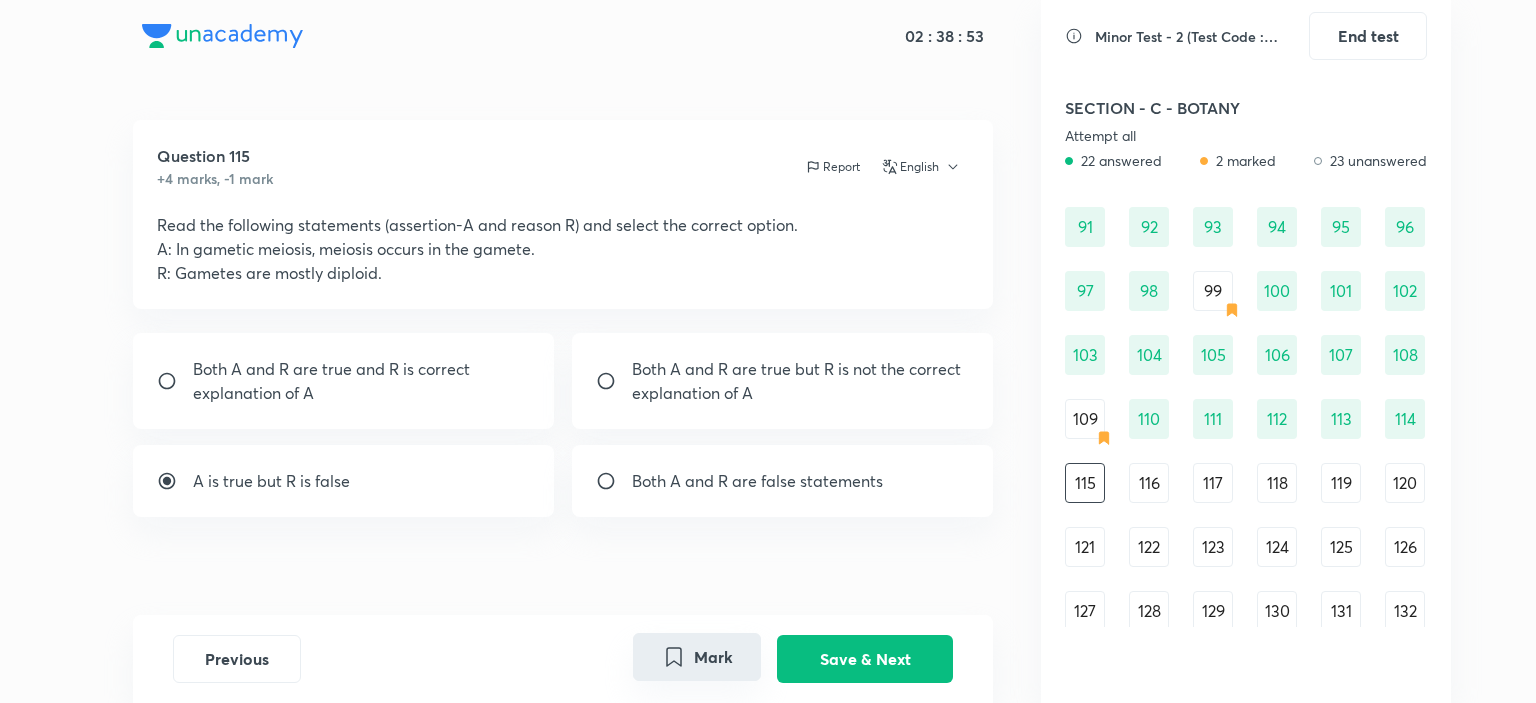 click on "Mark" at bounding box center [697, 657] 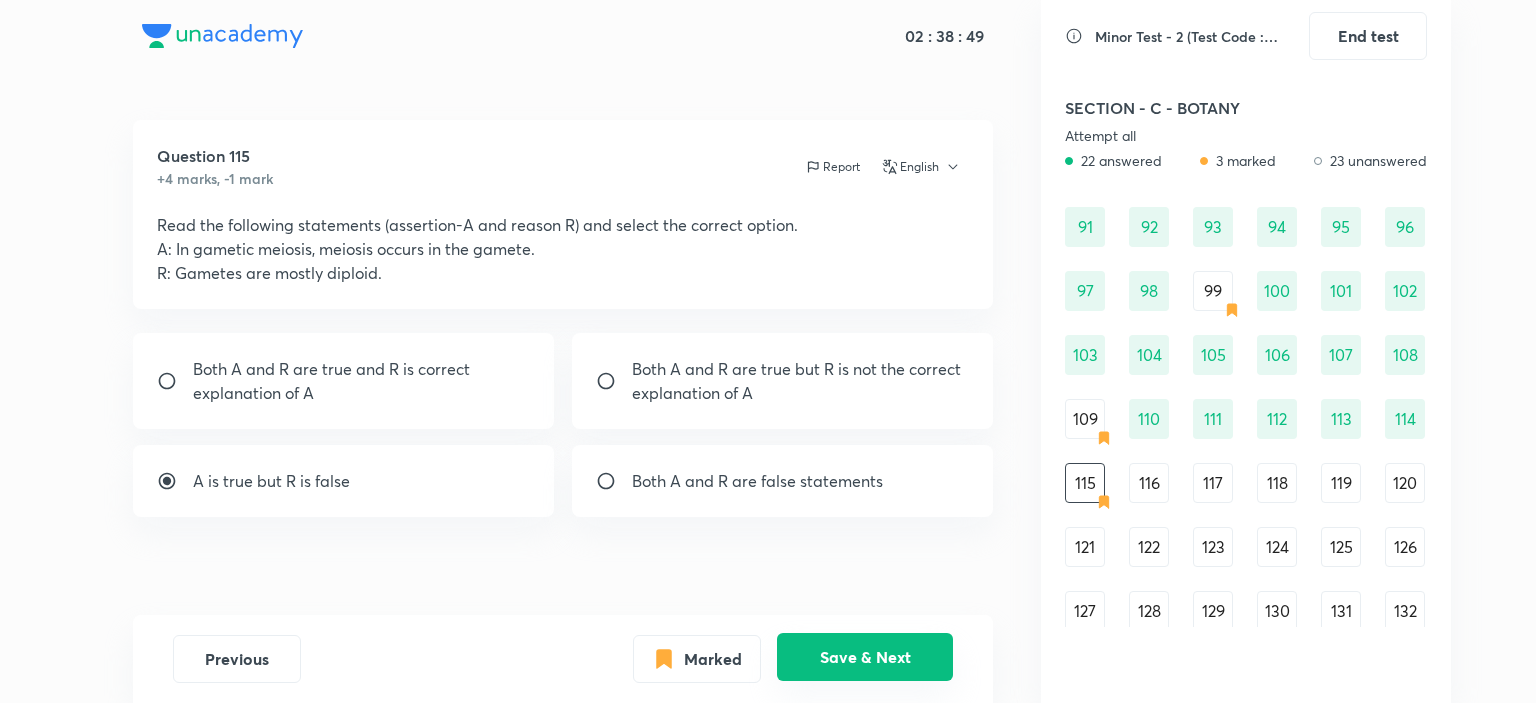 click on "Save & Next" at bounding box center [865, 657] 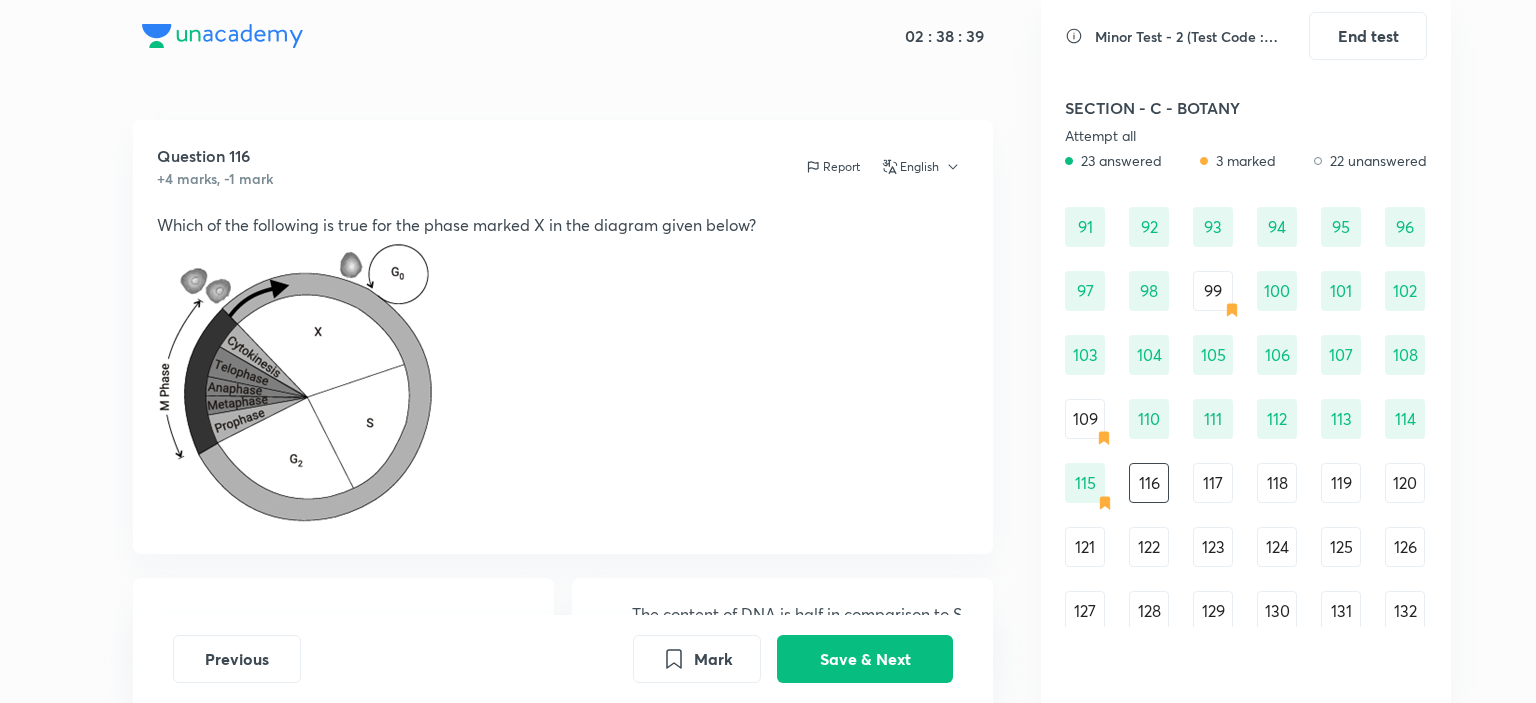 type 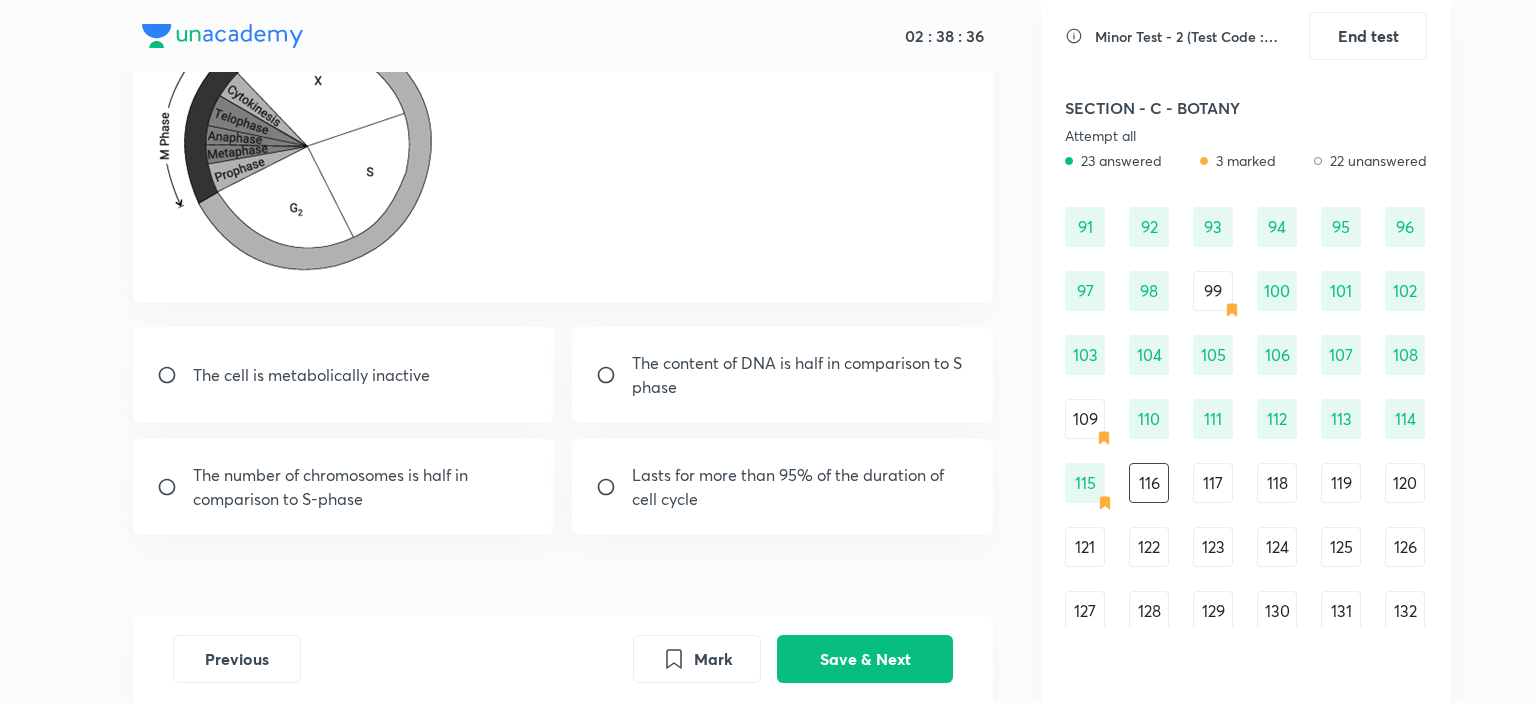 scroll, scrollTop: 211, scrollLeft: 0, axis: vertical 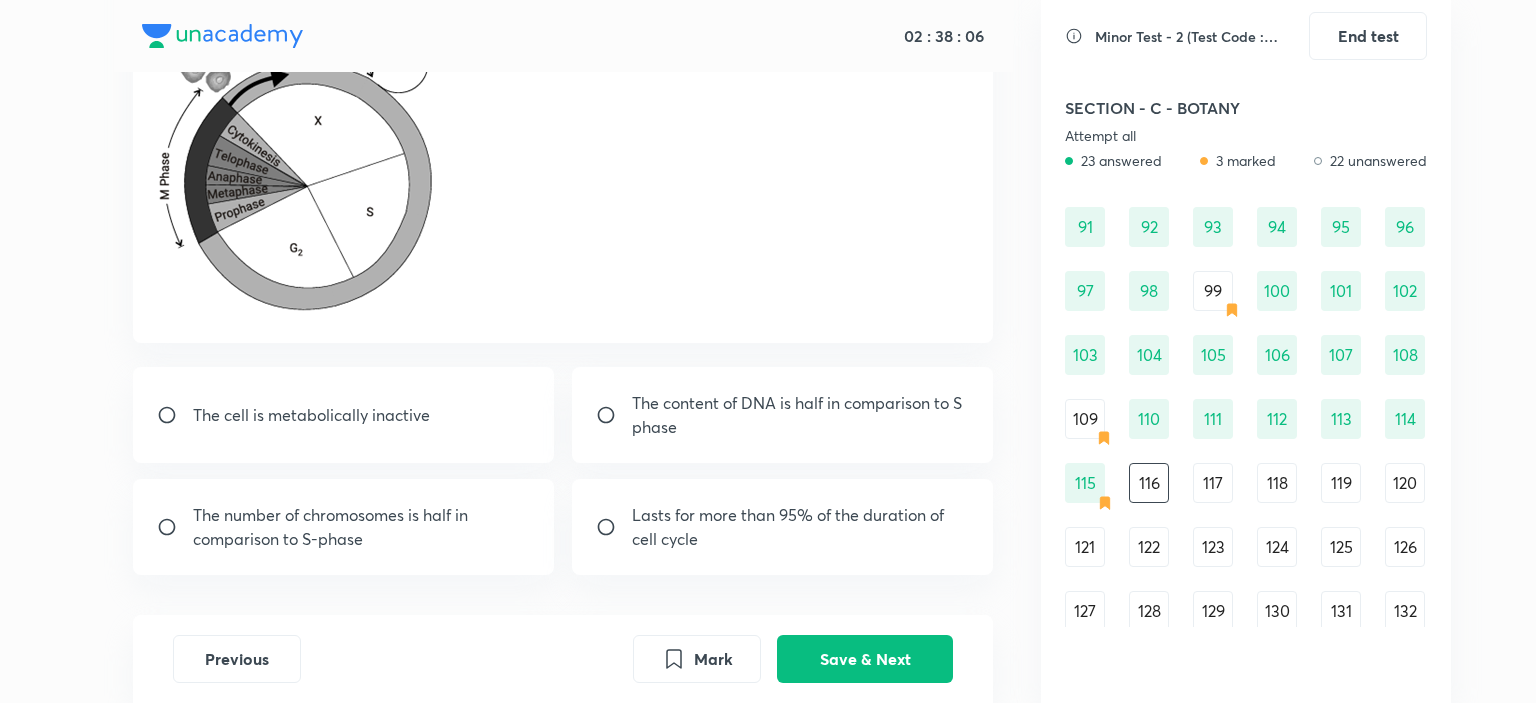 click on "Lasts for more than 95% of the duration of cell cycle" at bounding box center [801, 527] 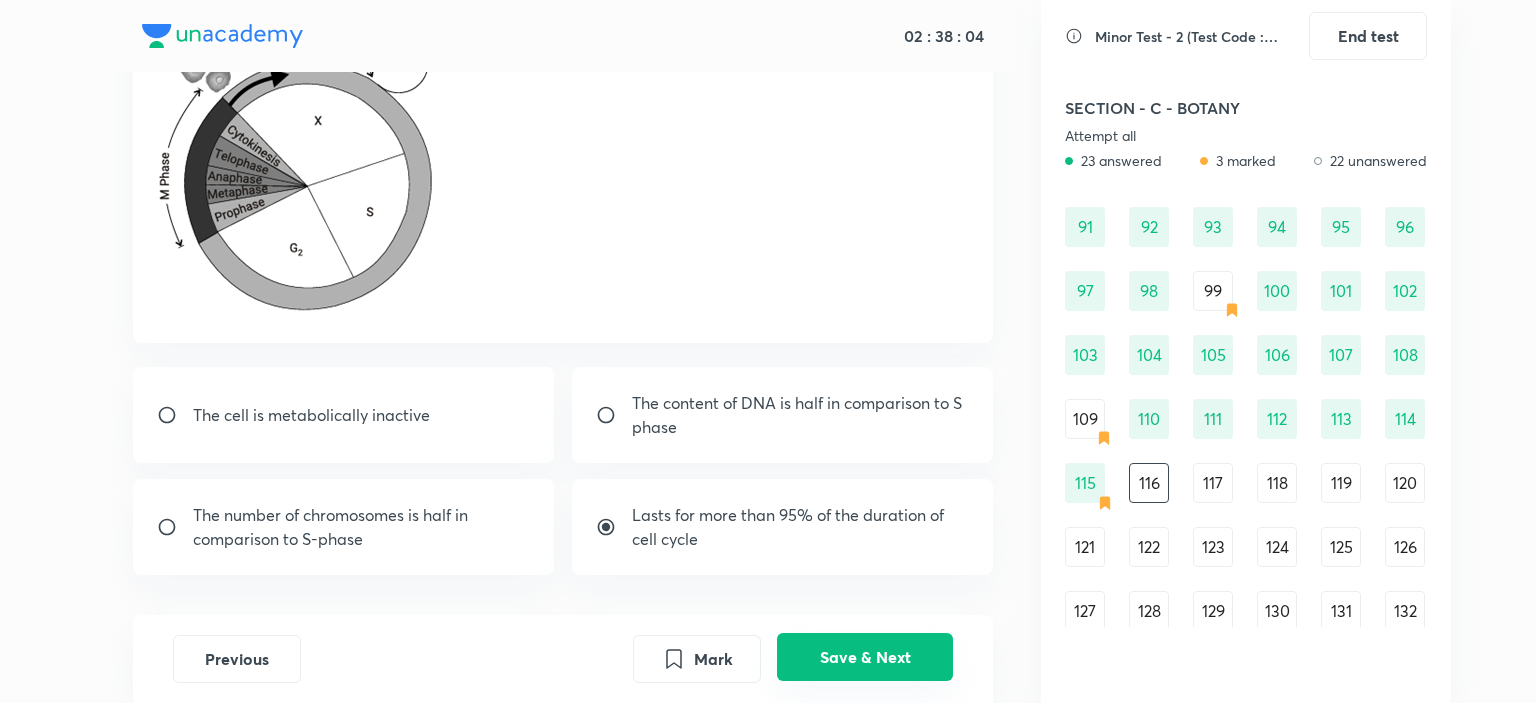 click on "Save & Next" at bounding box center (865, 657) 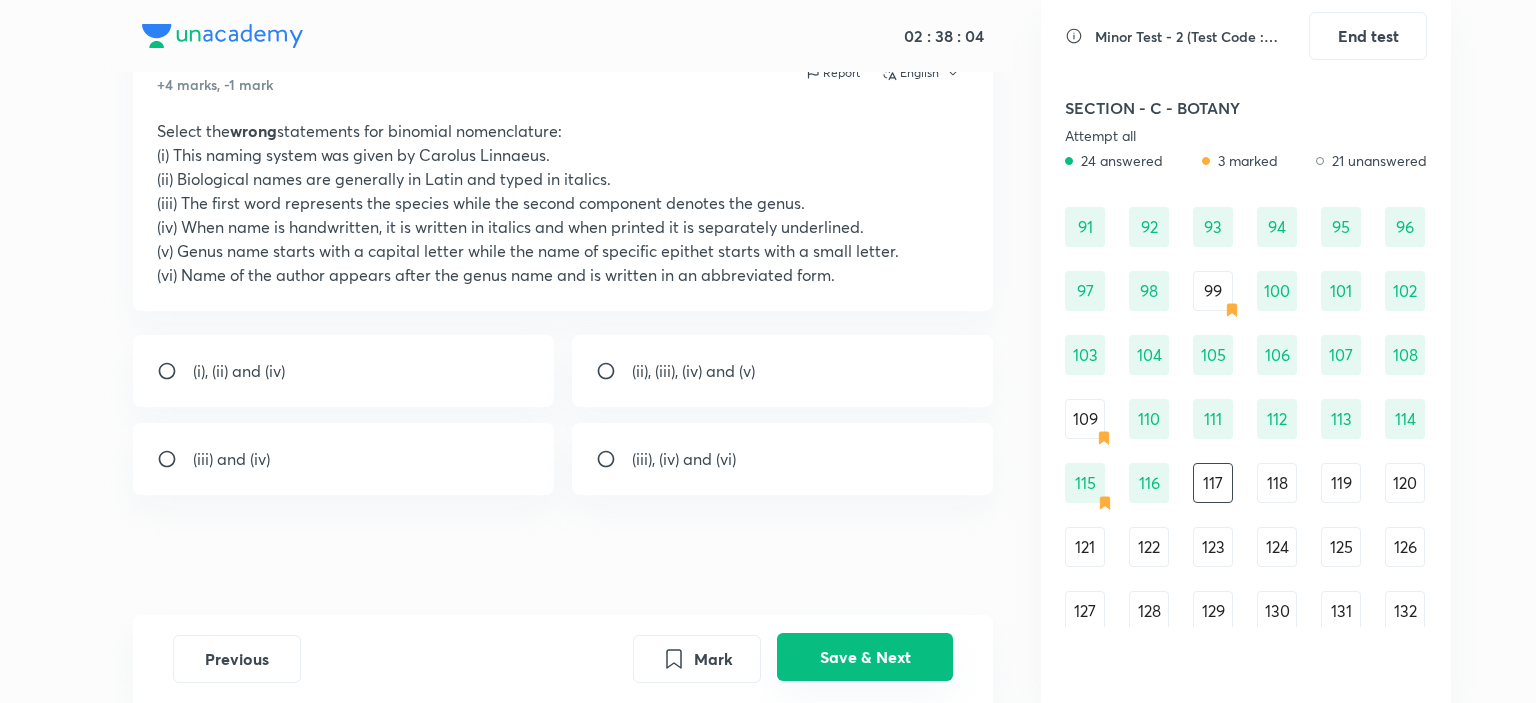 scroll, scrollTop: 93, scrollLeft: 0, axis: vertical 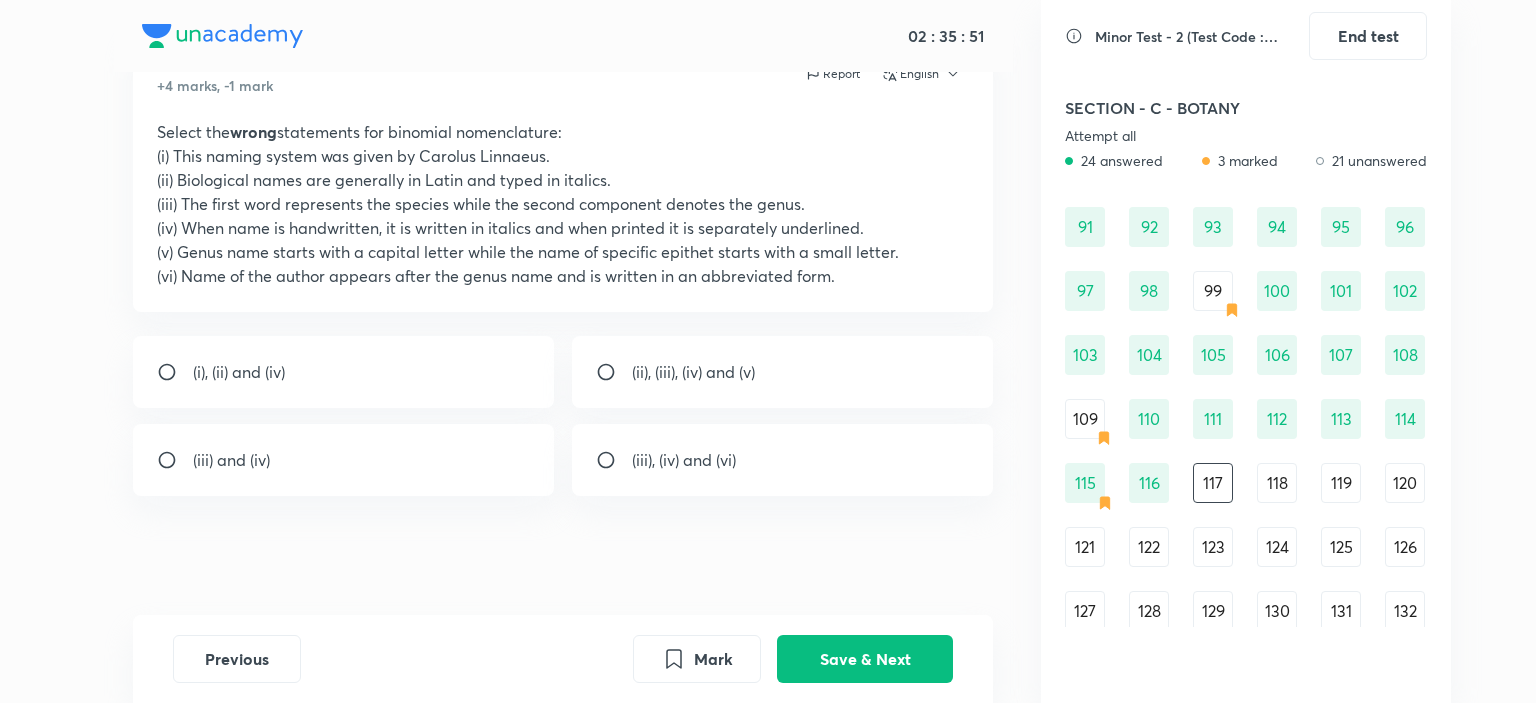 click on "(iii) and (iv)" at bounding box center (344, 460) 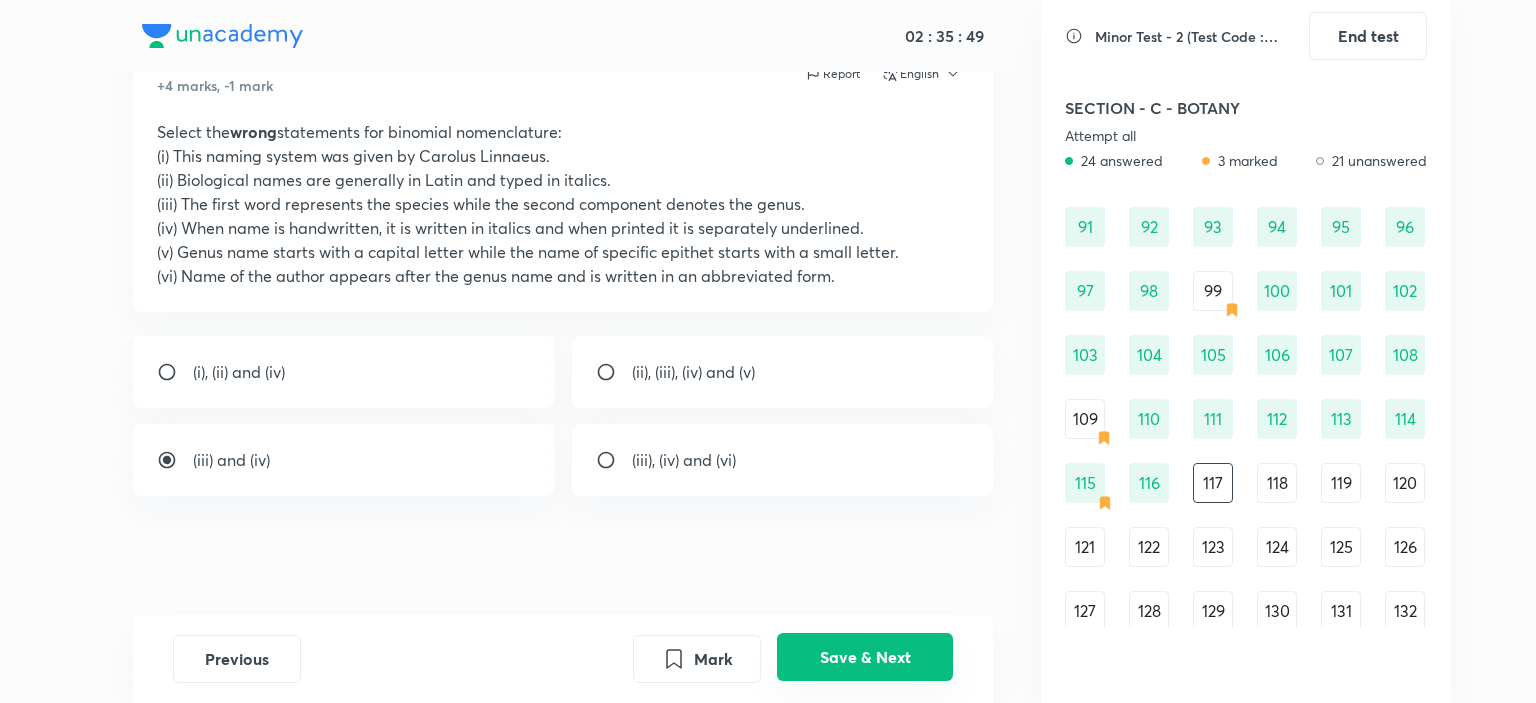 click on "Save & Next" at bounding box center (865, 657) 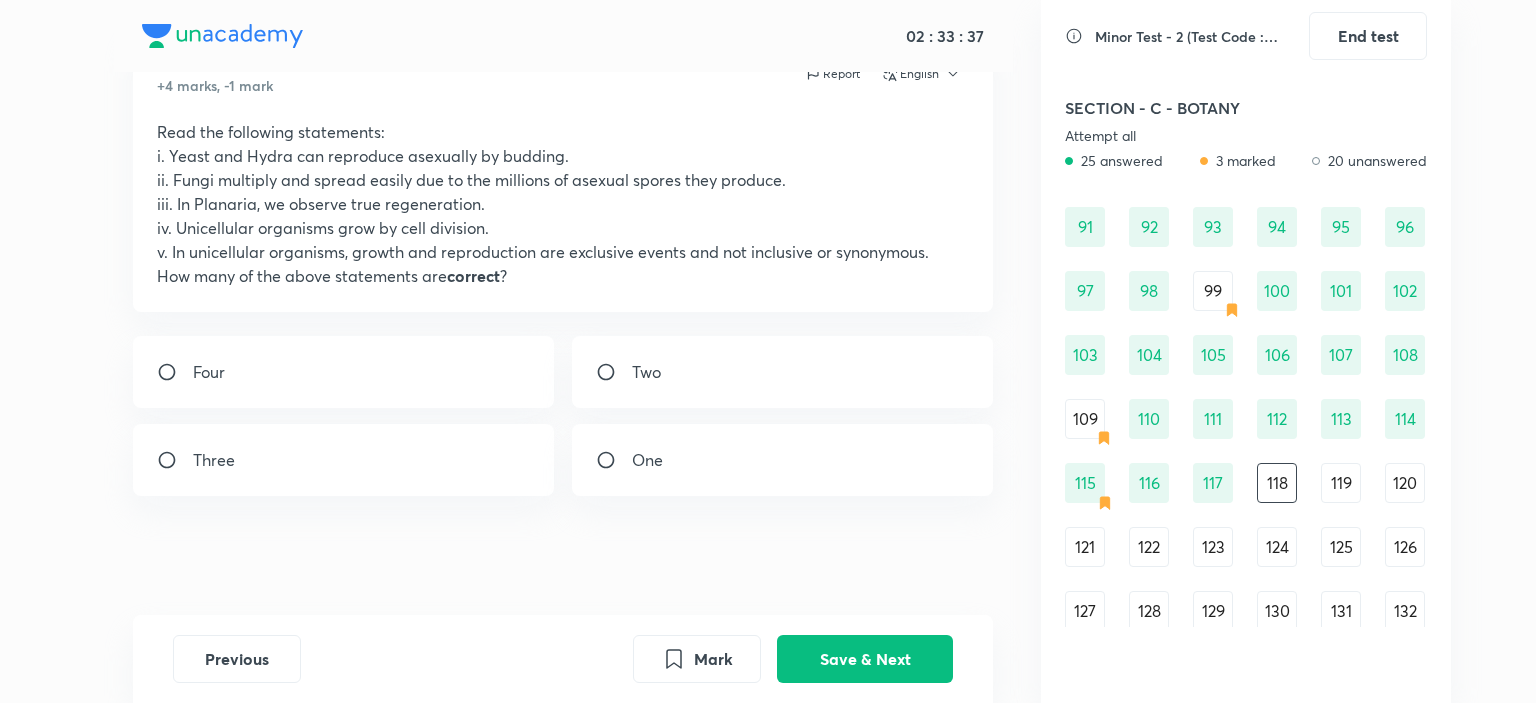 click on "Four" at bounding box center (344, 372) 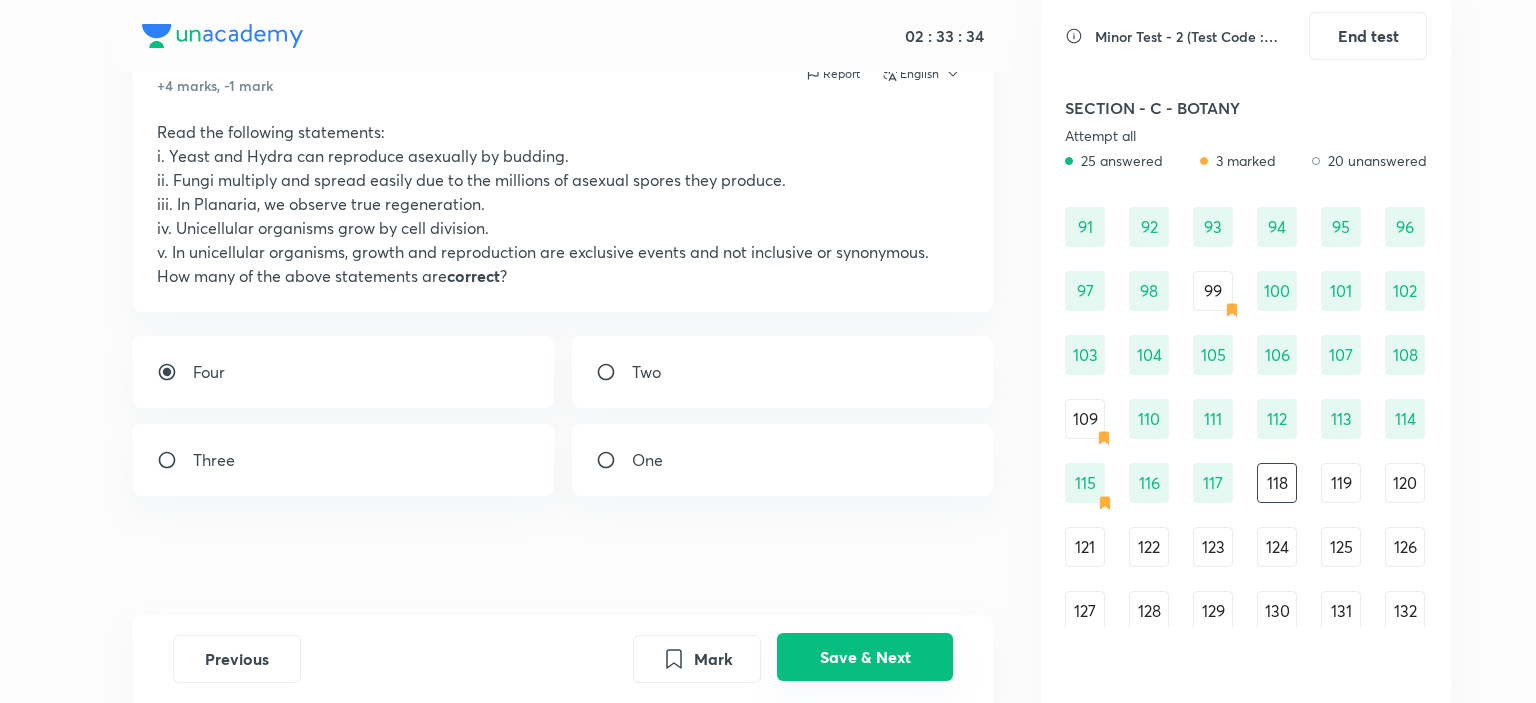 click on "Save & Next" at bounding box center [865, 657] 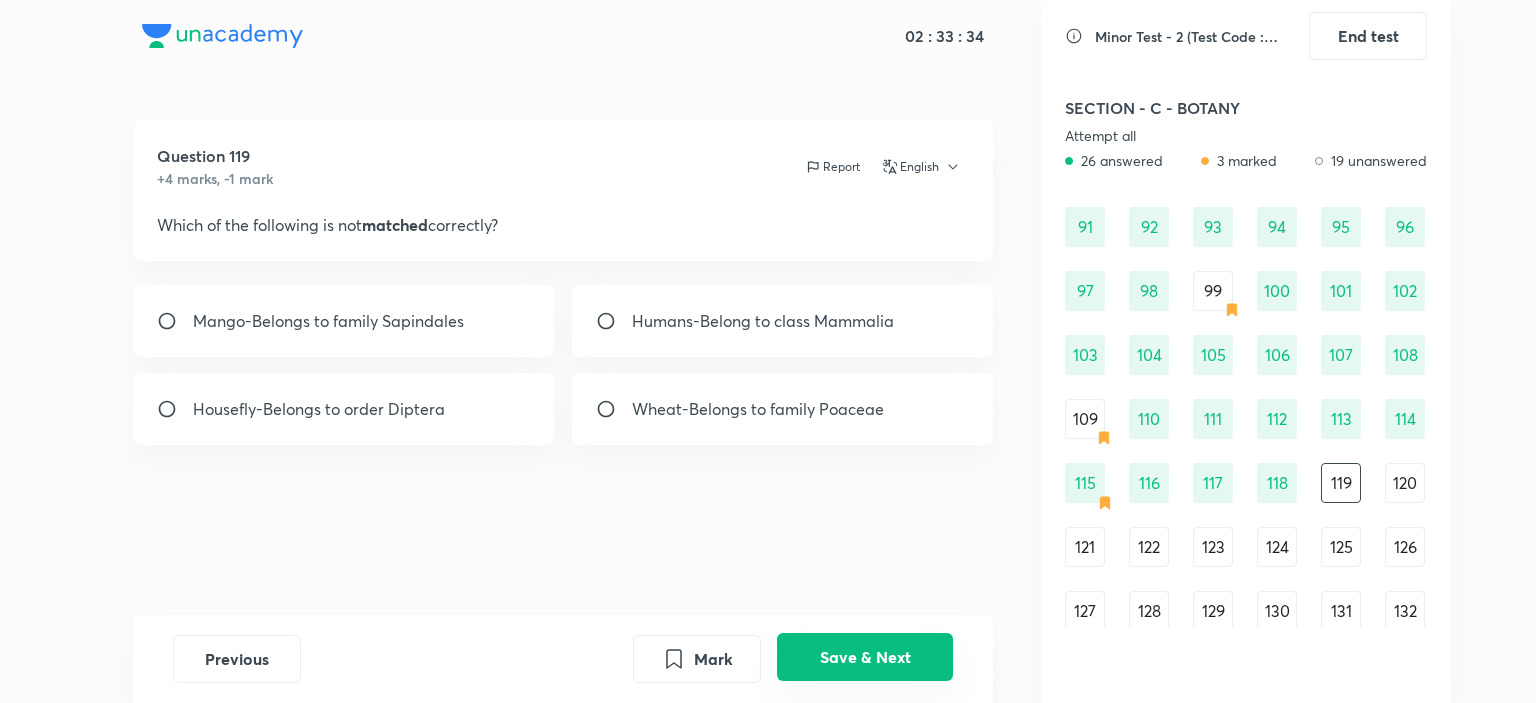 scroll, scrollTop: 0, scrollLeft: 0, axis: both 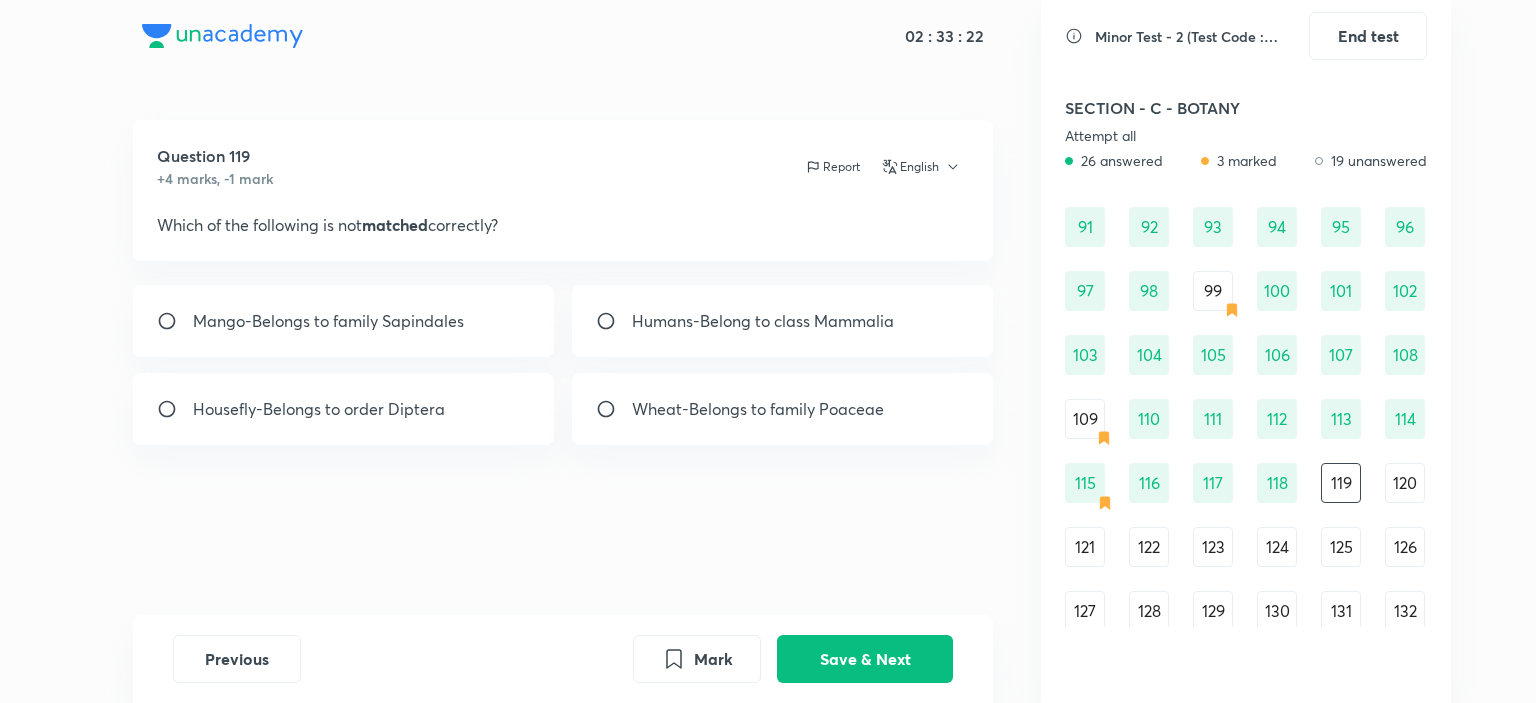 click on "Housefly-Belongs to order Diptera" at bounding box center (344, 409) 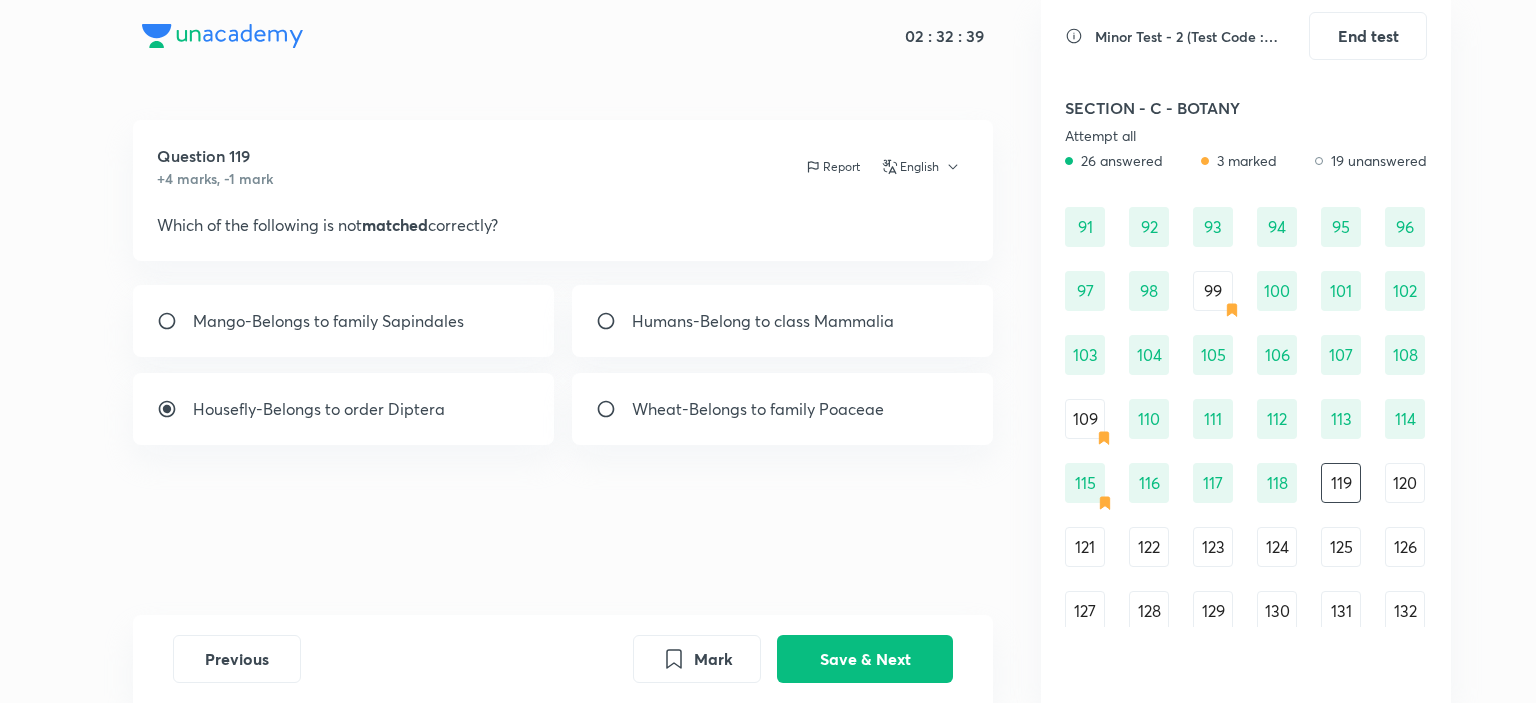 click on "Mango-Belongs to family Sapindales" at bounding box center [328, 321] 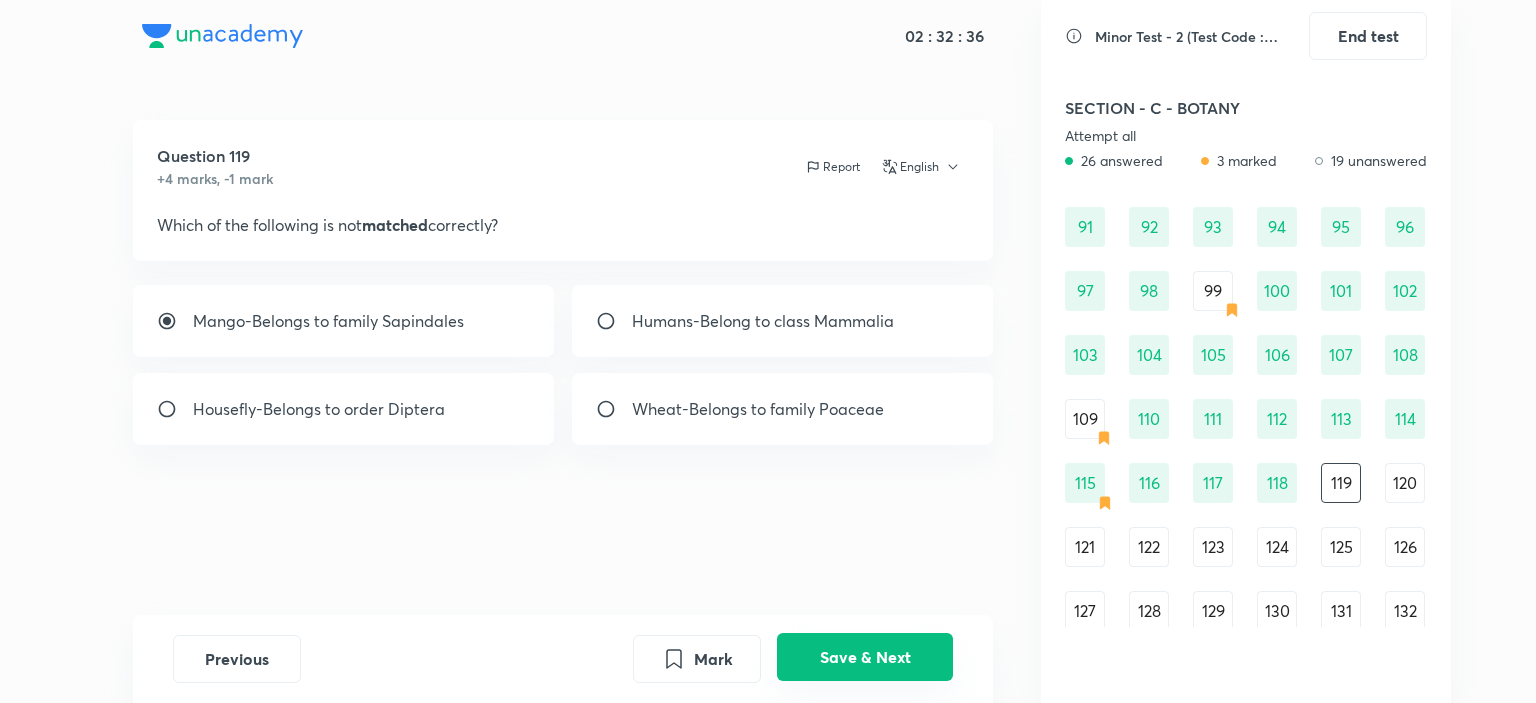 click on "Save & Next" at bounding box center [865, 657] 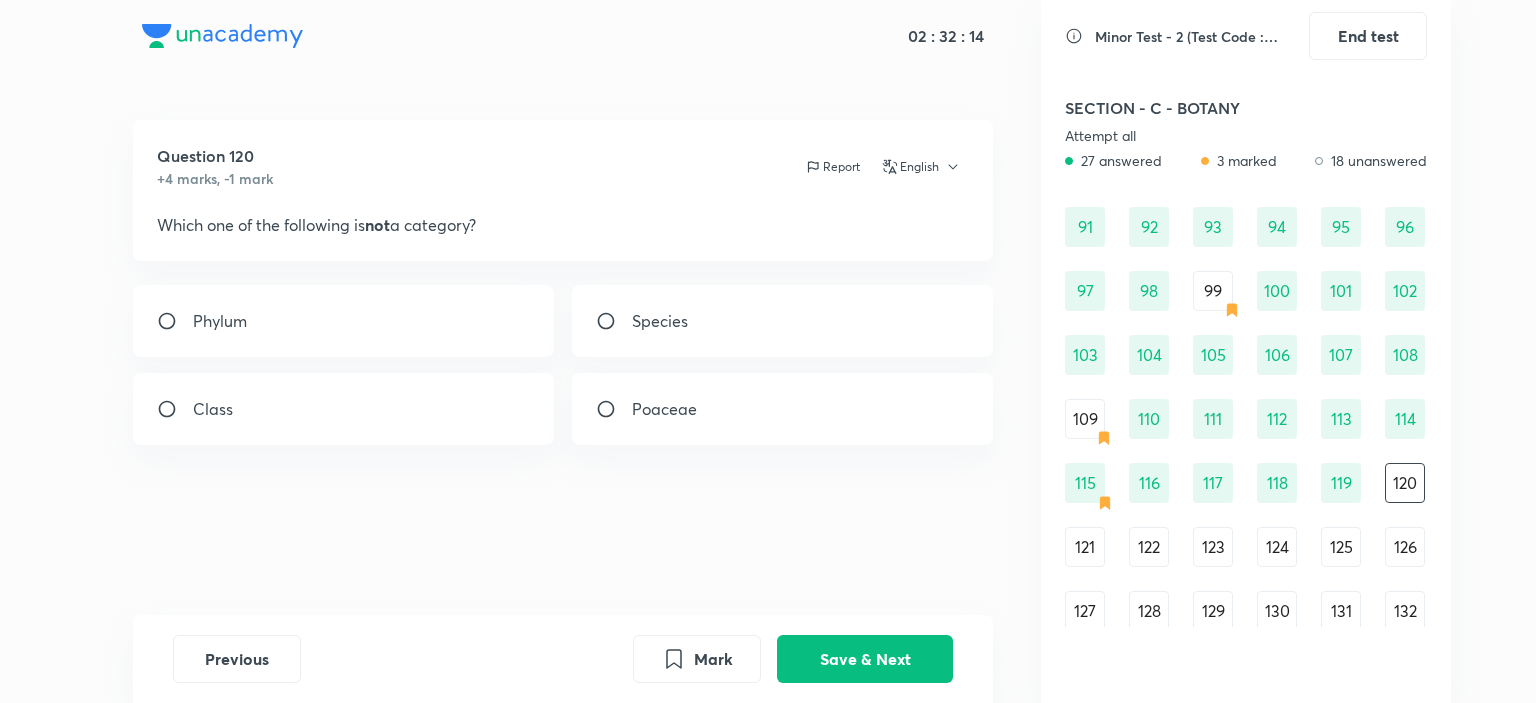 click on "Poaceae" at bounding box center [664, 409] 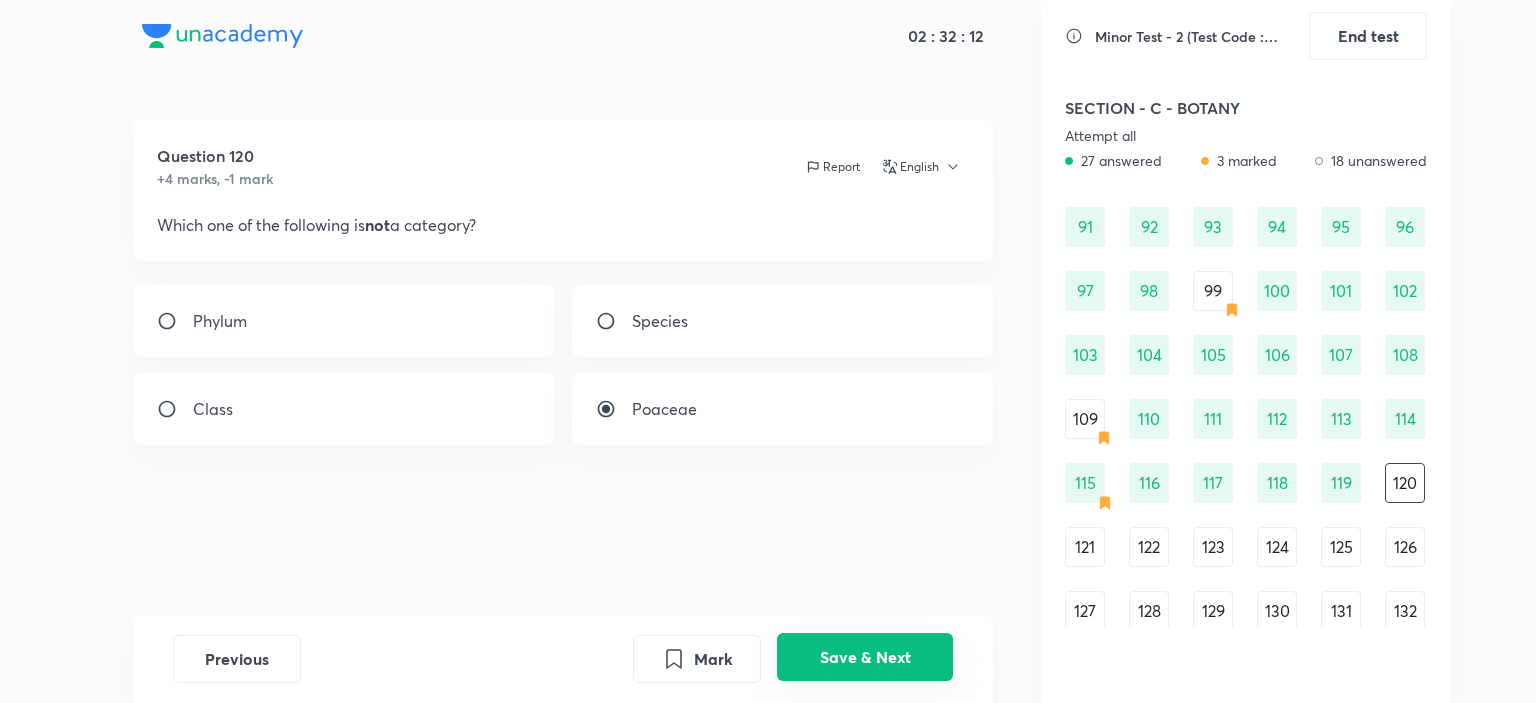 click on "Save & Next" at bounding box center (865, 657) 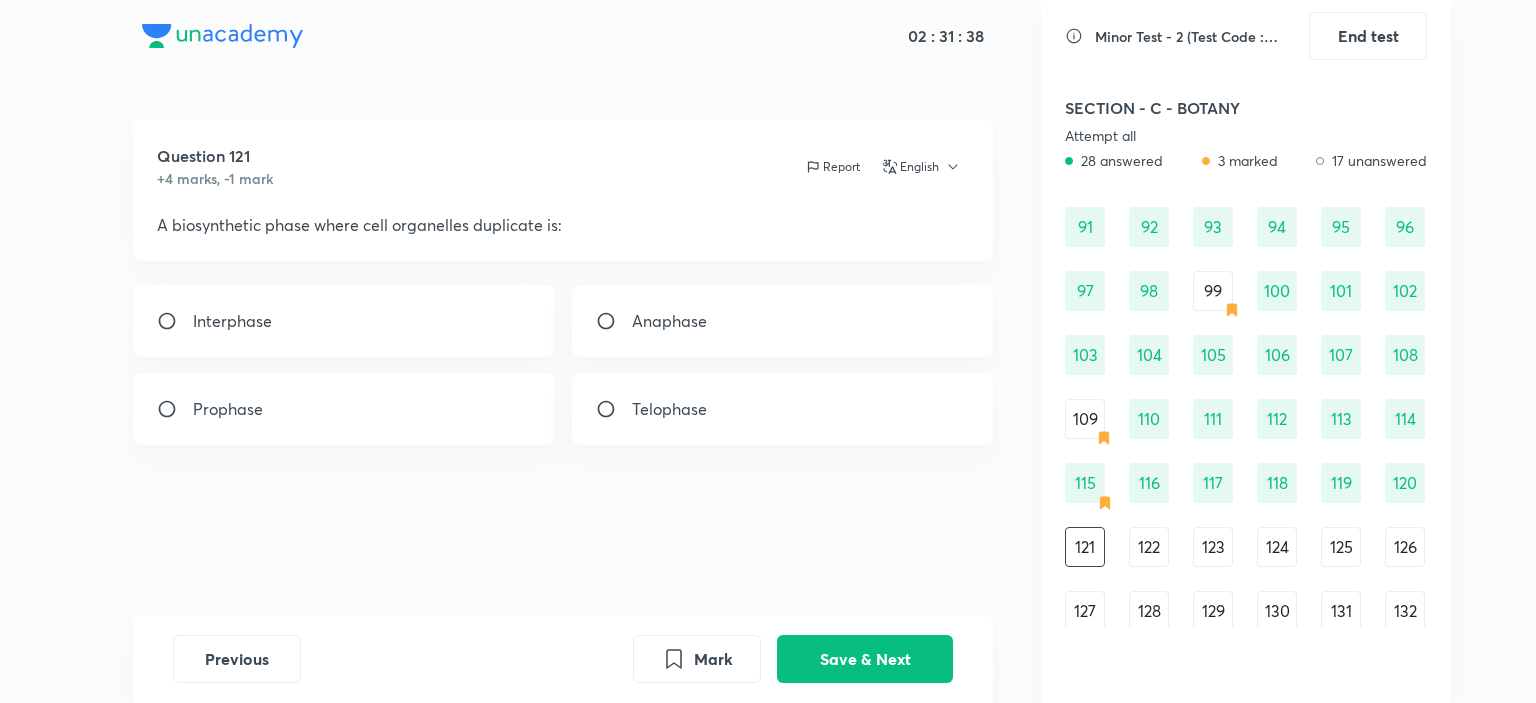 click on "Prophase" at bounding box center (344, 409) 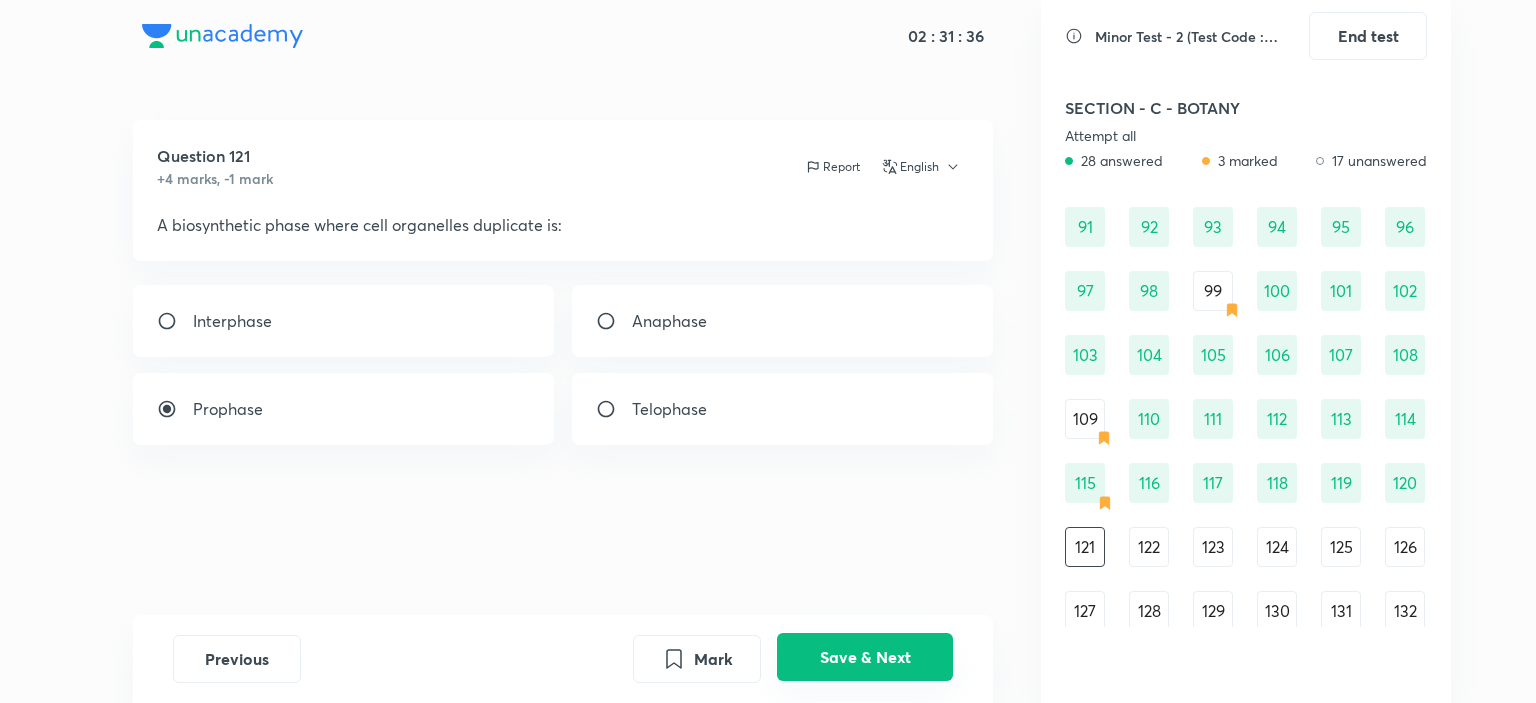 click on "Save & Next" at bounding box center [865, 657] 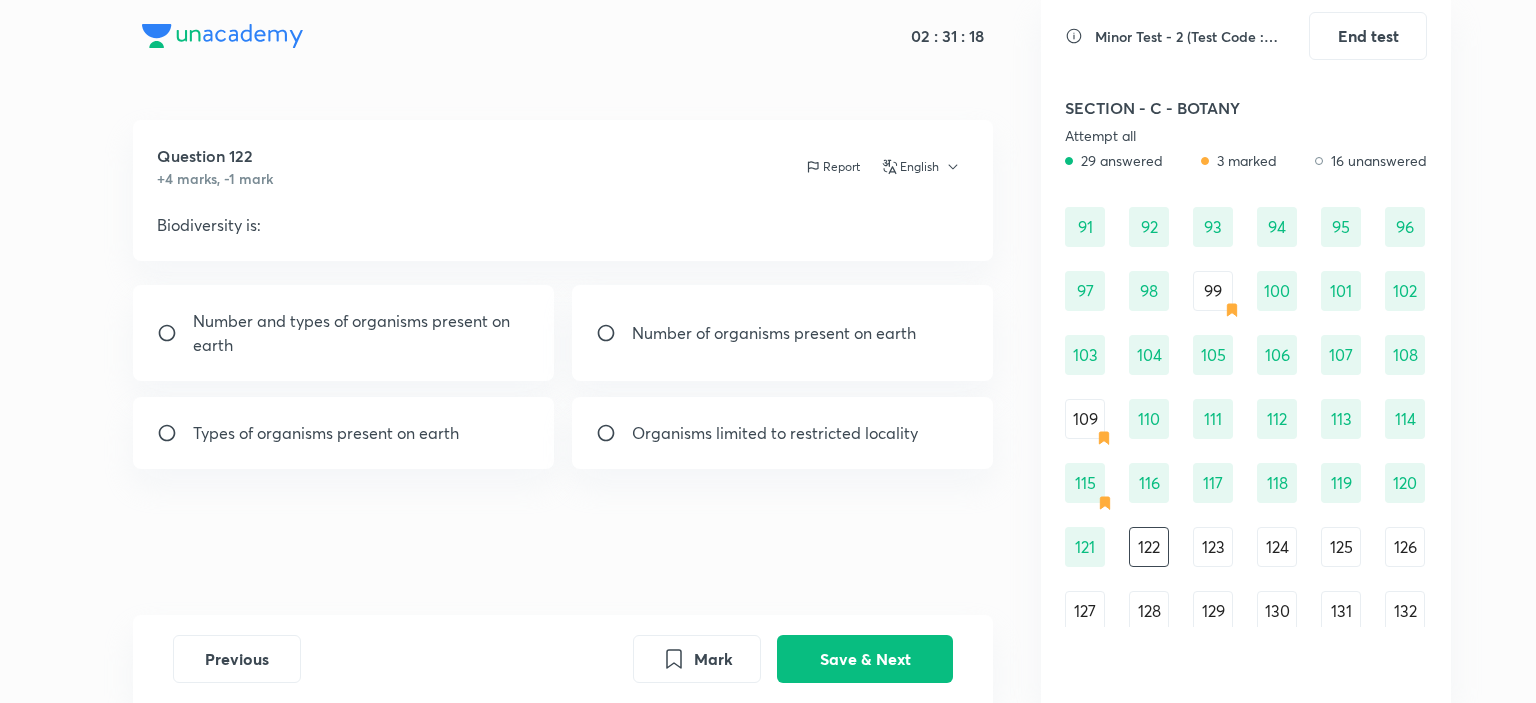 click on "Number and types of organisms present on earth" at bounding box center (362, 333) 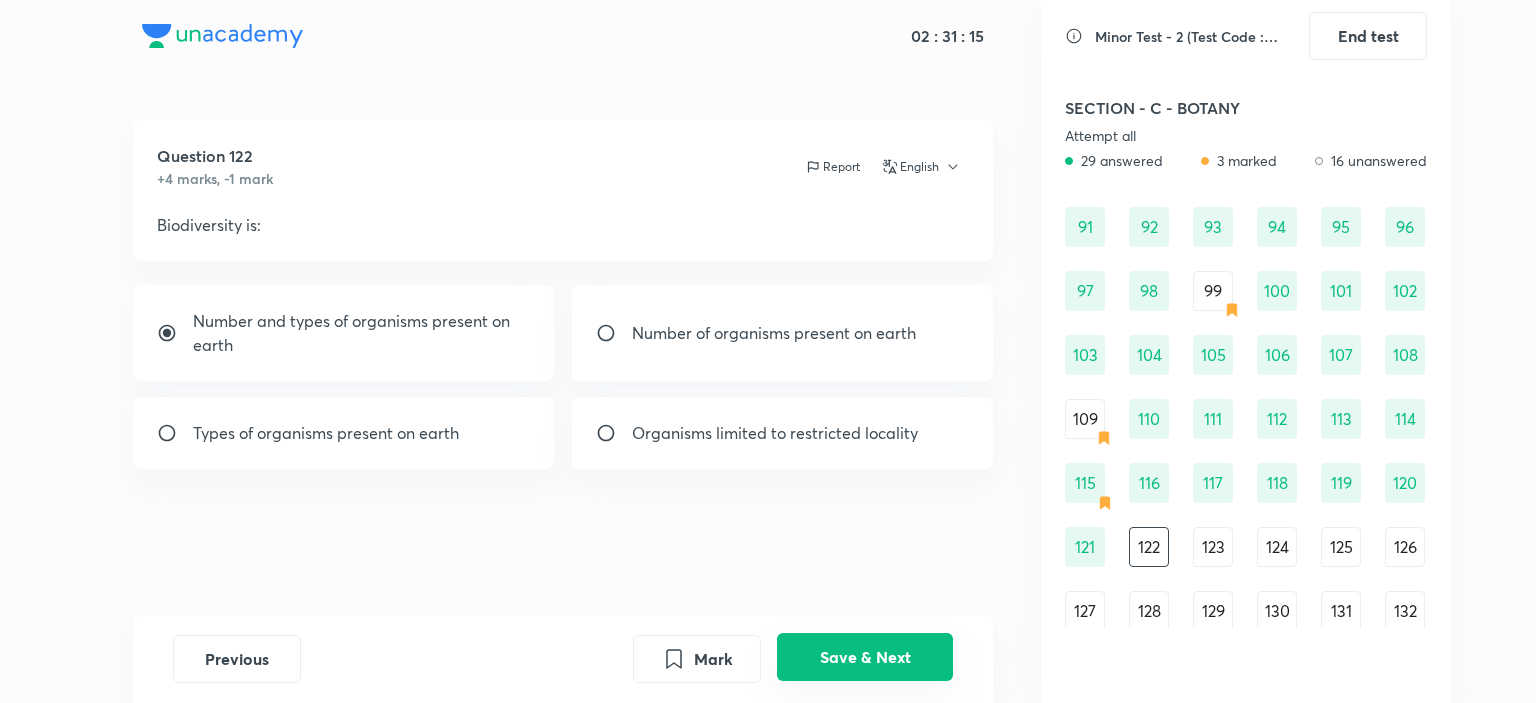 click on "Save & Next" at bounding box center (865, 657) 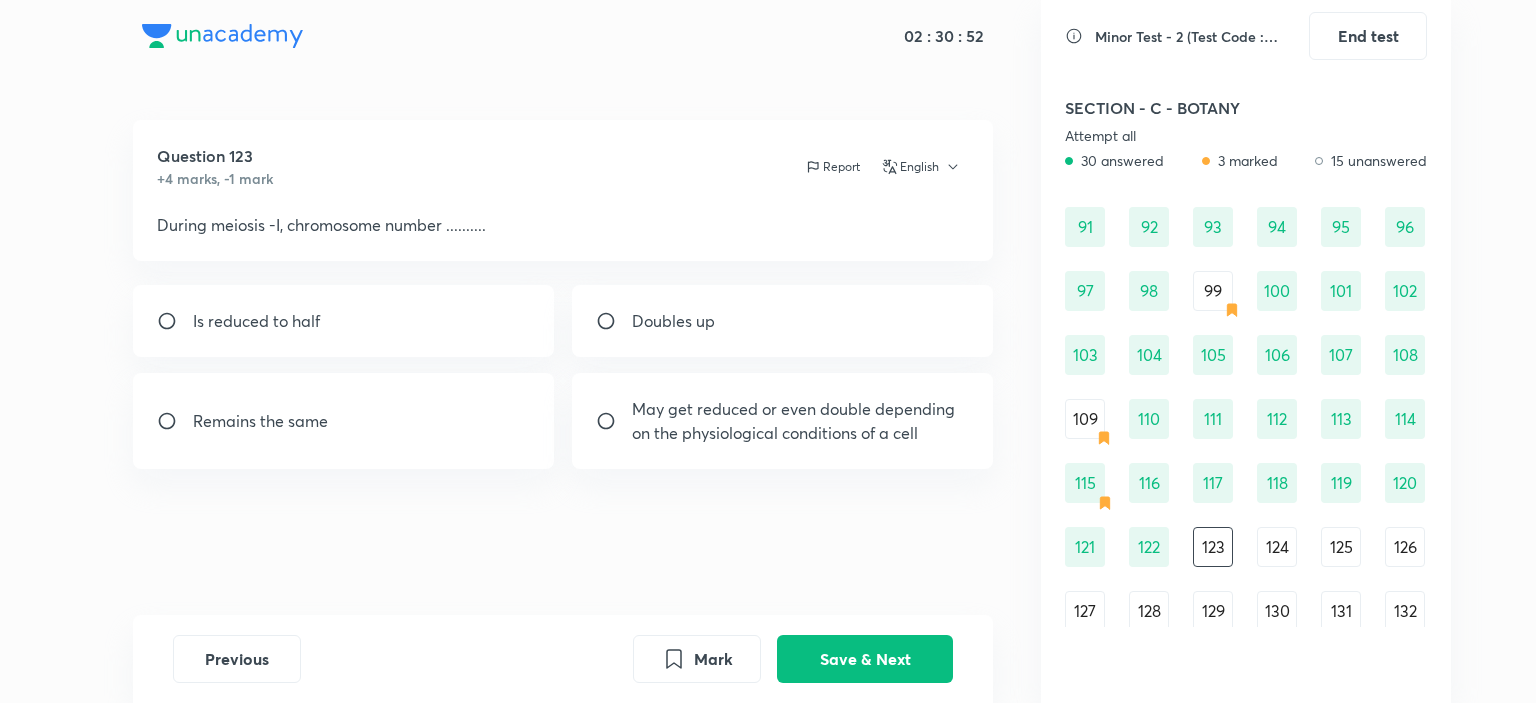 click on "Is reduced to half" at bounding box center [344, 321] 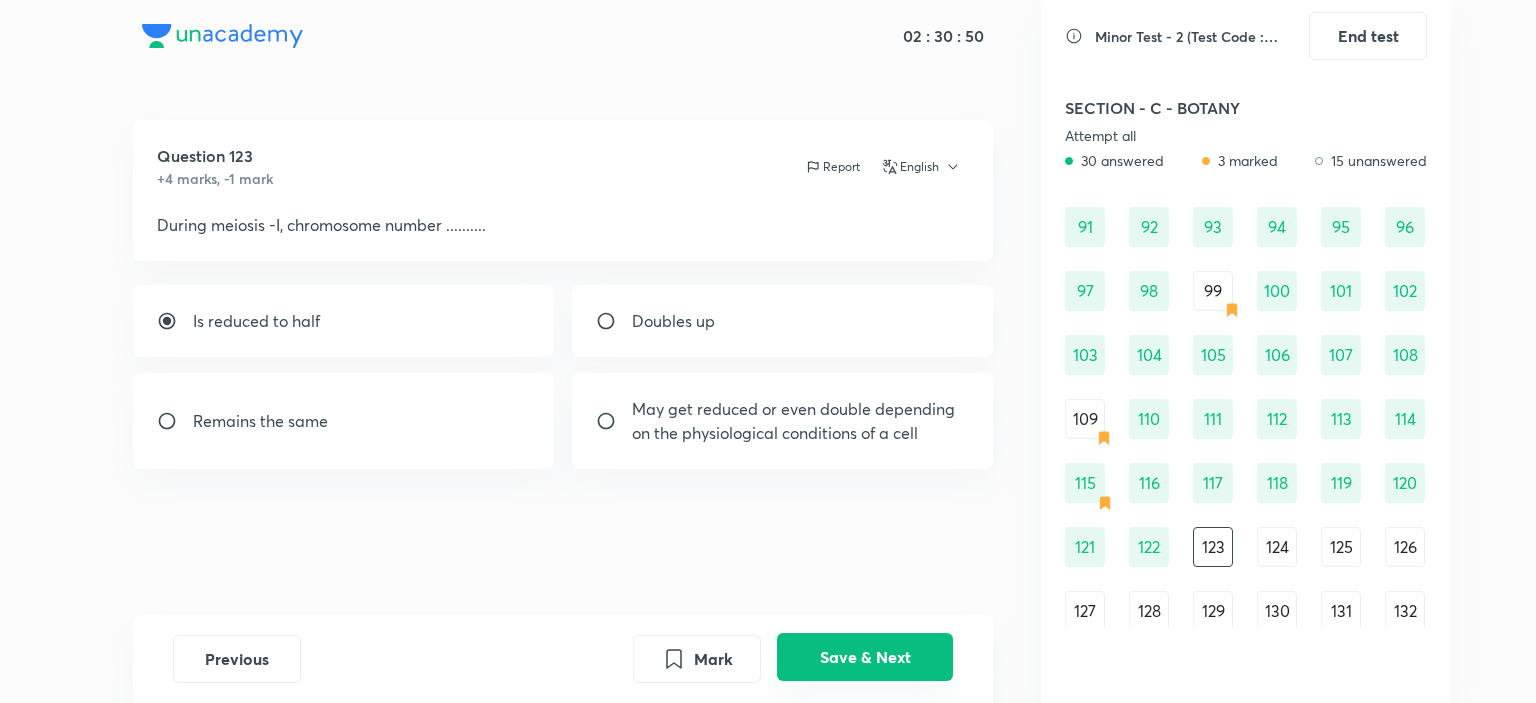 click on "Save & Next" at bounding box center [865, 657] 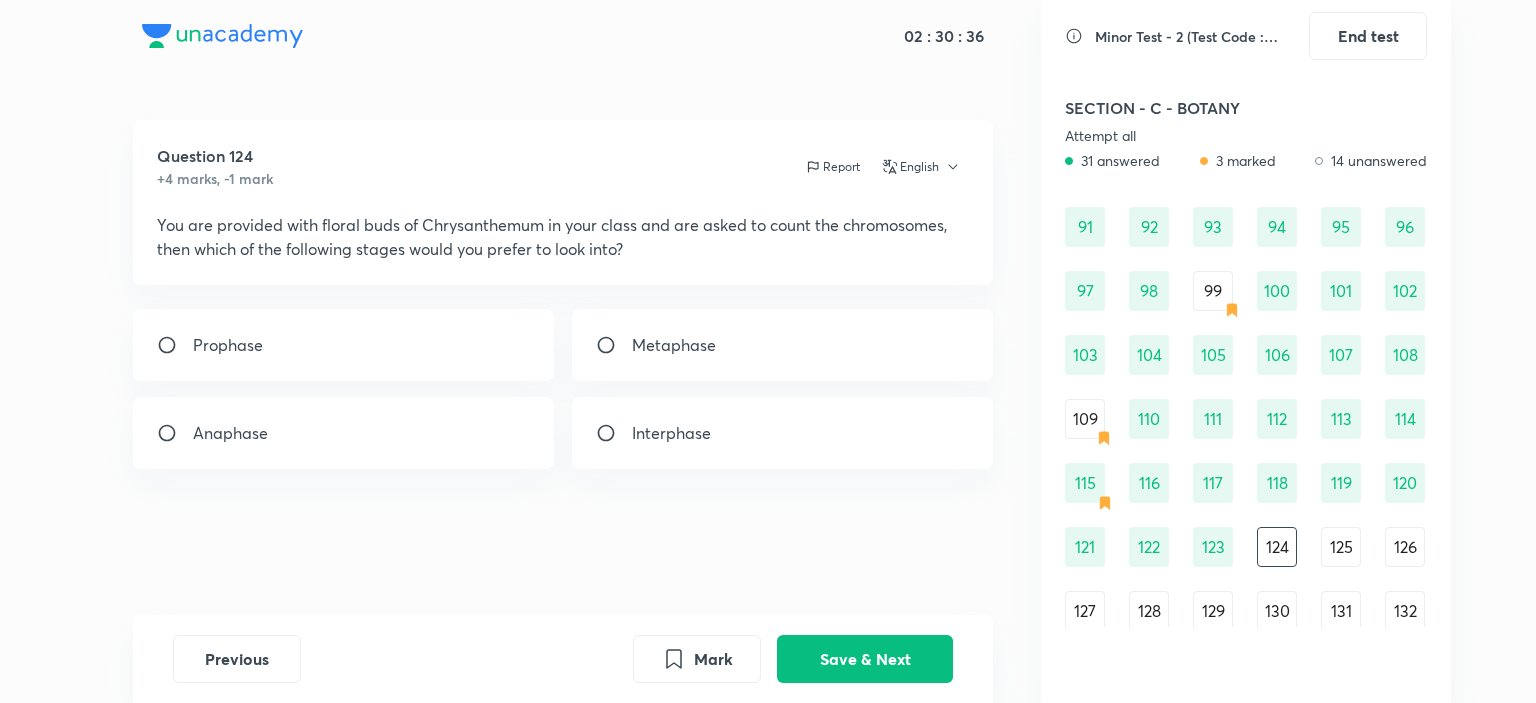 click on "Anaphase" at bounding box center (344, 433) 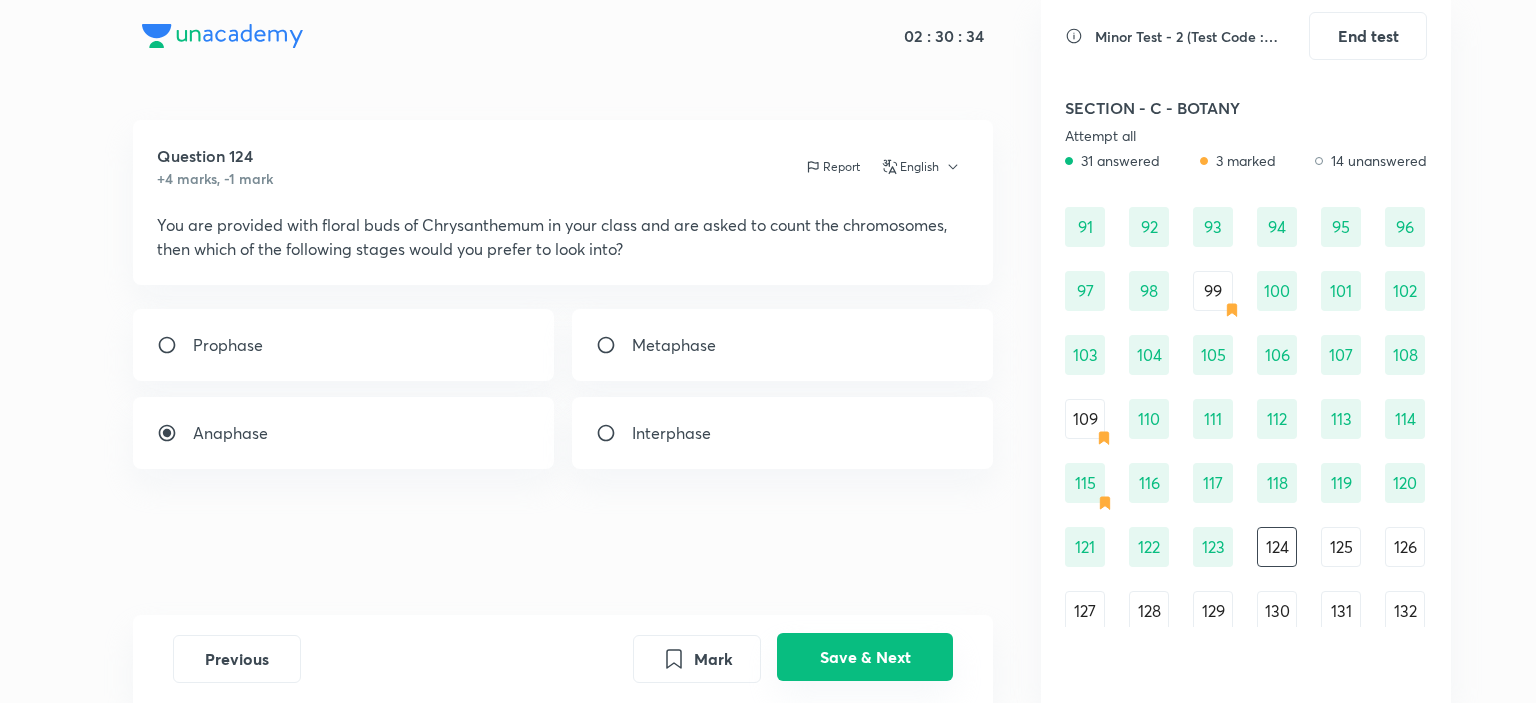 click on "Save & Next" at bounding box center [865, 657] 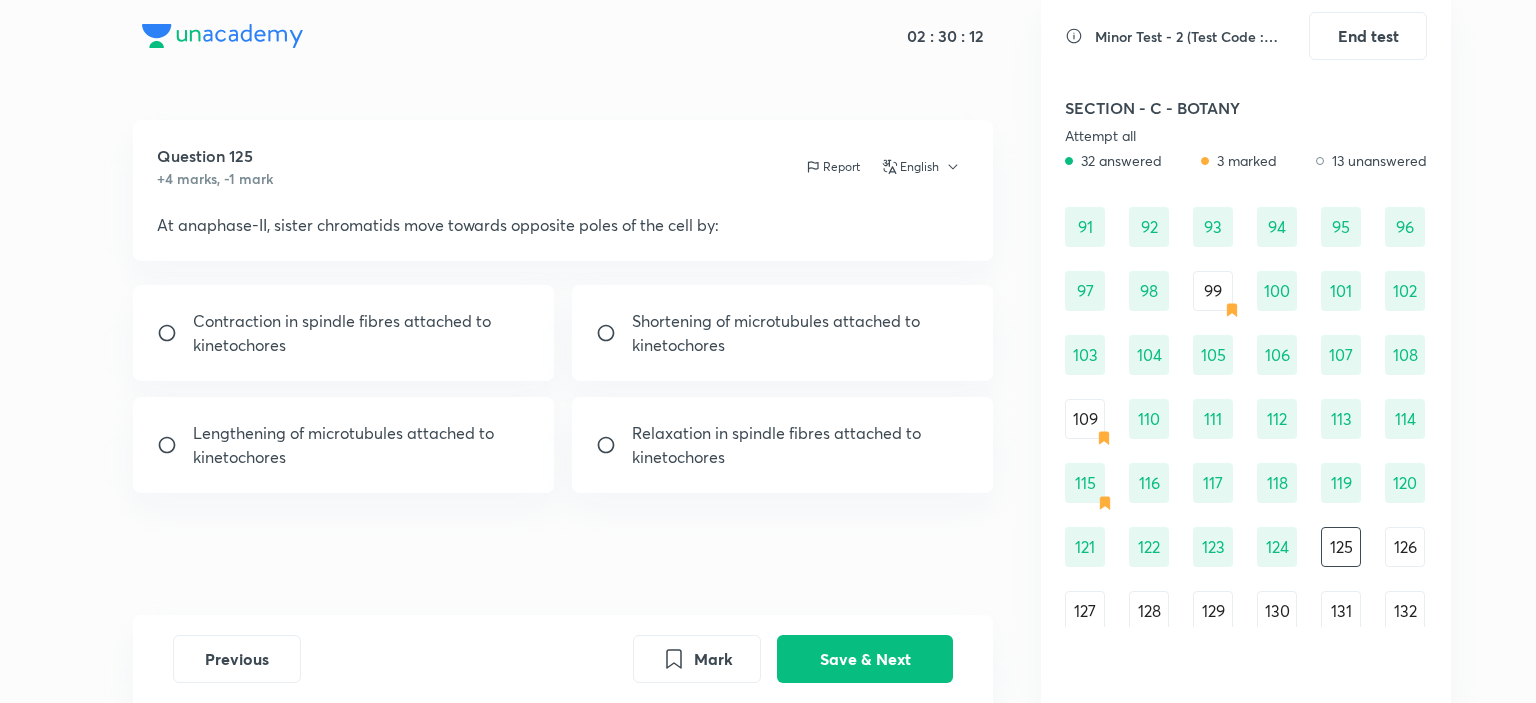 click on "Contraction in spindle fibres attached to kinetochores" at bounding box center [344, 333] 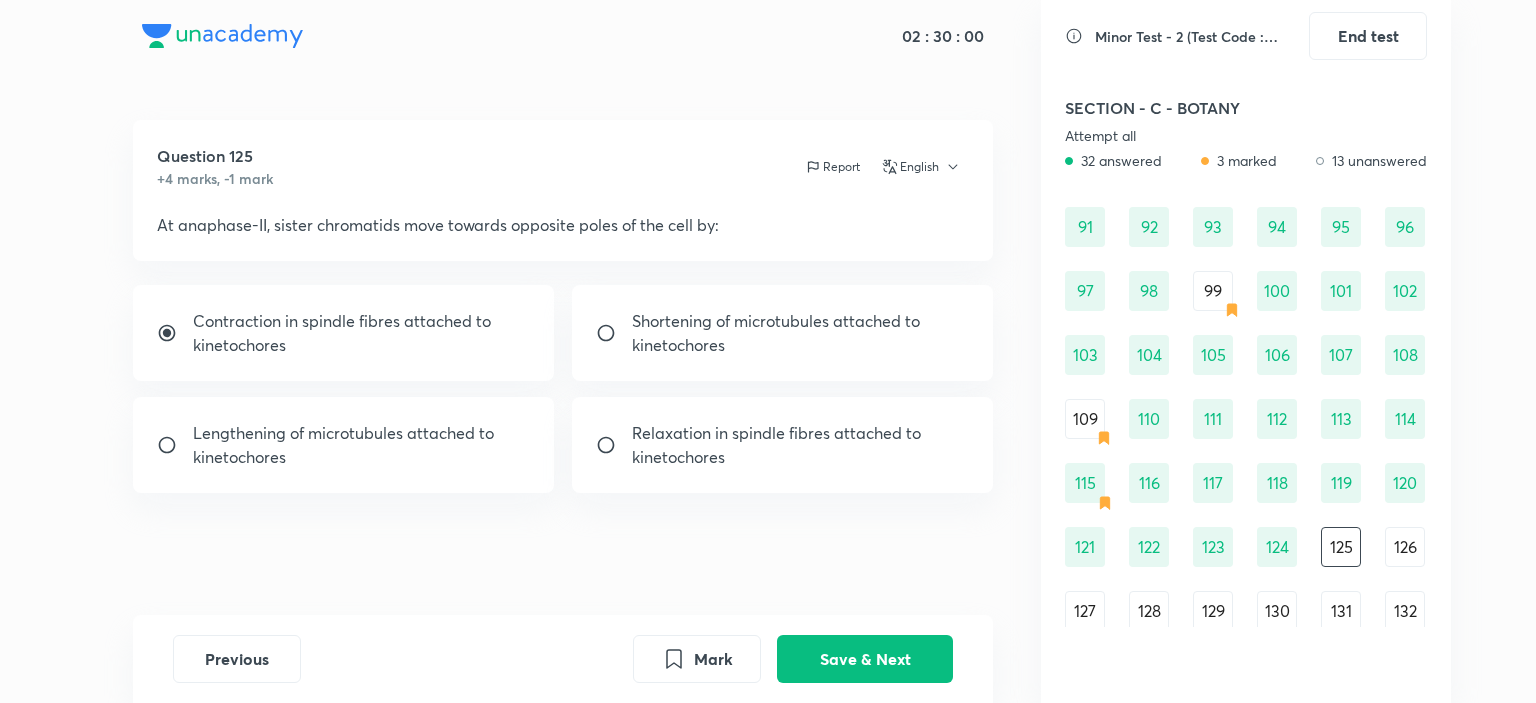 click on "Shortening of microtubules attached to kinetochores" at bounding box center (801, 333) 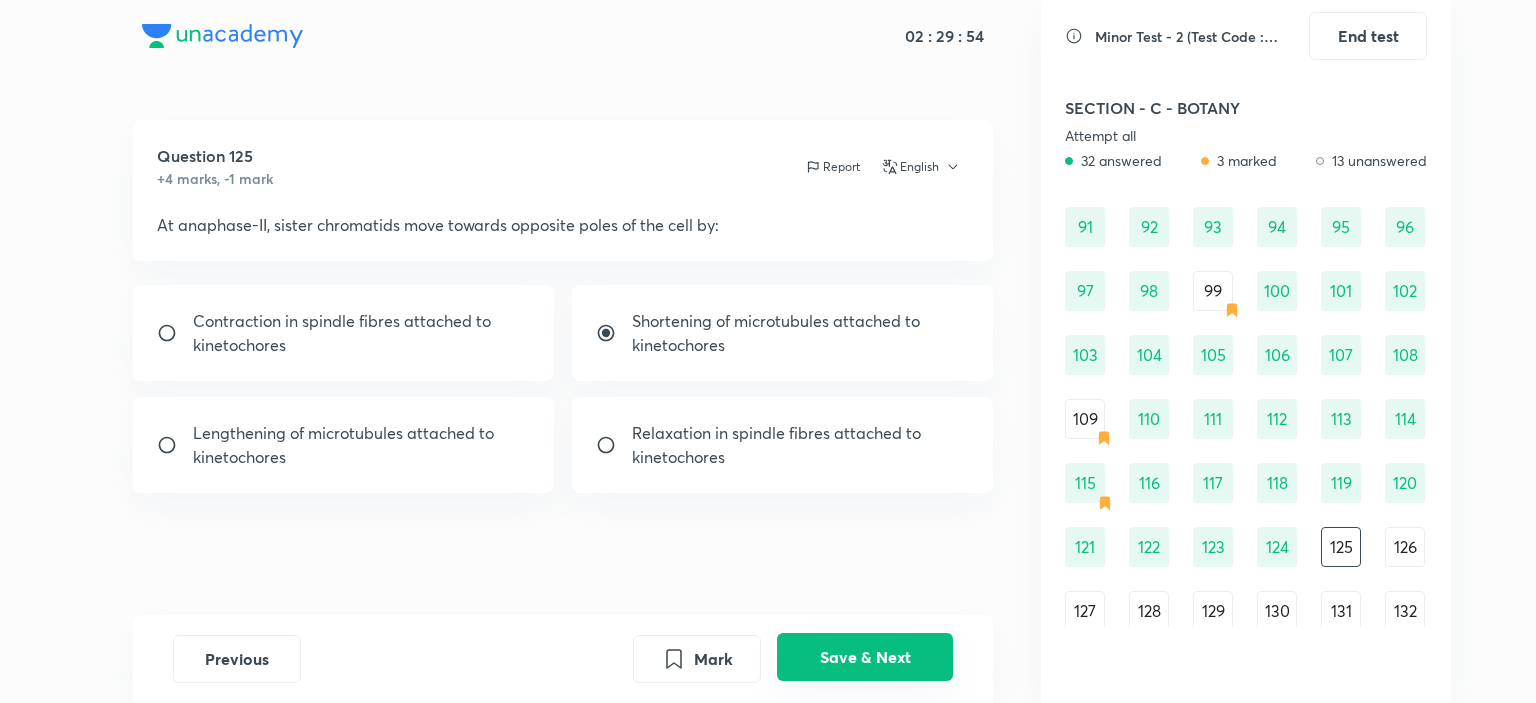 click on "Save & Next" at bounding box center (865, 657) 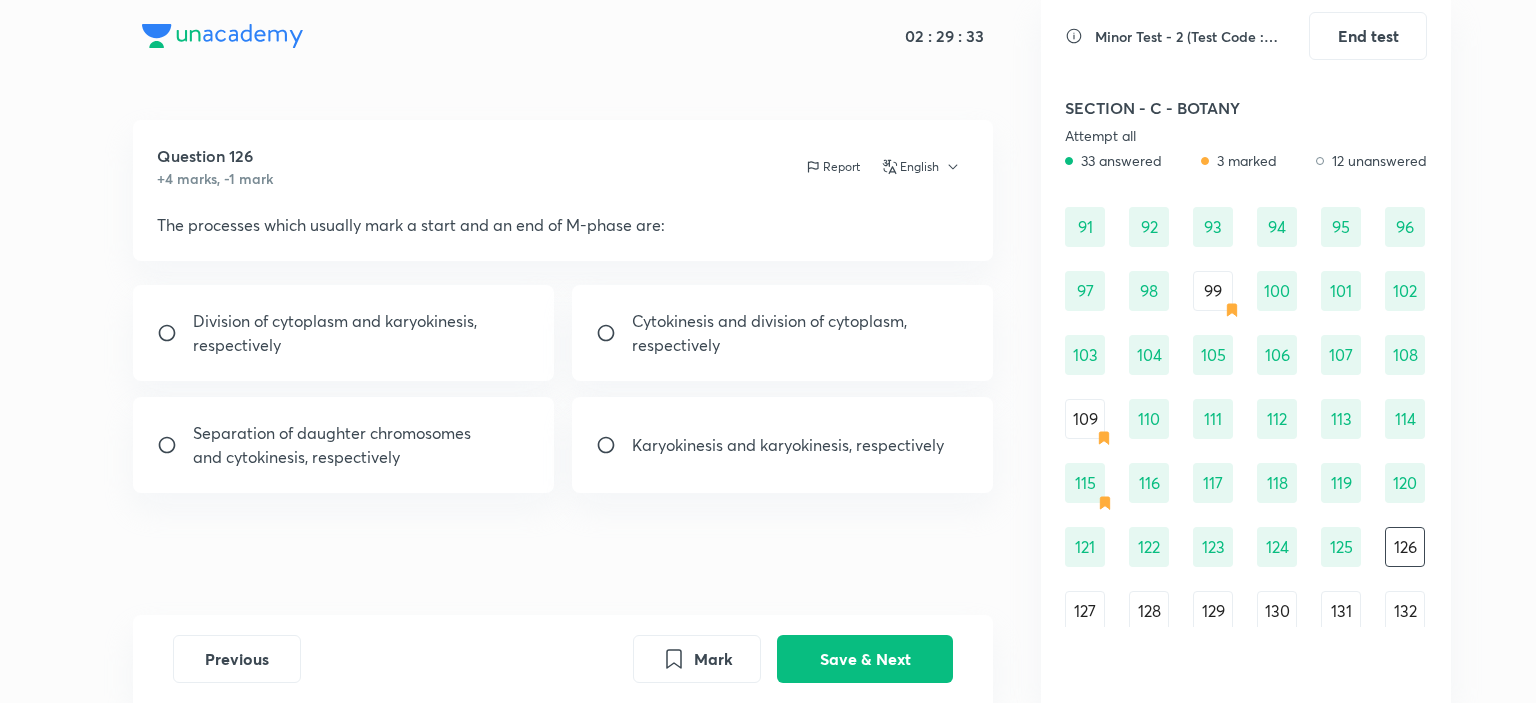 click on "Separation of daughter chromosomes and cytokinesis, respectively" at bounding box center (362, 445) 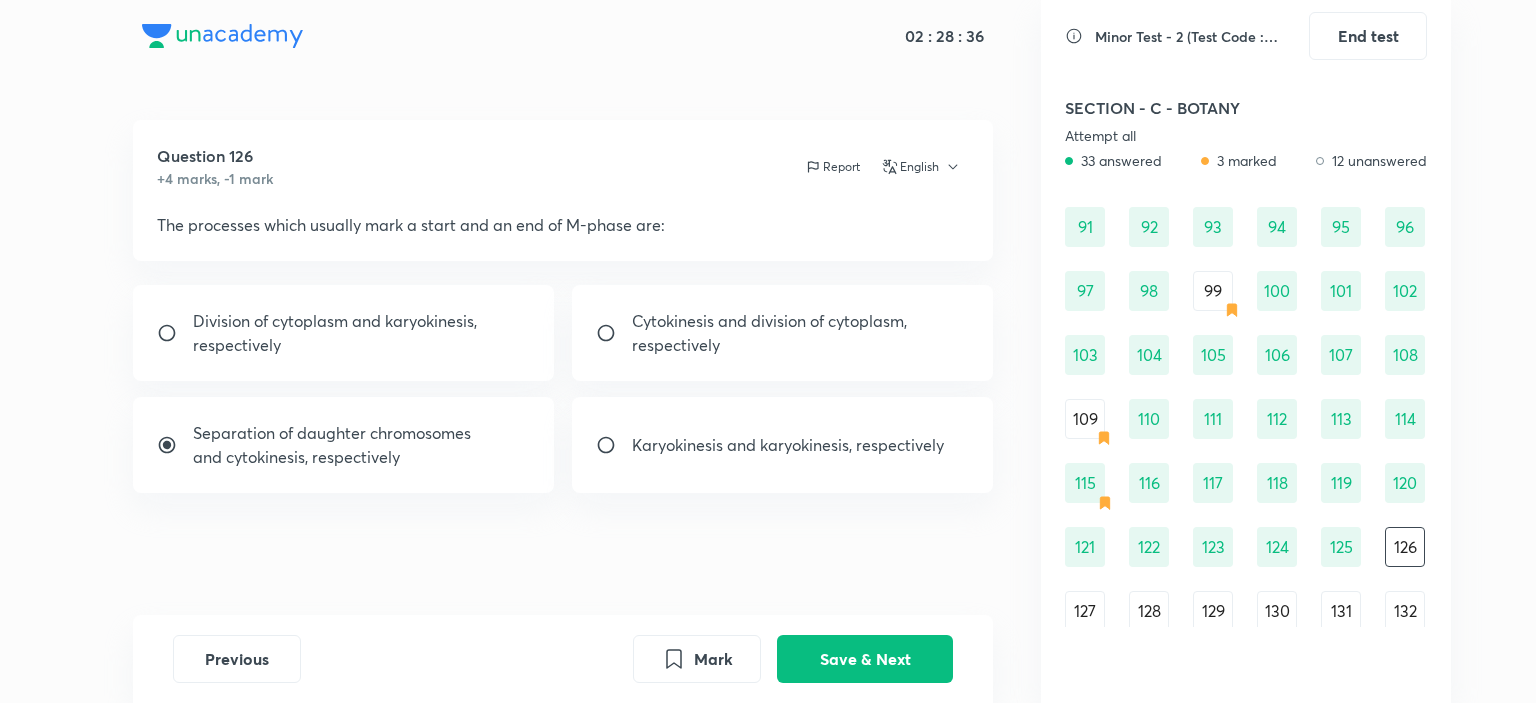 click at bounding box center (614, 445) 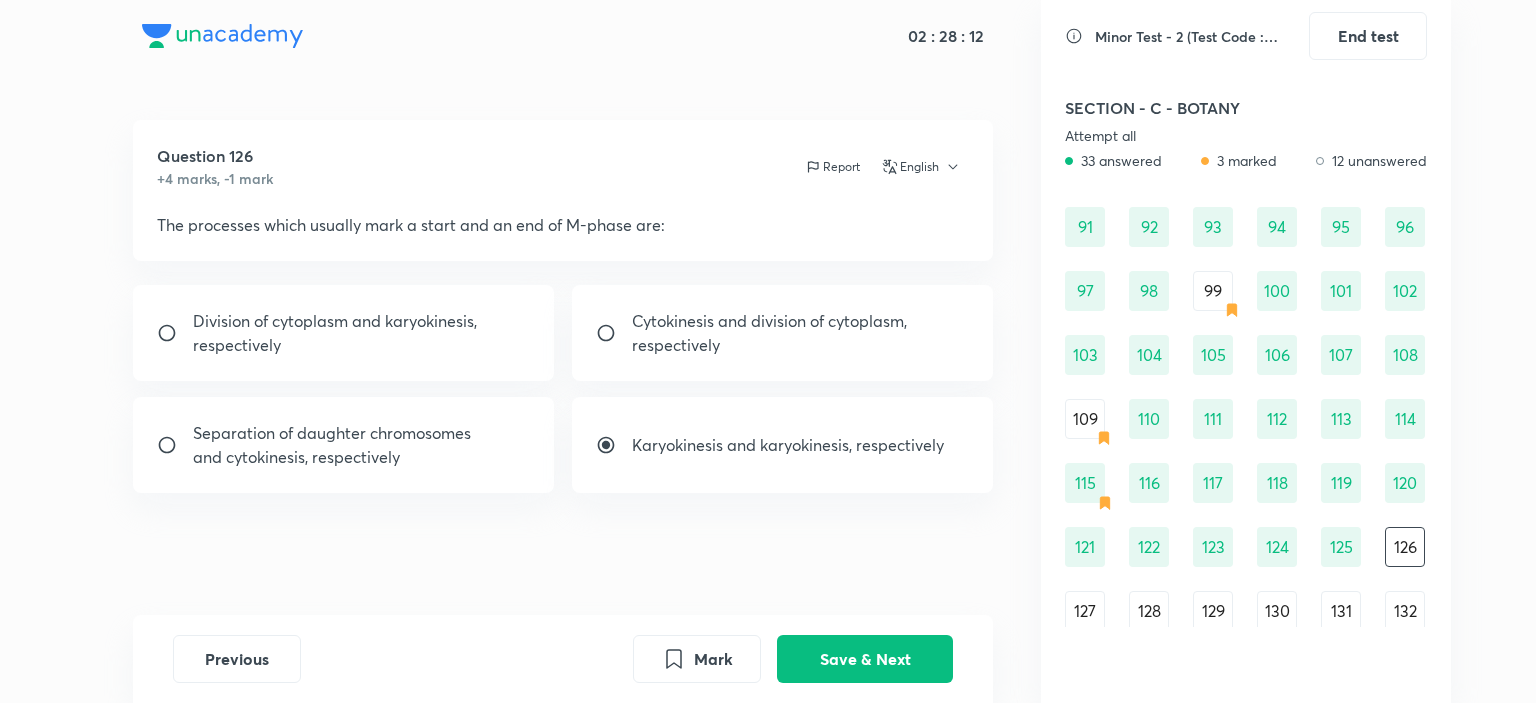 click on "Division of cytoplasm and karyokinesis, respectively" at bounding box center [362, 333] 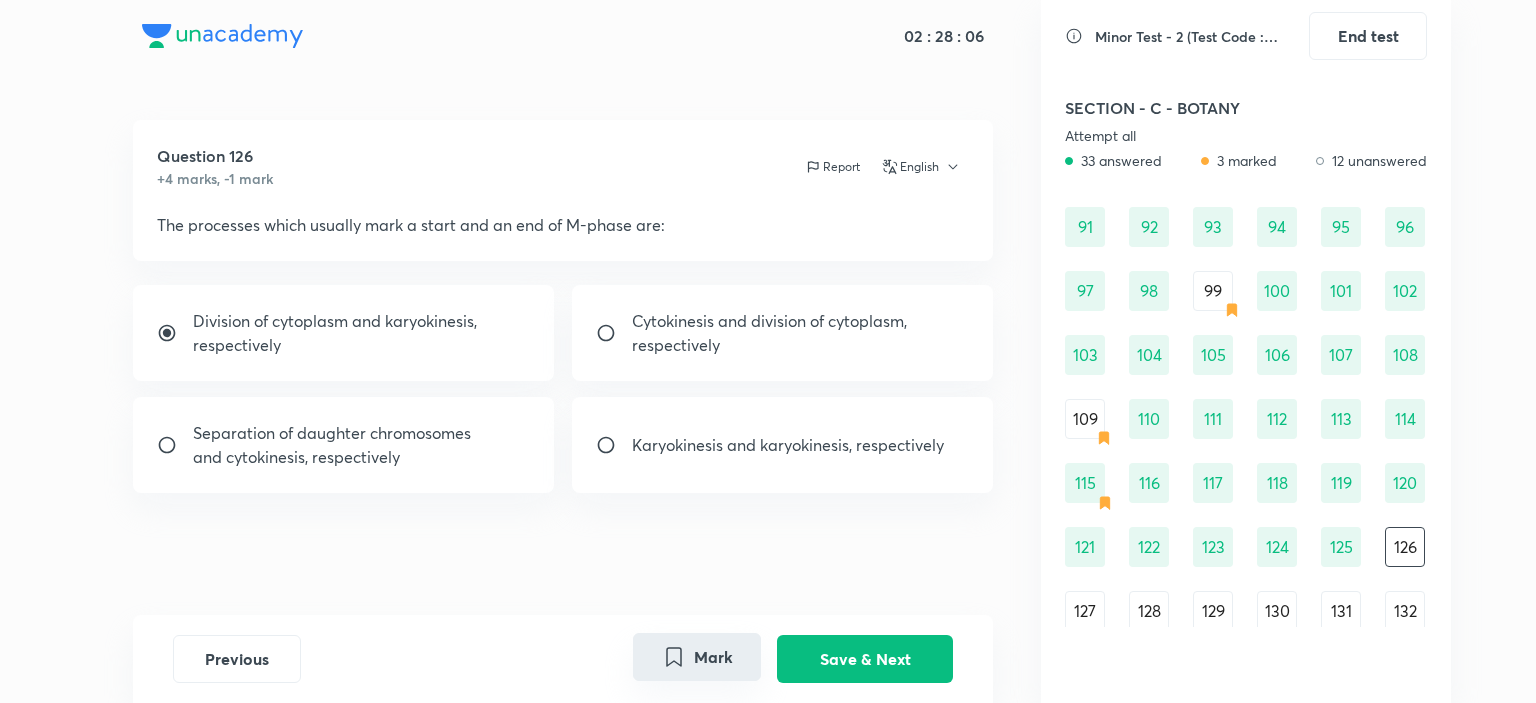 click on "Mark" at bounding box center (697, 657) 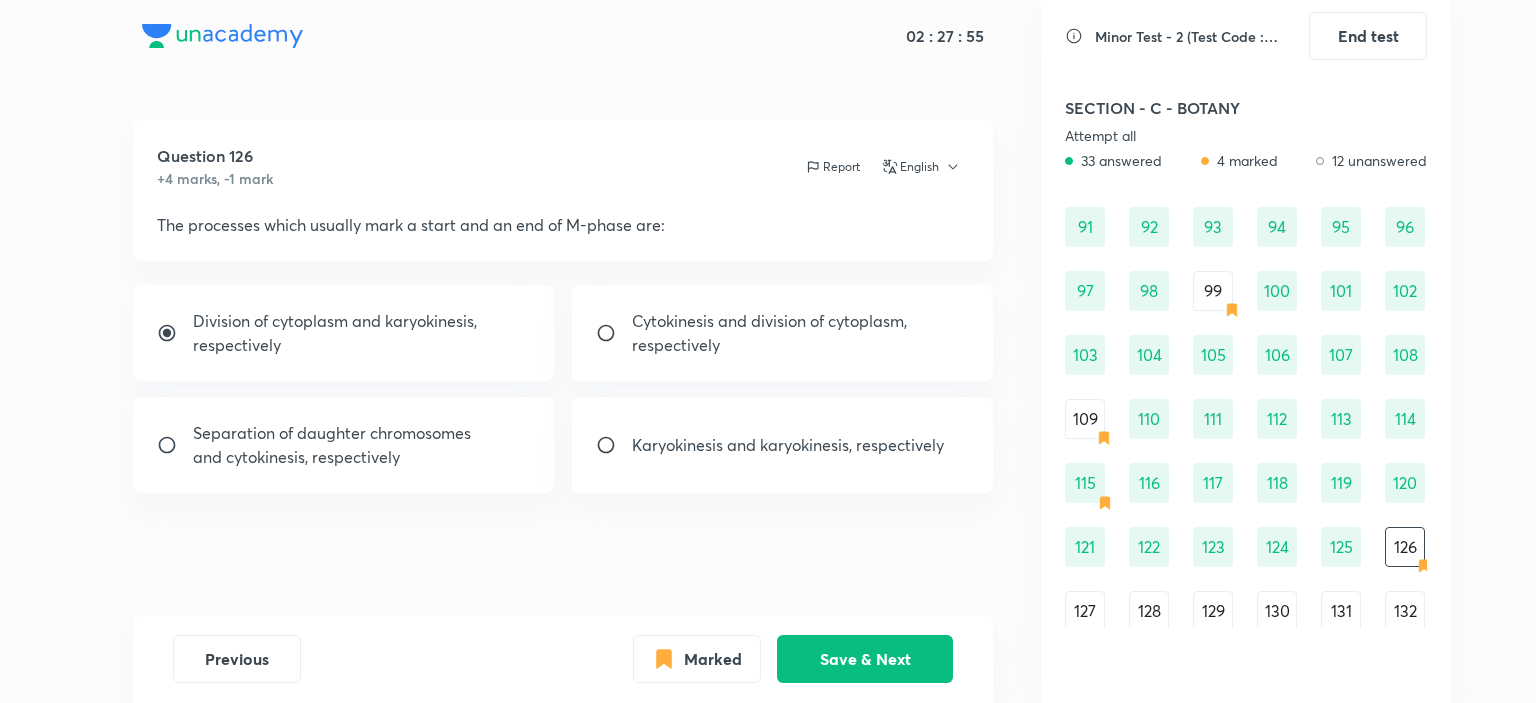 click on "Separation of daughter chromosomes and cytokinesis, respectively" at bounding box center [362, 445] 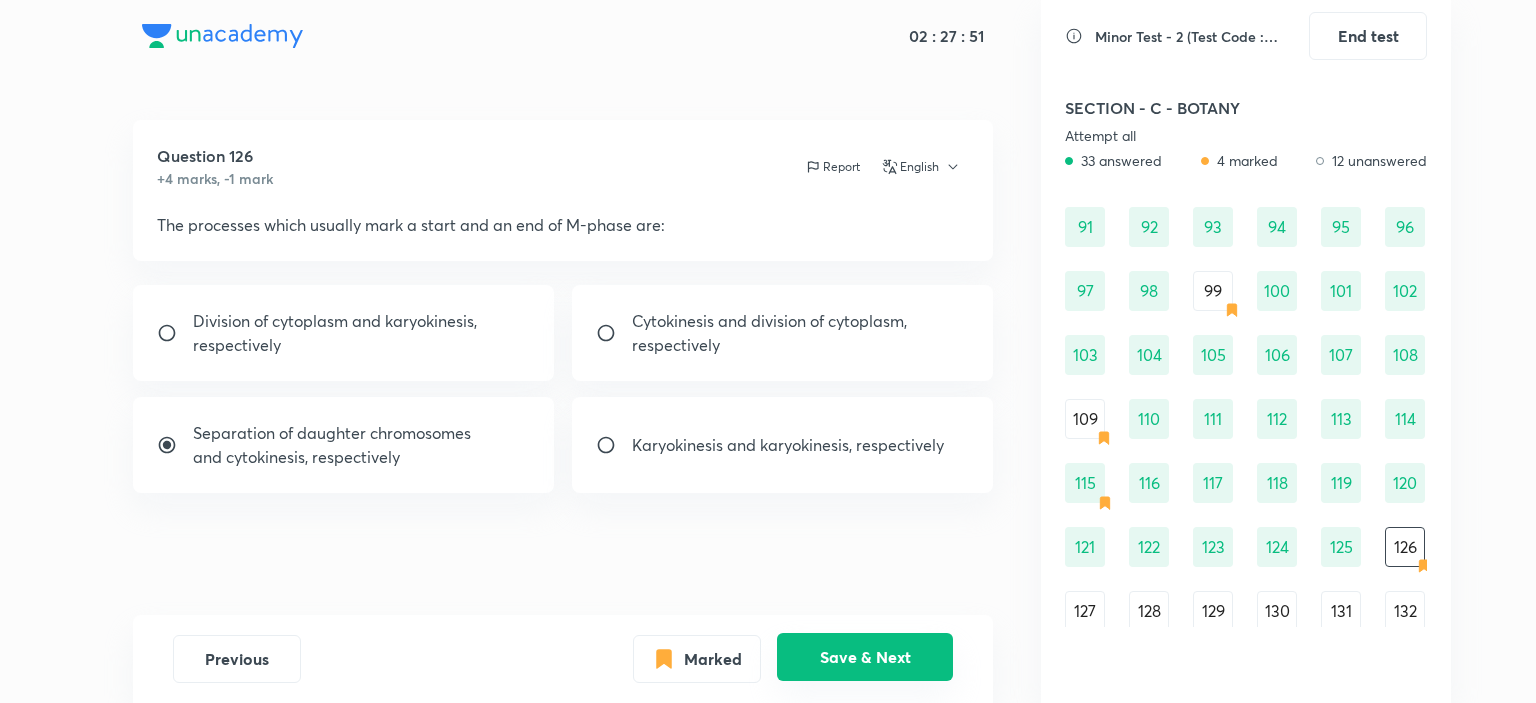 click on "Save & Next" at bounding box center [865, 657] 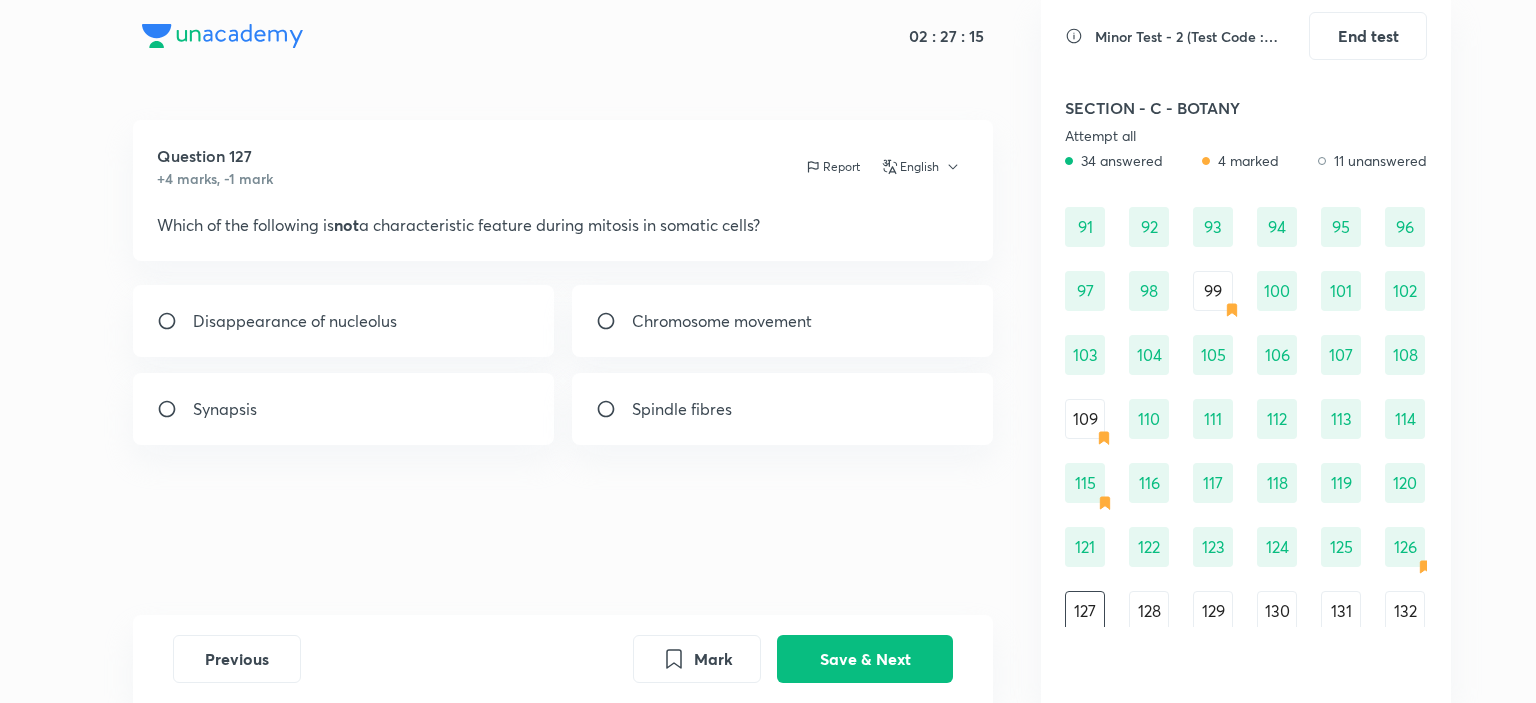 click on "Synapsis" at bounding box center [344, 409] 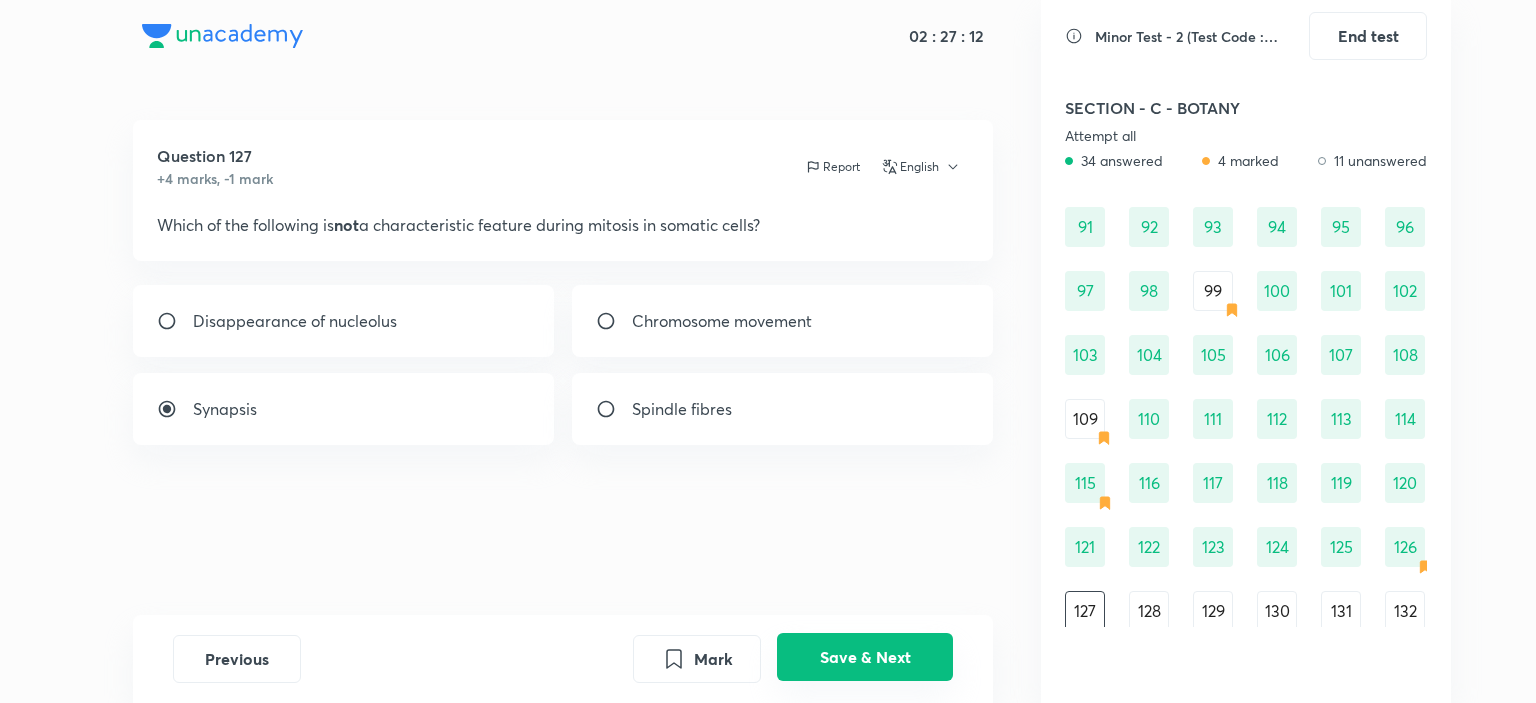 click on "Save & Next" at bounding box center (865, 657) 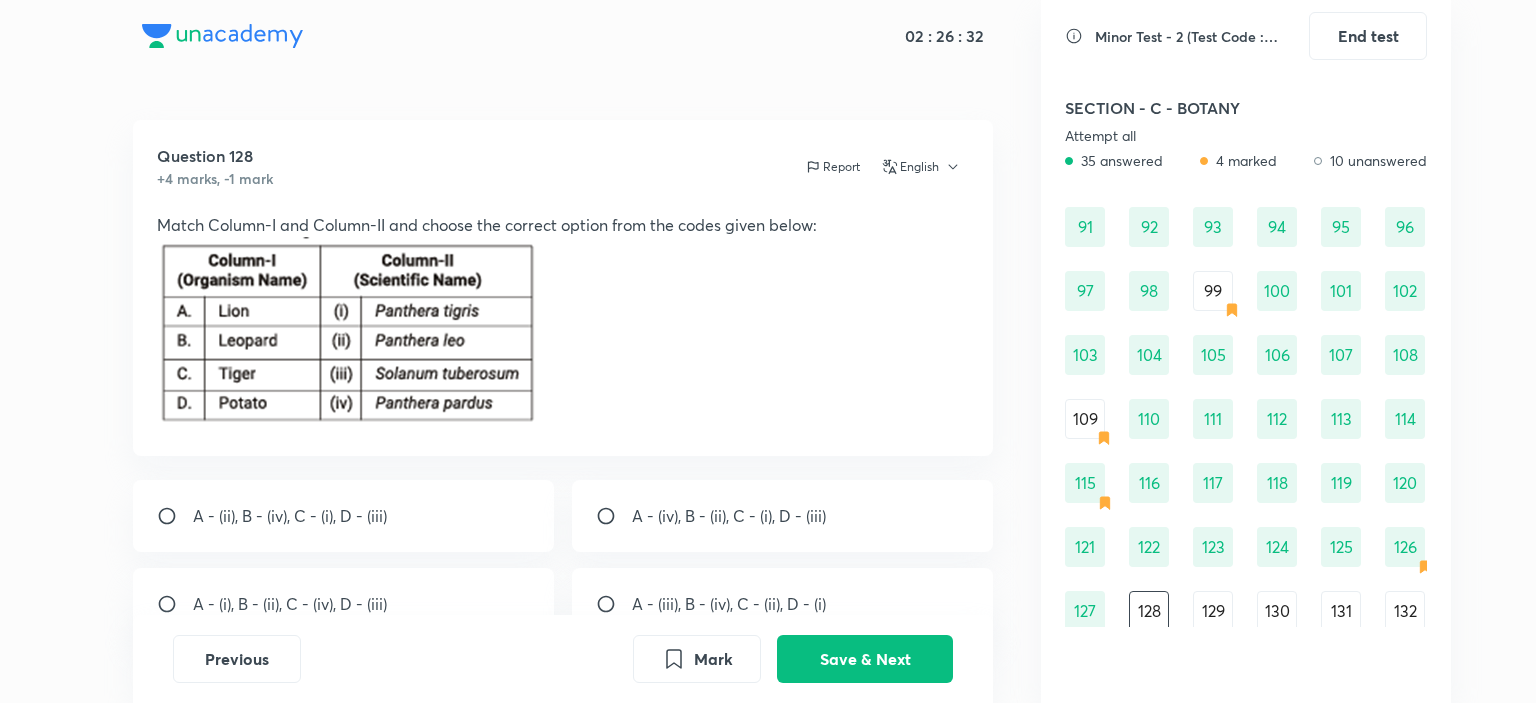 click on "A - (i), B - (ii), C - (iv), D - (iii)" at bounding box center (344, 604) 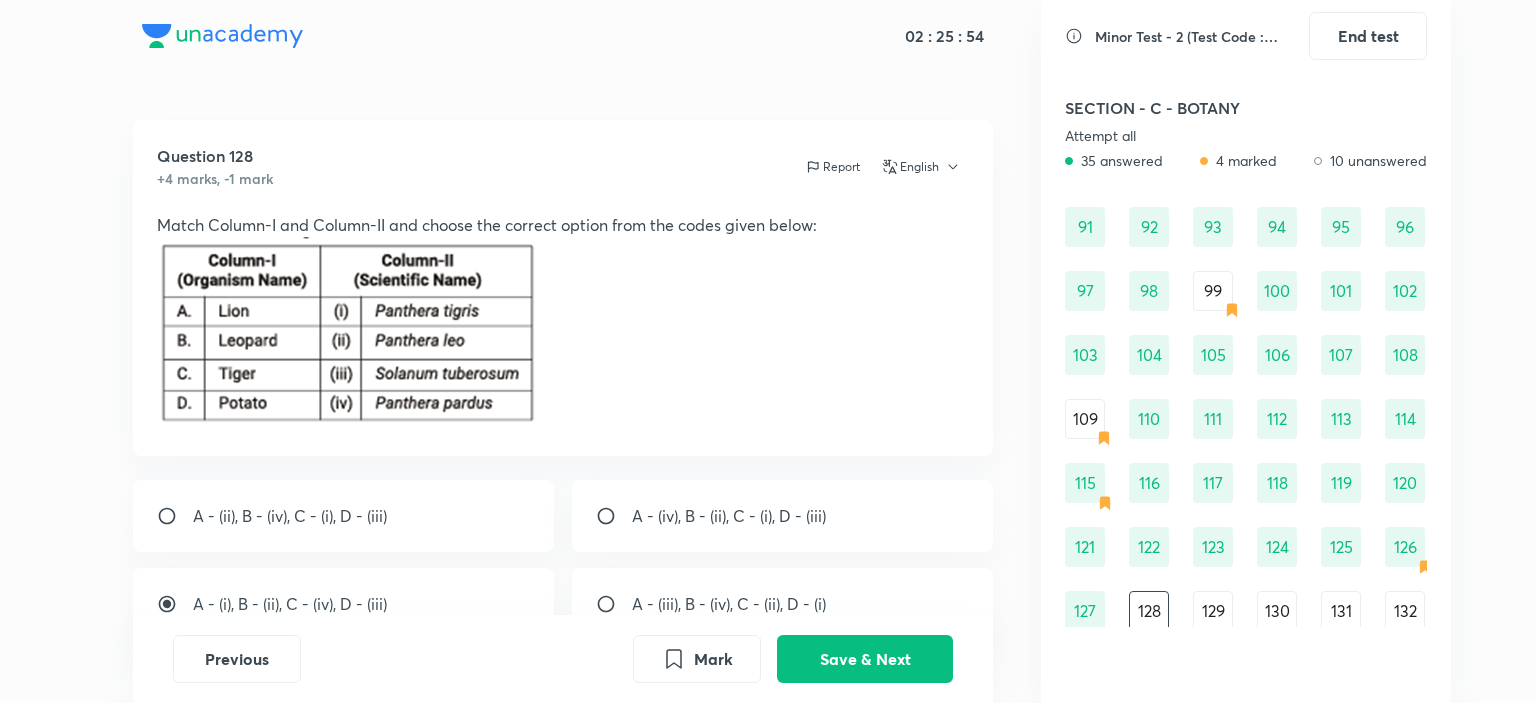 click on "A - (ii), B - (iv), C - (i), D - (iii)" at bounding box center [290, 516] 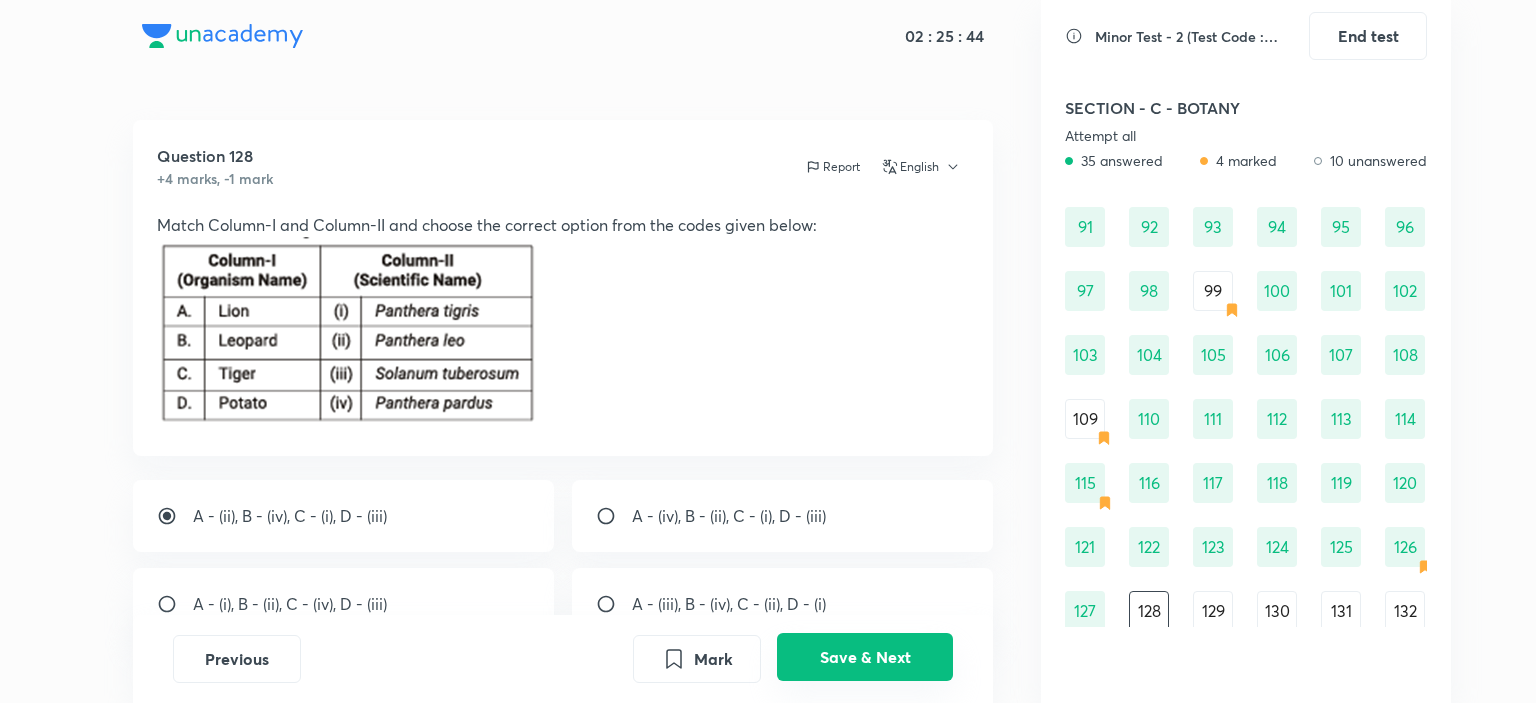click on "Save & Next" at bounding box center [865, 657] 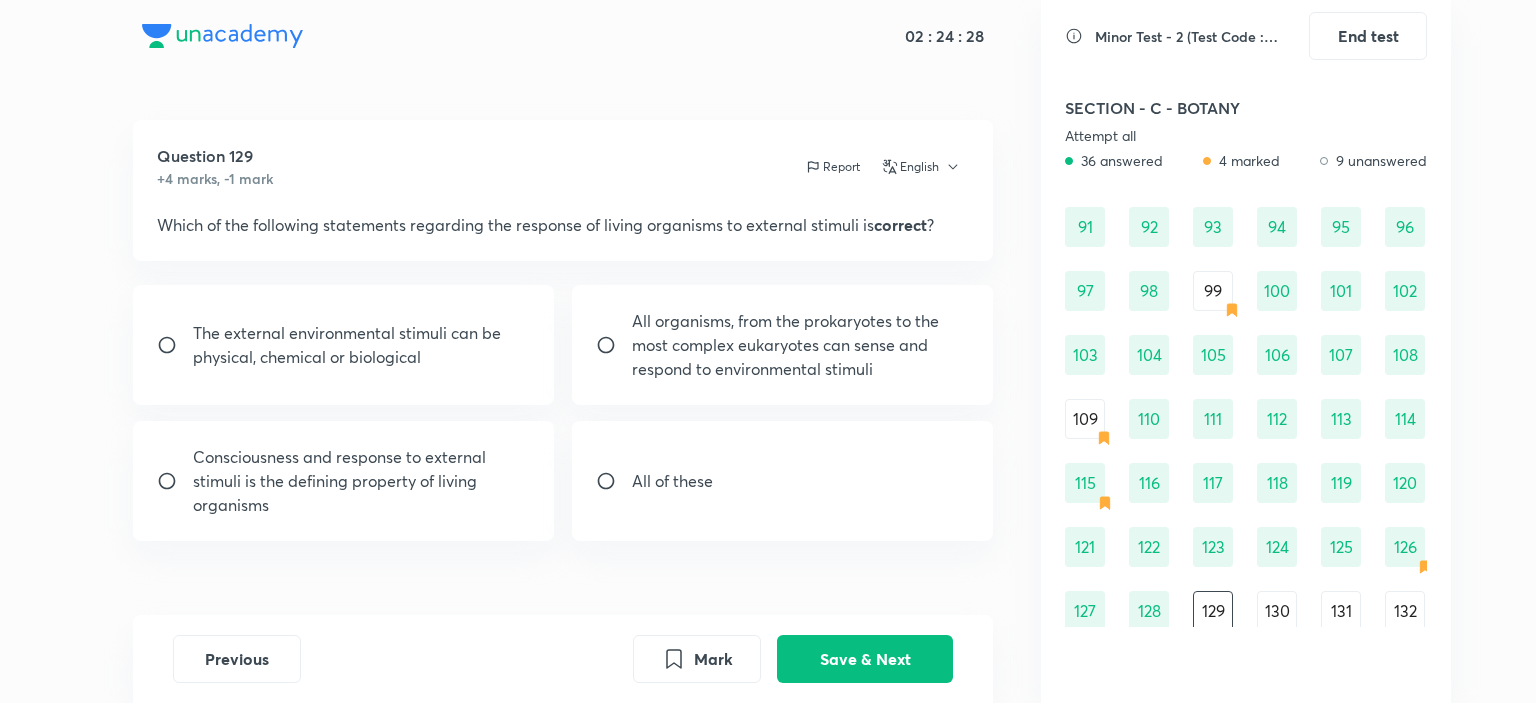 click on "All of these" at bounding box center (672, 481) 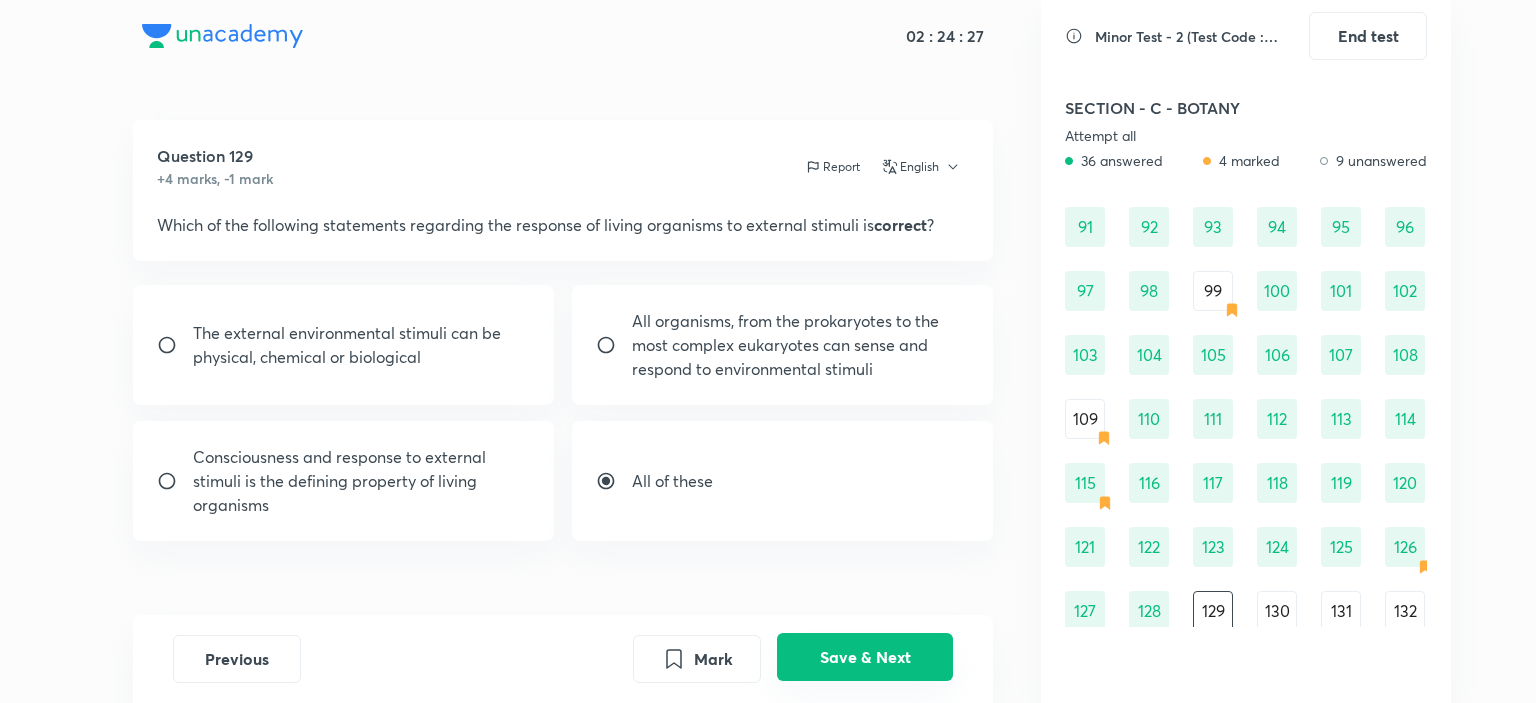 click on "Save & Next" at bounding box center (865, 657) 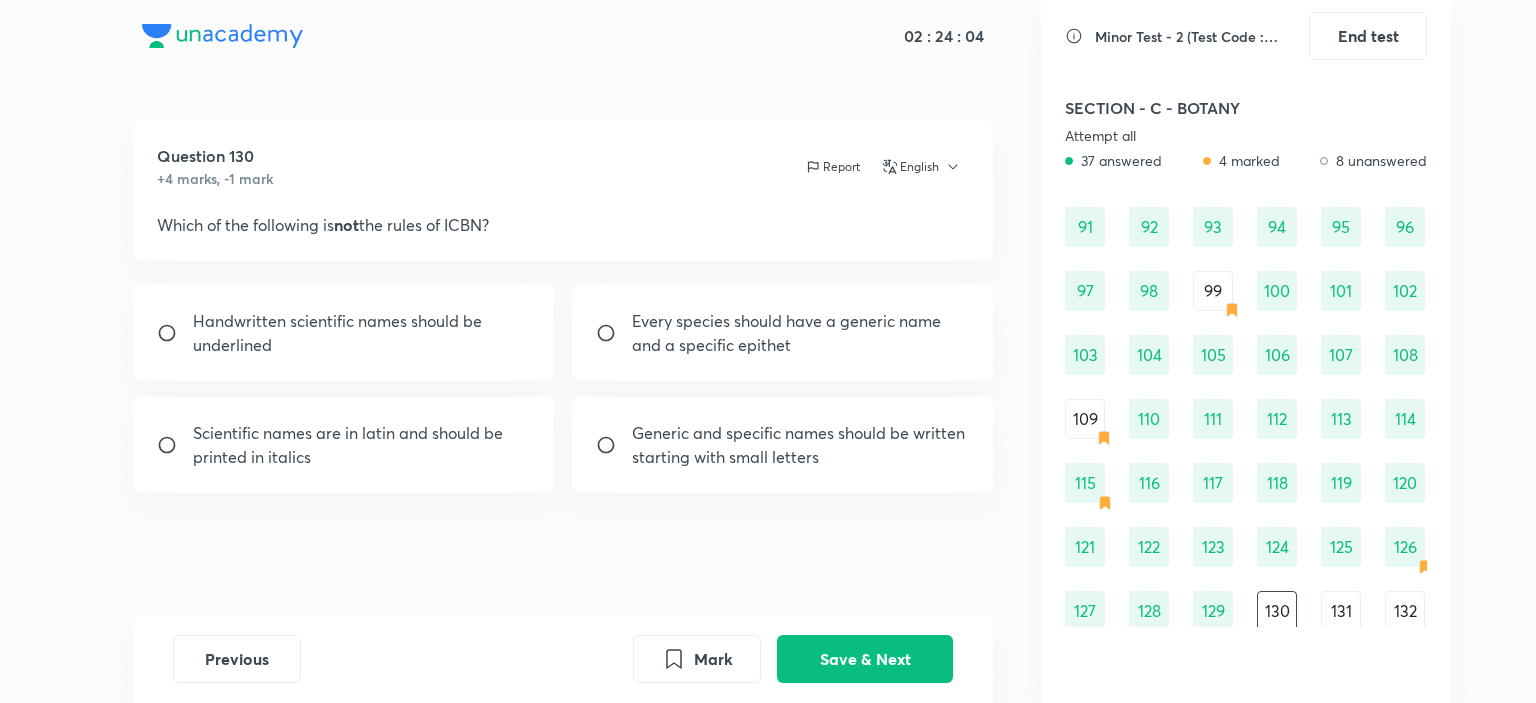 click on "Generic and specific names should be written starting with small letters" at bounding box center (801, 445) 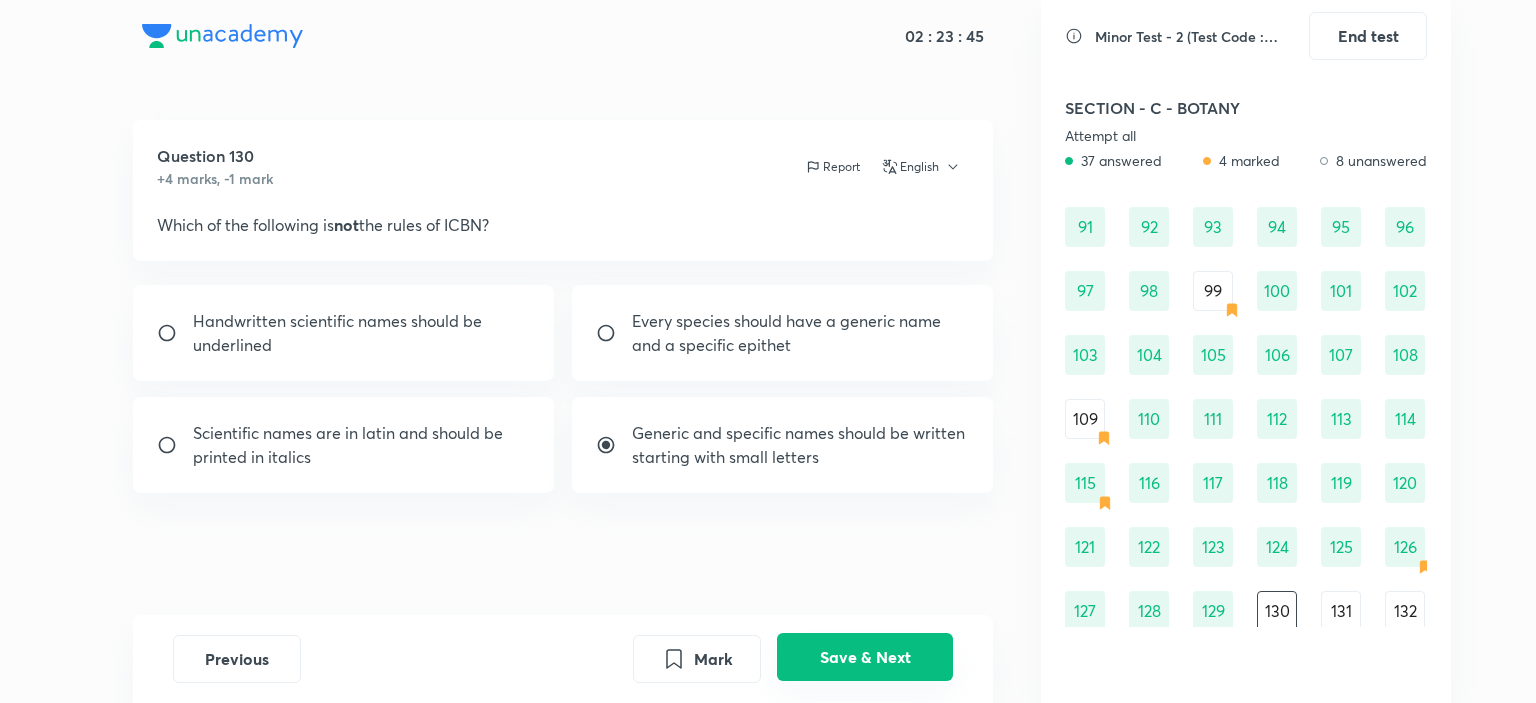 click on "Save & Next" at bounding box center [865, 657] 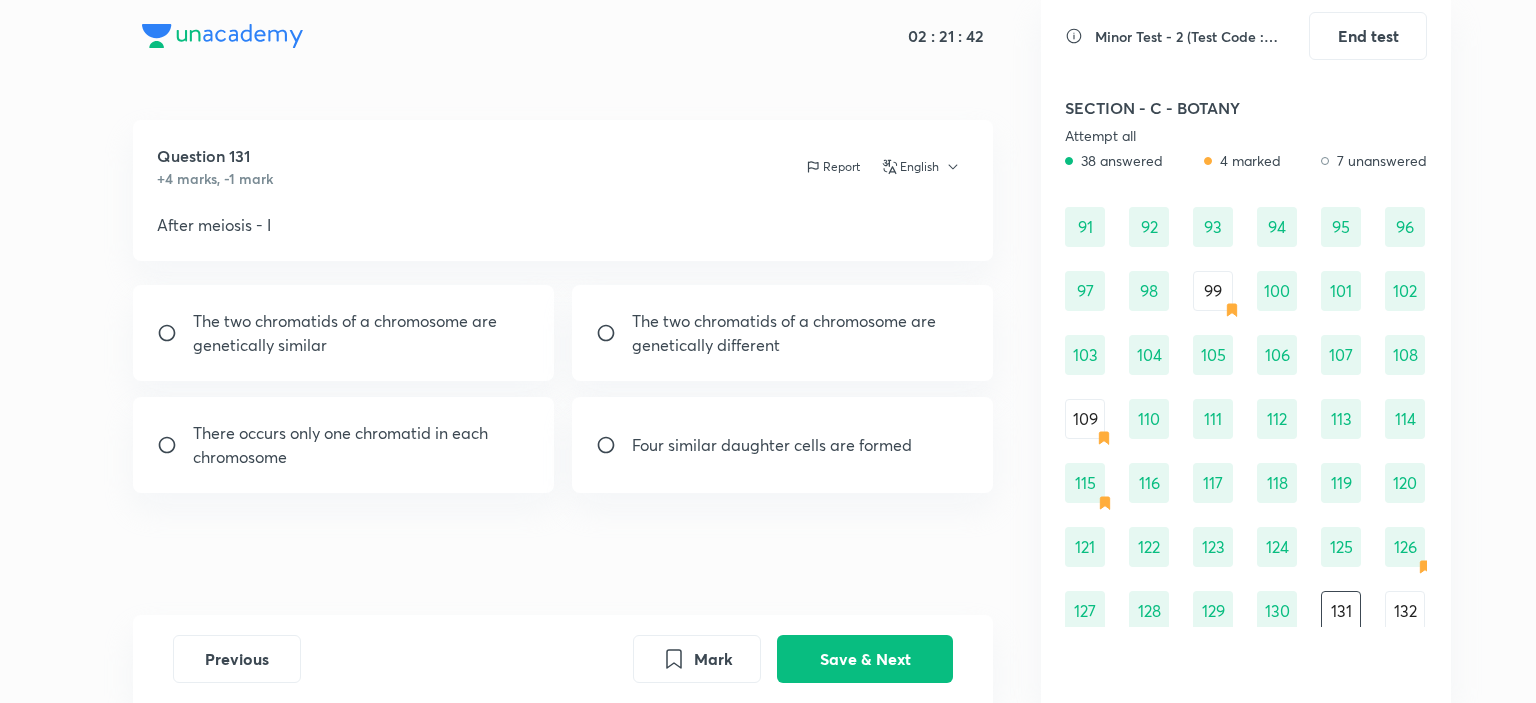 click on "The two chromatids of a chromosome are genetically similar" at bounding box center [362, 333] 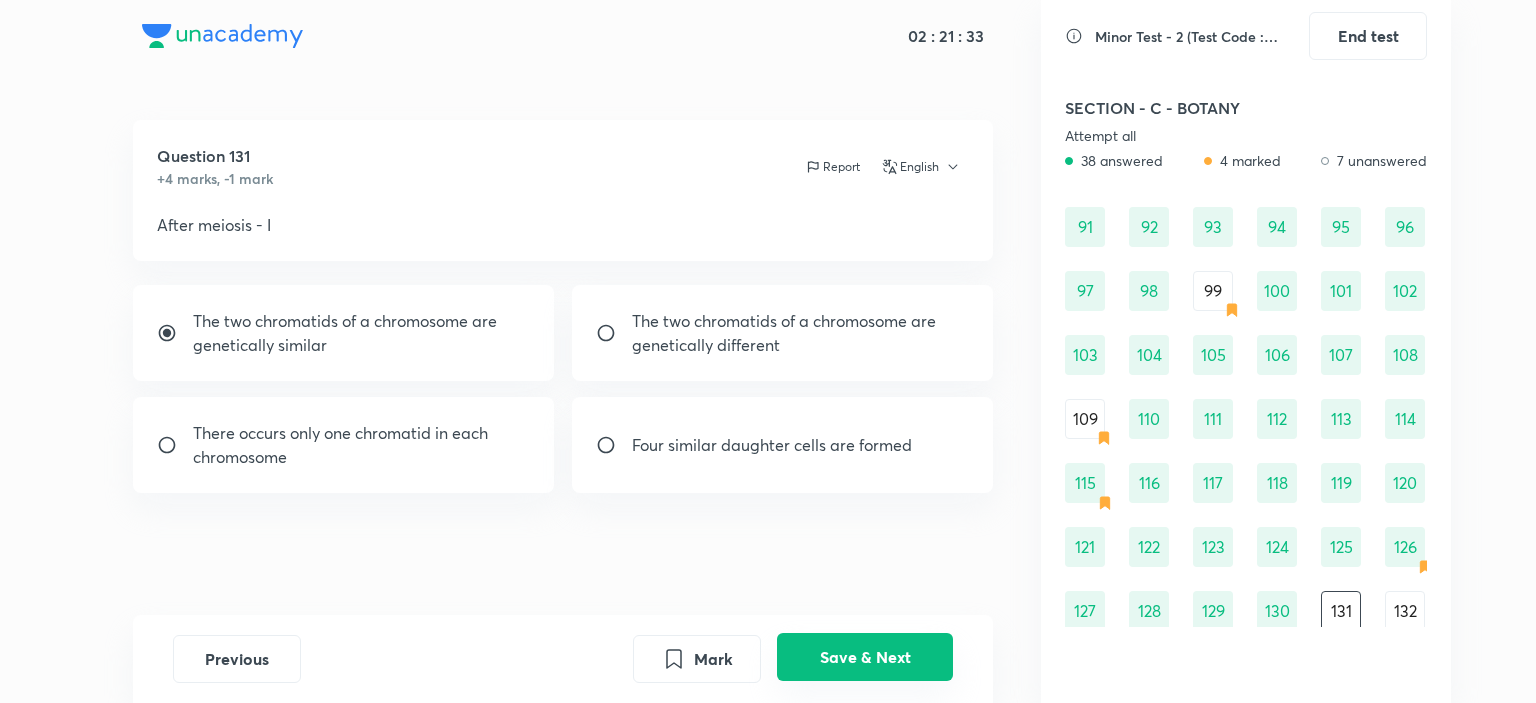click on "Save & Next" at bounding box center (865, 657) 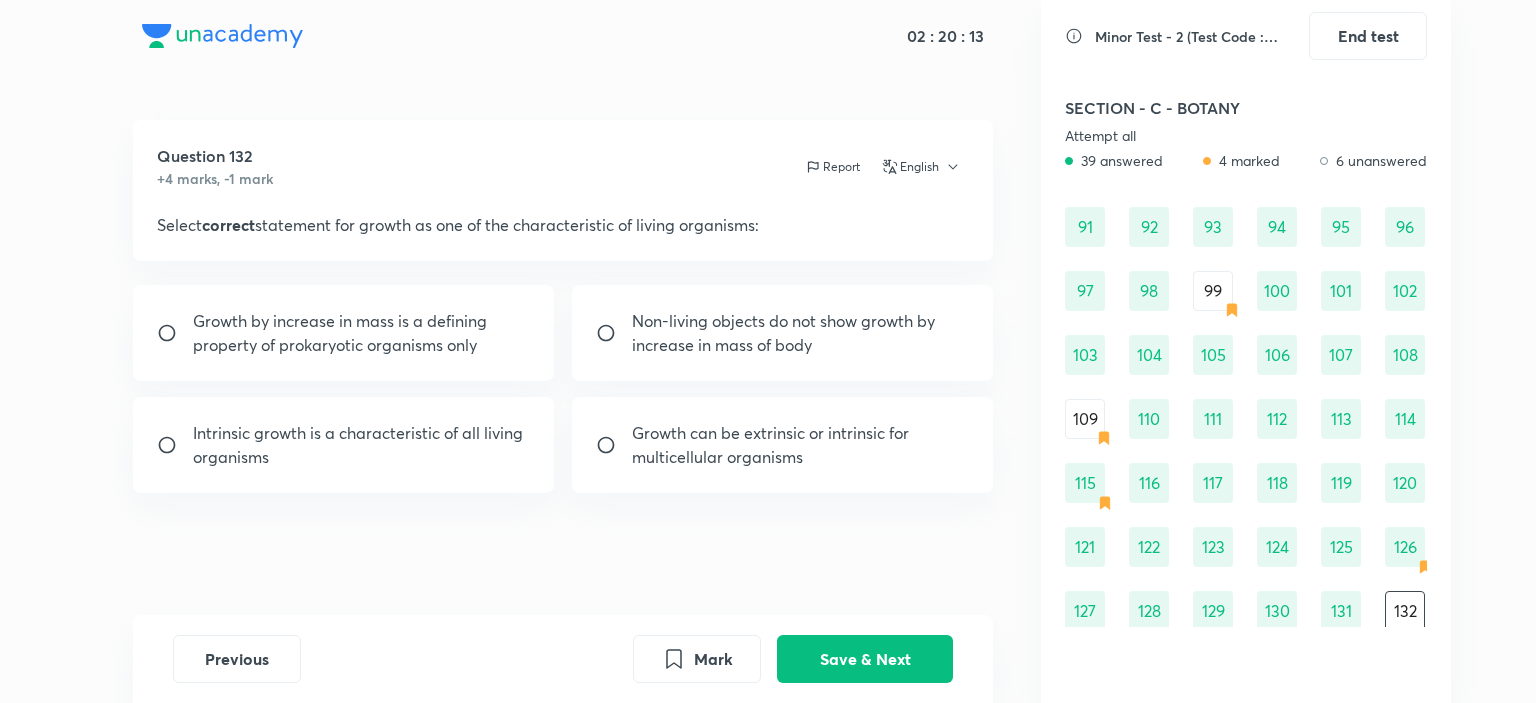 click on "Intrinsic growth is a characteristic of all living organisms" at bounding box center [362, 445] 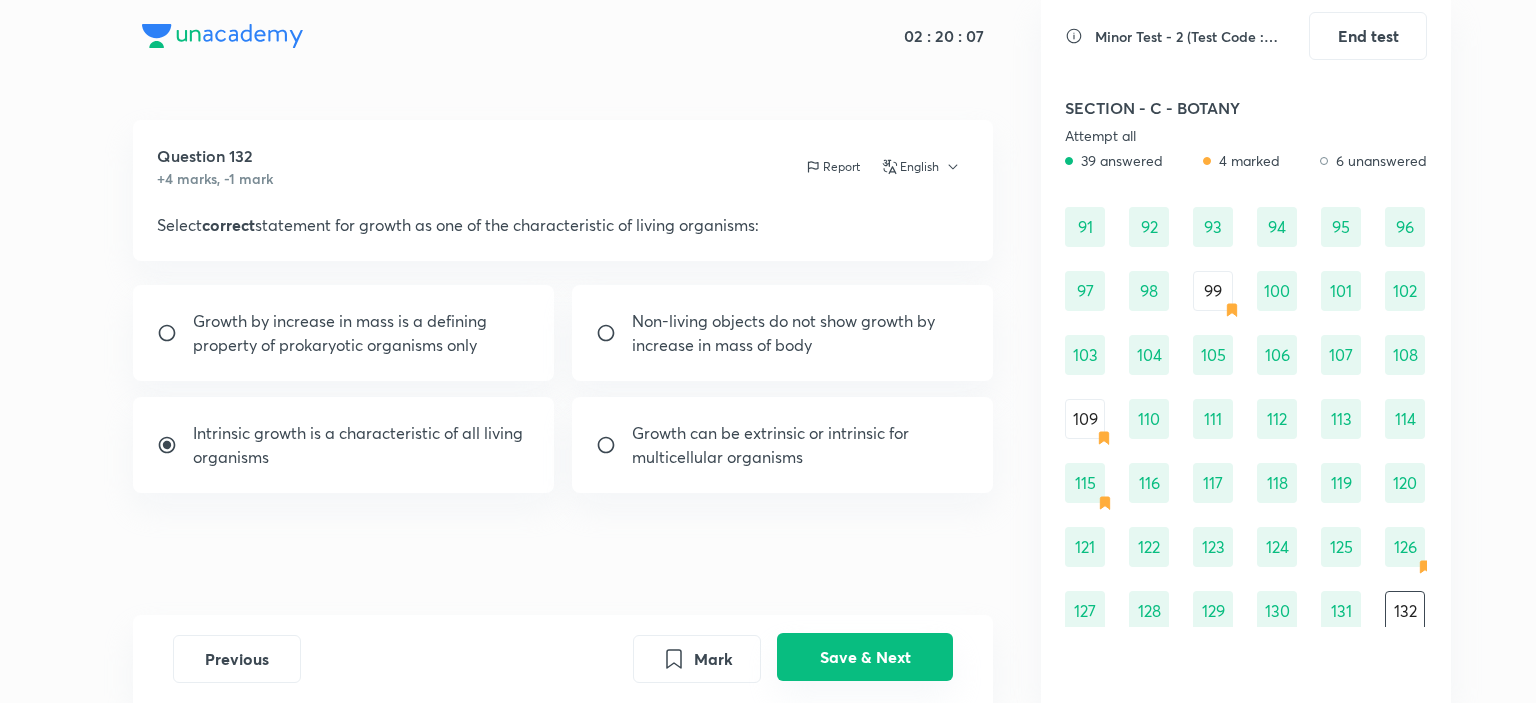 click on "Save & Next" at bounding box center [865, 657] 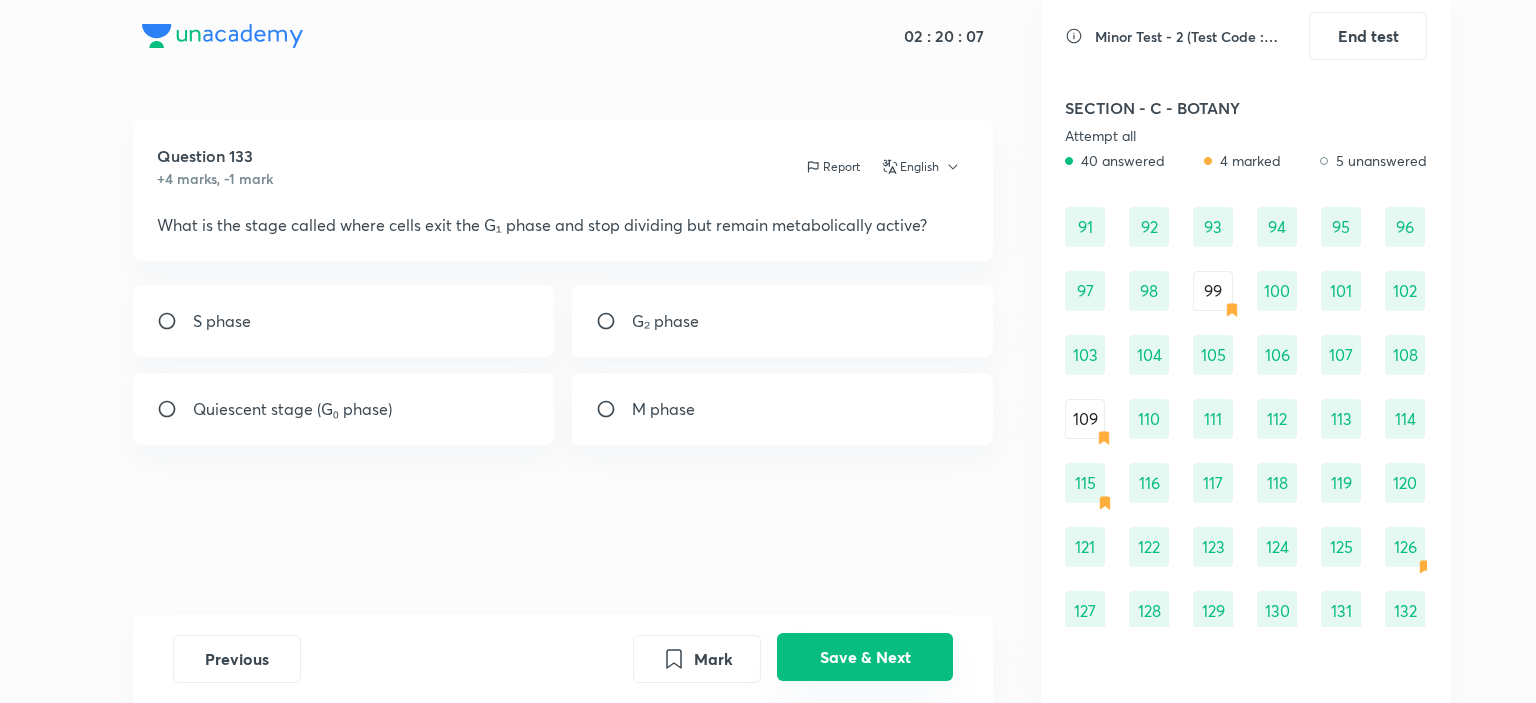 scroll, scrollTop: 1428, scrollLeft: 0, axis: vertical 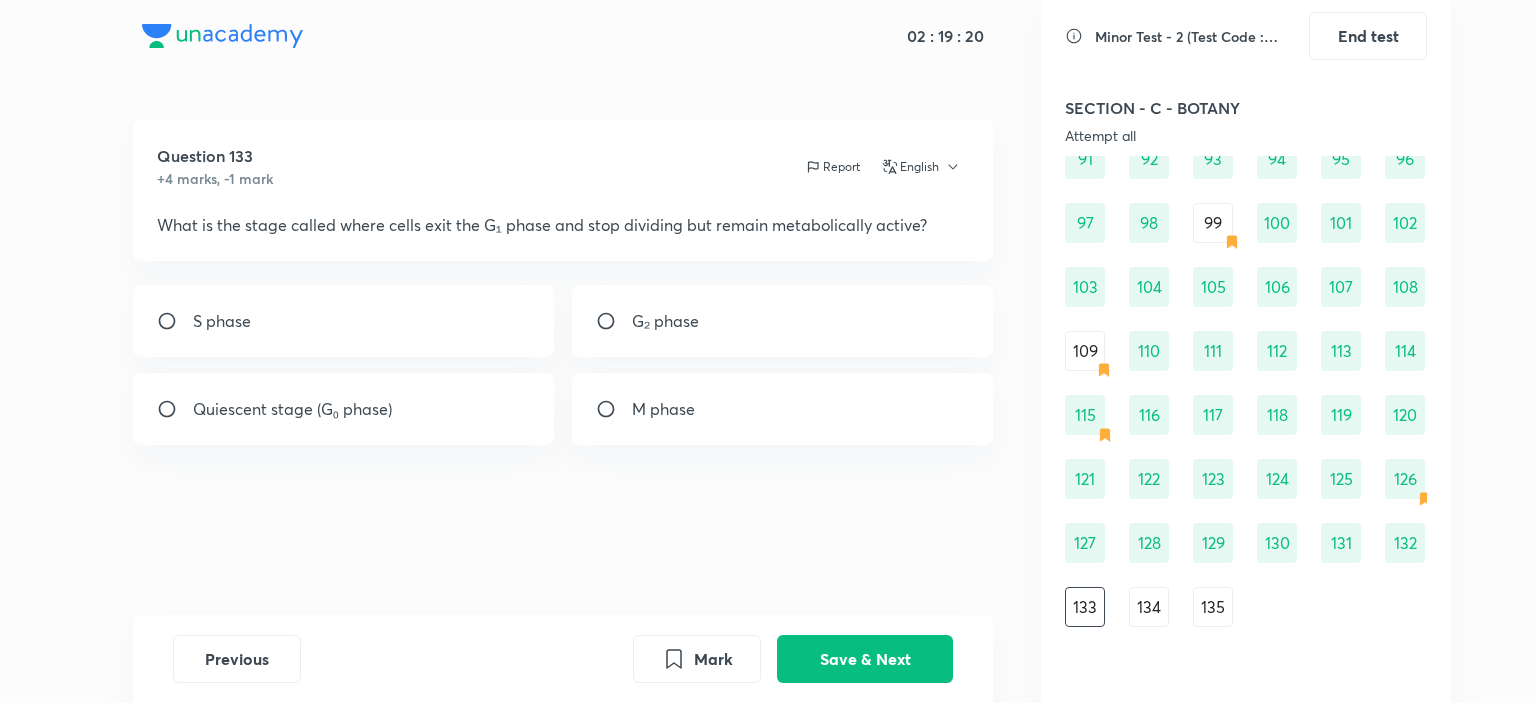 click on "Quiescent stage (G₀ phase)" at bounding box center (344, 409) 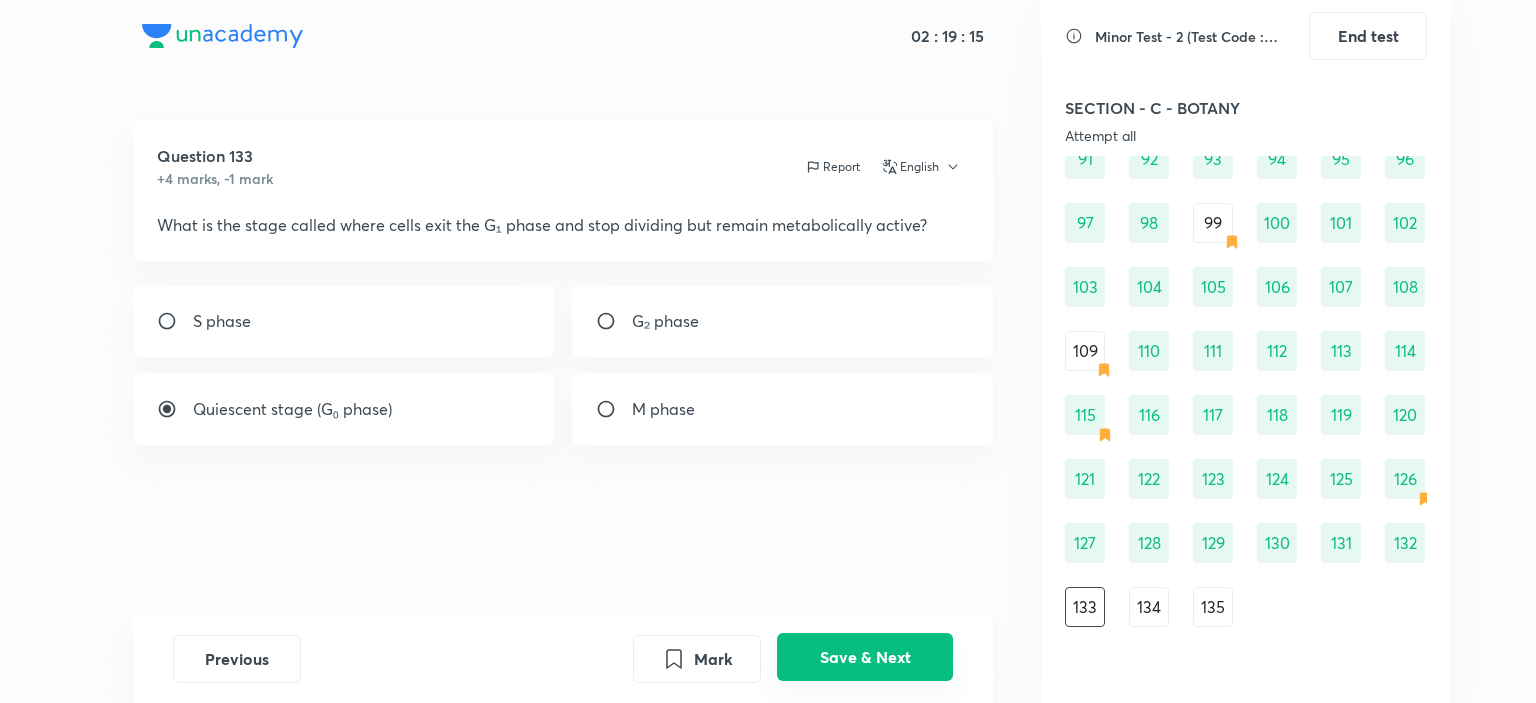 click on "Save & Next" at bounding box center [865, 657] 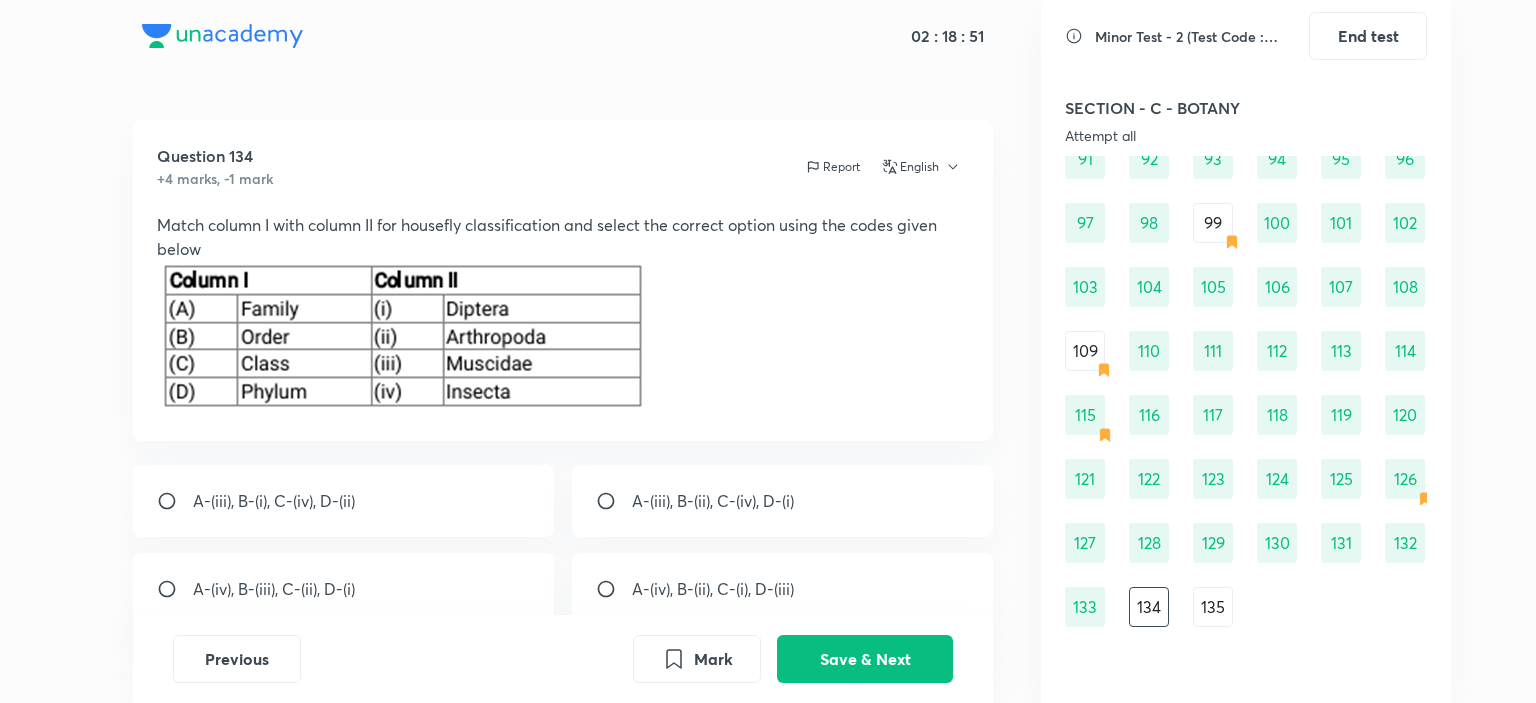 click on "A-(iii), B-(i), C-(iv), D-(ii)" at bounding box center (344, 501) 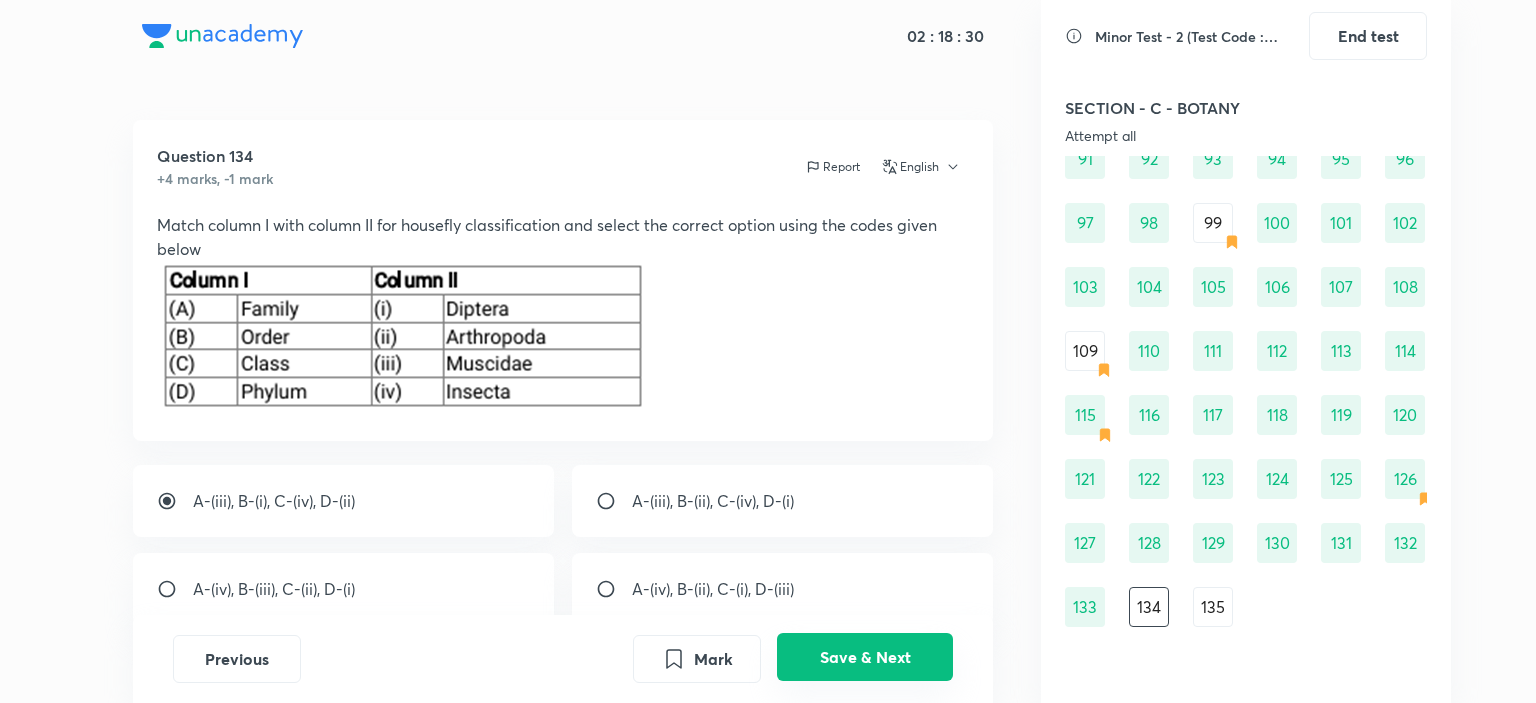 click on "Save & Next" at bounding box center (865, 657) 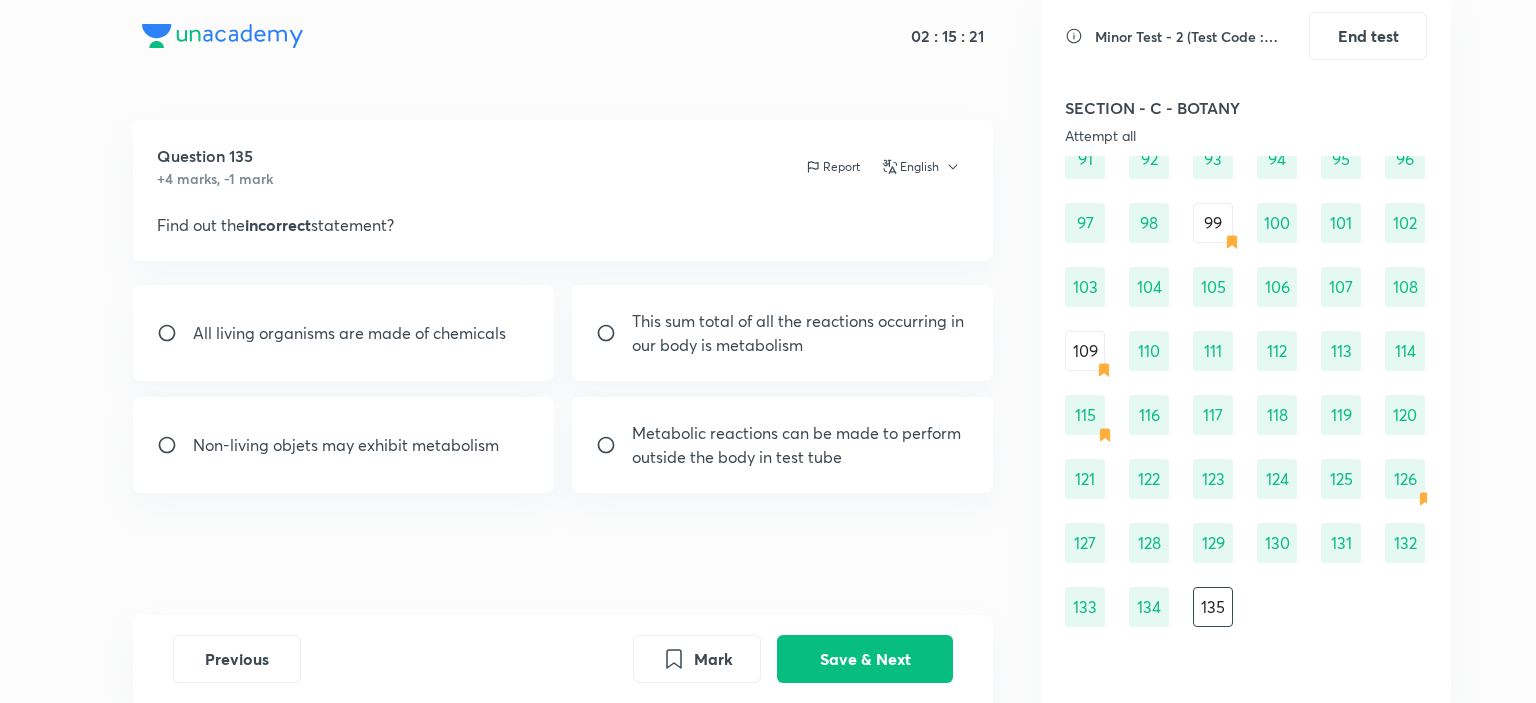 click on "Non-living objets may exhibit metabolism" at bounding box center (346, 445) 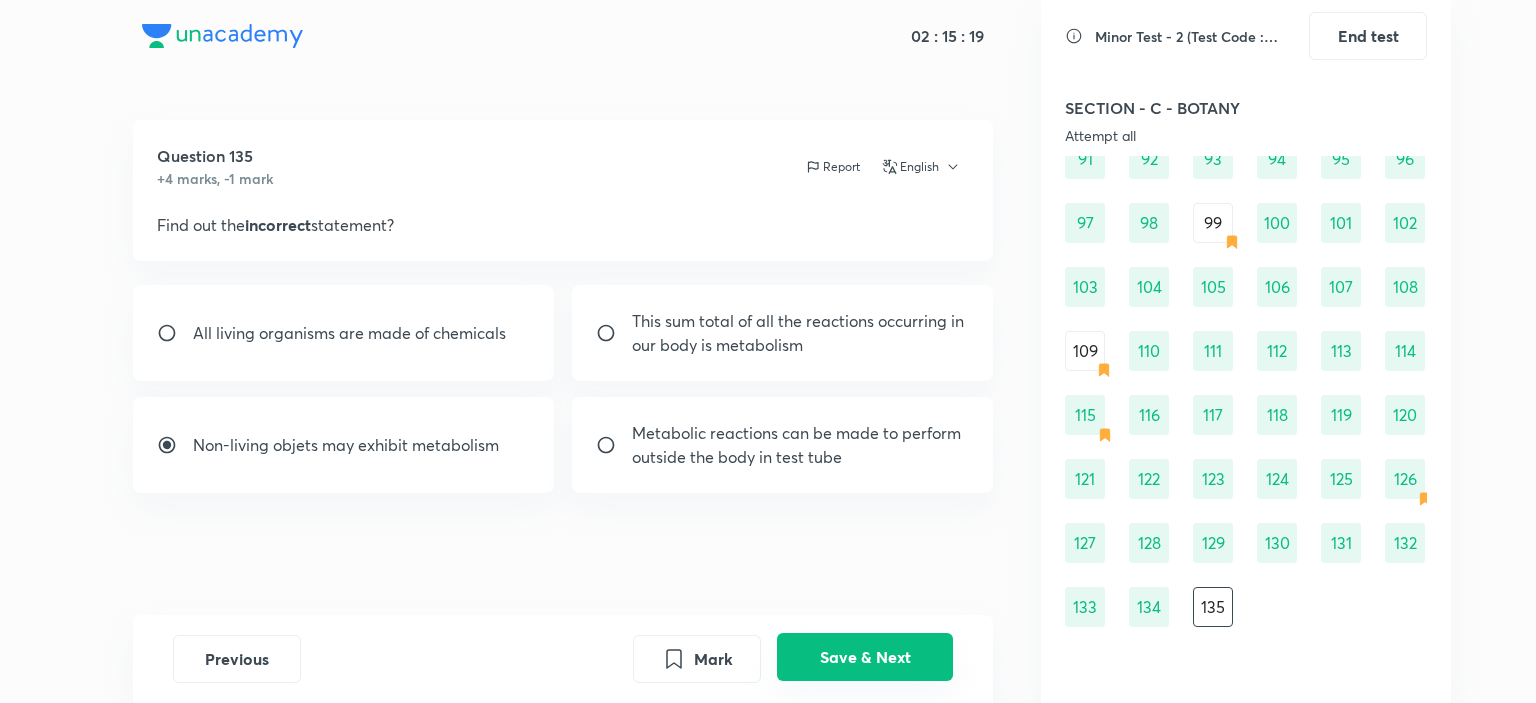 click on "Save & Next" at bounding box center (865, 657) 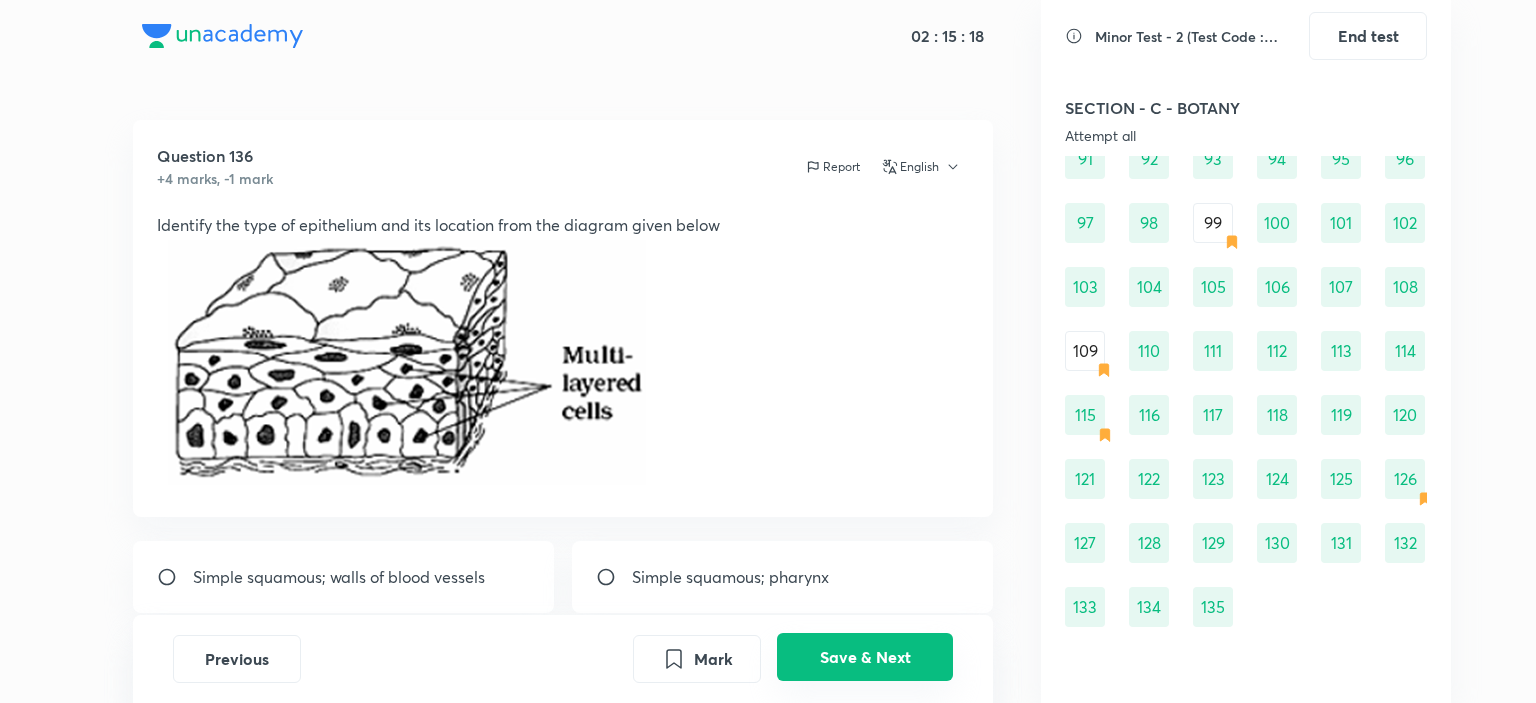 scroll, scrollTop: 1645, scrollLeft: 0, axis: vertical 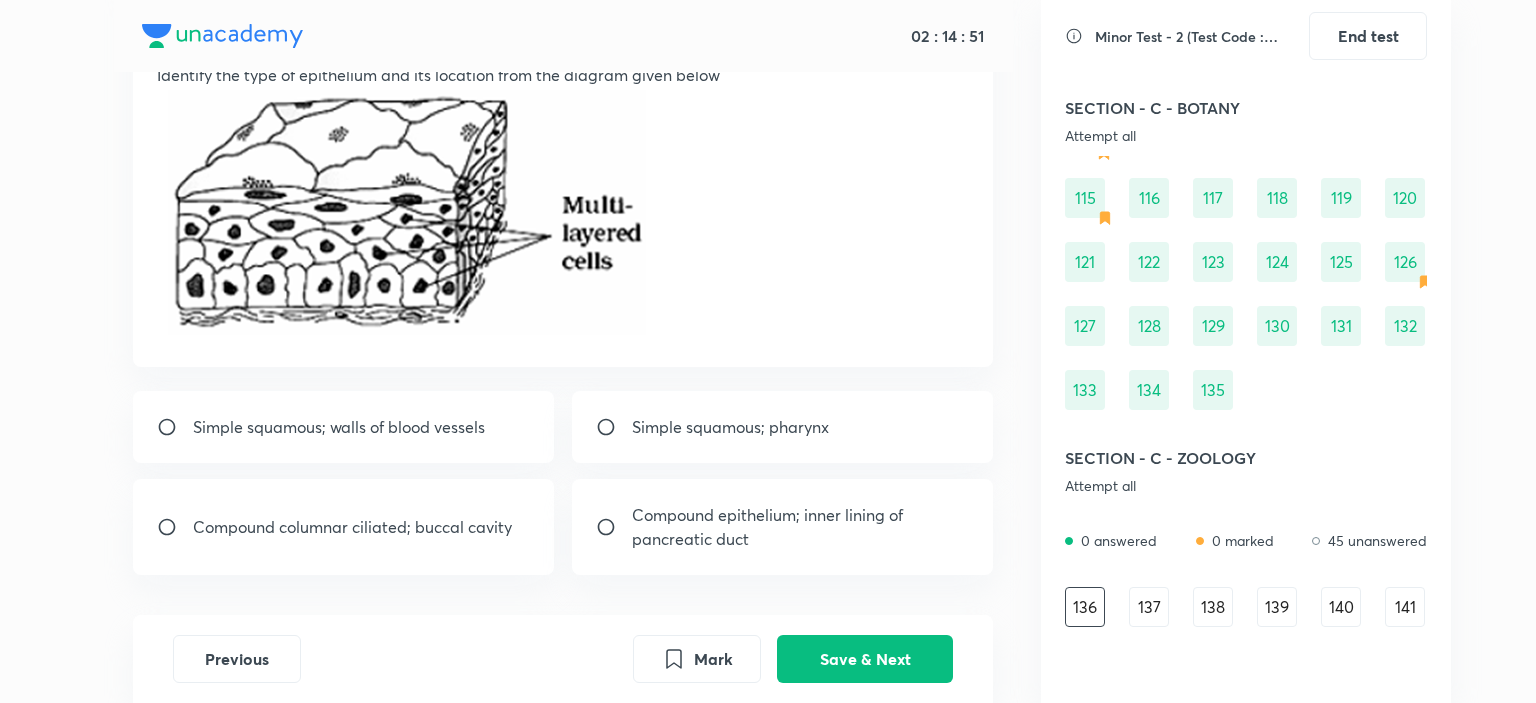 click on "Compound epithelium; inner lining of pancreatic duct" at bounding box center [801, 527] 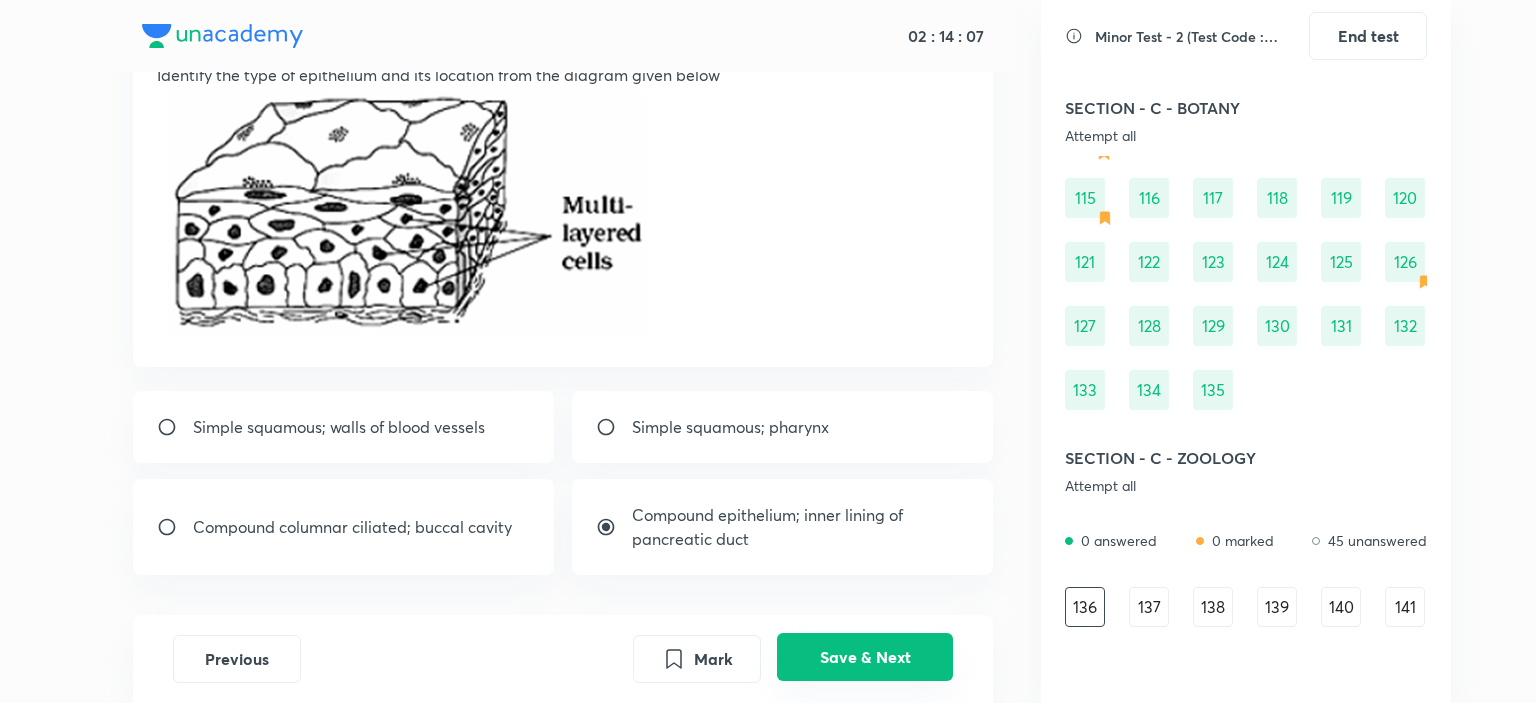 click on "Save & Next" at bounding box center (865, 657) 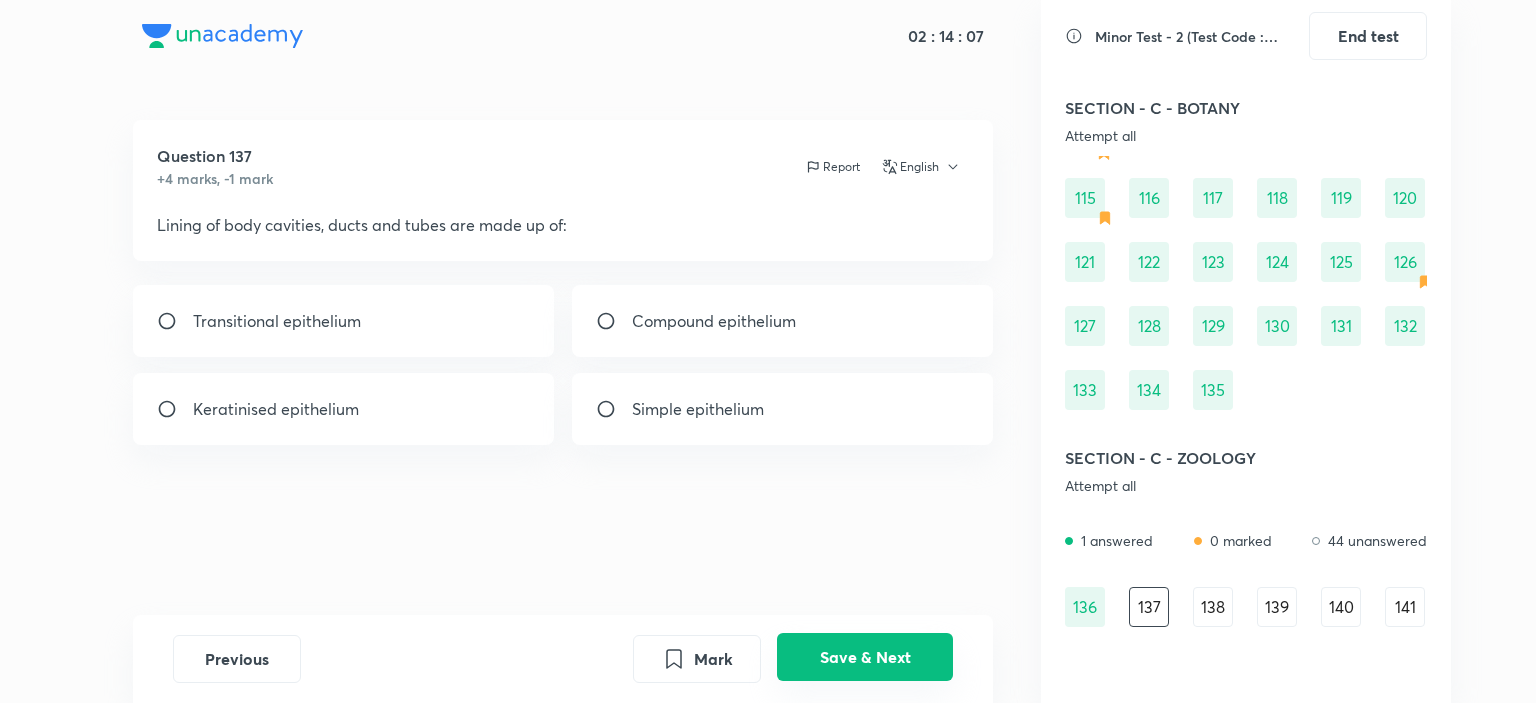 scroll, scrollTop: 0, scrollLeft: 0, axis: both 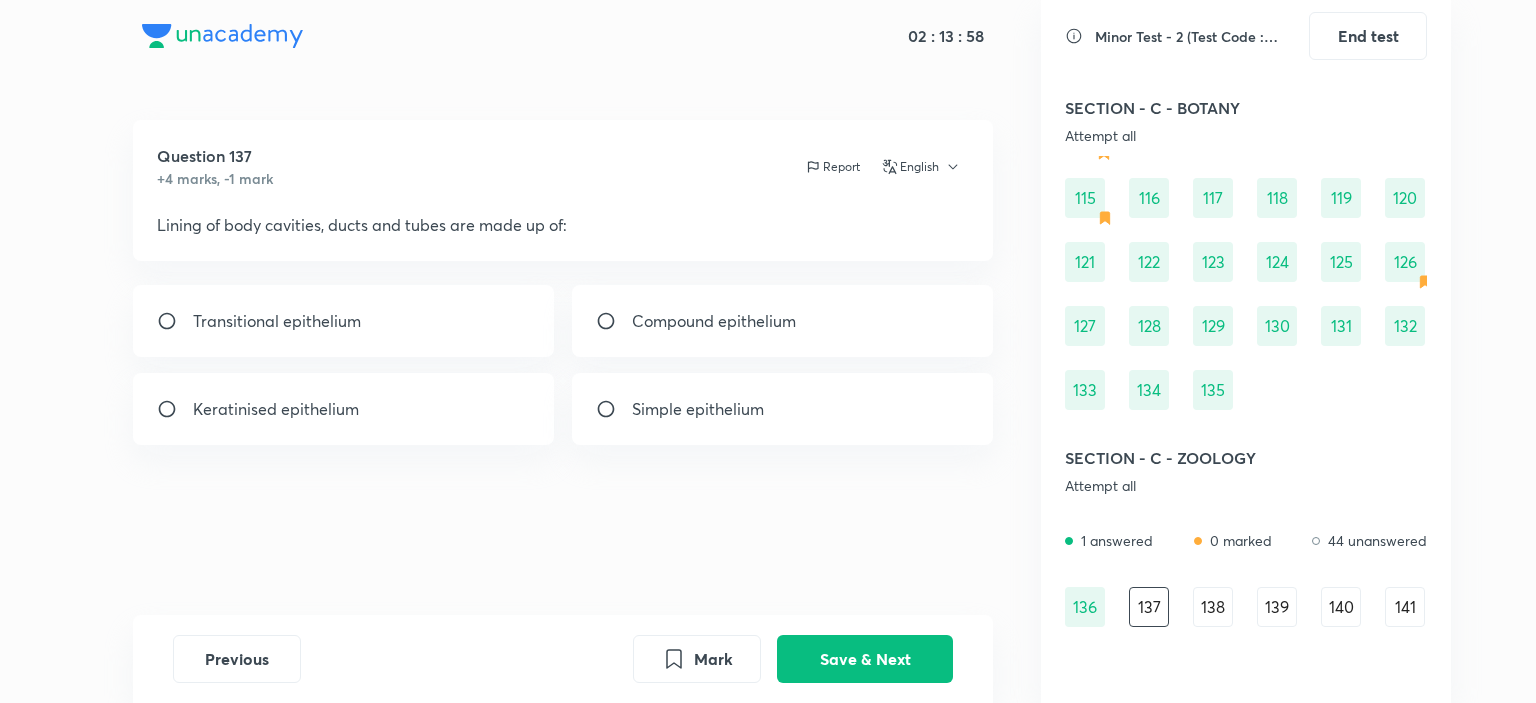 click at bounding box center (614, 321) 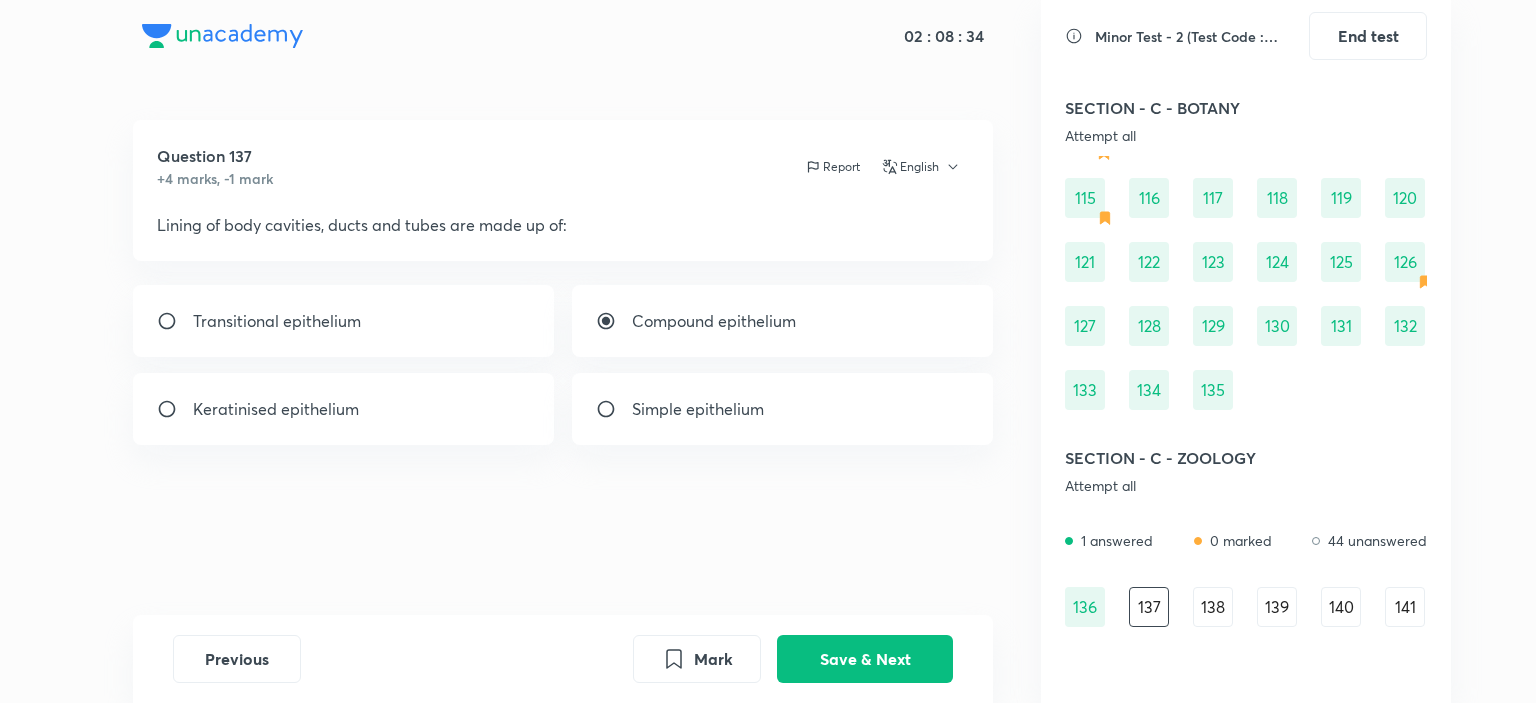 click on "Simple epithelium" at bounding box center [698, 409] 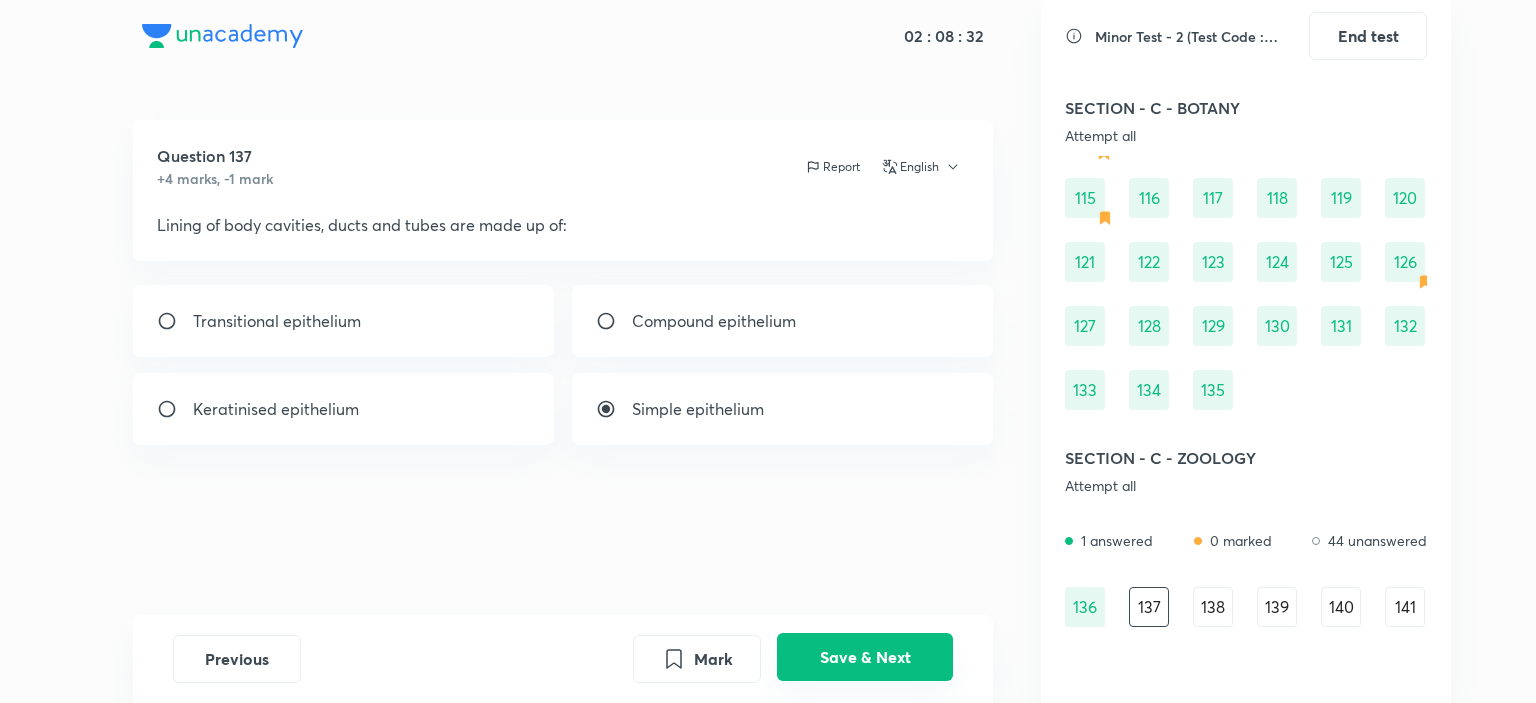 click on "Save & Next" at bounding box center [865, 657] 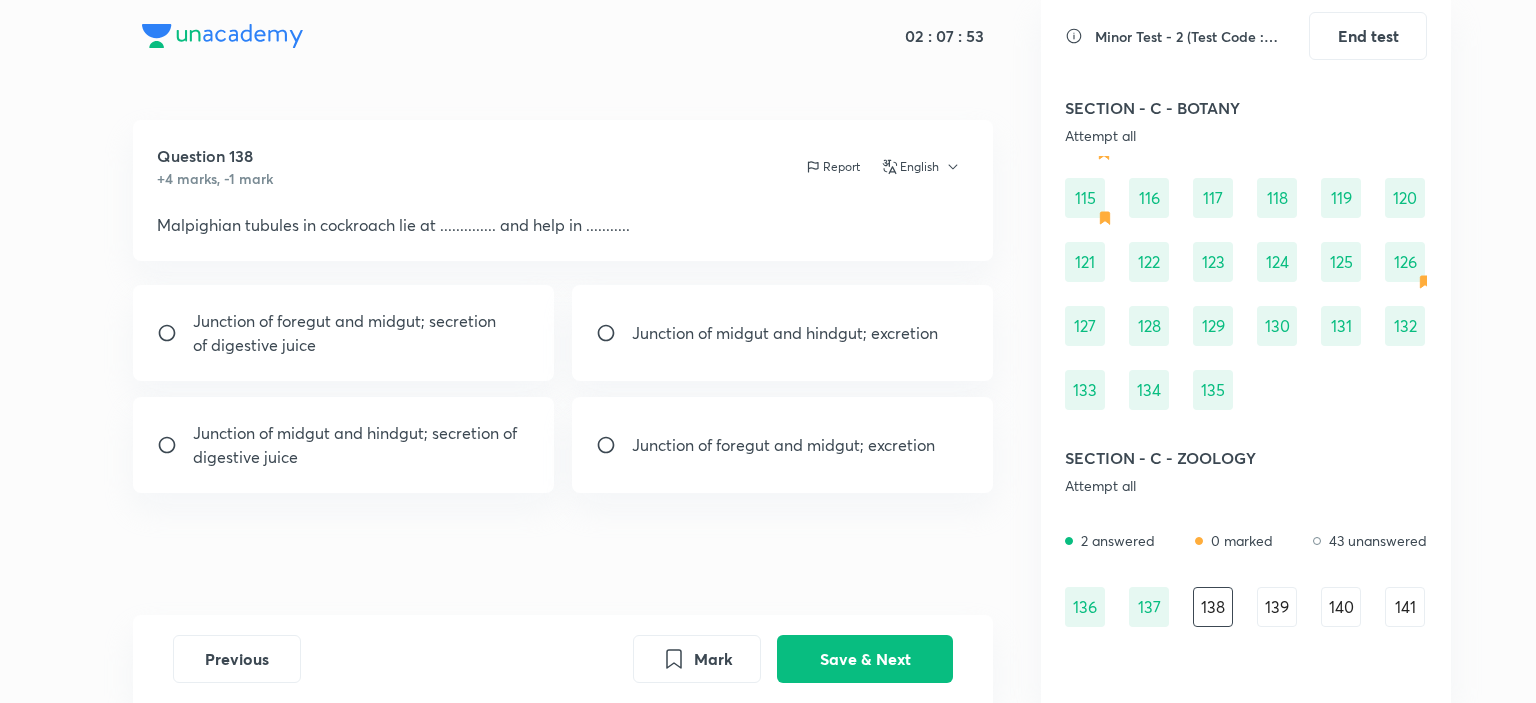 click on "Junction of midgut and hindgut; excretion" at bounding box center [785, 333] 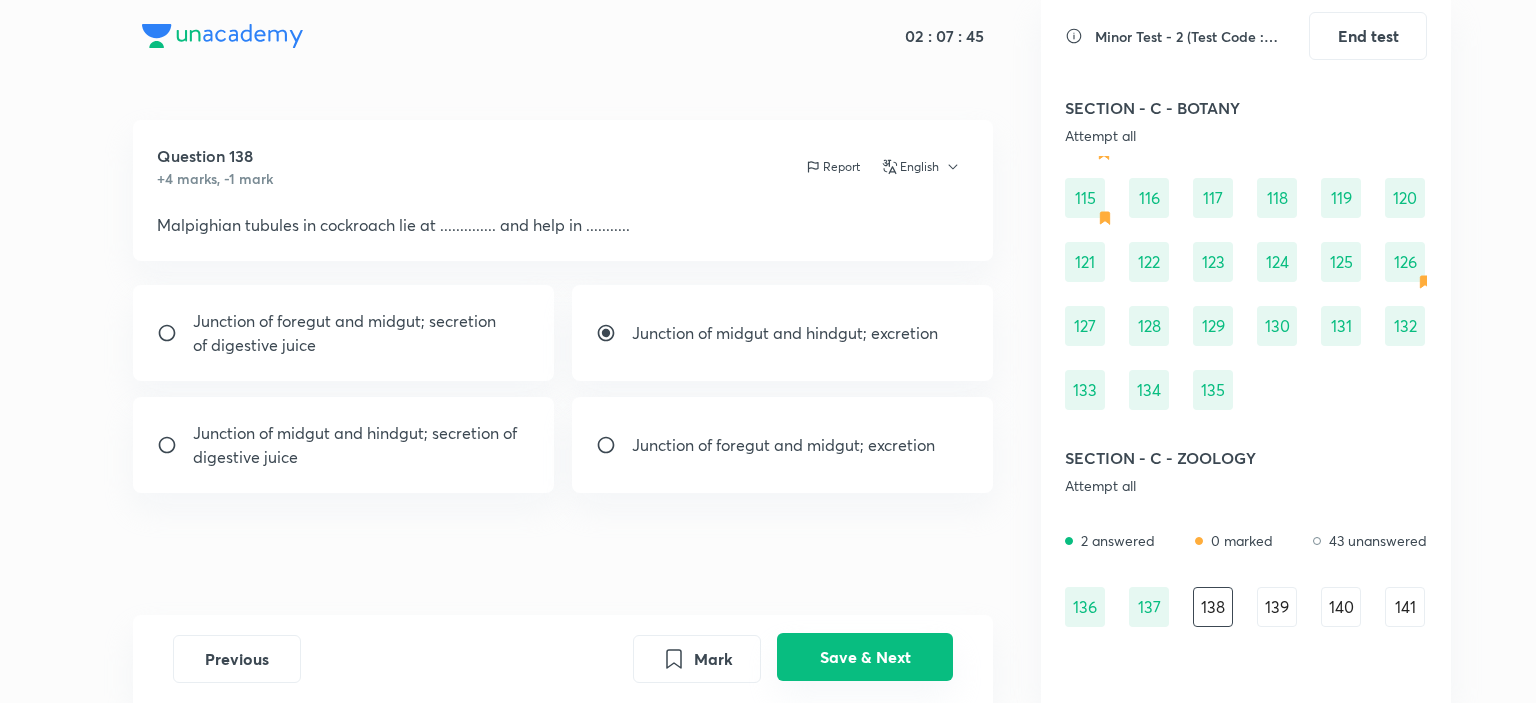 click on "Save & Next" at bounding box center (865, 657) 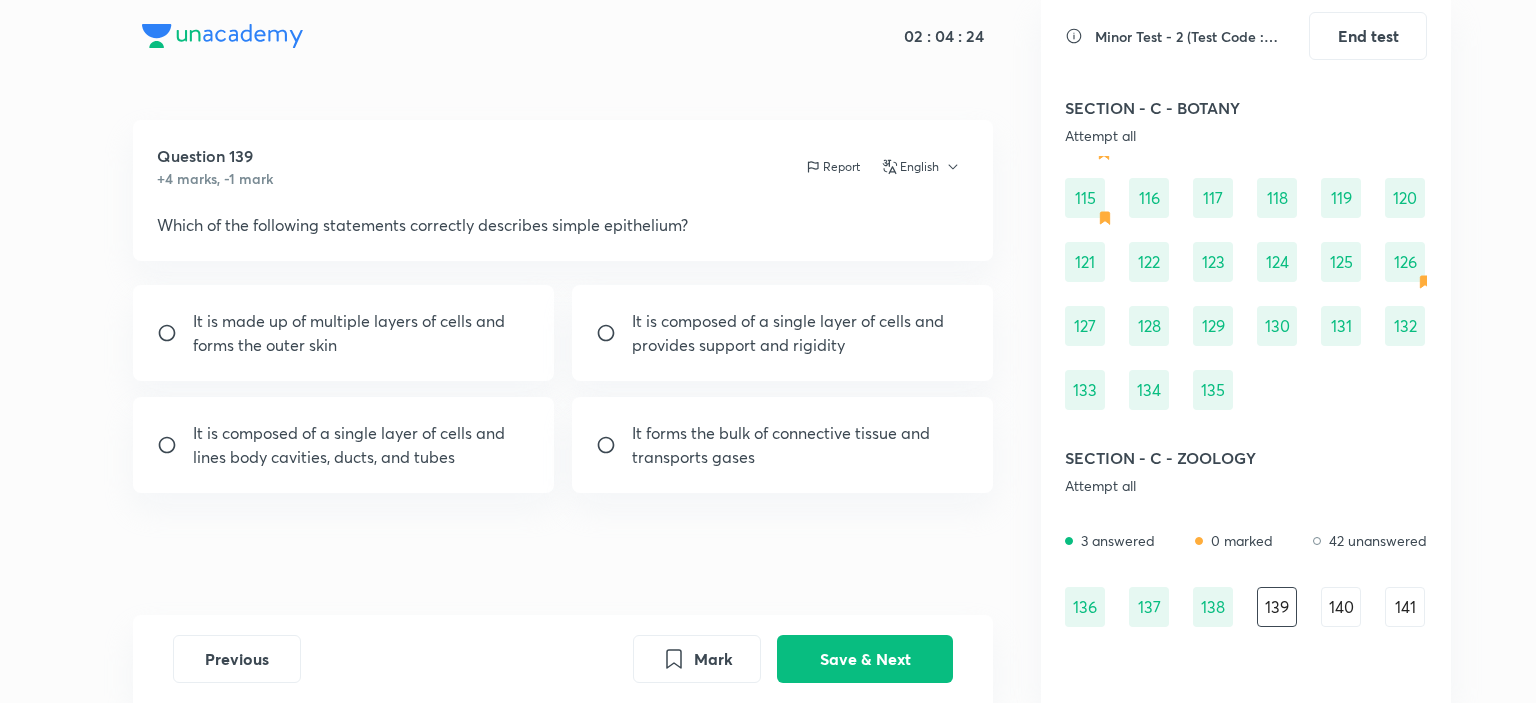 click on "It is composed of a single layer of cells and lines body cavities, ducts, and tubes" at bounding box center (362, 445) 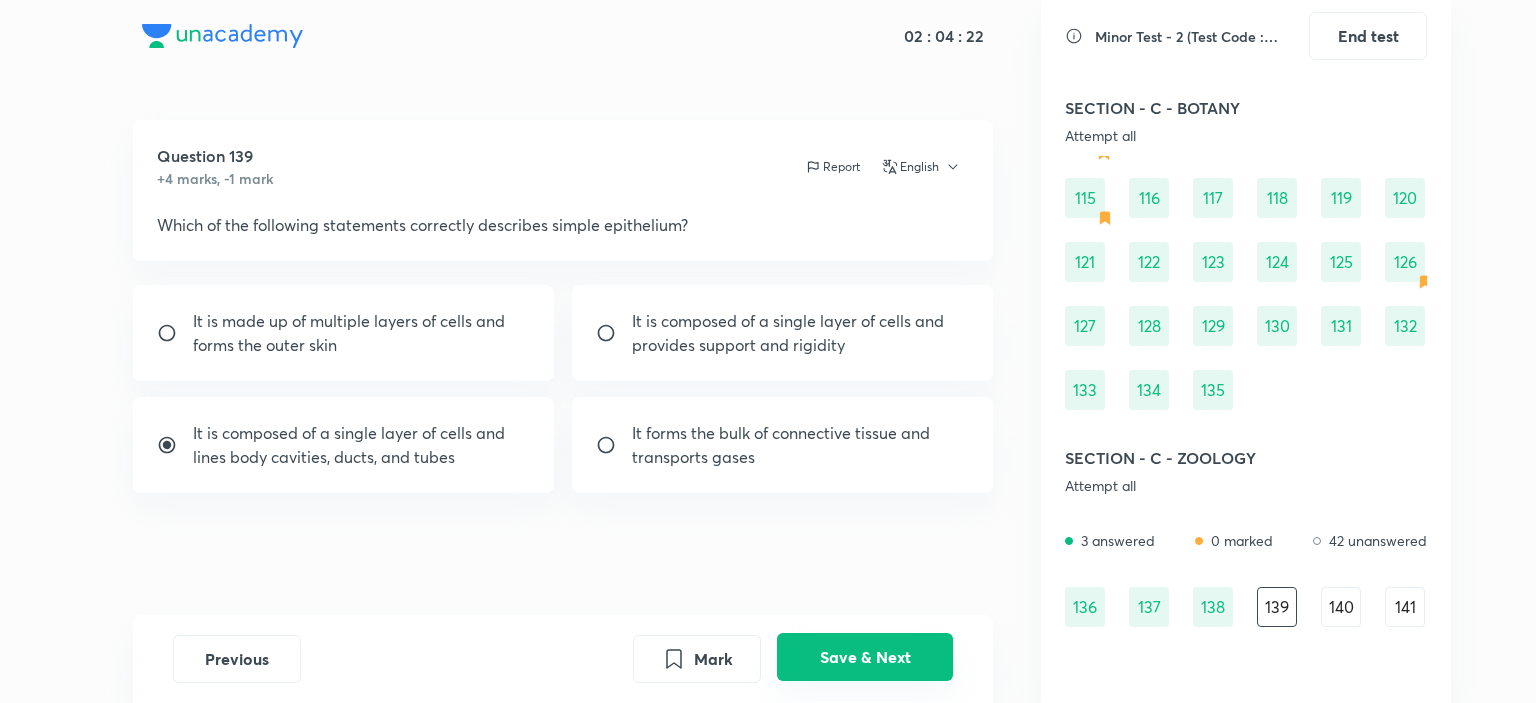 click on "Save & Next" at bounding box center (865, 657) 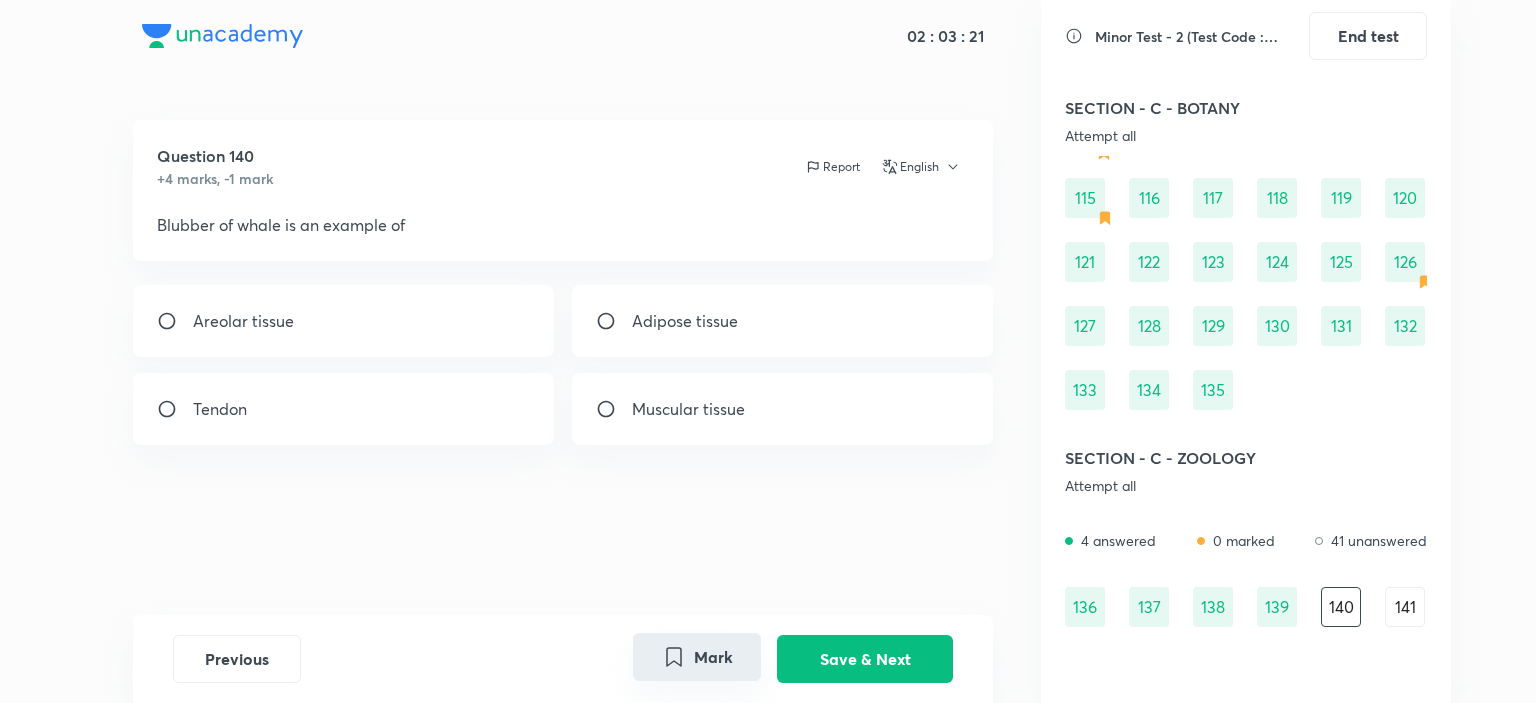 click on "Mark" at bounding box center [697, 657] 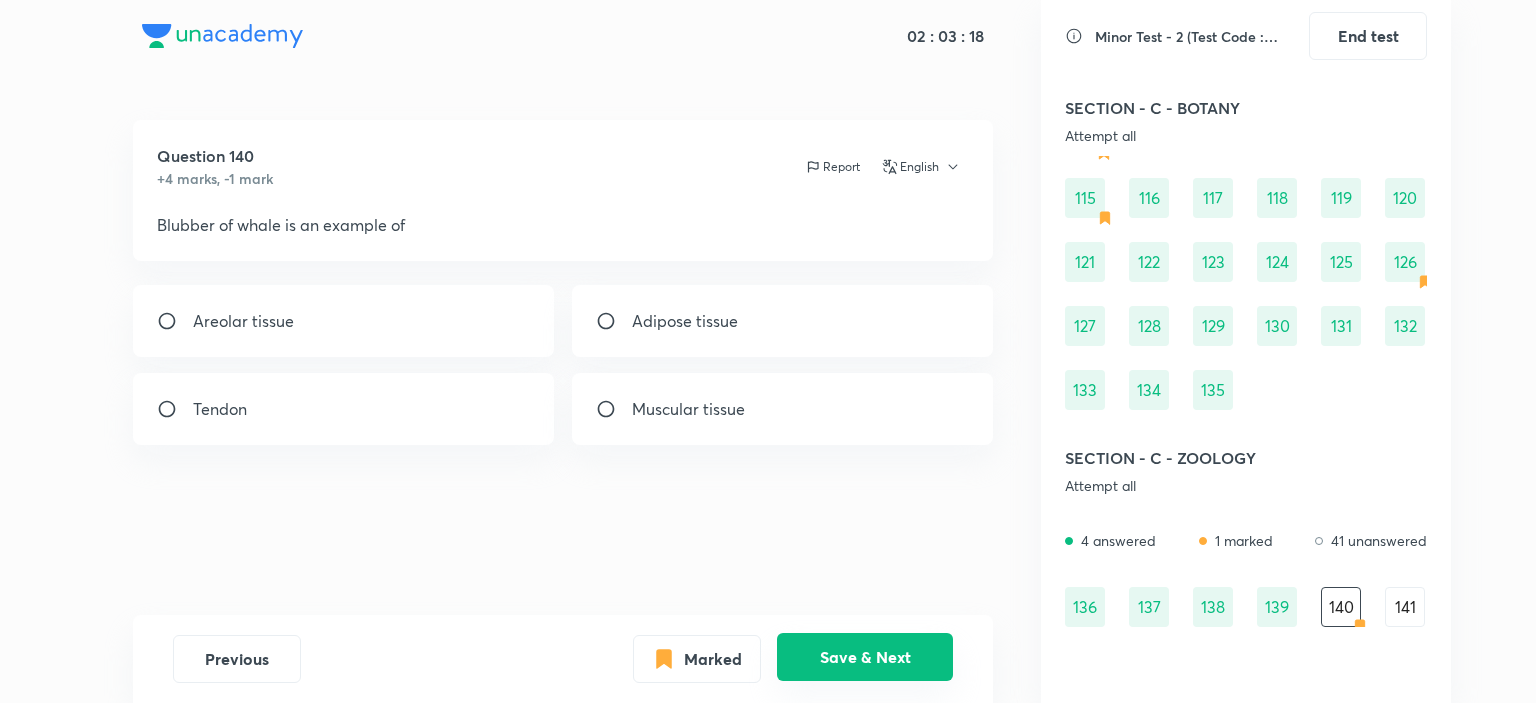 click on "Save & Next" at bounding box center [865, 657] 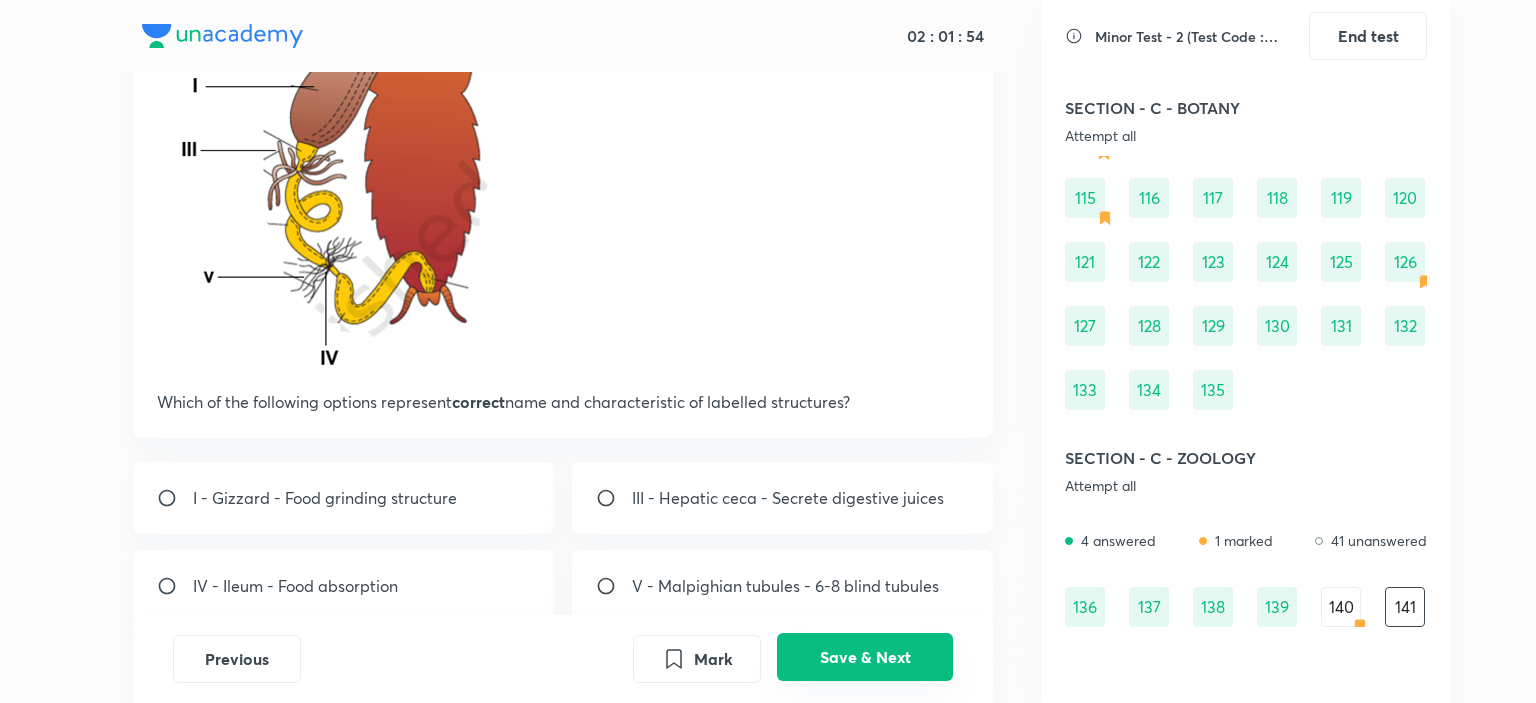 scroll, scrollTop: 320, scrollLeft: 0, axis: vertical 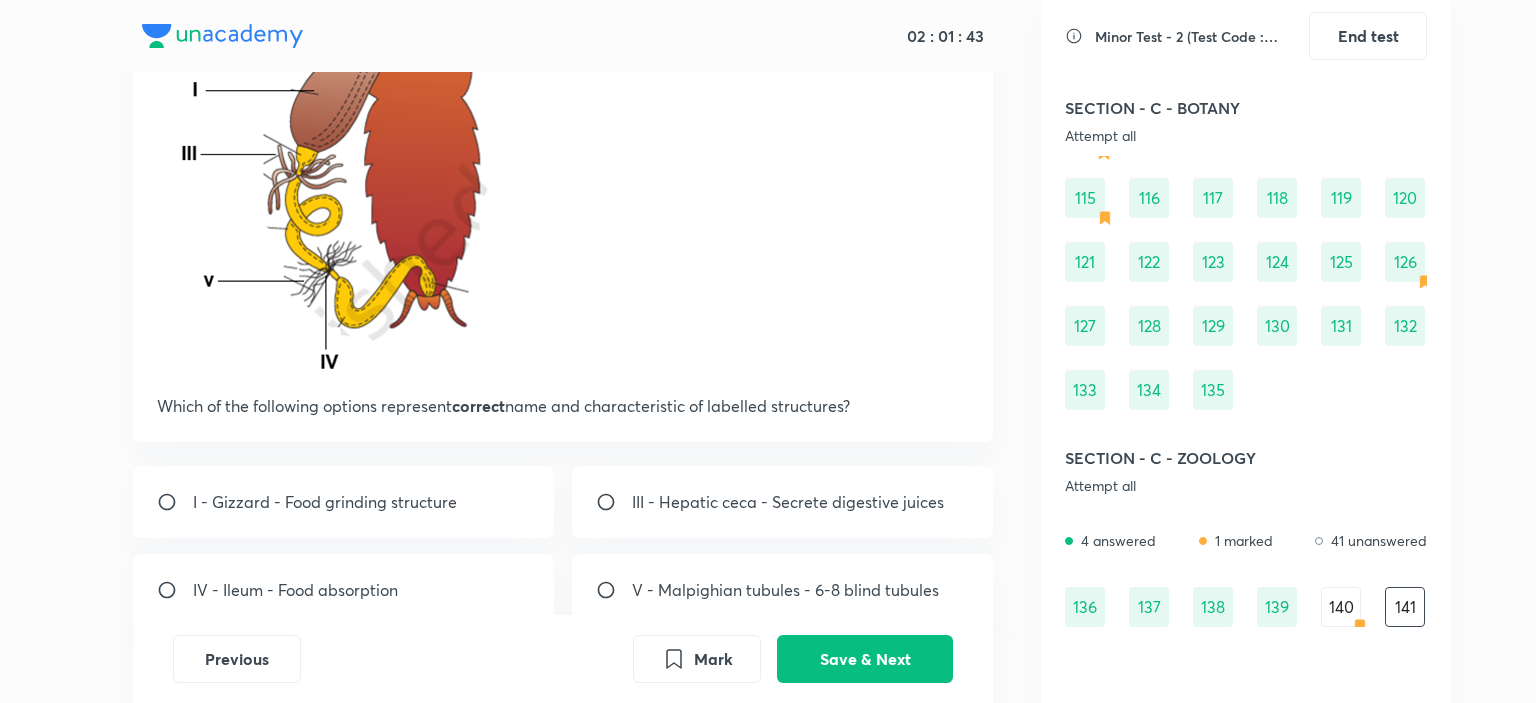 click on "IV - Ileum - Food absorption" at bounding box center [344, 590] 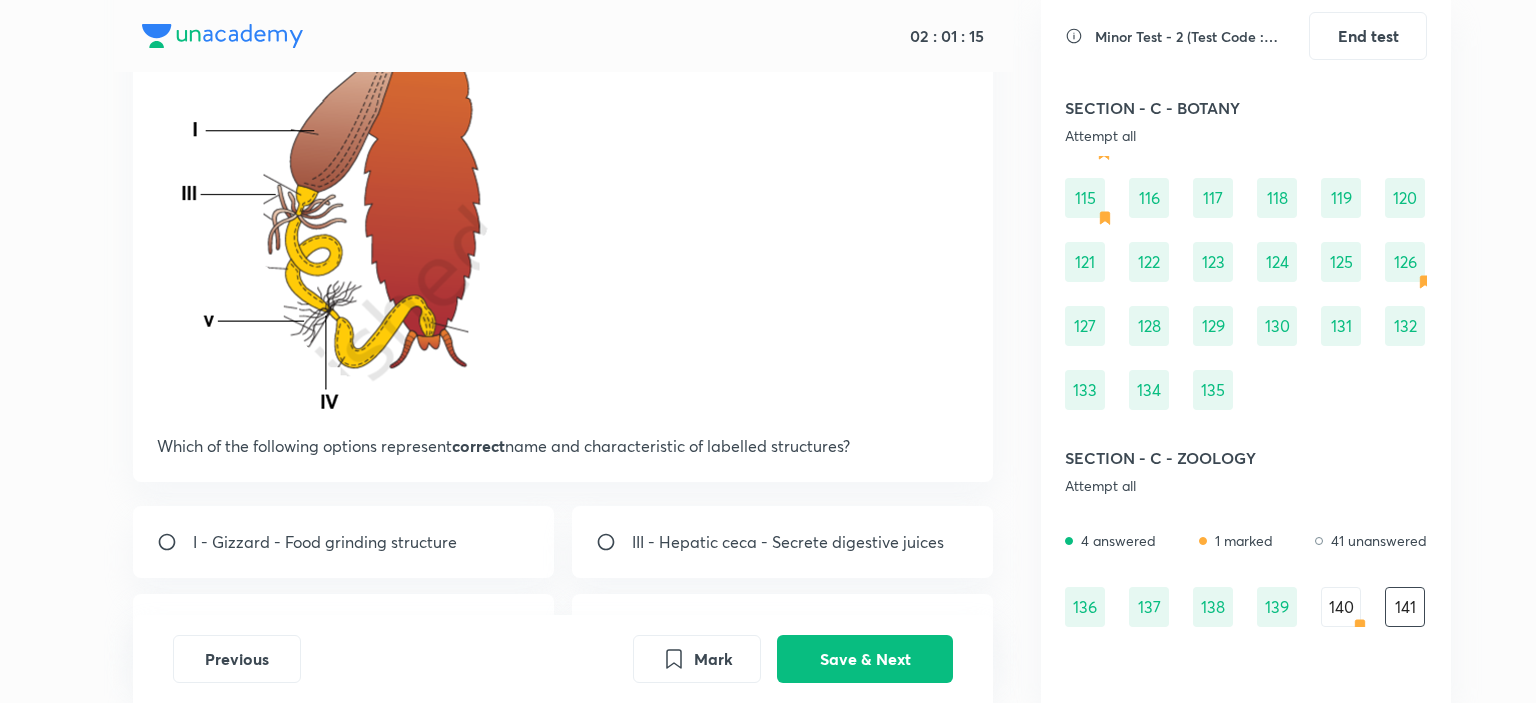scroll, scrollTop: 320, scrollLeft: 0, axis: vertical 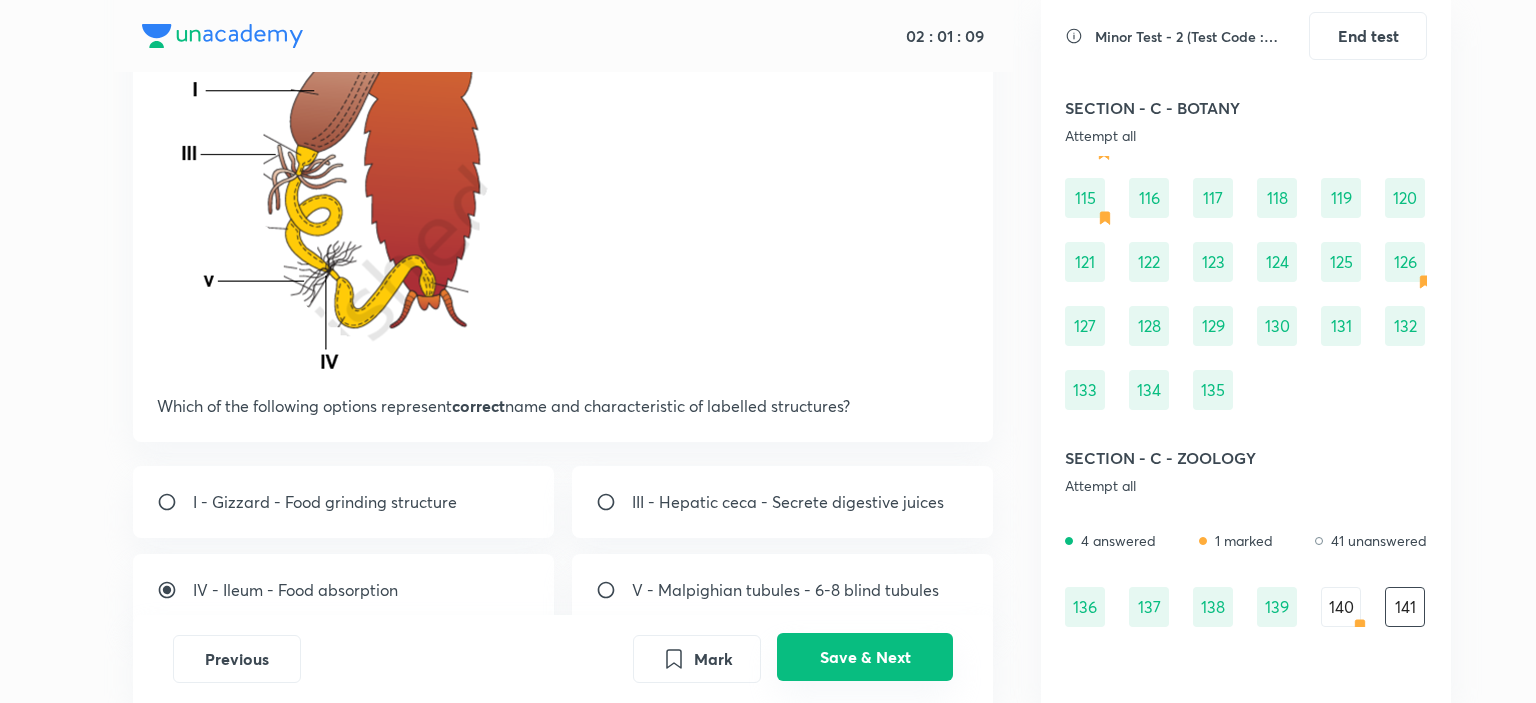 click on "Save & Next" at bounding box center (865, 657) 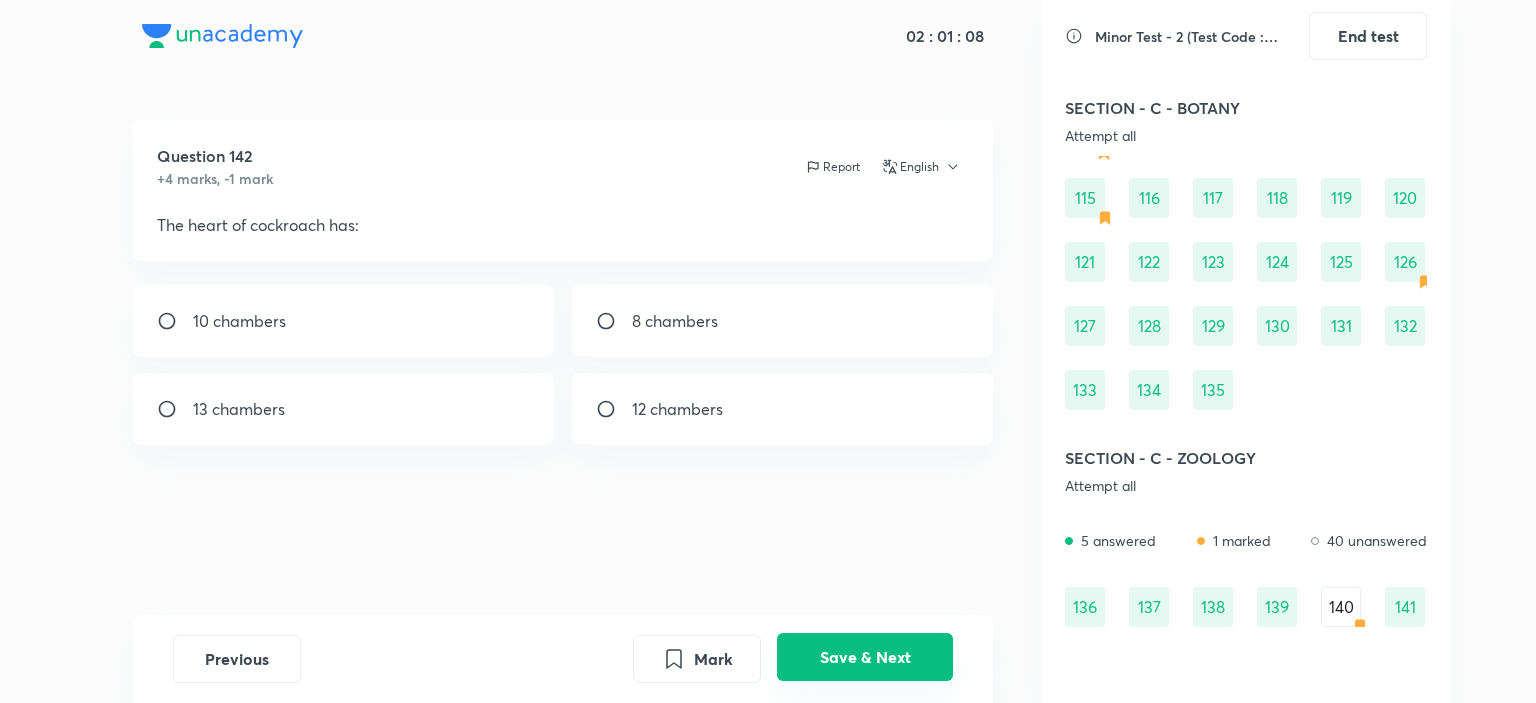 scroll, scrollTop: 0, scrollLeft: 0, axis: both 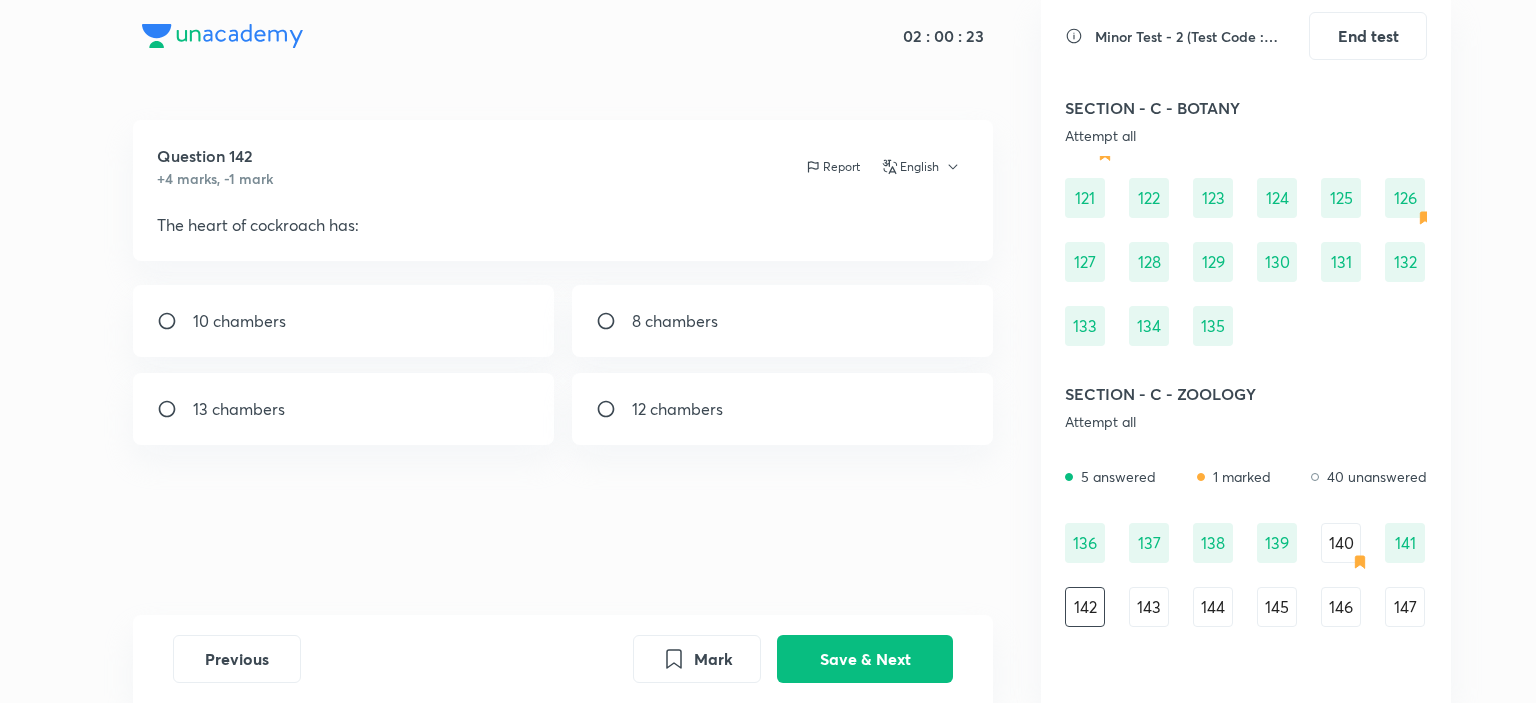 click on "13 chambers" at bounding box center (344, 409) 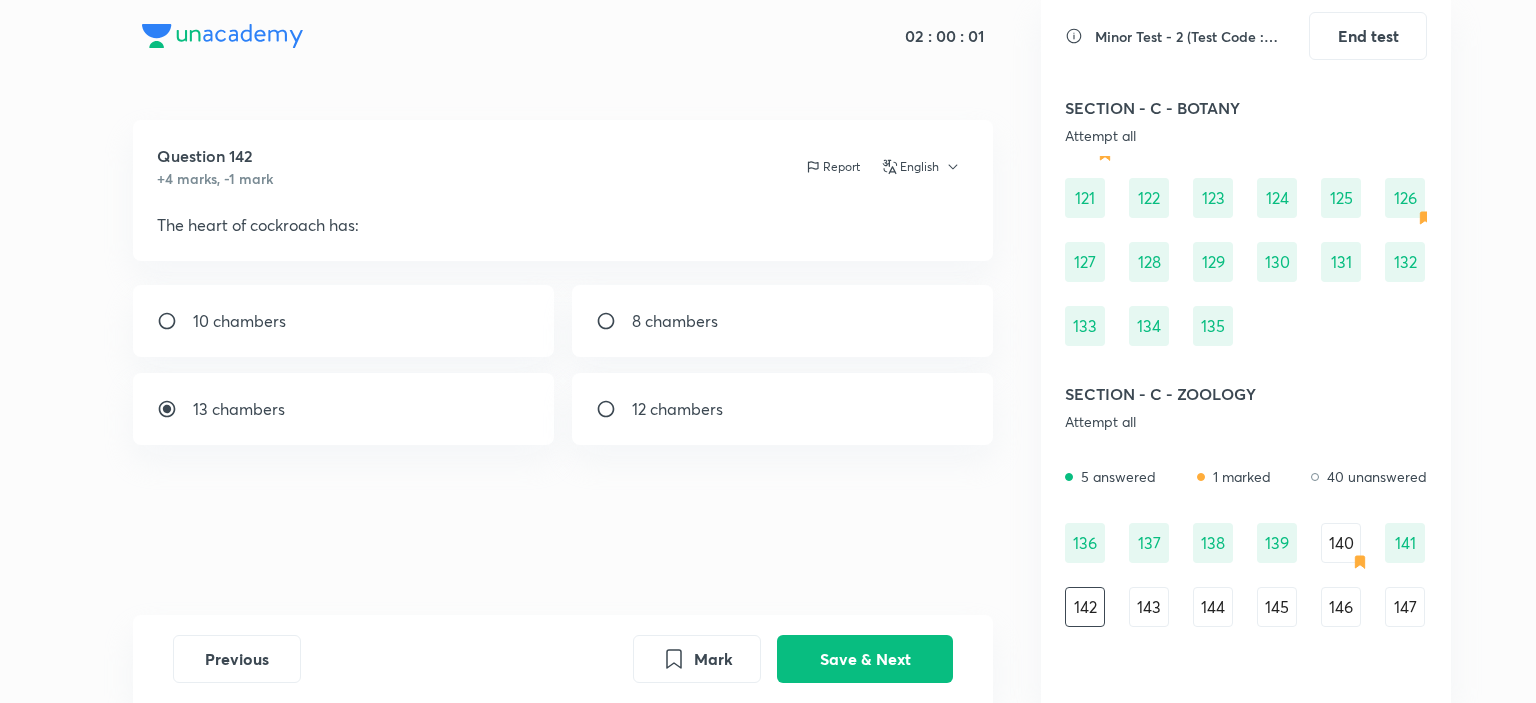 click on "12 chambers" at bounding box center (783, 409) 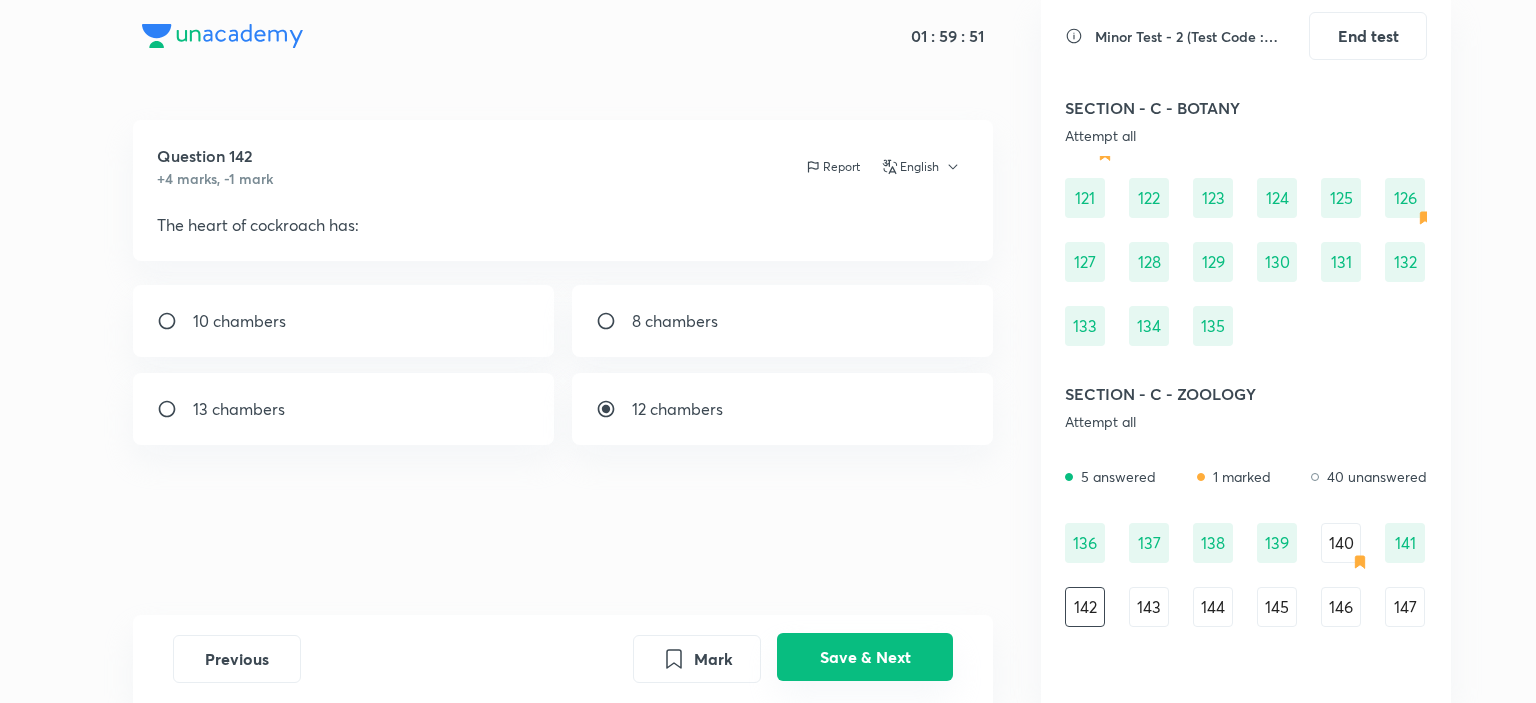 click on "Save & Next" at bounding box center (865, 657) 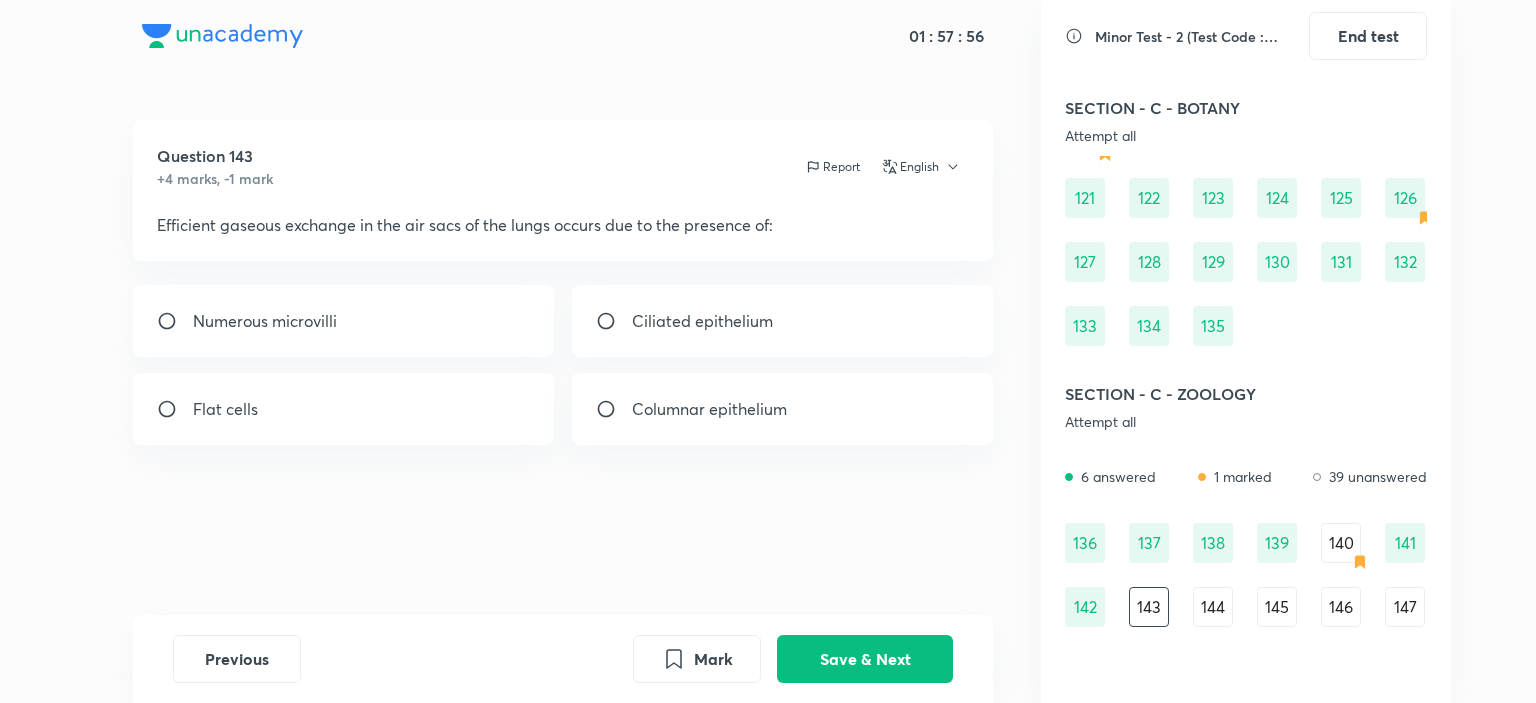 click at bounding box center [614, 409] 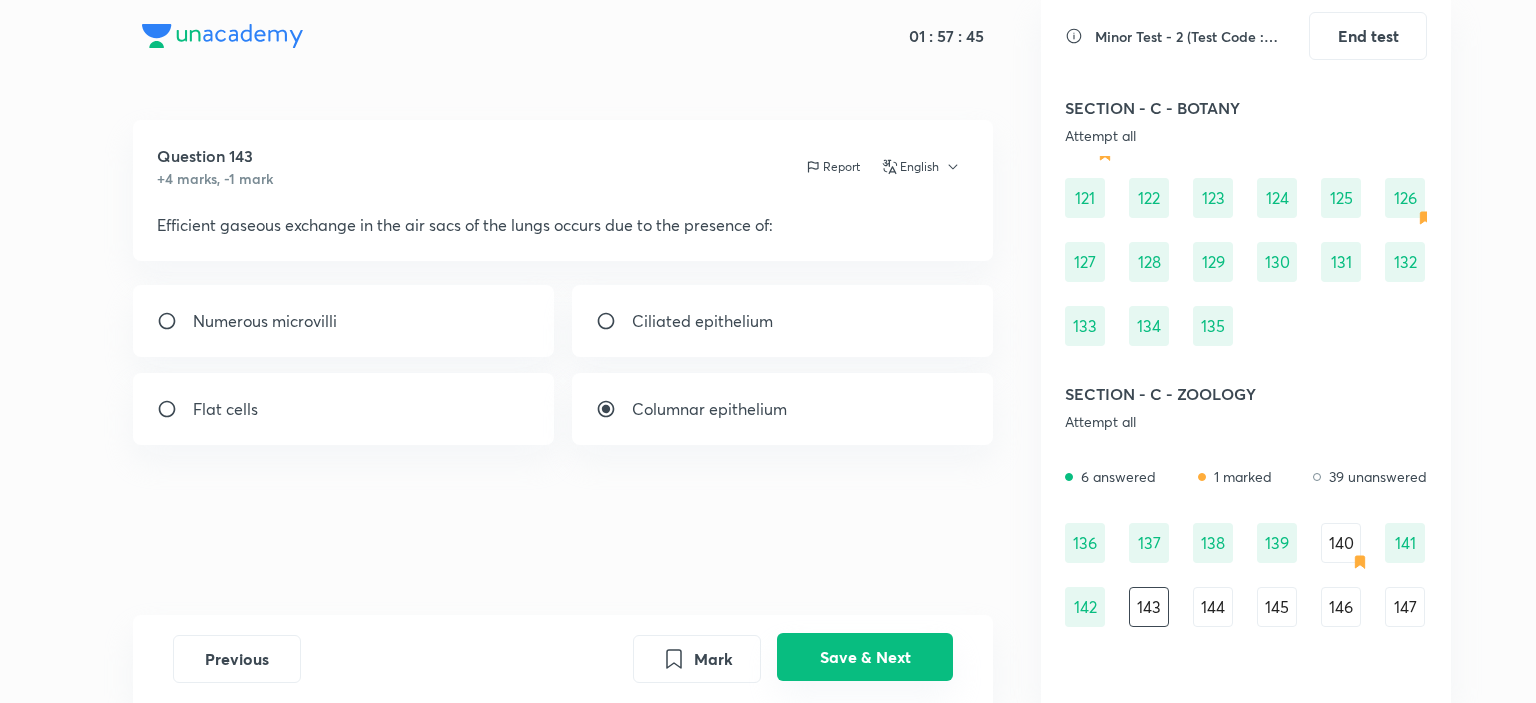 click on "Save & Next" at bounding box center [865, 657] 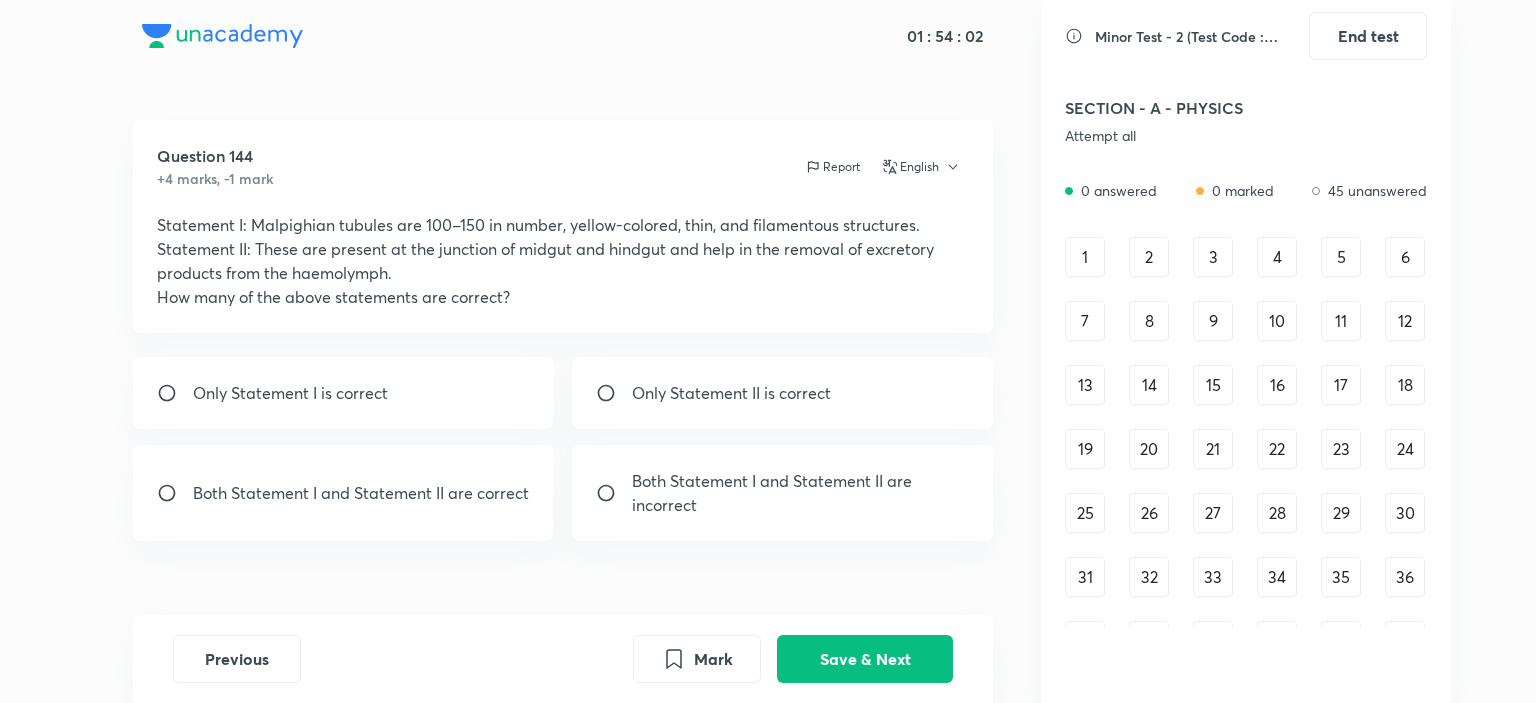 scroll, scrollTop: 0, scrollLeft: 0, axis: both 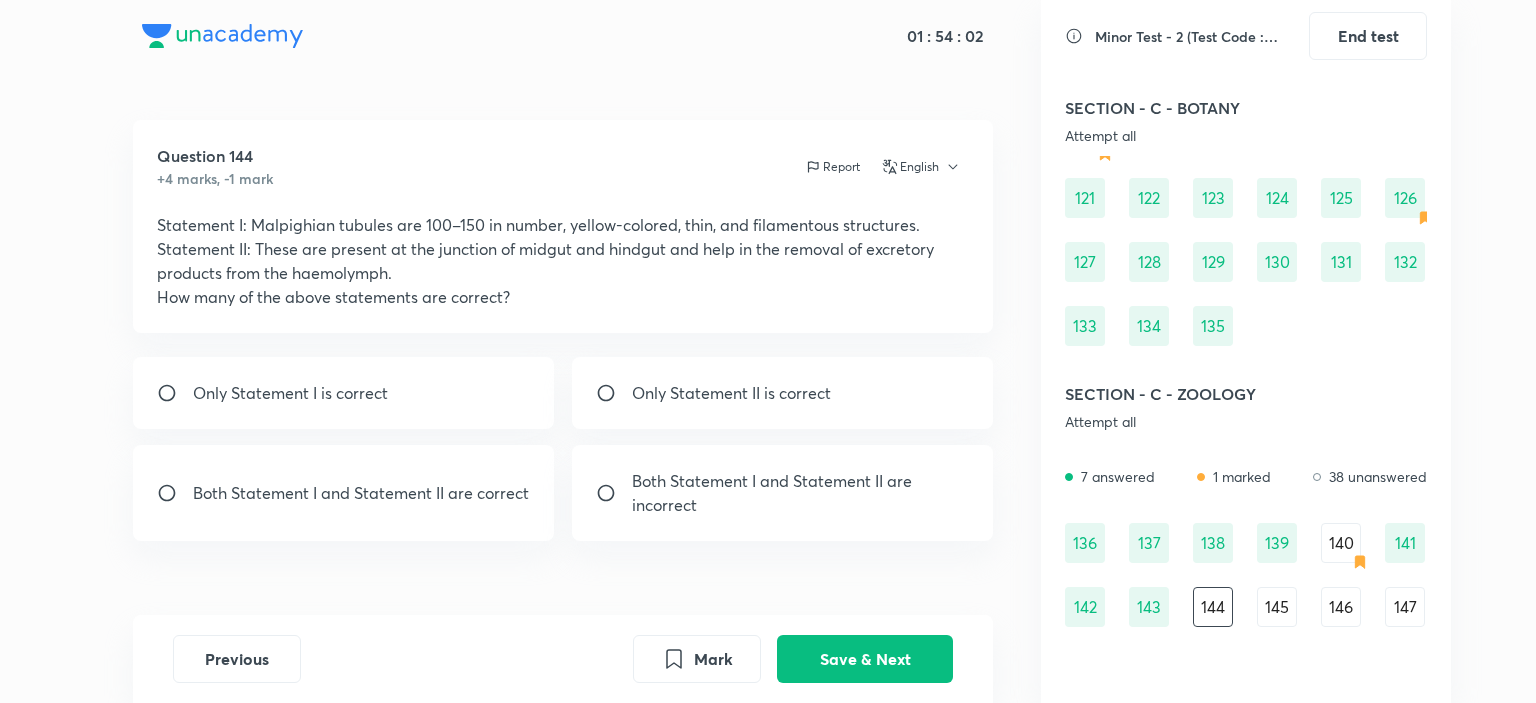 click on "Both Statement I and Statement II are correct" at bounding box center (344, 493) 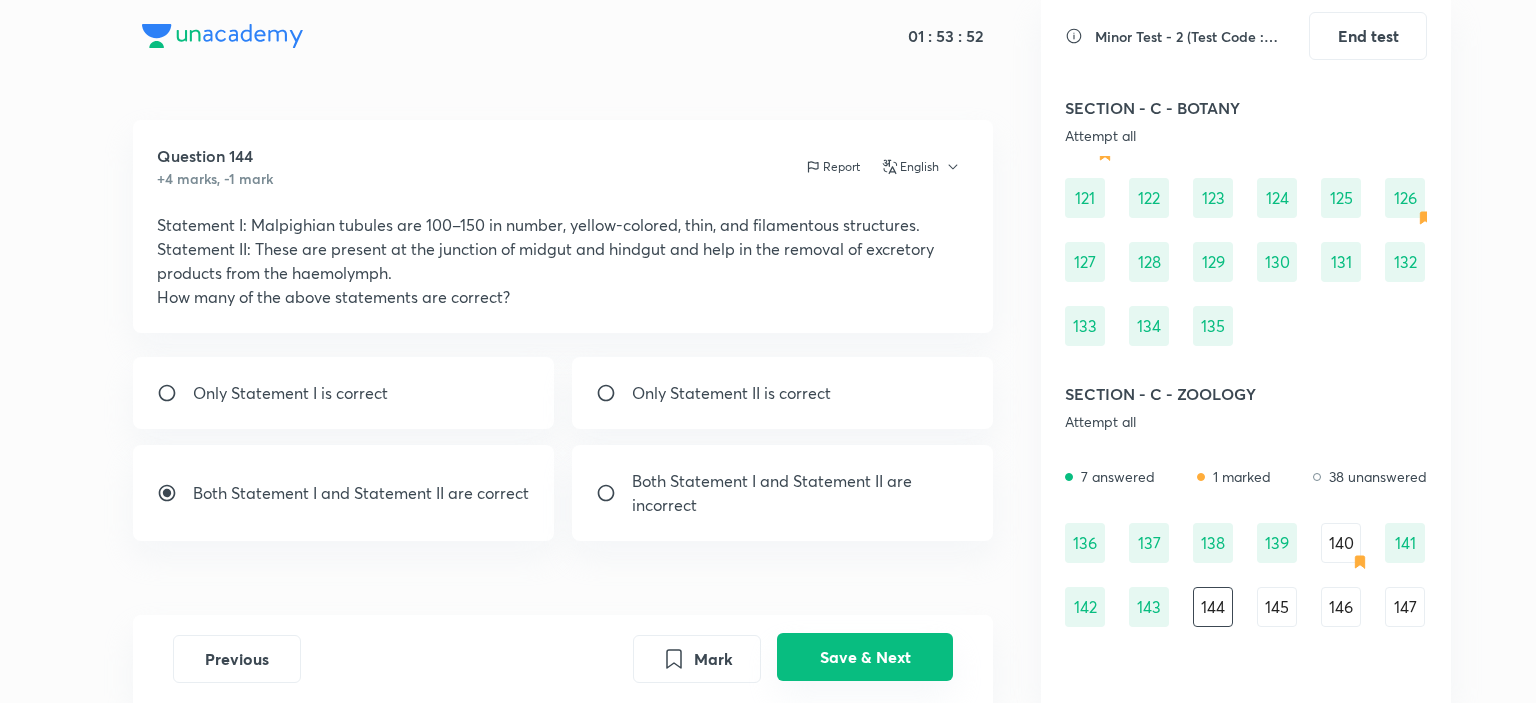 click on "Save & Next" at bounding box center (865, 657) 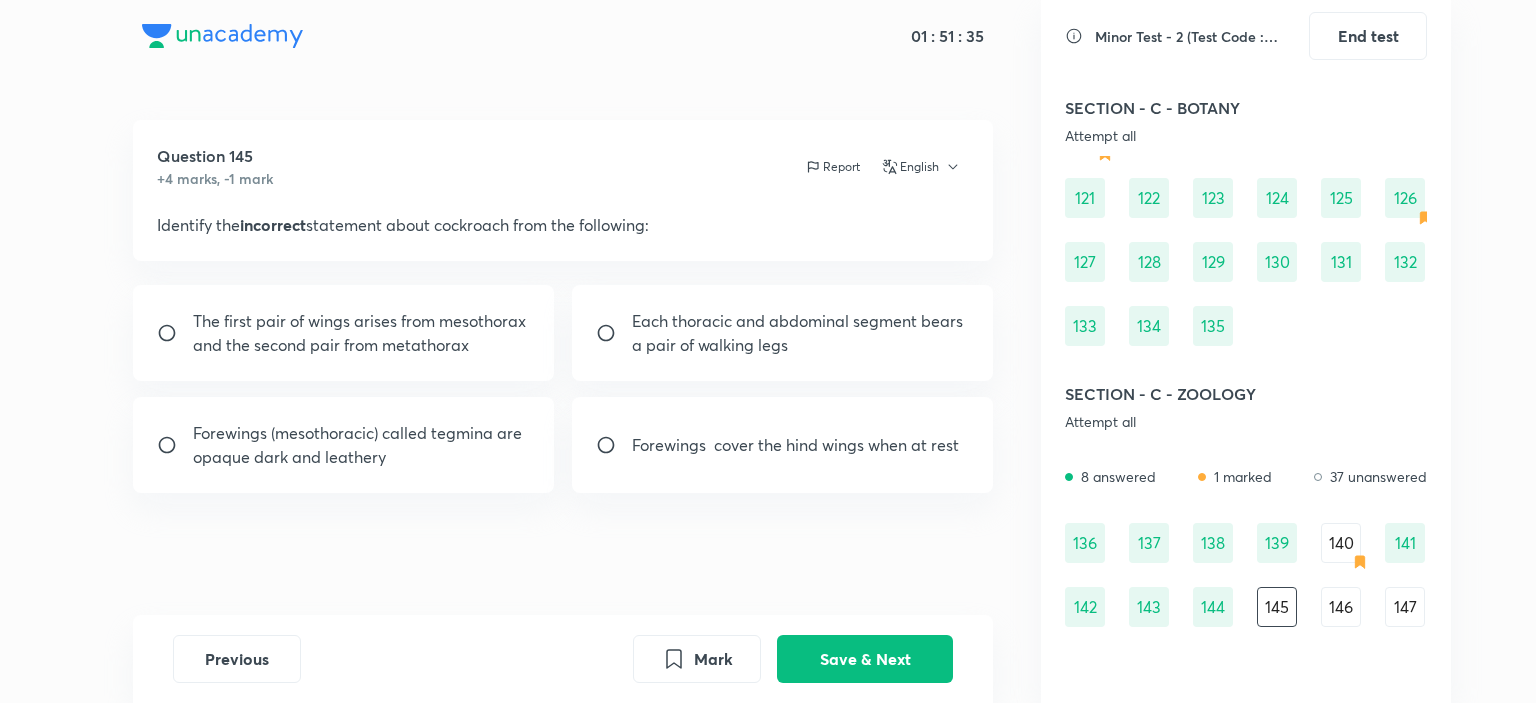 click on "Each thoracic and abdominal segment bears a pair of walking legs" at bounding box center [801, 333] 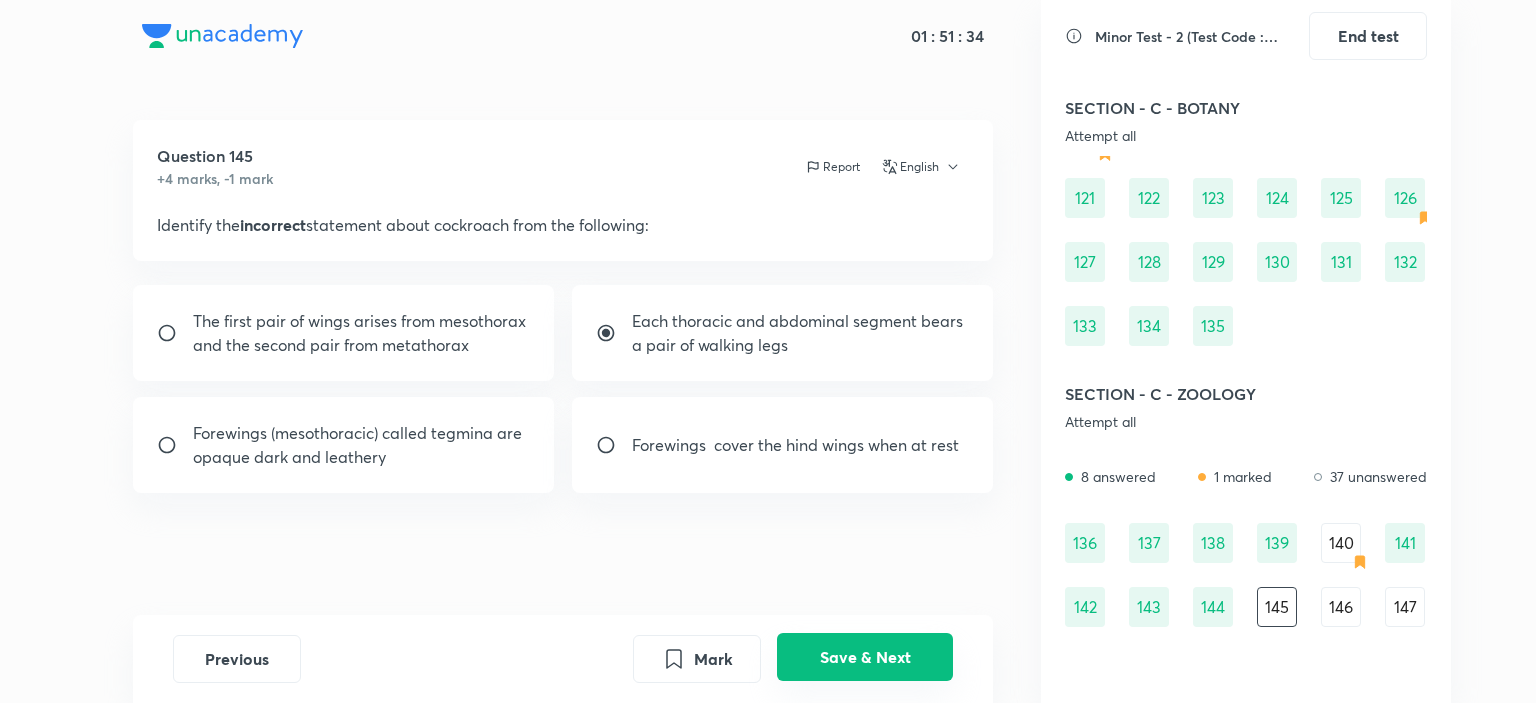 click on "Save & Next" at bounding box center [865, 657] 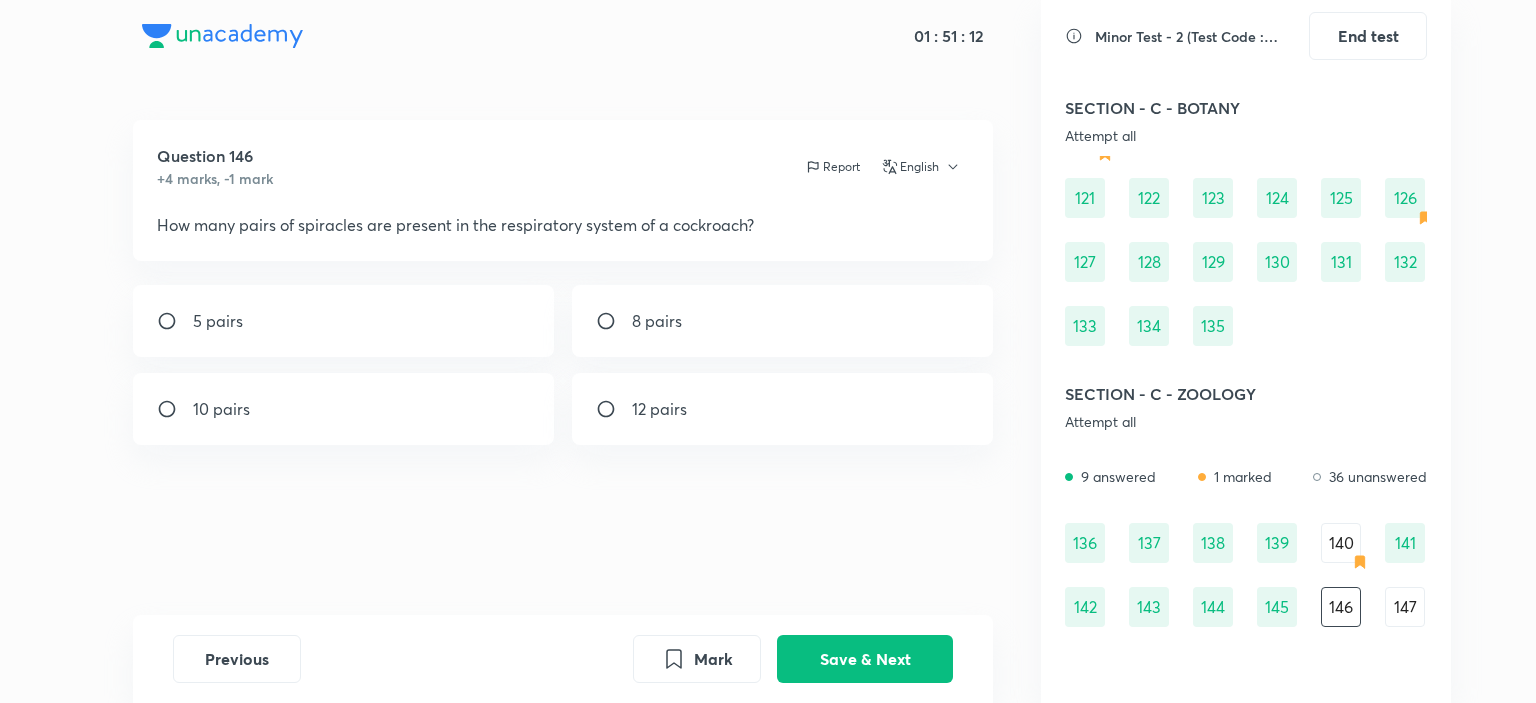 click on "10 pairs" at bounding box center (344, 409) 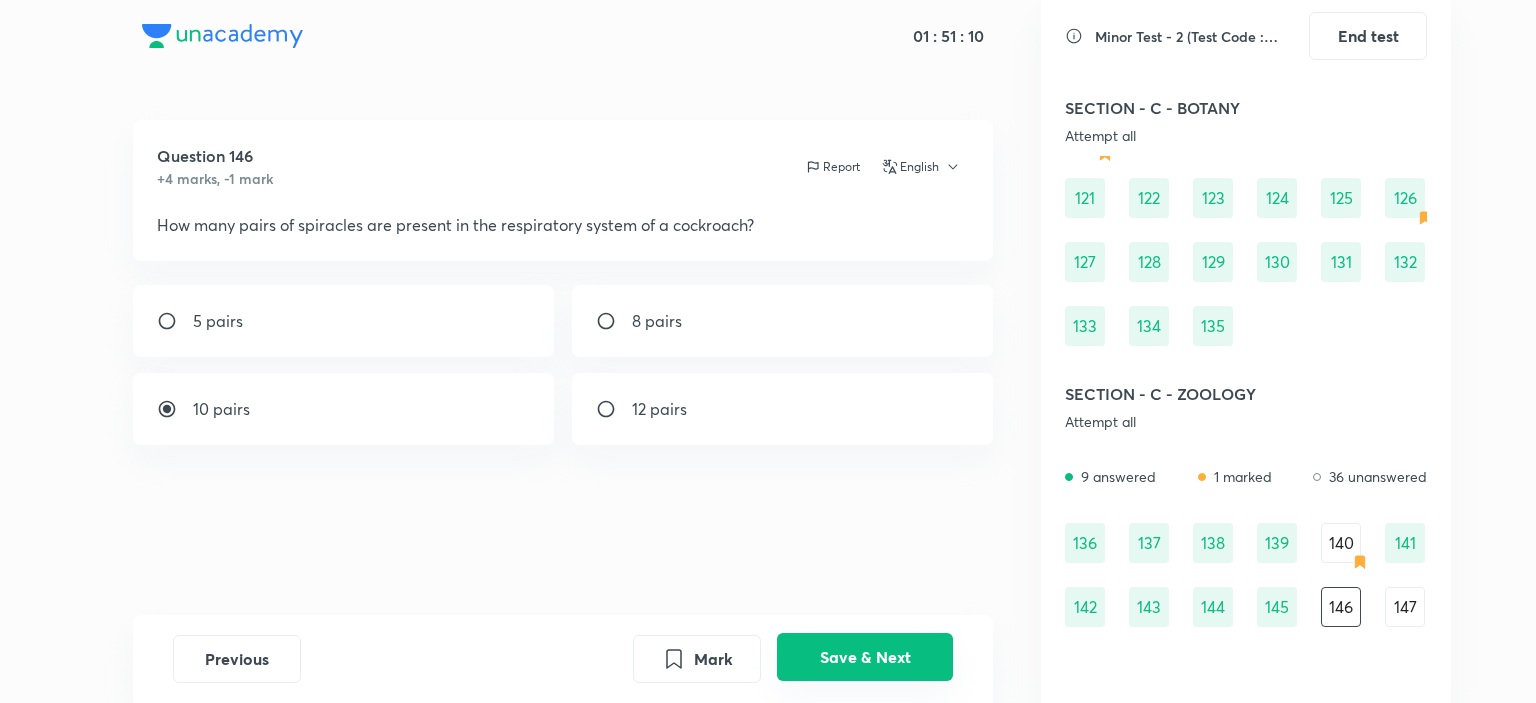 click on "Save & Next" at bounding box center [865, 657] 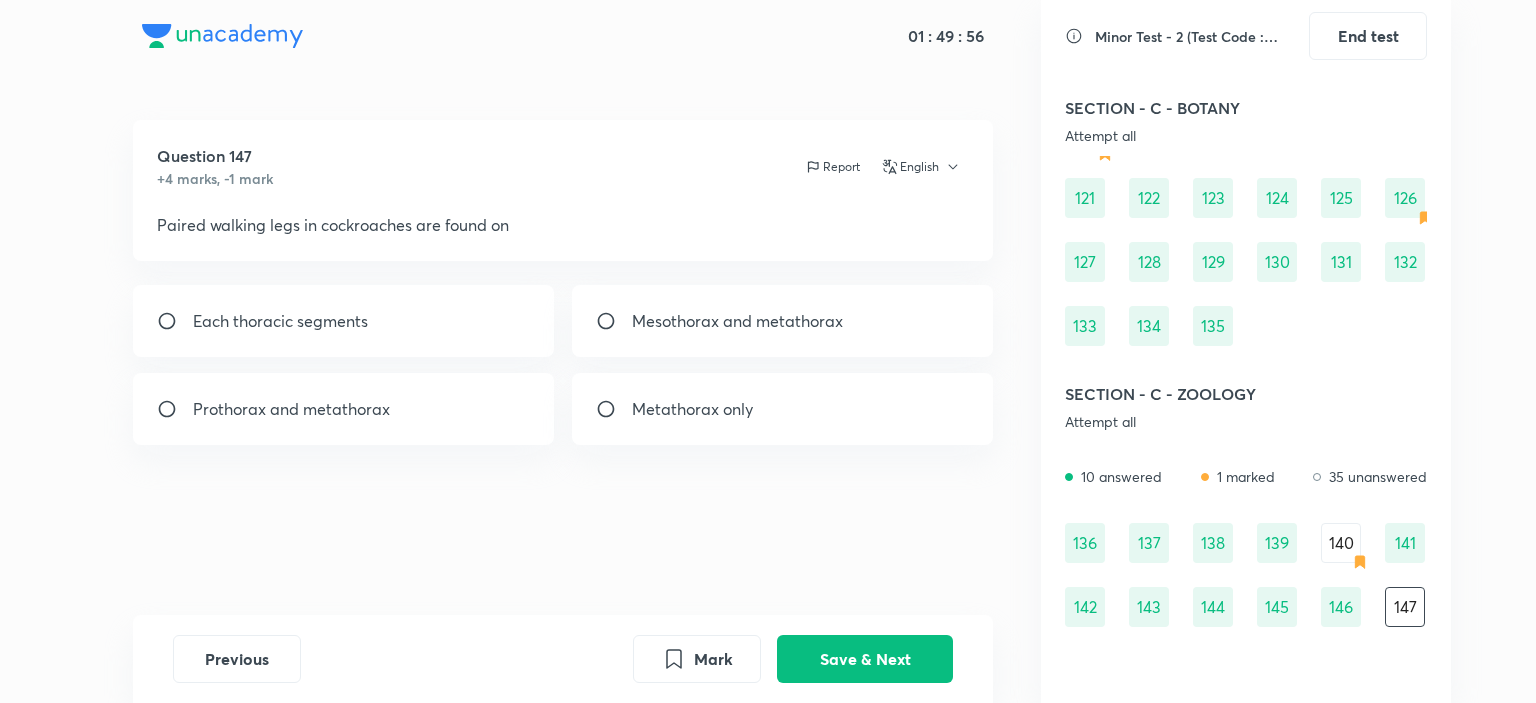 click at bounding box center (175, 321) 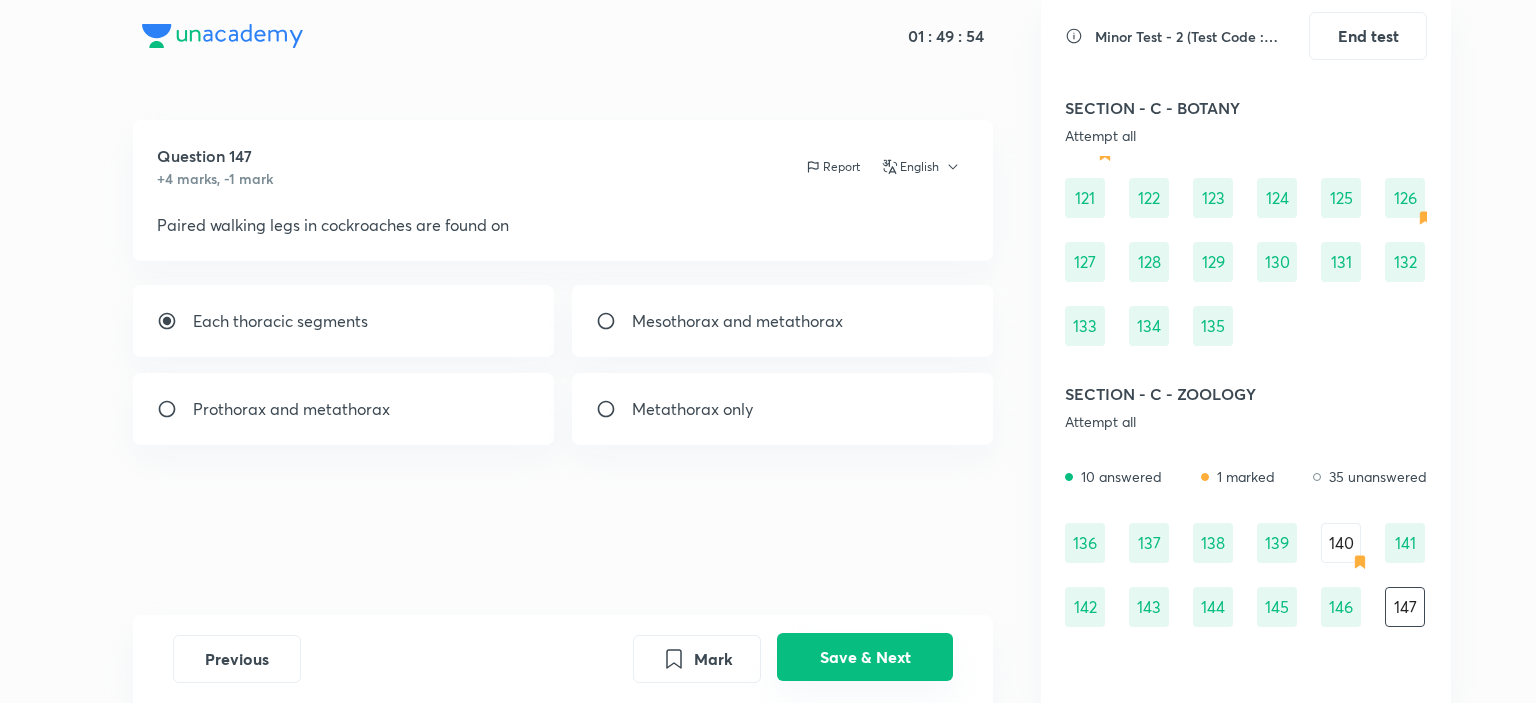 click on "Save & Next" at bounding box center (865, 657) 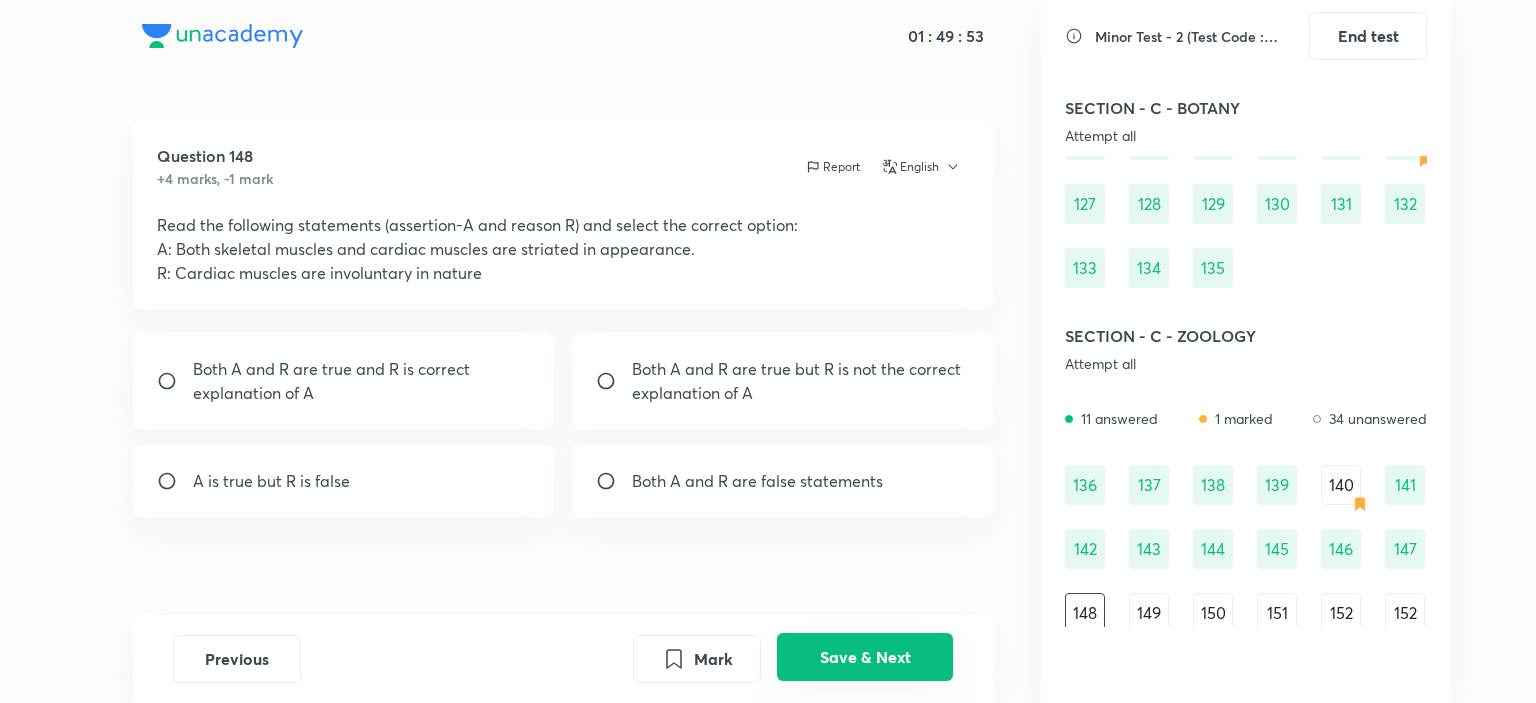 scroll, scrollTop: 1773, scrollLeft: 0, axis: vertical 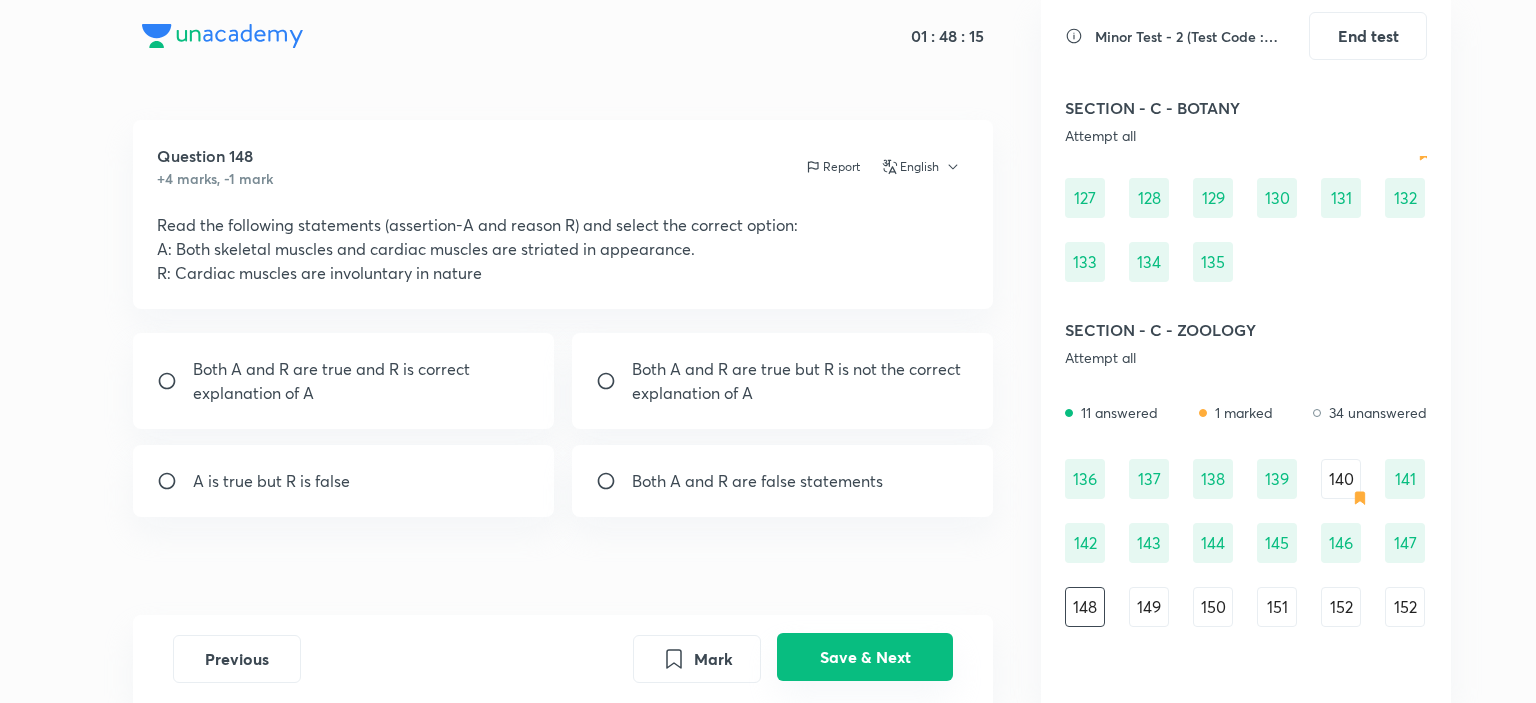 click on "Save & Next" at bounding box center (865, 657) 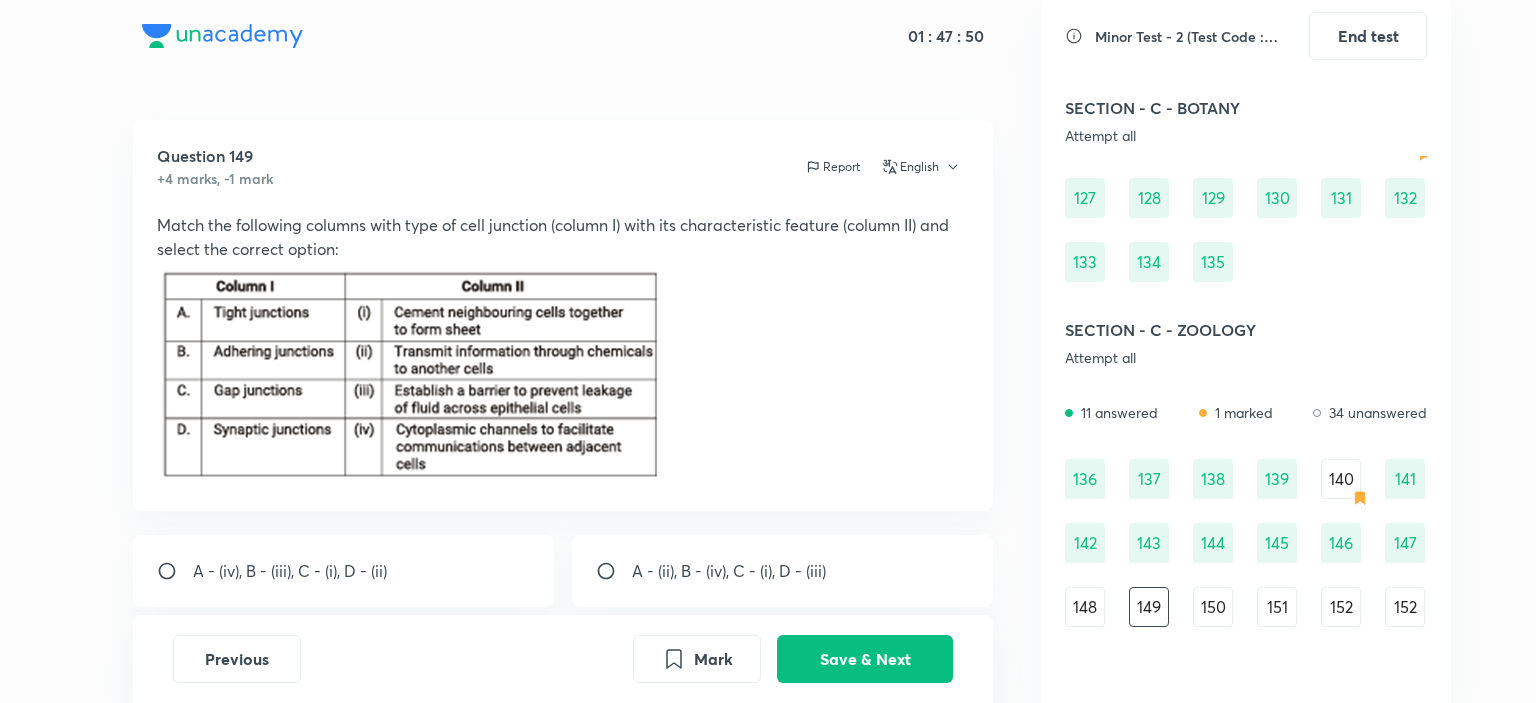type 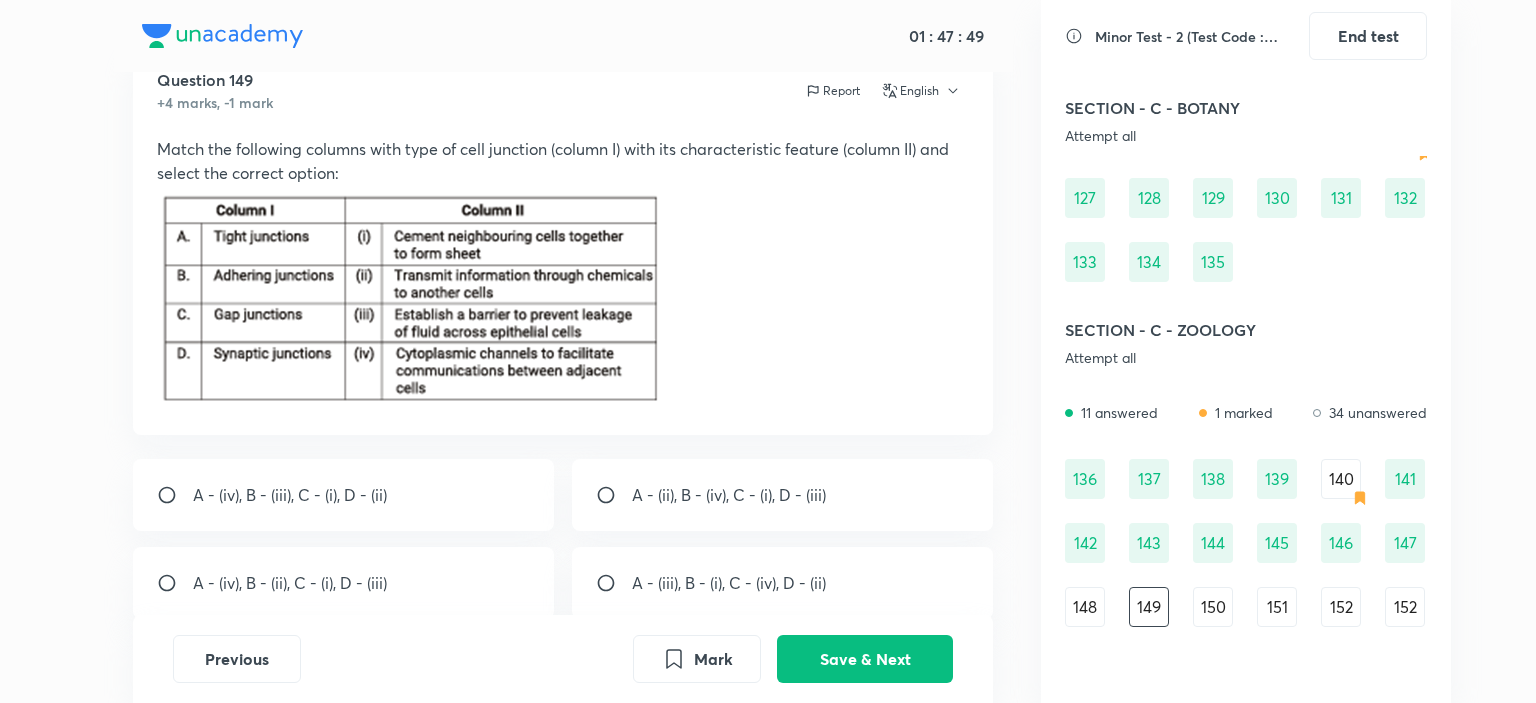 scroll, scrollTop: 80, scrollLeft: 0, axis: vertical 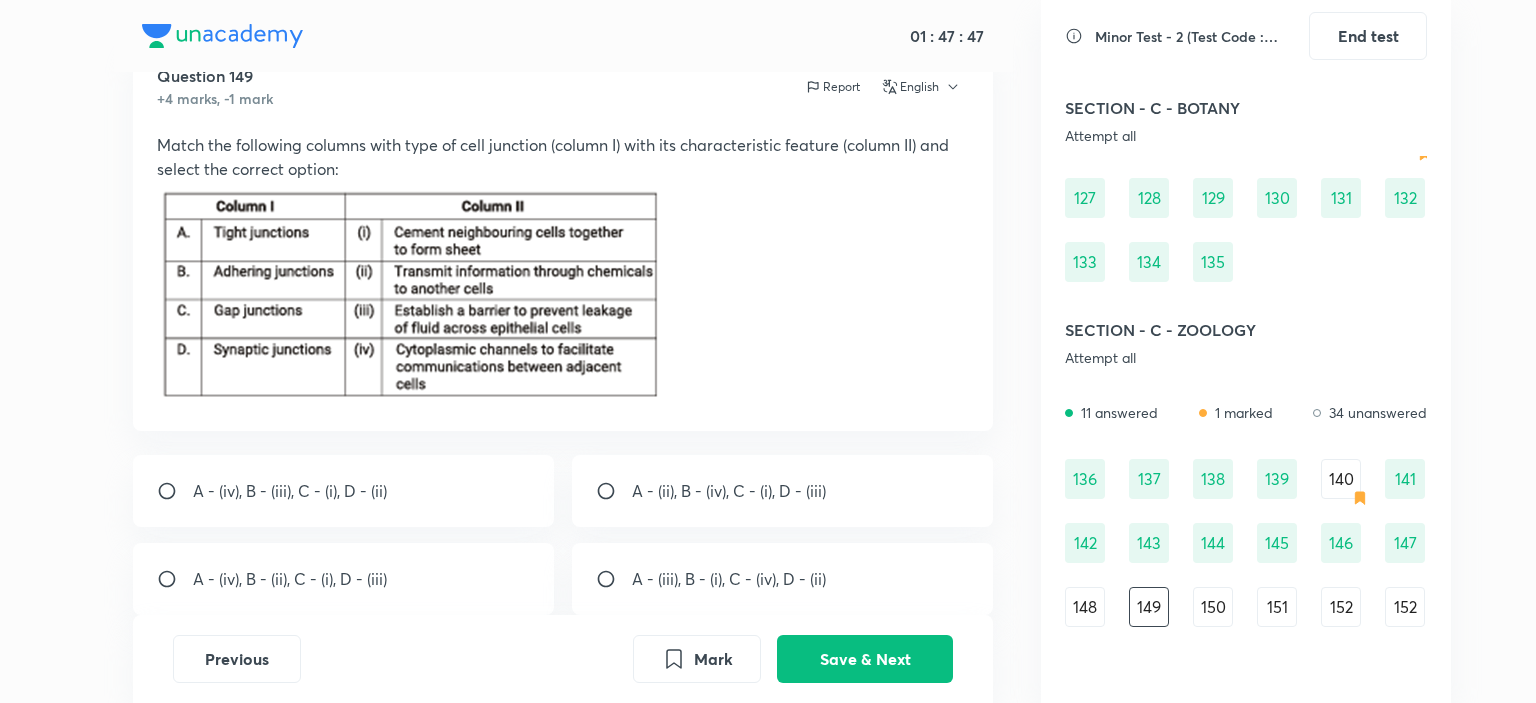 click on "A - (iii), B - (i), C - (iv), D - (ii)" at bounding box center [783, 579] 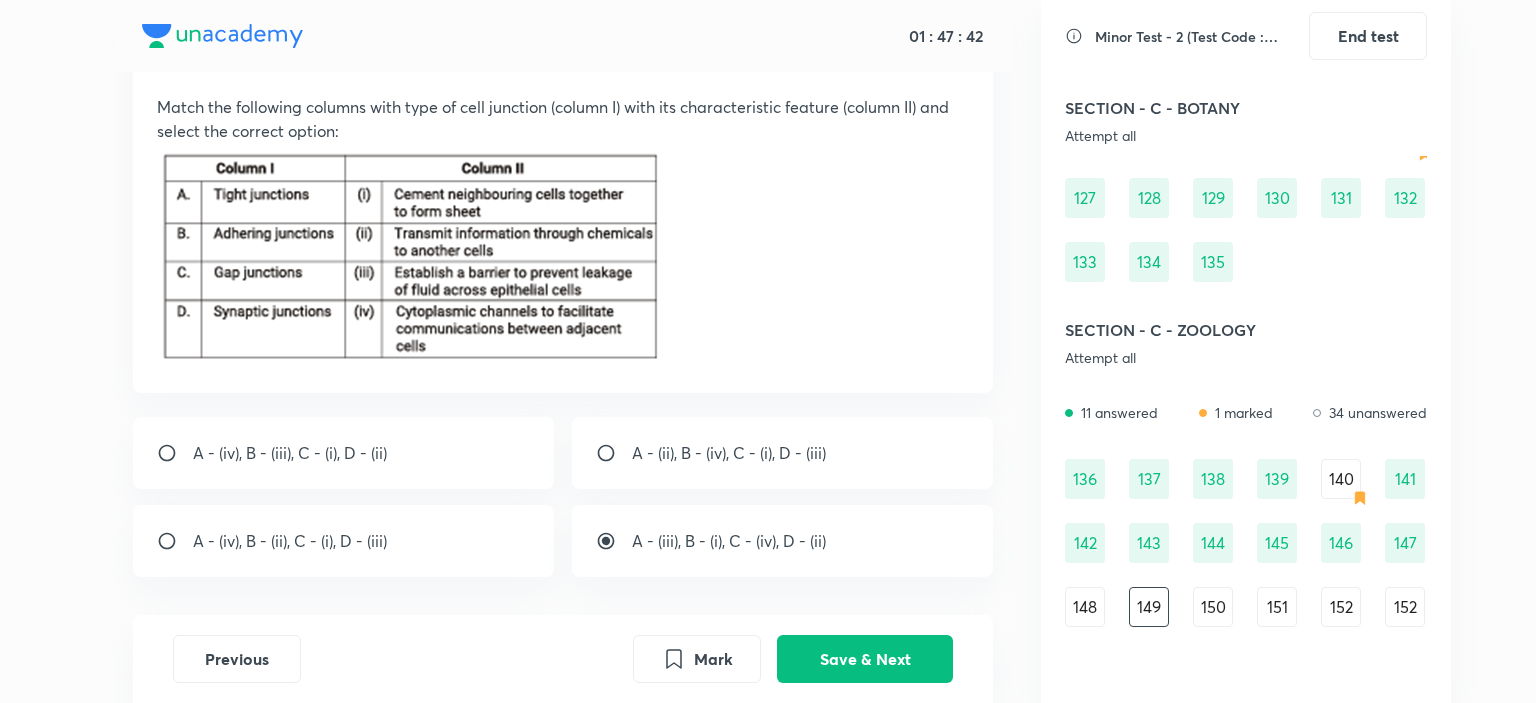 scroll, scrollTop: 120, scrollLeft: 0, axis: vertical 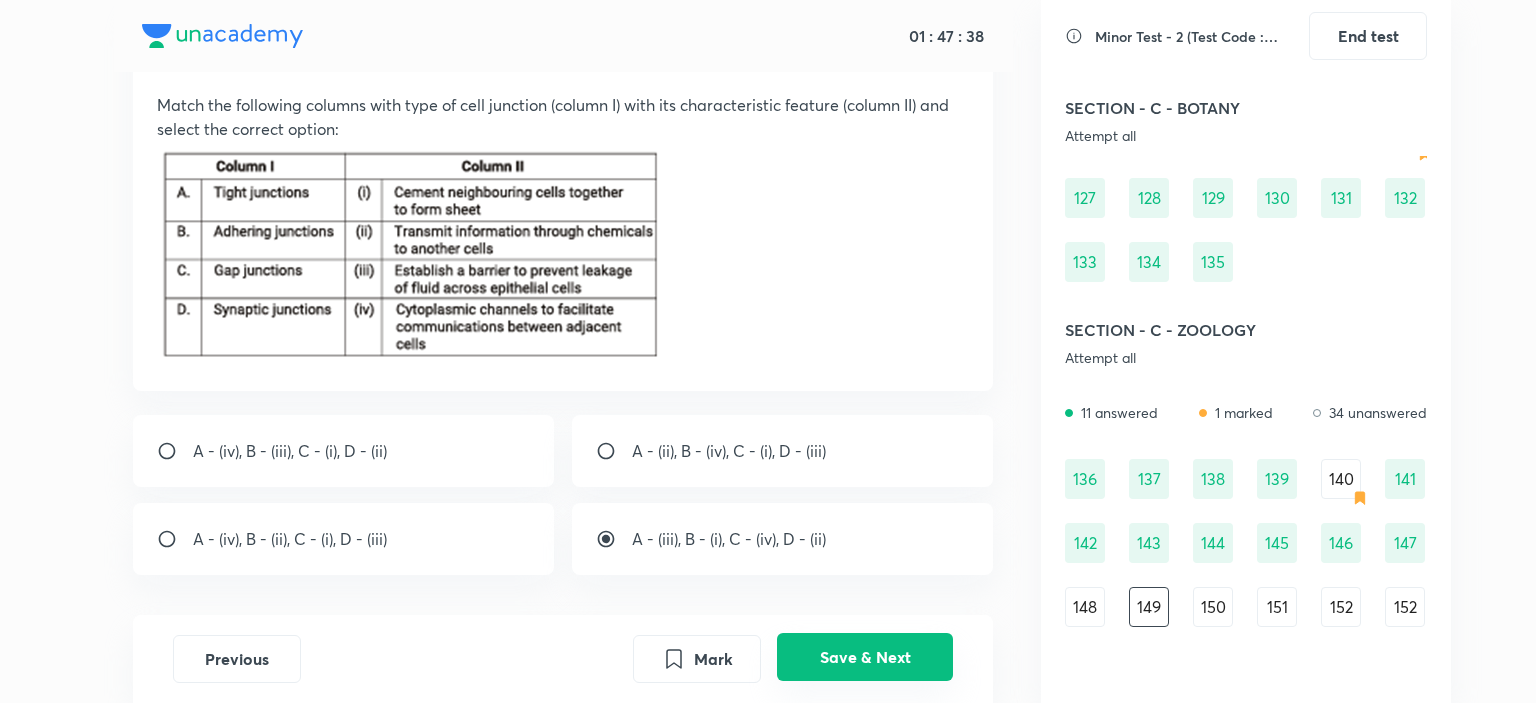 click on "Save & Next" at bounding box center [865, 657] 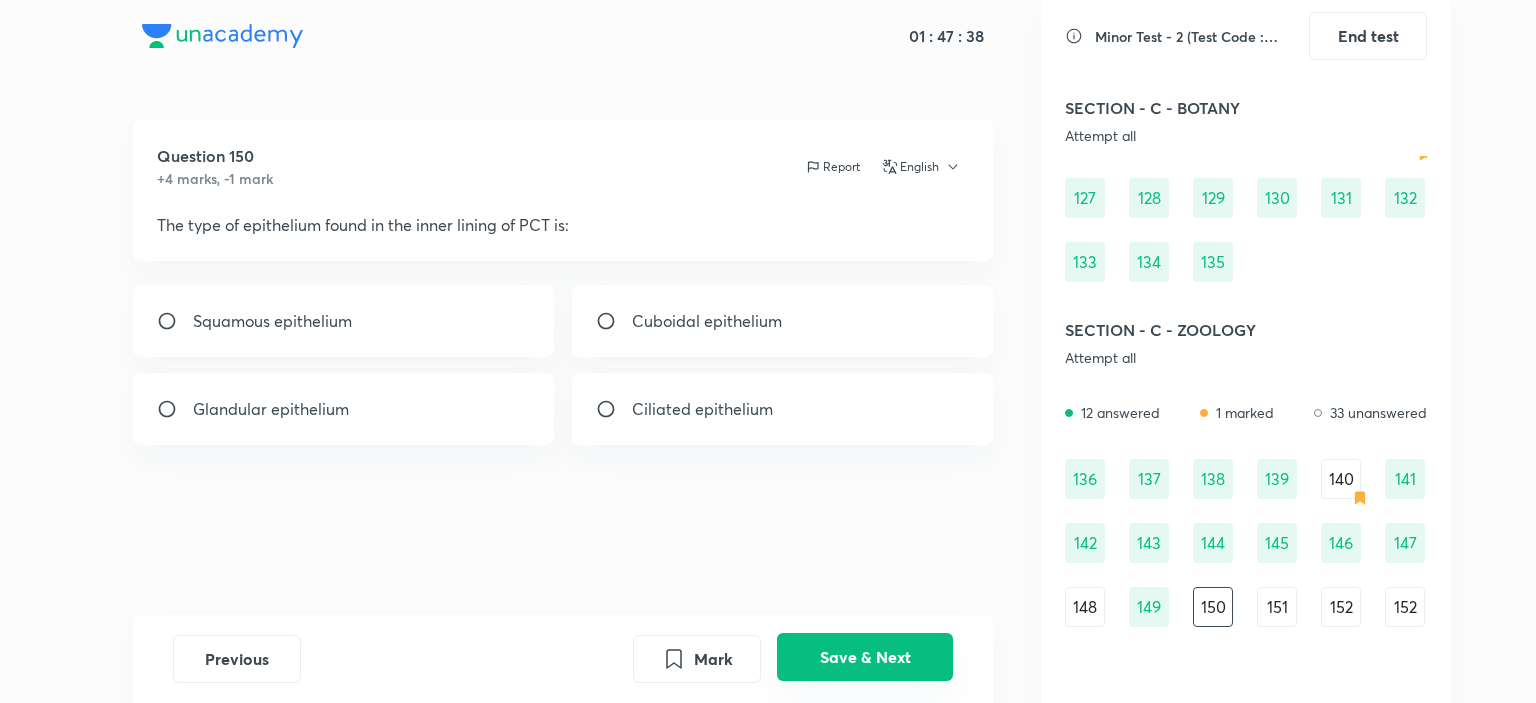 scroll, scrollTop: 0, scrollLeft: 0, axis: both 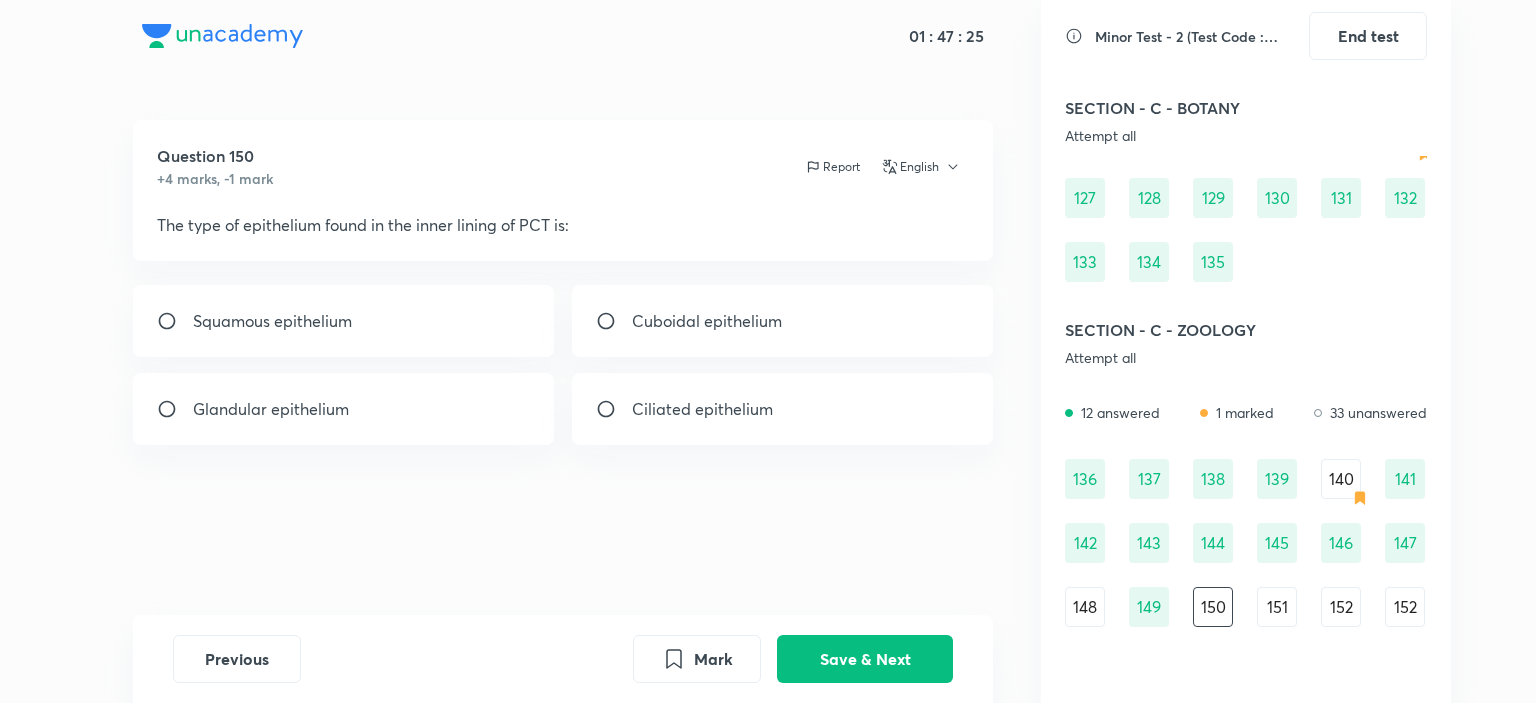 click on "Cuboidal epithelium" at bounding box center (707, 321) 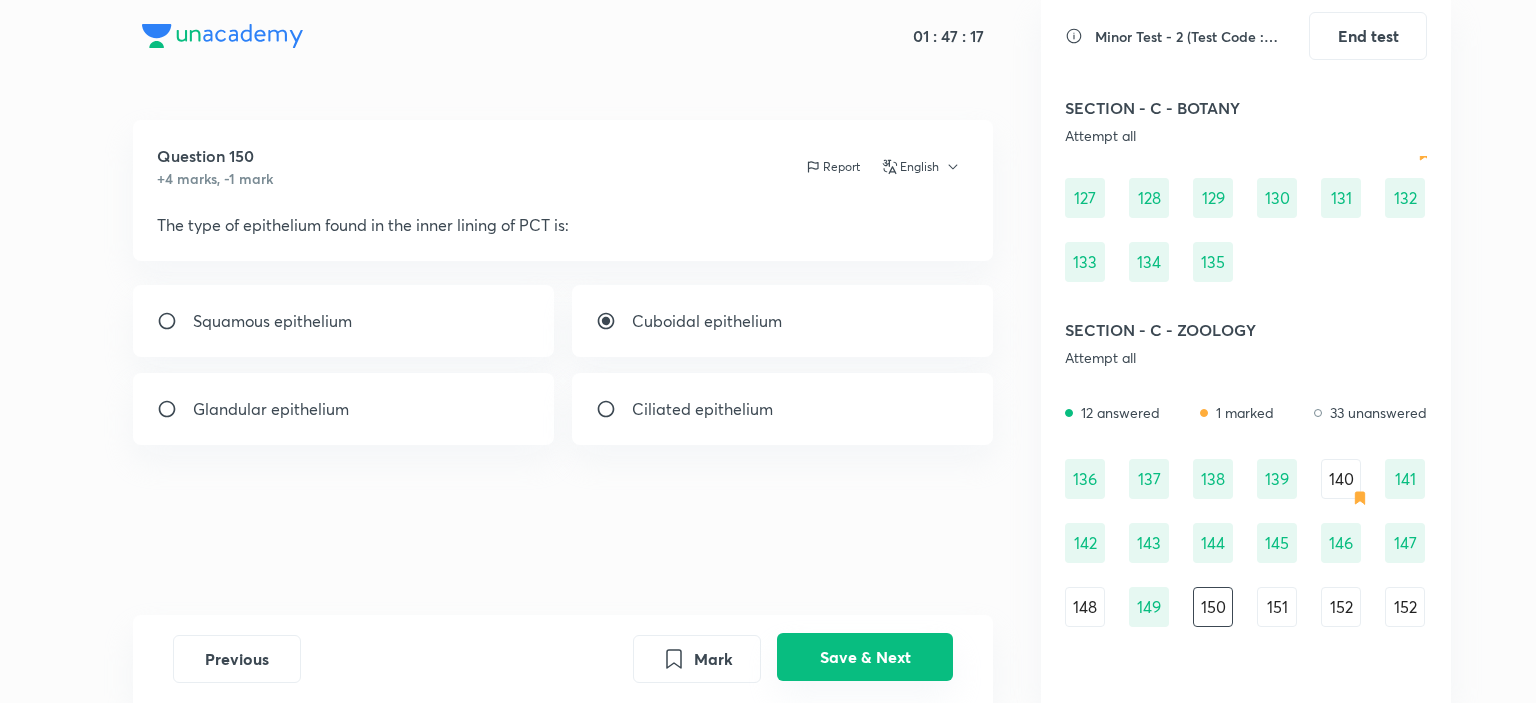 click on "Save & Next" at bounding box center [865, 657] 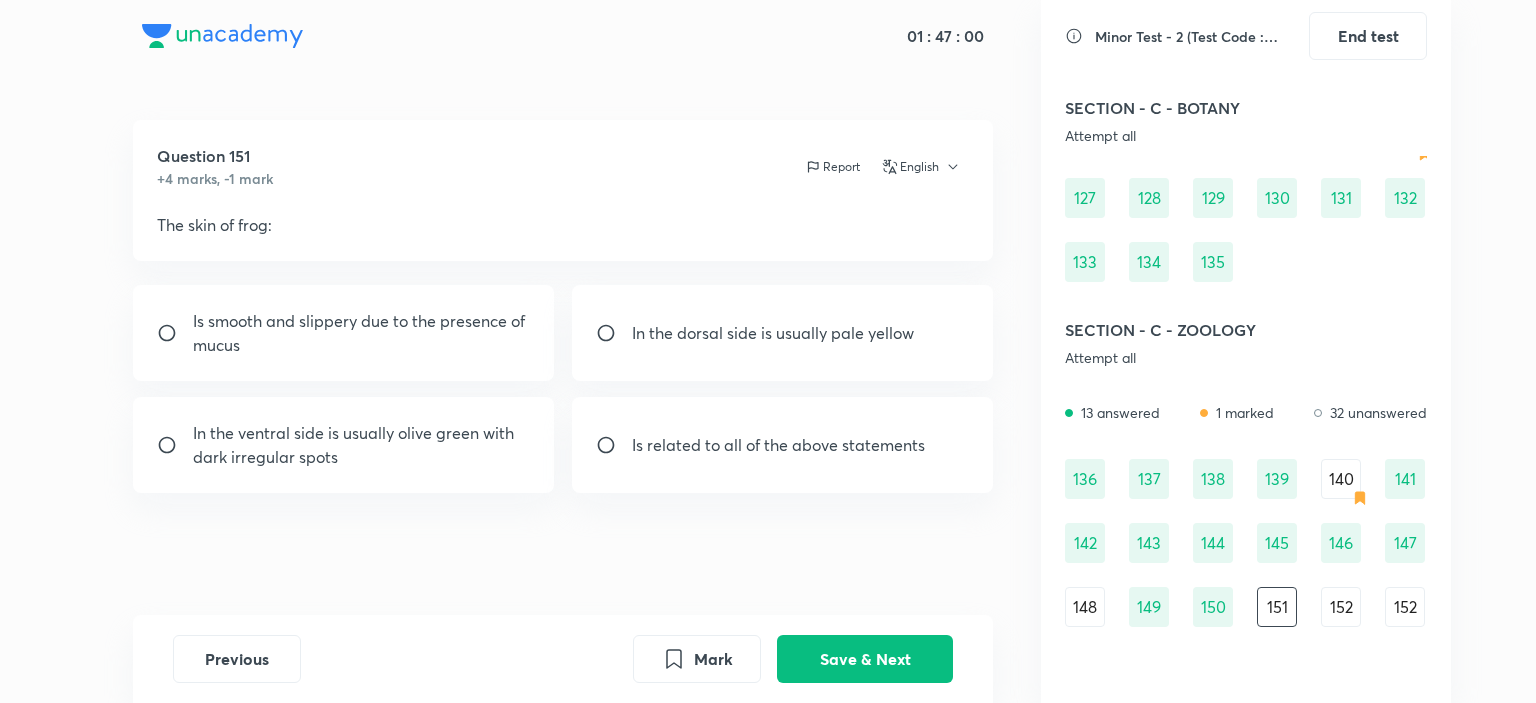 click on "Is related to all of the above statements" at bounding box center [778, 445] 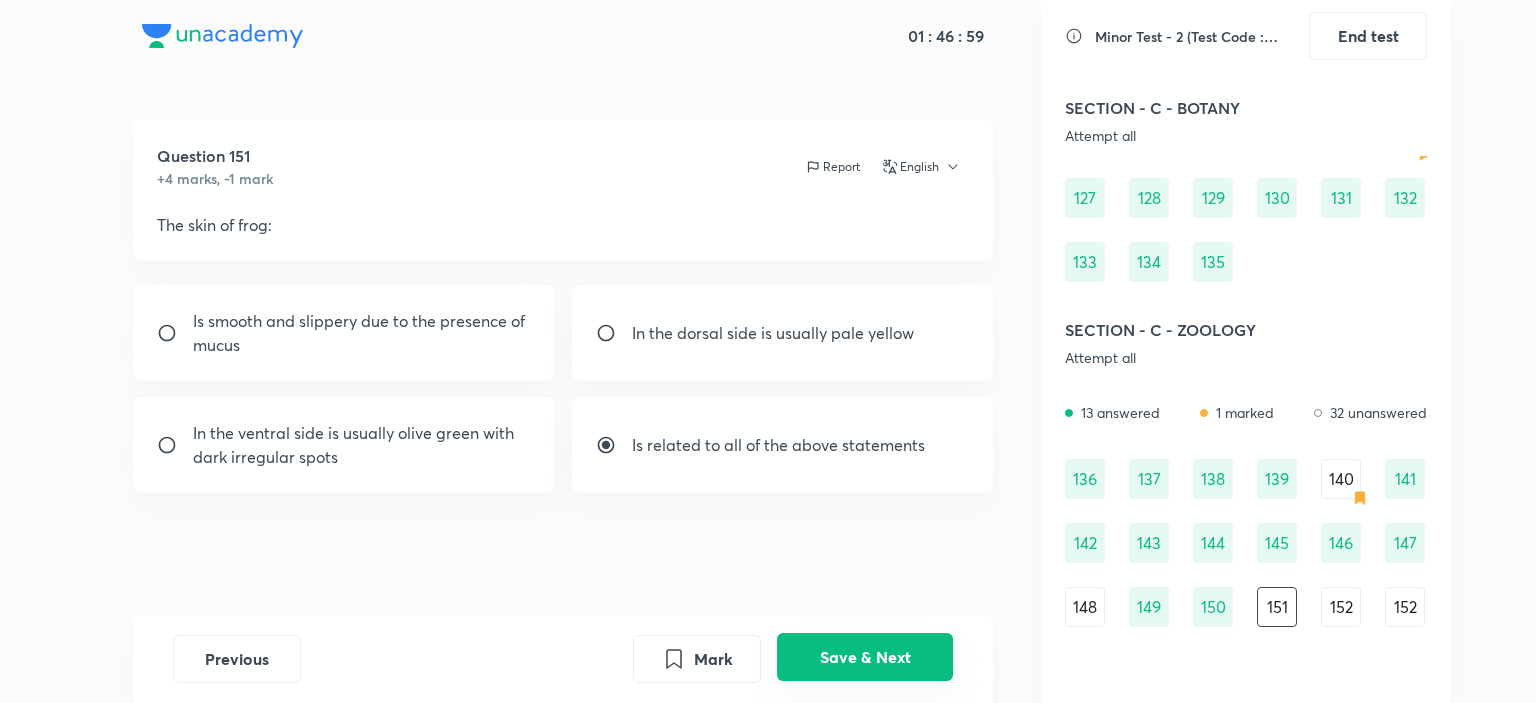 click on "Save & Next" at bounding box center (865, 657) 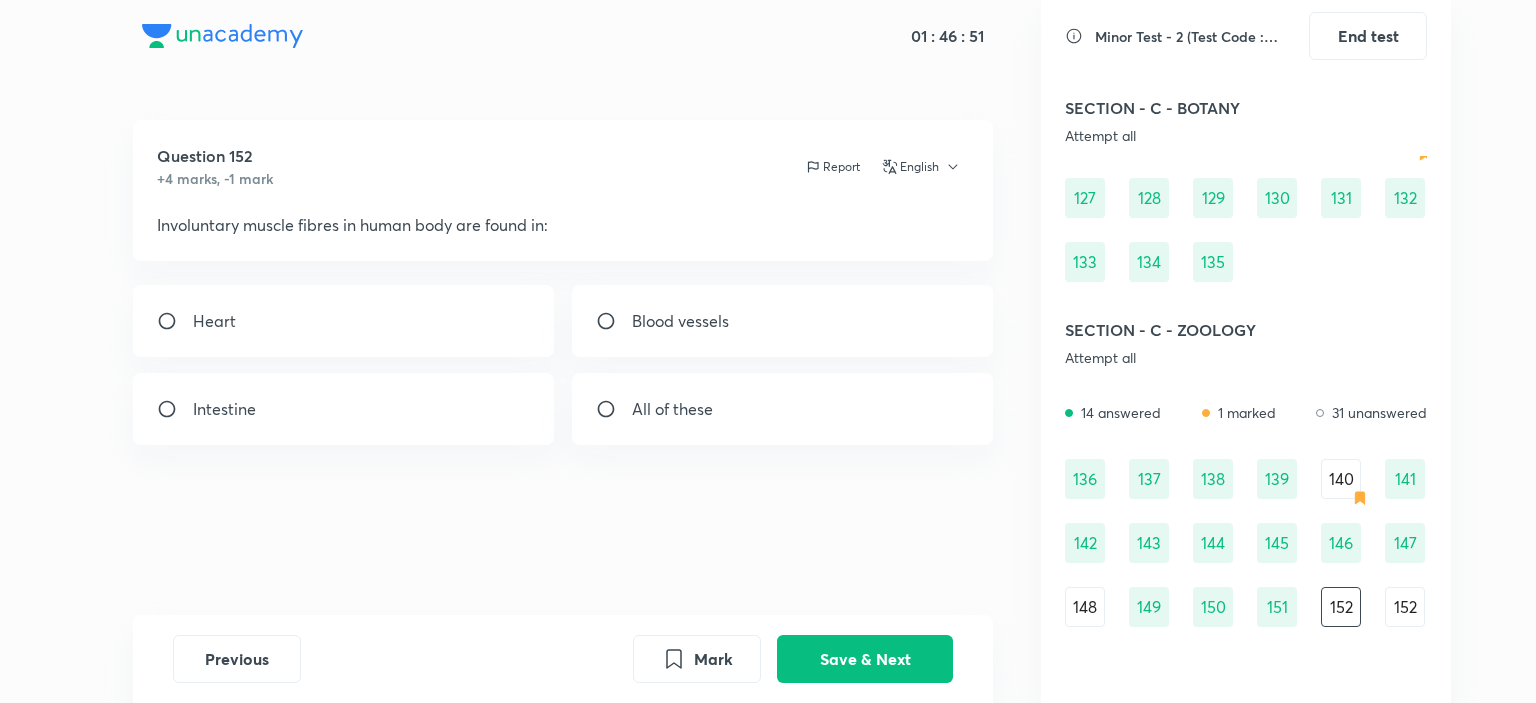 click at bounding box center (614, 409) 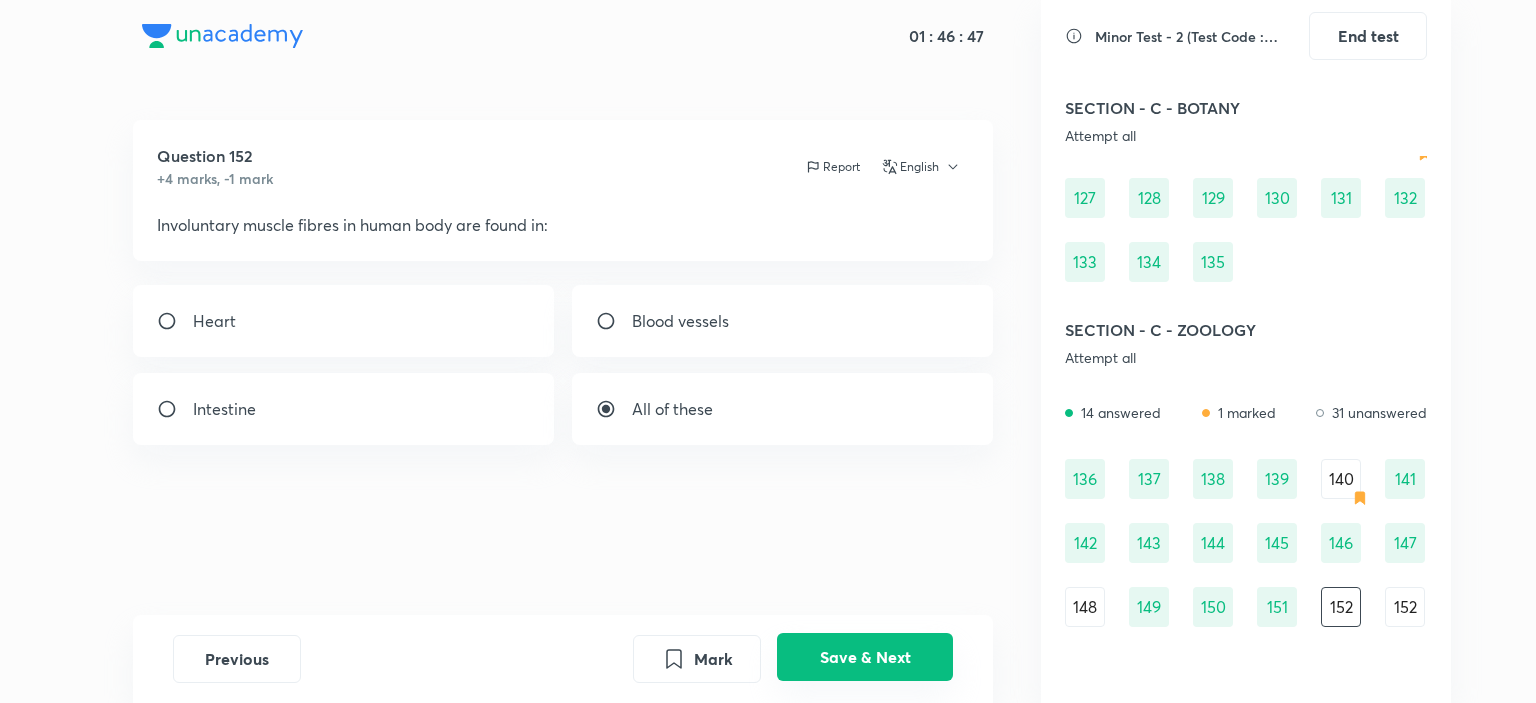 click on "Save & Next" at bounding box center [865, 657] 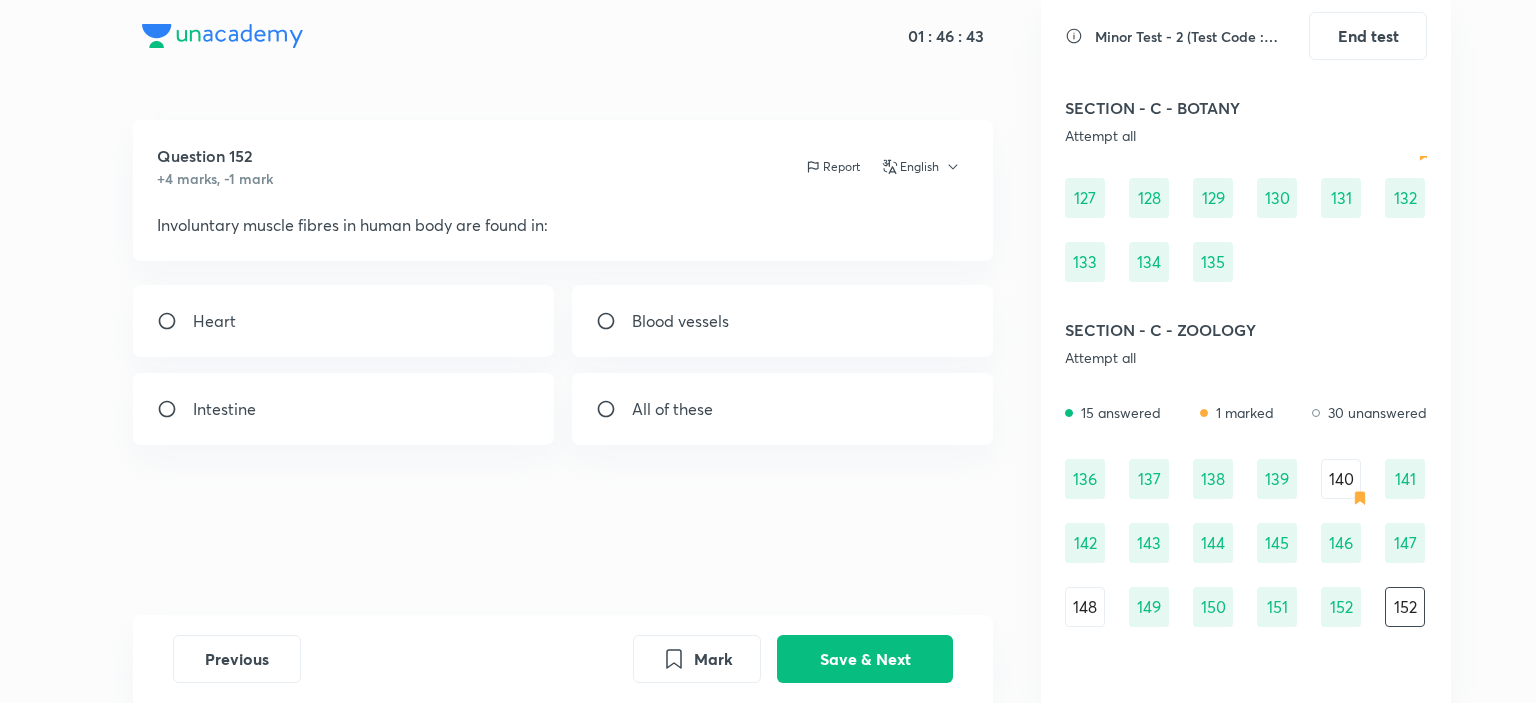 click on "All of these" at bounding box center [783, 409] 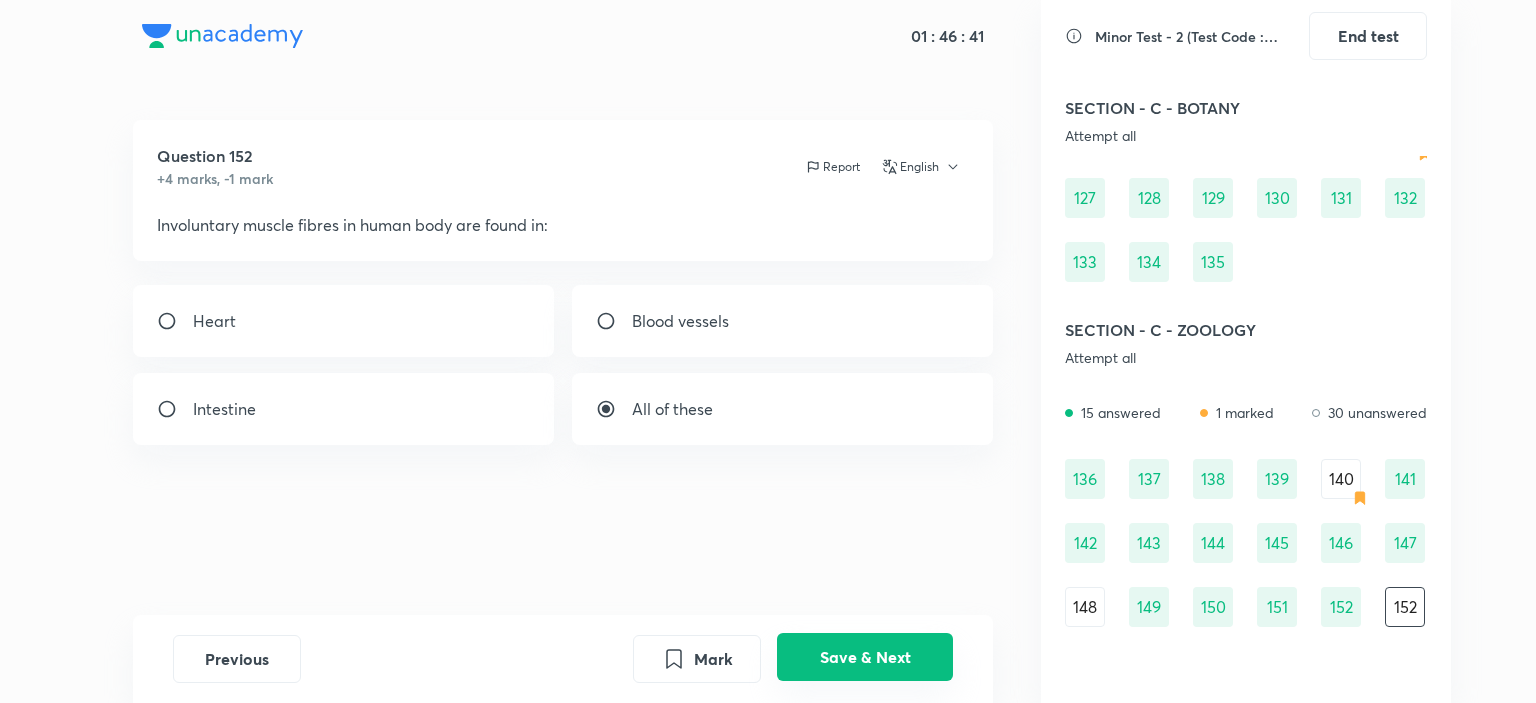 click on "Save & Next" at bounding box center [865, 657] 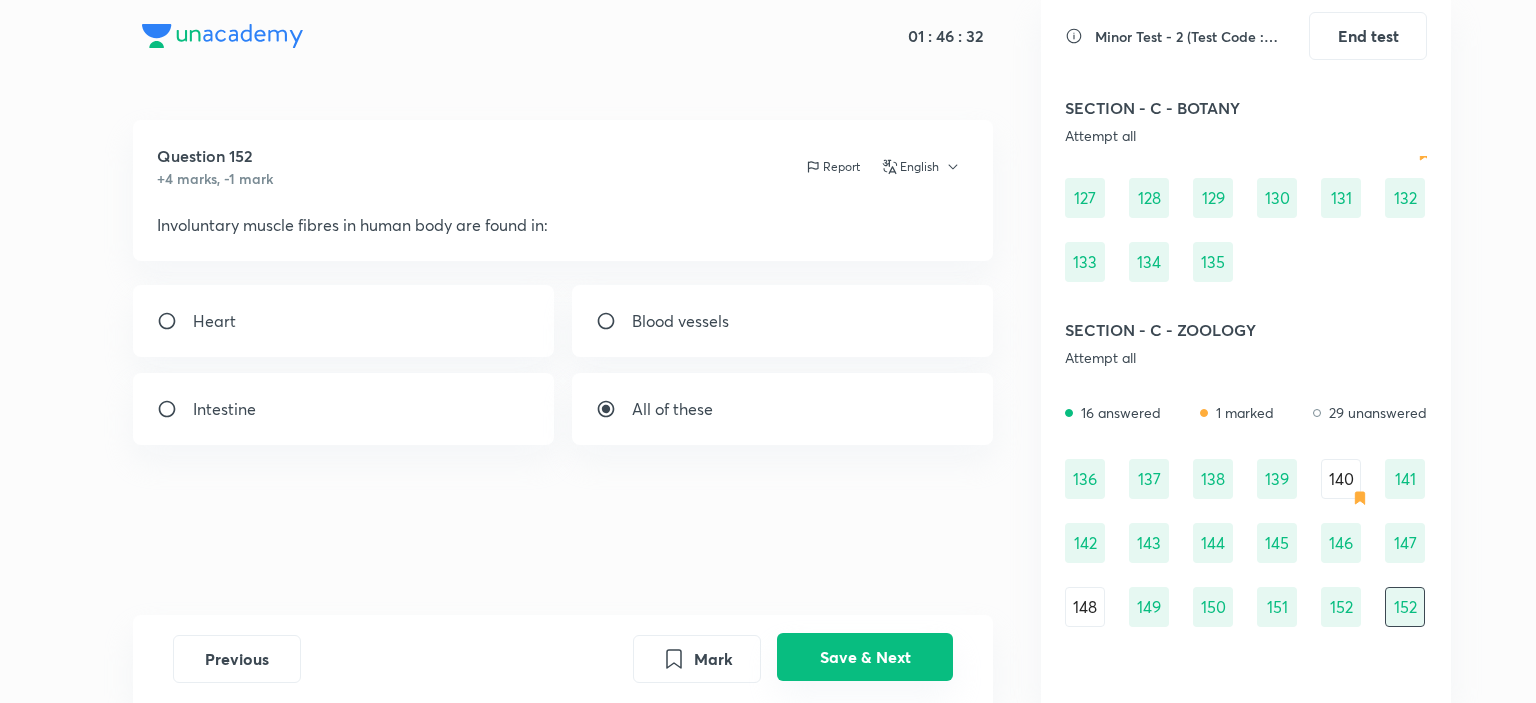 click on "Save & Next" at bounding box center [865, 657] 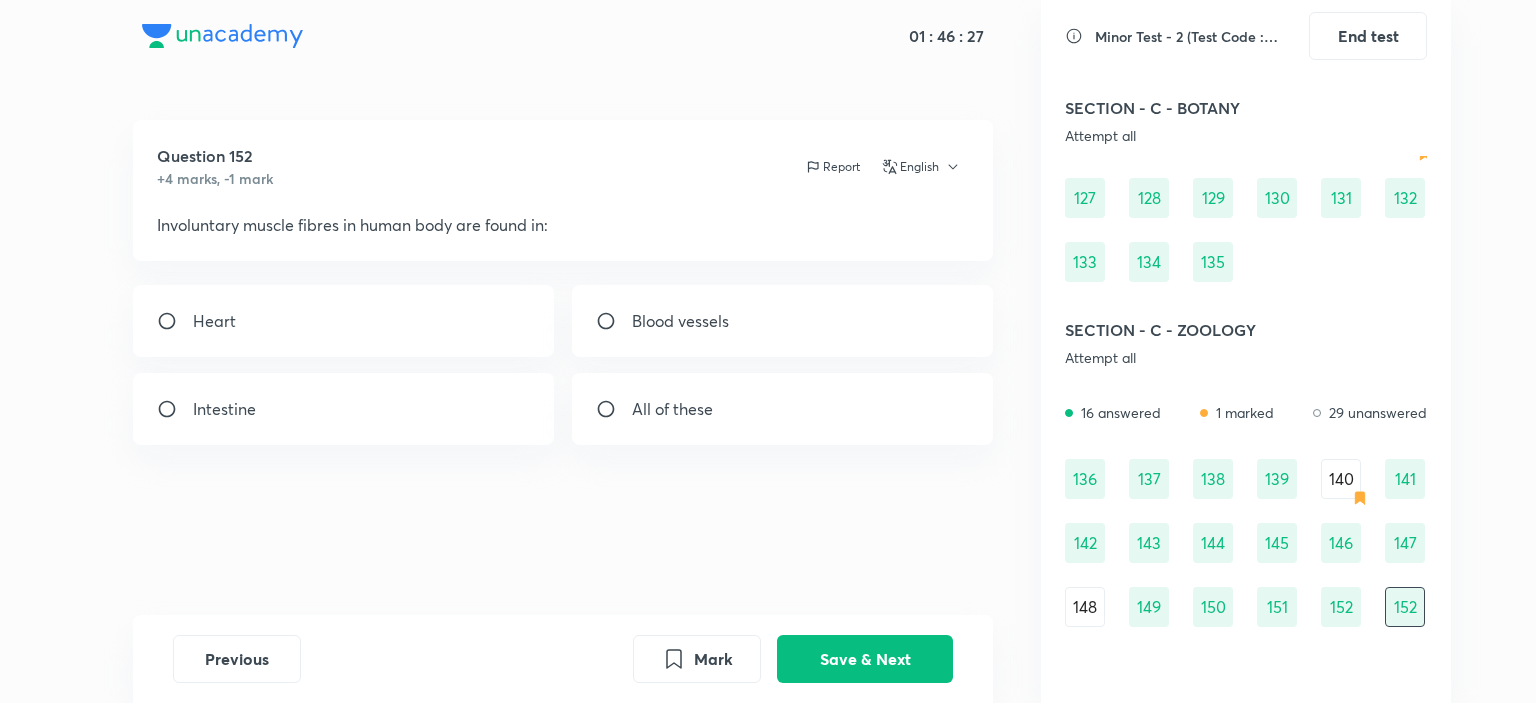 click at bounding box center [614, 409] 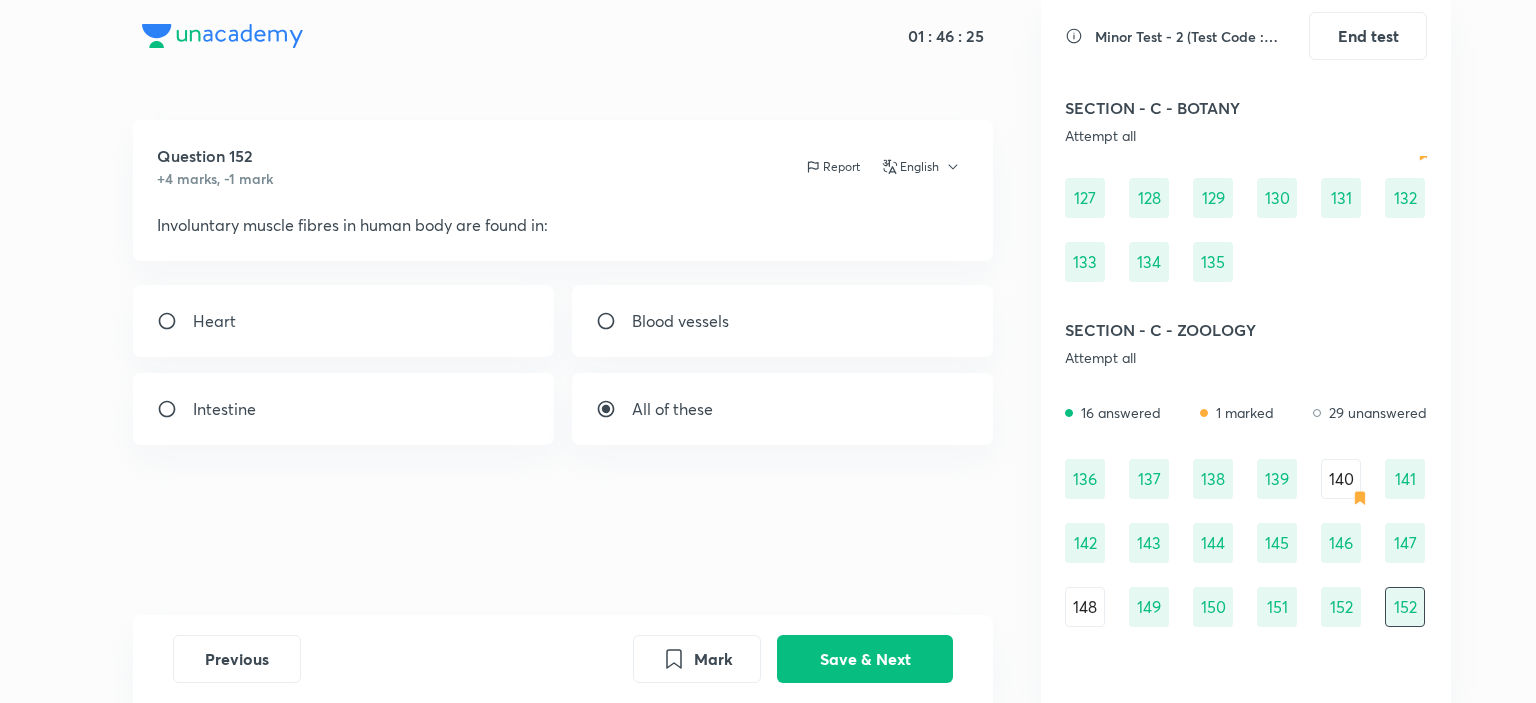 click at bounding box center [175, 321] 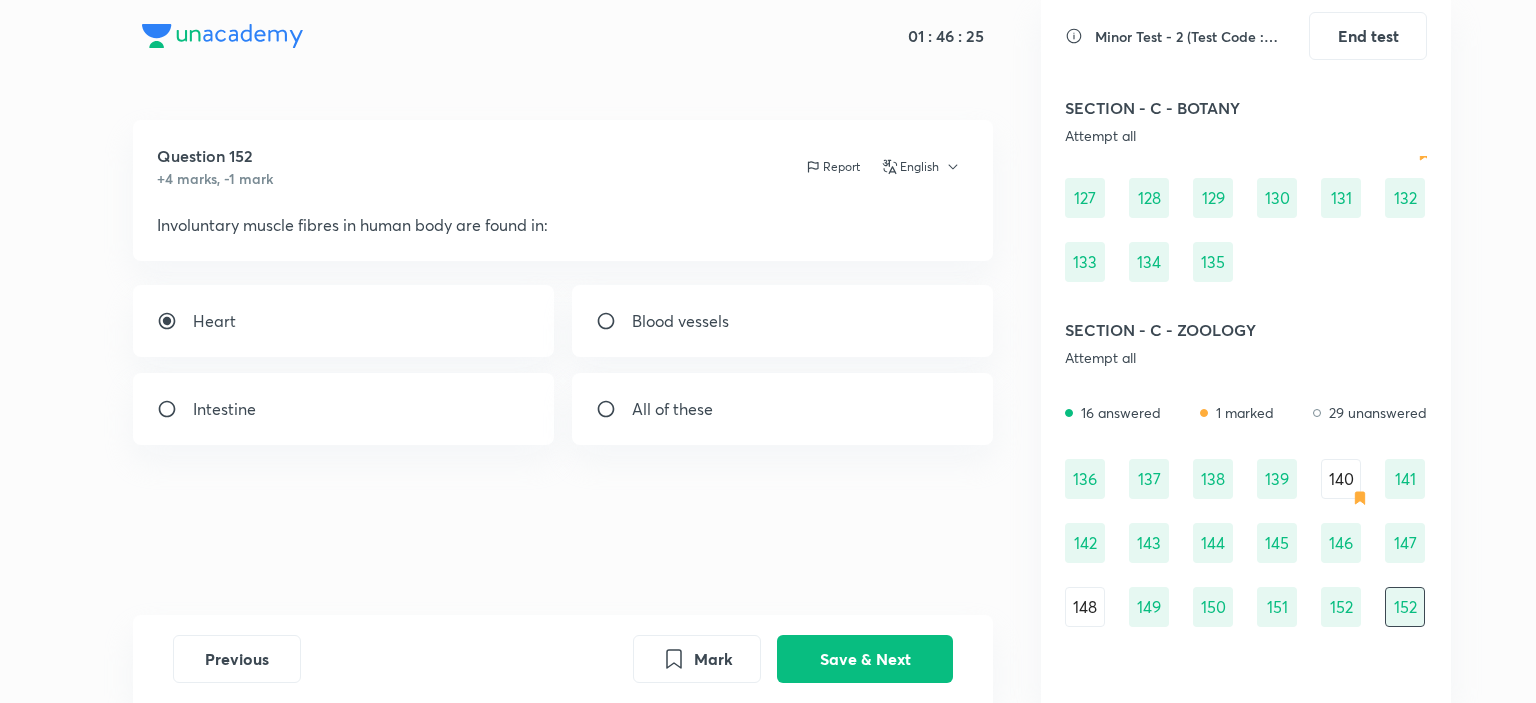 click at bounding box center (614, 321) 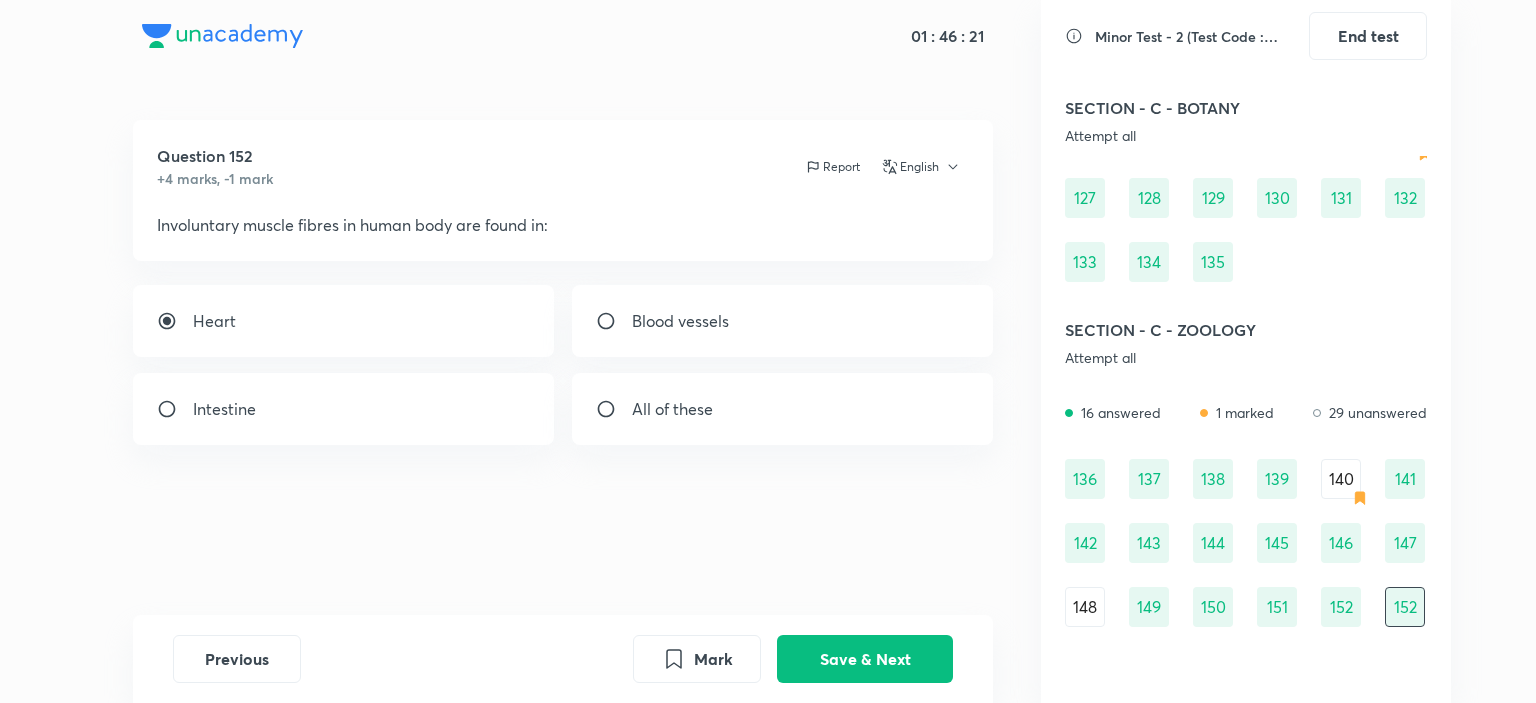 click at bounding box center [614, 321] 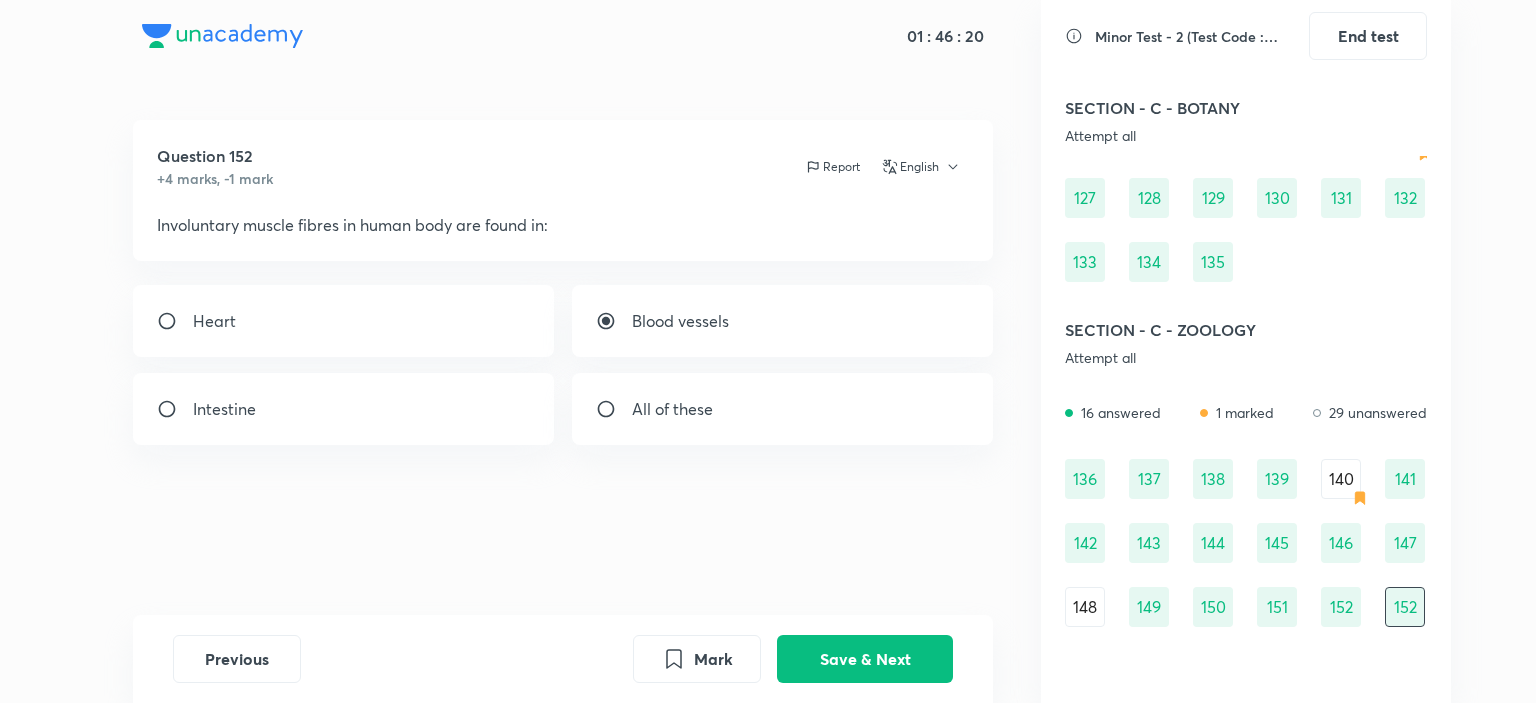 click on "152" at bounding box center [1405, 607] 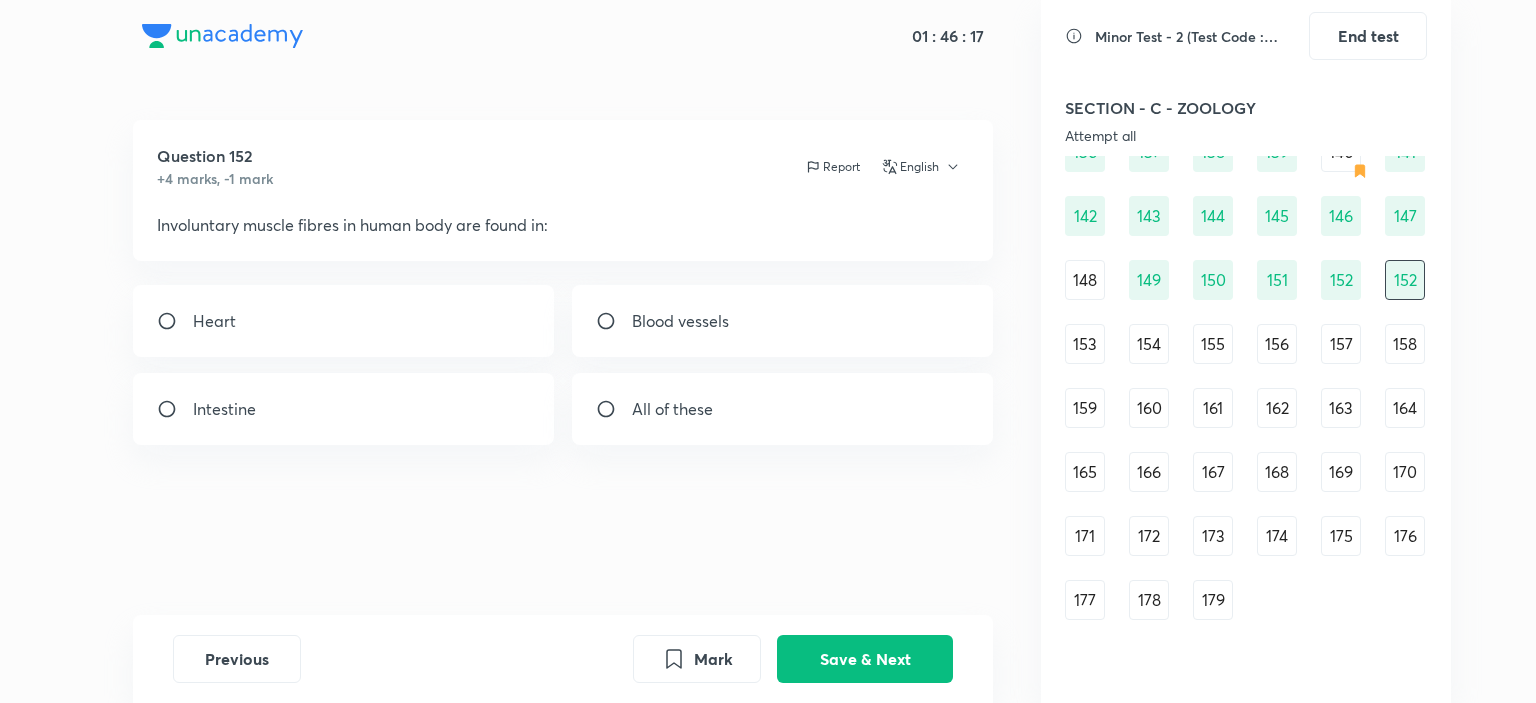 scroll, scrollTop: 2133, scrollLeft: 0, axis: vertical 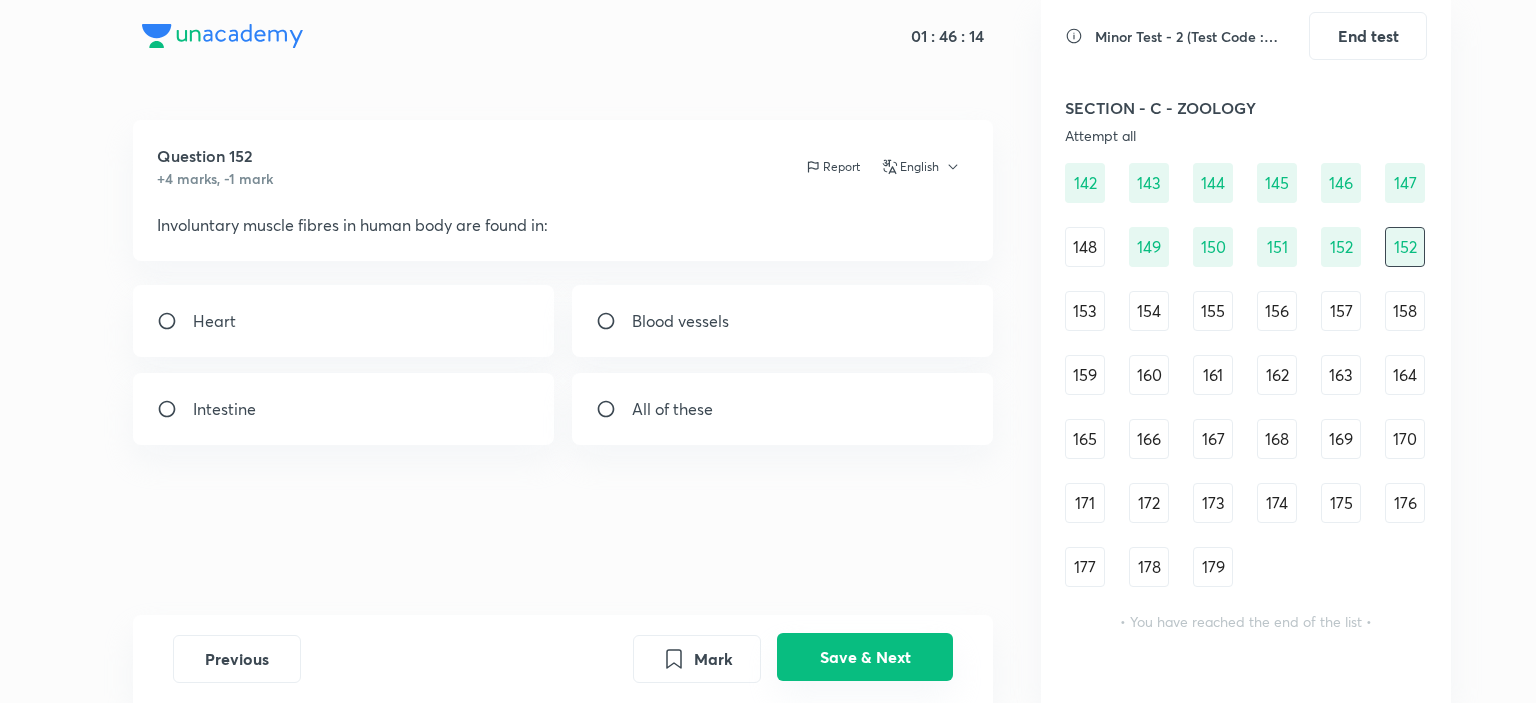 click on "Save & Next" at bounding box center [865, 657] 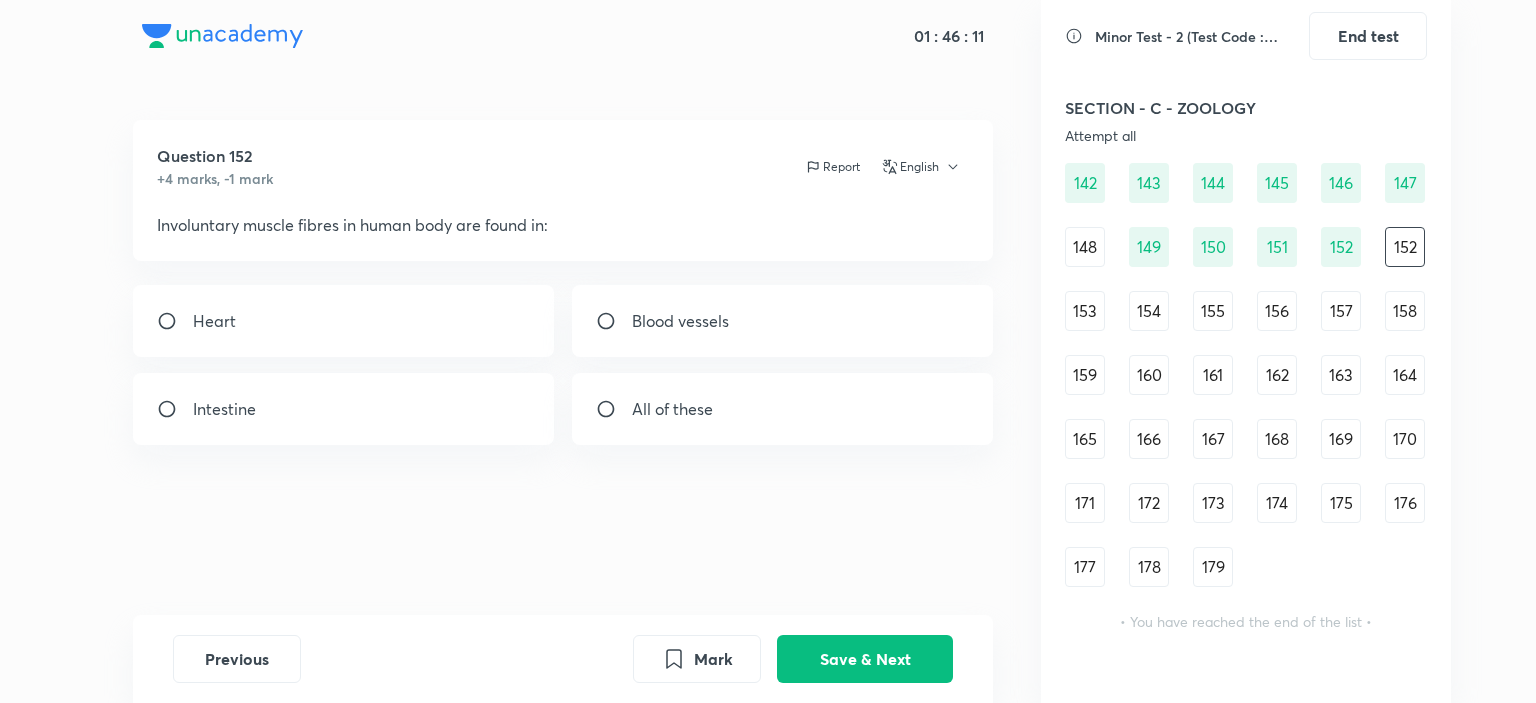 click on "153" at bounding box center [1085, 311] 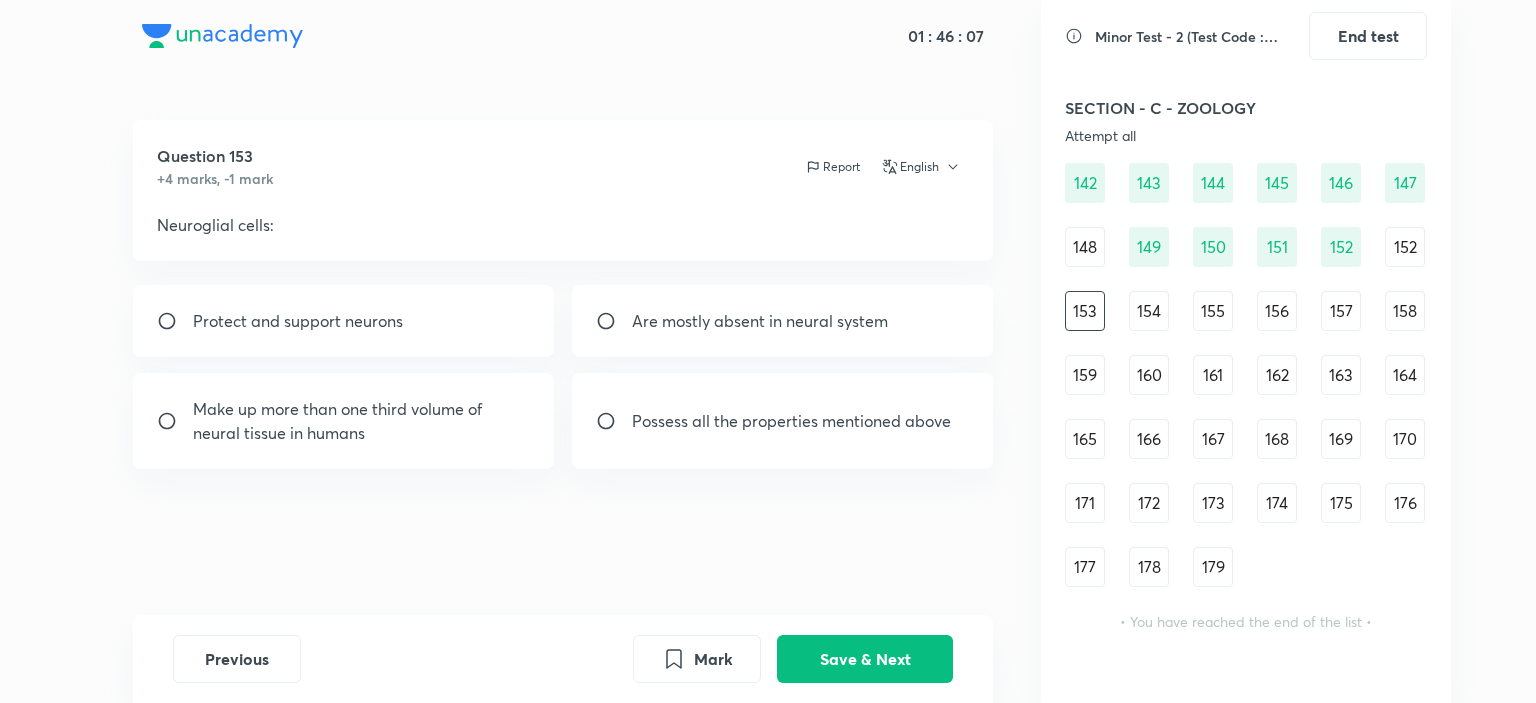 click on "152" at bounding box center (1405, 247) 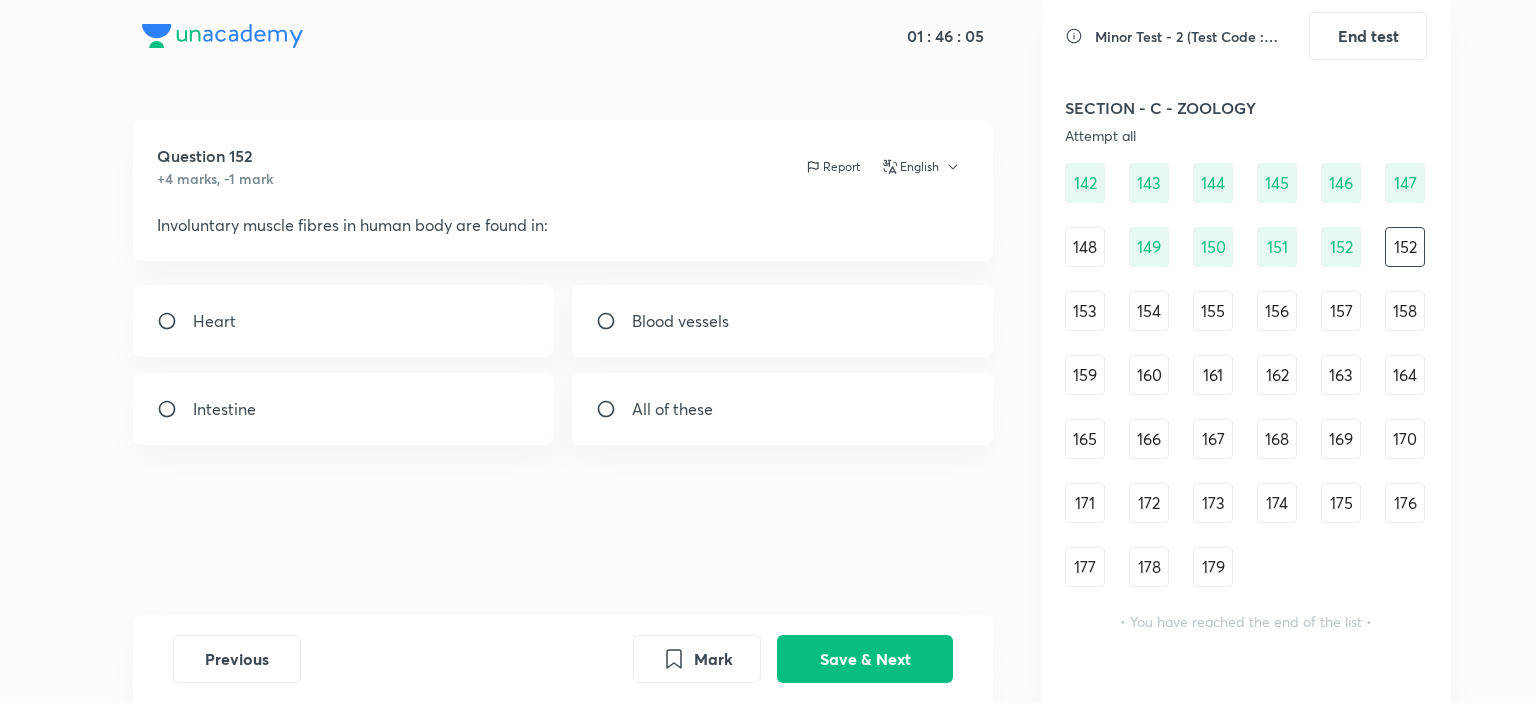 click on "All of these" at bounding box center [783, 409] 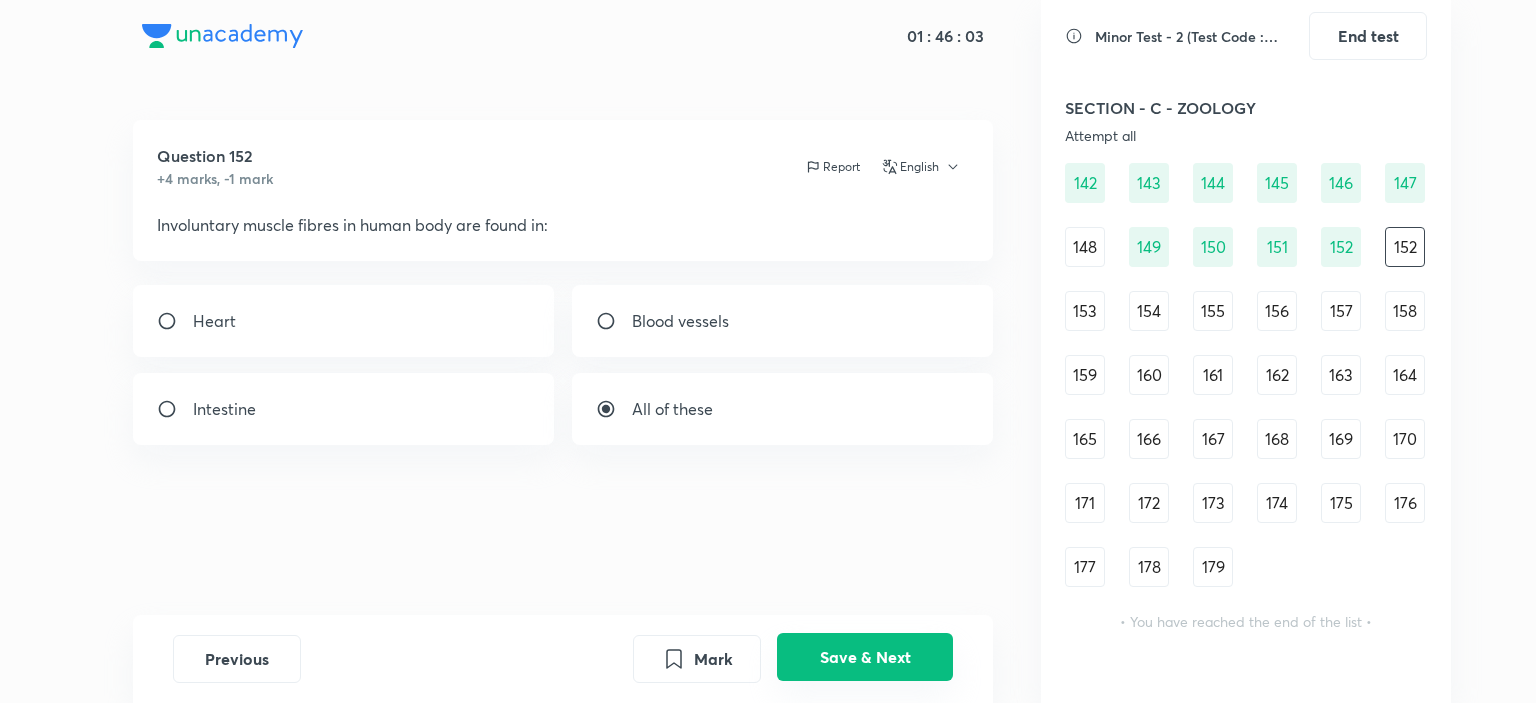 click on "Save & Next" at bounding box center (865, 657) 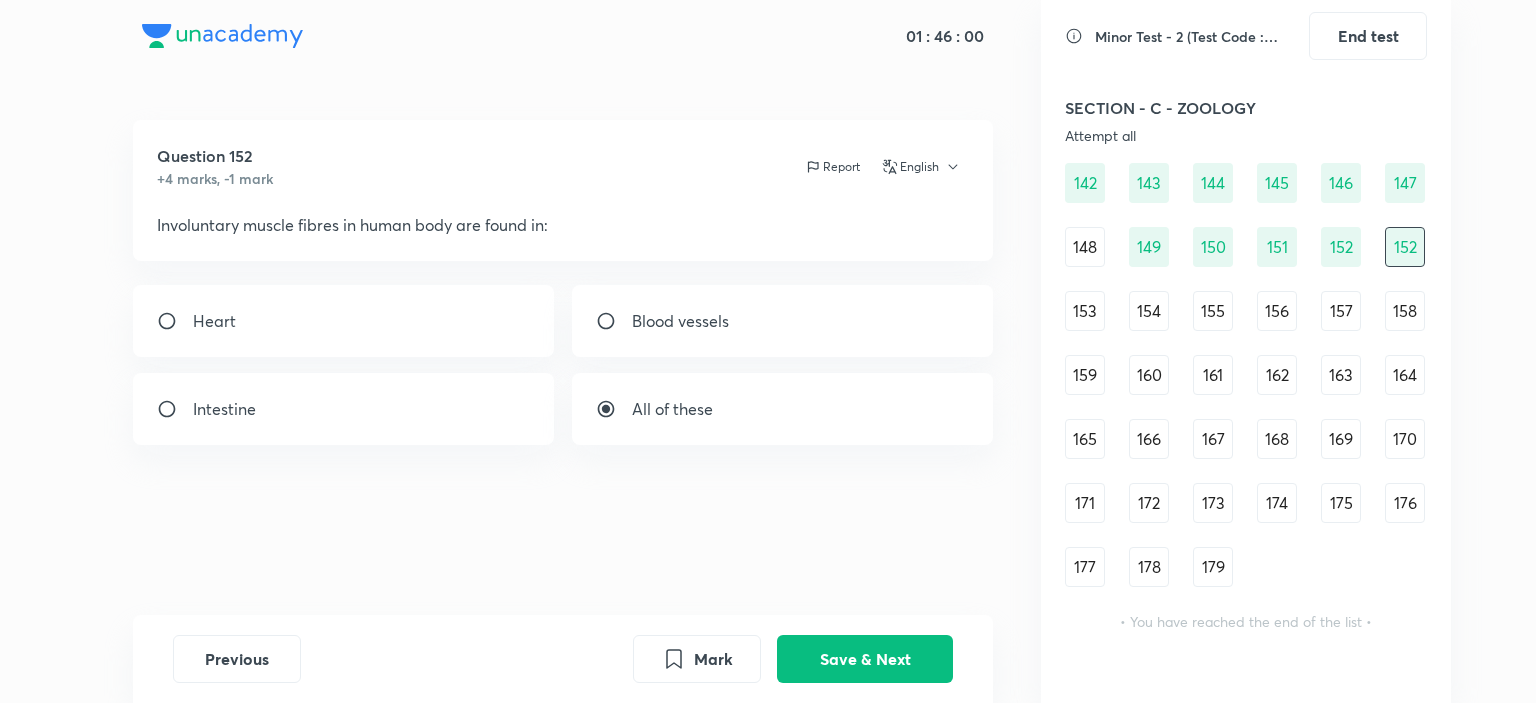 click on "153" at bounding box center (1085, 311) 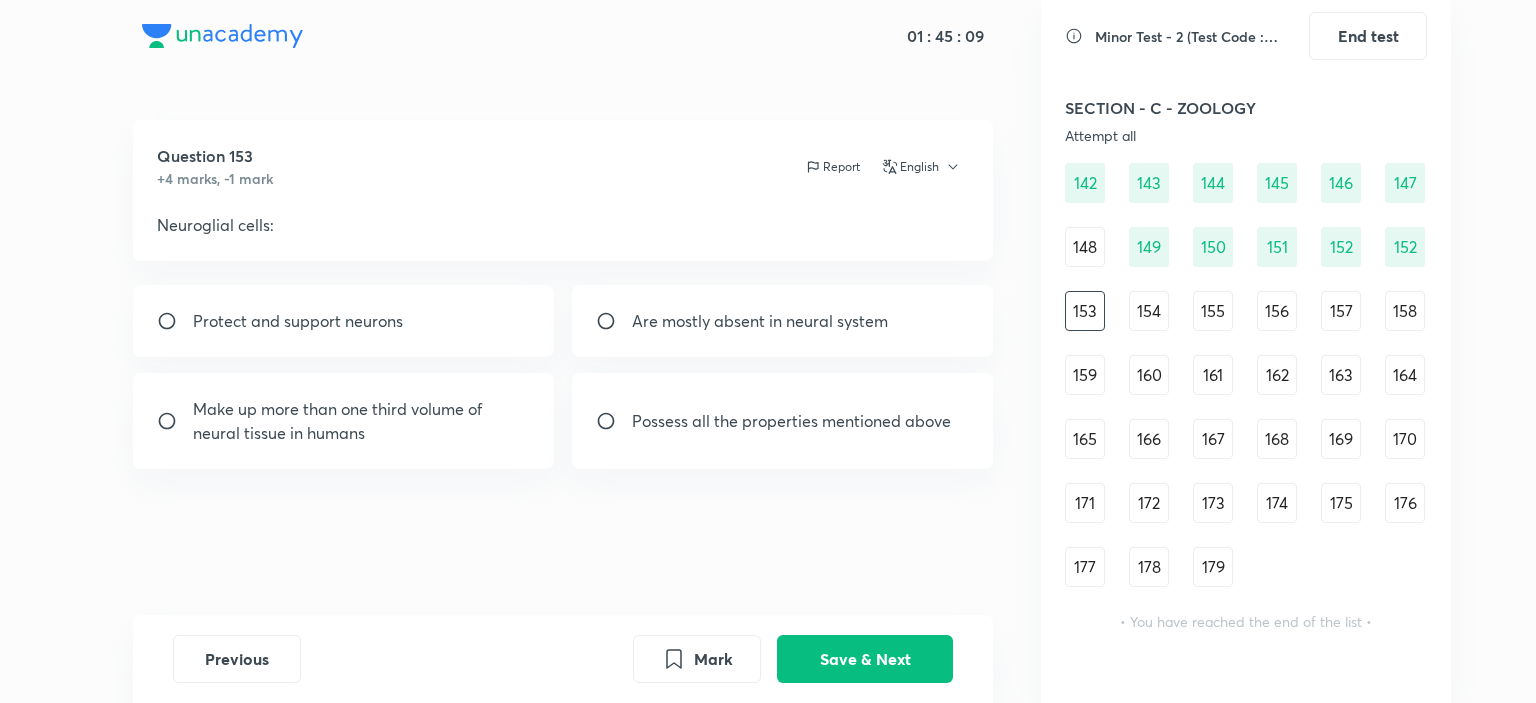 click on "Protect and support neurons" at bounding box center [298, 321] 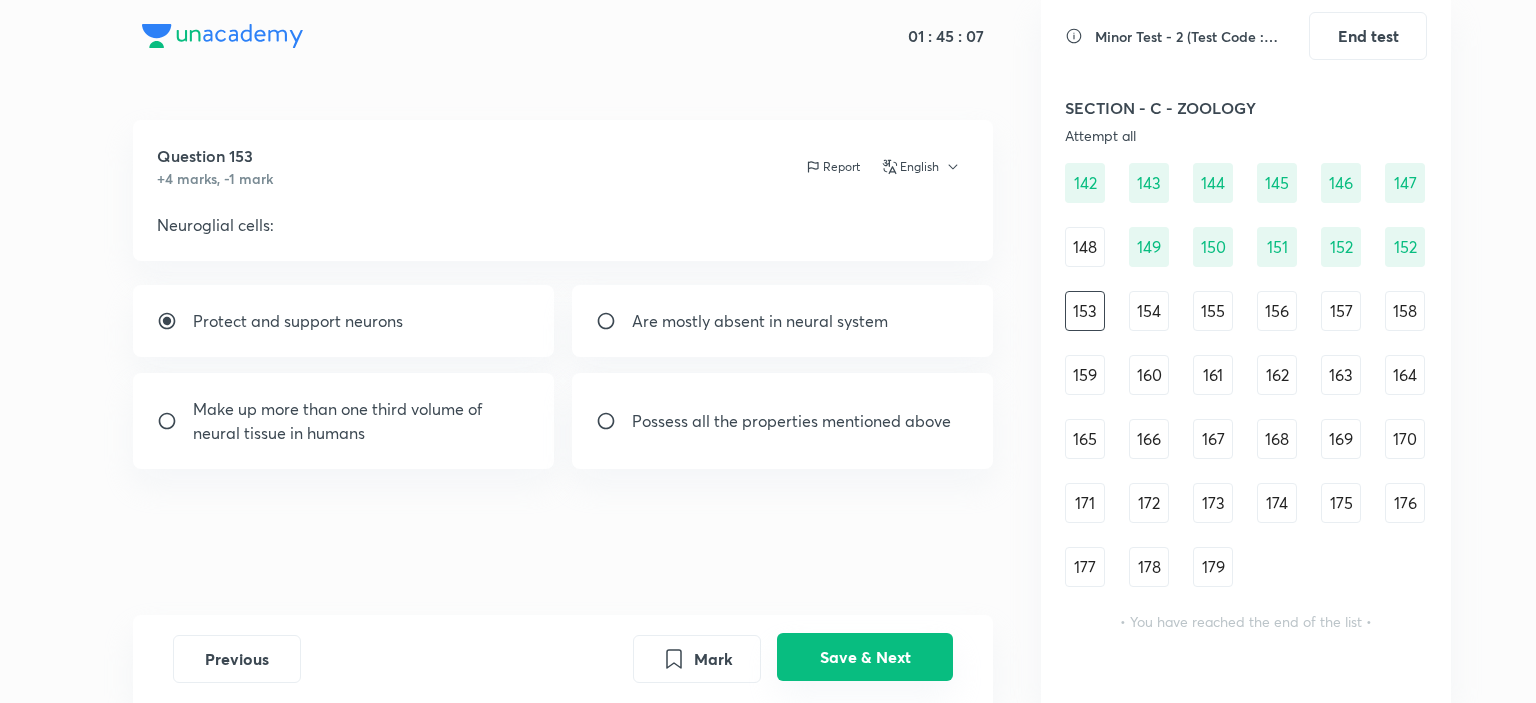 click on "Save & Next" at bounding box center (865, 657) 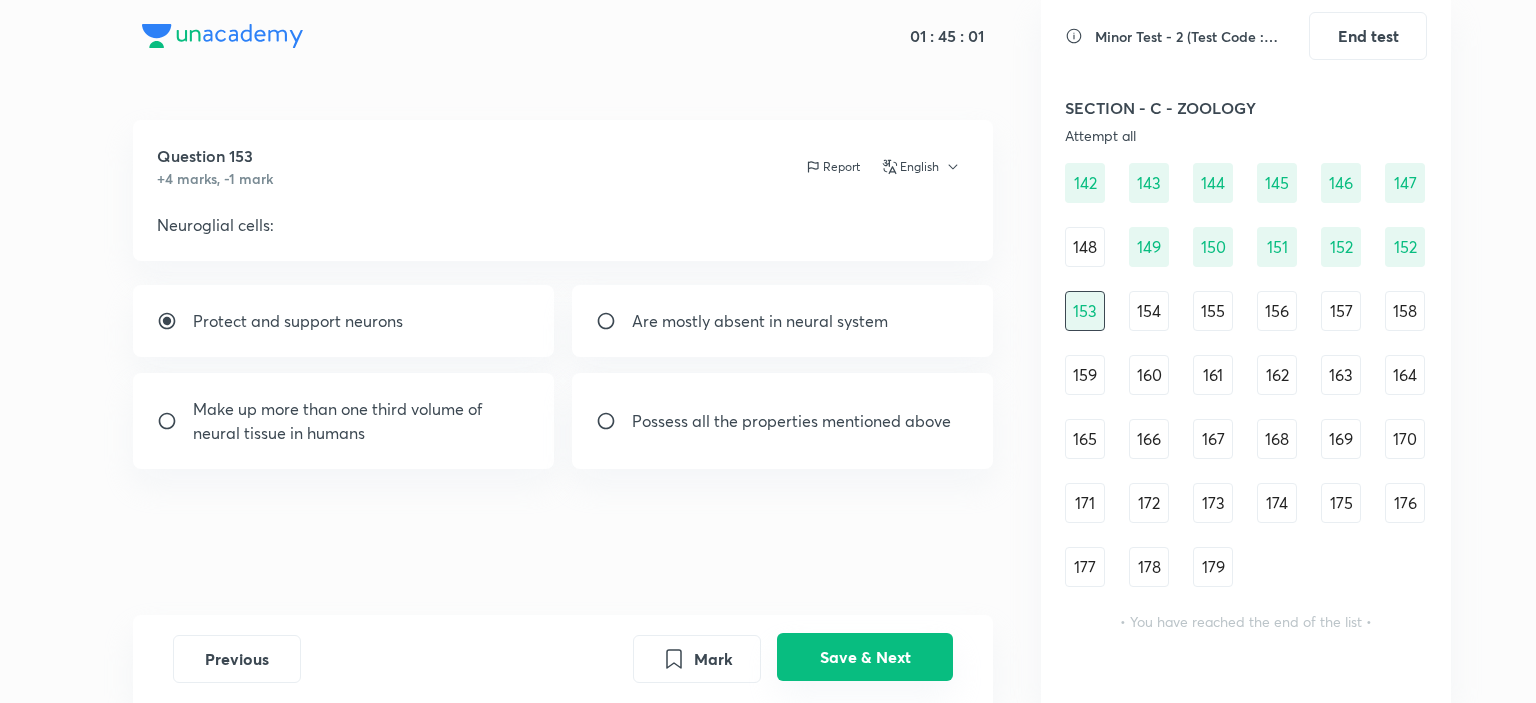 click on "Save & Next" at bounding box center (865, 657) 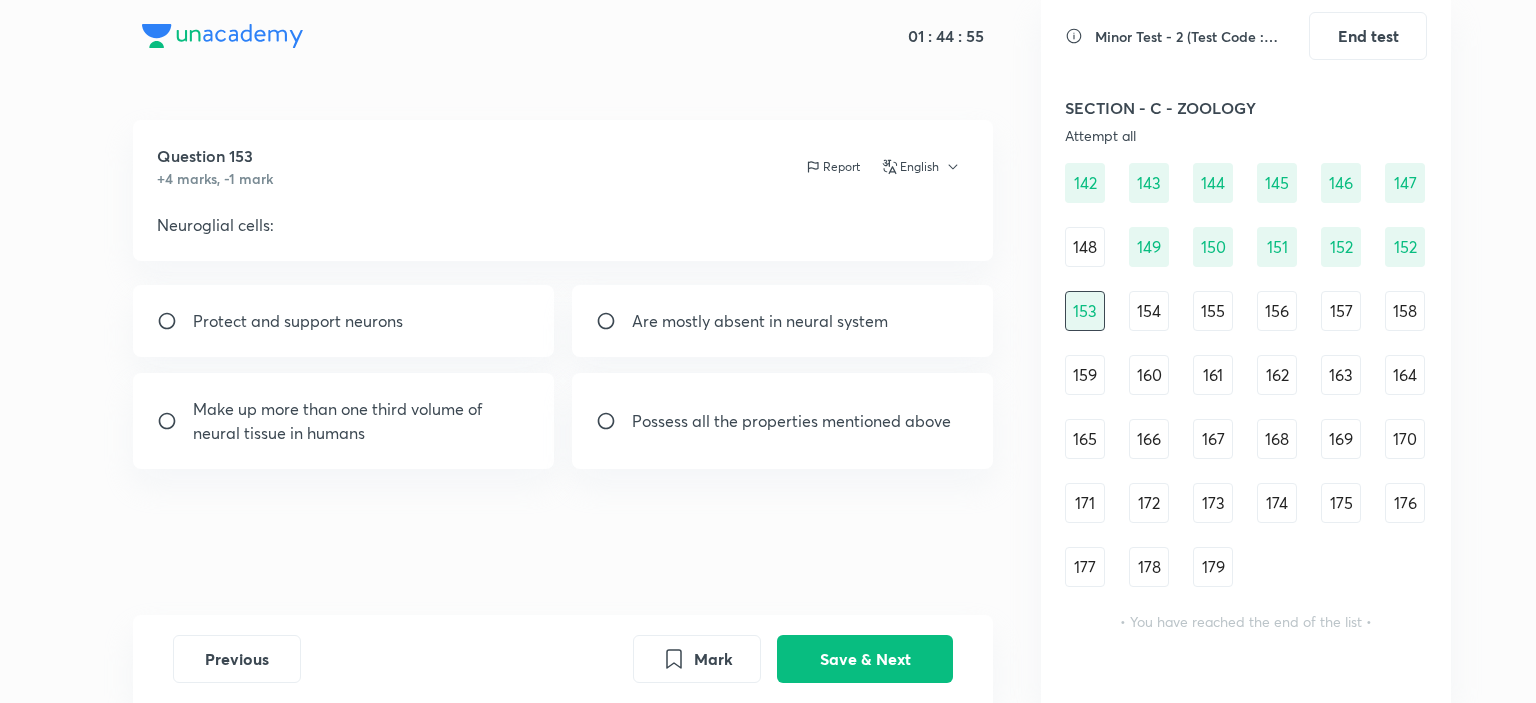 click on "Protect and support neurons" at bounding box center [298, 321] 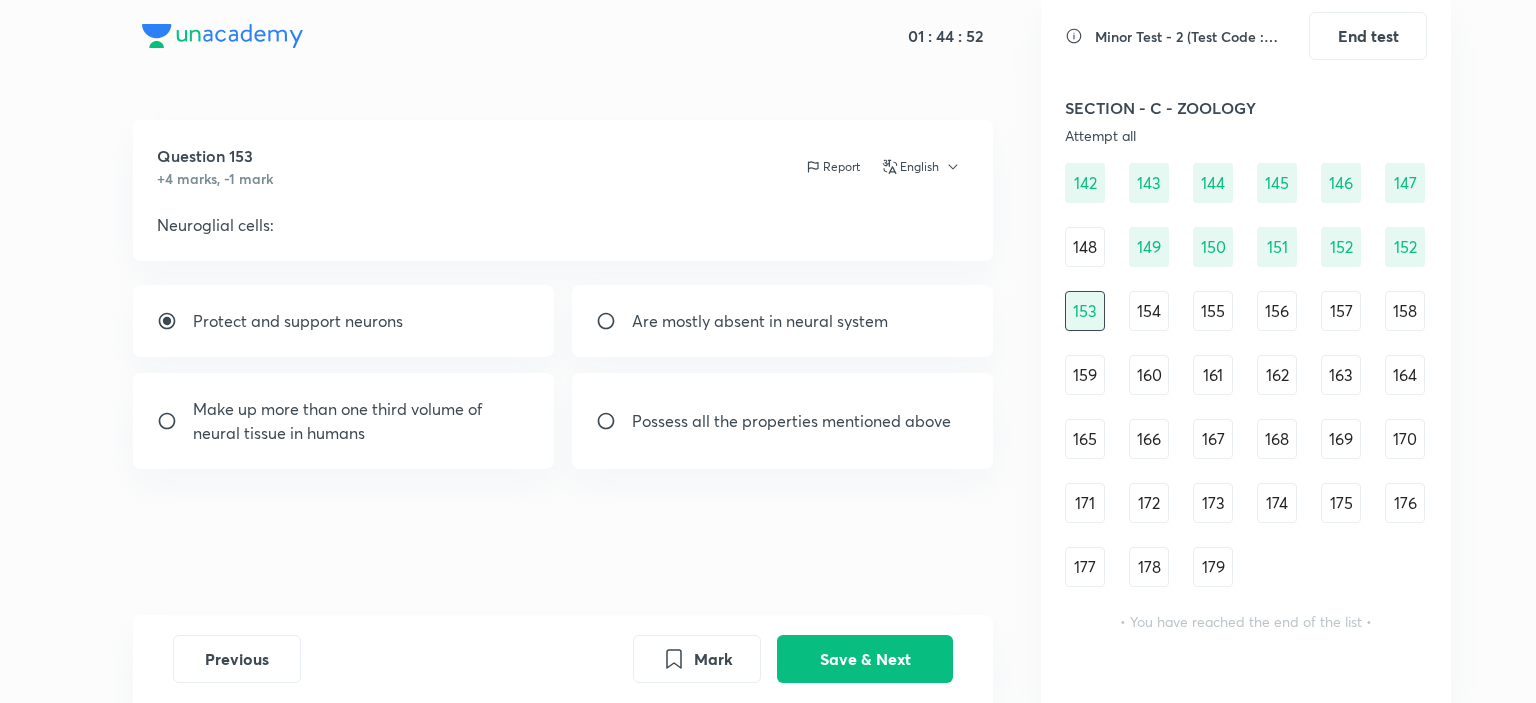 click on "154" at bounding box center [1149, 311] 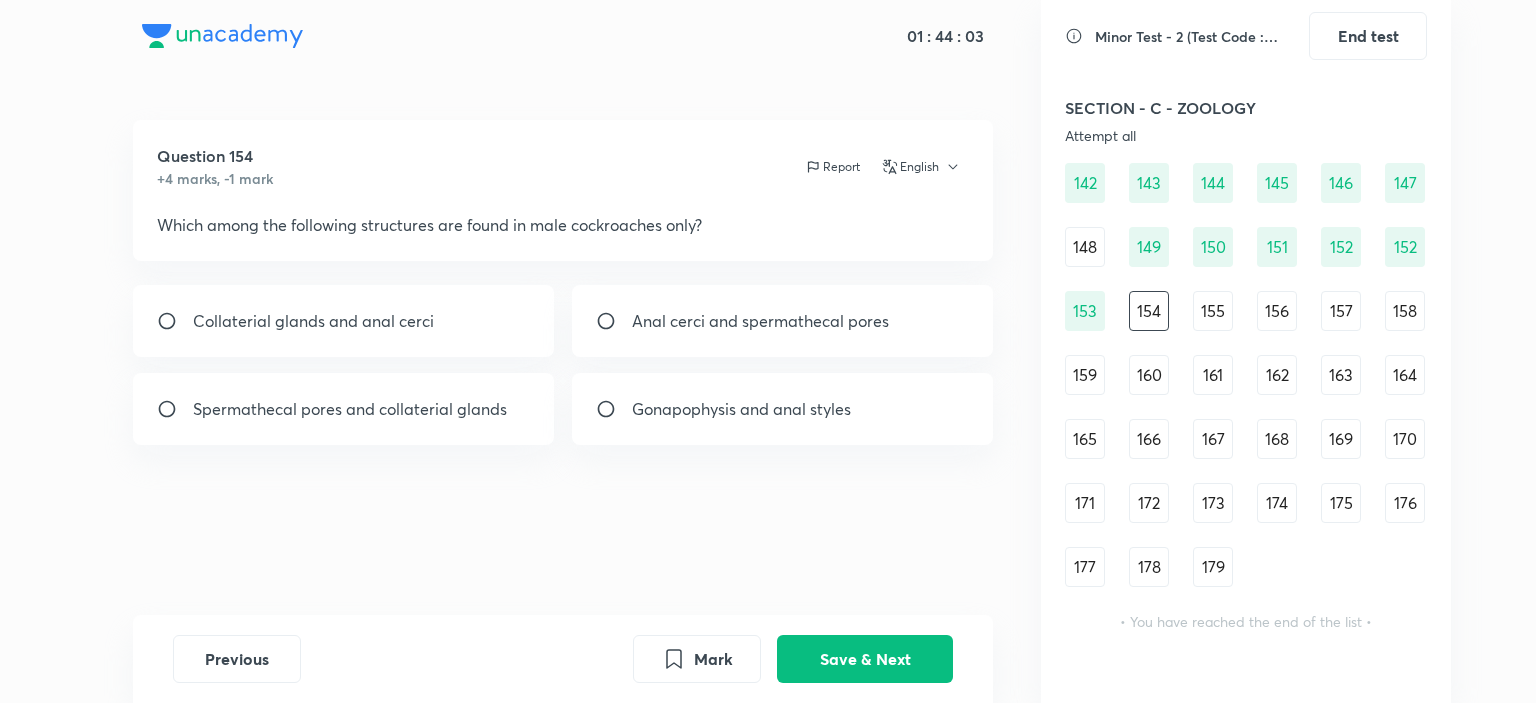 click on "Gonapophysis and anal styles" at bounding box center (783, 409) 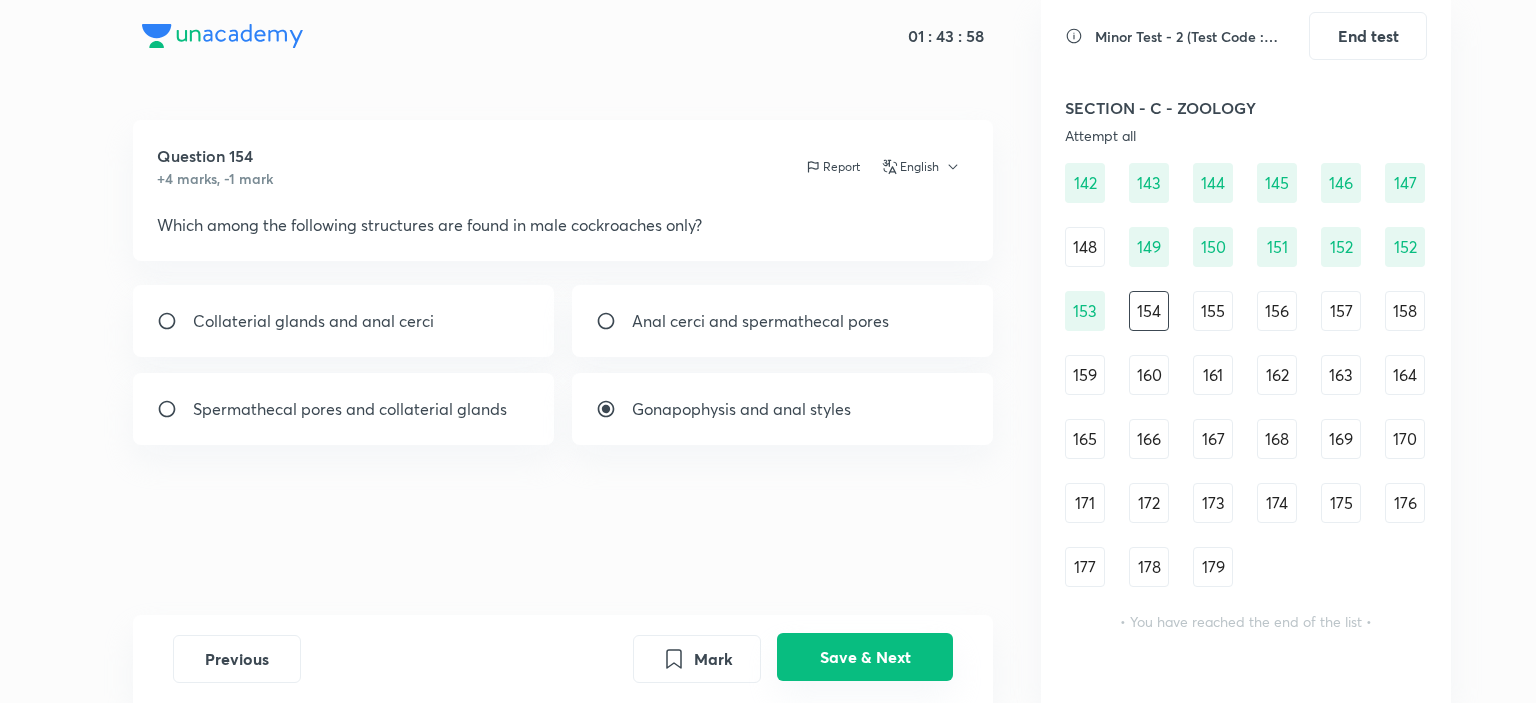 click on "Save & Next" at bounding box center [865, 657] 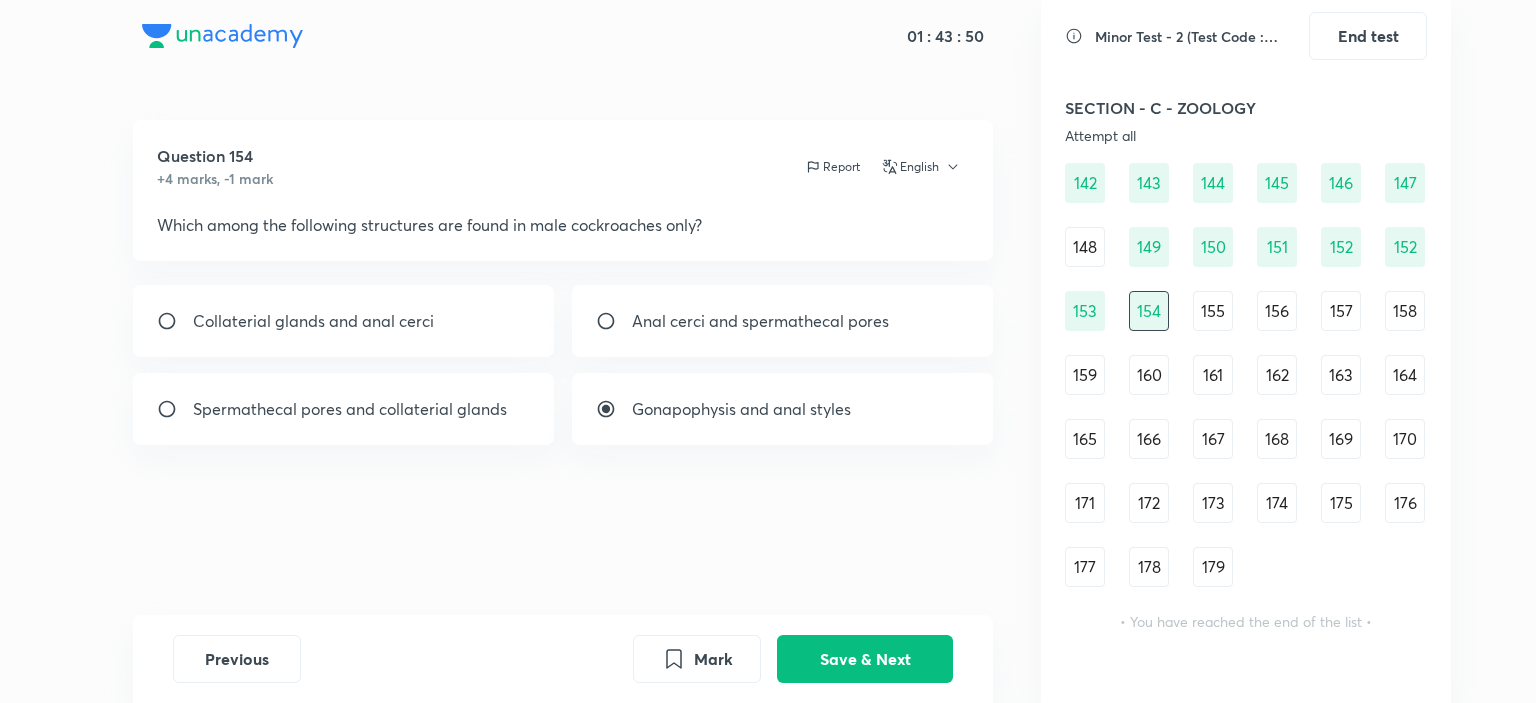 click on "155" at bounding box center [1213, 311] 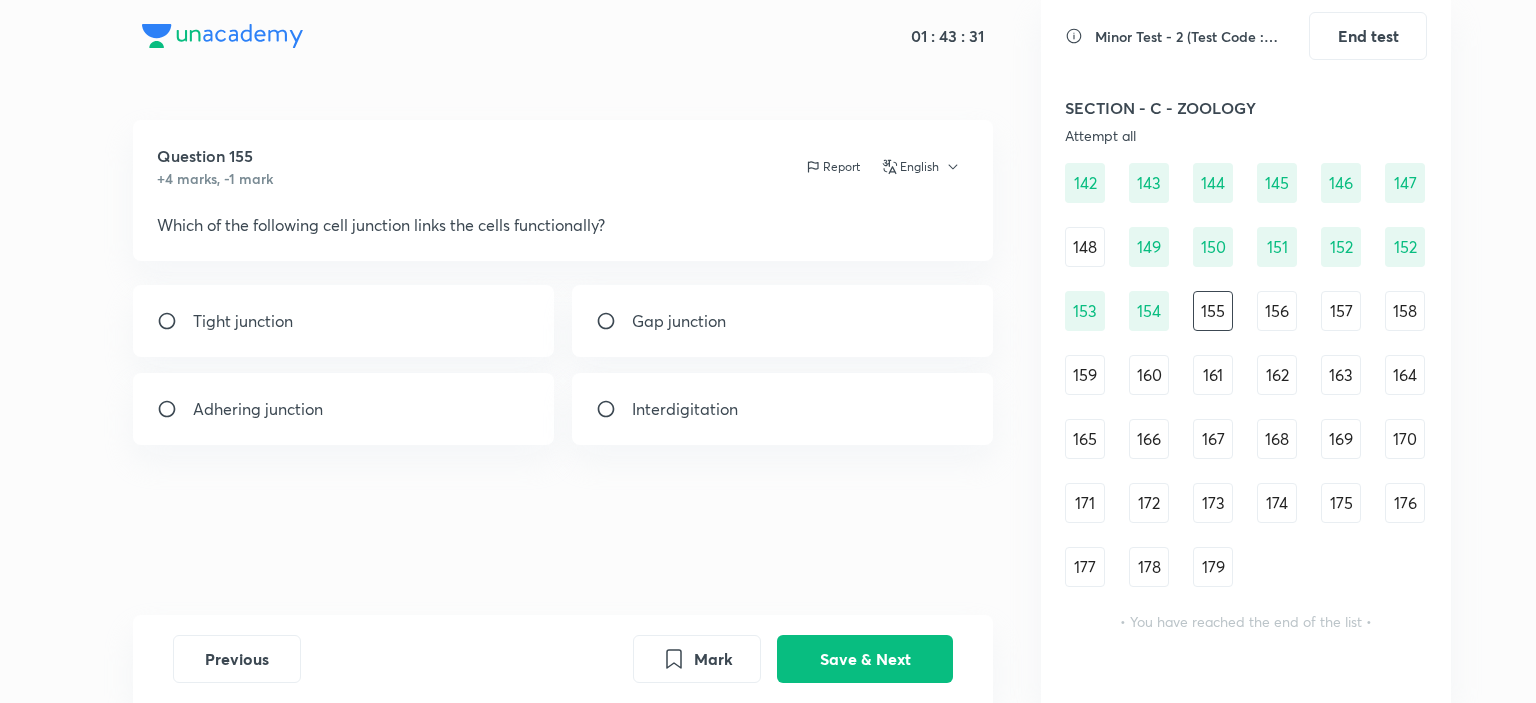 click on "Gap junction" at bounding box center (679, 321) 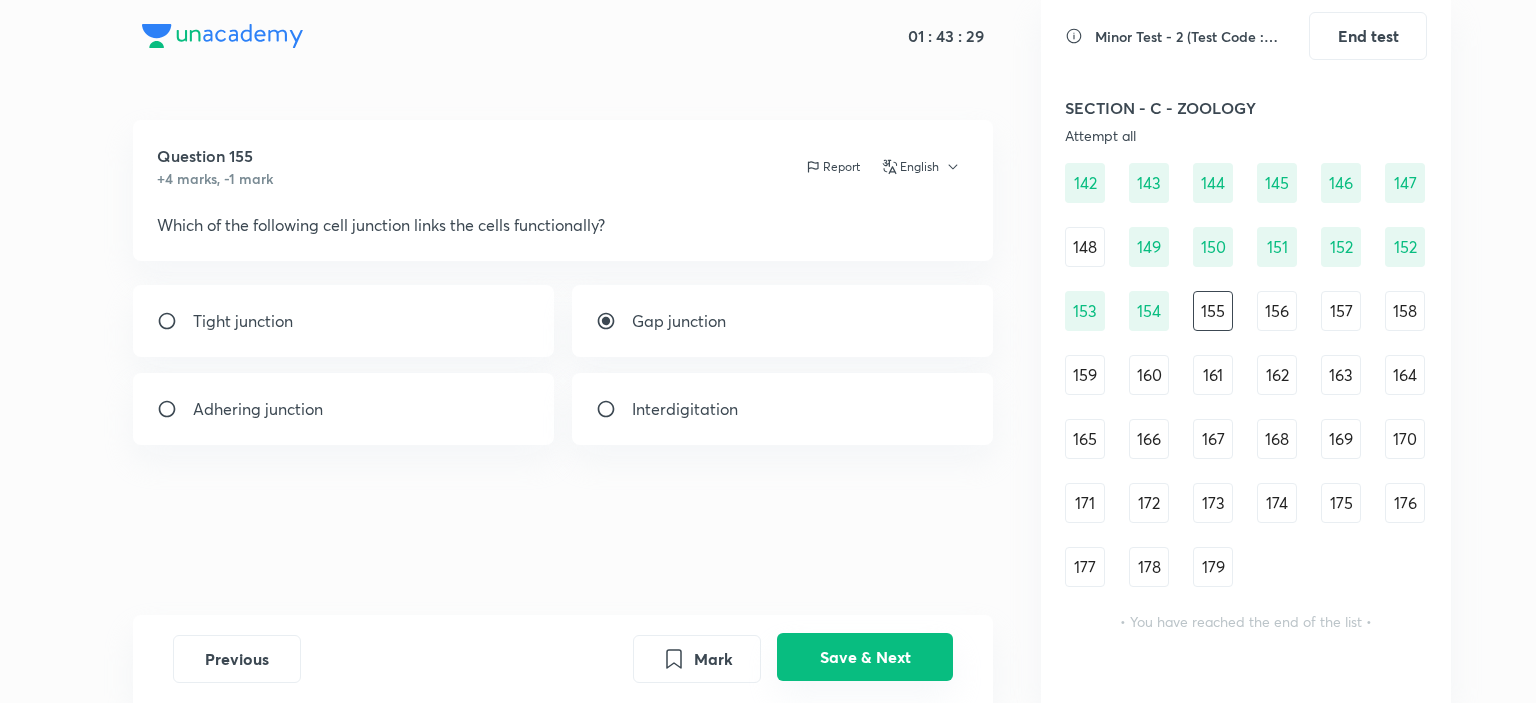 click on "Save & Next" at bounding box center [865, 657] 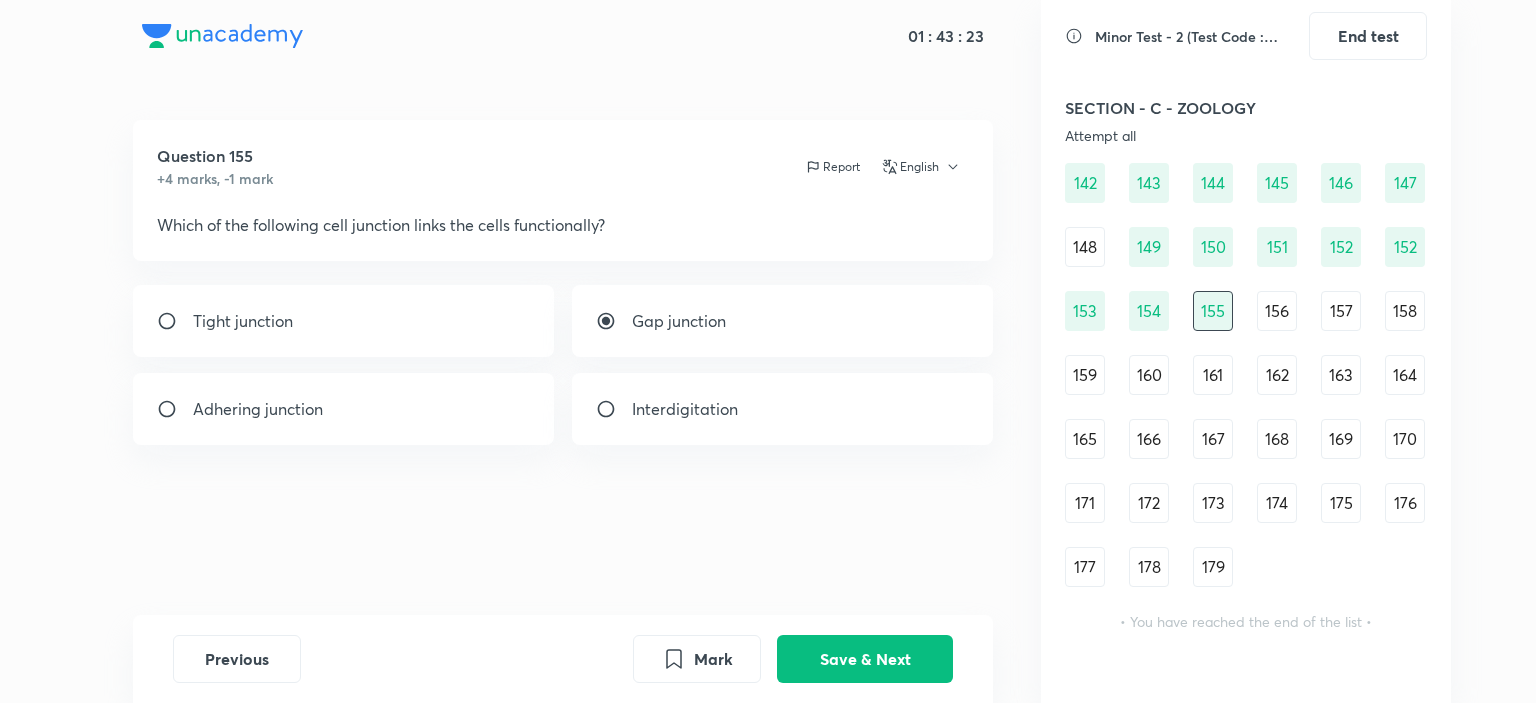 click on "156" at bounding box center [1277, 311] 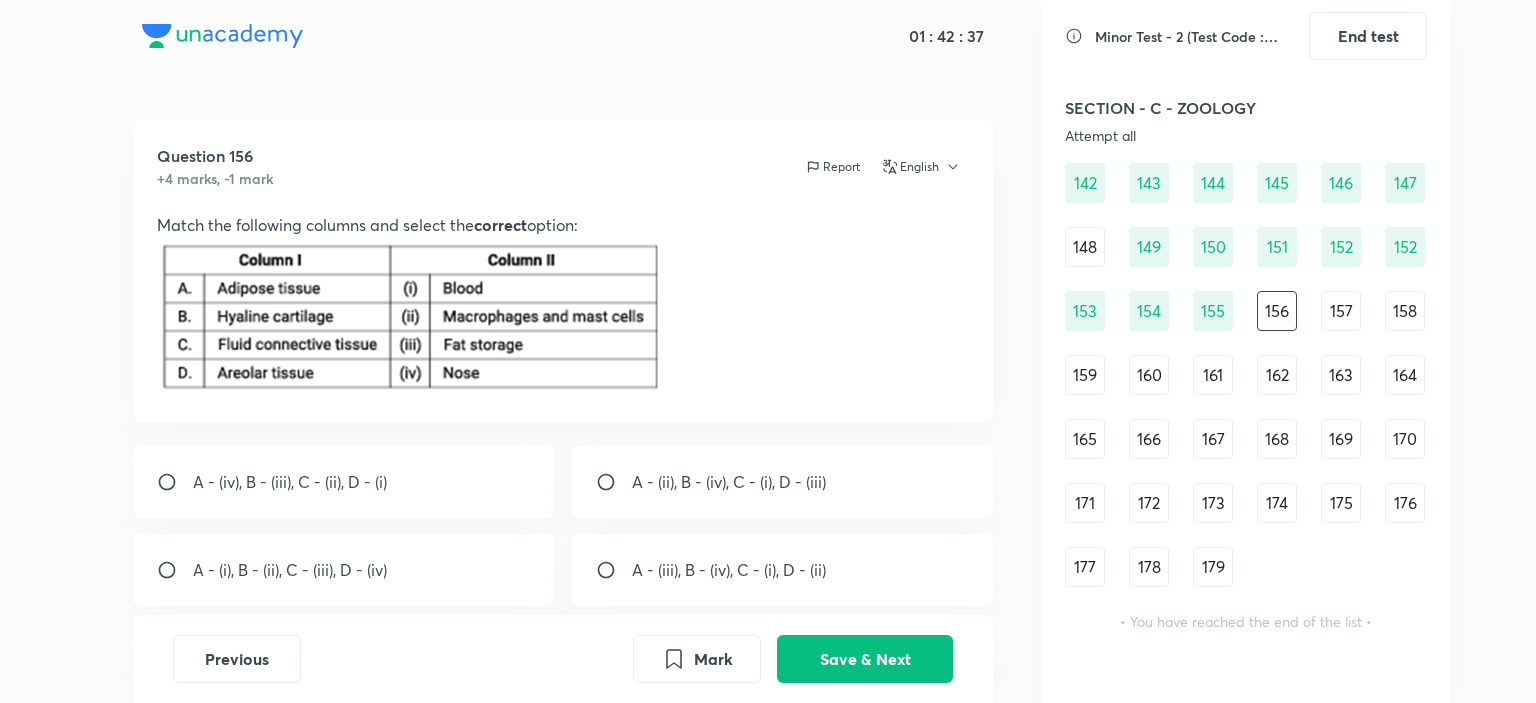 click at bounding box center [614, 570] 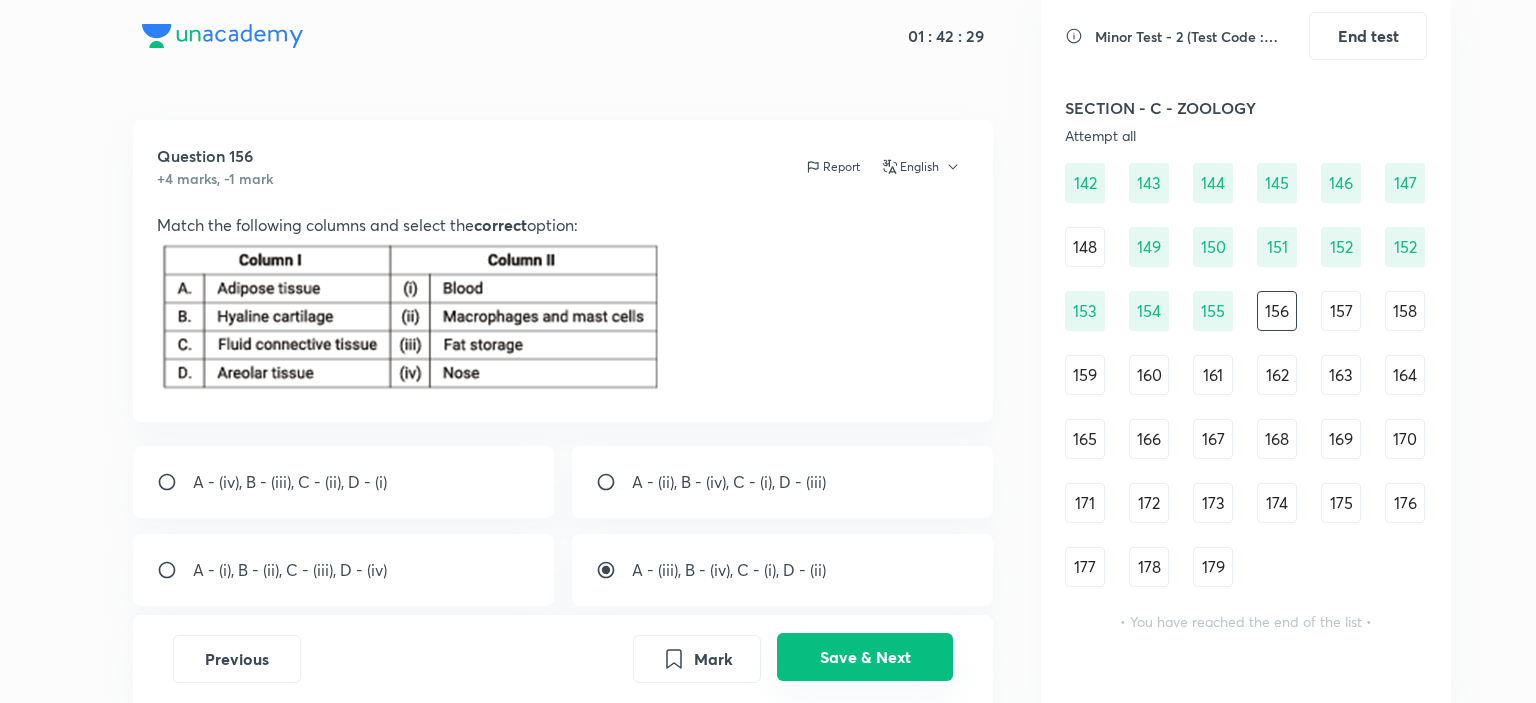 click on "Save & Next" at bounding box center [865, 657] 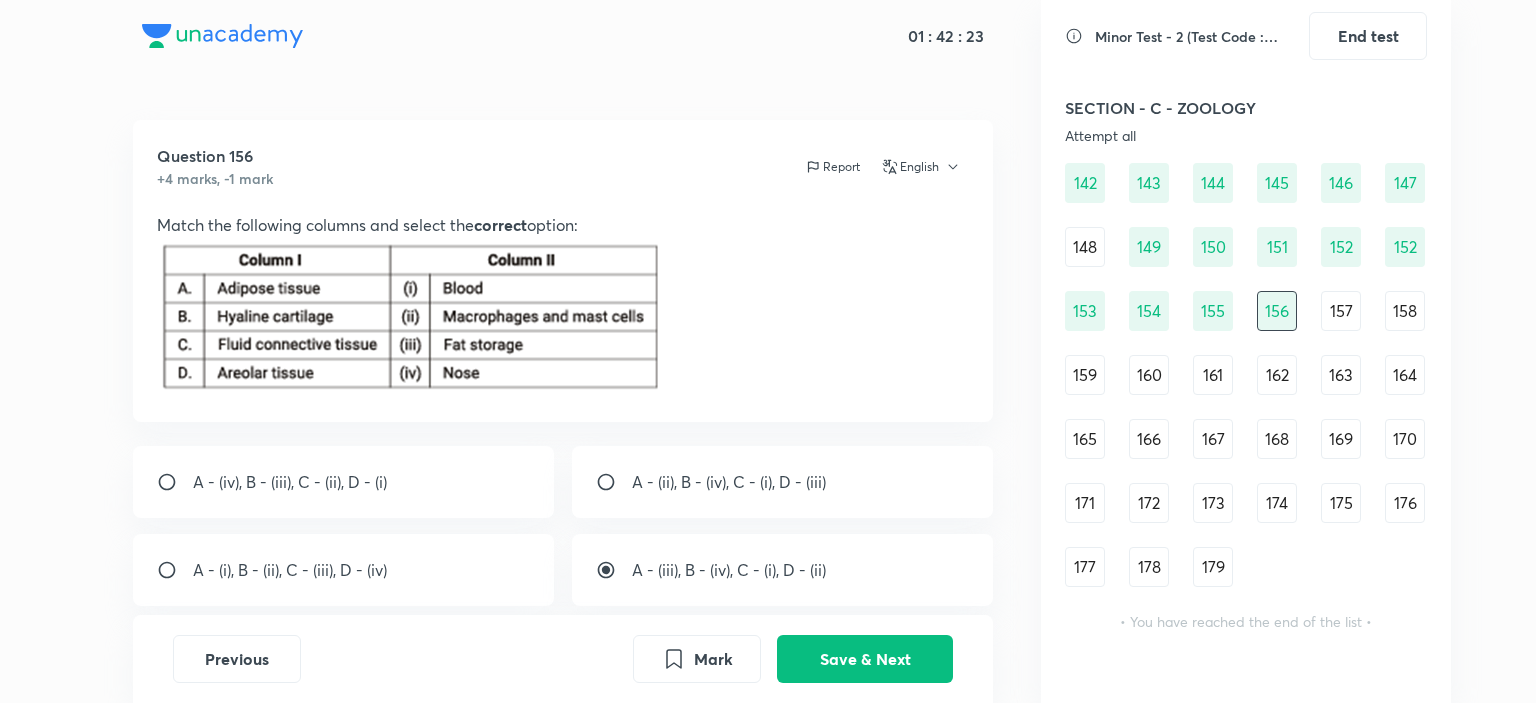 click on "157" at bounding box center [1341, 311] 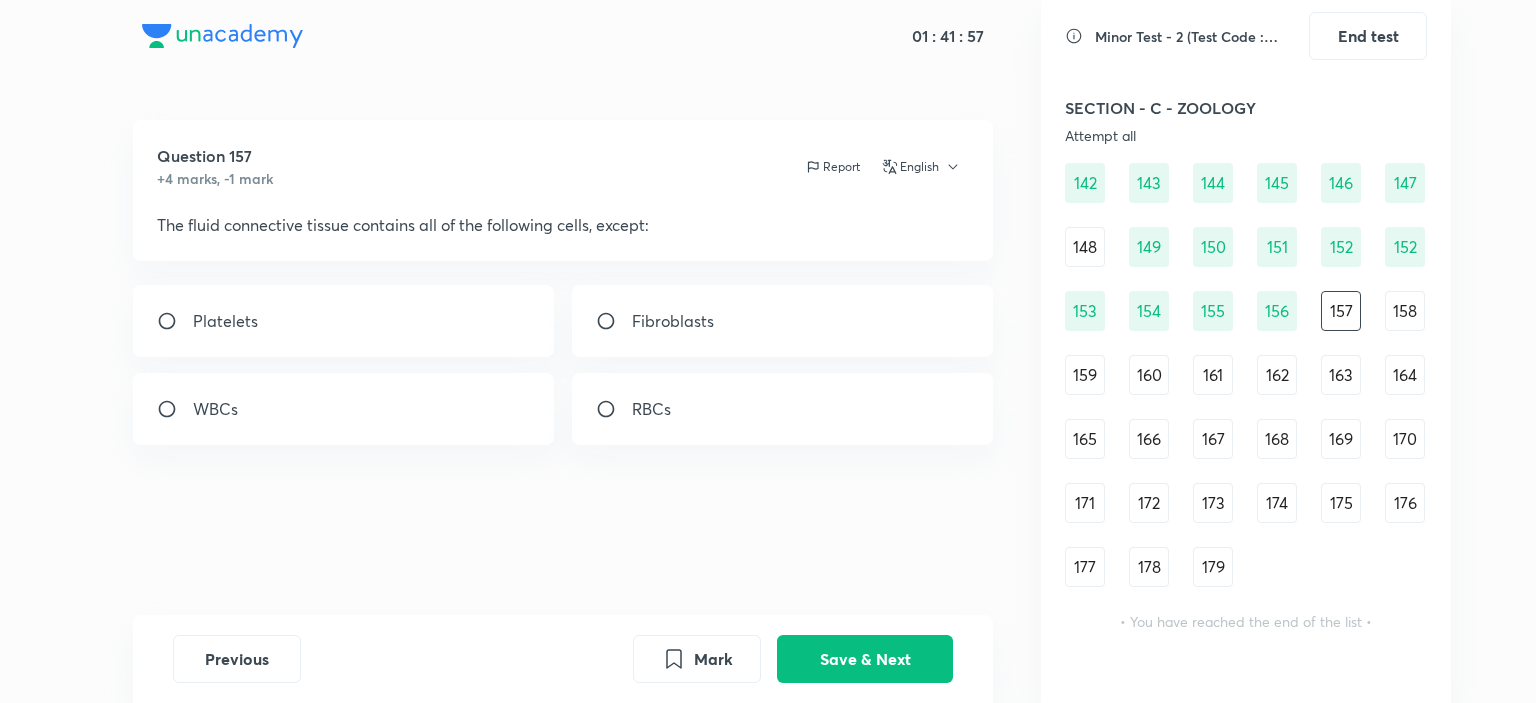 click on "Fibroblasts" at bounding box center (783, 321) 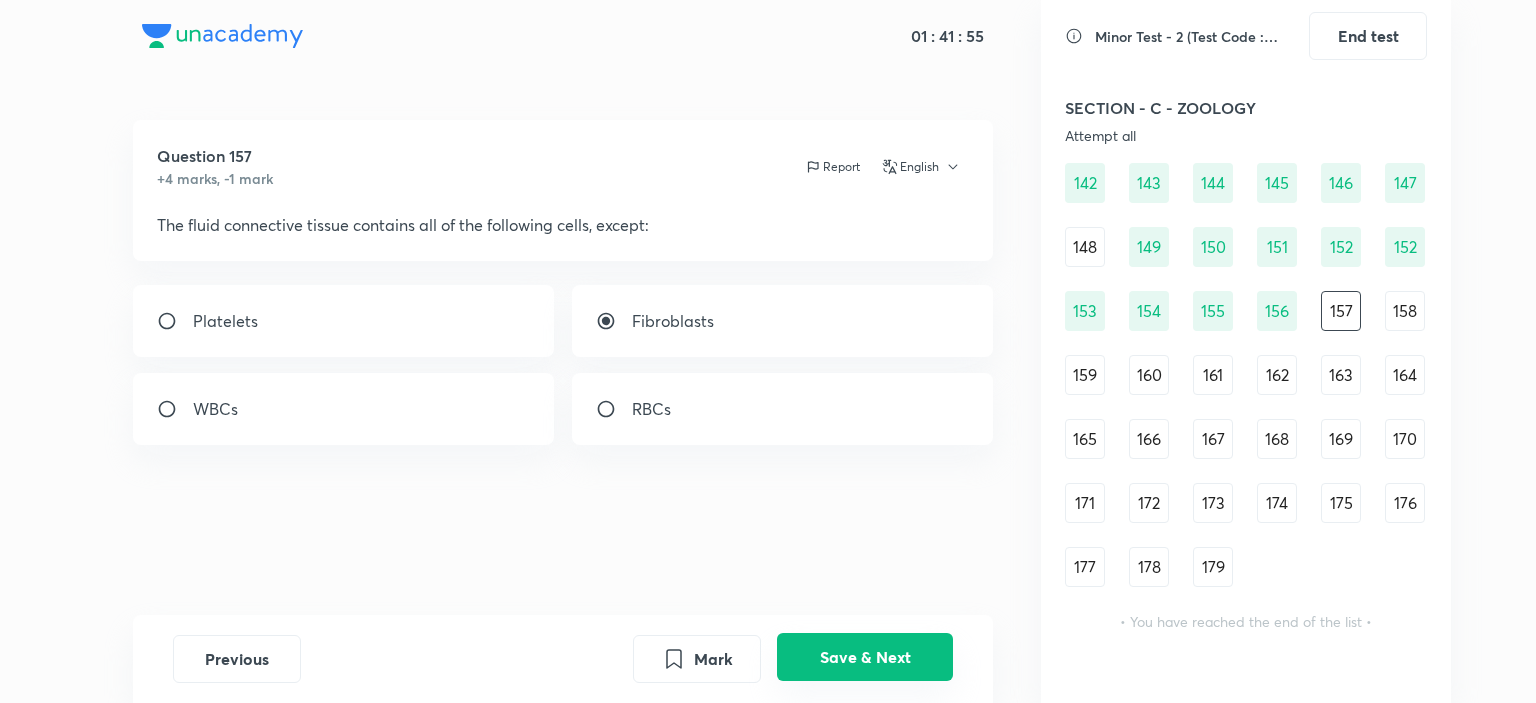 click on "Save & Next" at bounding box center (865, 657) 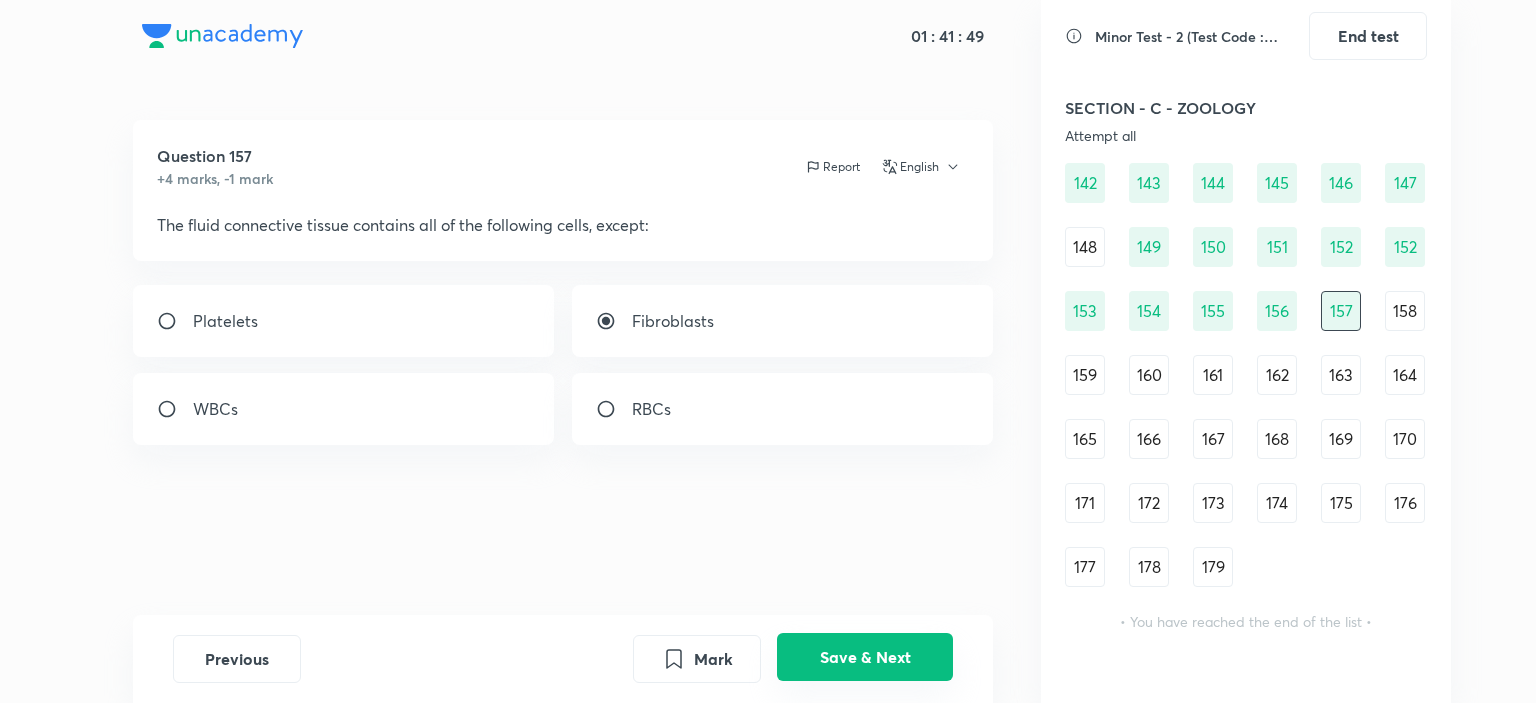 click on "Save & Next" at bounding box center [865, 657] 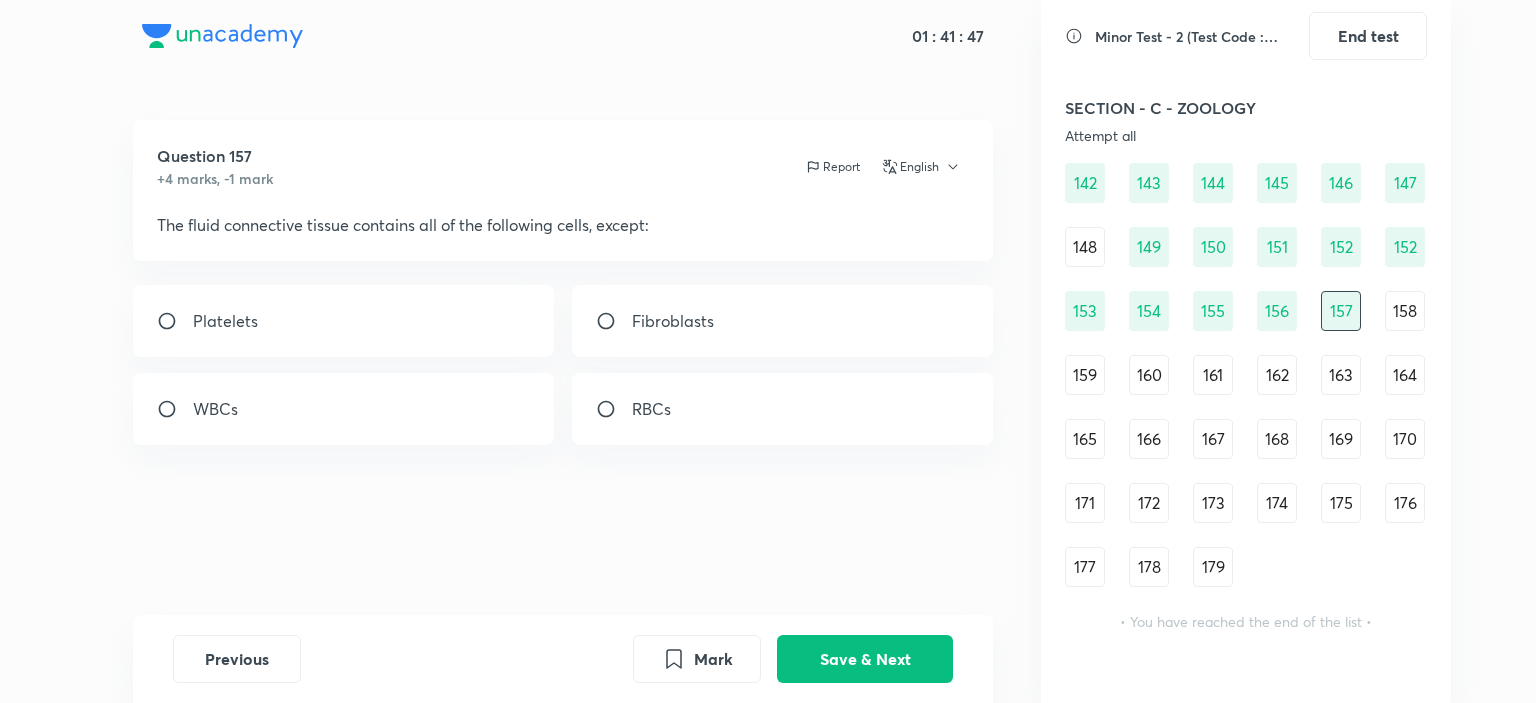 click on "Fibroblasts" at bounding box center [783, 321] 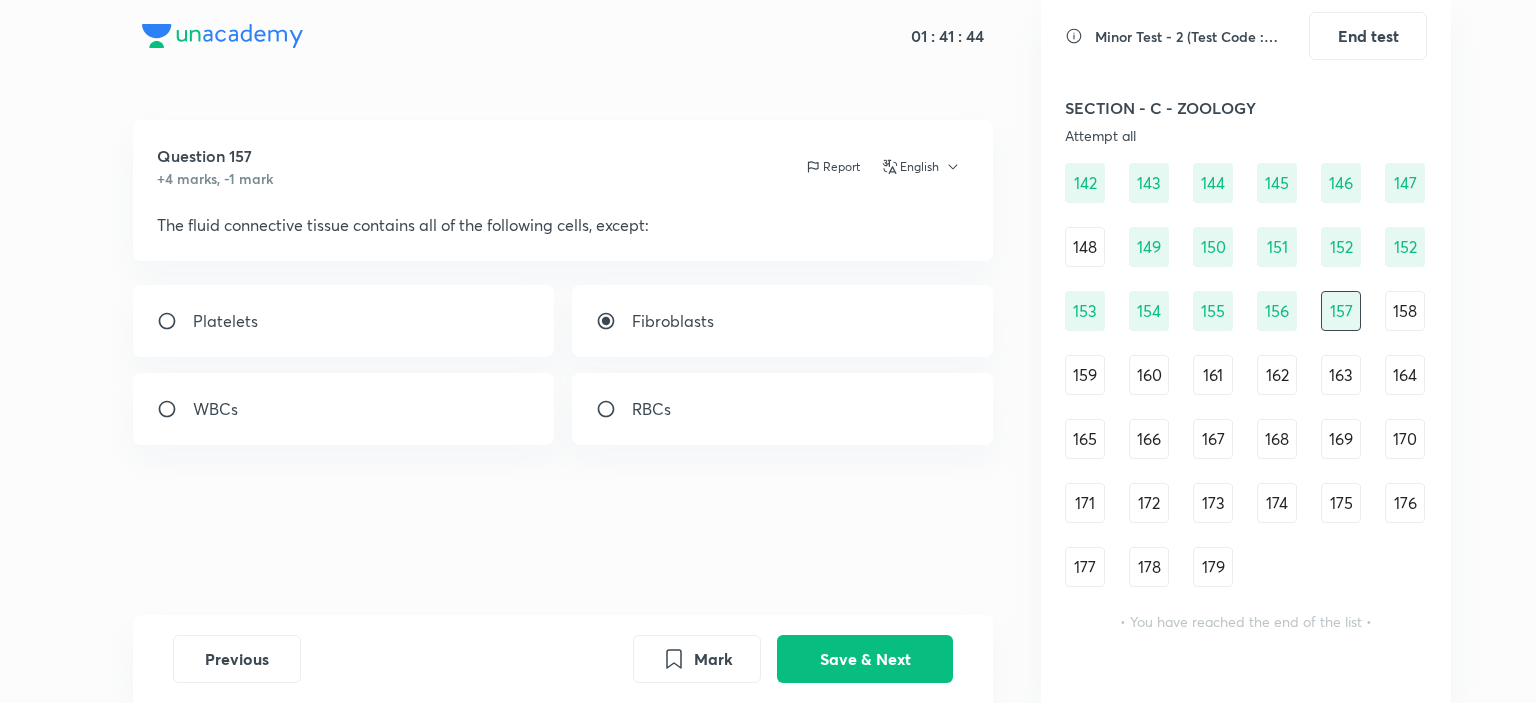 click on "158" at bounding box center (1405, 311) 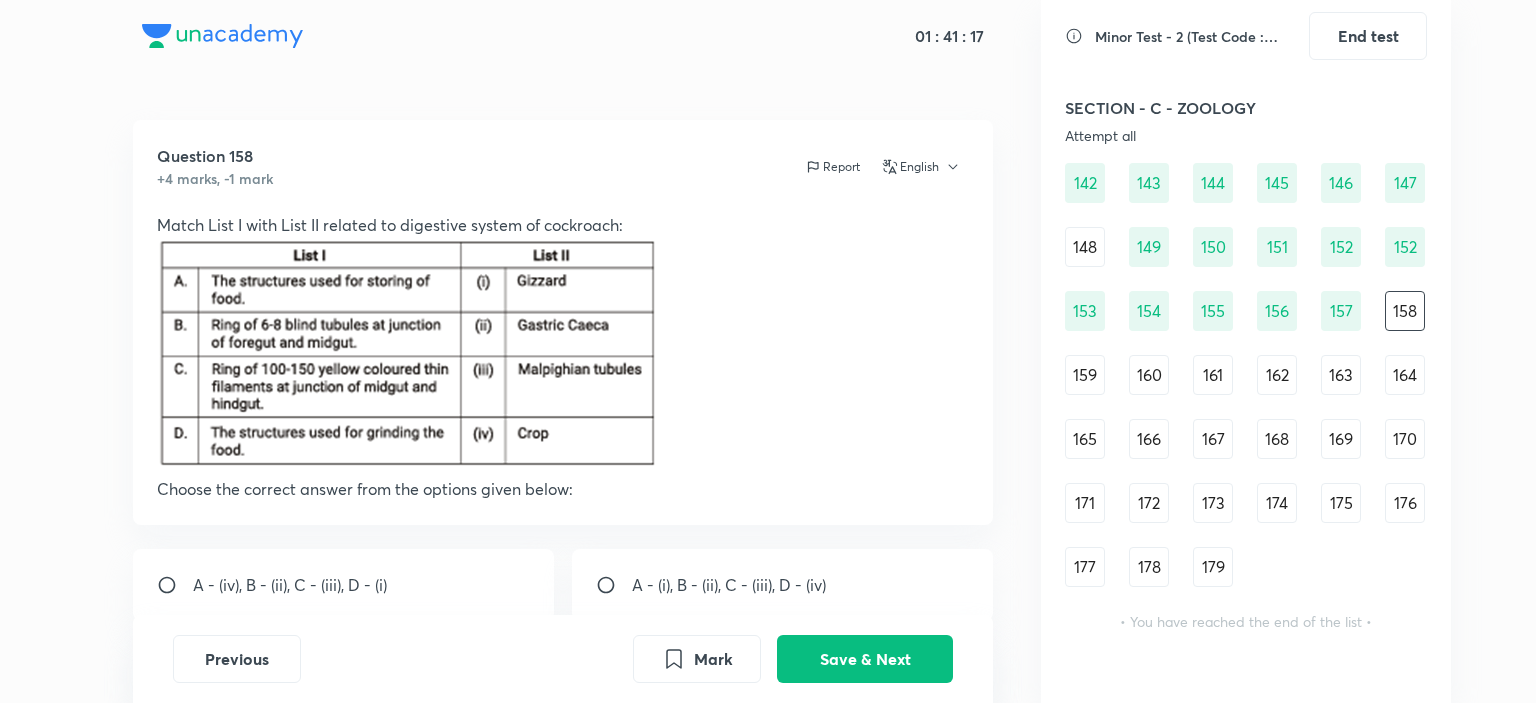 scroll, scrollTop: 2138, scrollLeft: 0, axis: vertical 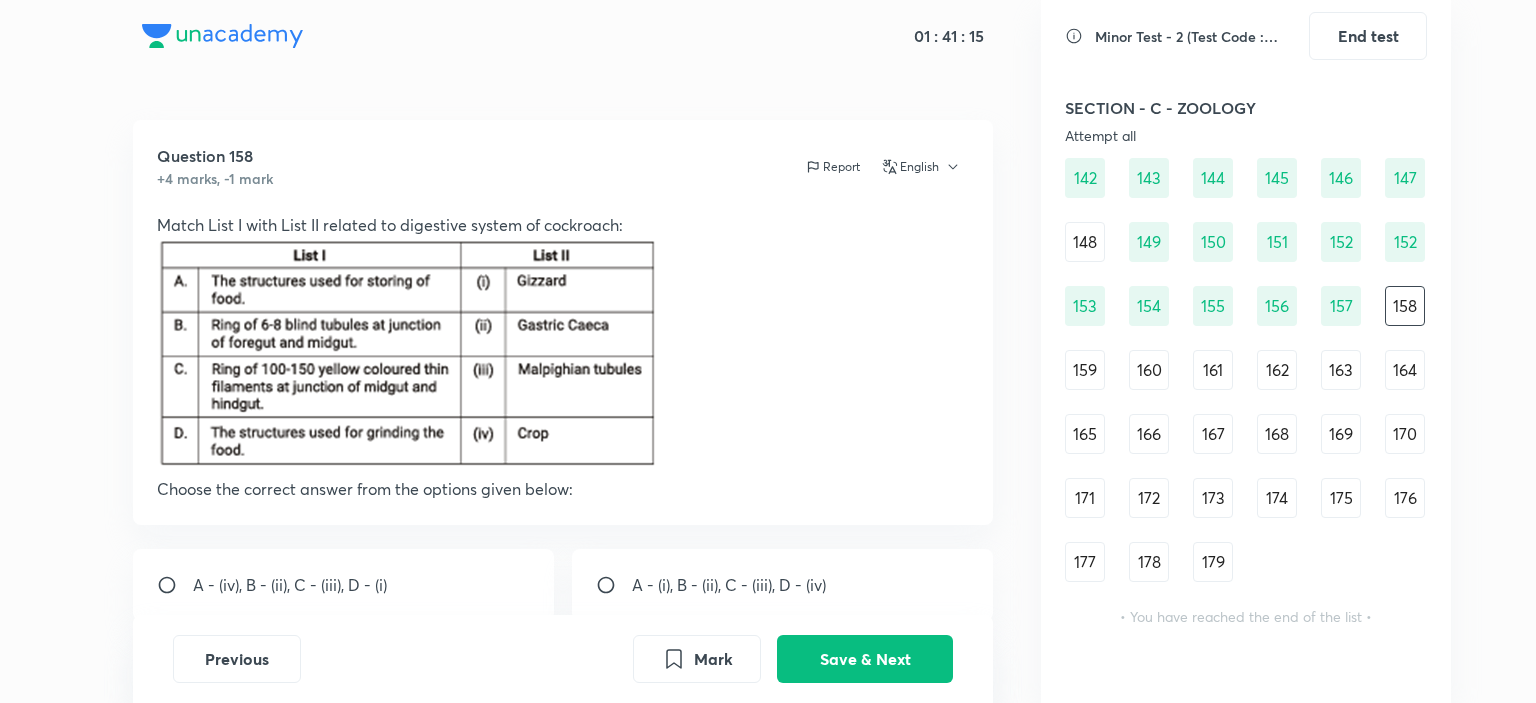 click at bounding box center (563, 357) 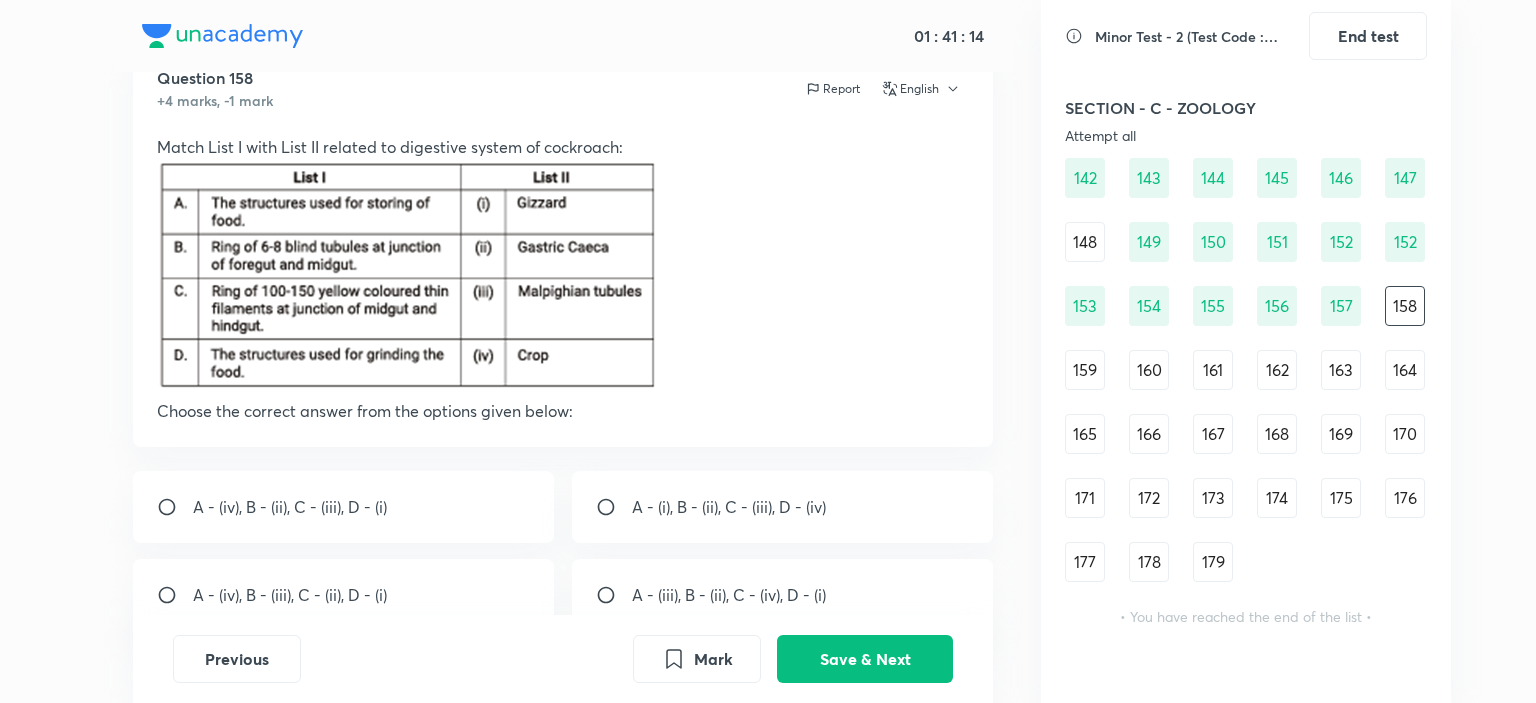 scroll, scrollTop: 80, scrollLeft: 0, axis: vertical 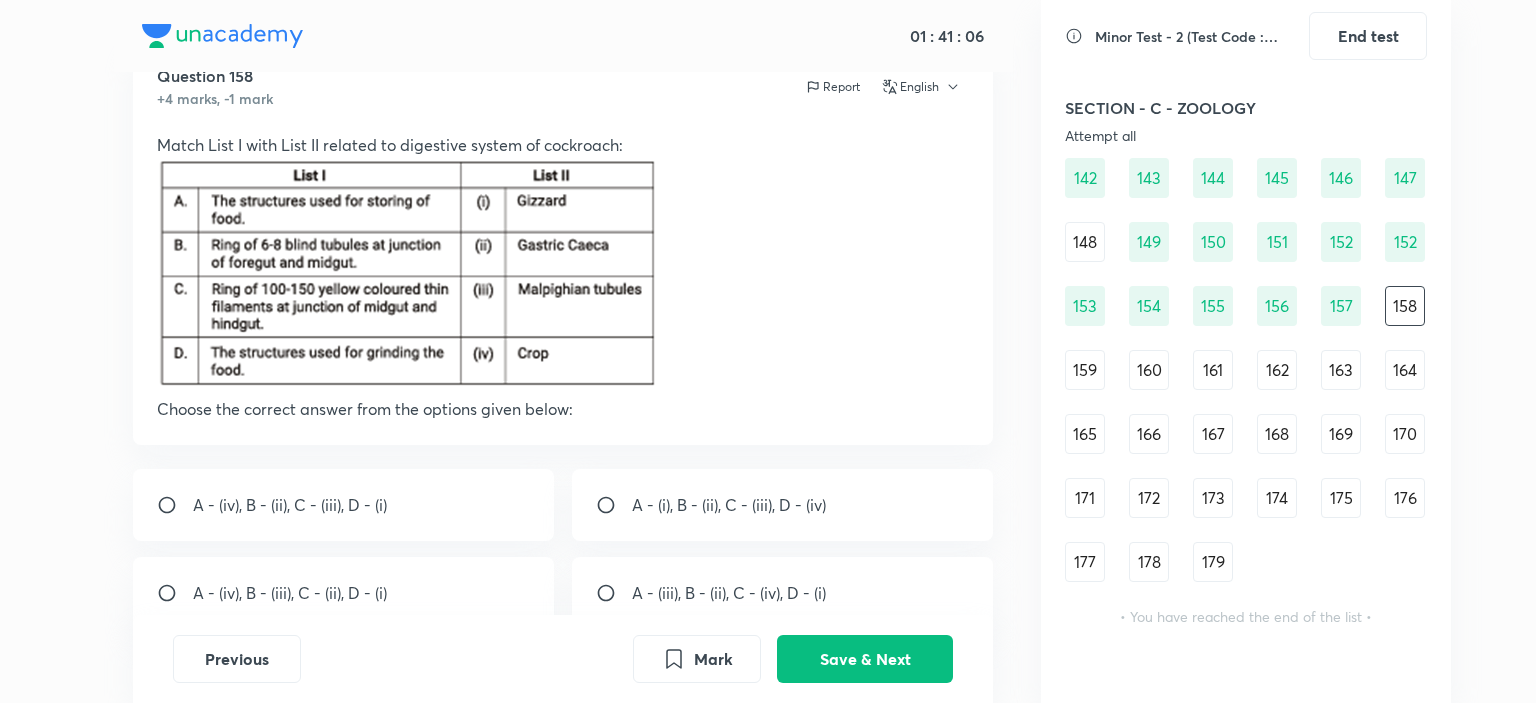 click on "A - (iv), B - (ii), C - (iii), D - (i)" at bounding box center [290, 505] 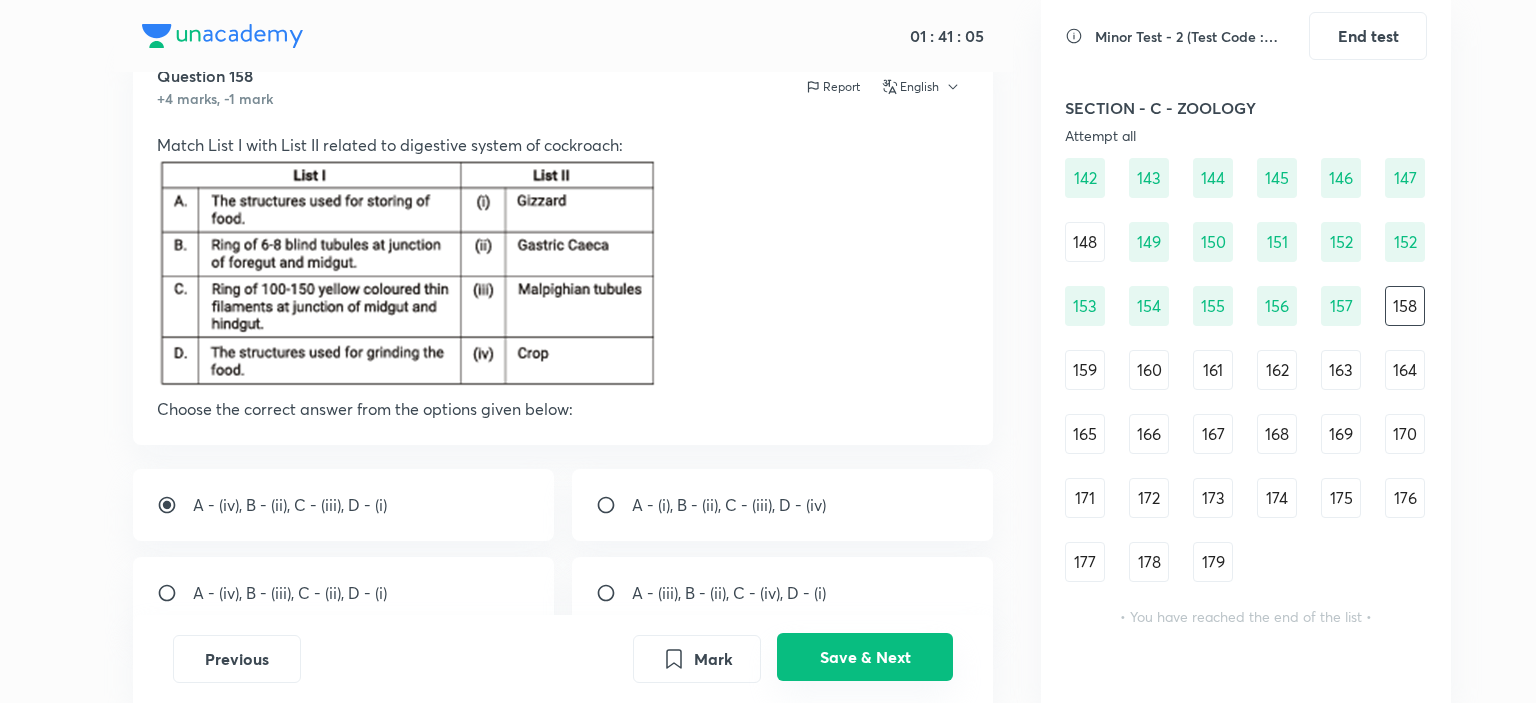 click on "Save & Next" at bounding box center (865, 657) 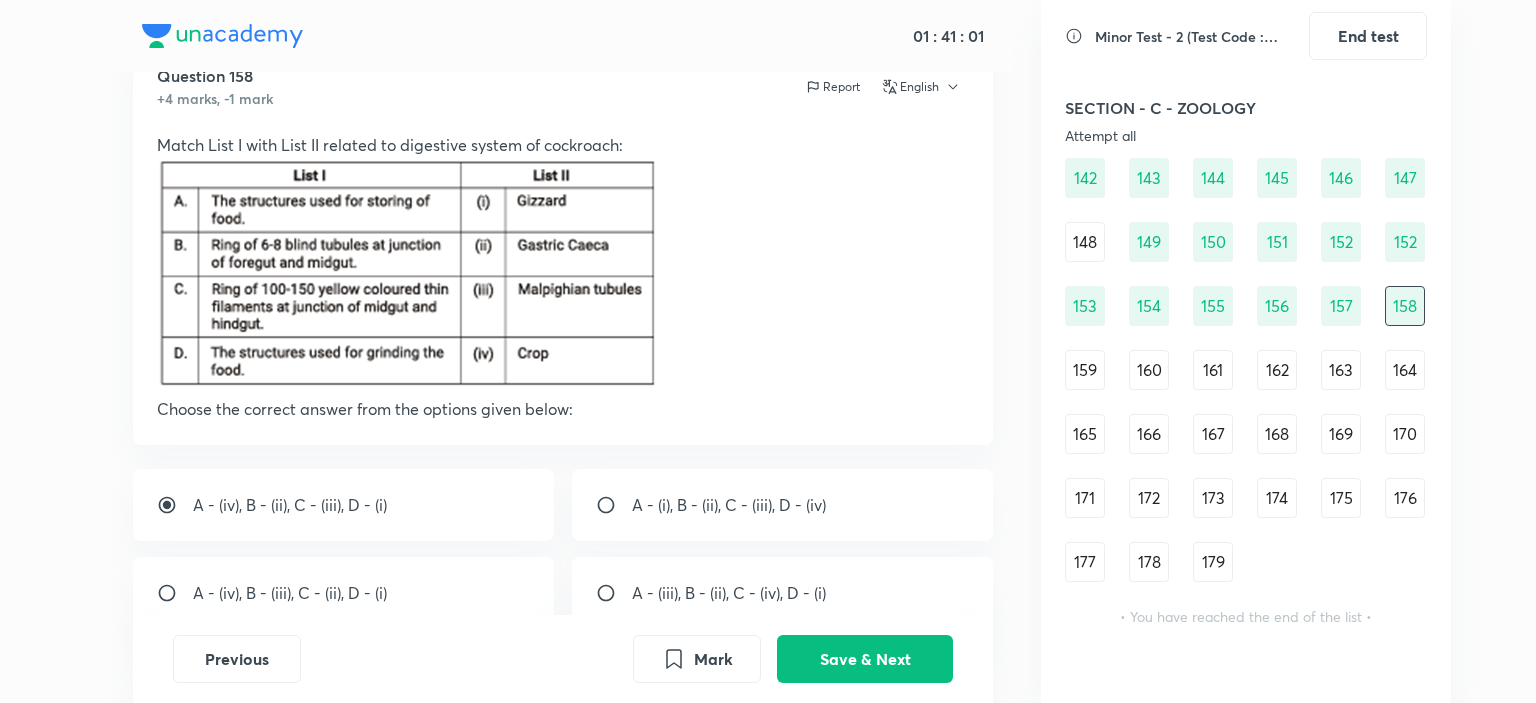 click on "159" at bounding box center (1085, 370) 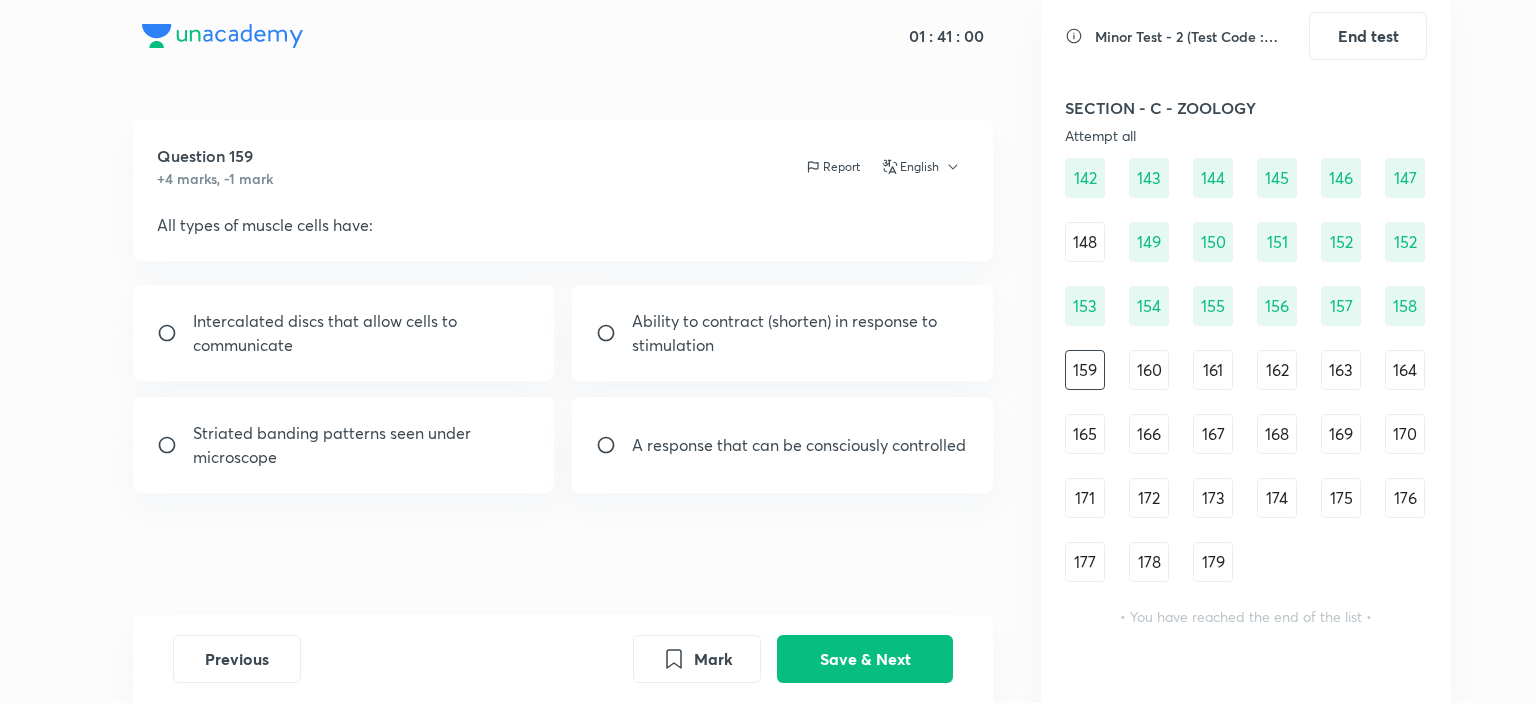 scroll, scrollTop: 0, scrollLeft: 0, axis: both 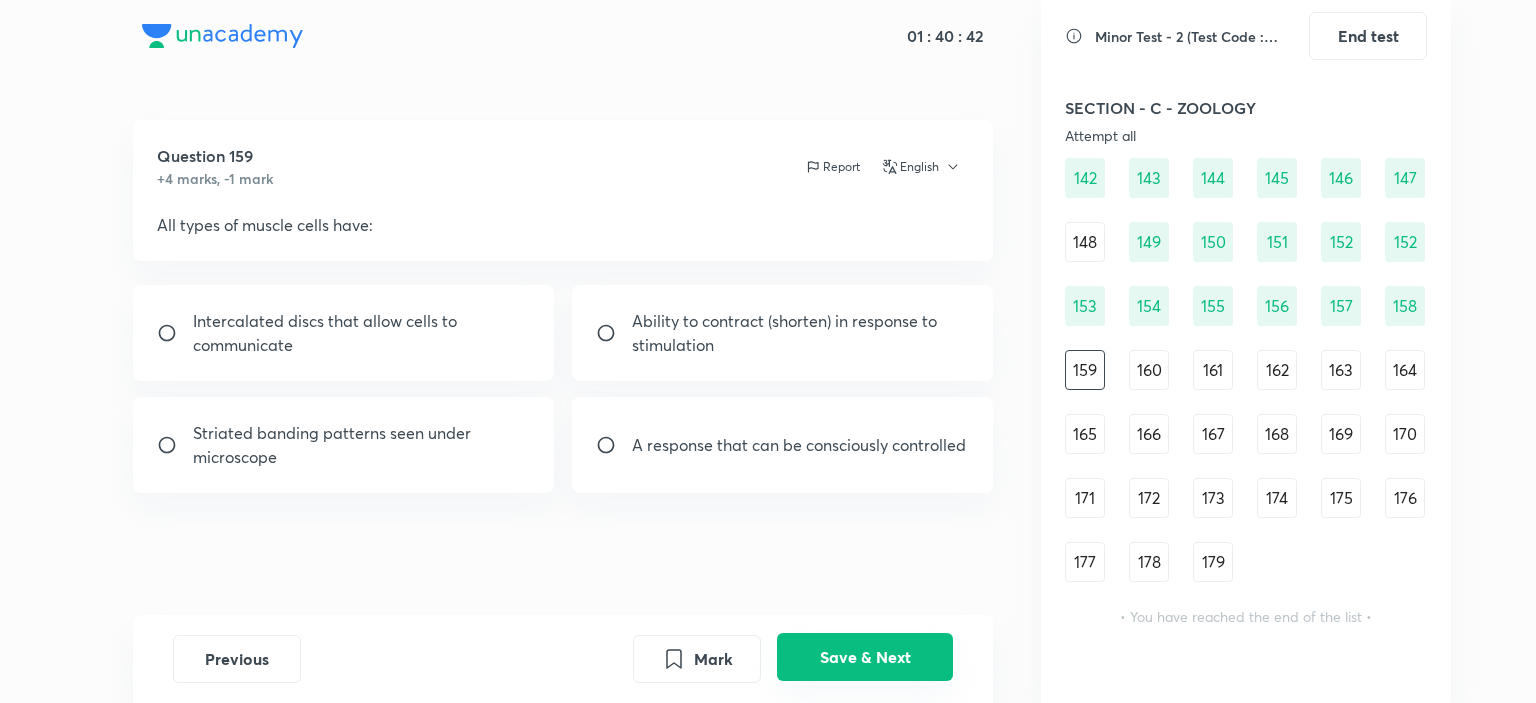 click on "Save & Next" at bounding box center [865, 657] 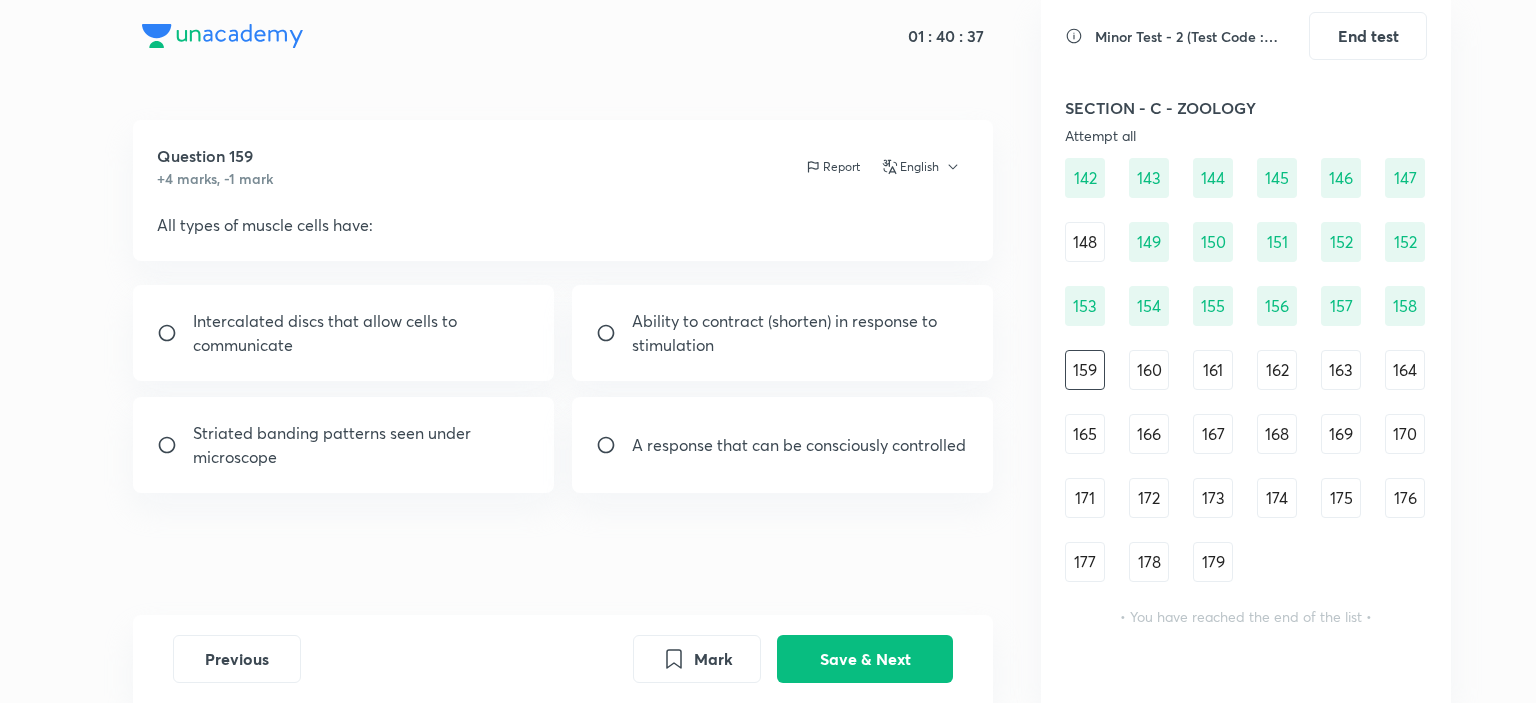 click on "160" at bounding box center [1149, 370] 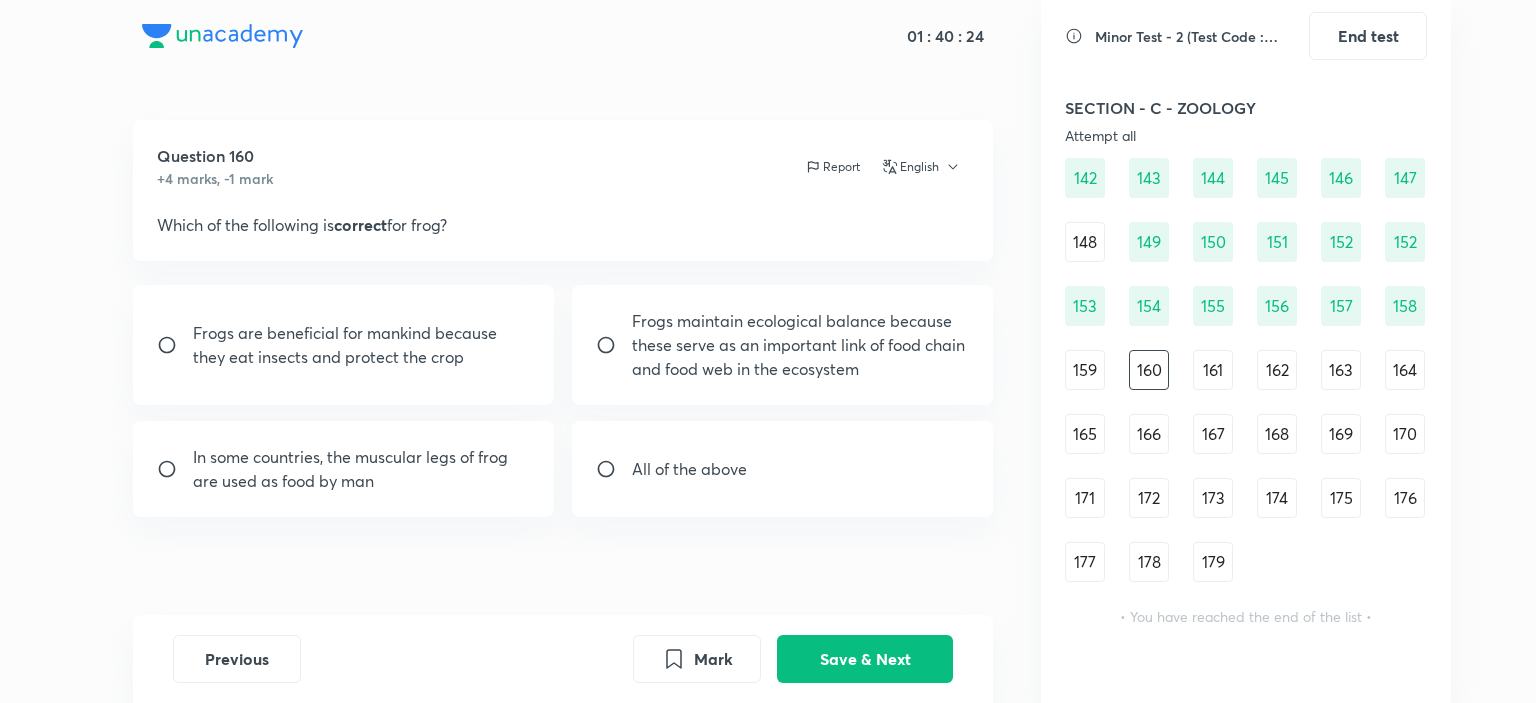click on "All of the above" at bounding box center (783, 469) 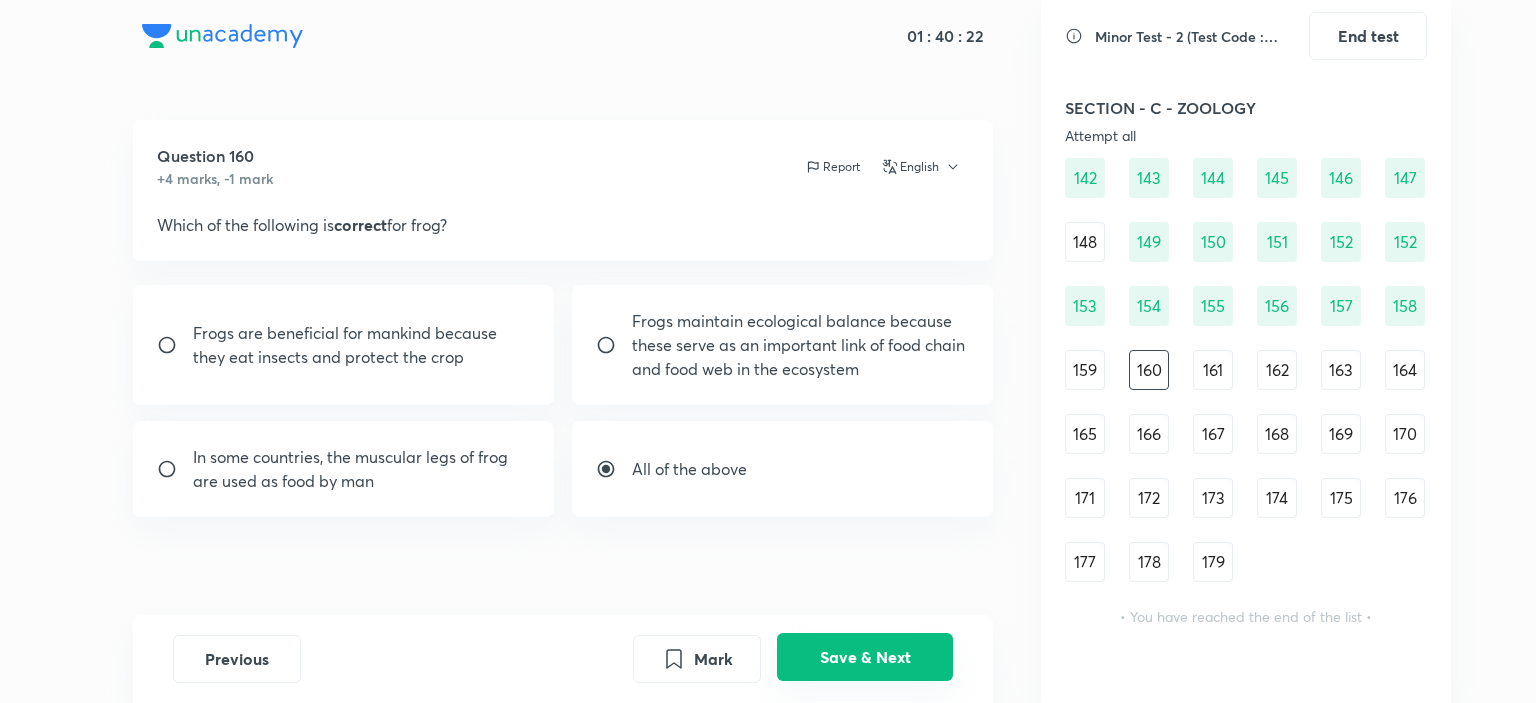 click on "Save & Next" at bounding box center [865, 657] 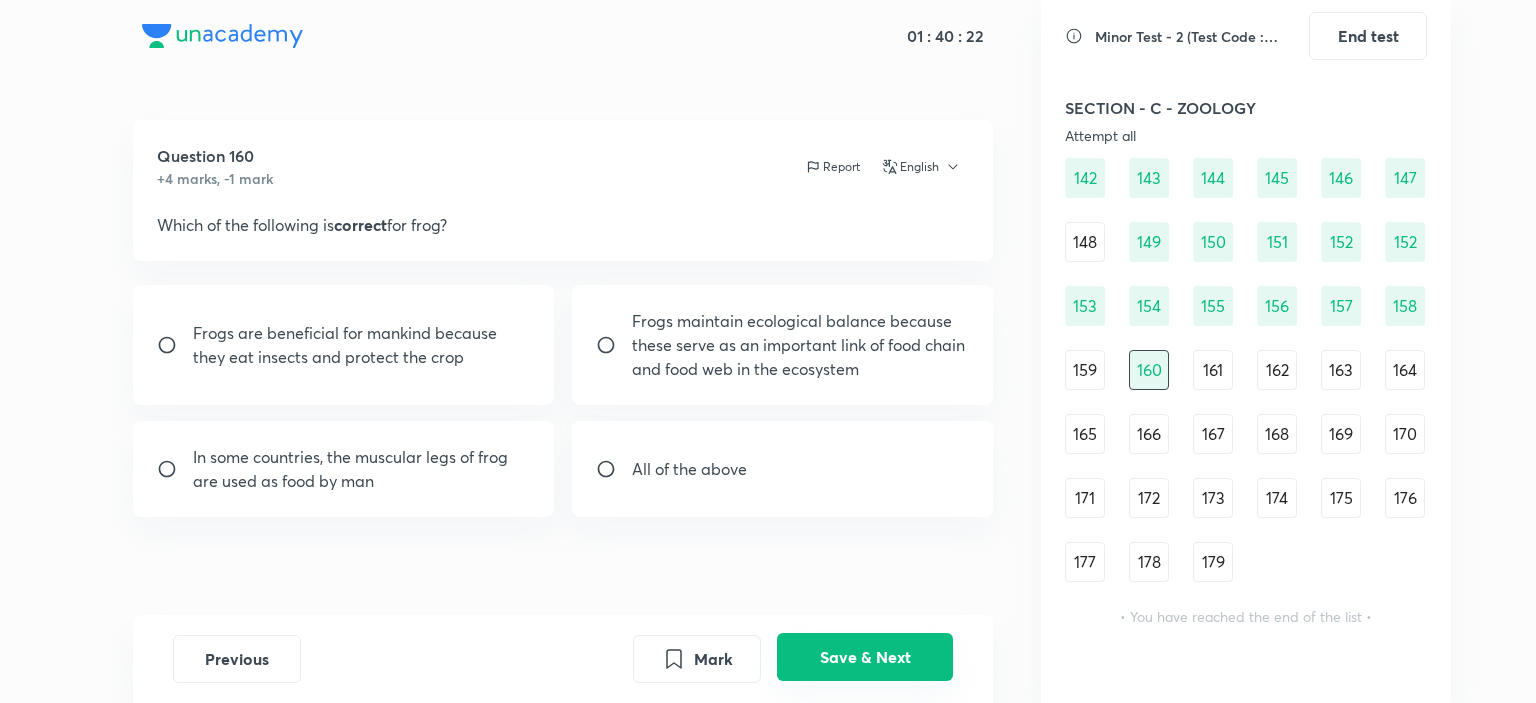 radio on "true" 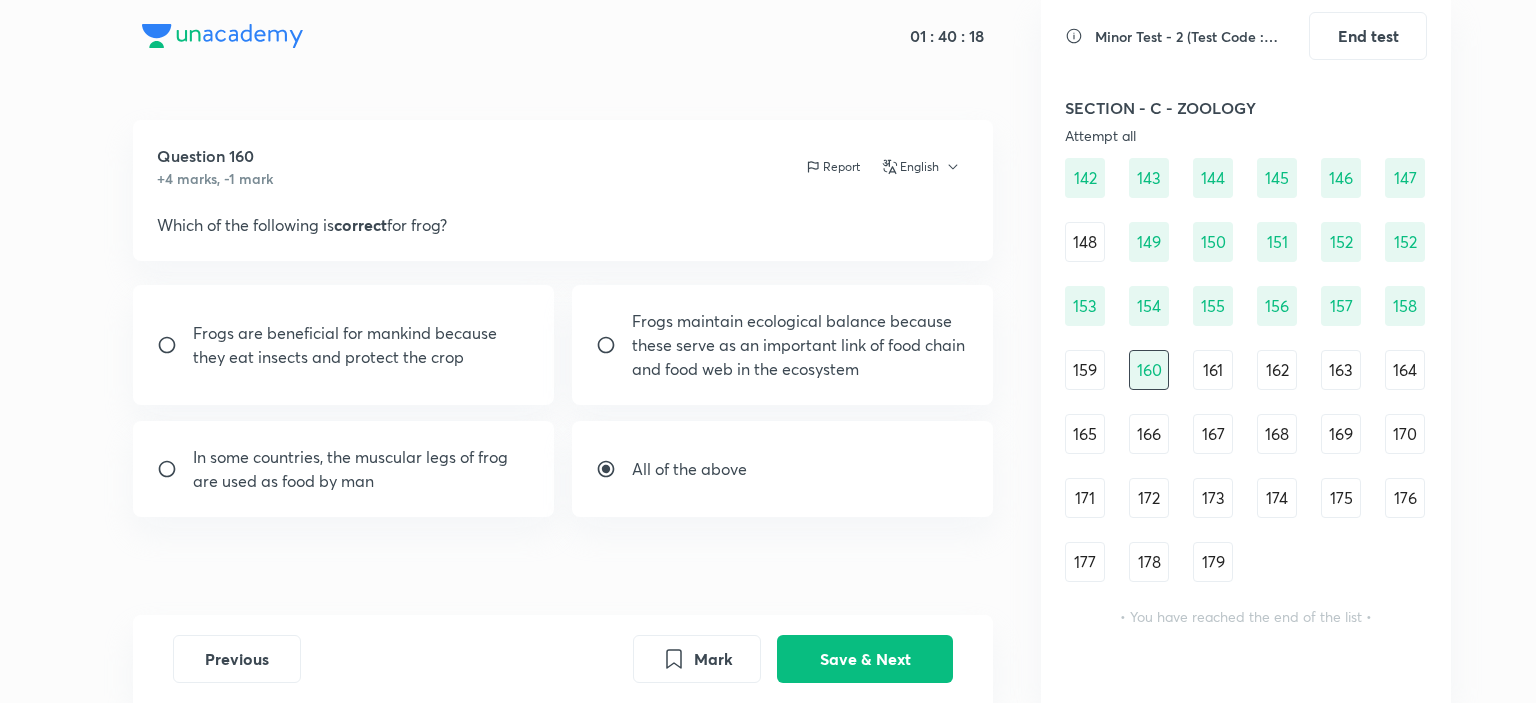 click on "161" at bounding box center (1213, 370) 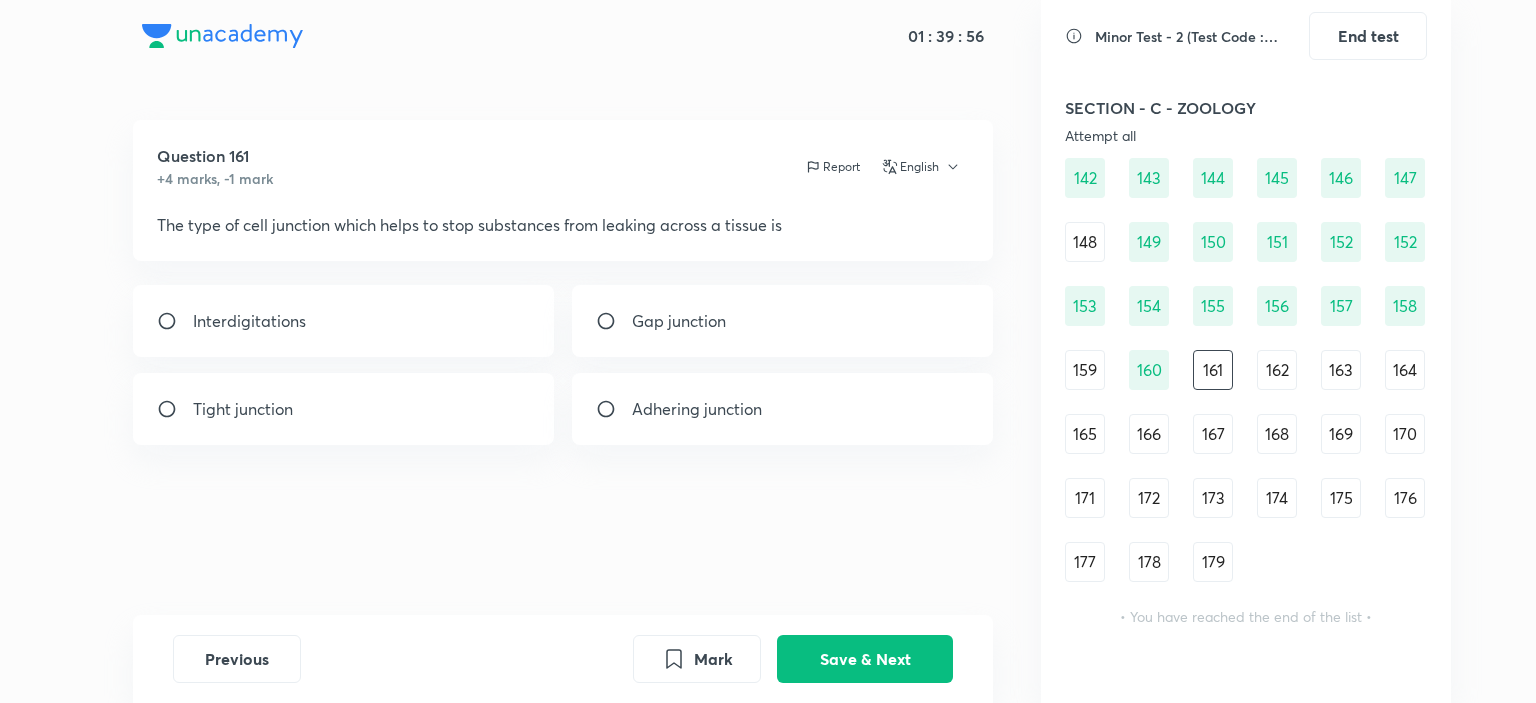 click on "Tight junction" at bounding box center (344, 409) 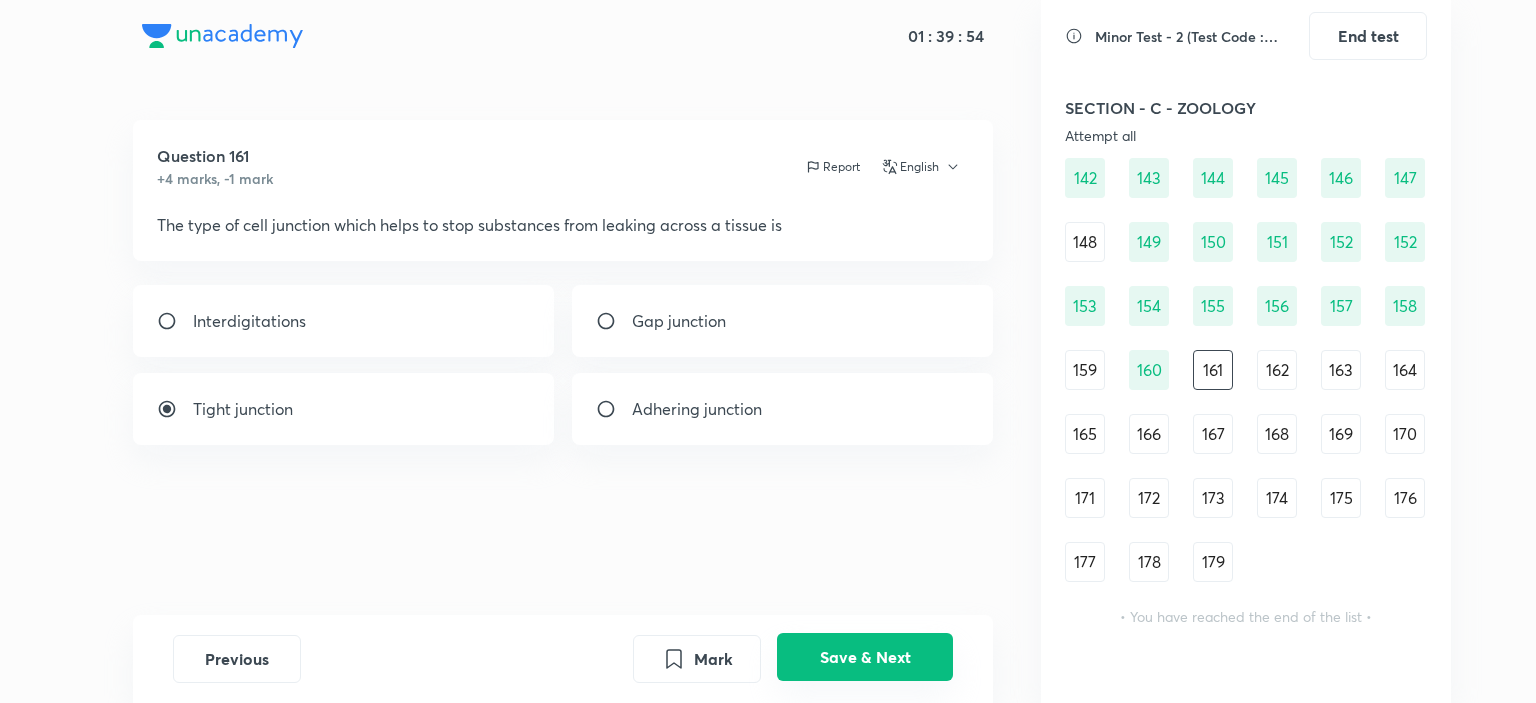 click on "Save & Next" at bounding box center (865, 657) 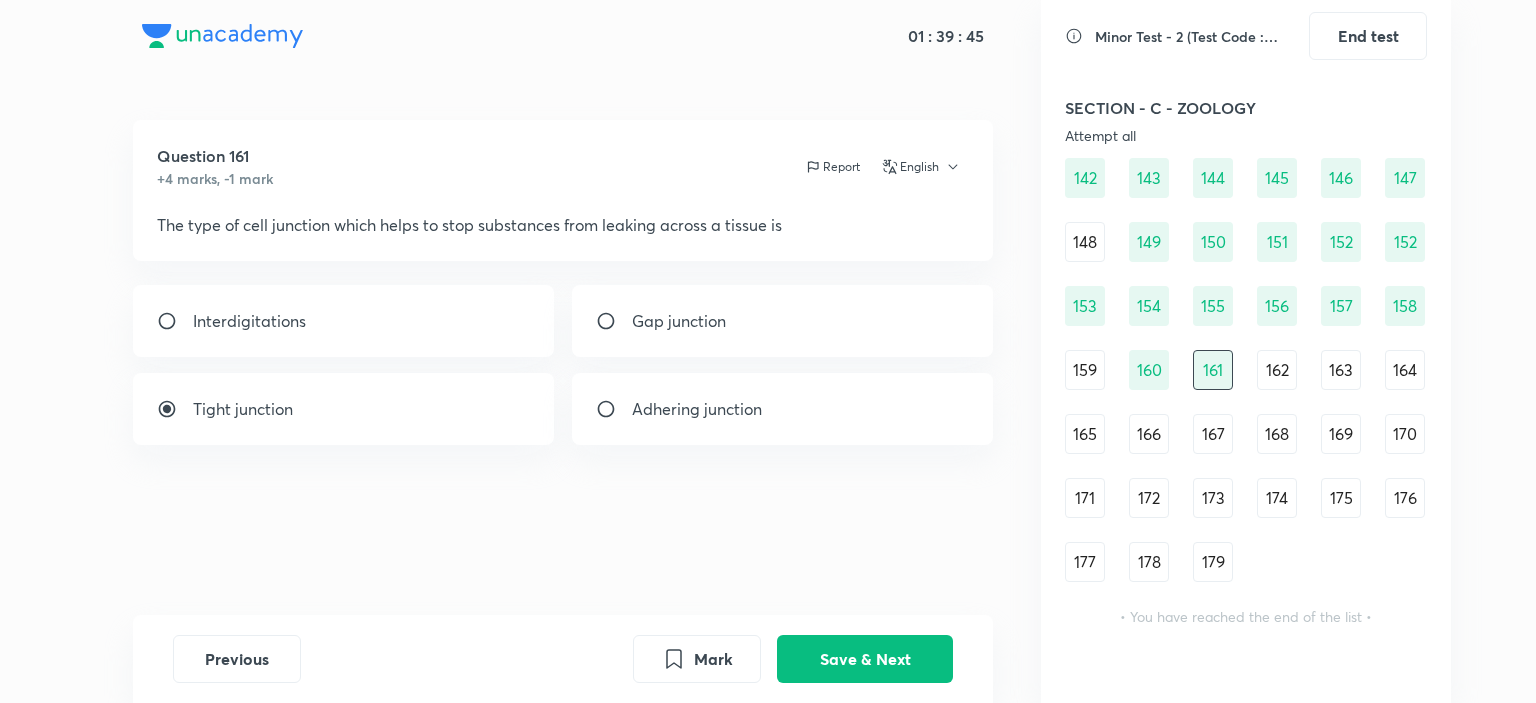 click on "162" at bounding box center (1277, 370) 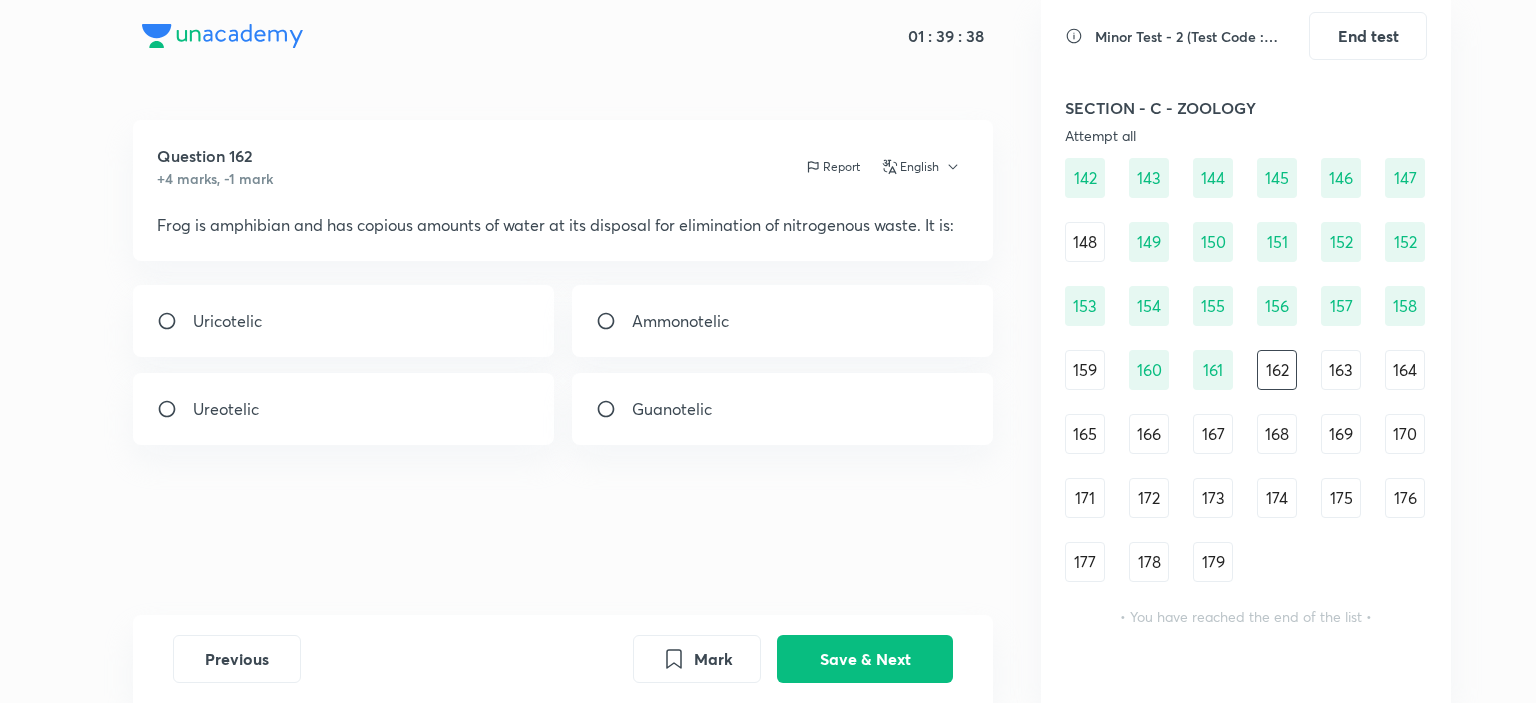 click on "Ureotelic" at bounding box center (344, 409) 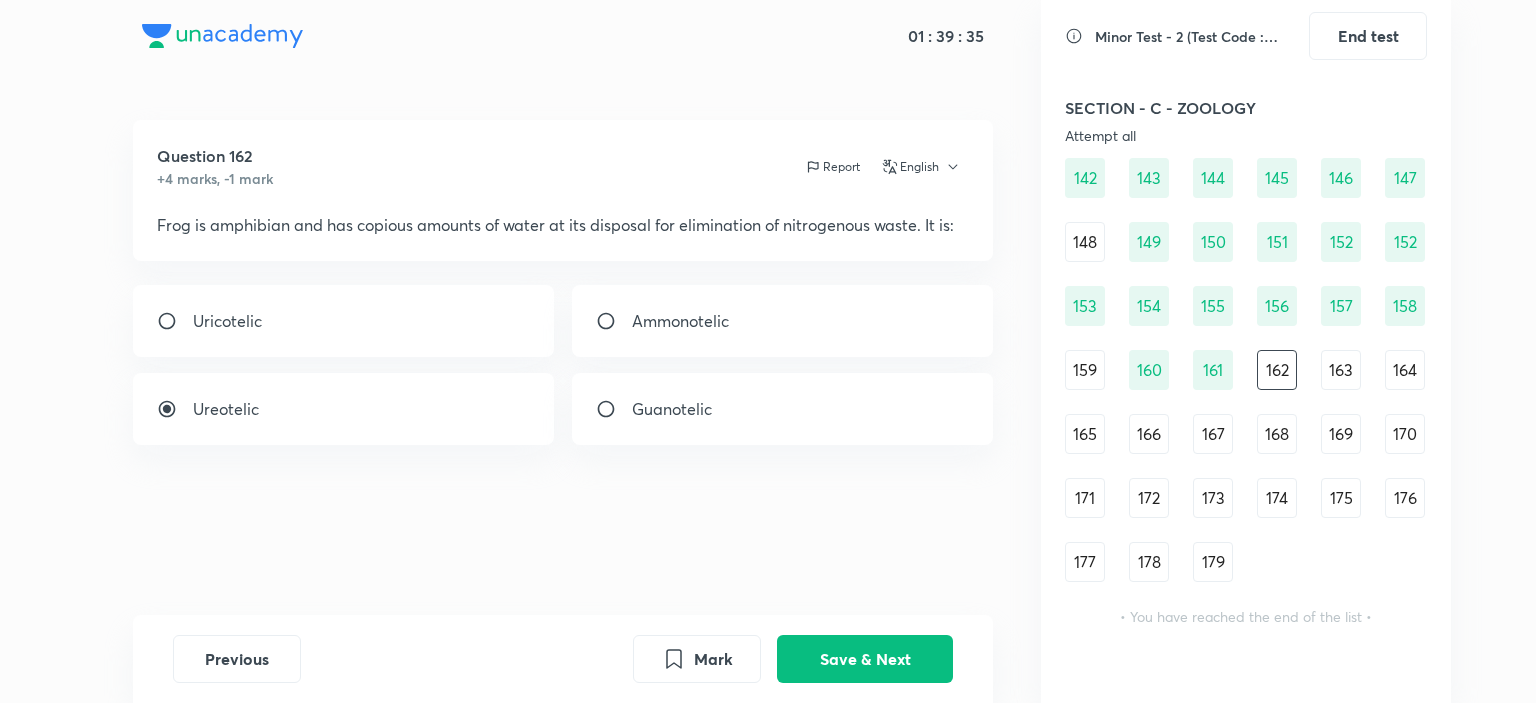 click on "163" at bounding box center [1341, 370] 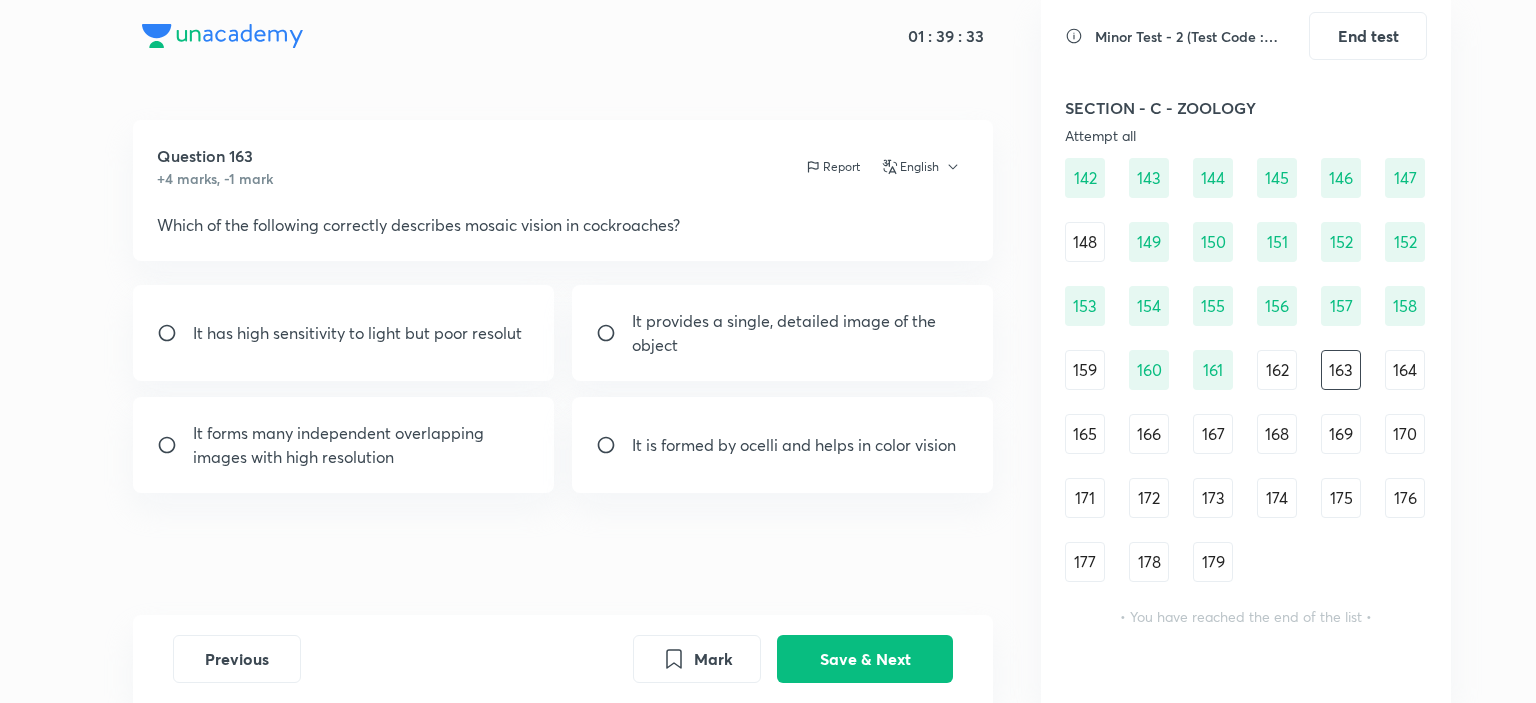 click on "162" at bounding box center (1277, 370) 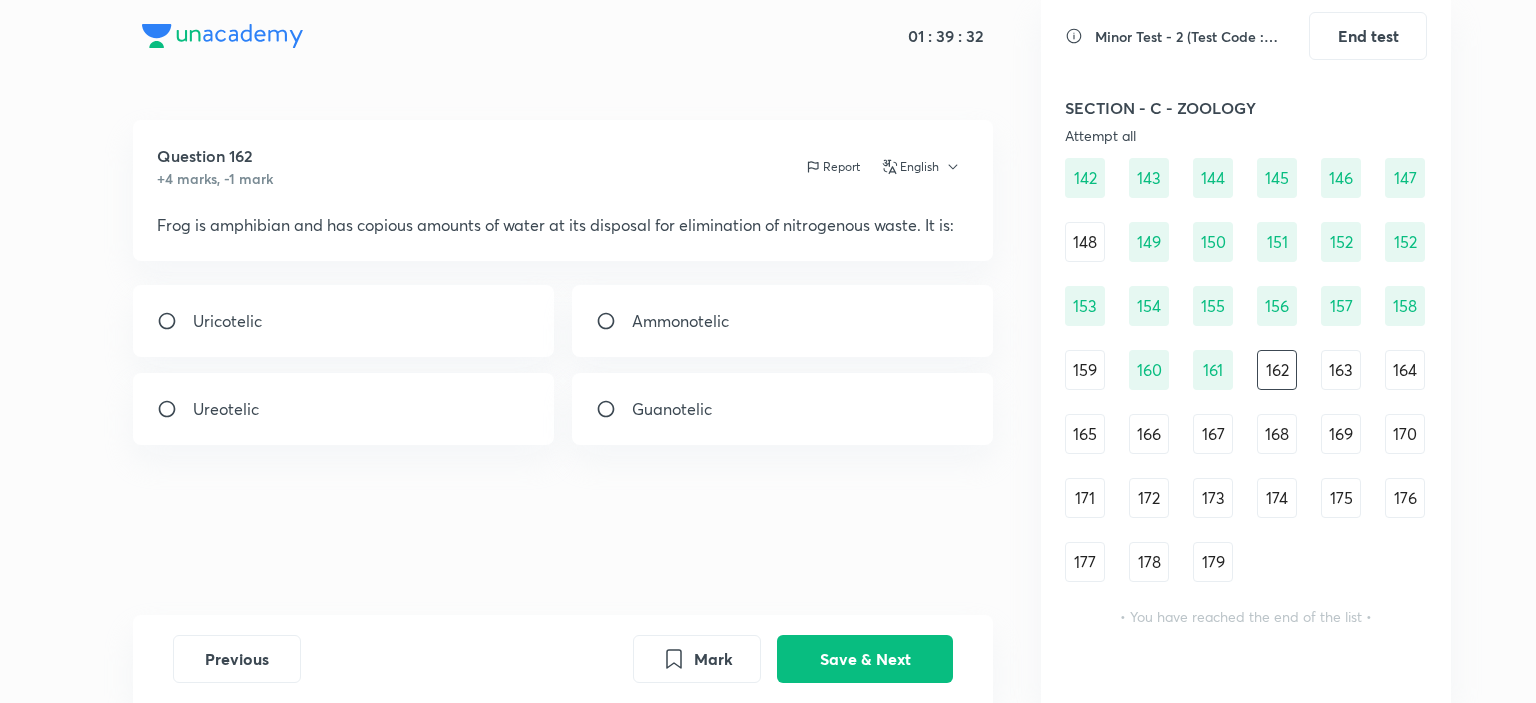 click on "Ureotelic" at bounding box center [344, 409] 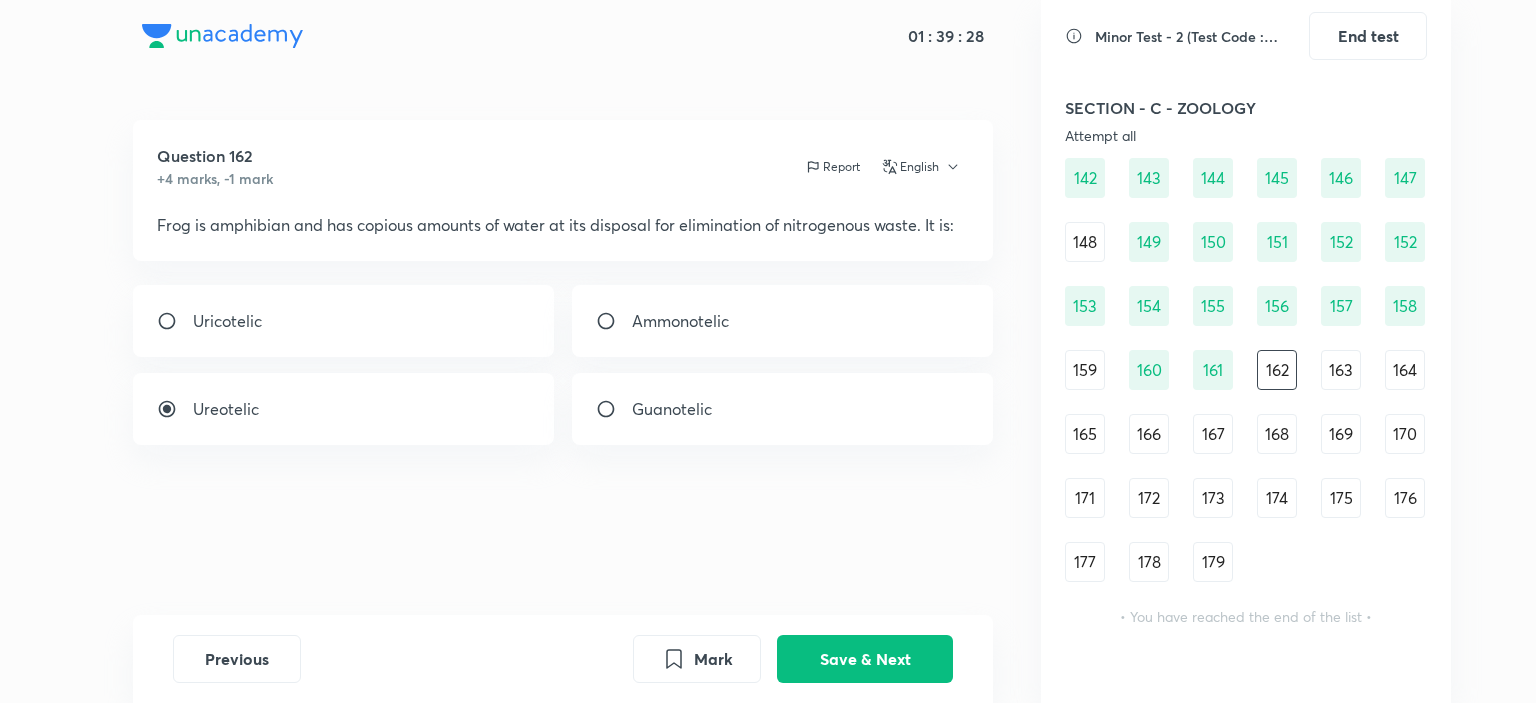 click on "163" at bounding box center [1341, 370] 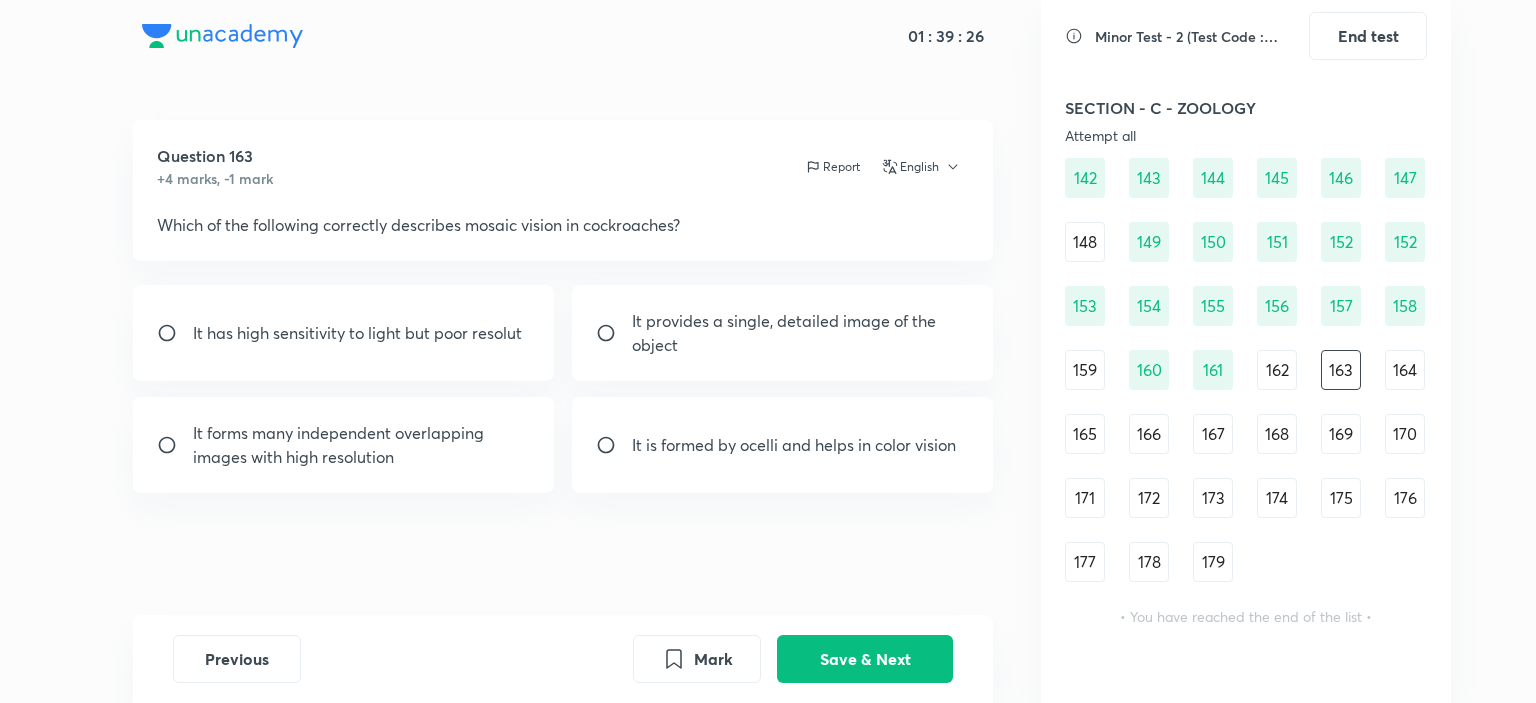 click on "162" at bounding box center [1277, 370] 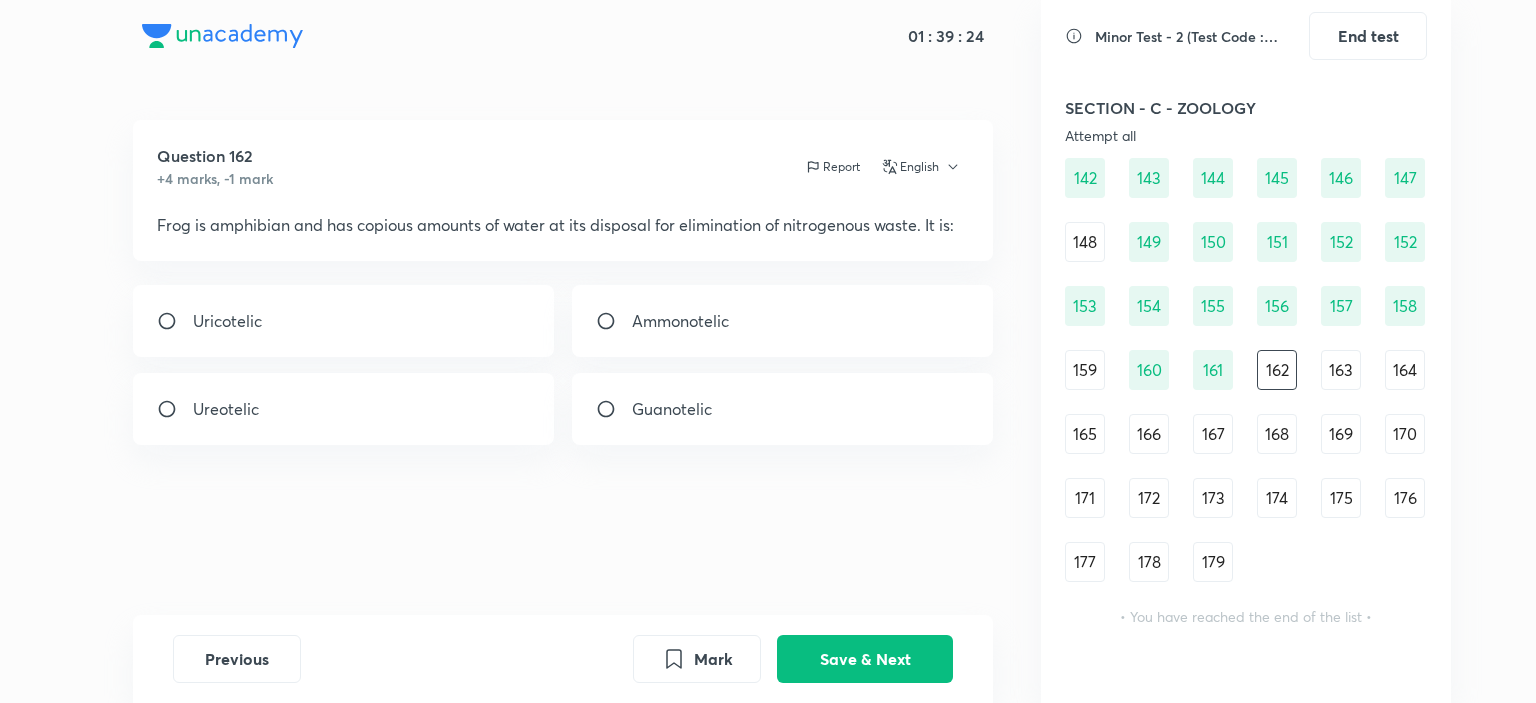click on "Ureotelic" at bounding box center (344, 409) 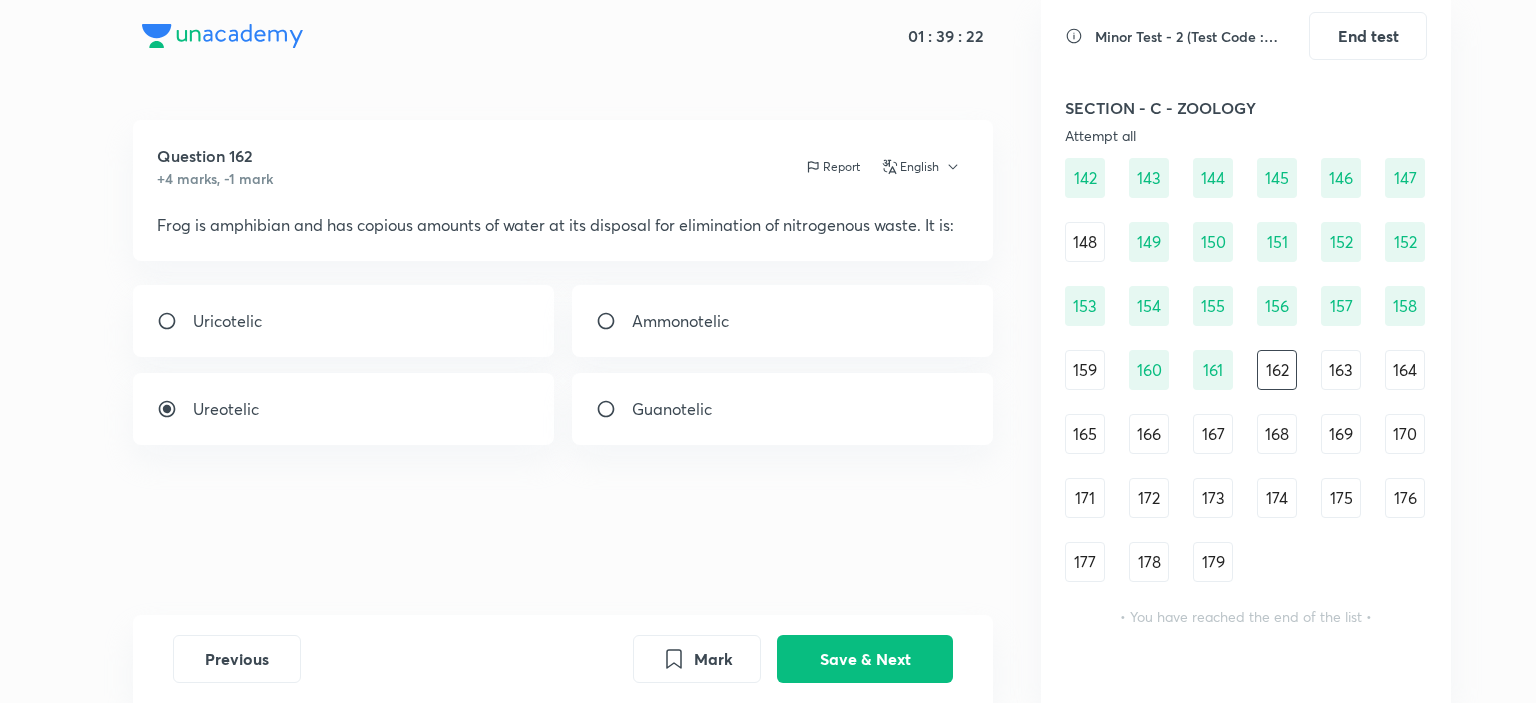 click on "Ureotelic" at bounding box center (344, 409) 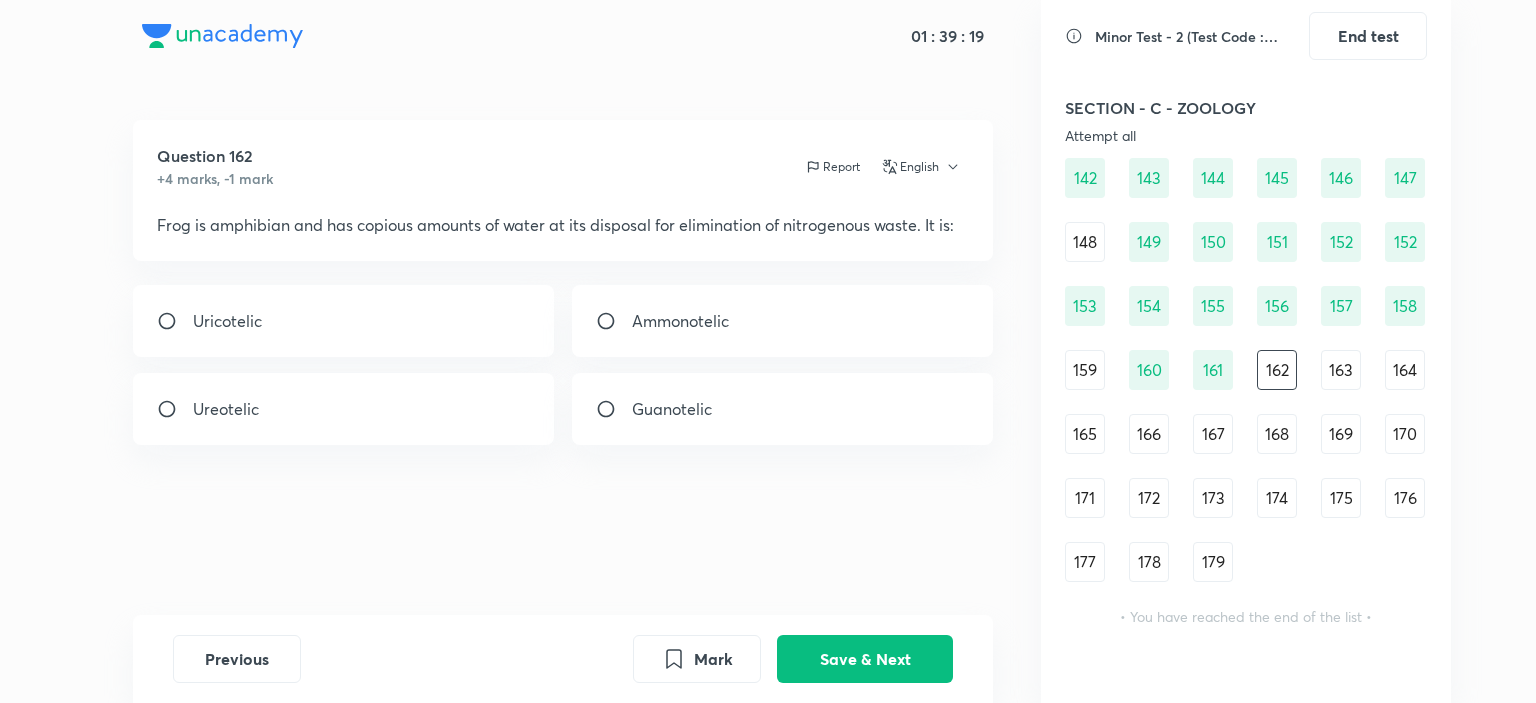 click on "163" at bounding box center [1341, 370] 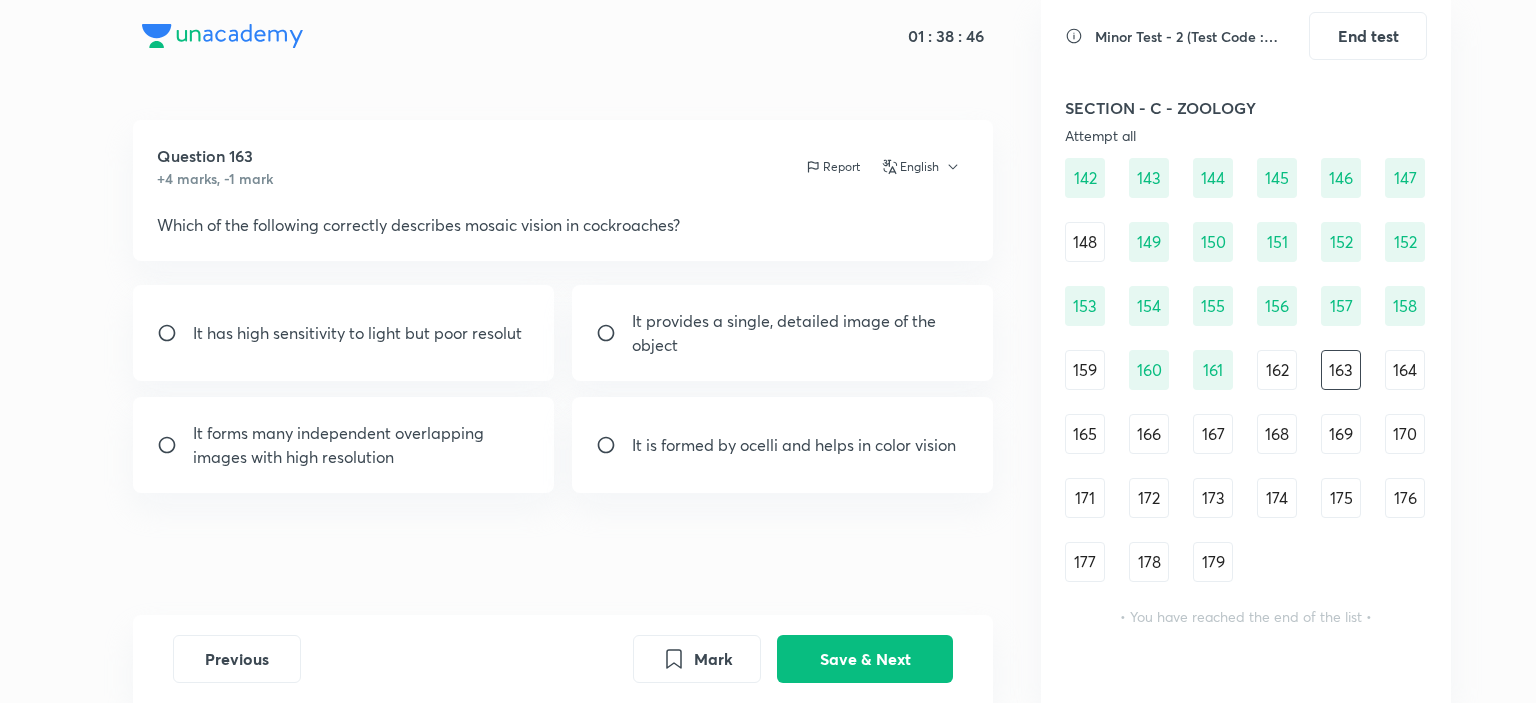 click on "162" at bounding box center [1277, 370] 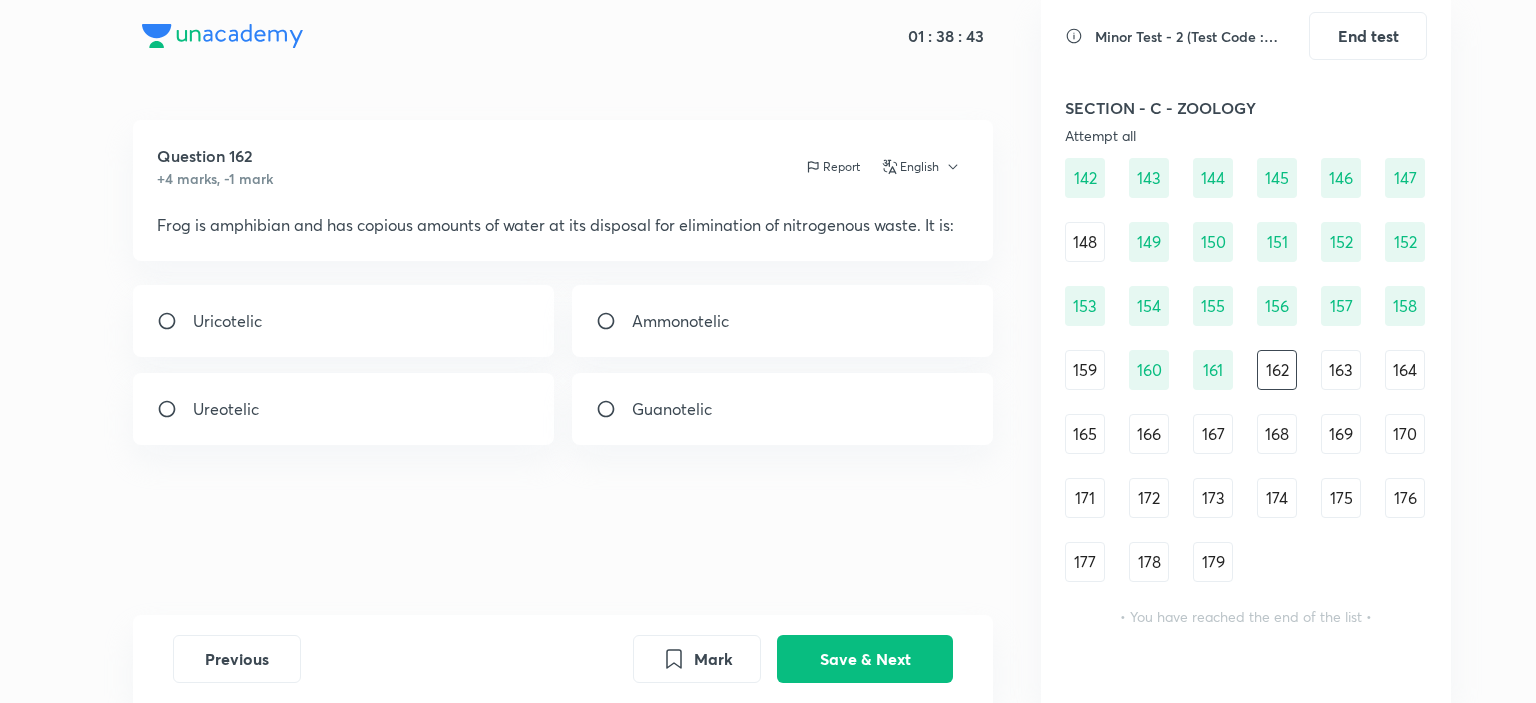 click on "Ureotelic" at bounding box center [344, 409] 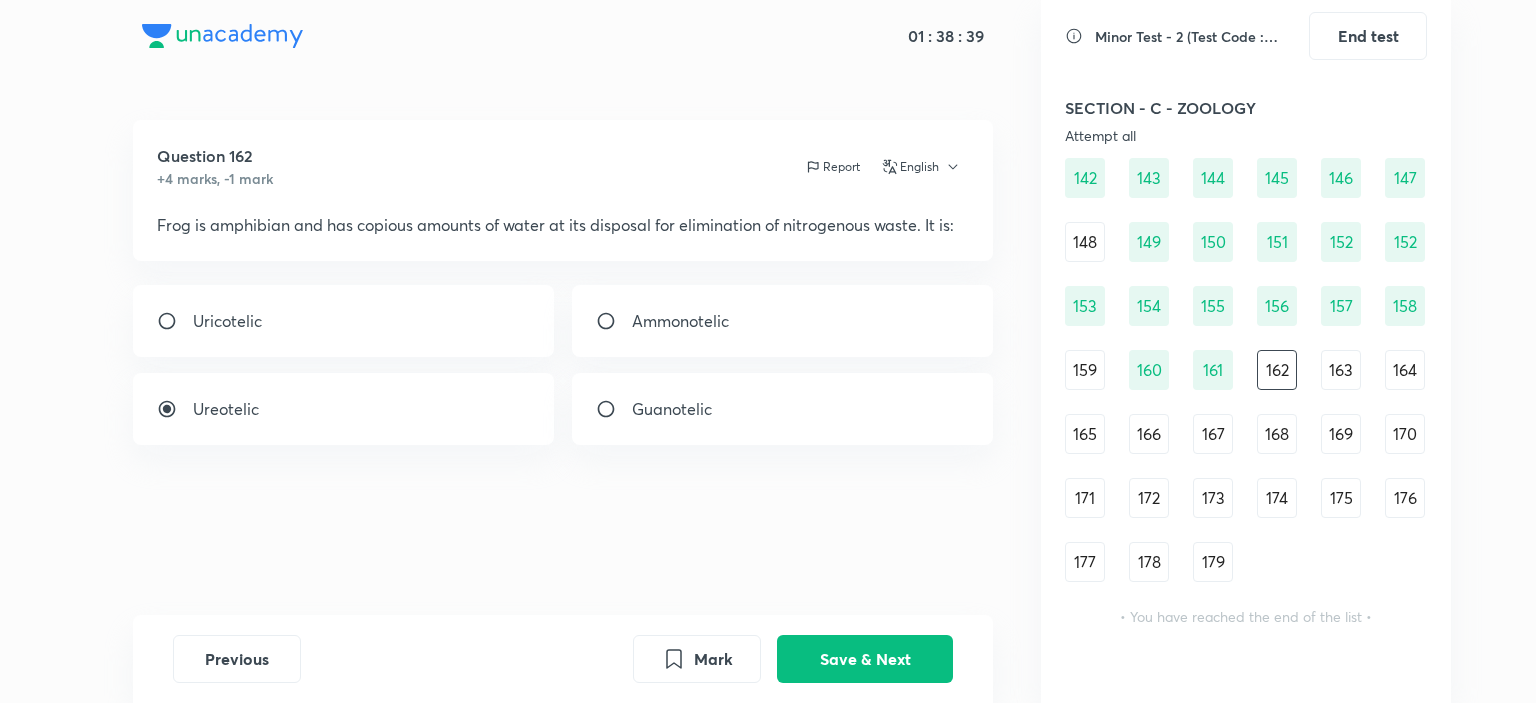 click on "Ureotelic" at bounding box center [344, 409] 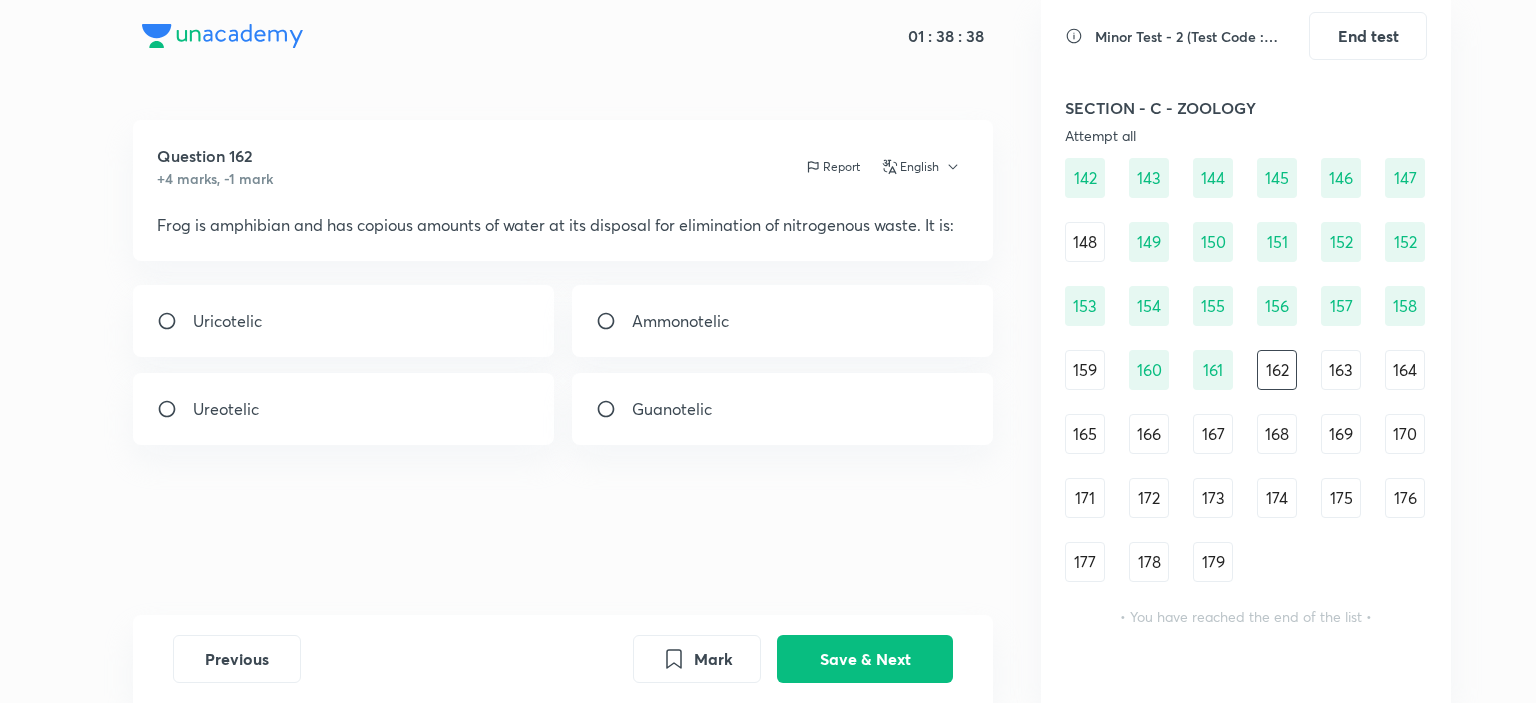 click on "Ureotelic" at bounding box center (344, 409) 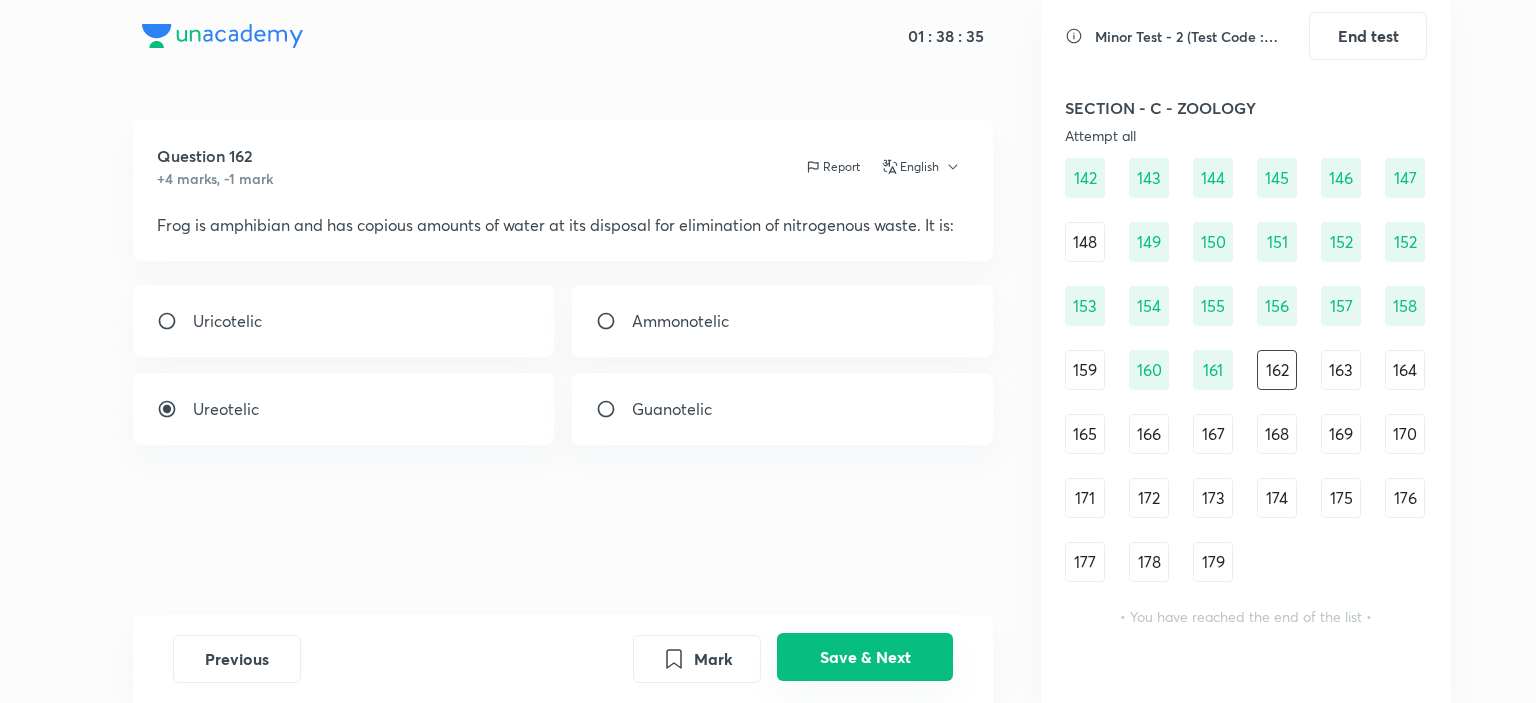 click on "Save & Next" at bounding box center [865, 657] 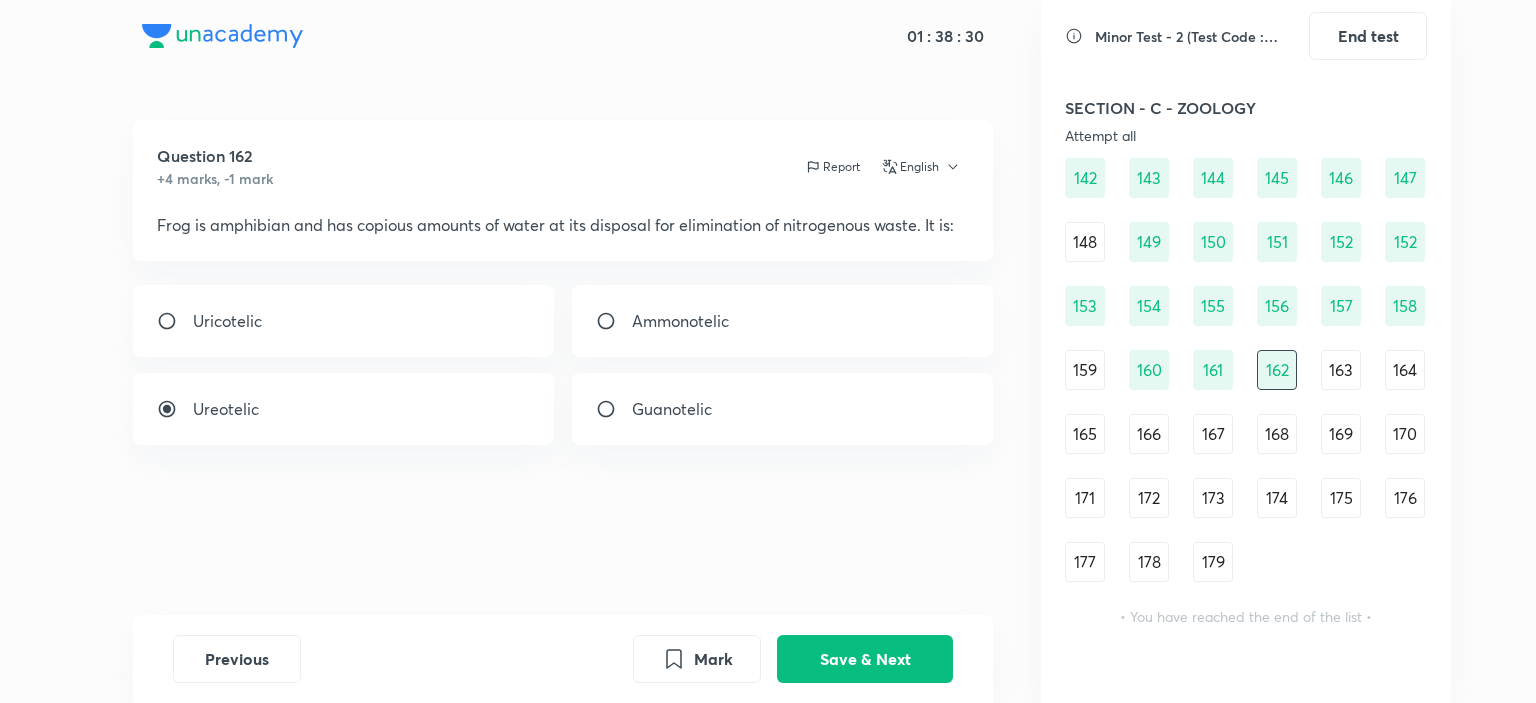 click on "163" at bounding box center [1341, 370] 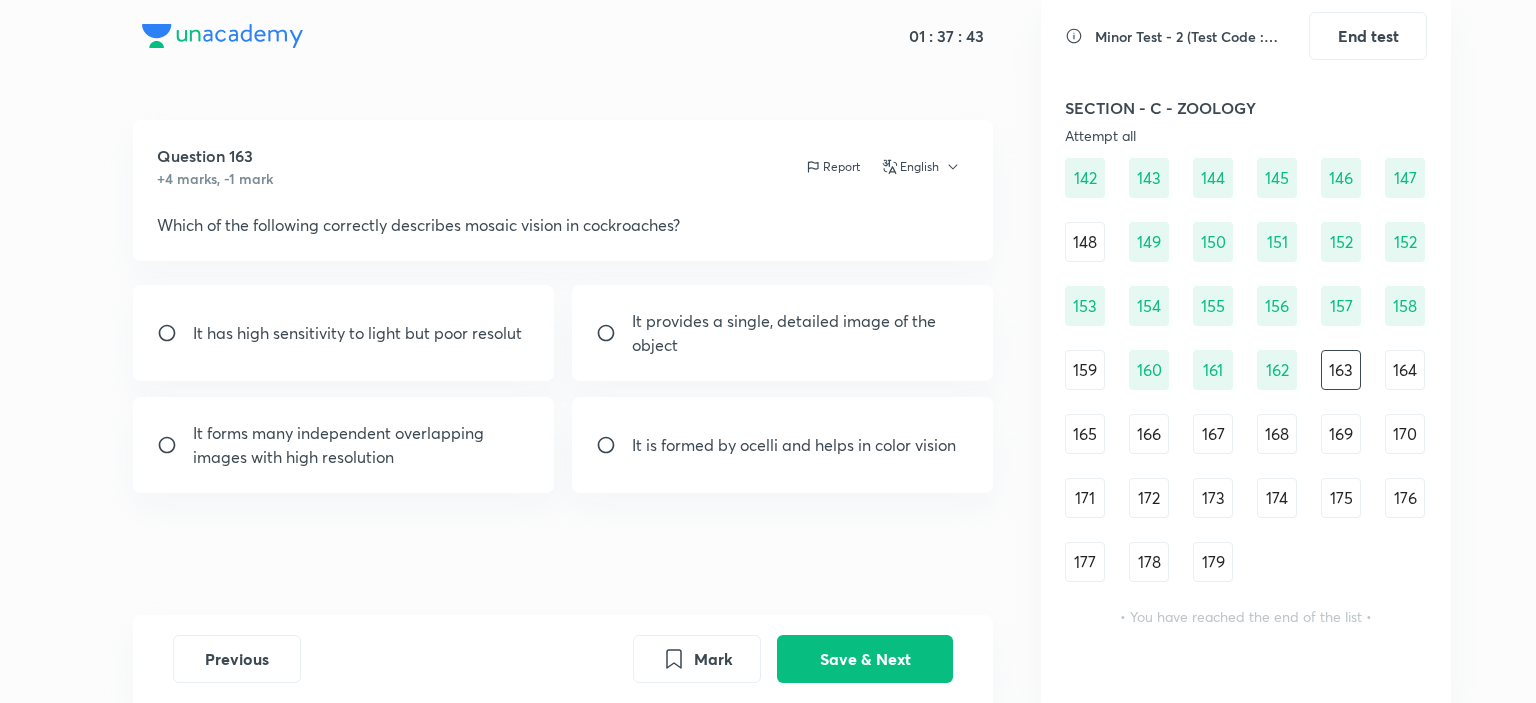 click on "It has high sensitivity to light but poor resolut" at bounding box center (357, 333) 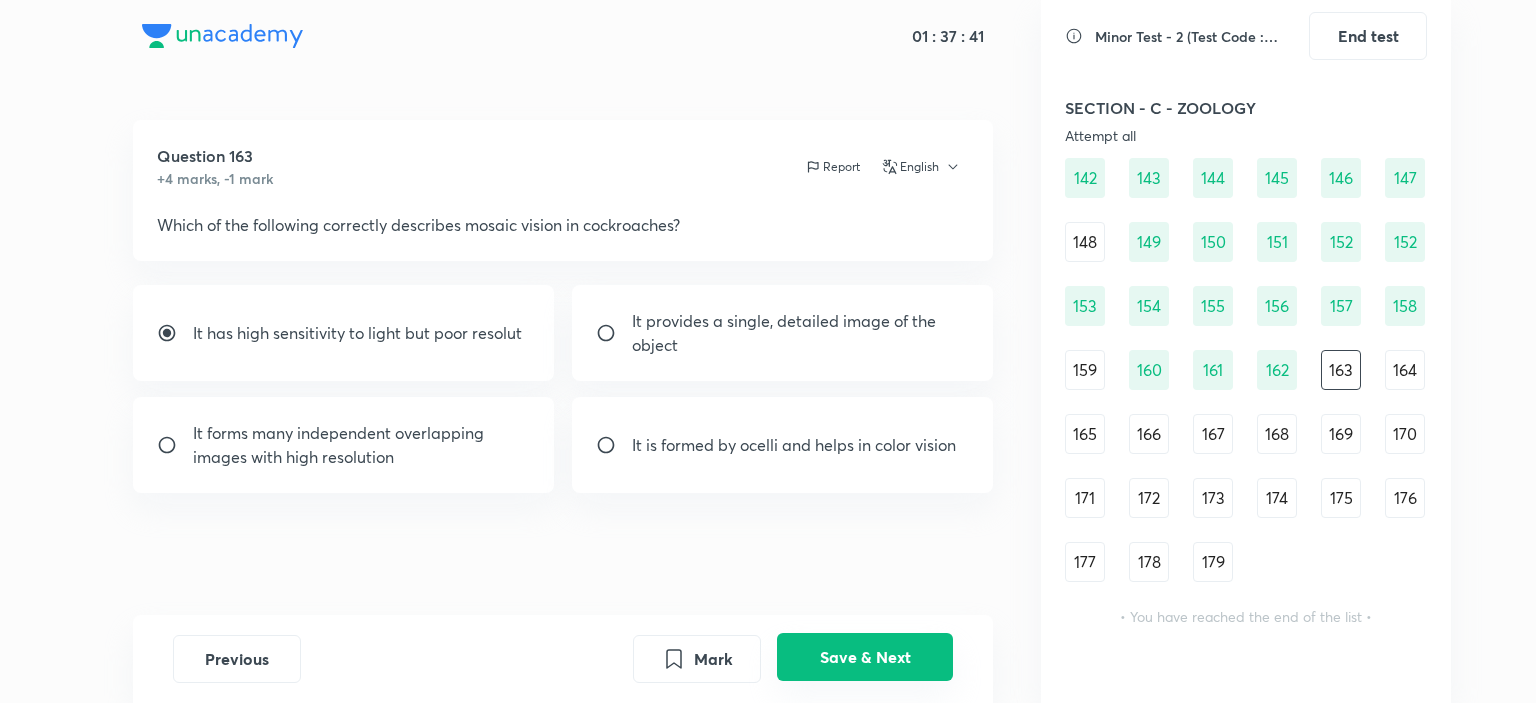 click on "Save & Next" at bounding box center (865, 657) 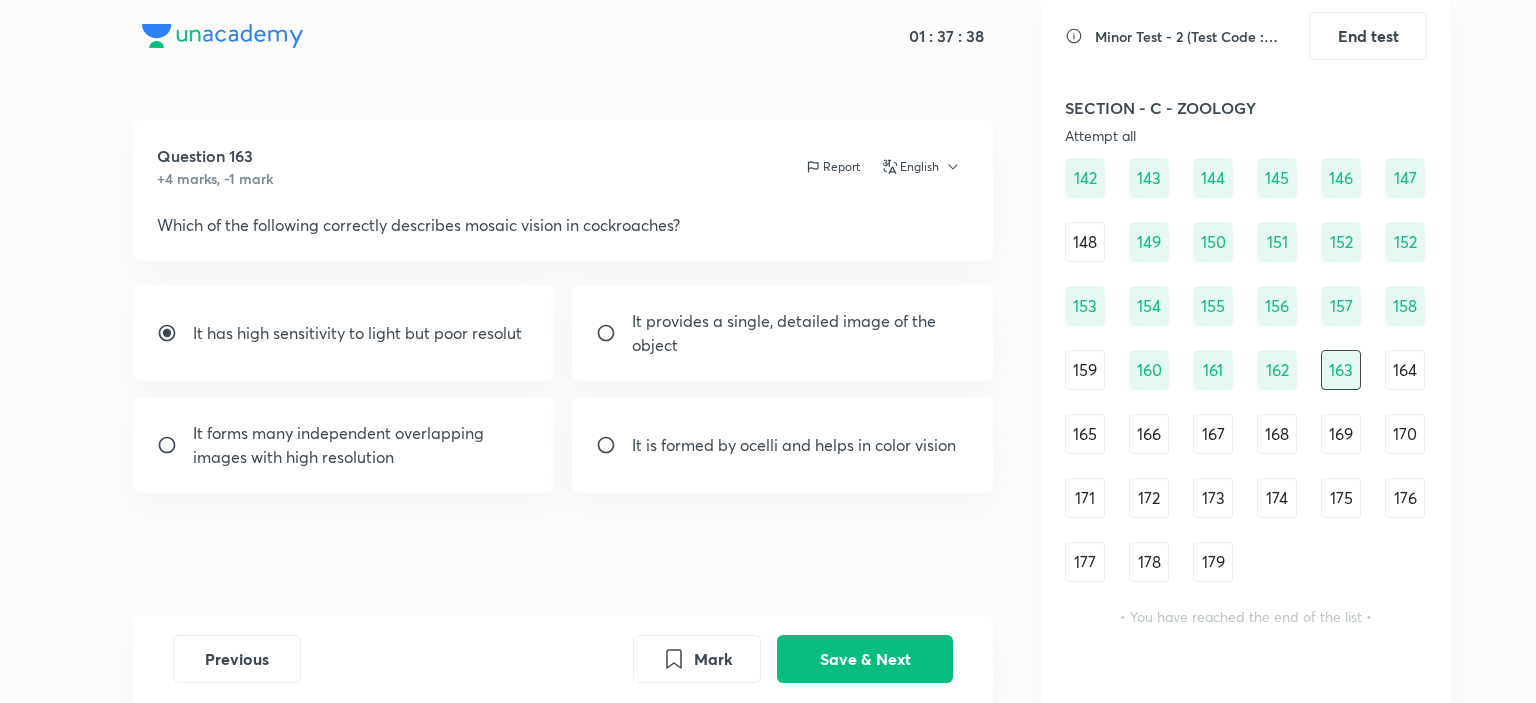click on "164" at bounding box center [1405, 370] 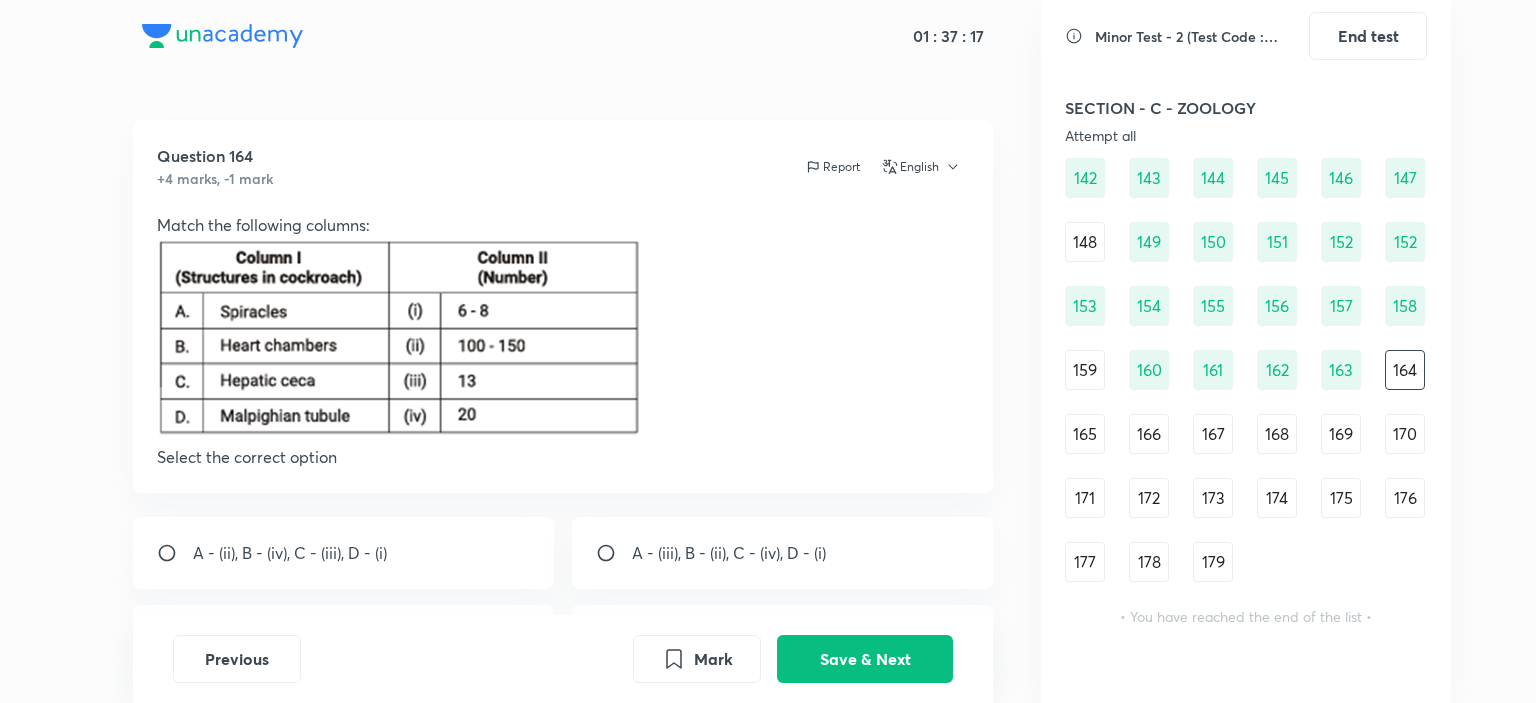 click at bounding box center (563, 341) 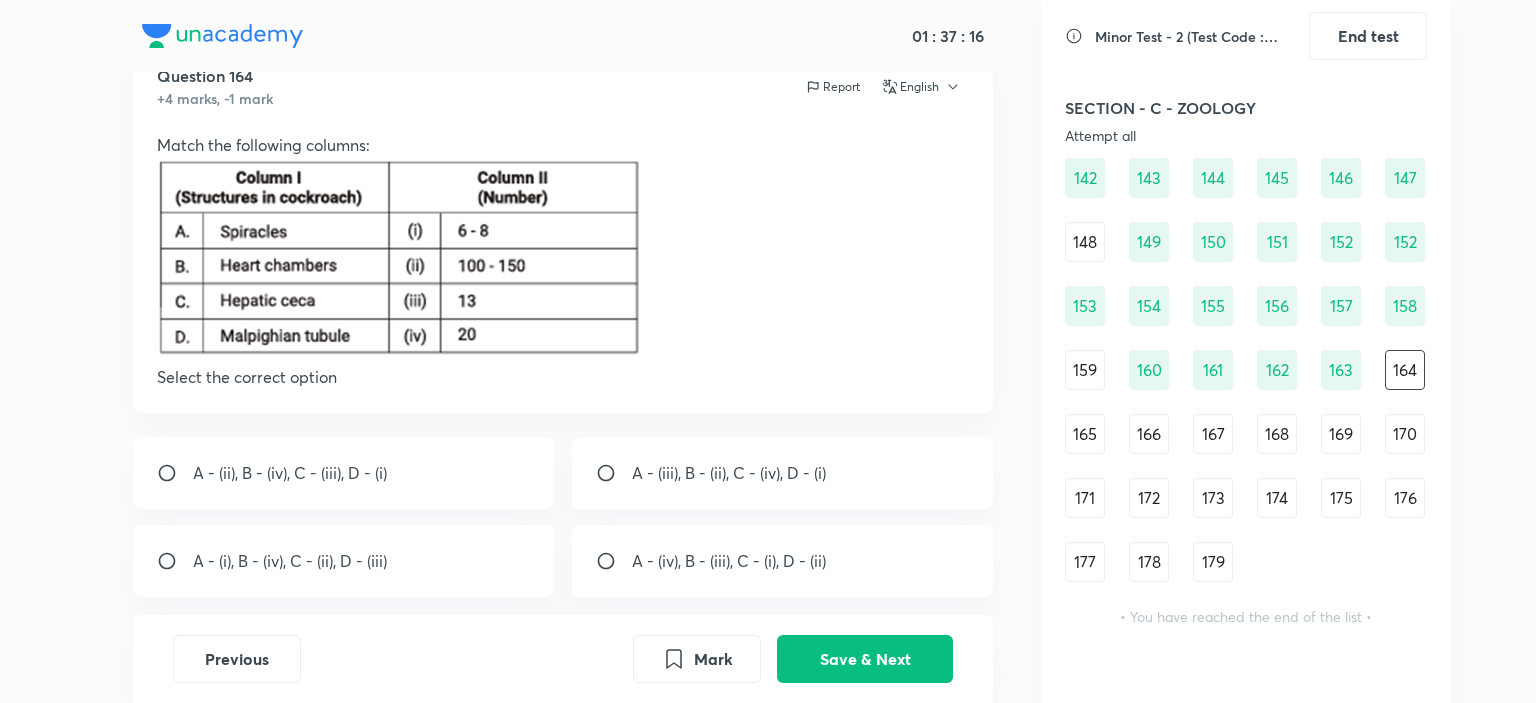 scroll, scrollTop: 120, scrollLeft: 0, axis: vertical 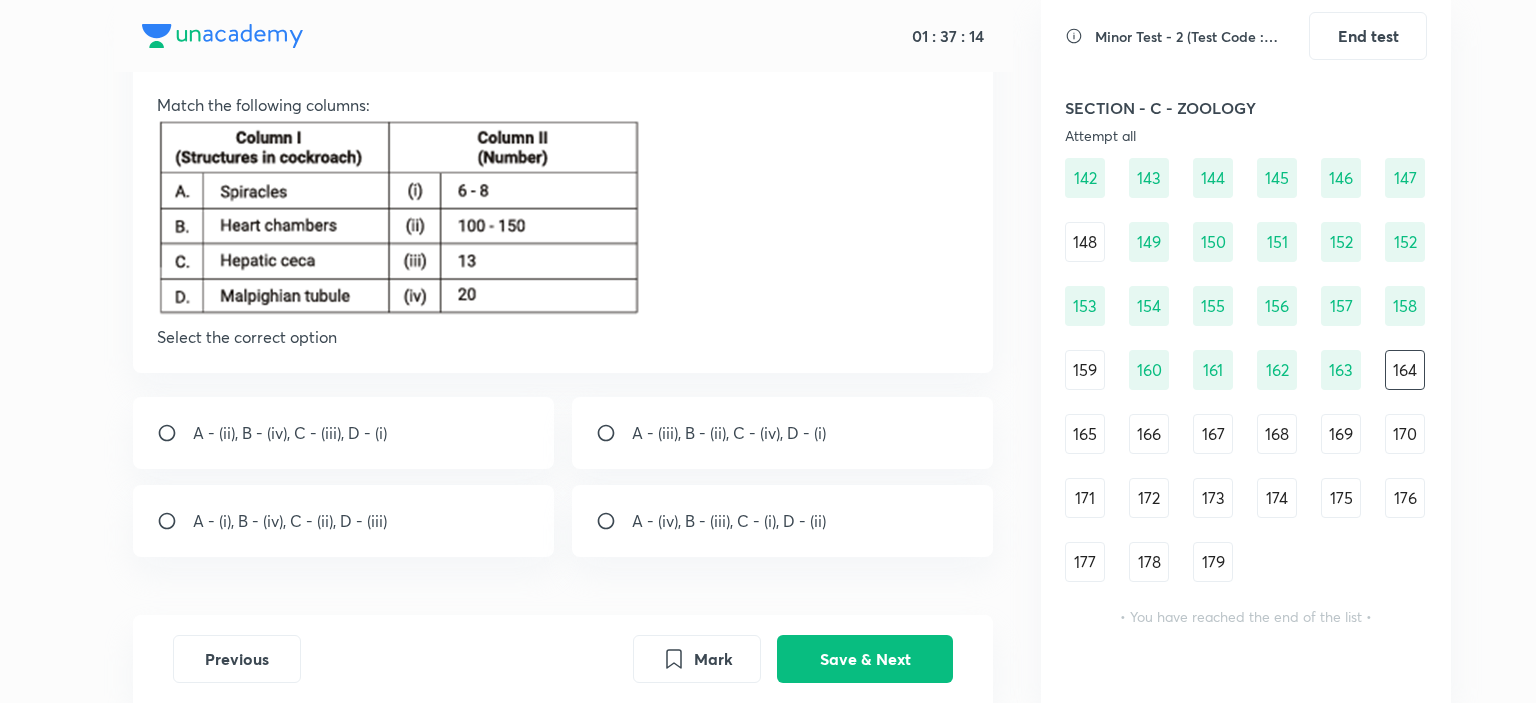 click on "A - (iv), B - (iii), C - (i), D - (ii)" at bounding box center [783, 521] 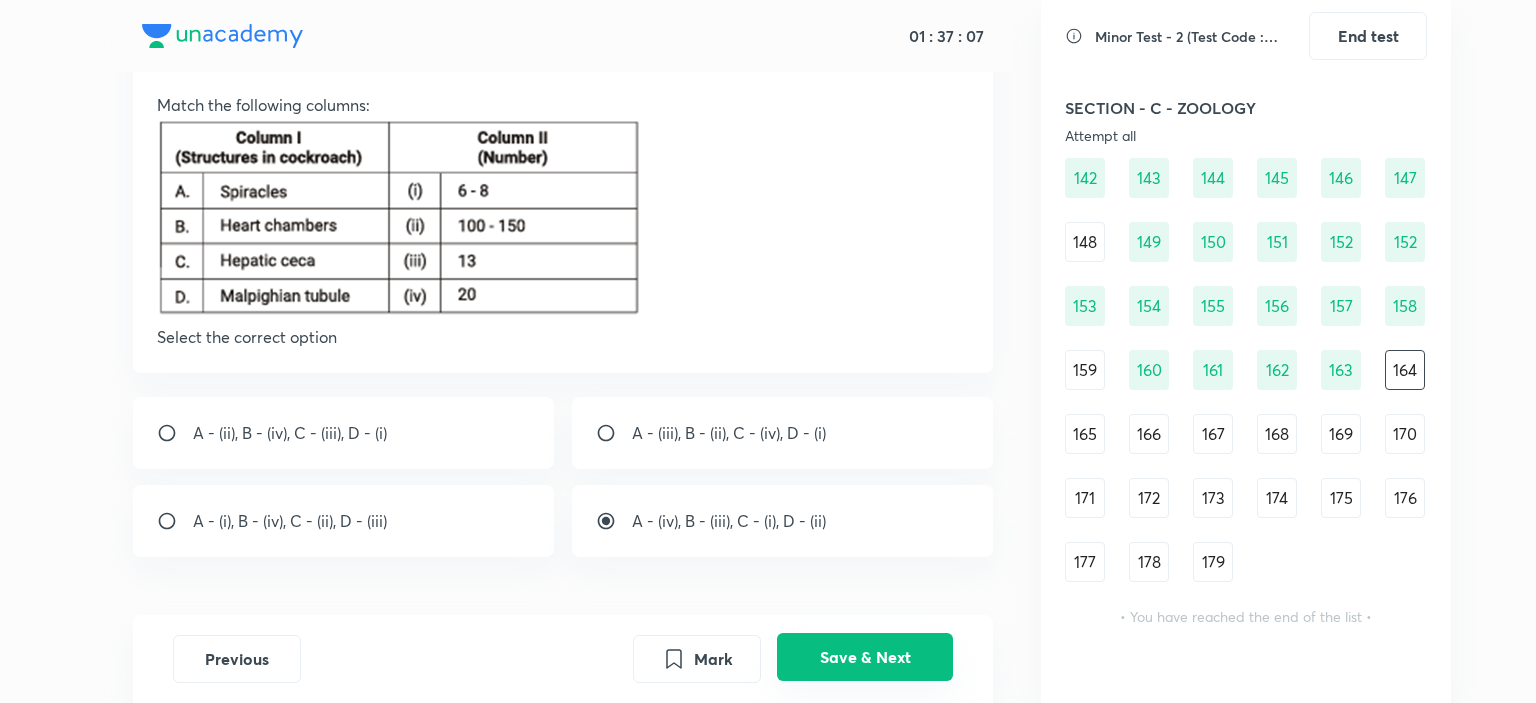 click on "Save & Next" at bounding box center [865, 657] 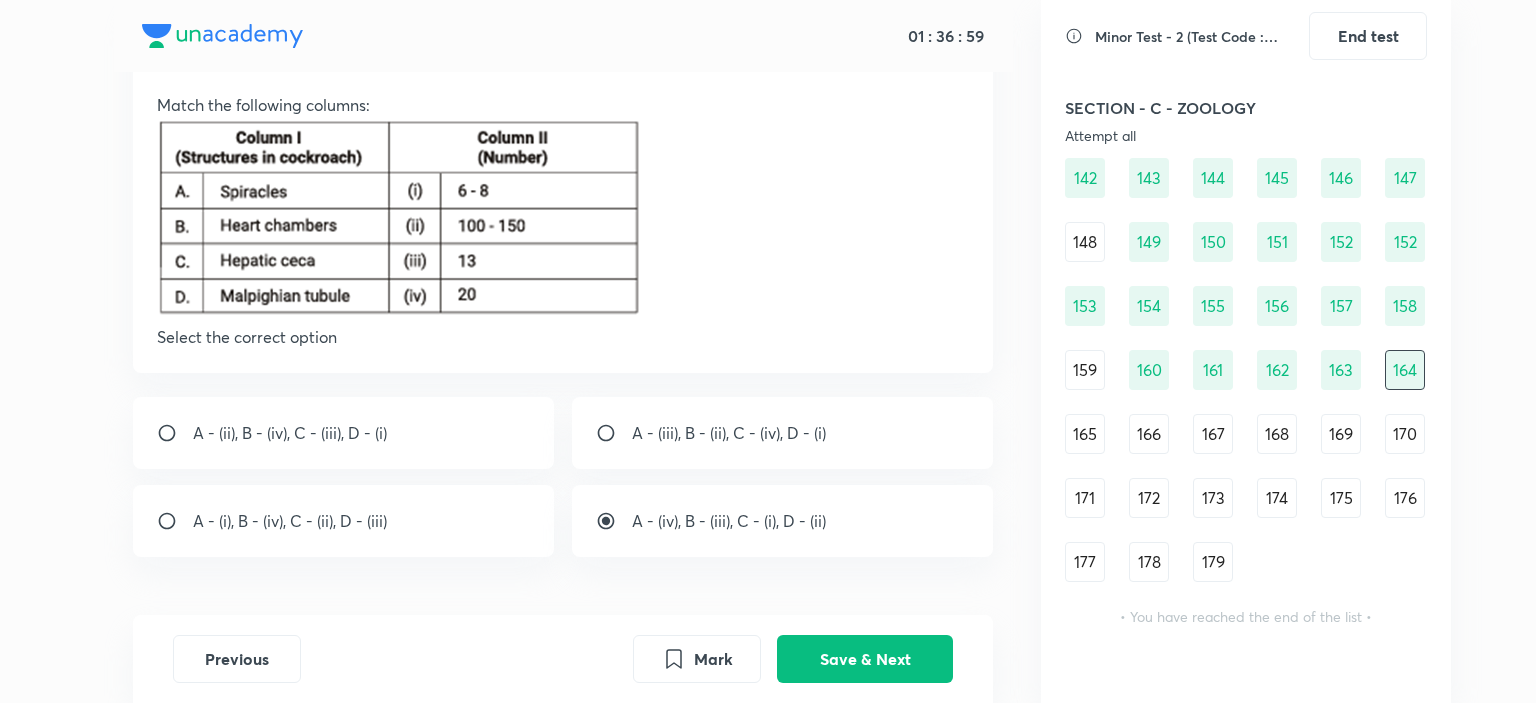 click on "165" at bounding box center (1085, 434) 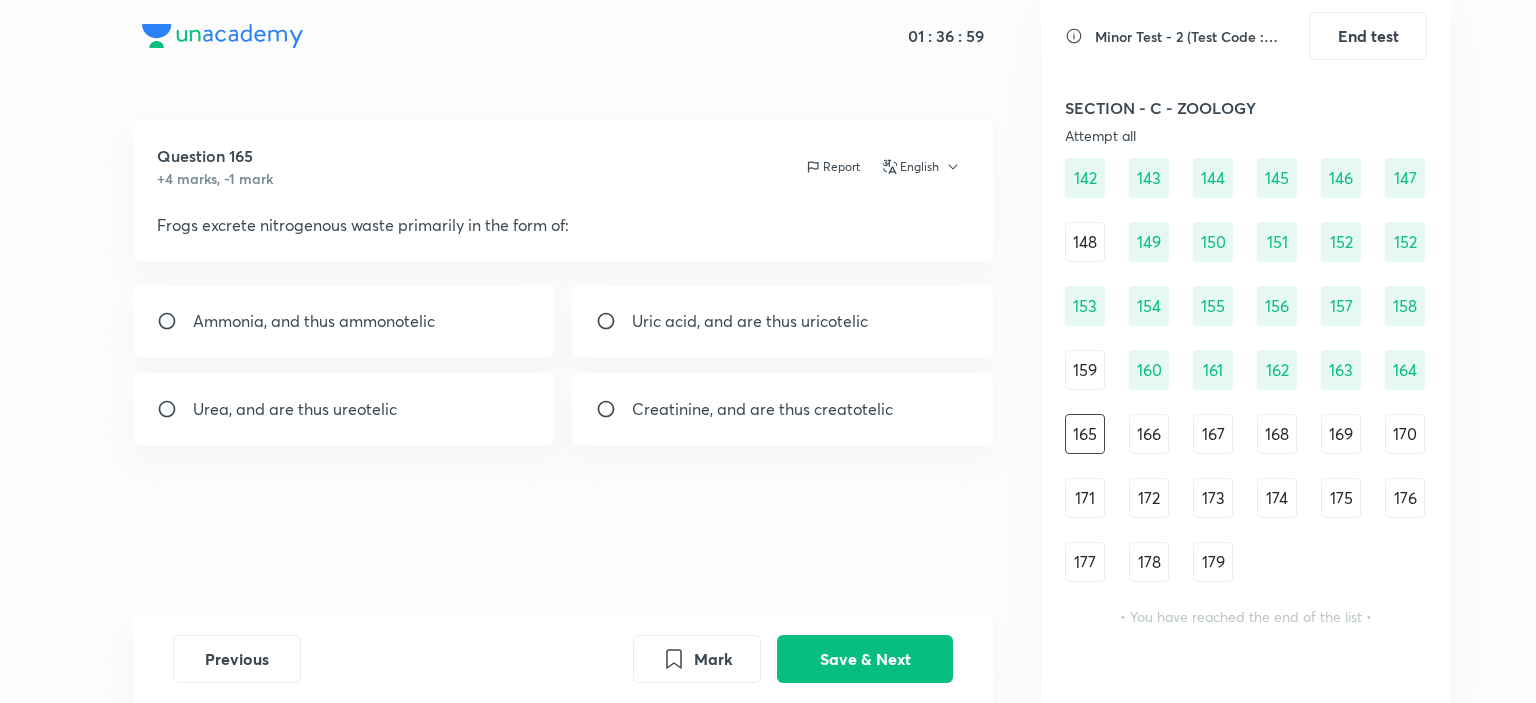 scroll, scrollTop: 0, scrollLeft: 0, axis: both 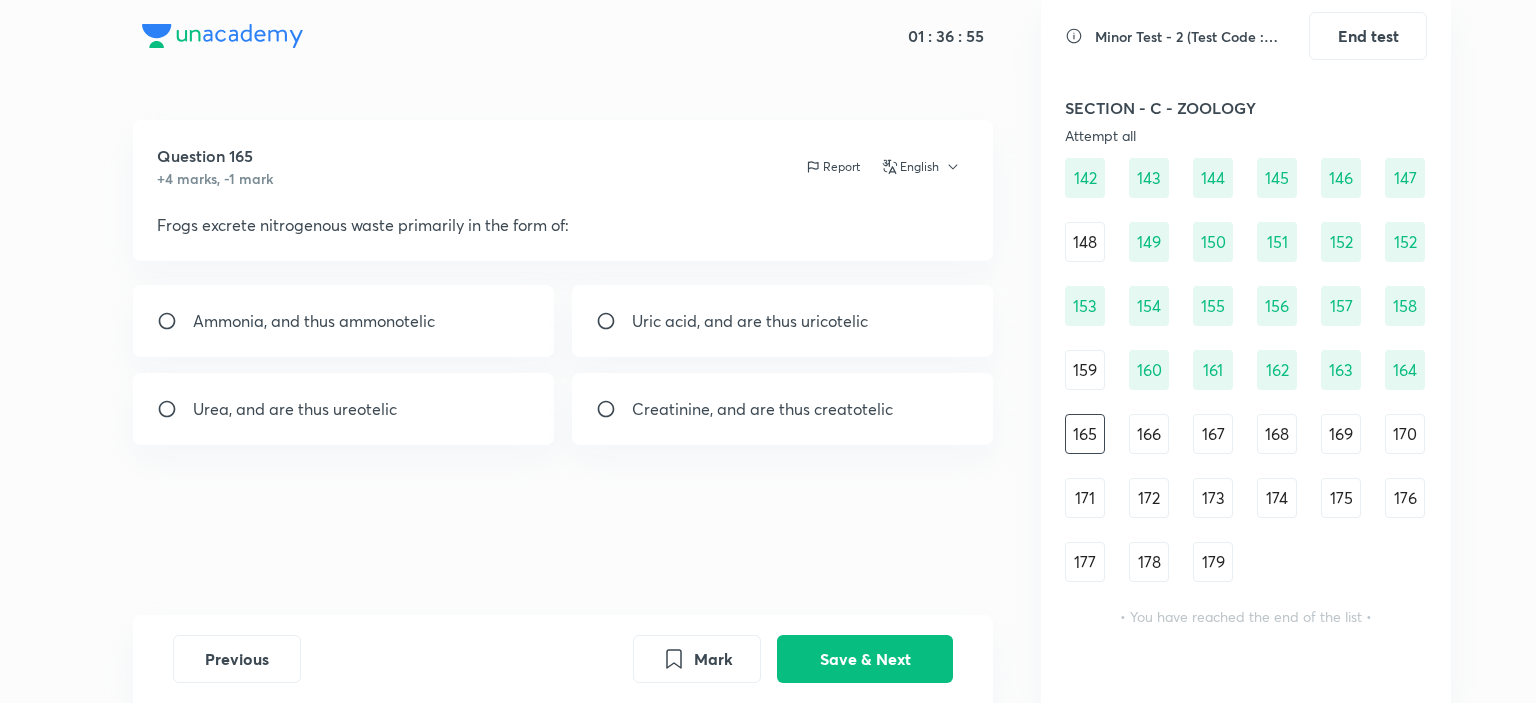 click on "Urea, and are thus ureotelic" at bounding box center (344, 409) 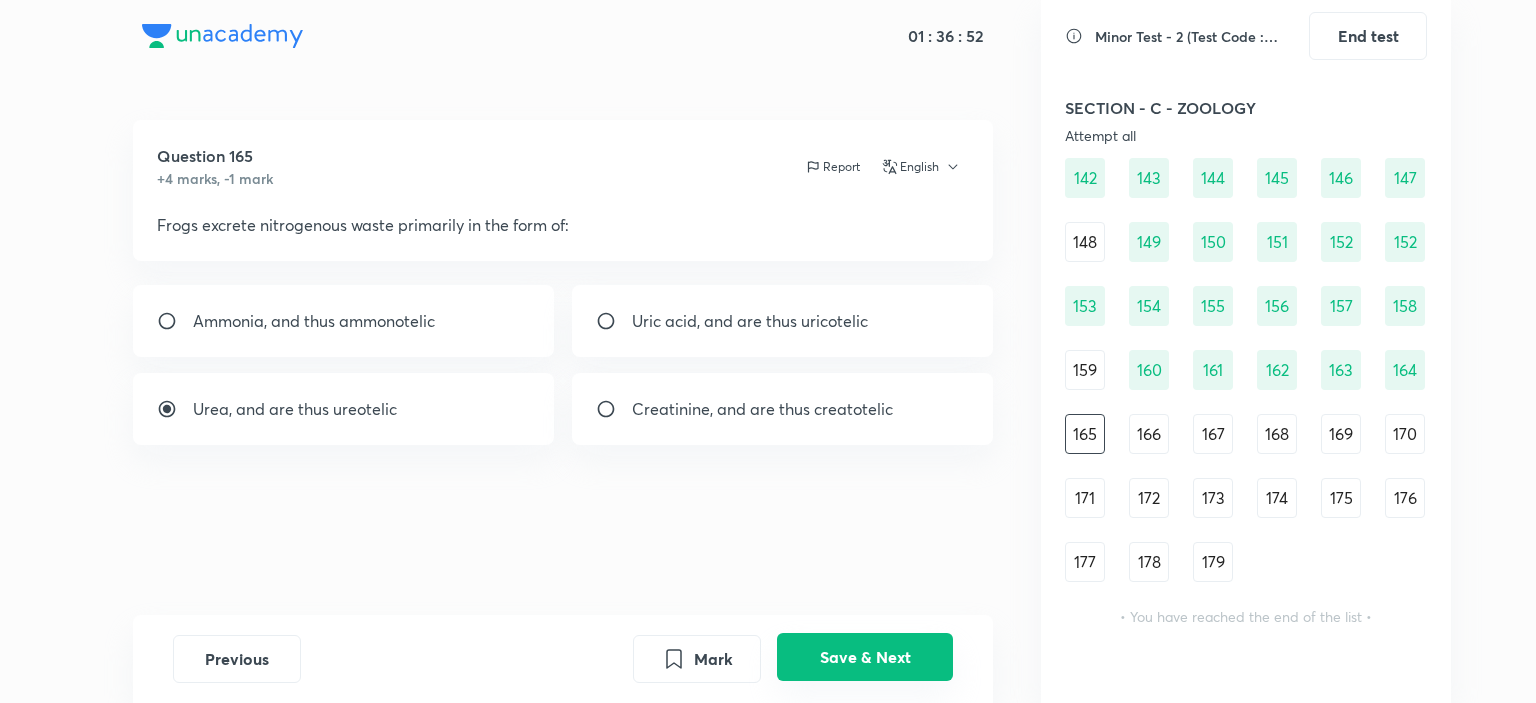 click on "Save & Next" at bounding box center (865, 657) 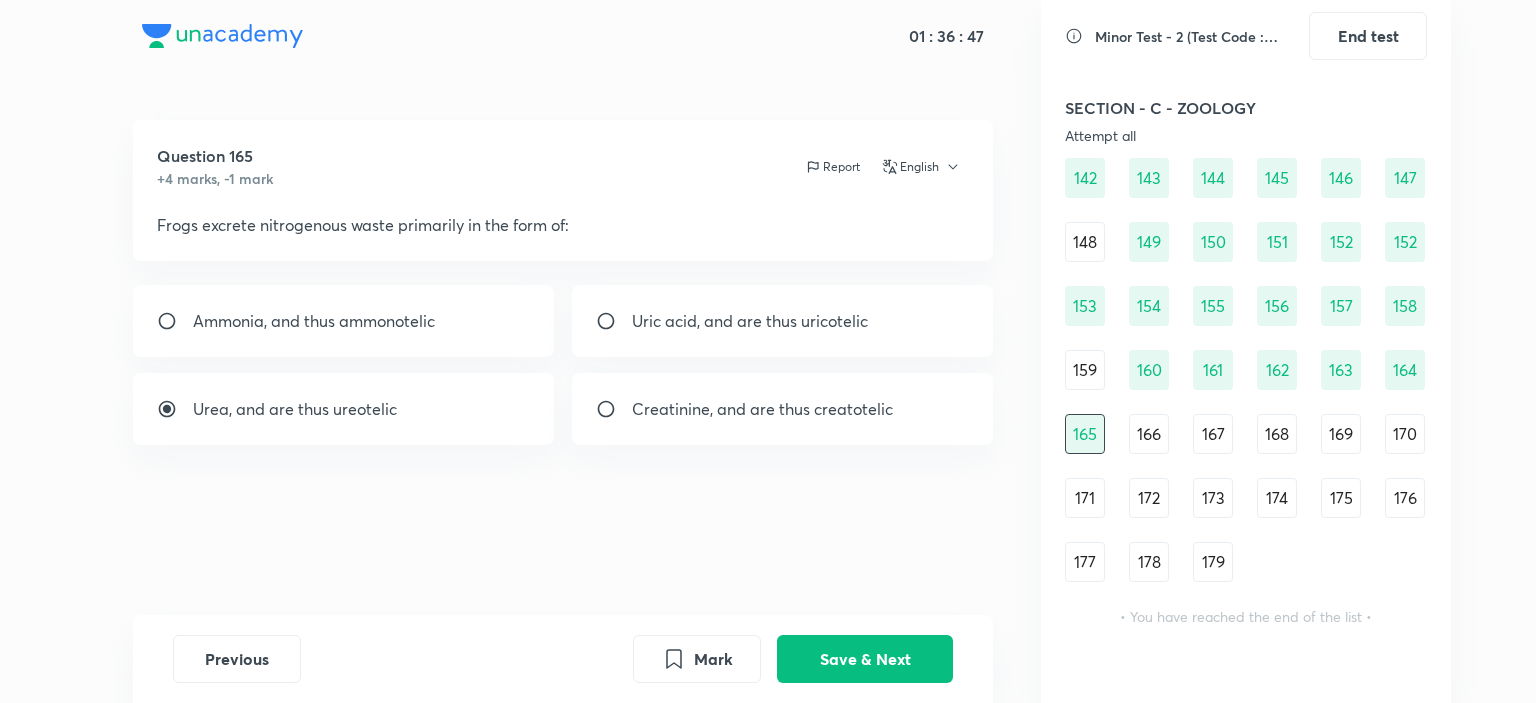 click on "166" at bounding box center [1149, 434] 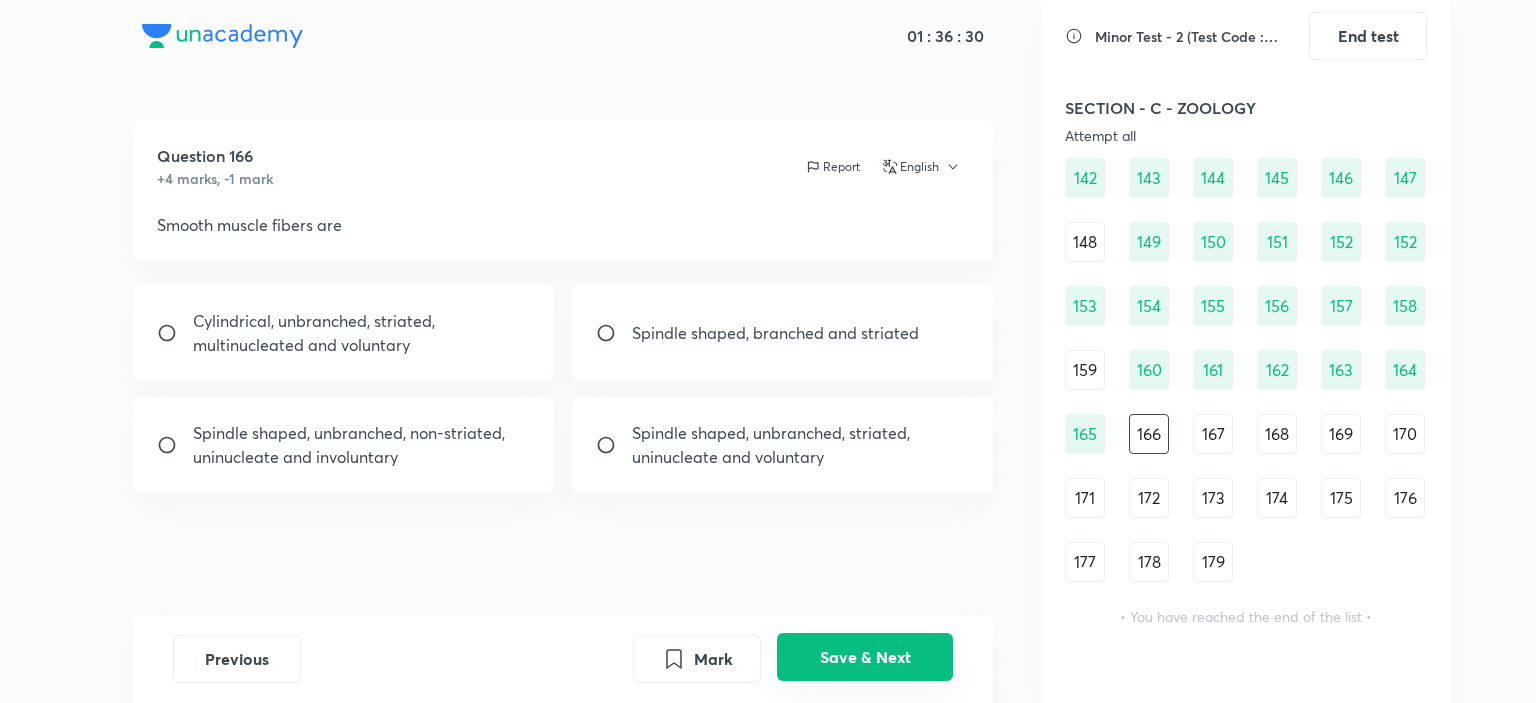 click on "Save & Next" at bounding box center [865, 657] 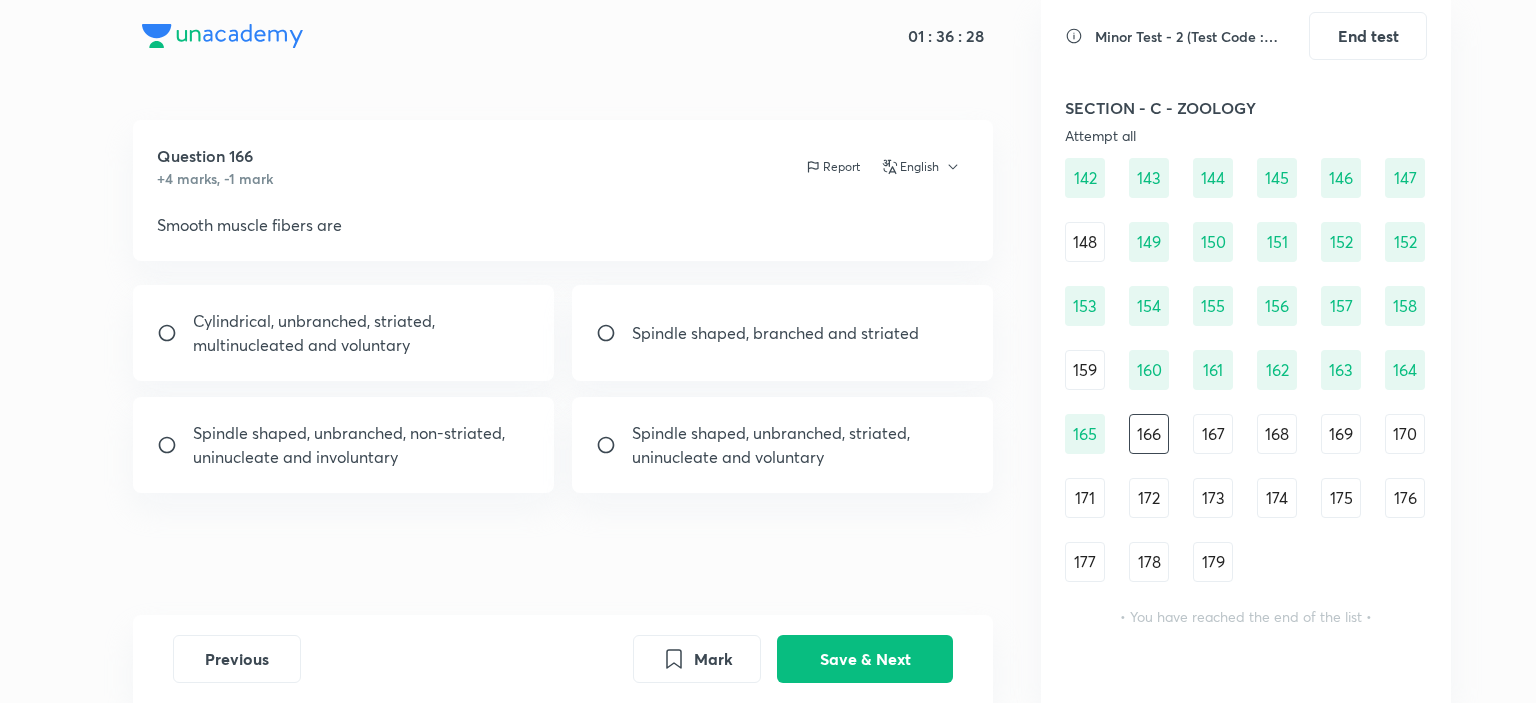 click on "167" at bounding box center (1213, 434) 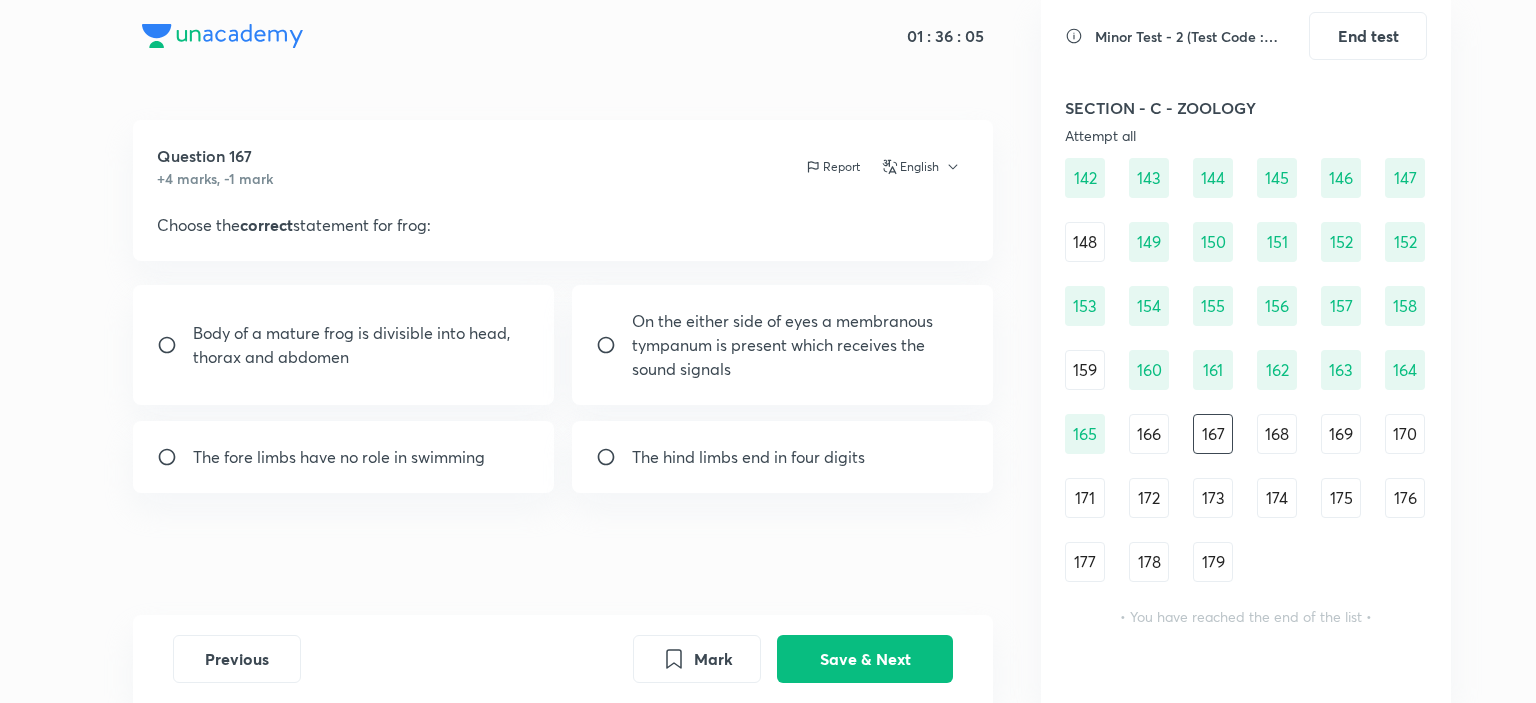 click on "On the either side of eyes a membranous tympanum is present which receives the sound signals" at bounding box center [801, 345] 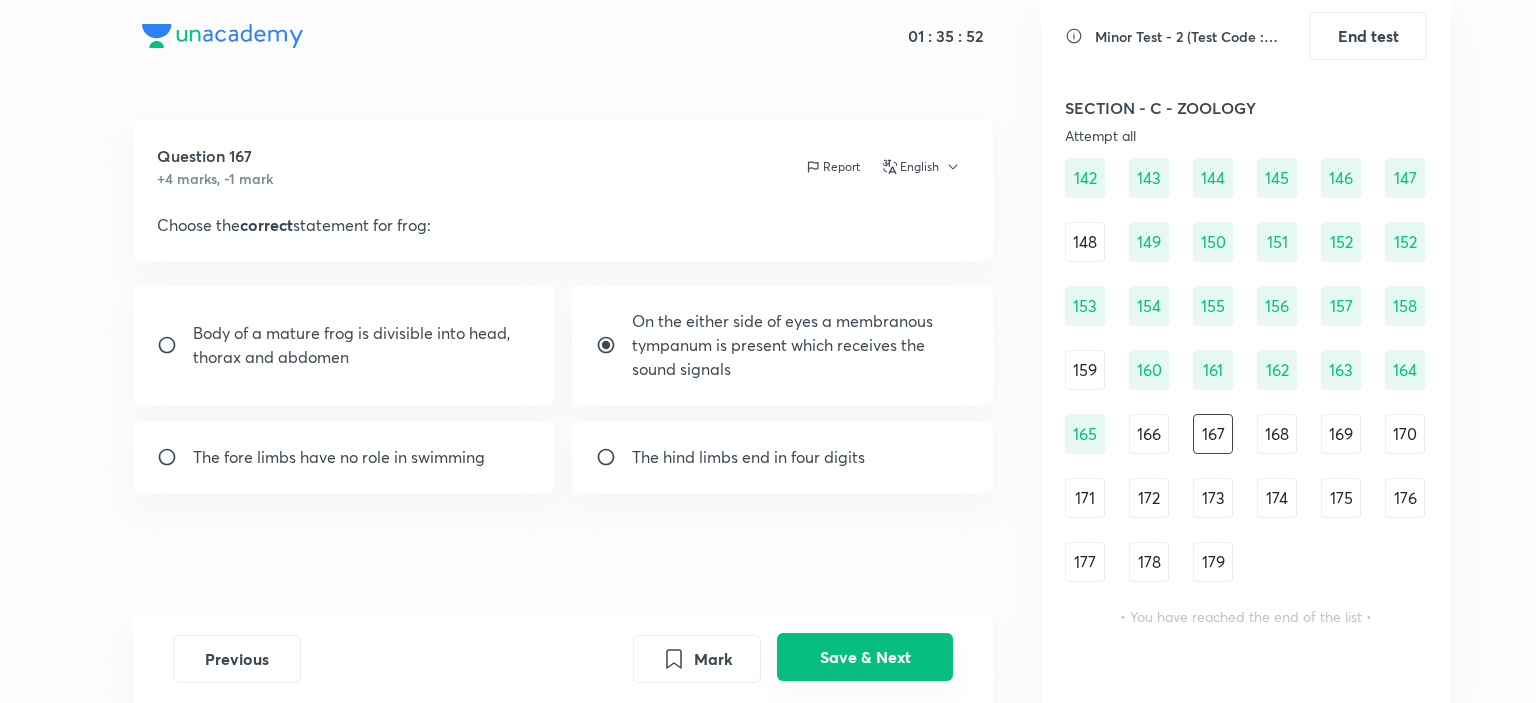 click on "Save & Next" at bounding box center [865, 657] 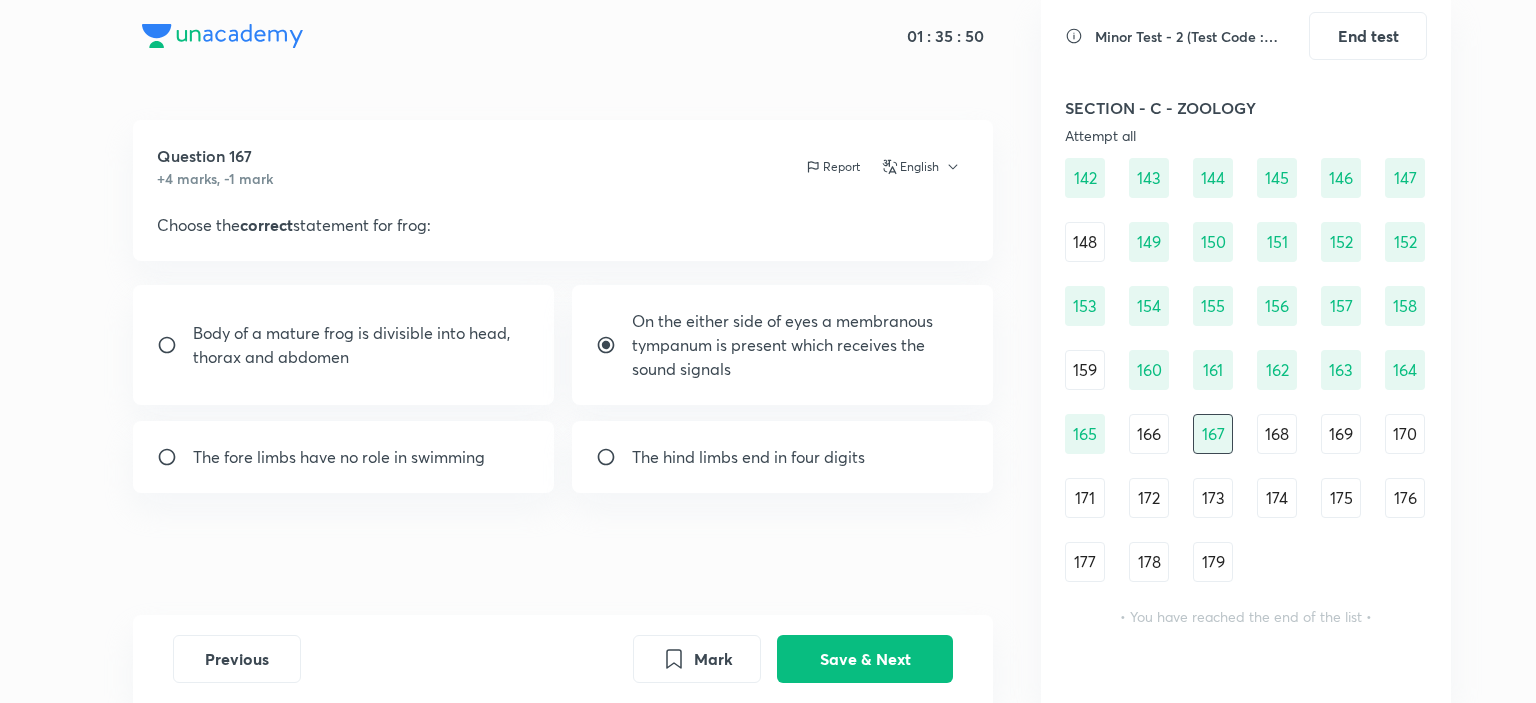 click on "168" at bounding box center (1277, 434) 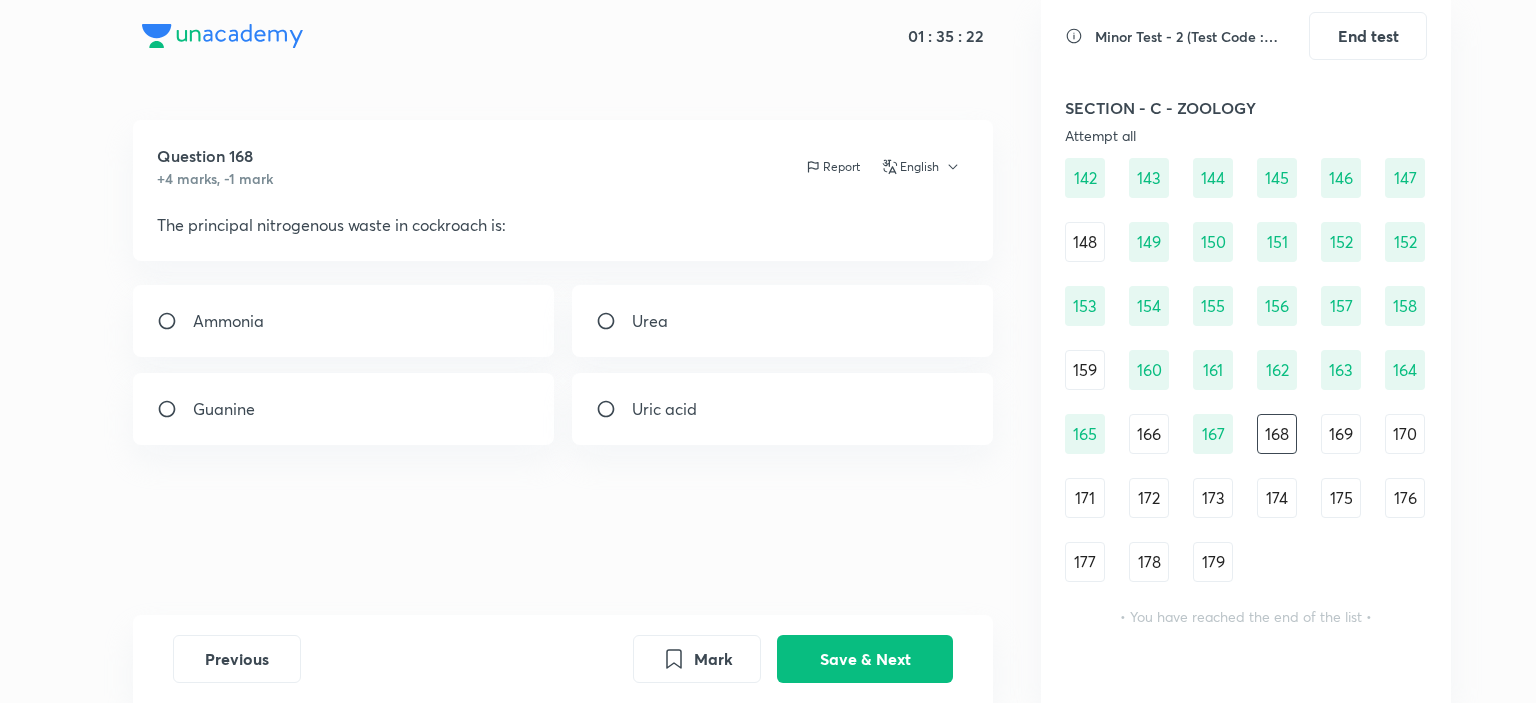 click at bounding box center (614, 409) 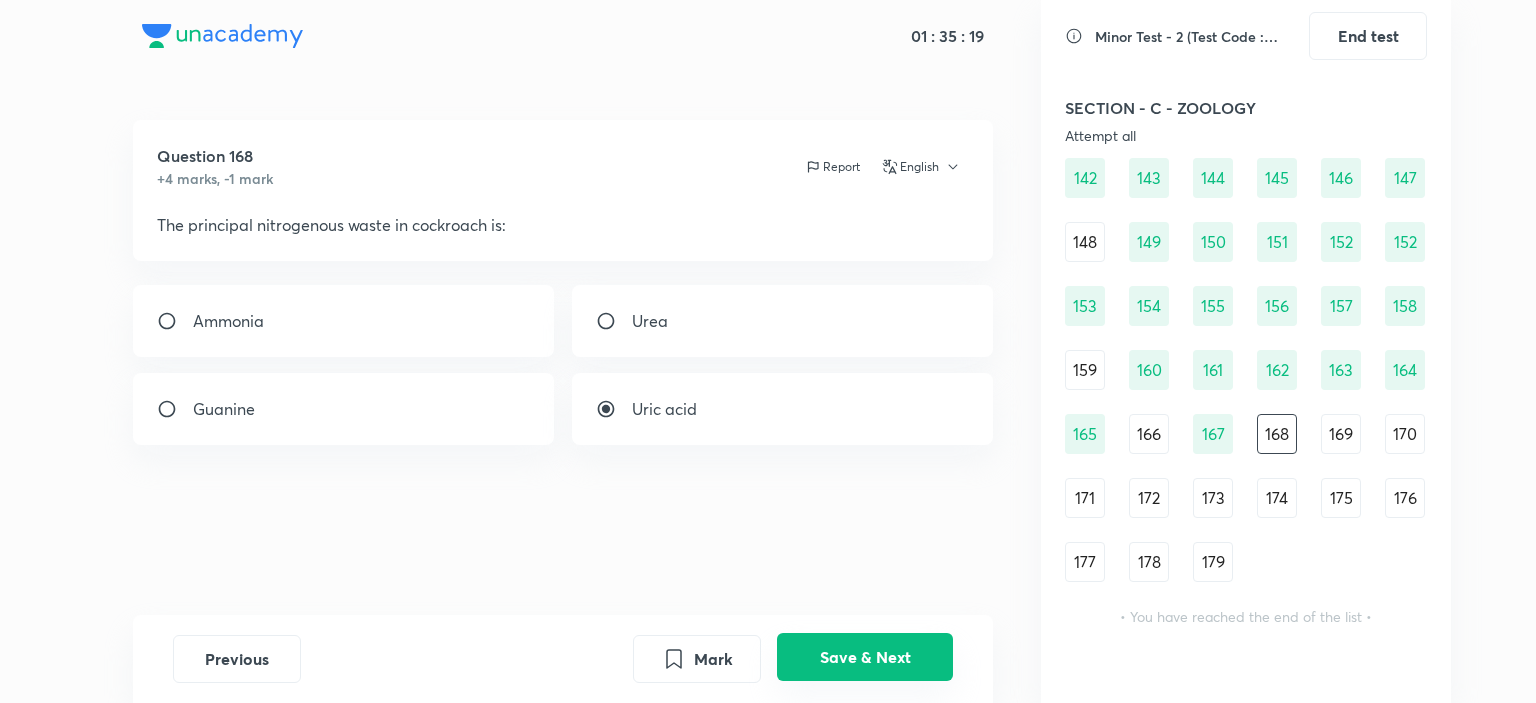 click on "Save & Next" at bounding box center [865, 657] 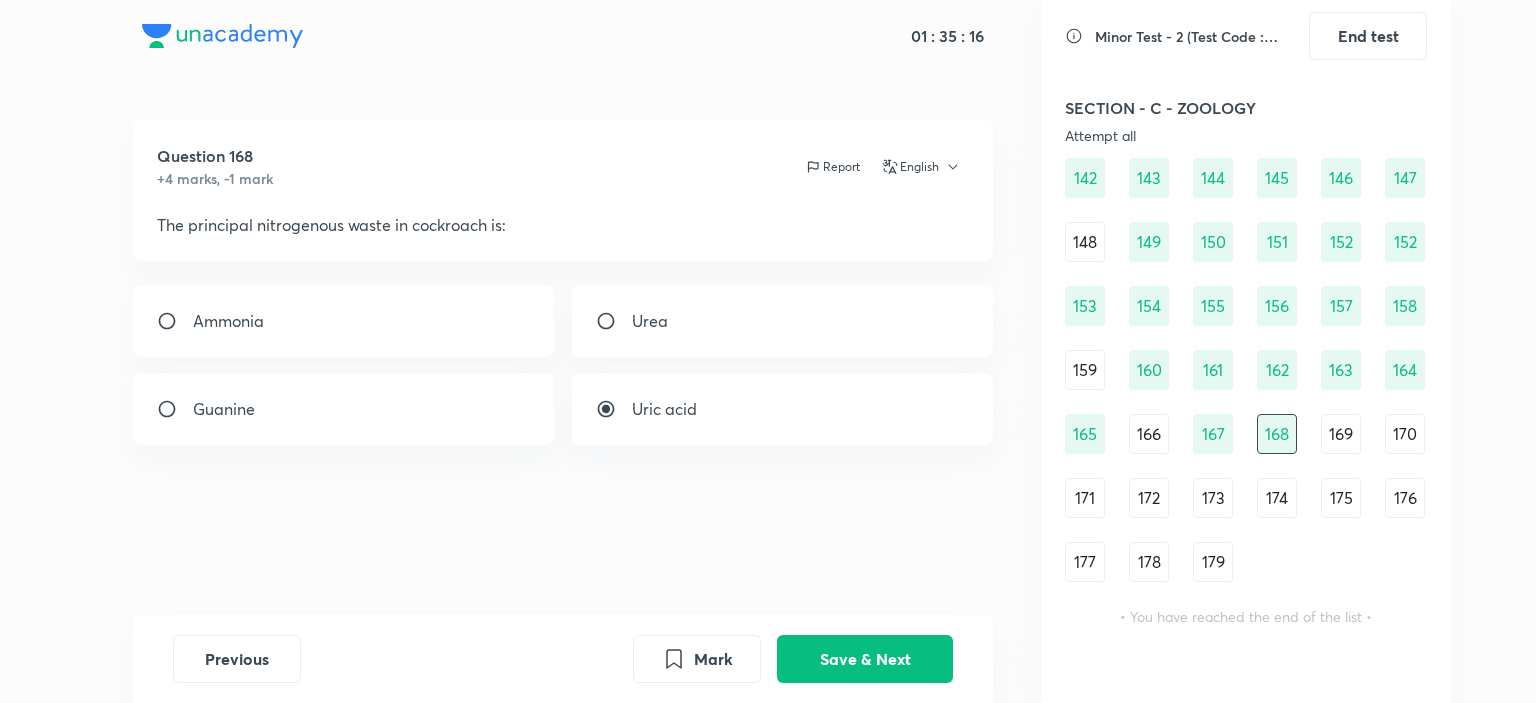 click on "169" at bounding box center [1341, 434] 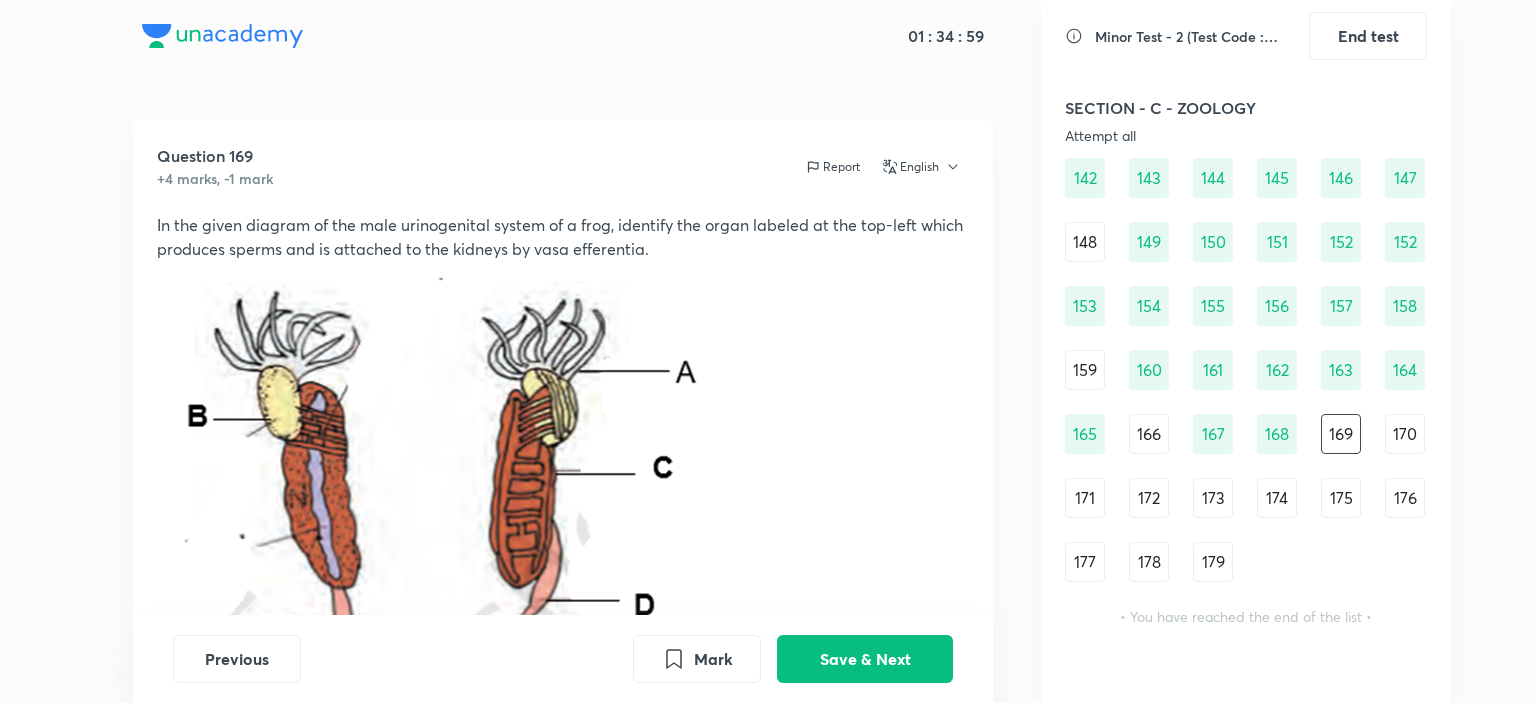 click at bounding box center [563, 542] 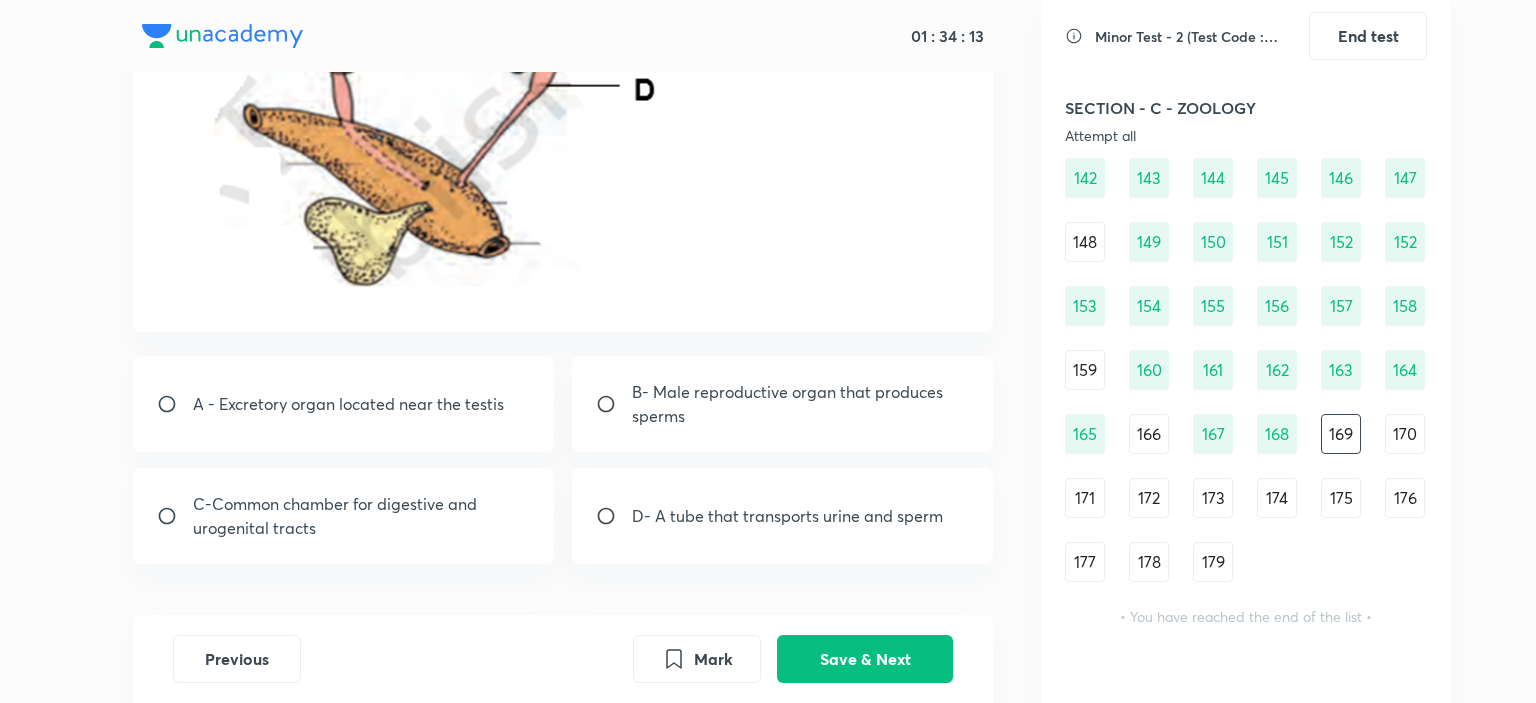 scroll, scrollTop: 584, scrollLeft: 0, axis: vertical 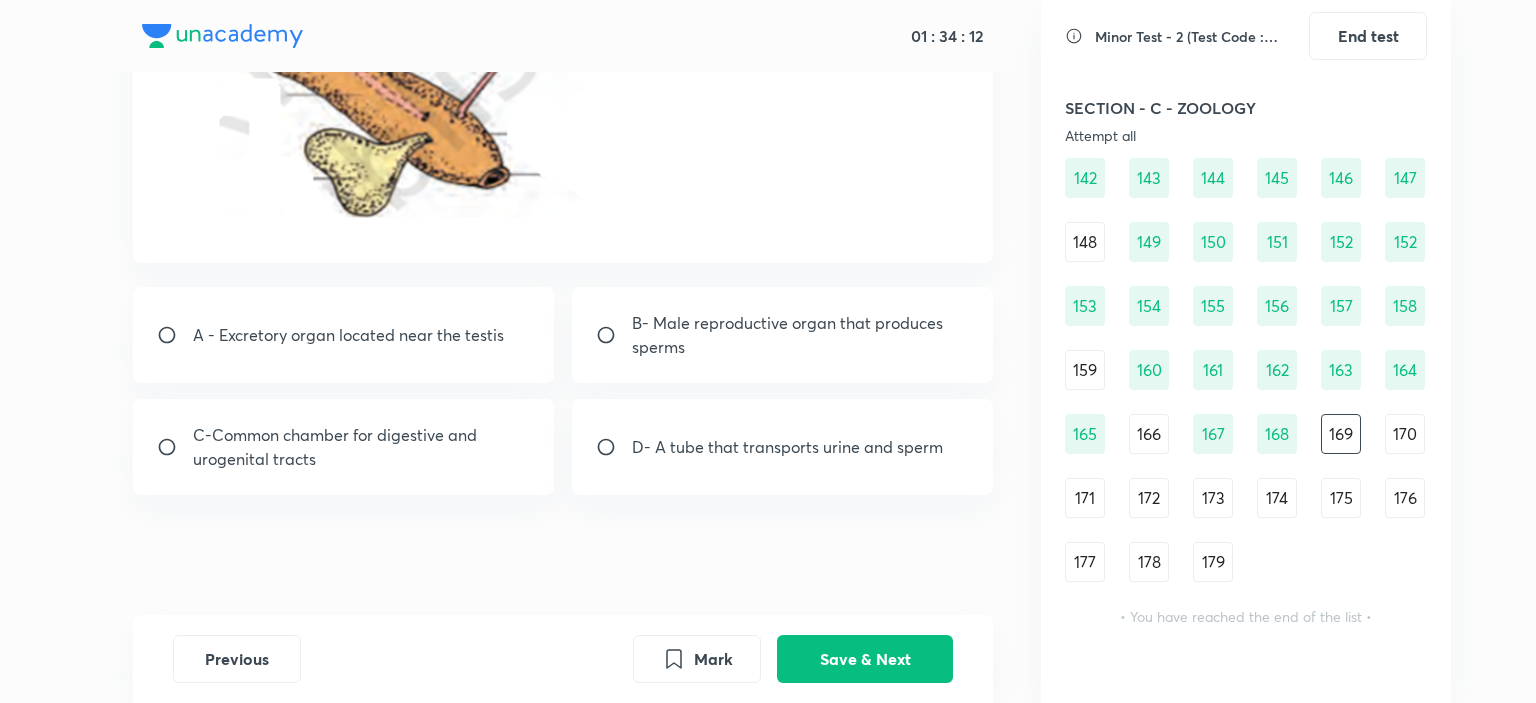 click on "B- Male reproductive organ that produces sperms" at bounding box center [801, 335] 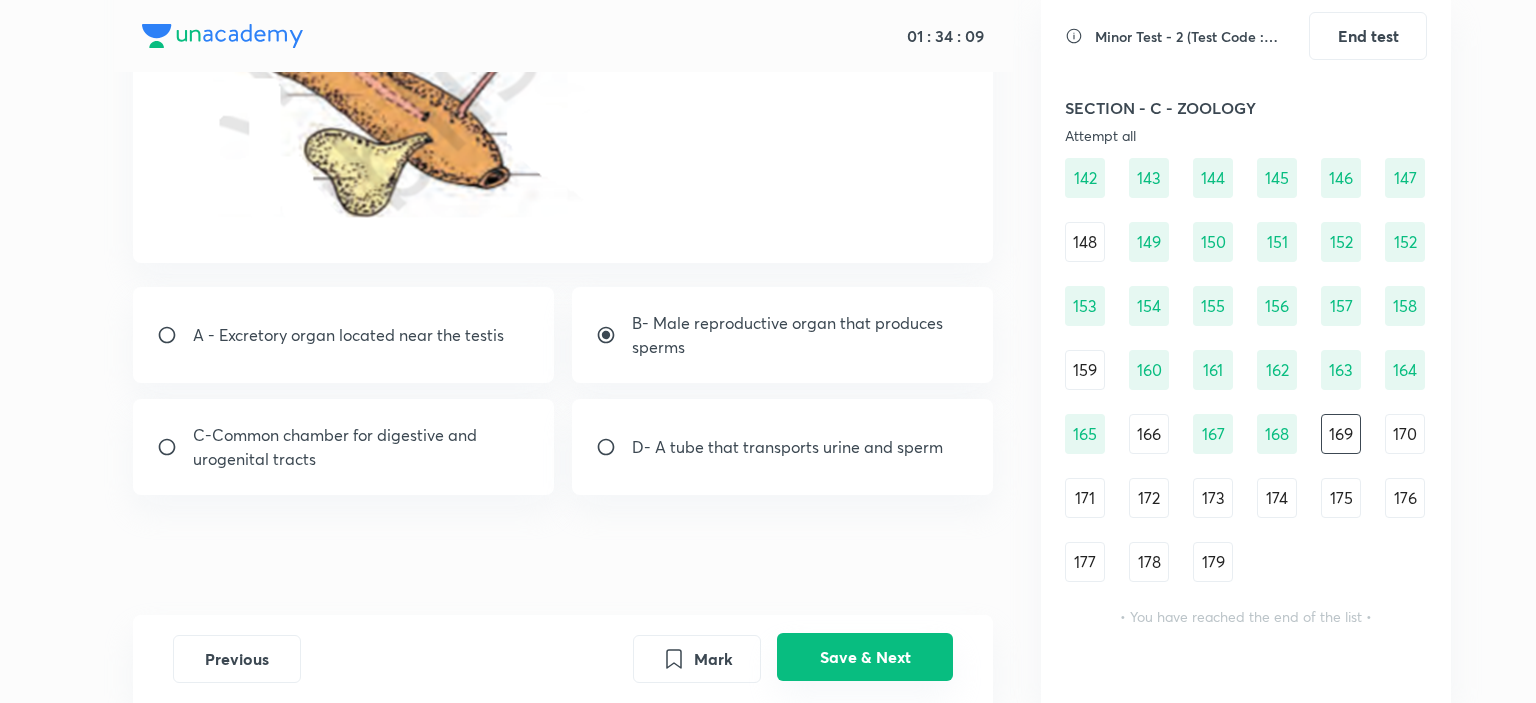 click on "Save & Next" at bounding box center [865, 657] 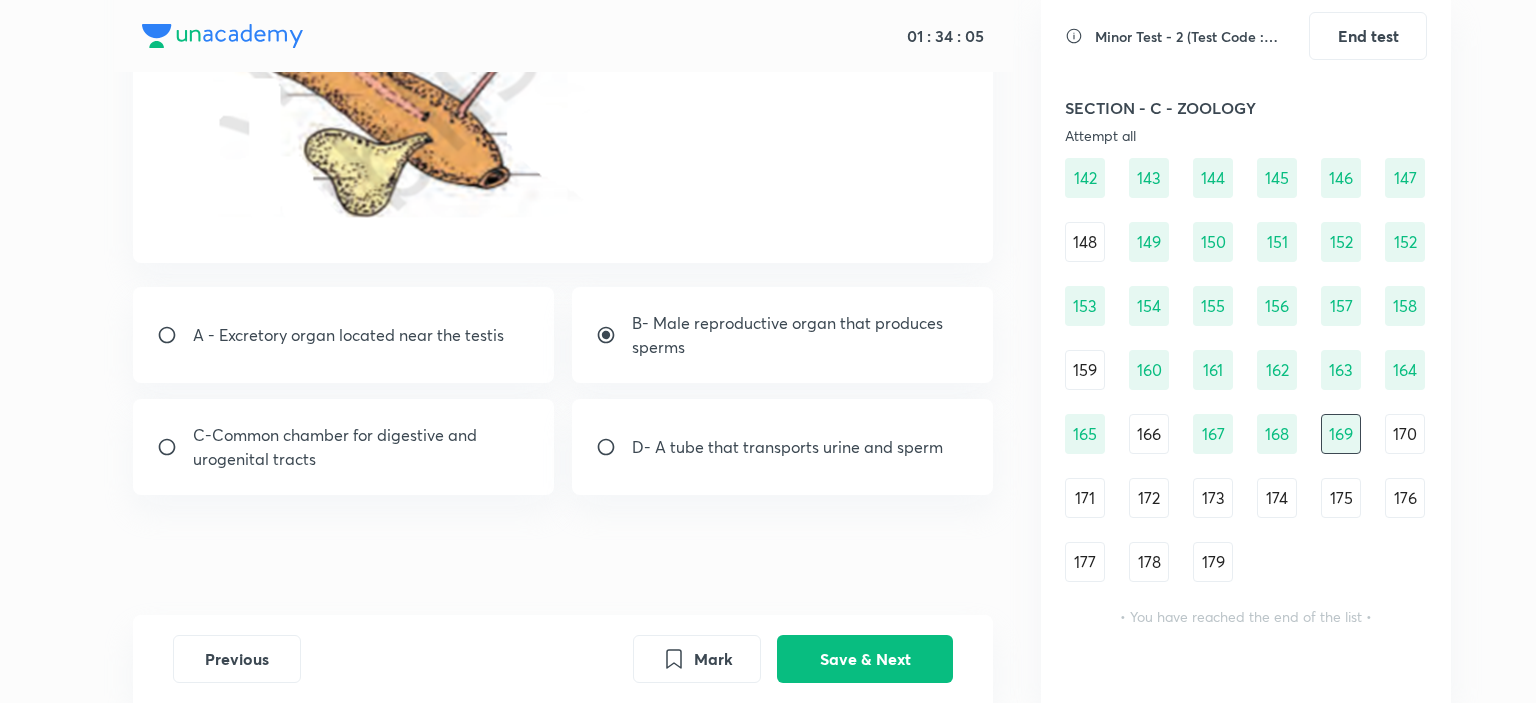 click on "170" at bounding box center [1405, 434] 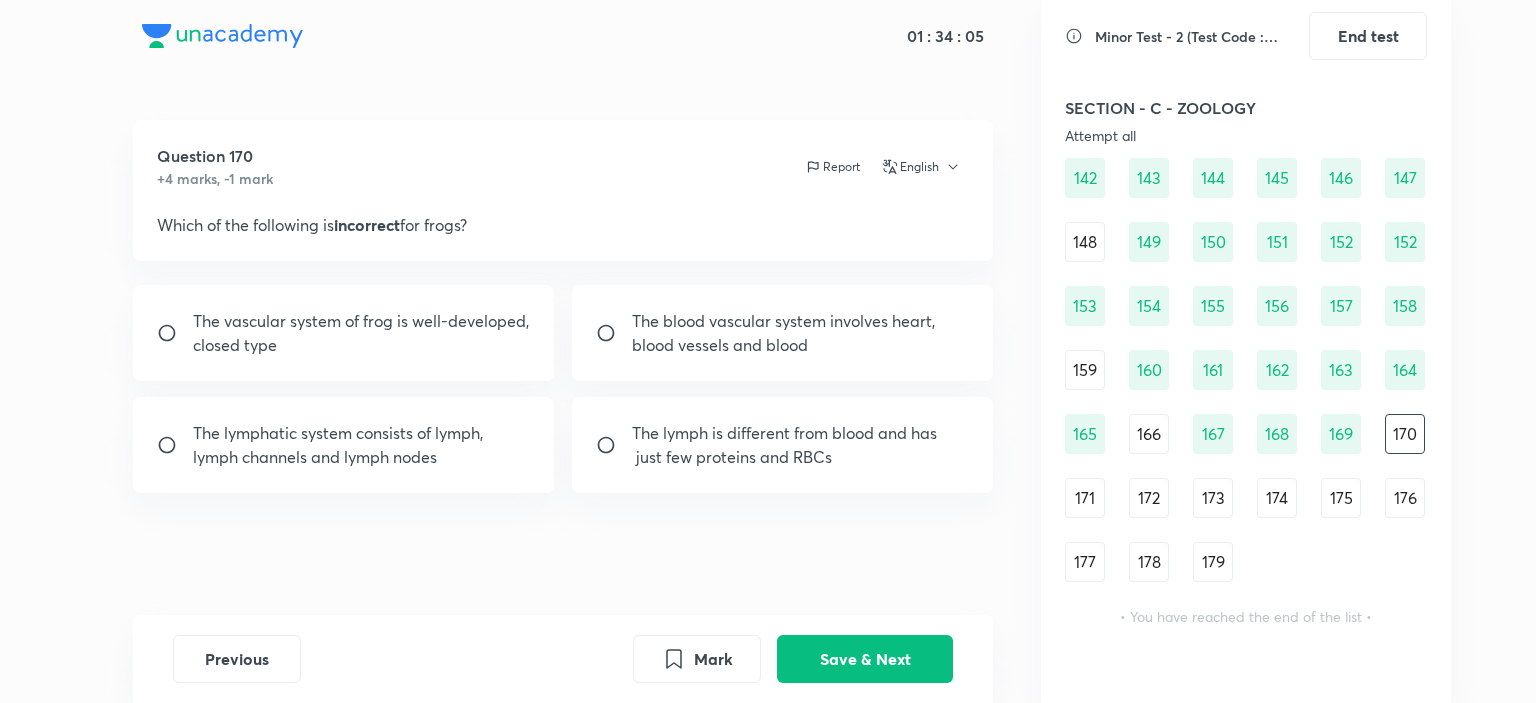 scroll, scrollTop: 0, scrollLeft: 0, axis: both 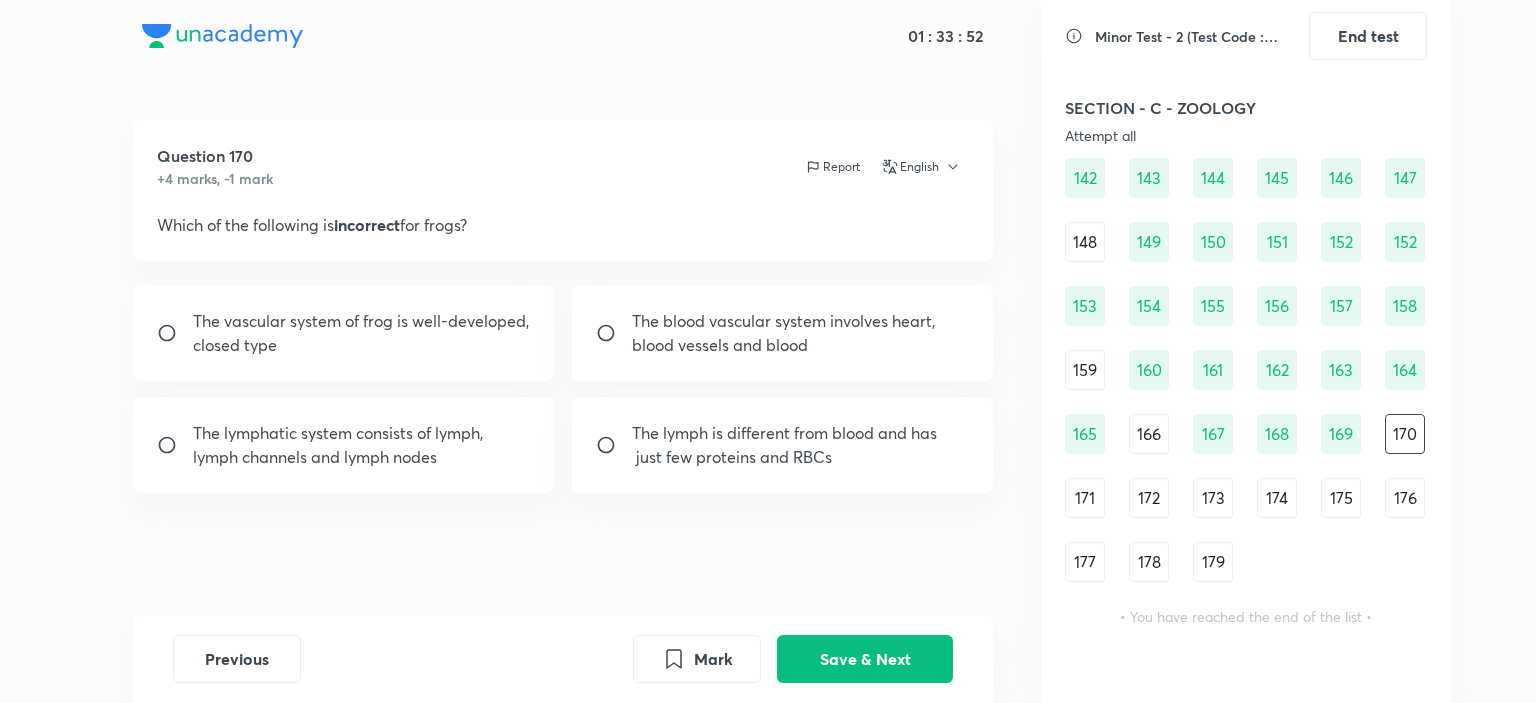 click at bounding box center (614, 445) 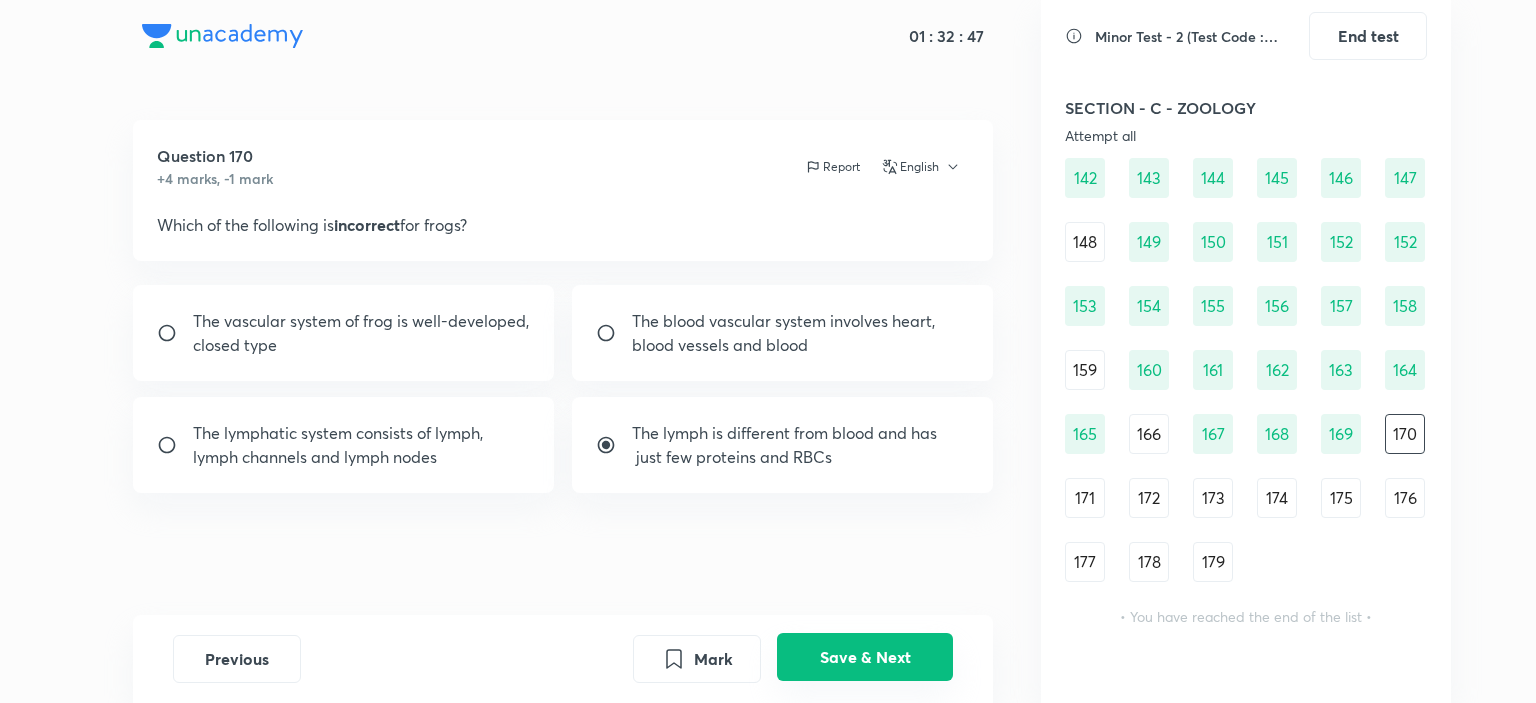 click on "Save & Next" at bounding box center [865, 657] 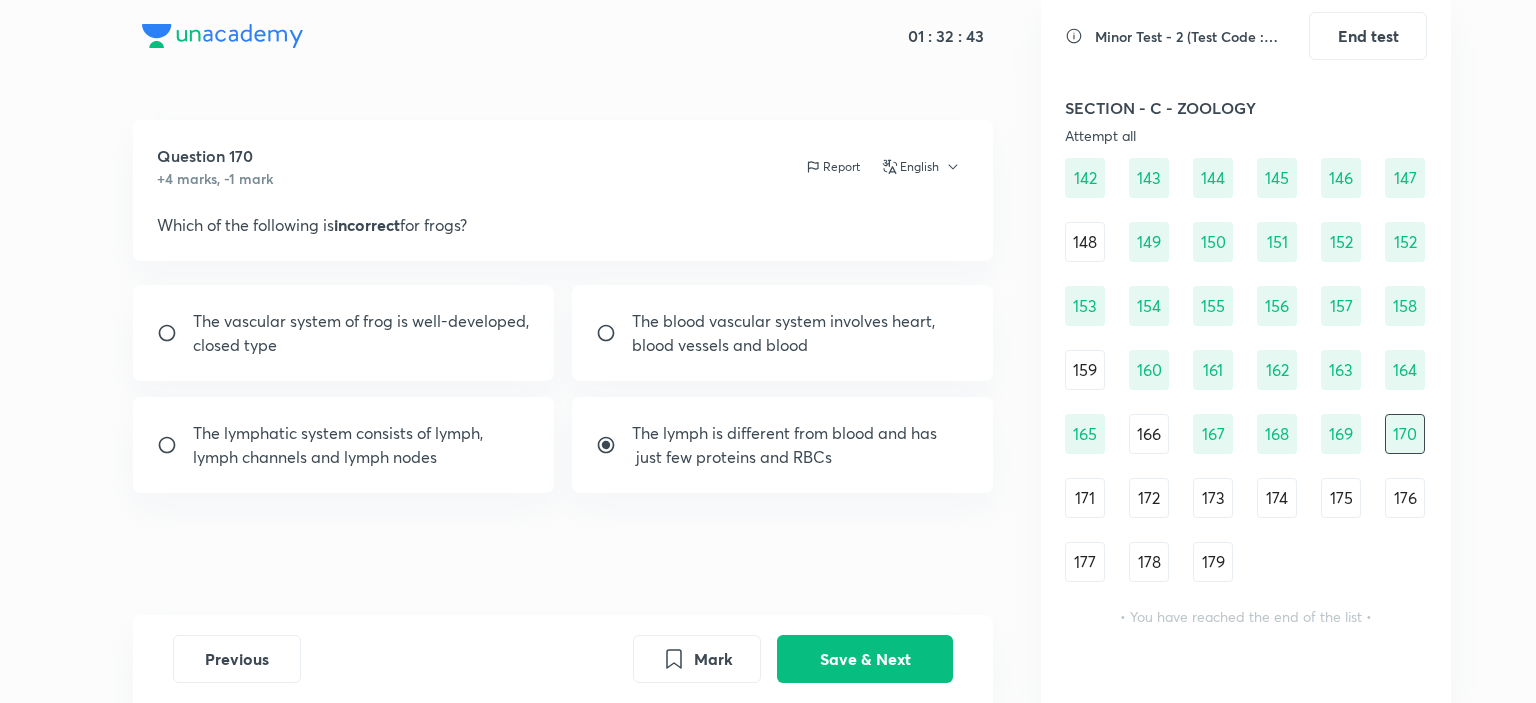 click on "171" at bounding box center [1085, 498] 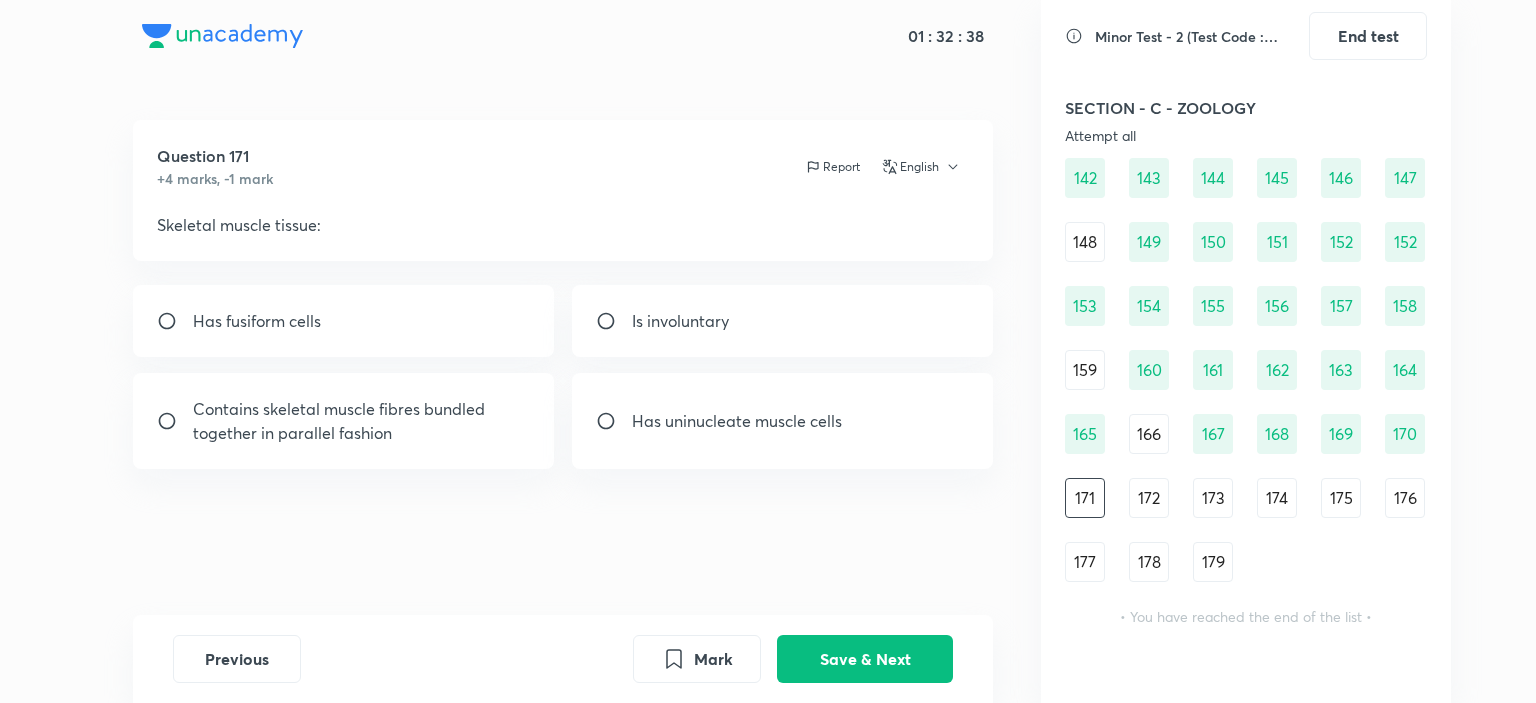 click on "172" at bounding box center [1149, 498] 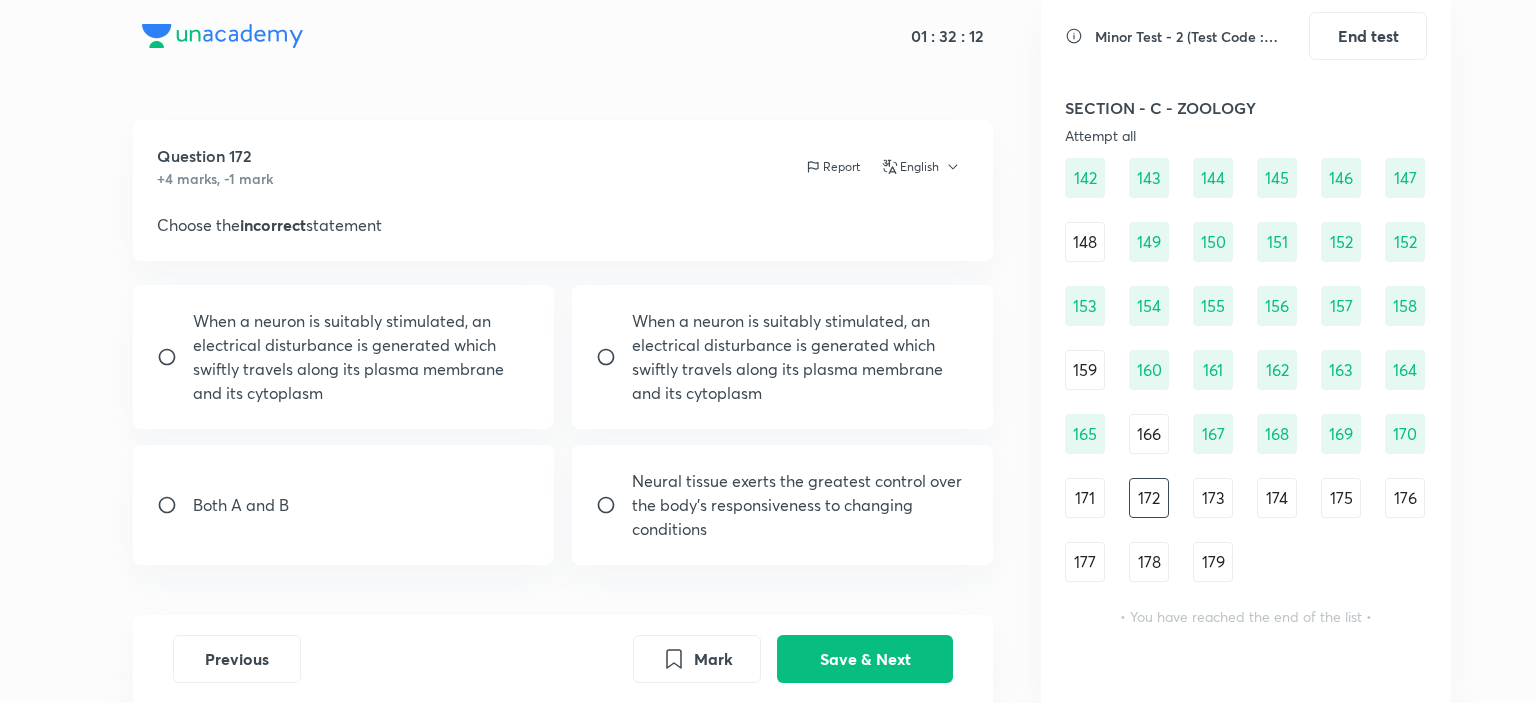 click on "173" at bounding box center [1213, 498] 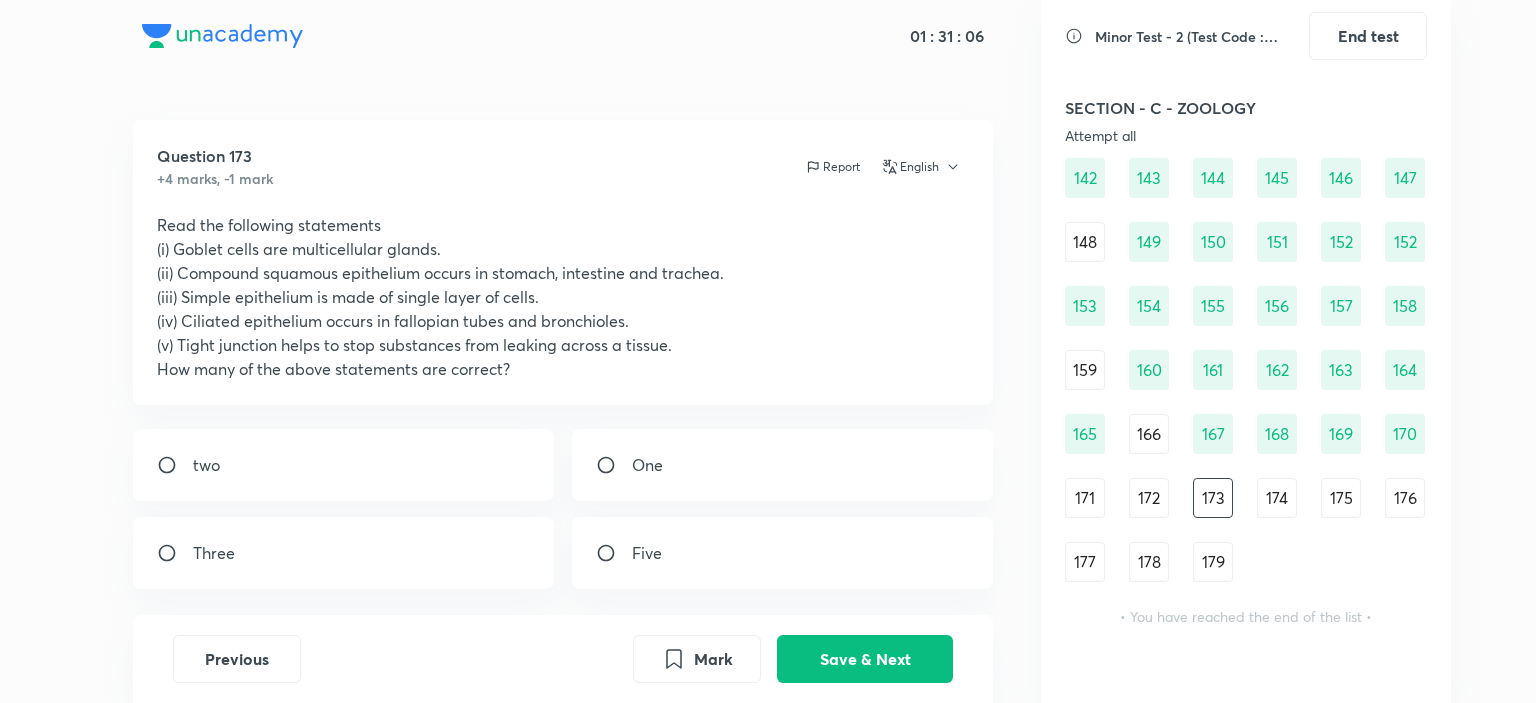 click on "Five" at bounding box center [783, 553] 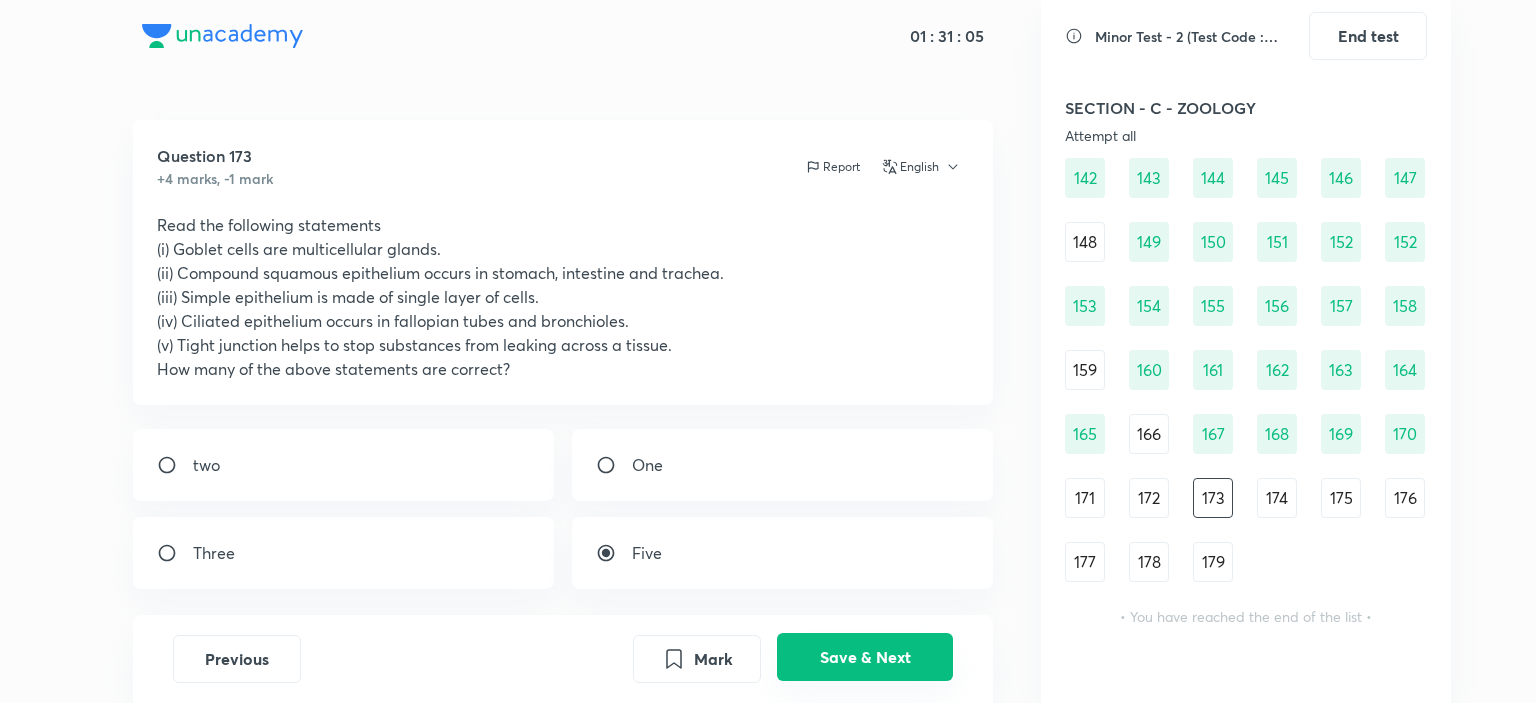 click on "Save & Next" at bounding box center (865, 657) 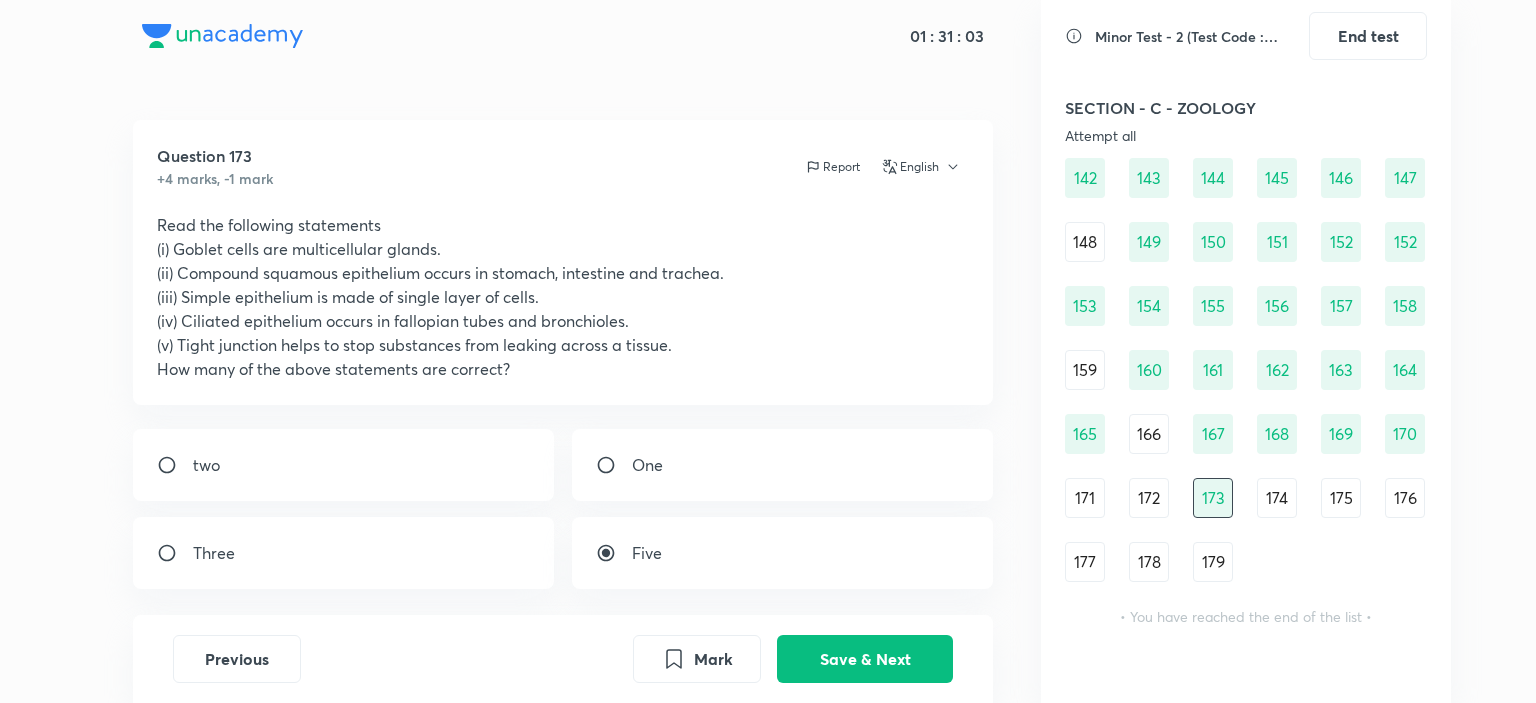 click on "174" at bounding box center [1277, 498] 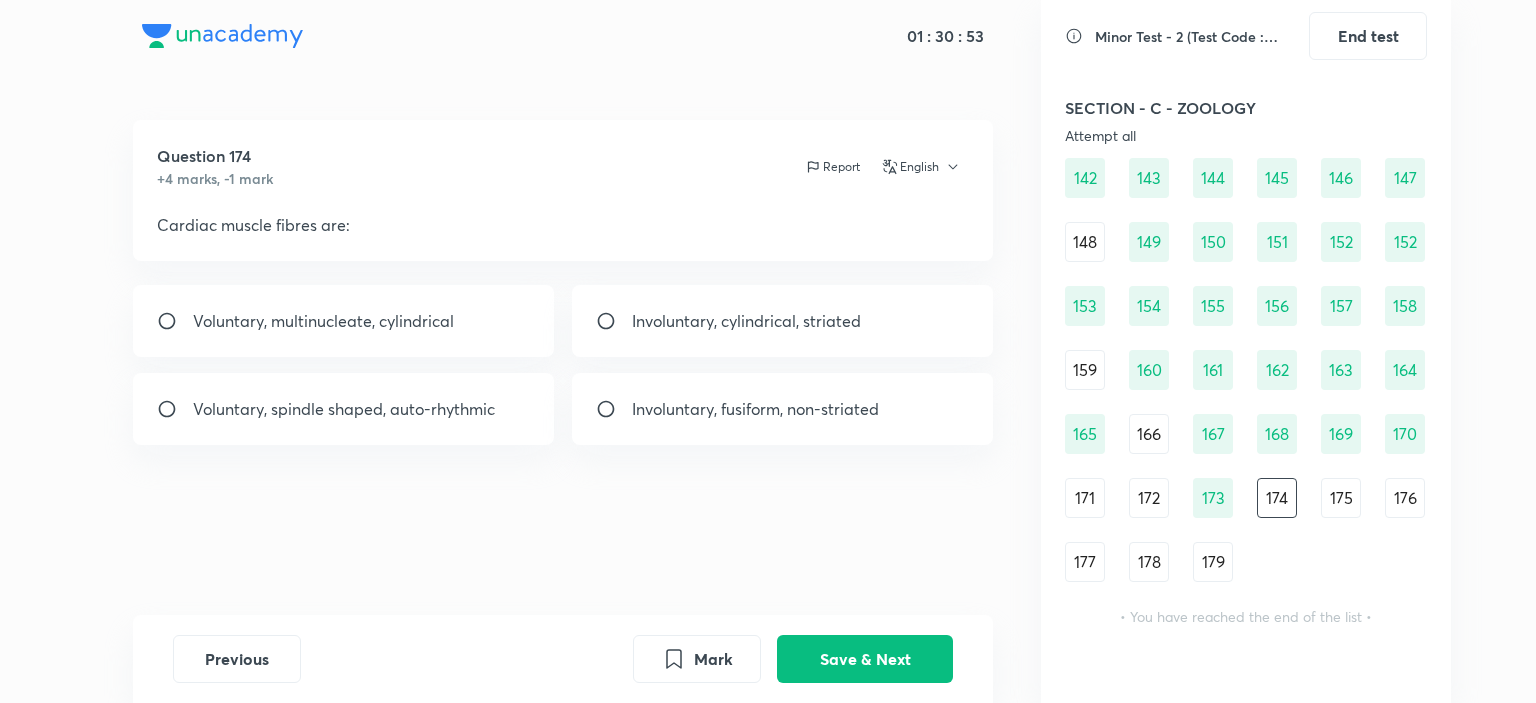 click on "Involuntary, cylindrical, striated" at bounding box center [783, 321] 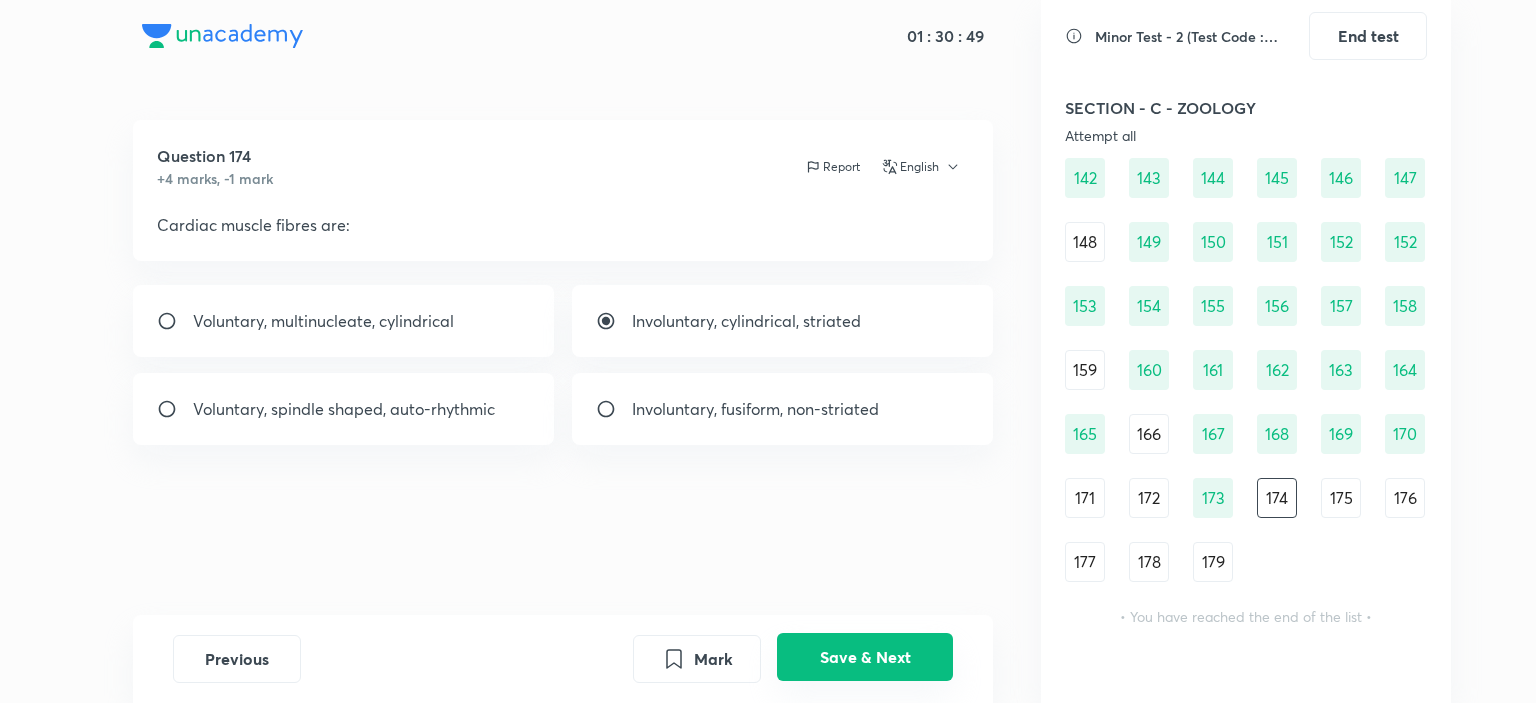 click on "Save & Next" at bounding box center [865, 657] 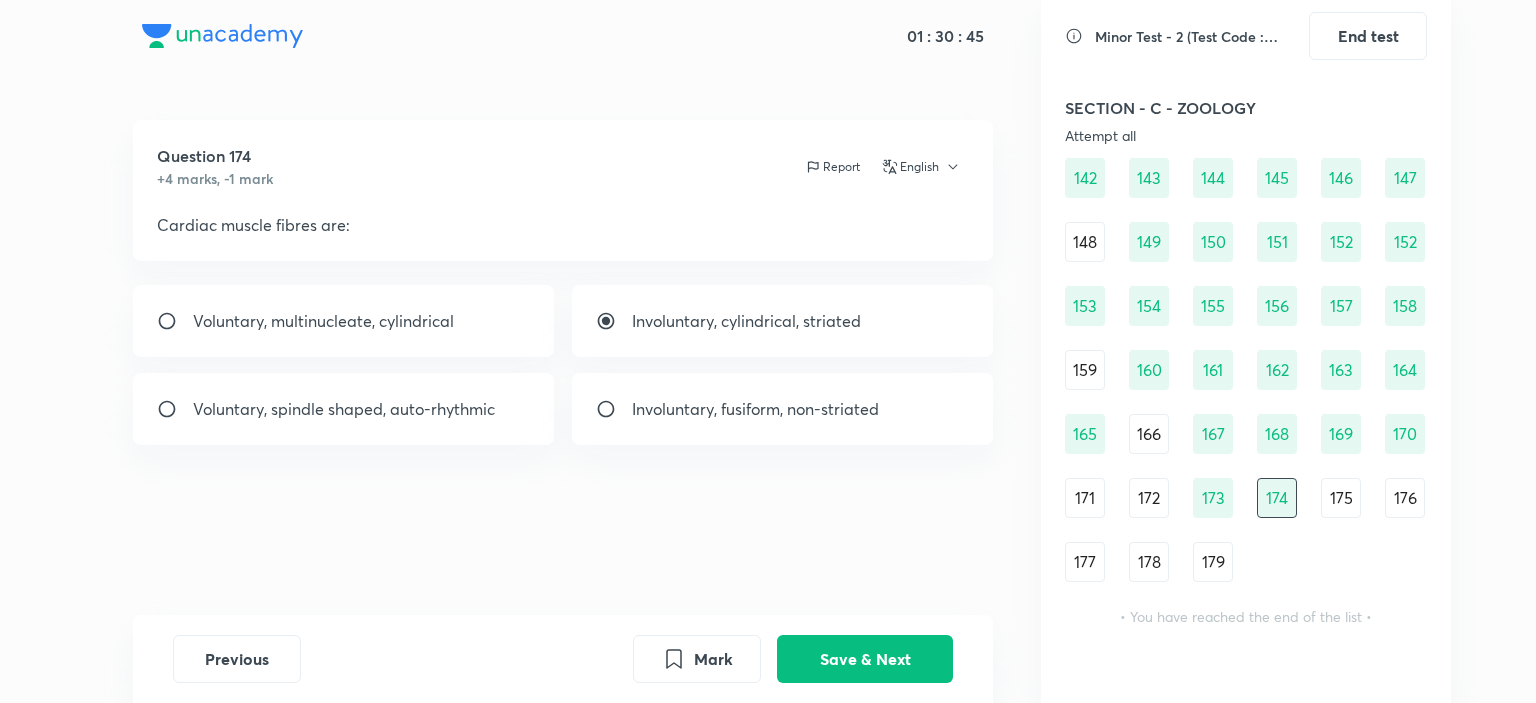 click on "175" at bounding box center [1341, 498] 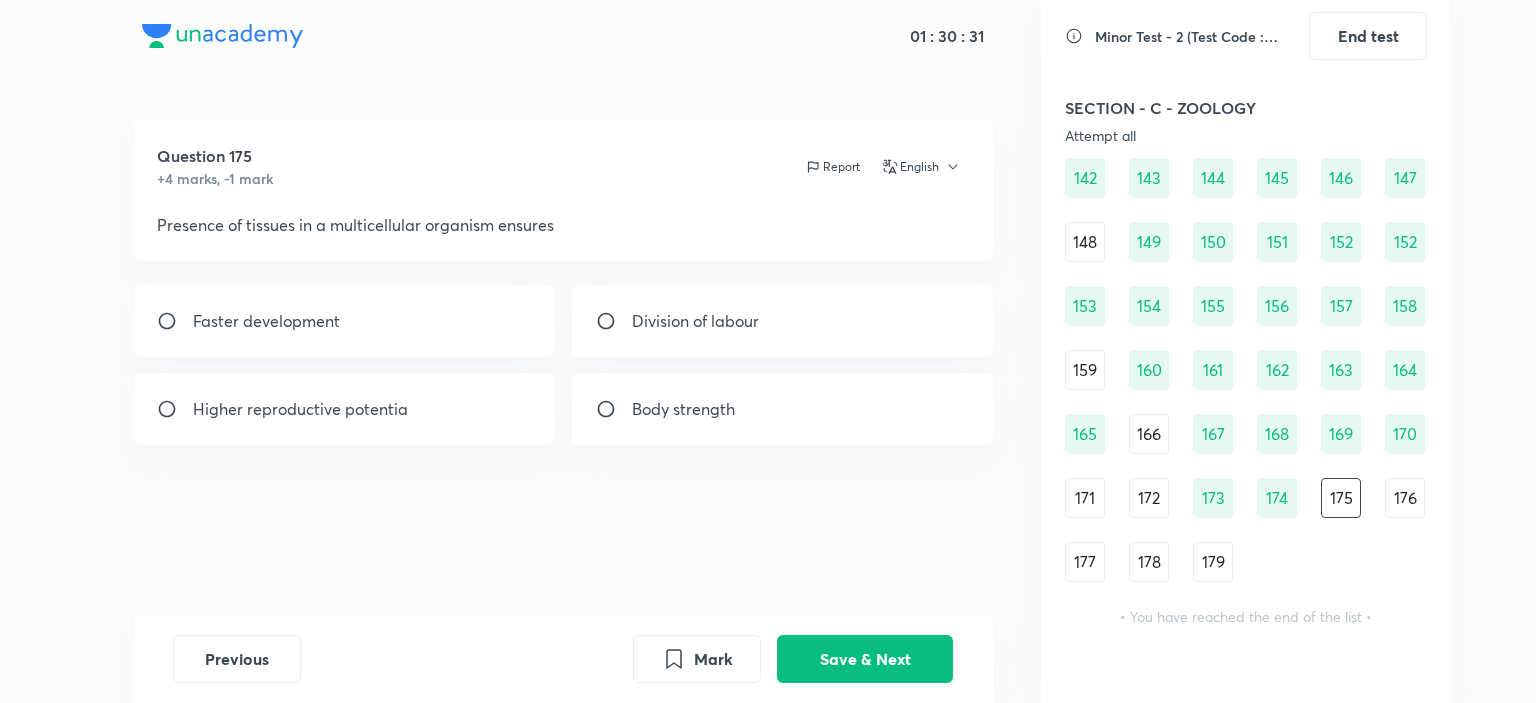 click on "Body strength" at bounding box center [783, 409] 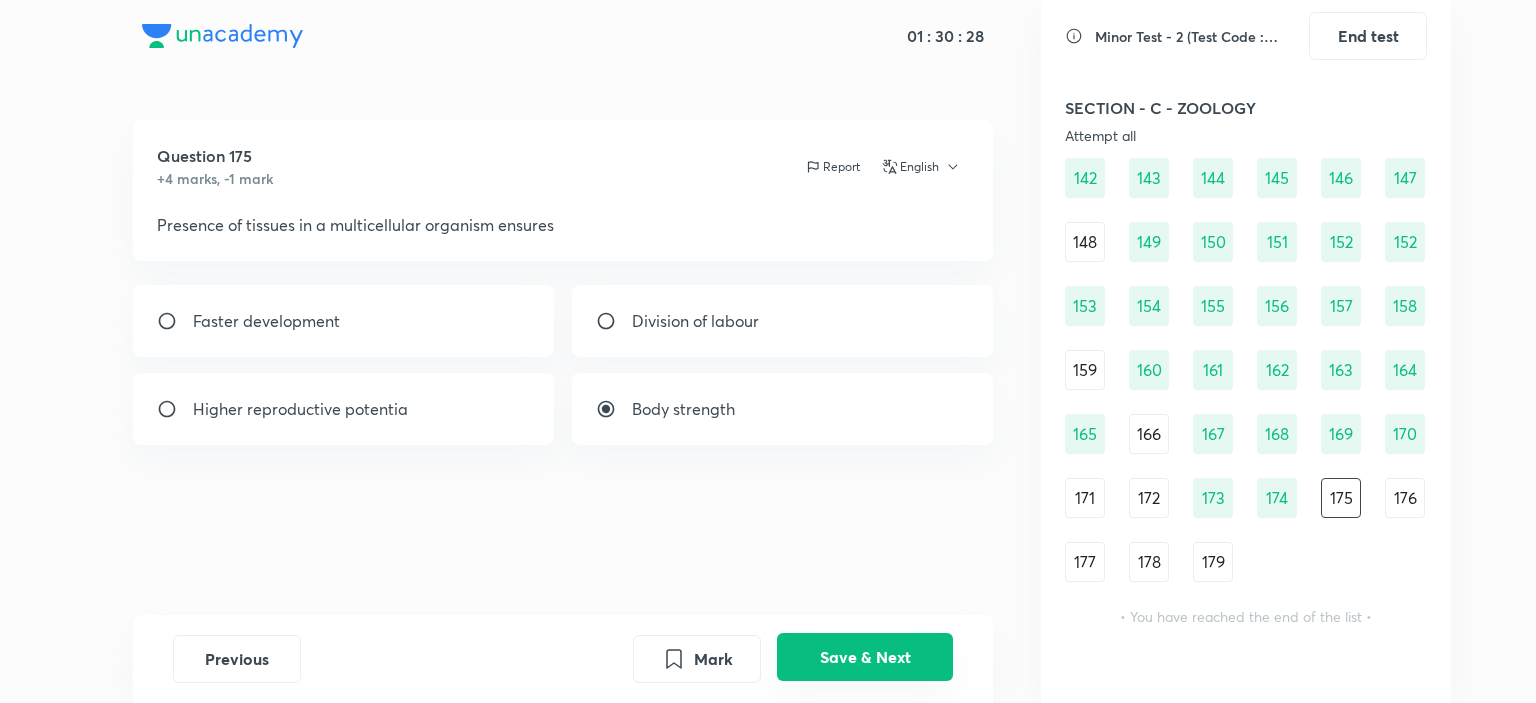 click on "Save & Next" at bounding box center [865, 657] 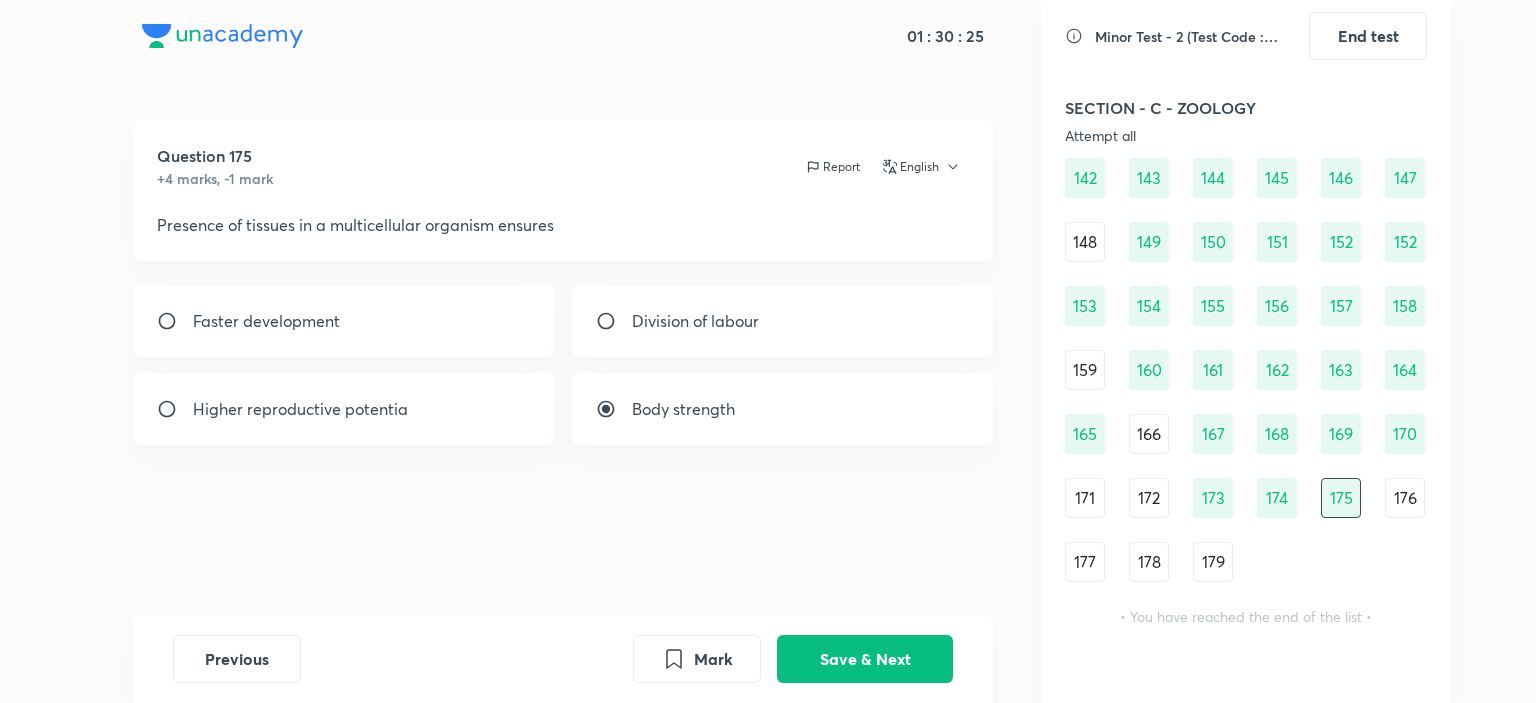 click on "176" at bounding box center [1405, 498] 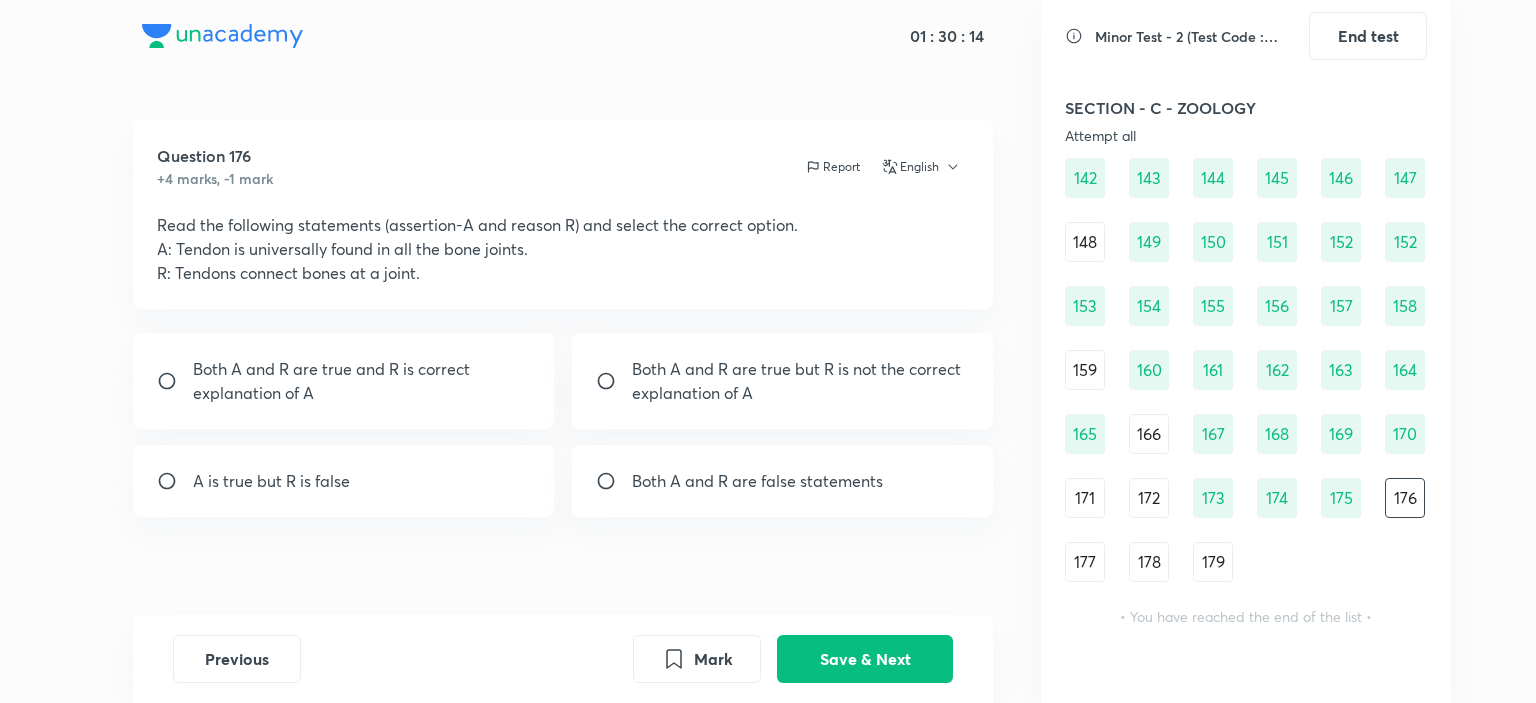 click on "Both A and R are true and R is correct explanation of A" at bounding box center (362, 381) 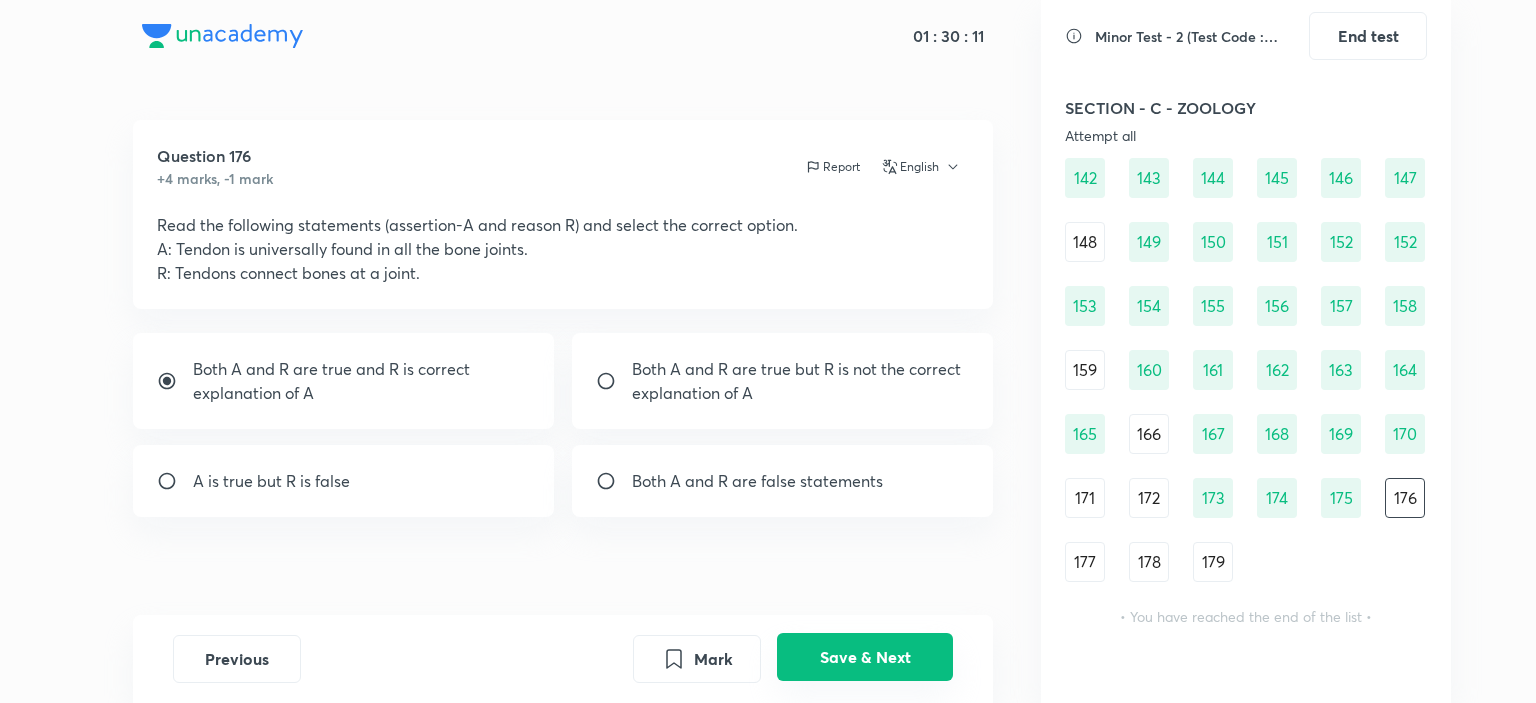 click on "Save & Next" at bounding box center (865, 657) 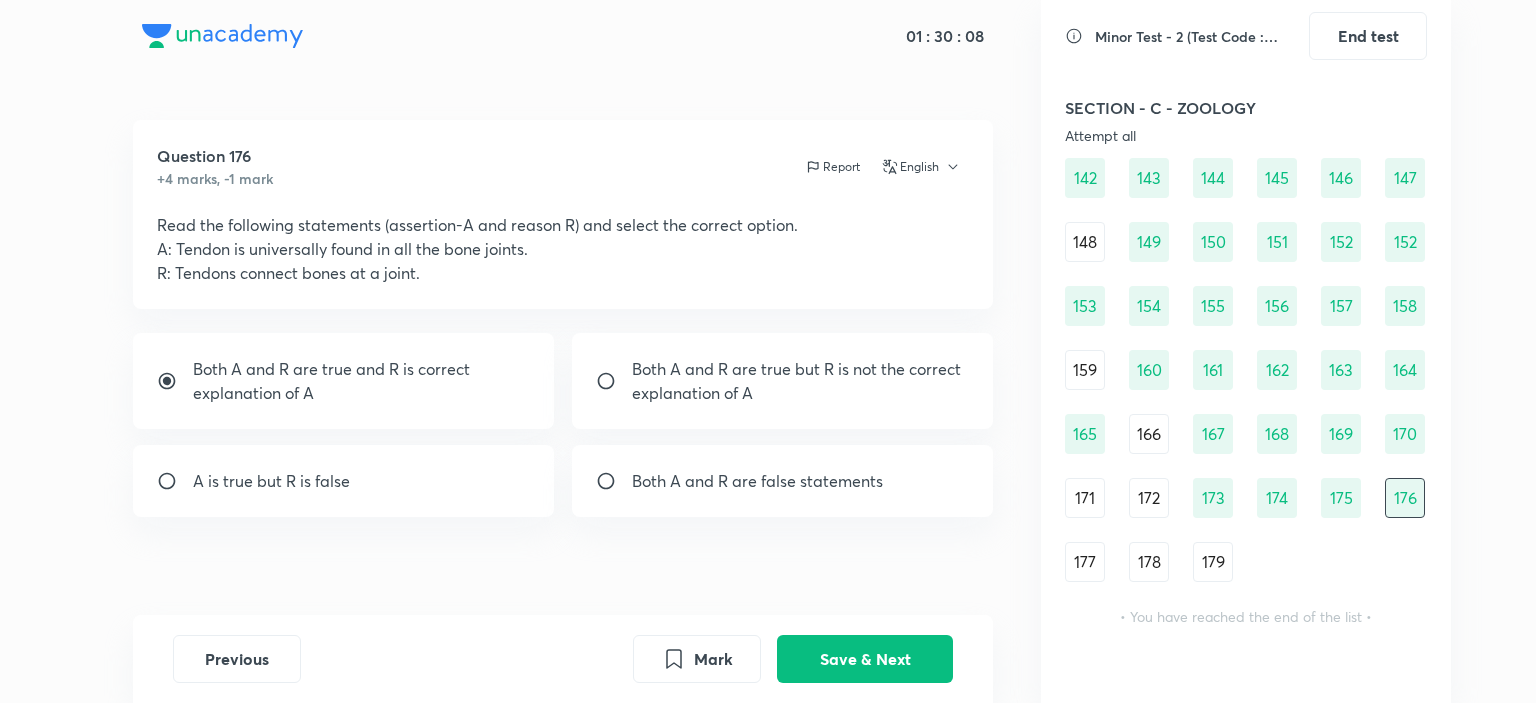click on "177" at bounding box center [1085, 562] 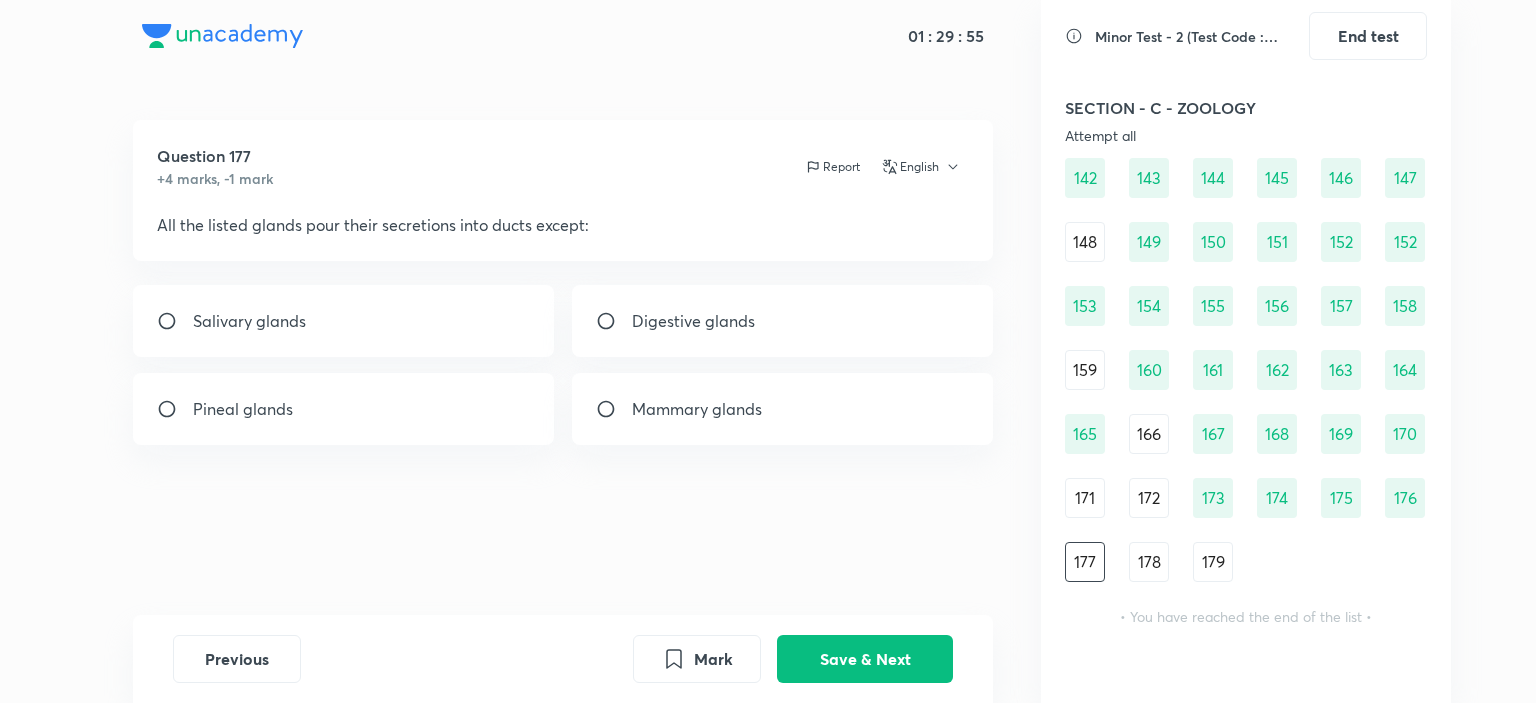 click at bounding box center [614, 321] 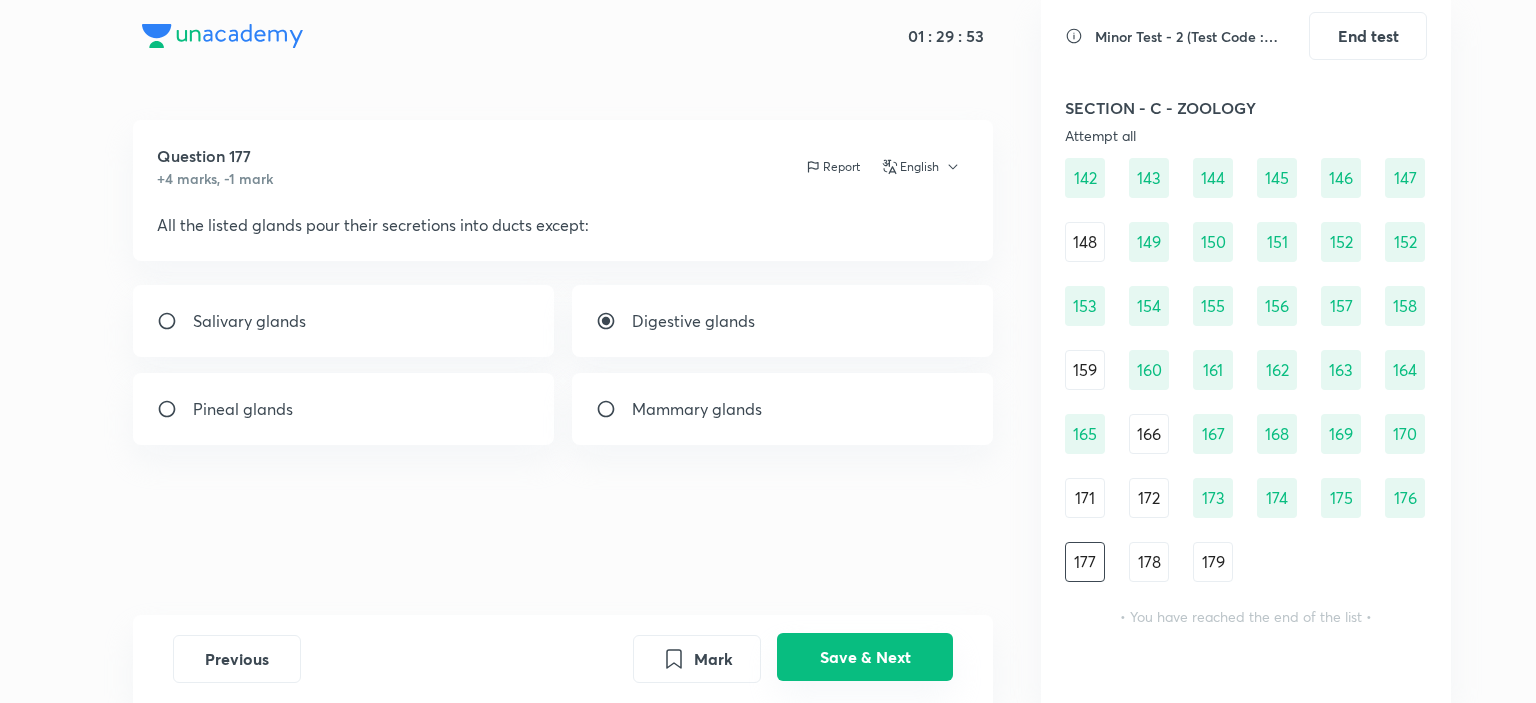 click on "Save & Next" at bounding box center [865, 657] 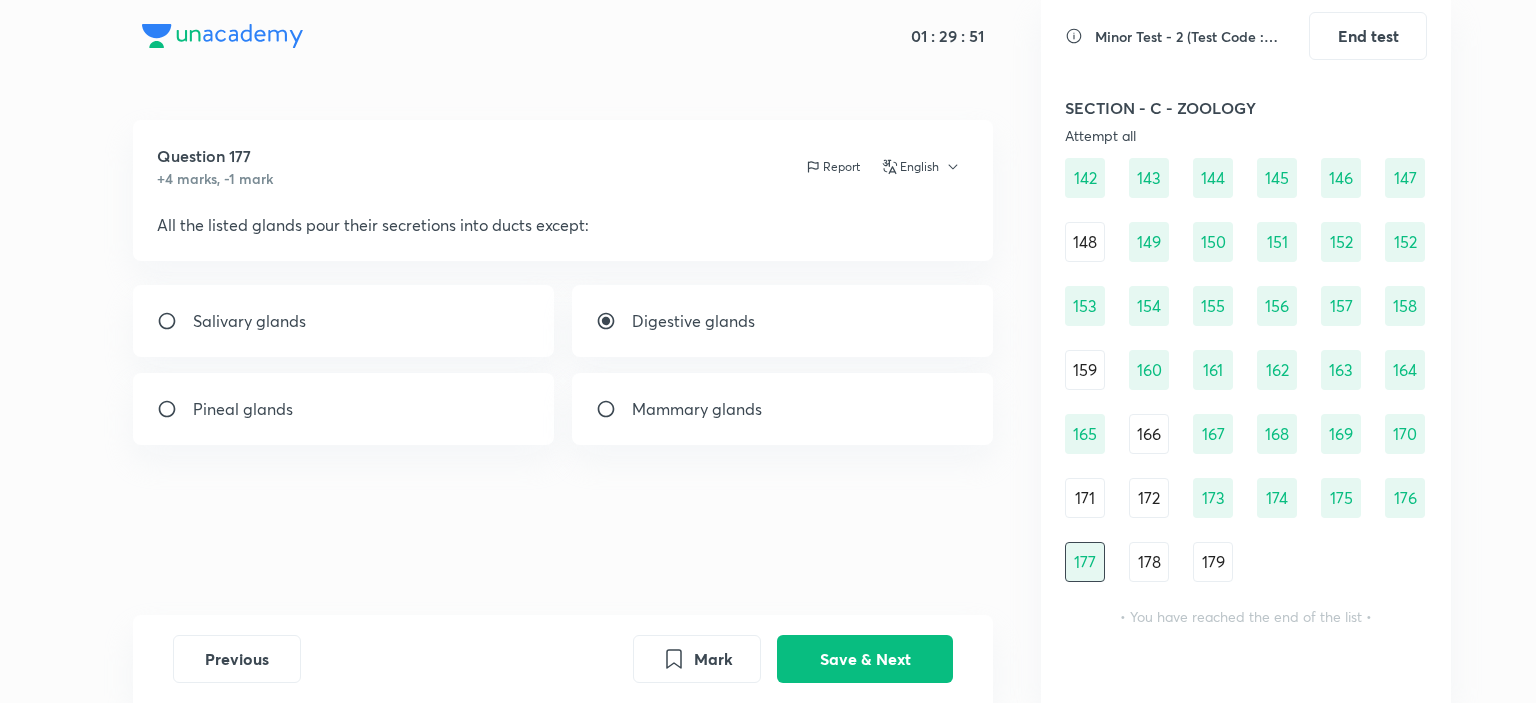 click on "178" at bounding box center [1149, 562] 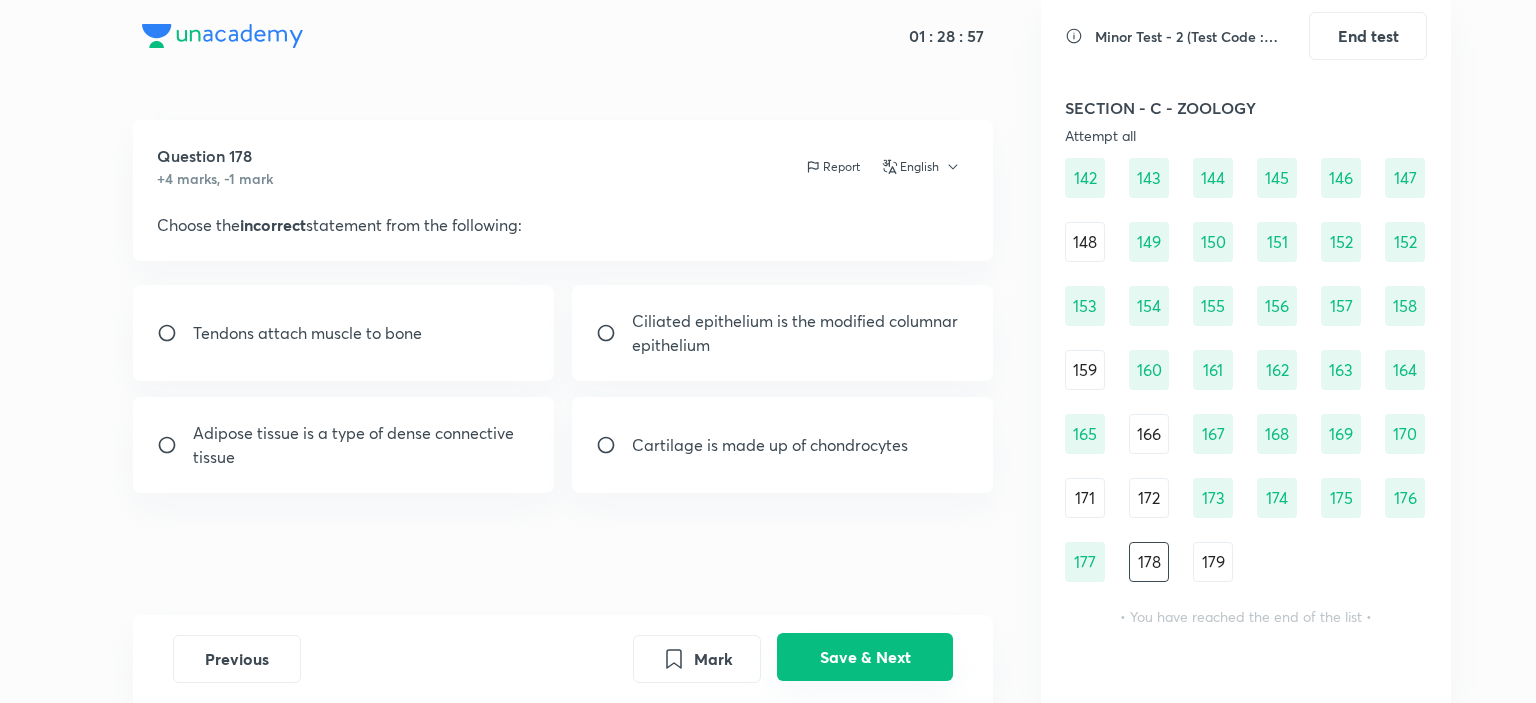 click on "Save & Next" at bounding box center [865, 657] 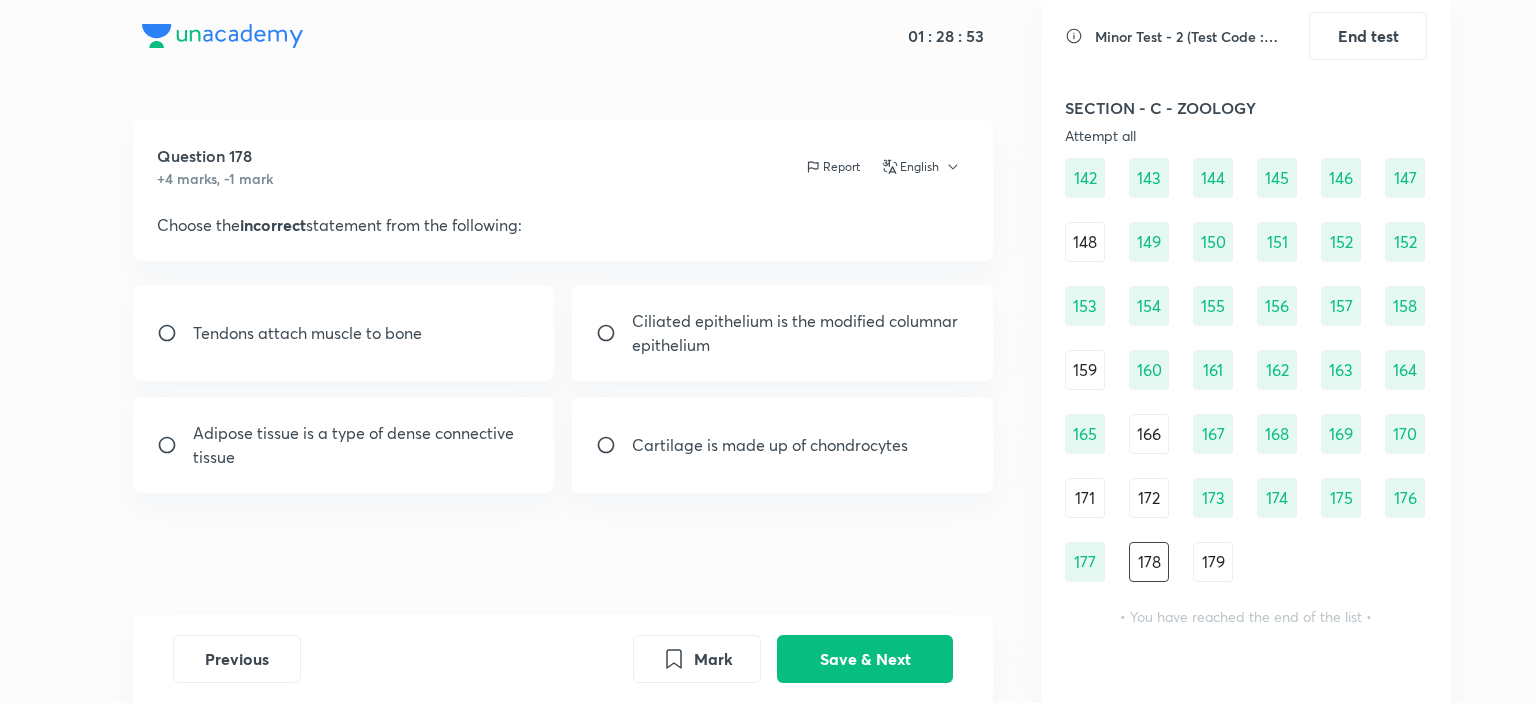 click on "179" at bounding box center [1213, 562] 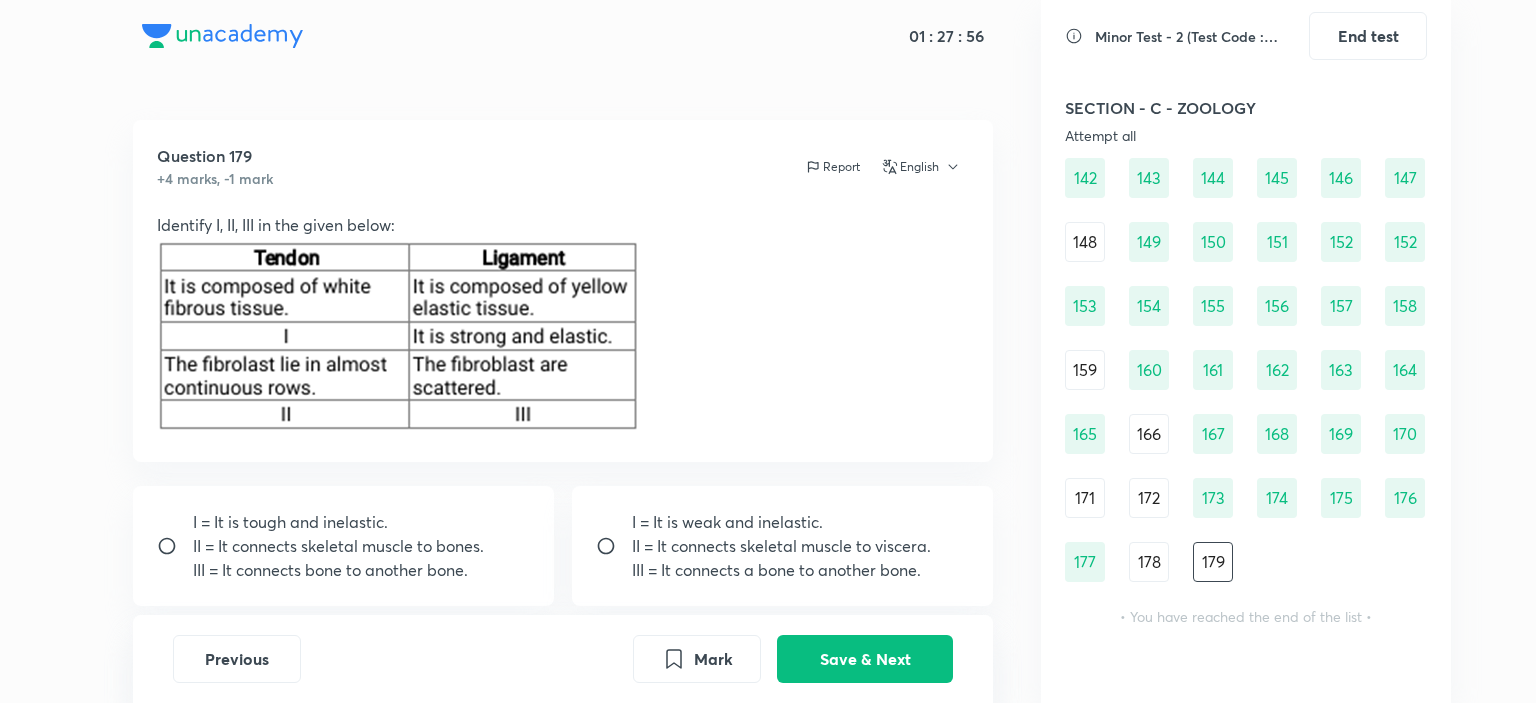 click on "136 137 138 139 140 141 142 143 144 145 146 147 148 149 150 151 152 152 153 154 155 156 157 158 159 160 161 162 163 164 165 166 167 168 169 170 171 172 173 174 175 176 177 178 179" at bounding box center [1246, 338] 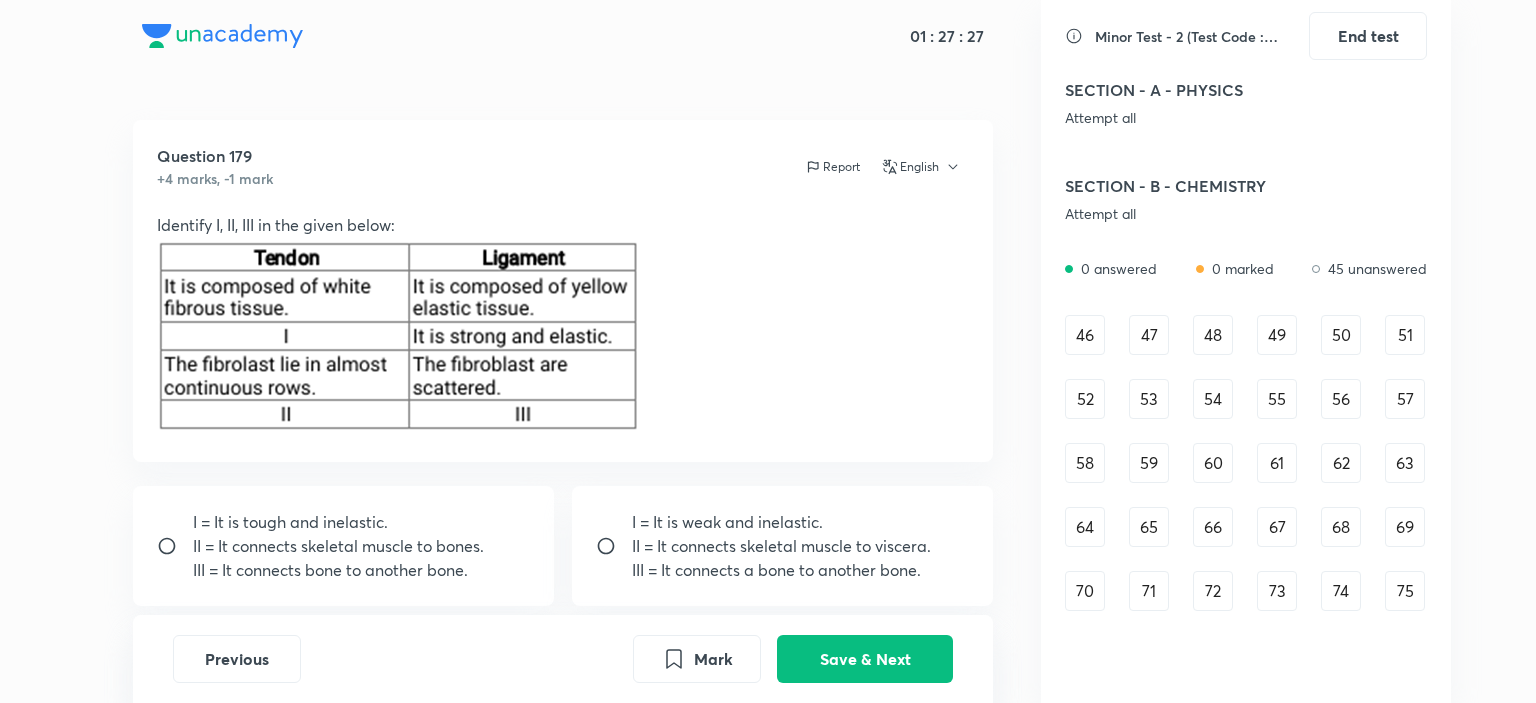 scroll, scrollTop: 578, scrollLeft: 0, axis: vertical 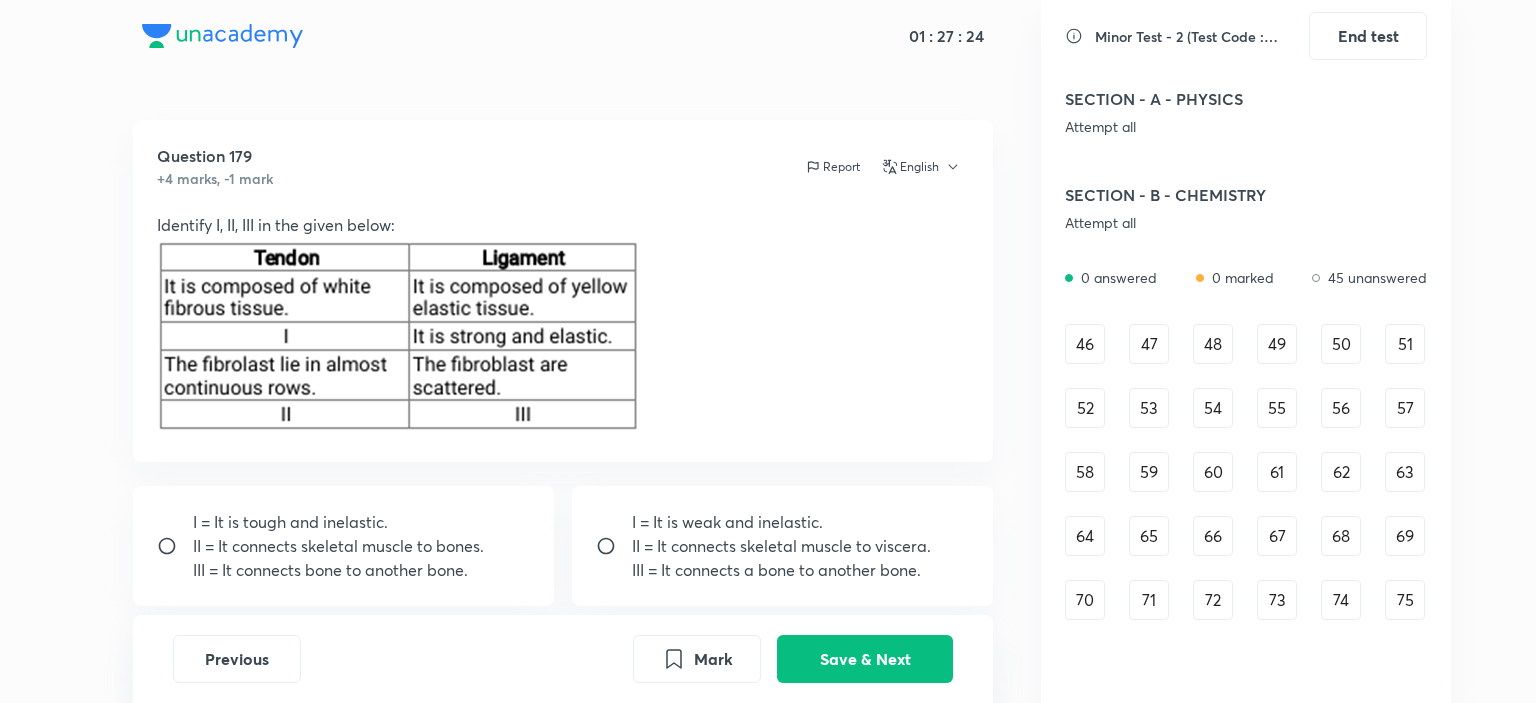 click on "46" at bounding box center (1085, 344) 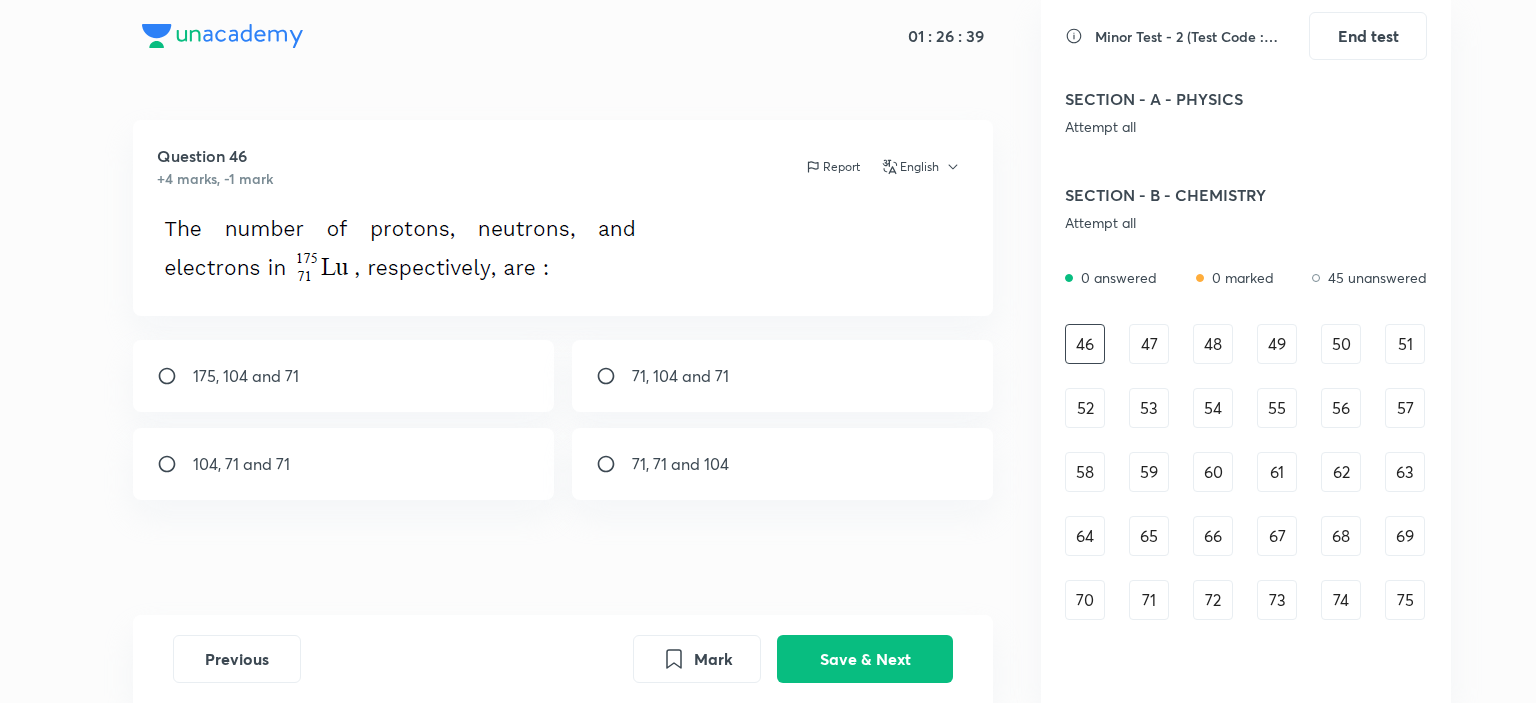 click on "71, 104 and 71" at bounding box center [680, 376] 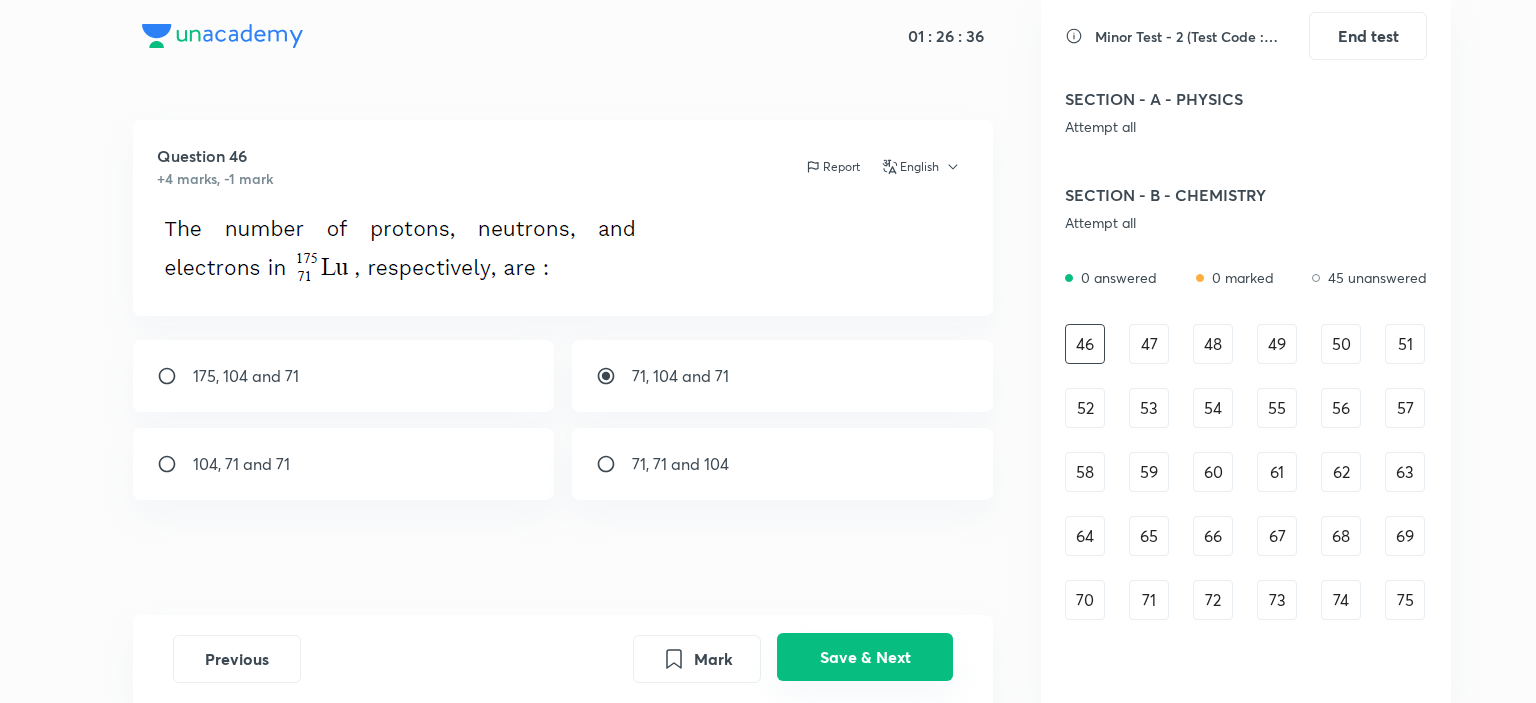 click on "Save & Next" at bounding box center [865, 657] 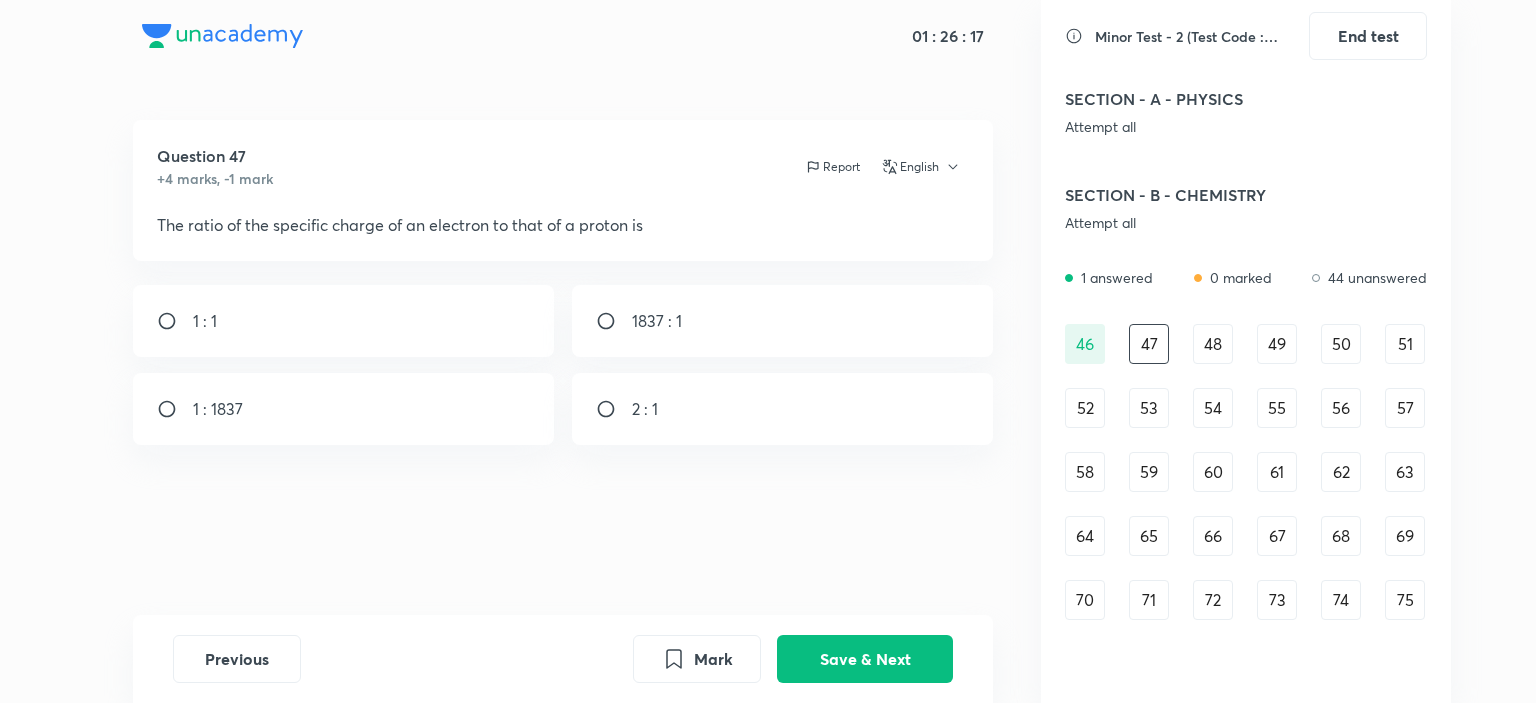click on "1837 : 1" at bounding box center [783, 321] 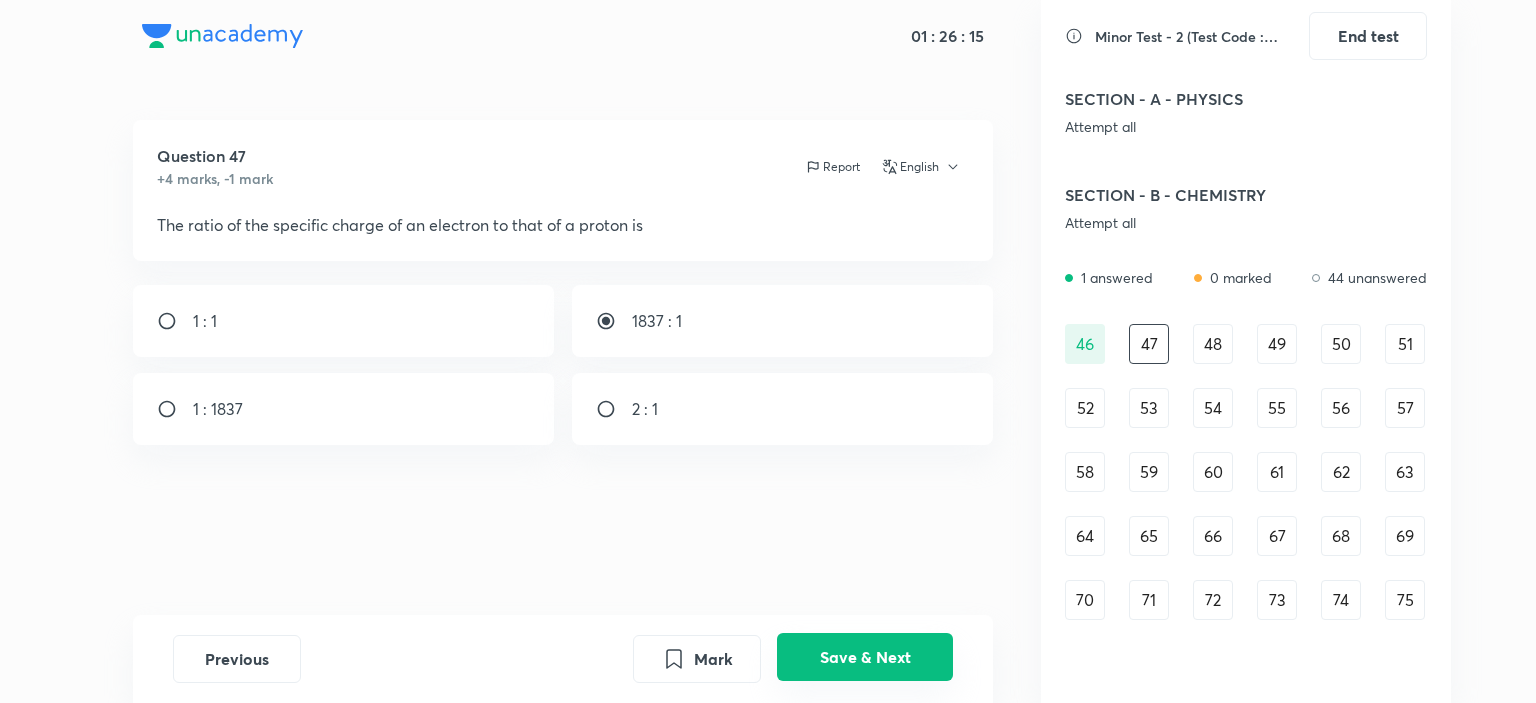 click on "Save & Next" at bounding box center [865, 657] 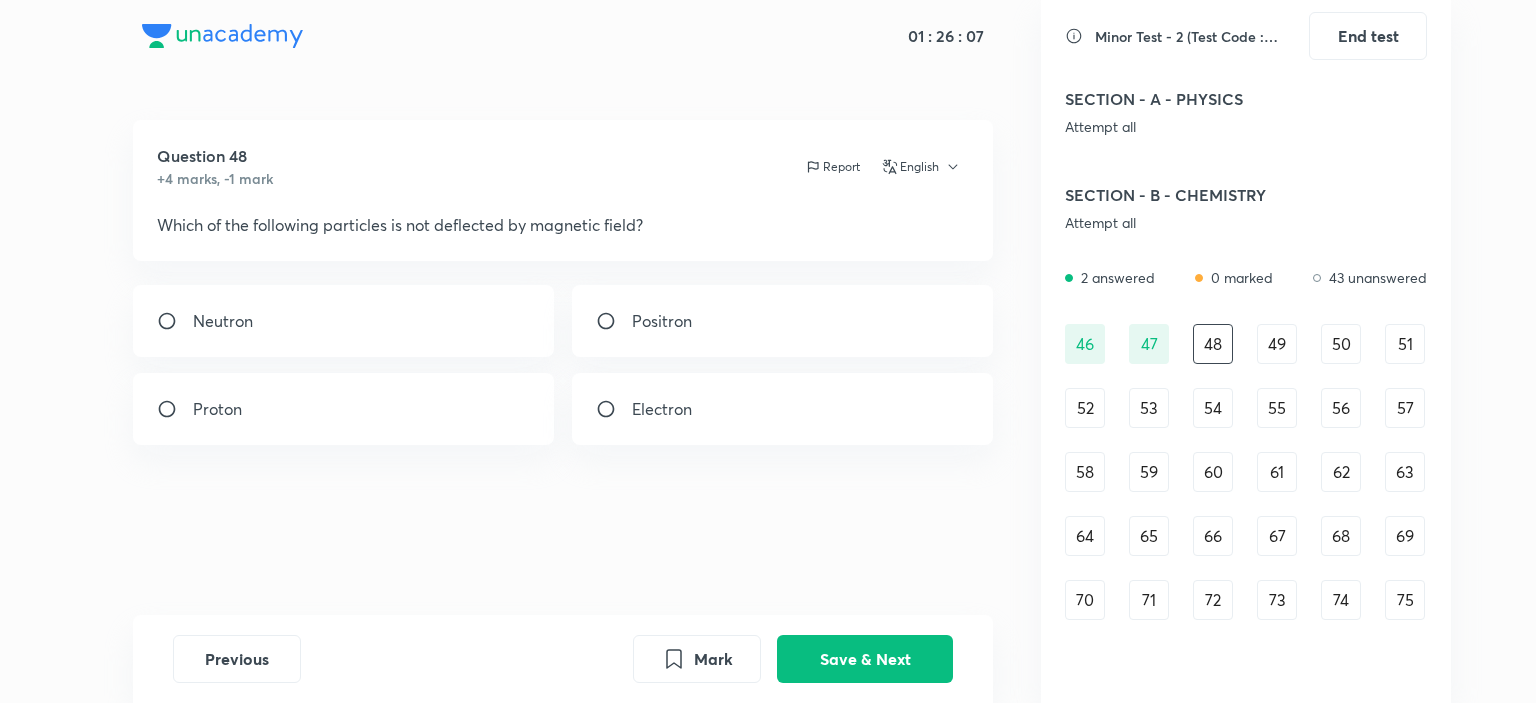 click on "Positron" at bounding box center (783, 321) 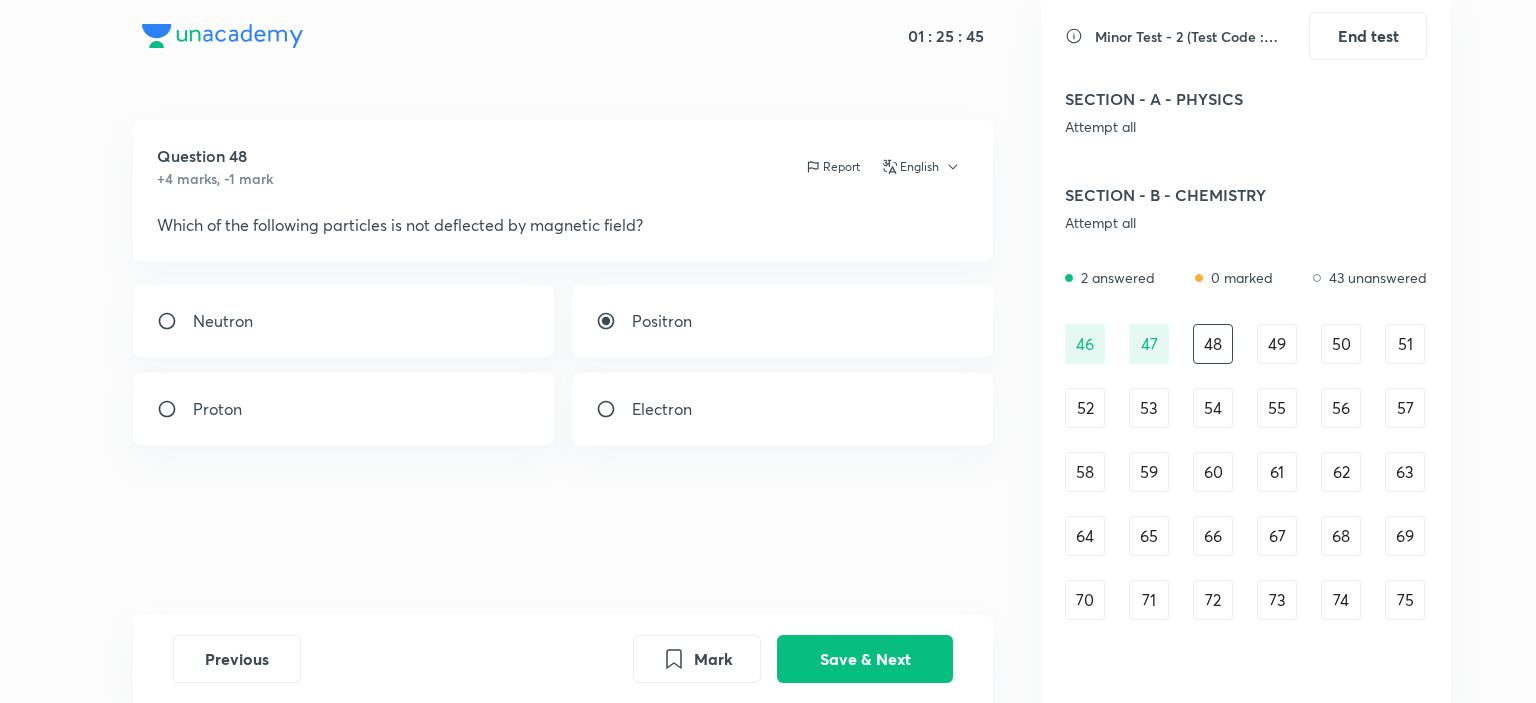 click on "Neutron" at bounding box center [344, 321] 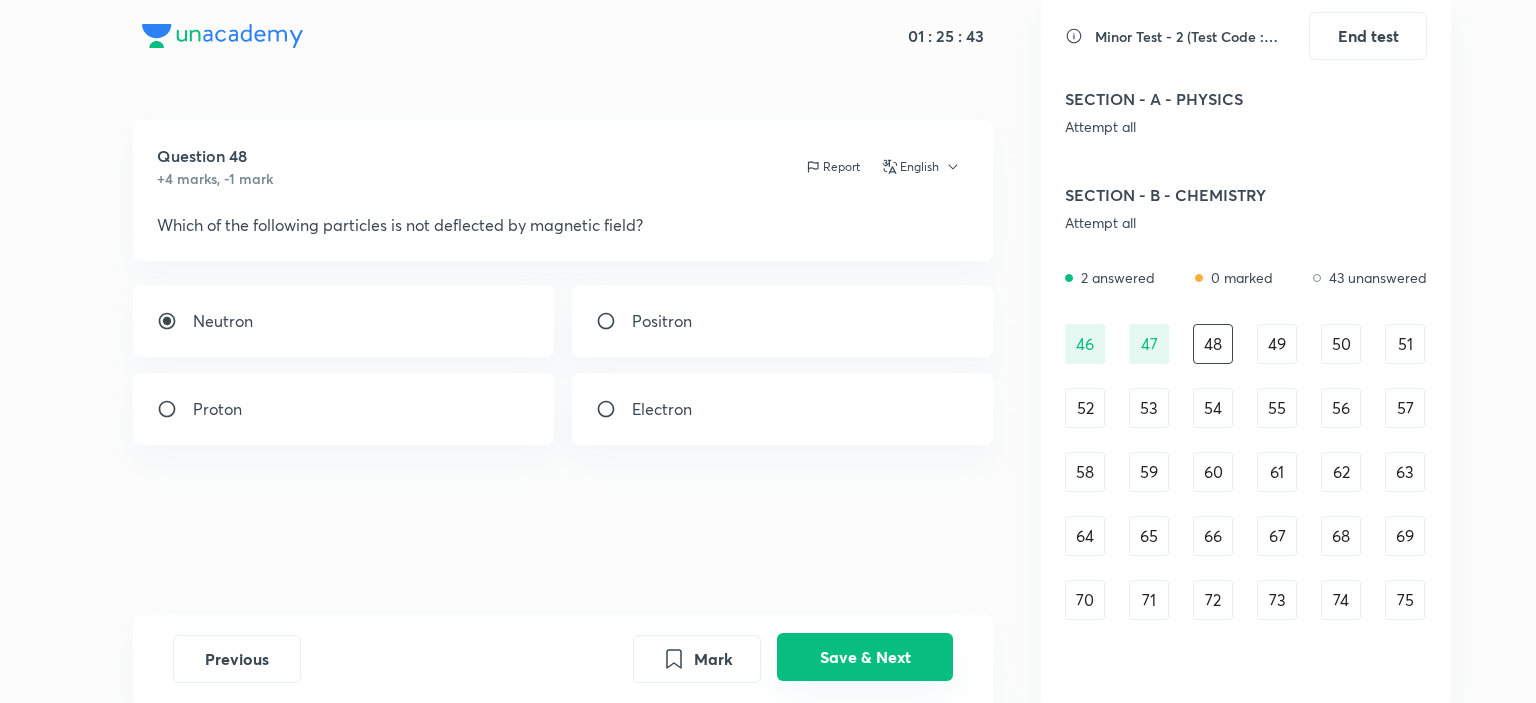 click on "Save & Next" at bounding box center [865, 657] 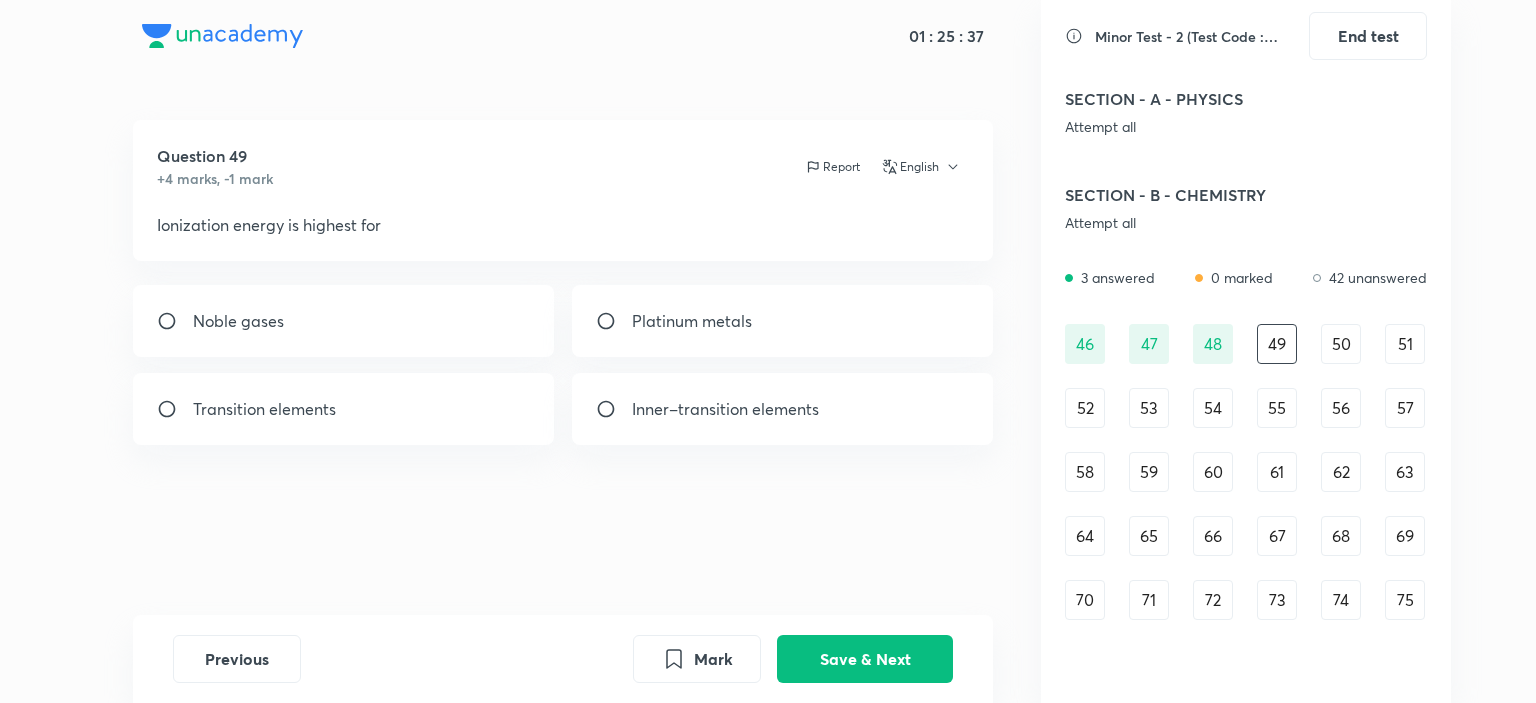 click on "Noble gases" at bounding box center (344, 321) 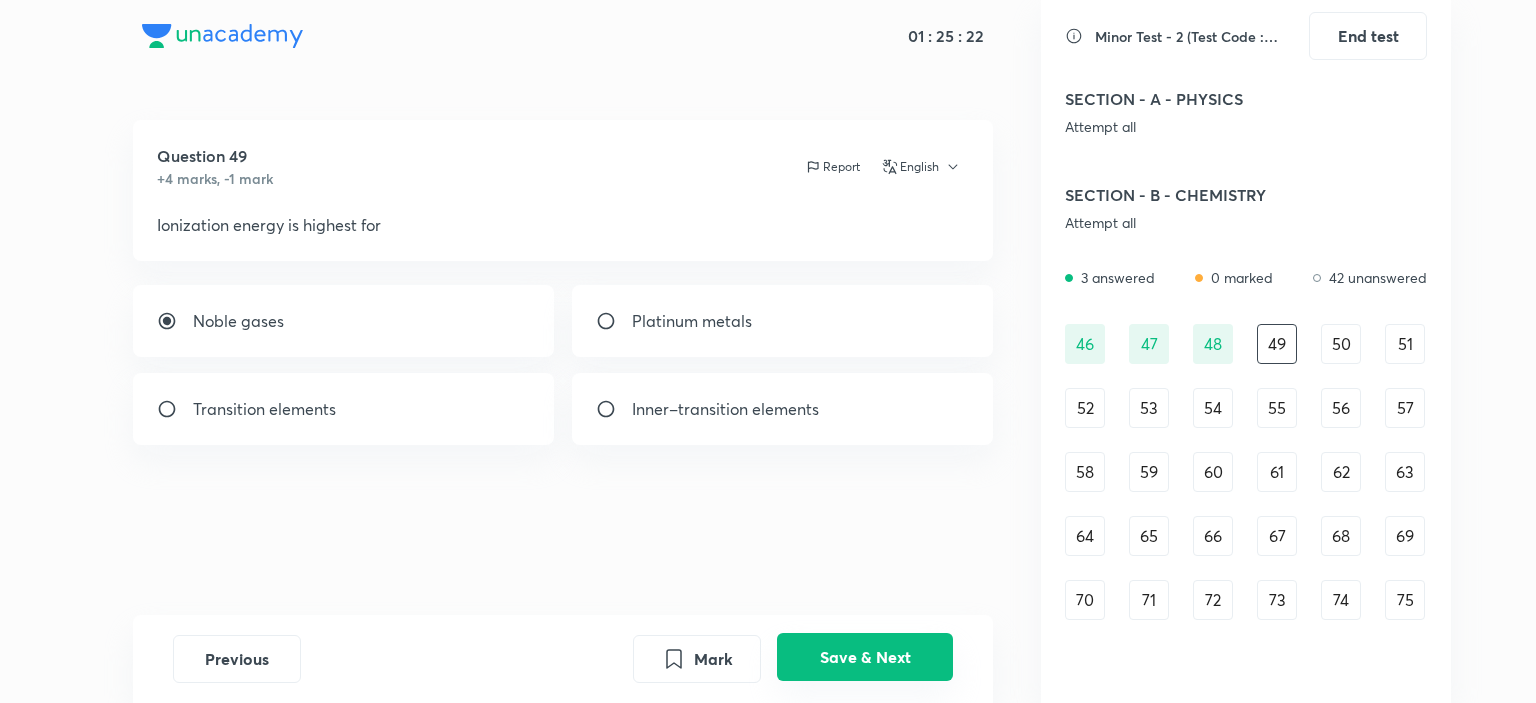 click on "Save & Next" at bounding box center [865, 657] 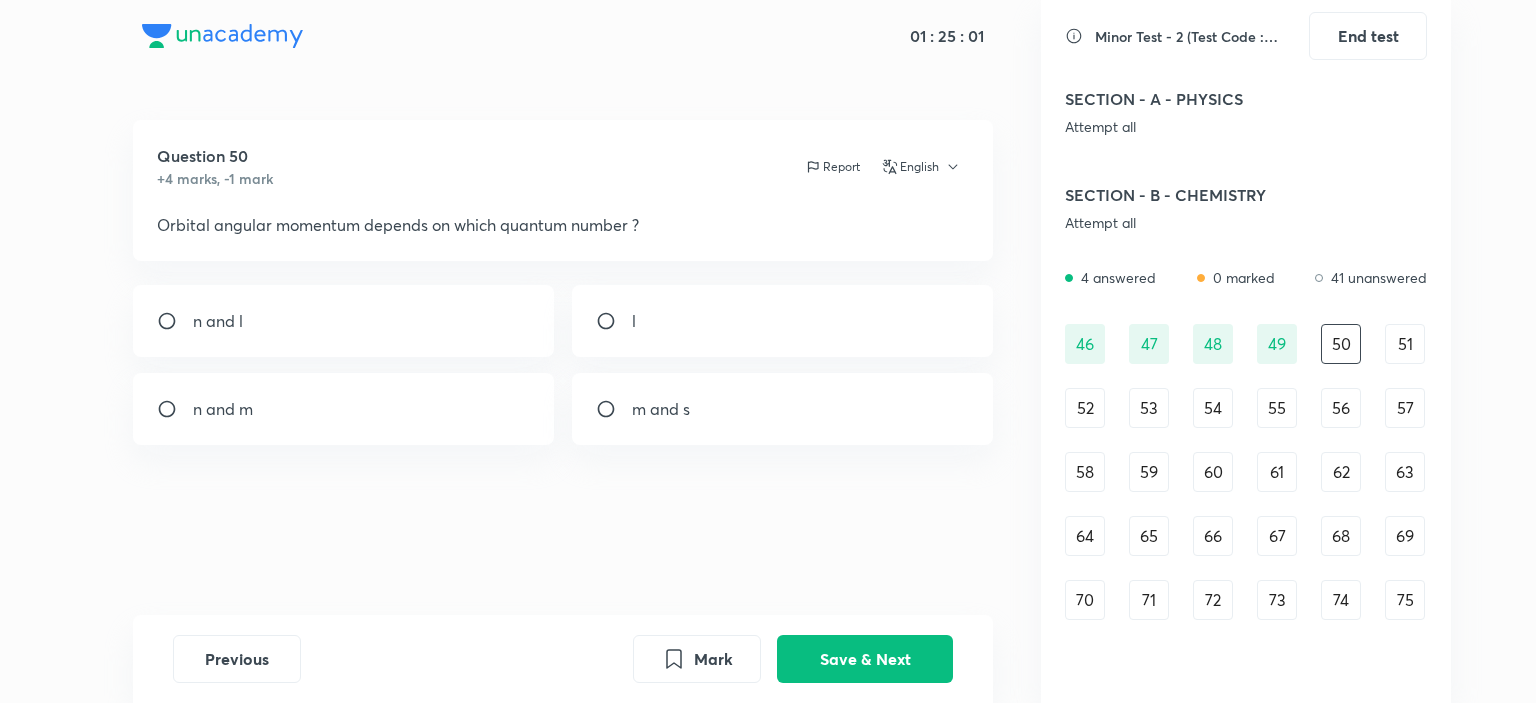 click on "n and l" at bounding box center (344, 321) 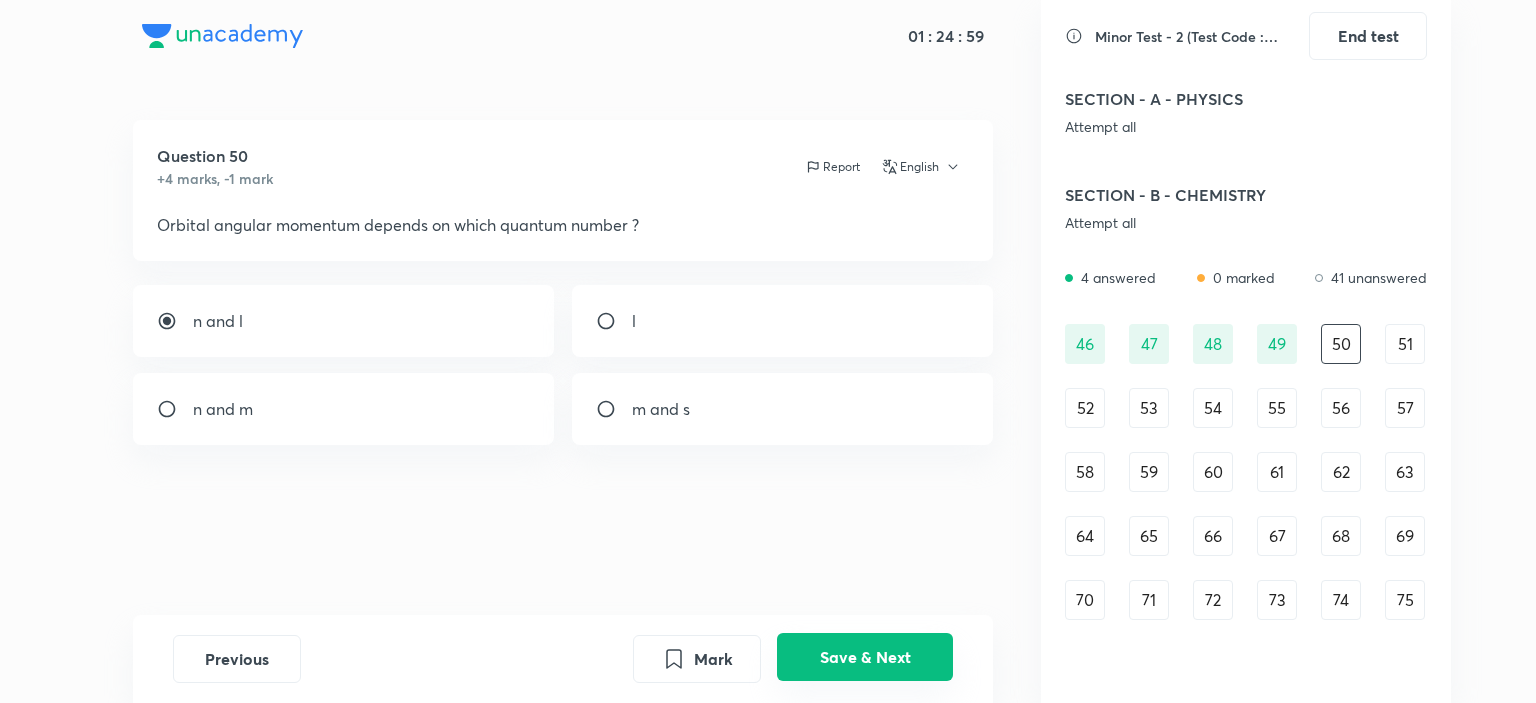 click on "Save & Next" at bounding box center [865, 657] 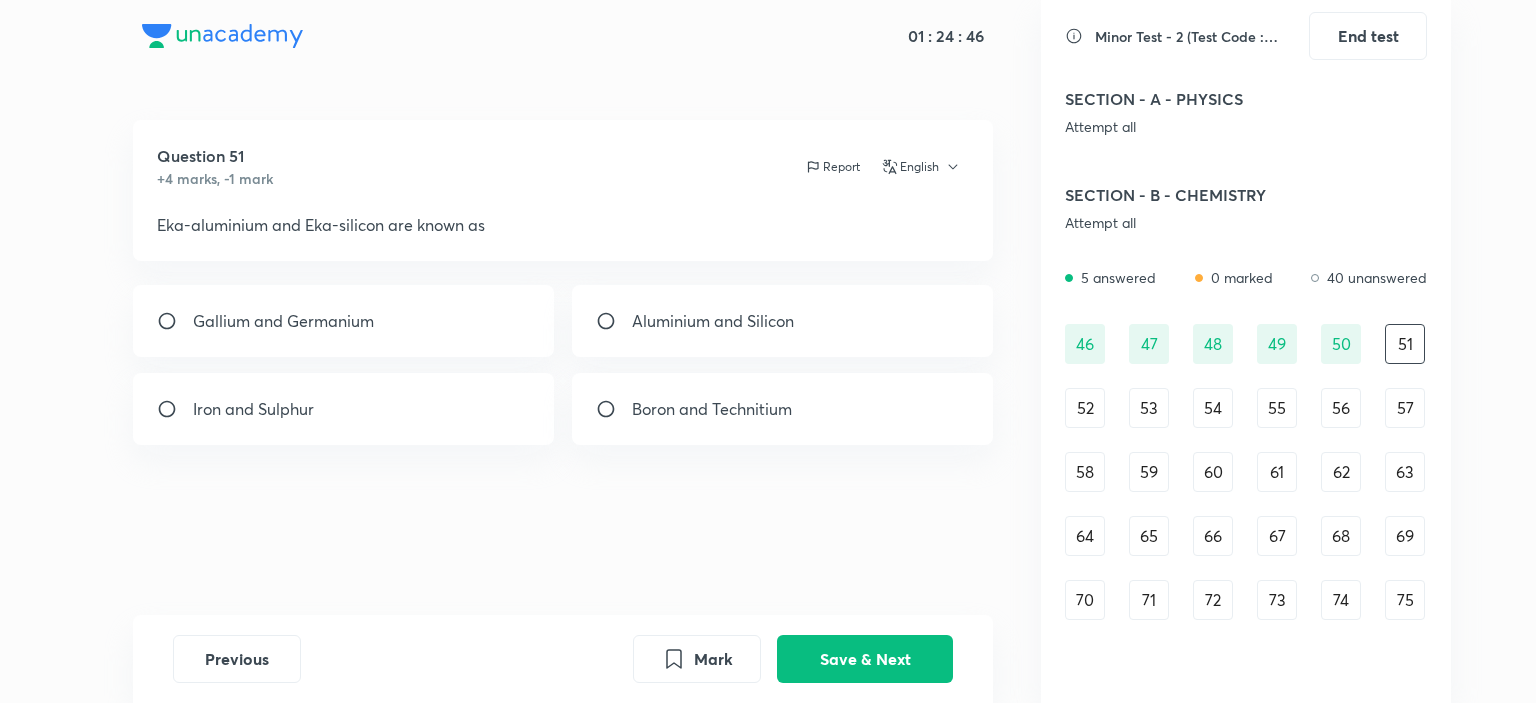 click on "Gallium and Germanium" at bounding box center [344, 321] 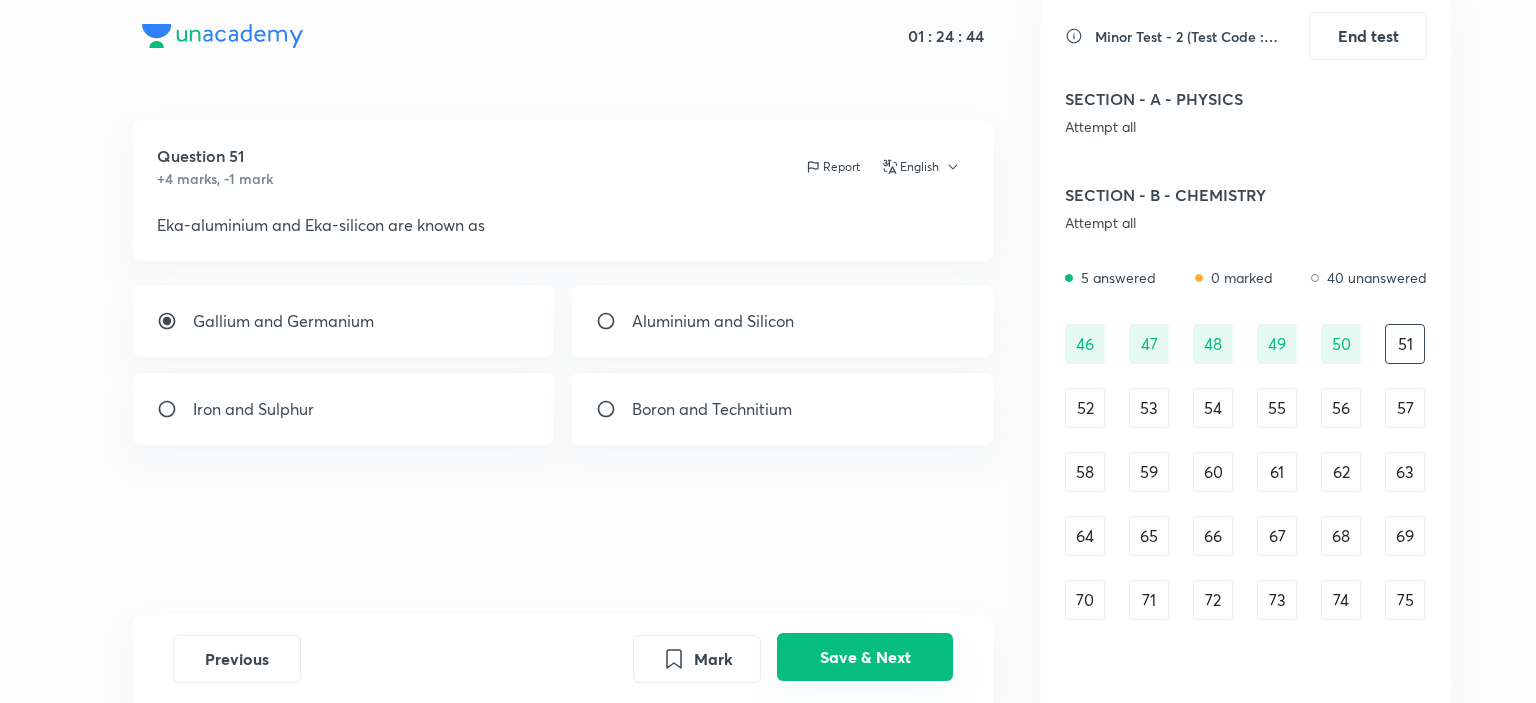 click on "Save & Next" at bounding box center [865, 657] 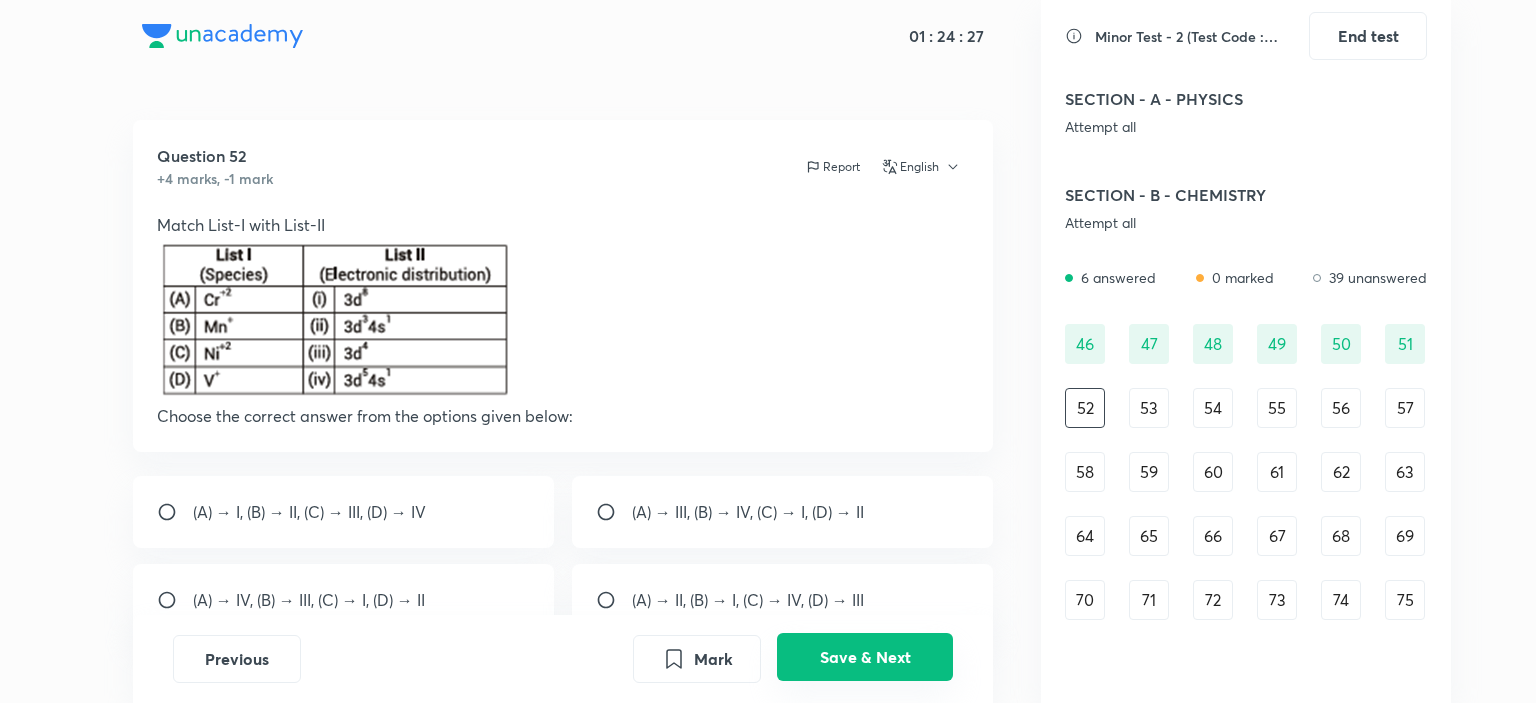click on "Save & Next" at bounding box center [865, 657] 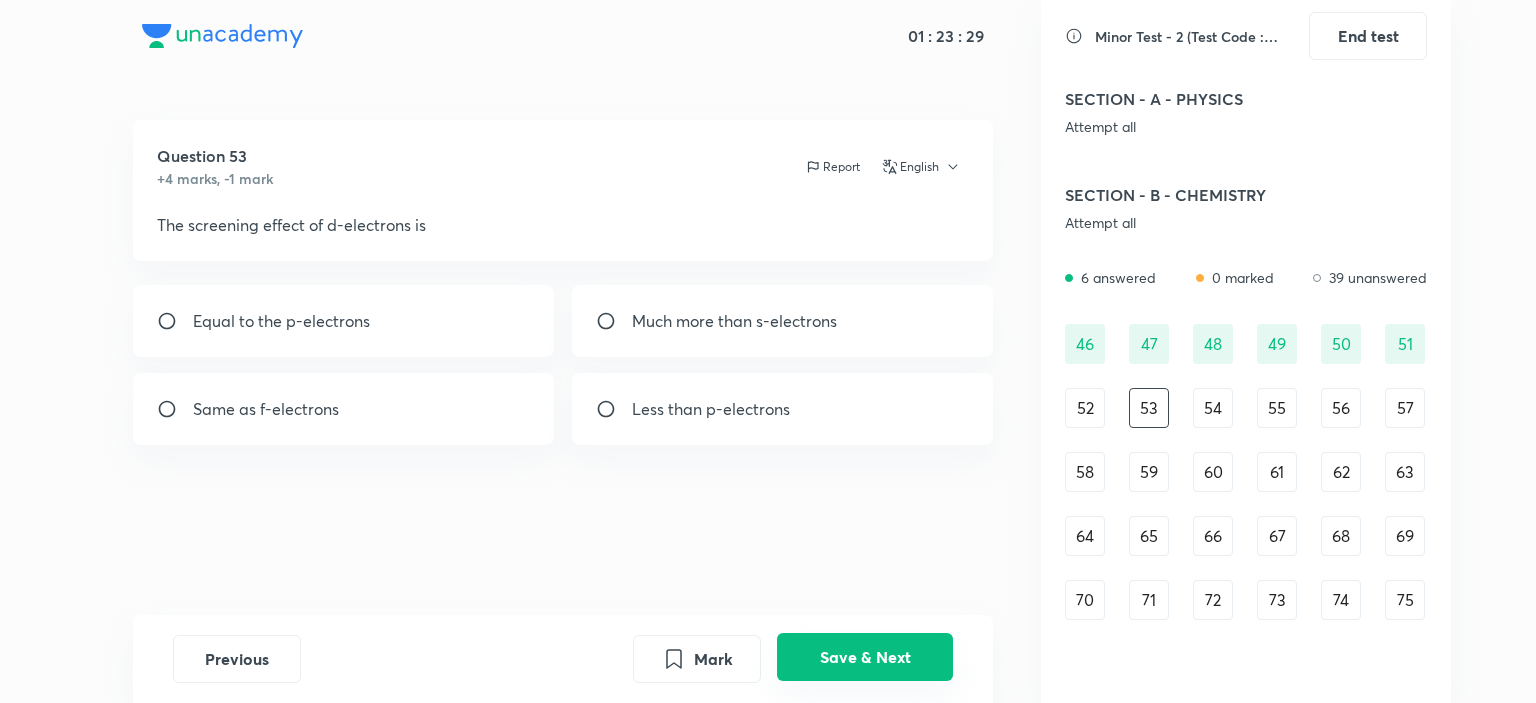 click on "Save & Next" at bounding box center [865, 657] 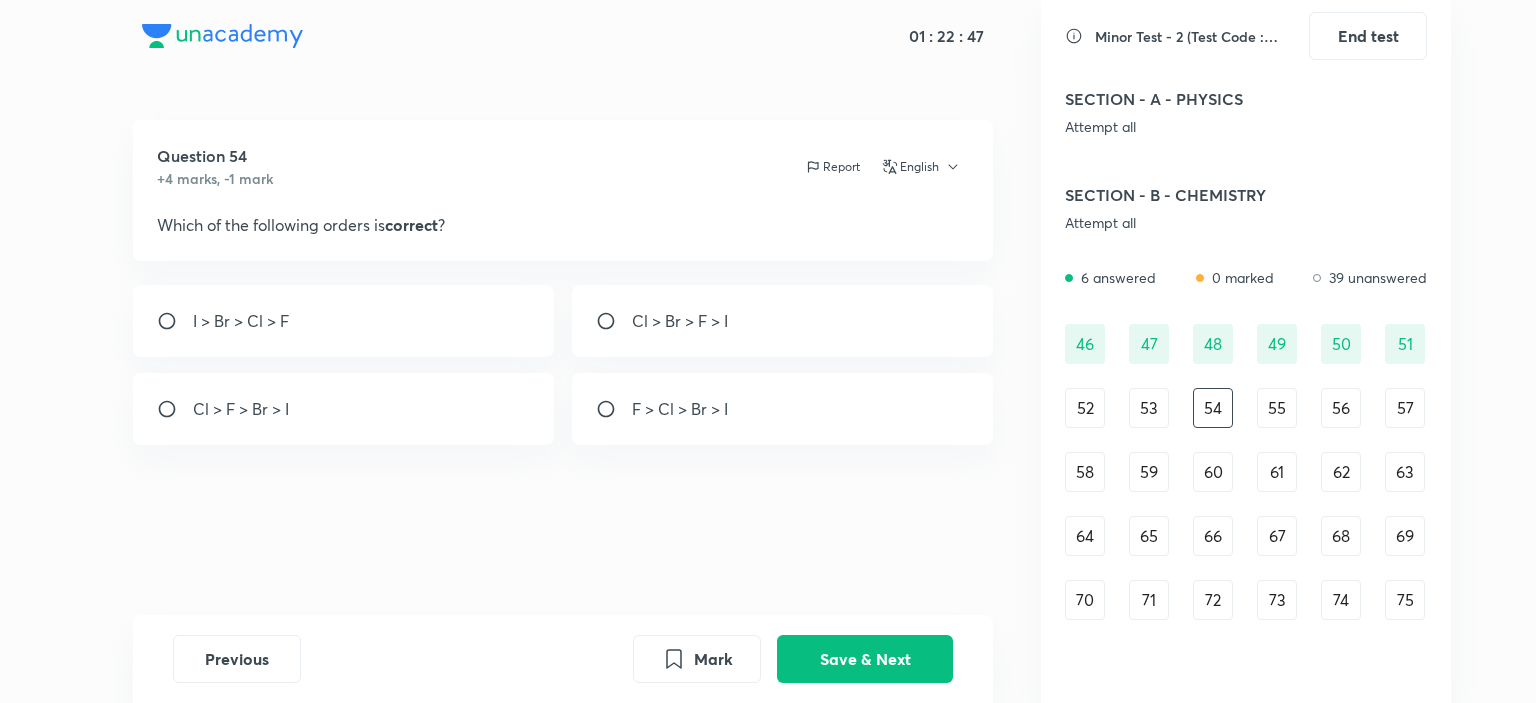 click on "I > Br > Cl > F" at bounding box center [344, 321] 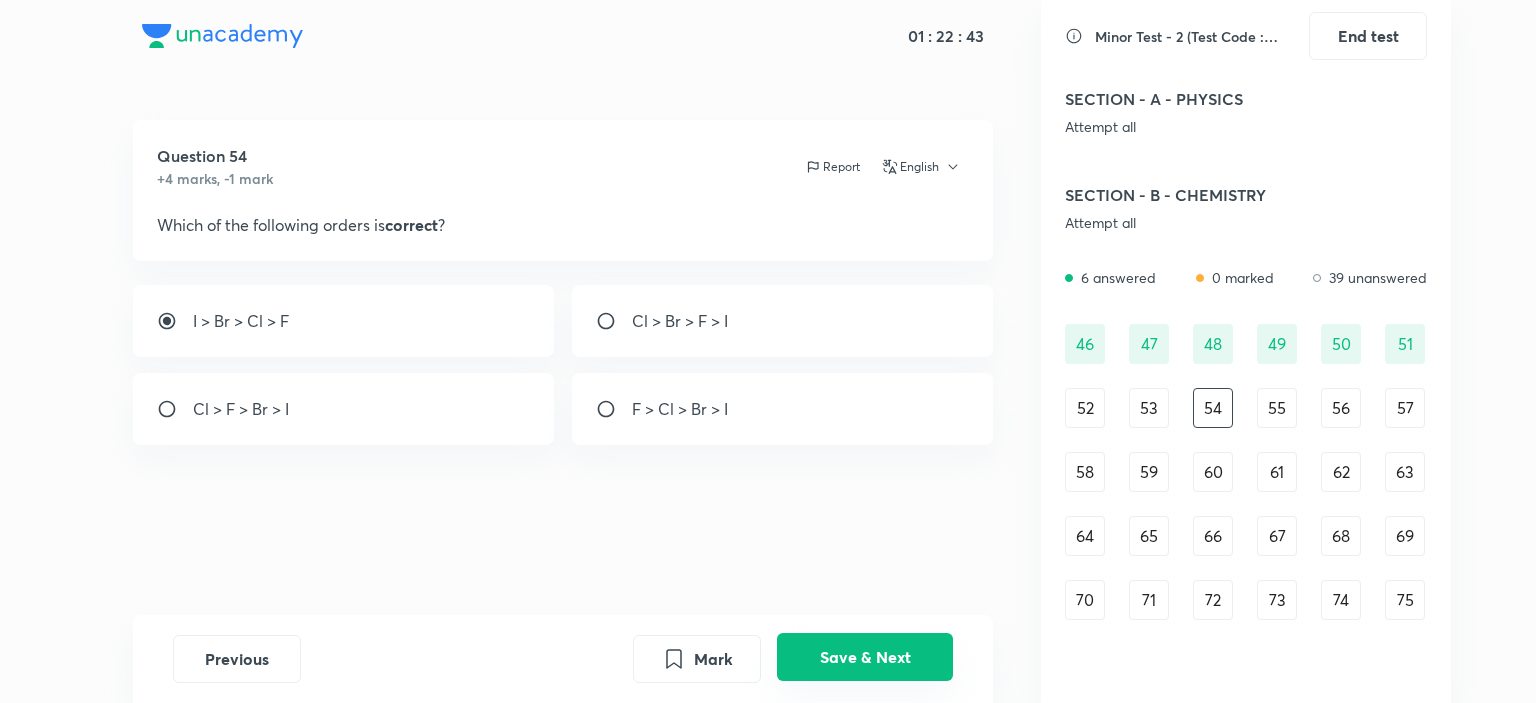 click on "Save & Next" at bounding box center [865, 657] 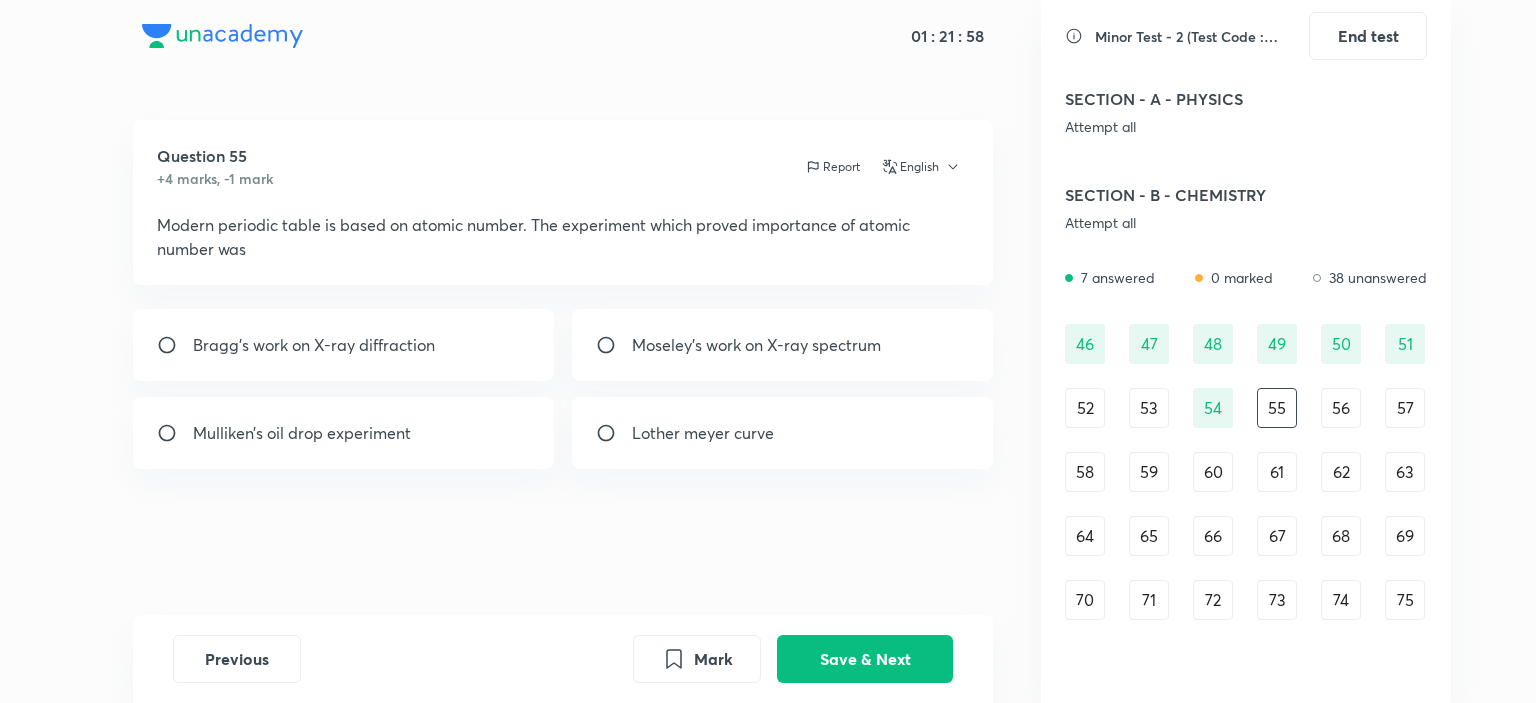 click on "Moseley’s work on X-ray spectrum" at bounding box center [756, 345] 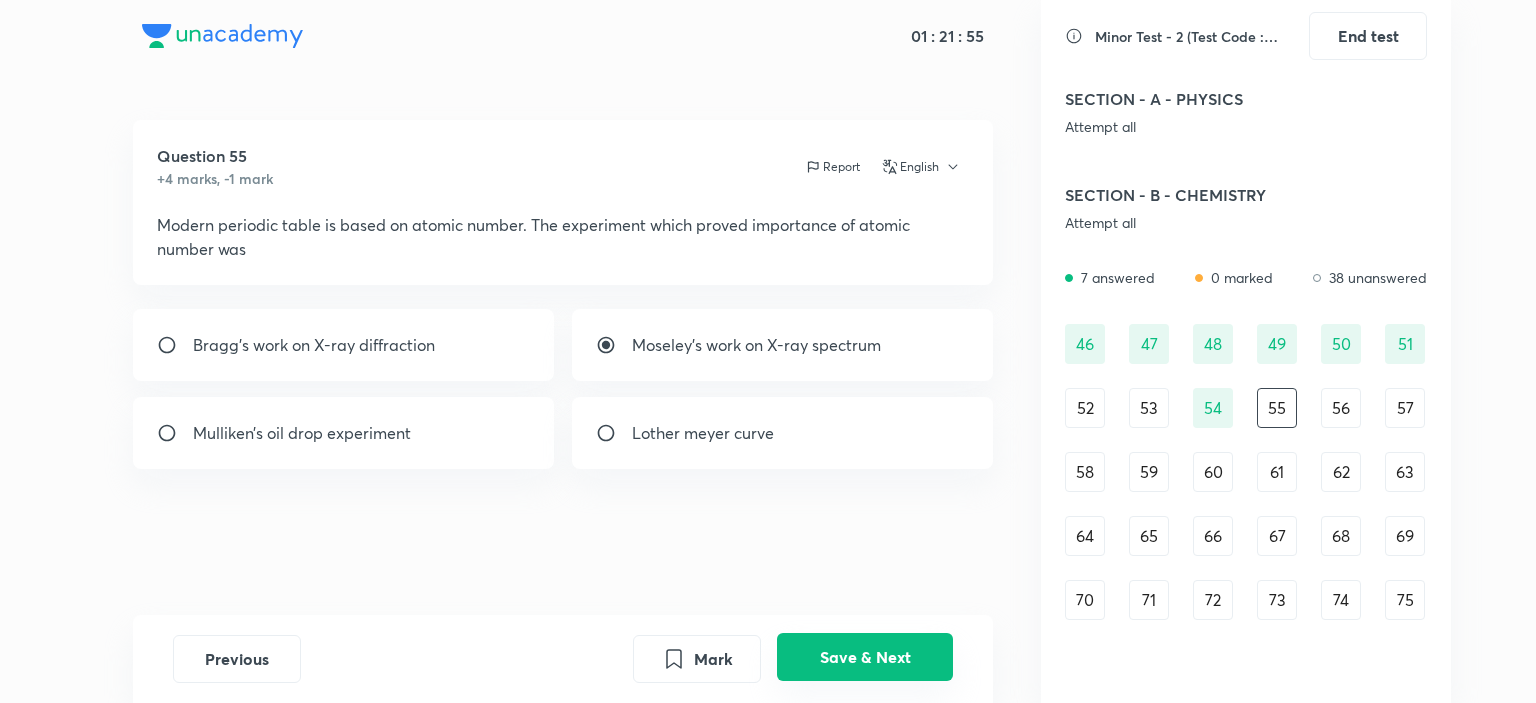 click on "Save & Next" at bounding box center [865, 657] 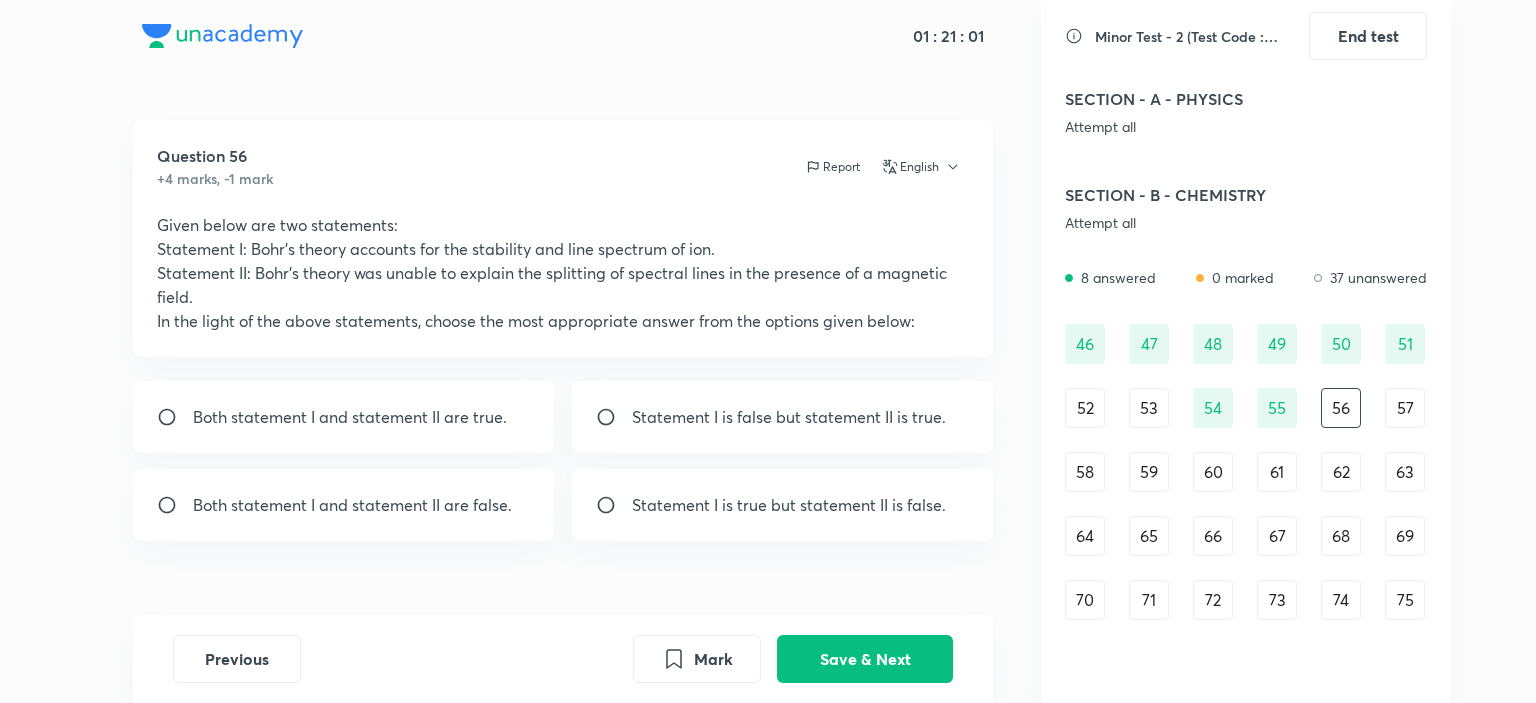 click on "Both statement I and statement II are false." at bounding box center [344, 505] 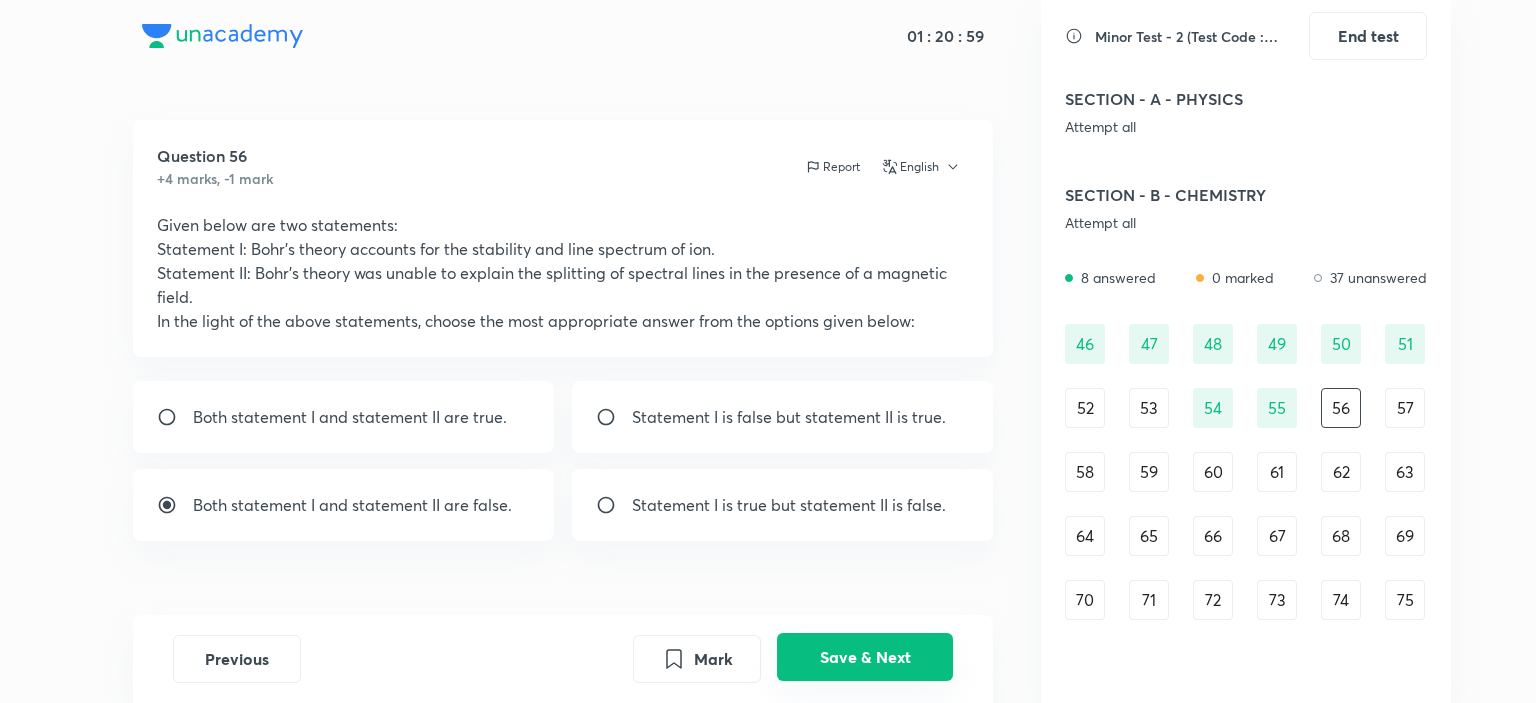 click on "Save & Next" at bounding box center [865, 657] 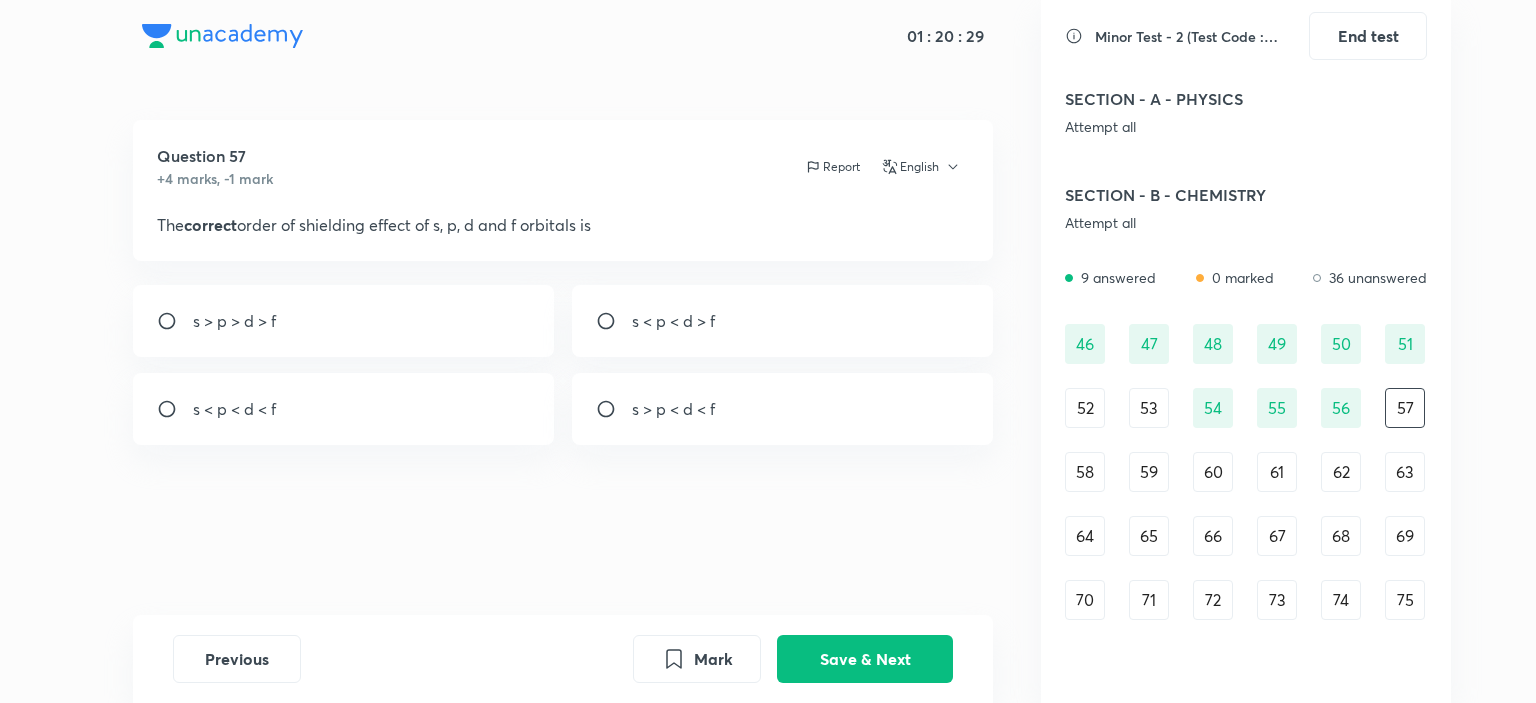 click on "s > p > d > f" at bounding box center [344, 321] 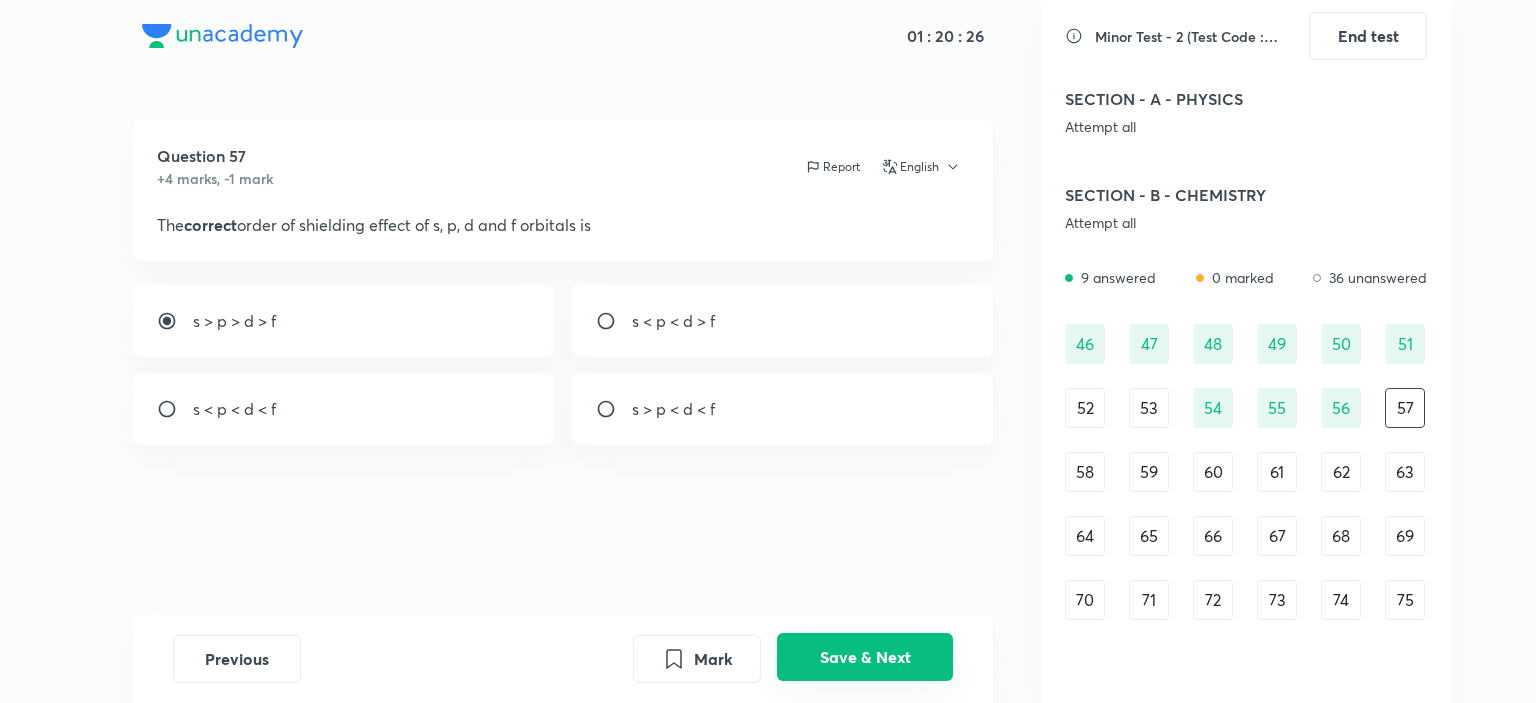 click on "Save & Next" at bounding box center (865, 657) 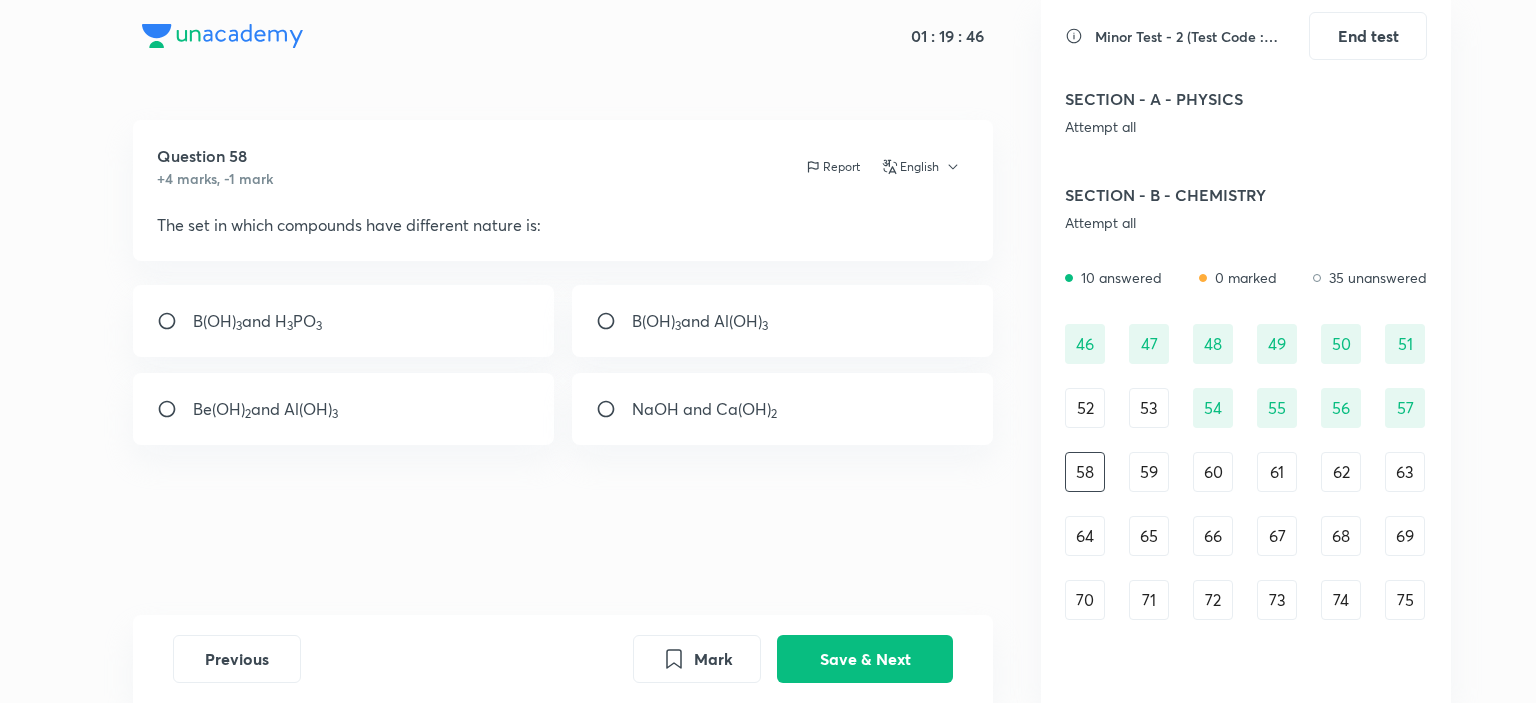 click on "B(OH) 3 and Al(OH) 3" at bounding box center (700, 321) 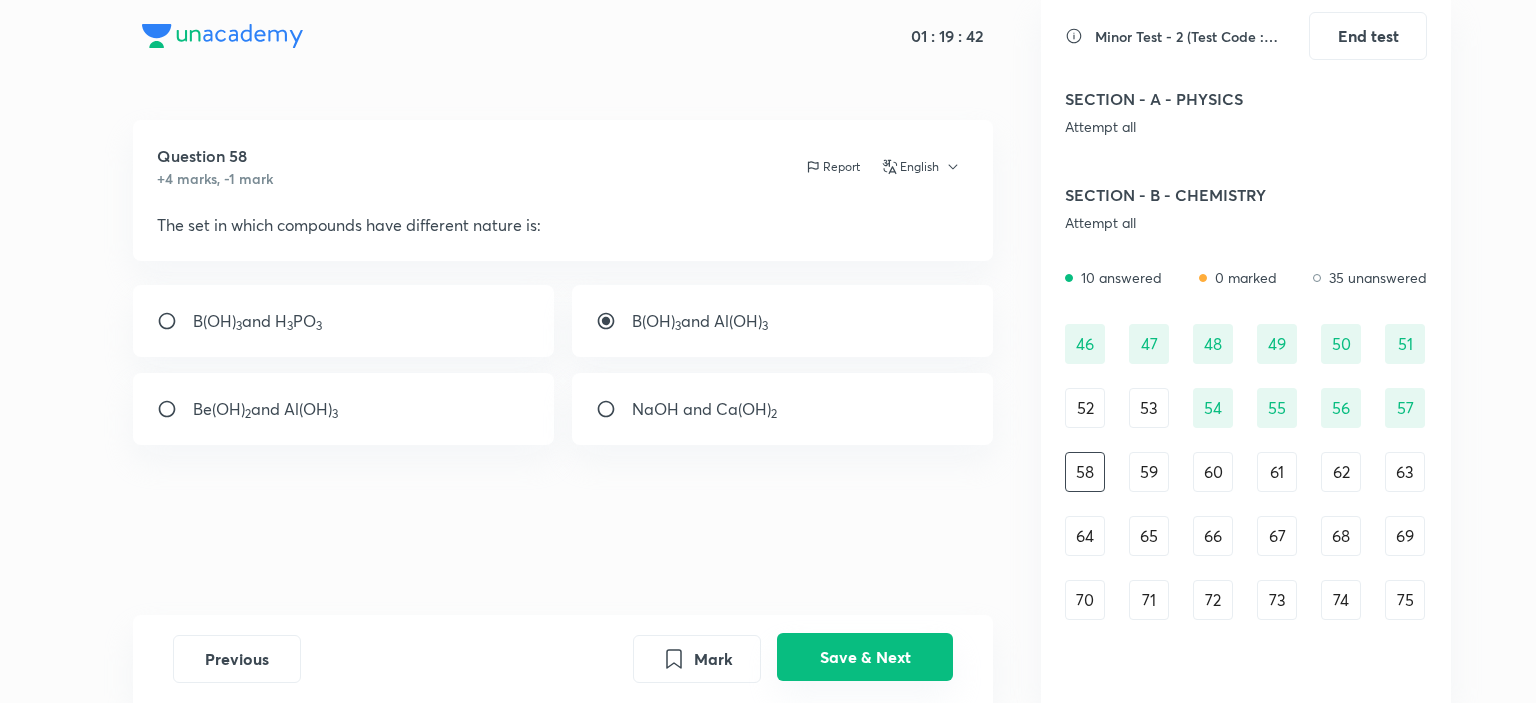 click on "Save & Next" at bounding box center [865, 657] 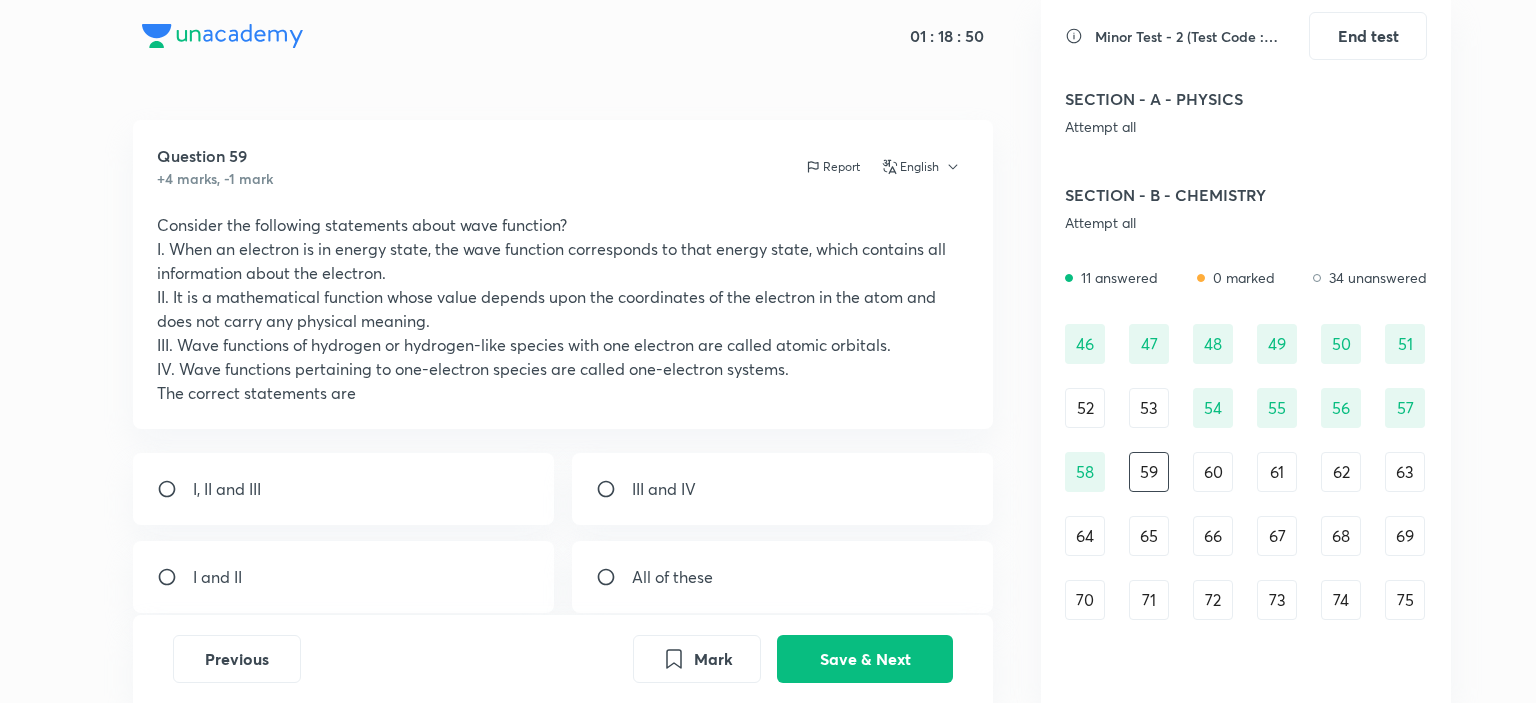 click on "I, II and III" at bounding box center (344, 489) 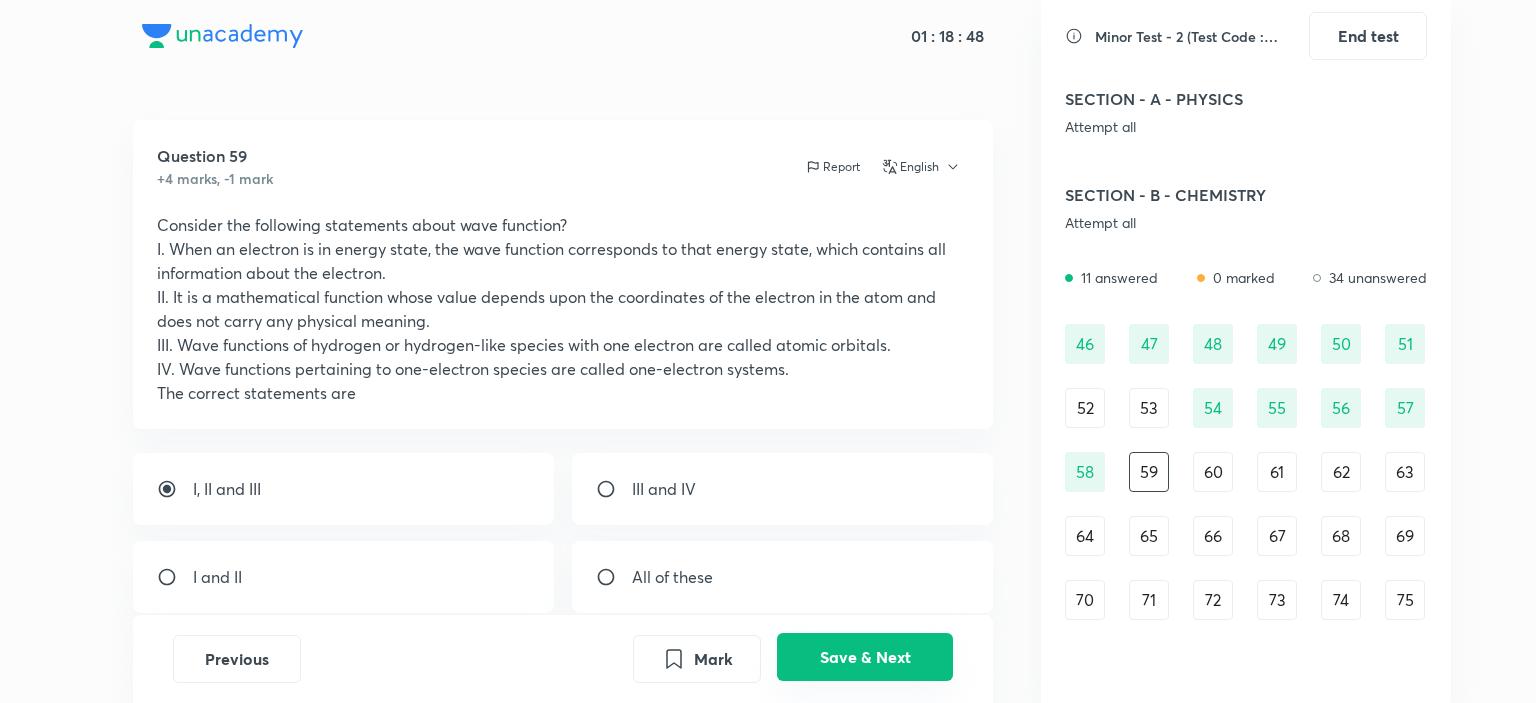 click on "Save & Next" at bounding box center [865, 657] 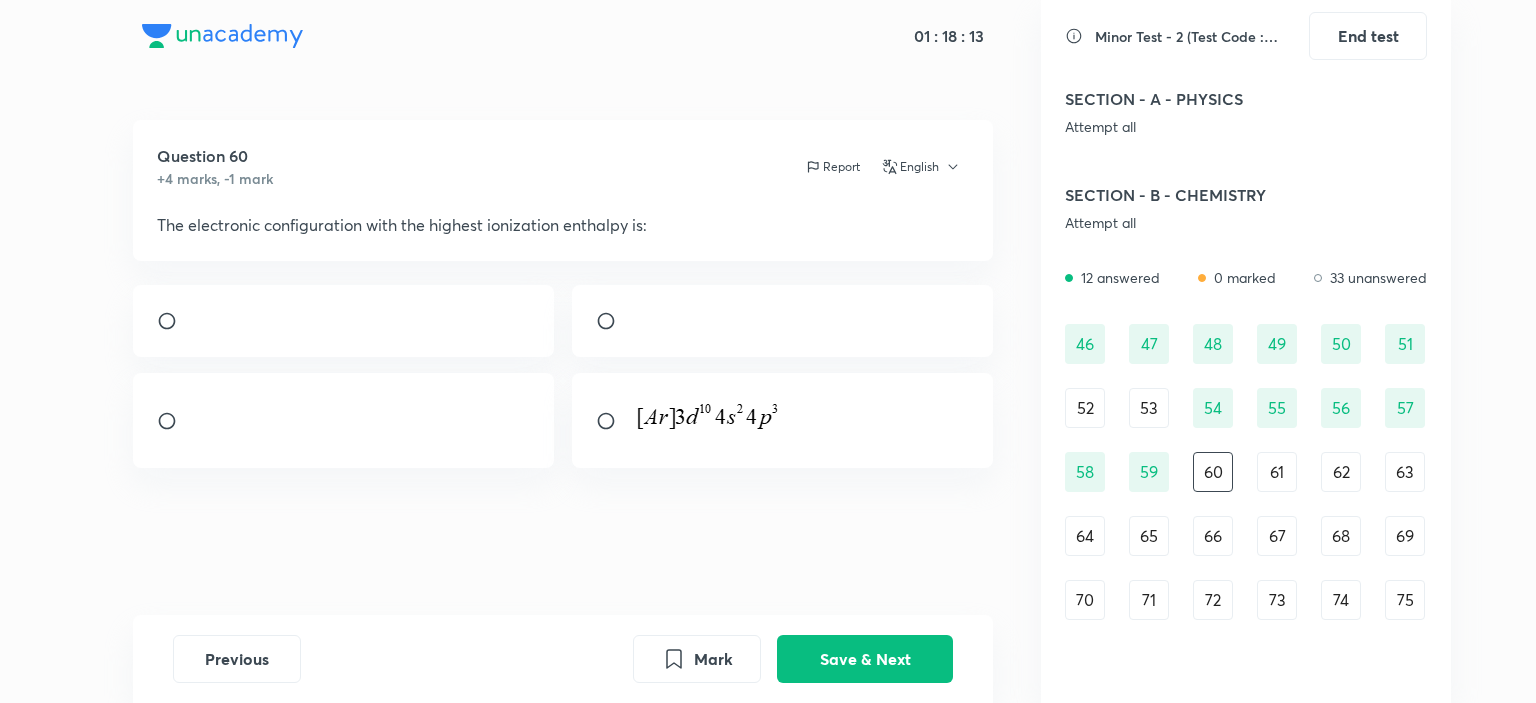 click at bounding box center (344, 420) 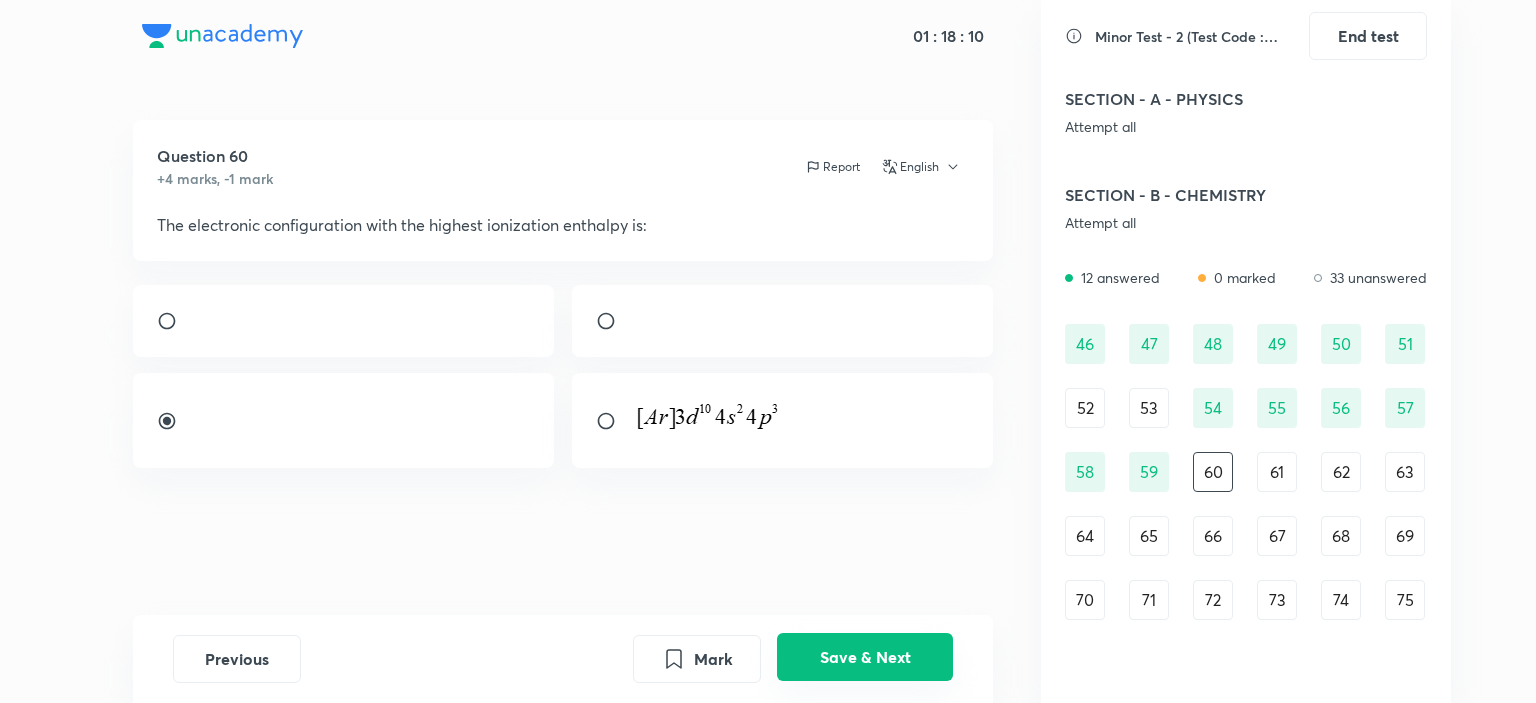 click on "Save & Next" at bounding box center (865, 657) 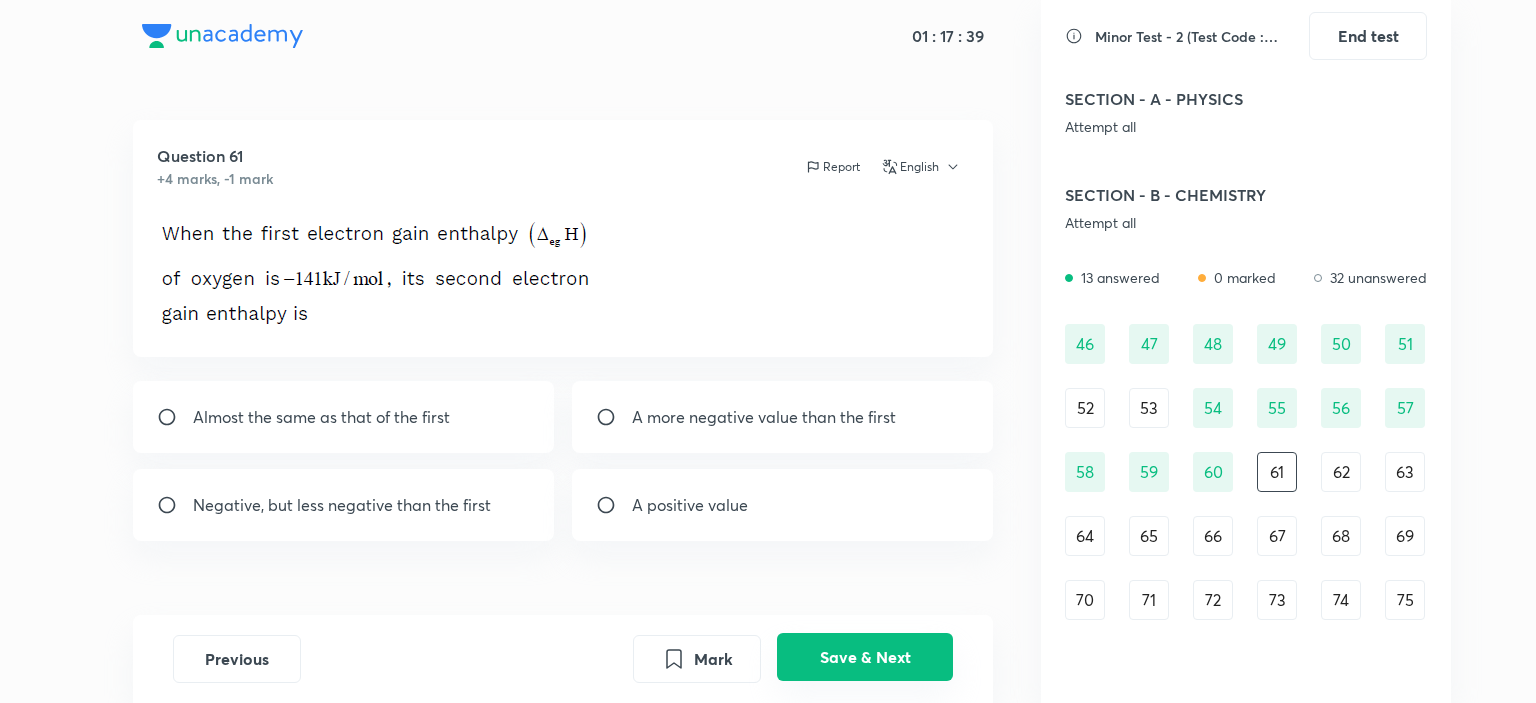 click on "Save & Next" at bounding box center (865, 657) 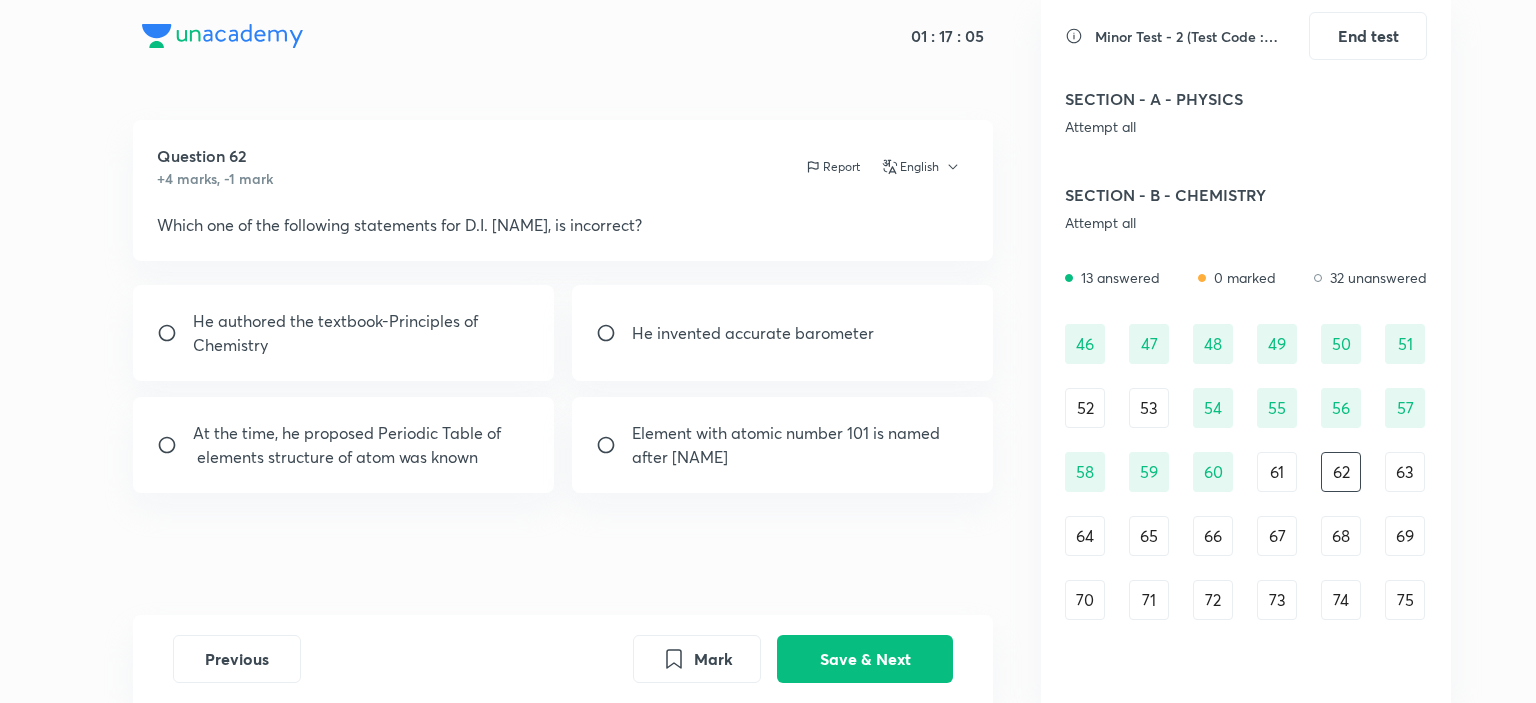 click on "He invented accurate barometer" at bounding box center [753, 333] 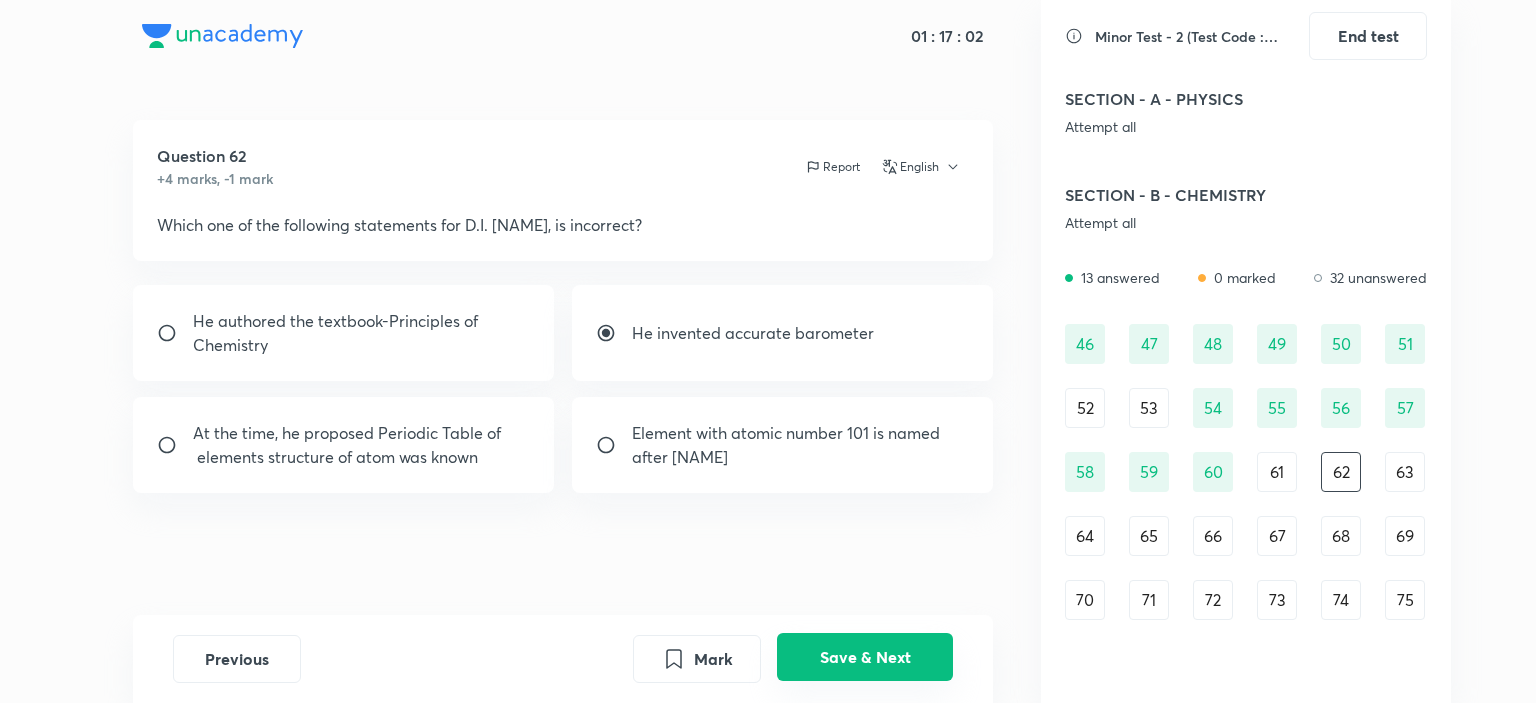 click on "Save & Next" at bounding box center [865, 657] 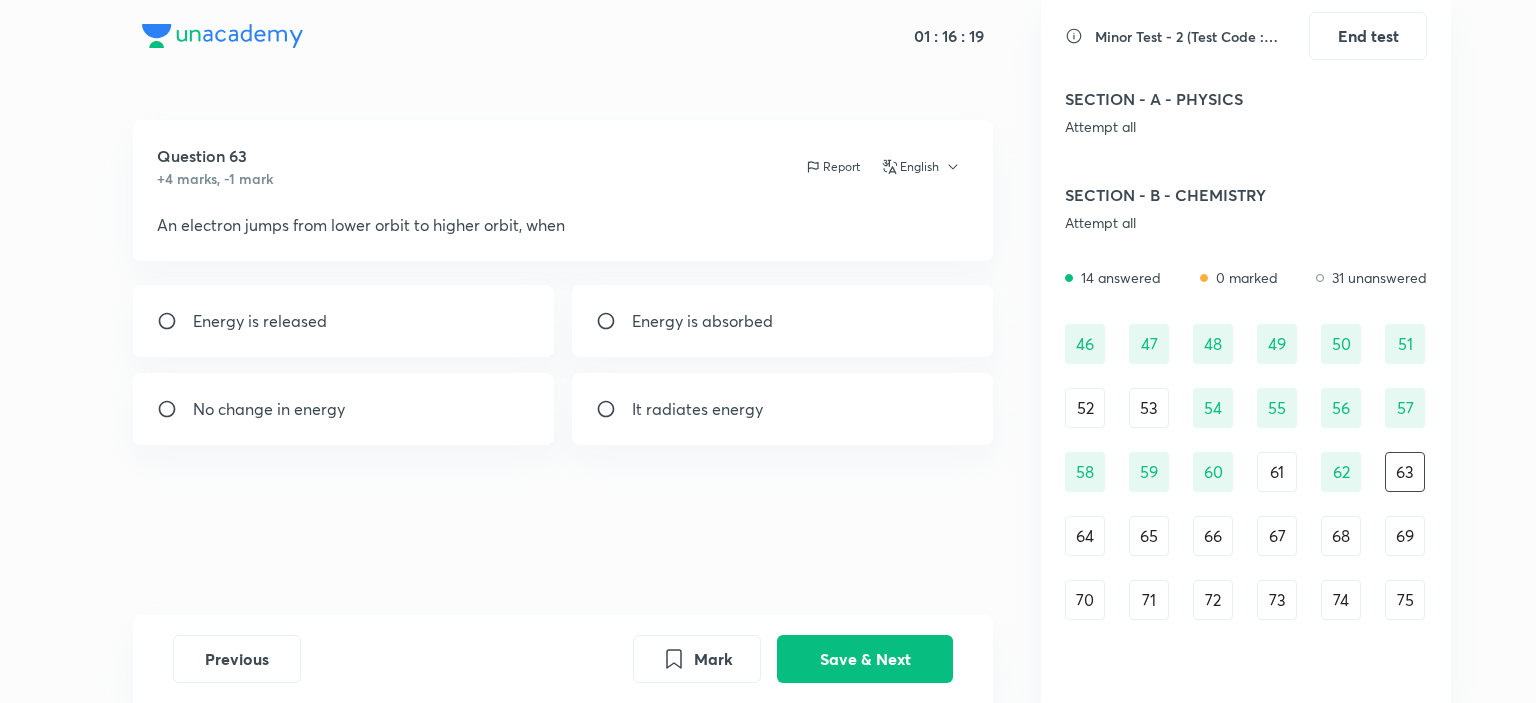 click on "Energy is absorbed" at bounding box center (783, 321) 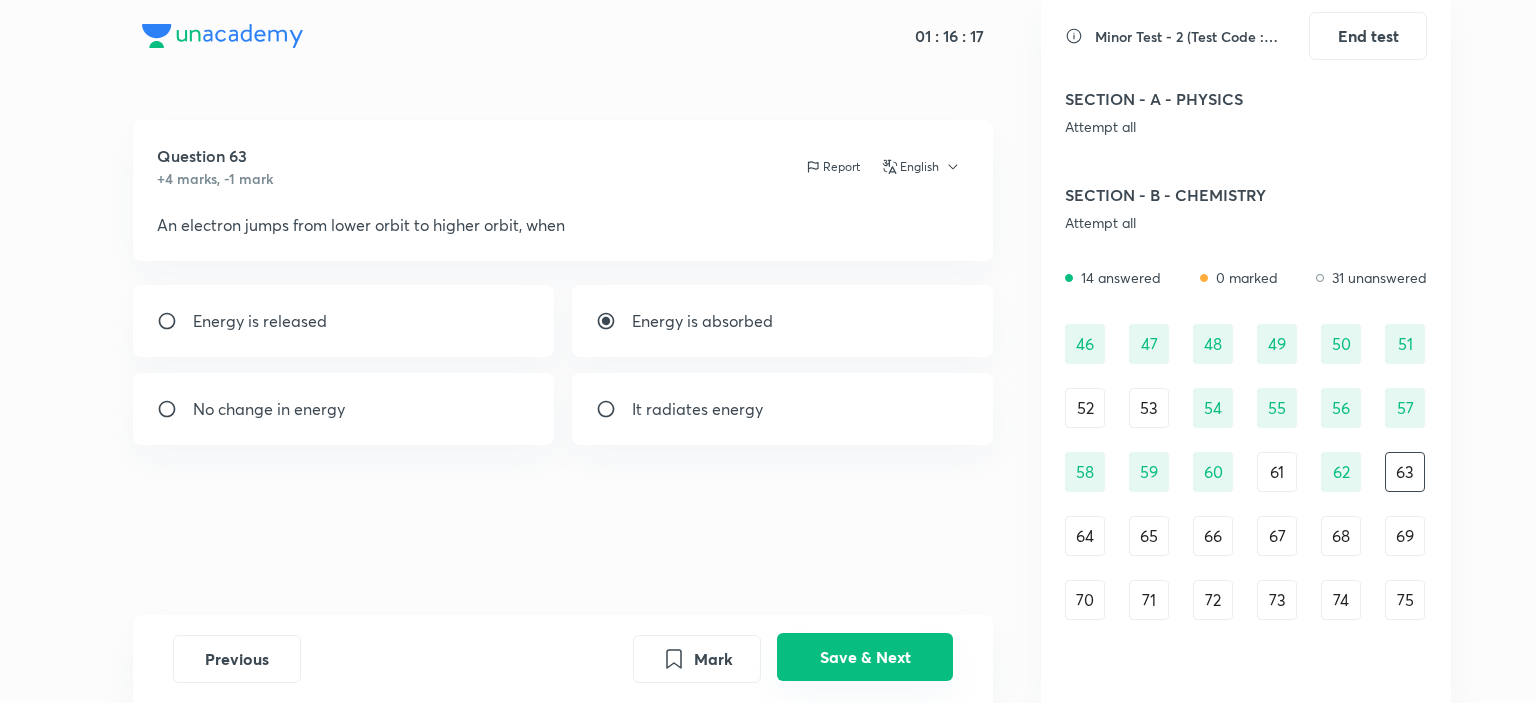 click on "Save & Next" at bounding box center (865, 657) 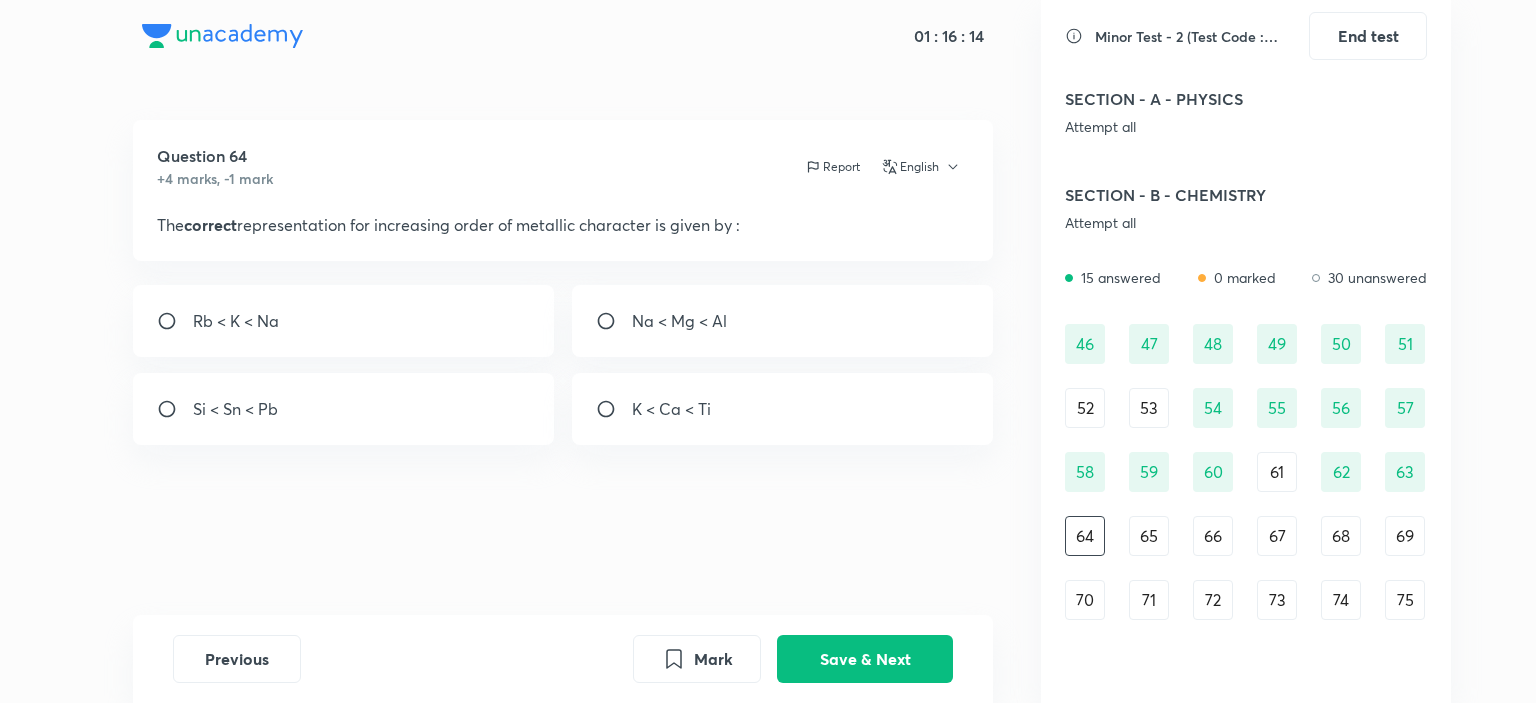 click on "SECTION - A - PHYSICS Attempt all 0 answered 0 marked 45 unanswered 1 2 3 4 5 6 7 8 9 10 11 12 13 14 15 16 17 18 19 20 21 22 23 24 25 26 27 28 29 30 31 32 33 34 35 36 37 38 39 40 41 42 43 44 45 SECTION - B - CHEMISTRY Attempt all 15 answered 0 marked 30 unanswered 46 47 48 49 50 51 52 53 54 55 56 57 58 59 60 61 62 63 64 65 66 67 68 69 70 71 72 73 74 75 76 77 78 79 80 81 82 83 84 85 86 87 88 89 90 SECTION - C - BOTANY Attempt all 43 answered 4 marked 2 unanswered 91 92 93 94 95 96 97 98 99 100 101 102 103 104 105 106 107 108 109 110 111 112 113 114 115 116 117 118 119 120 121 122 123 124 125 126 127 128 129 130 131 132 133 134 135 SECTION - C - ZOOLOGY Attempt all 37 answered 1 marked 8 unanswered 136 137 138 139 140 141 142 143 144 145 146 147 148 149 150 151 152 152 153 154 155 156 157 158 159 160 161 162 163 164 165 166 167 168 169 170 171 172 173 174 175 176 177 178 179 • You have reached the end of the list •" at bounding box center [1246, 351] 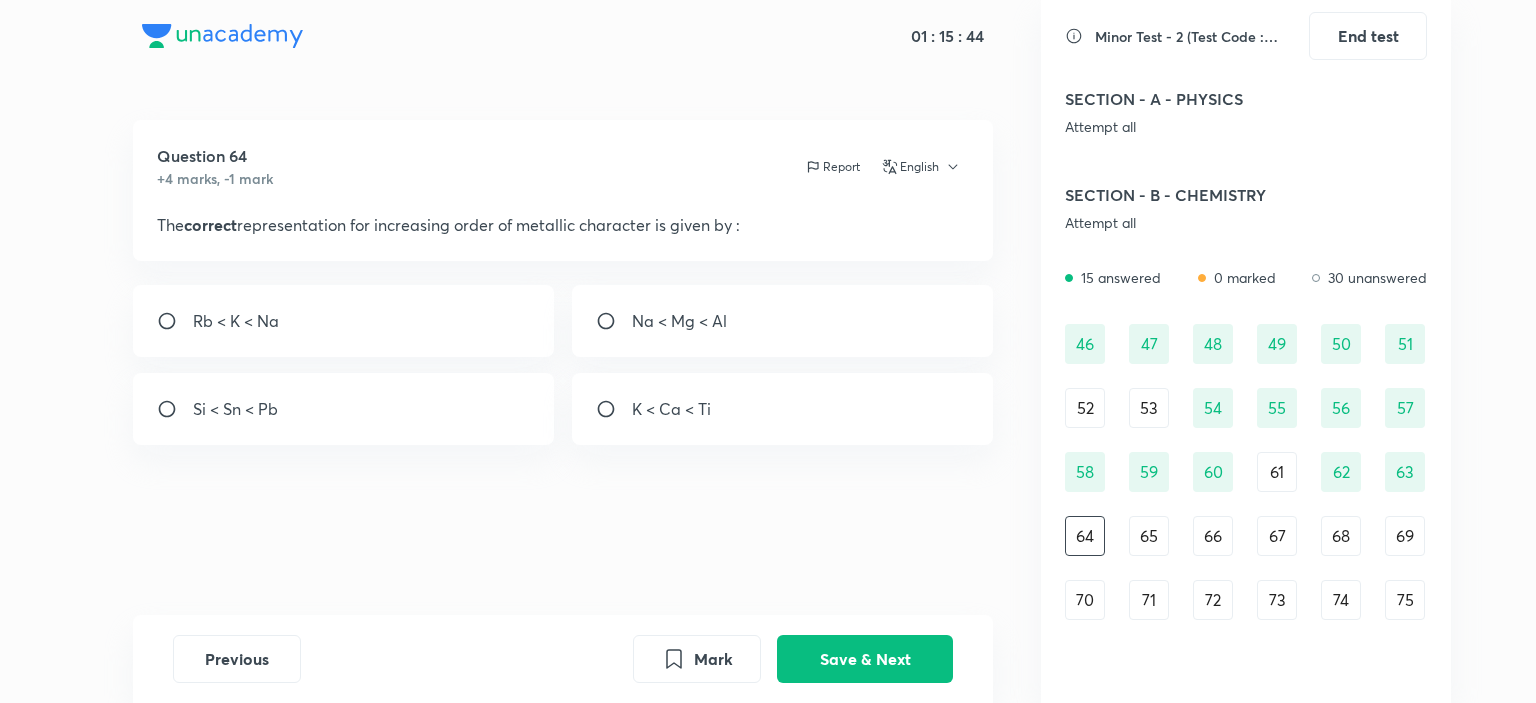 click on "Si < Sn < Pb" at bounding box center [344, 409] 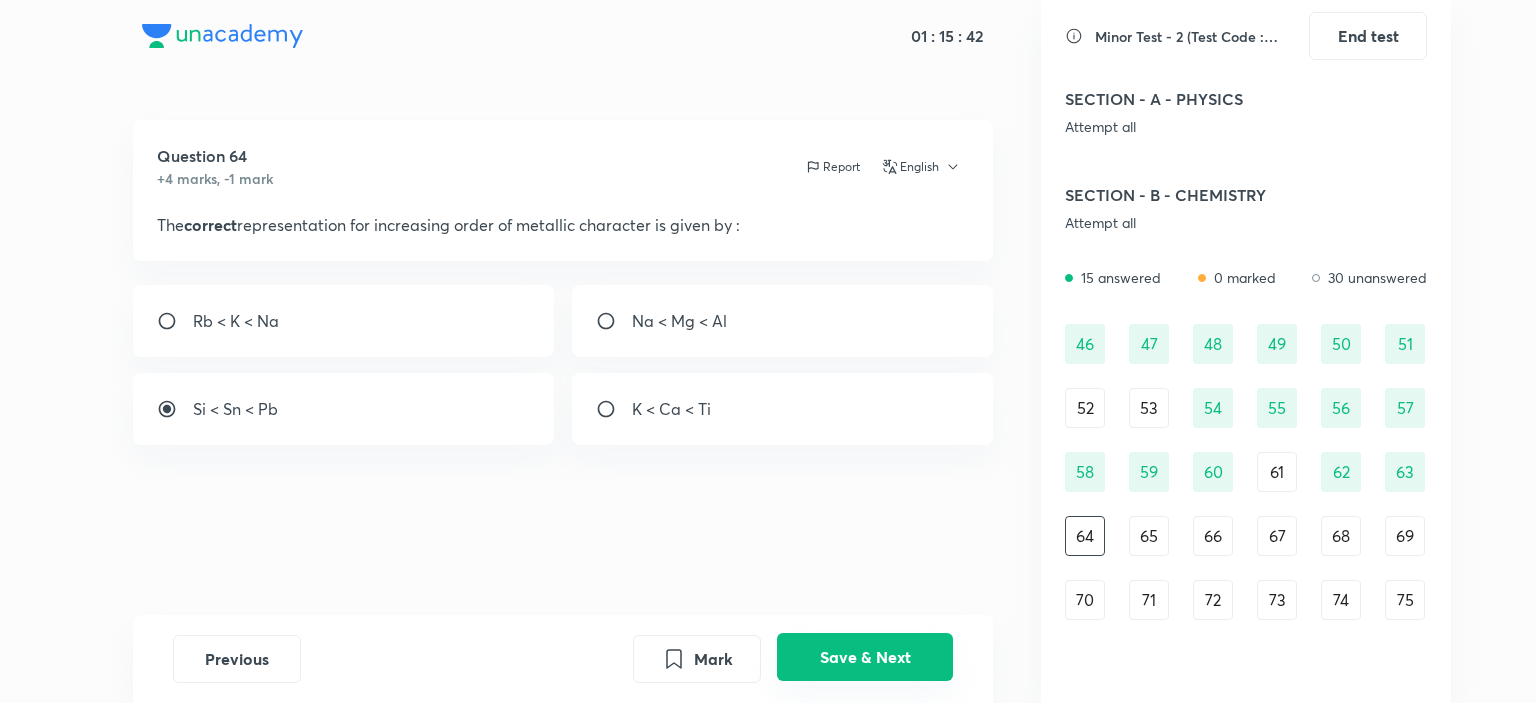 click on "Save & Next" at bounding box center [865, 657] 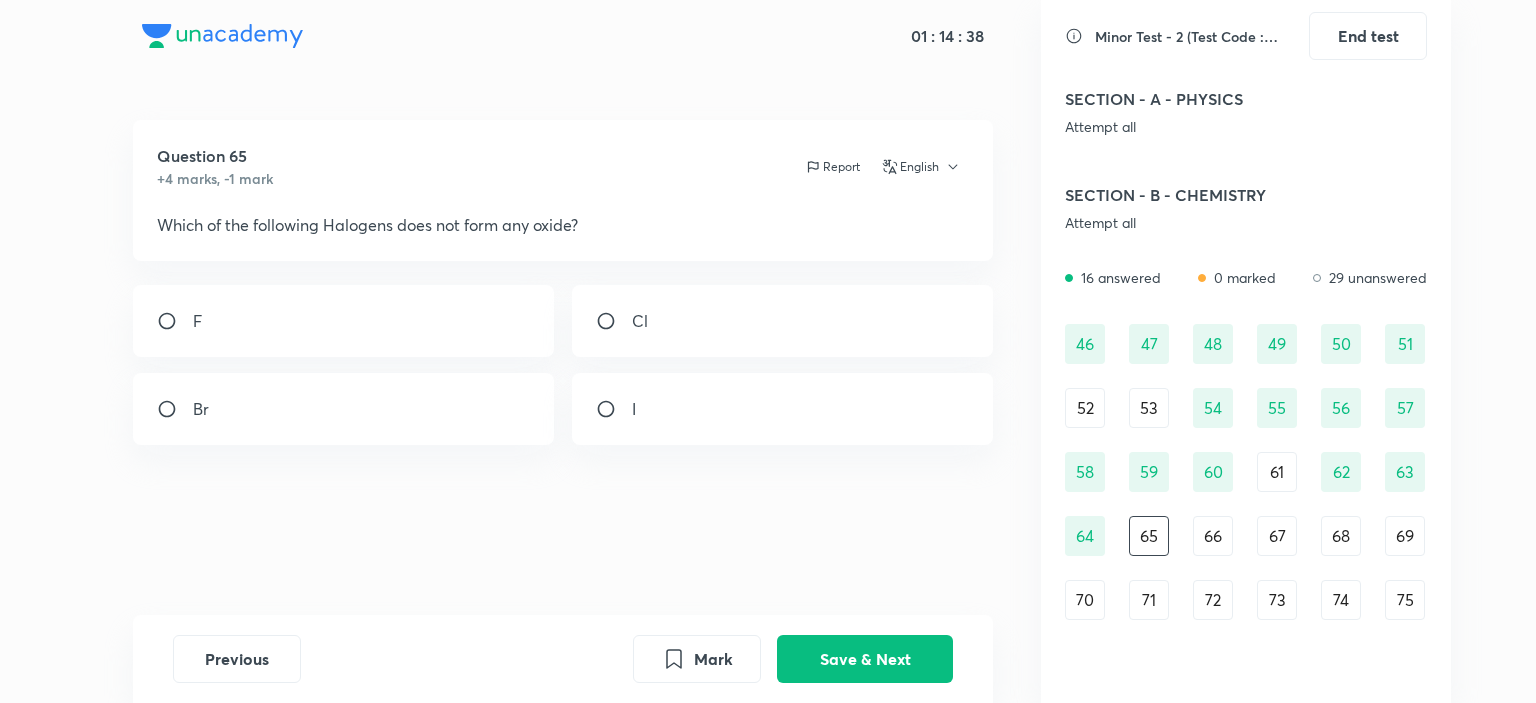 click on "F" at bounding box center [344, 321] 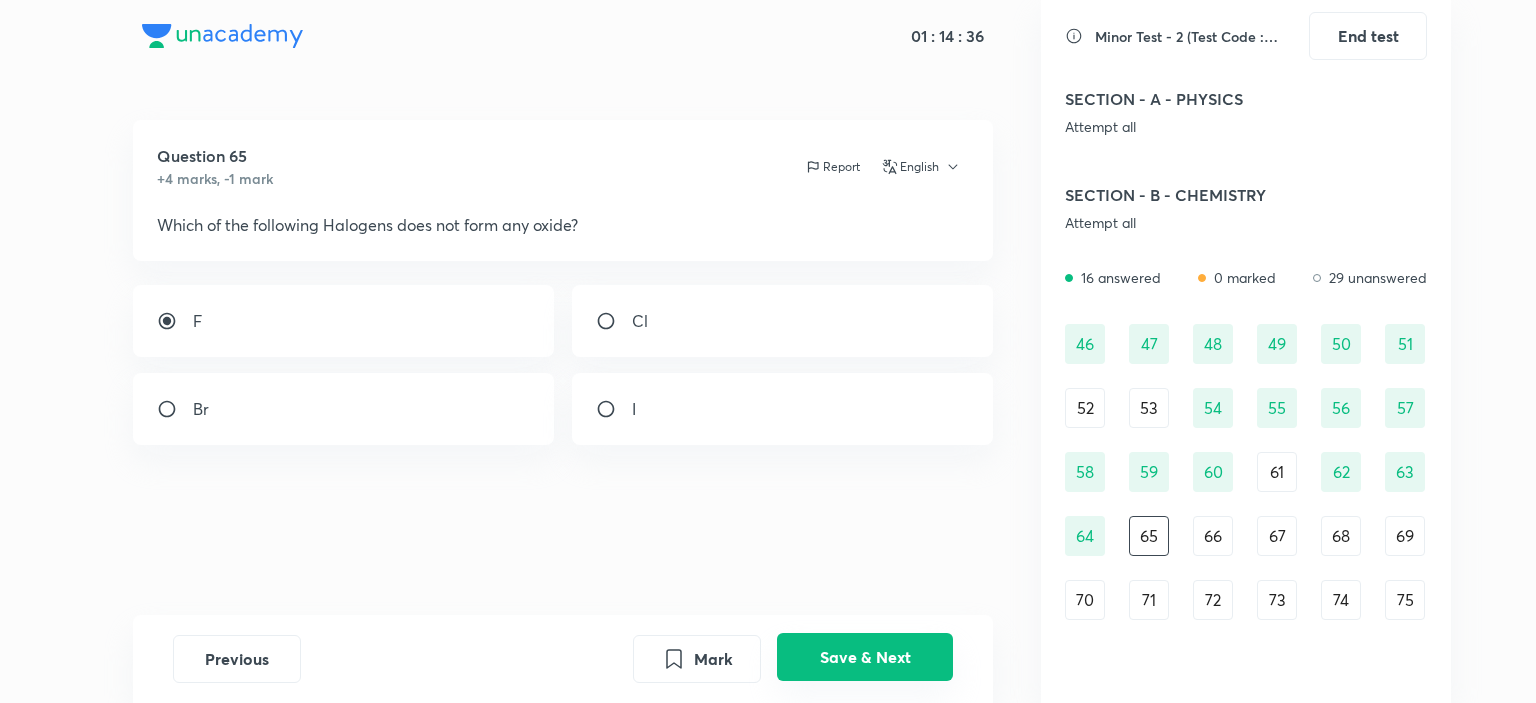 click on "Save & Next" at bounding box center (865, 657) 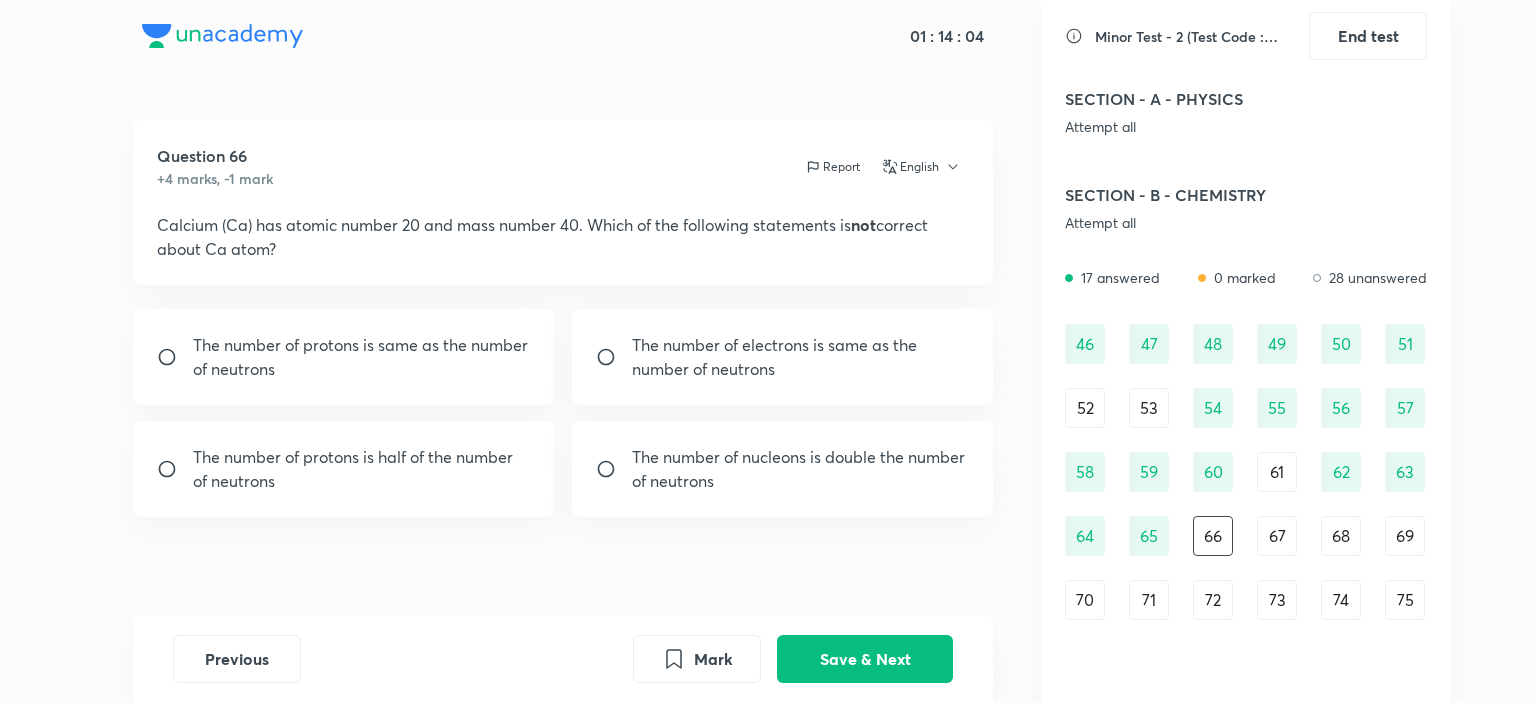 click on "The number of protons is half of the number of neutrons" at bounding box center (362, 469) 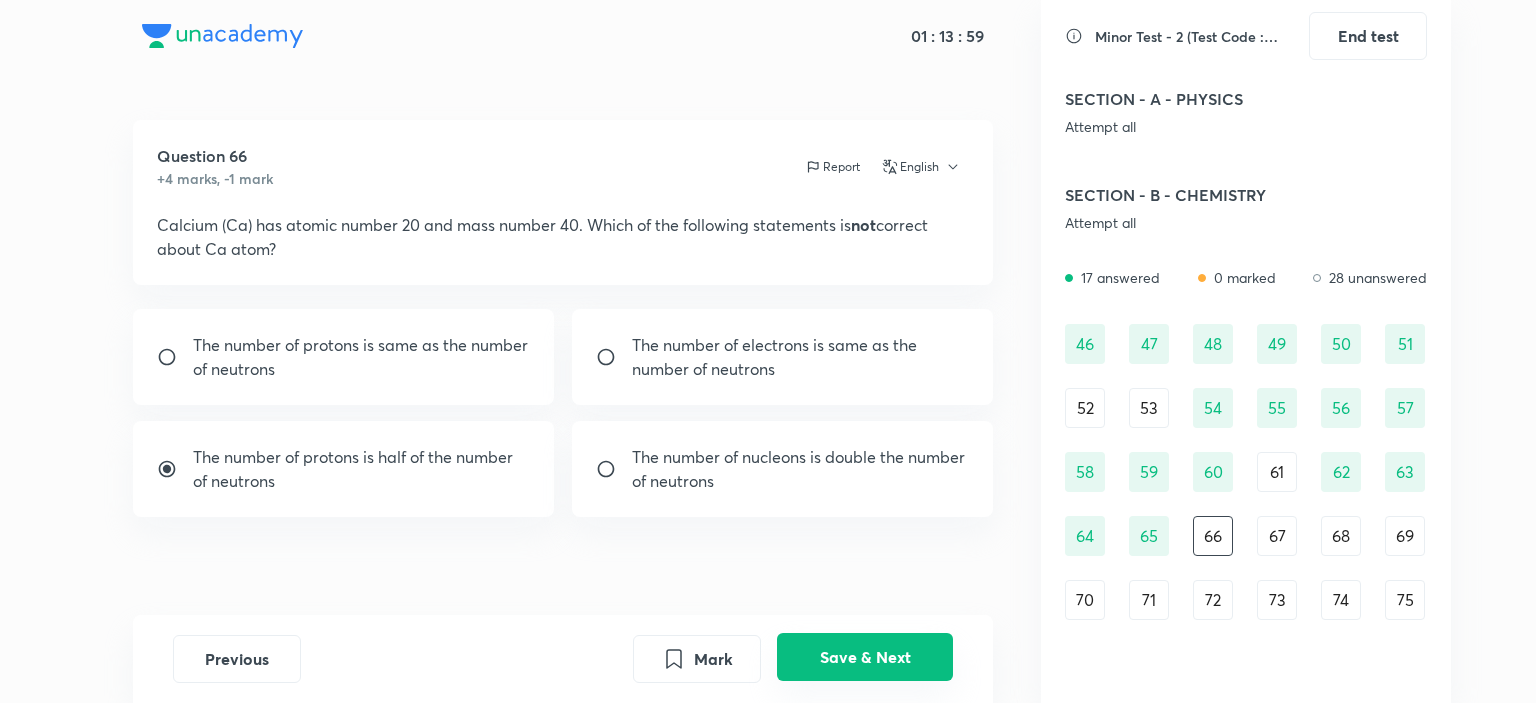 click on "Save & Next" at bounding box center [865, 657] 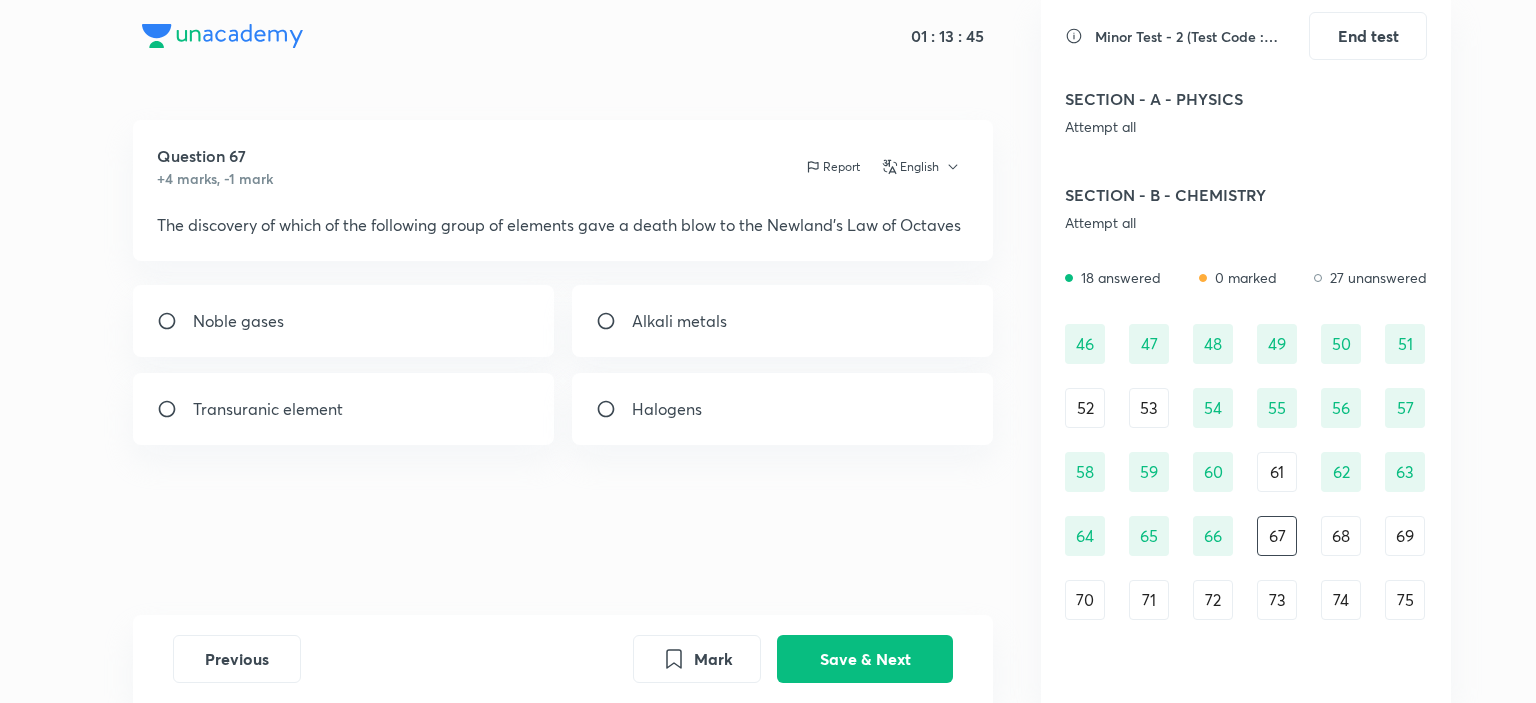 click on "Noble gases" at bounding box center [344, 321] 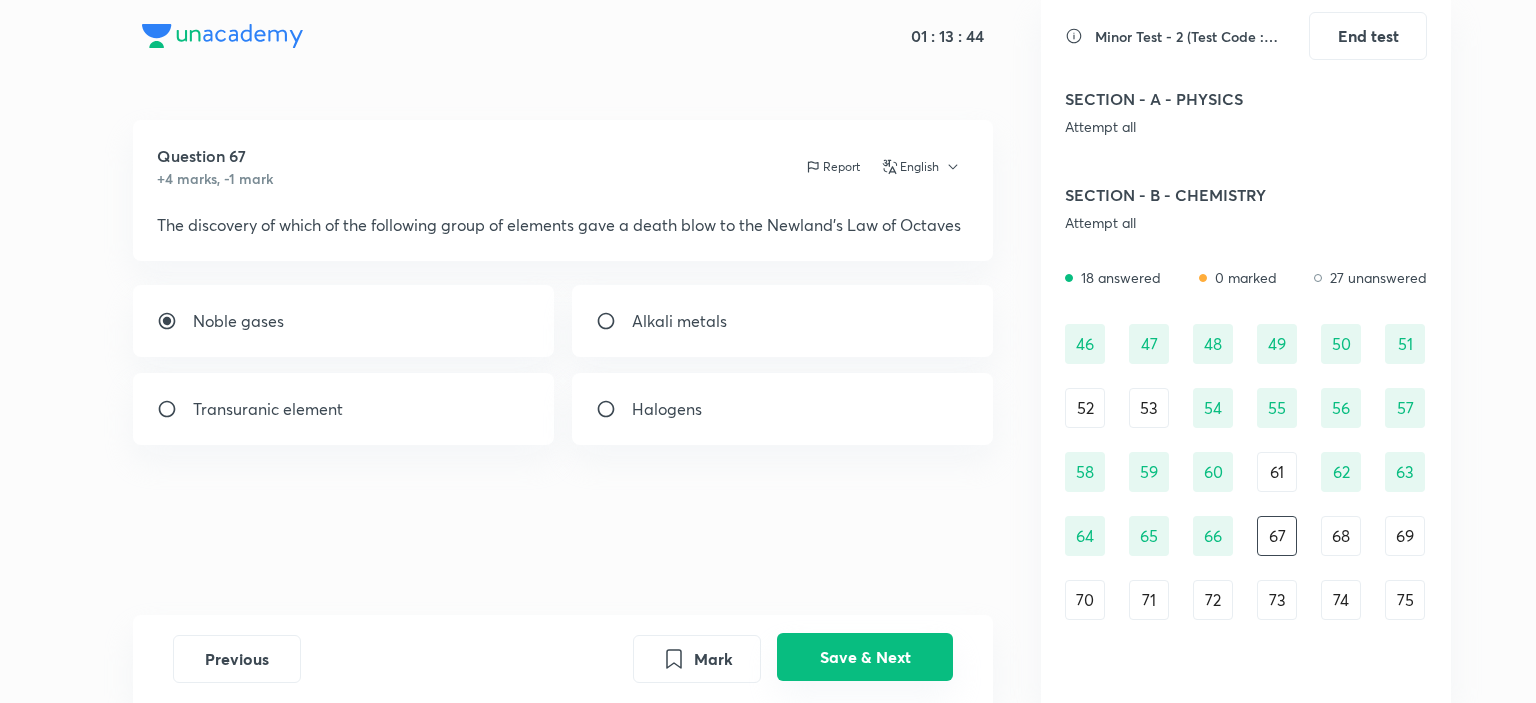 click on "Save & Next" at bounding box center (865, 657) 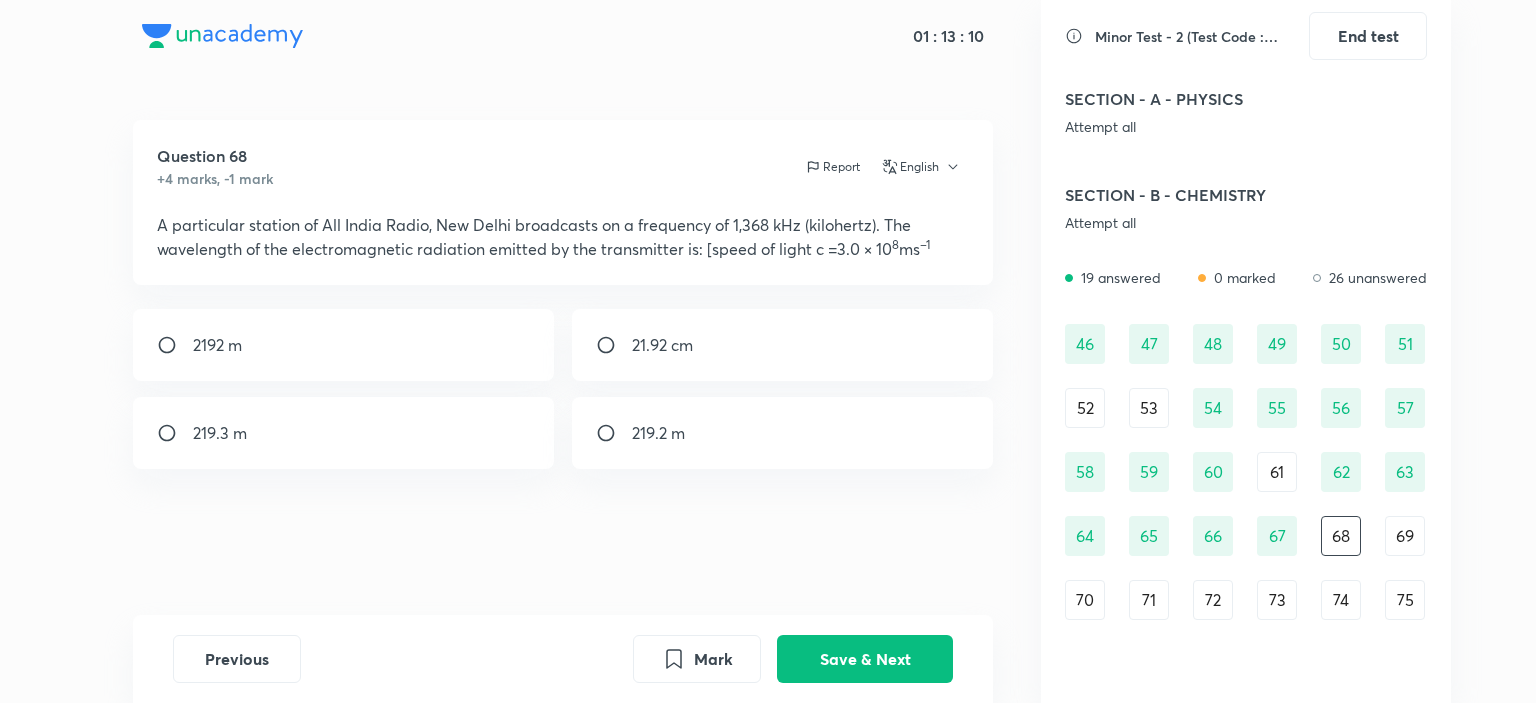 click on "21.92 cm" at bounding box center [783, 345] 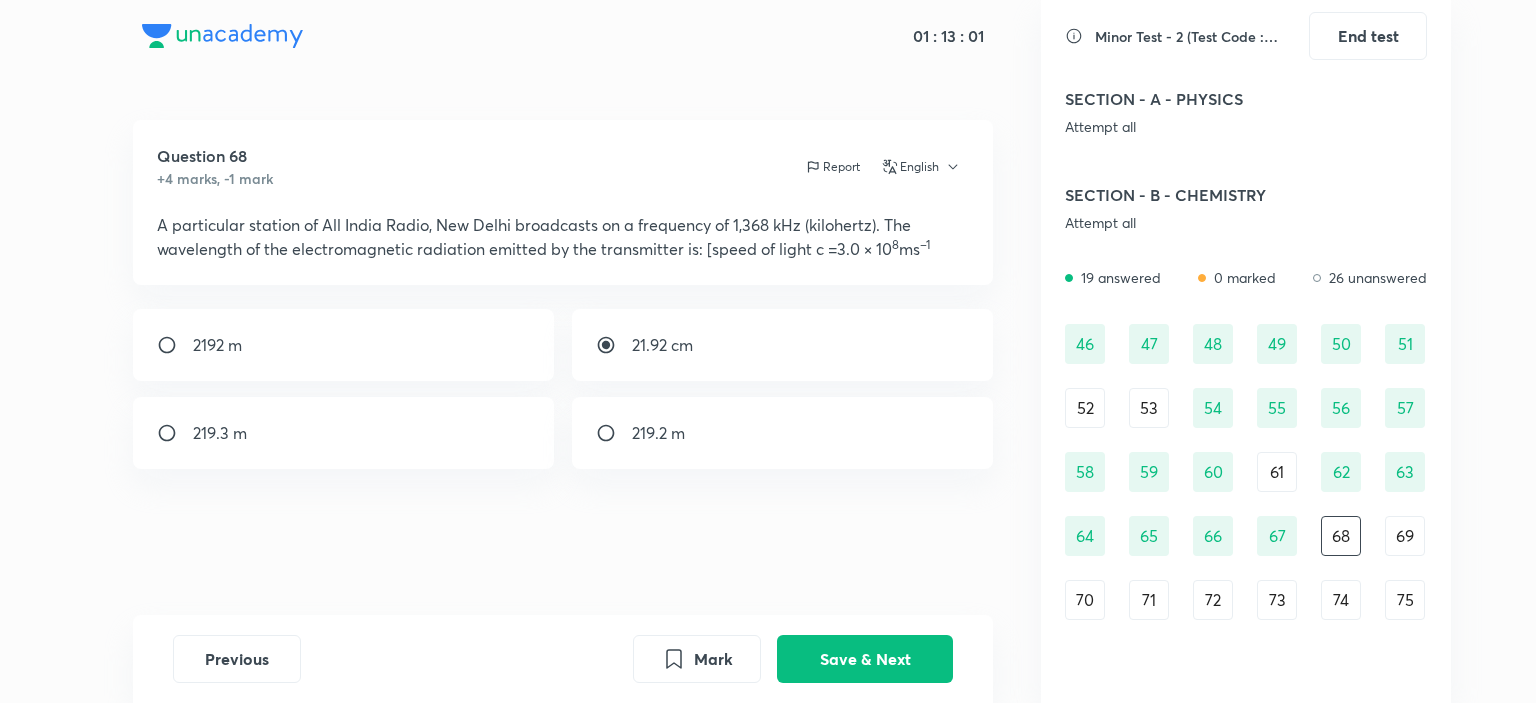 click on "219.2 m" at bounding box center [783, 433] 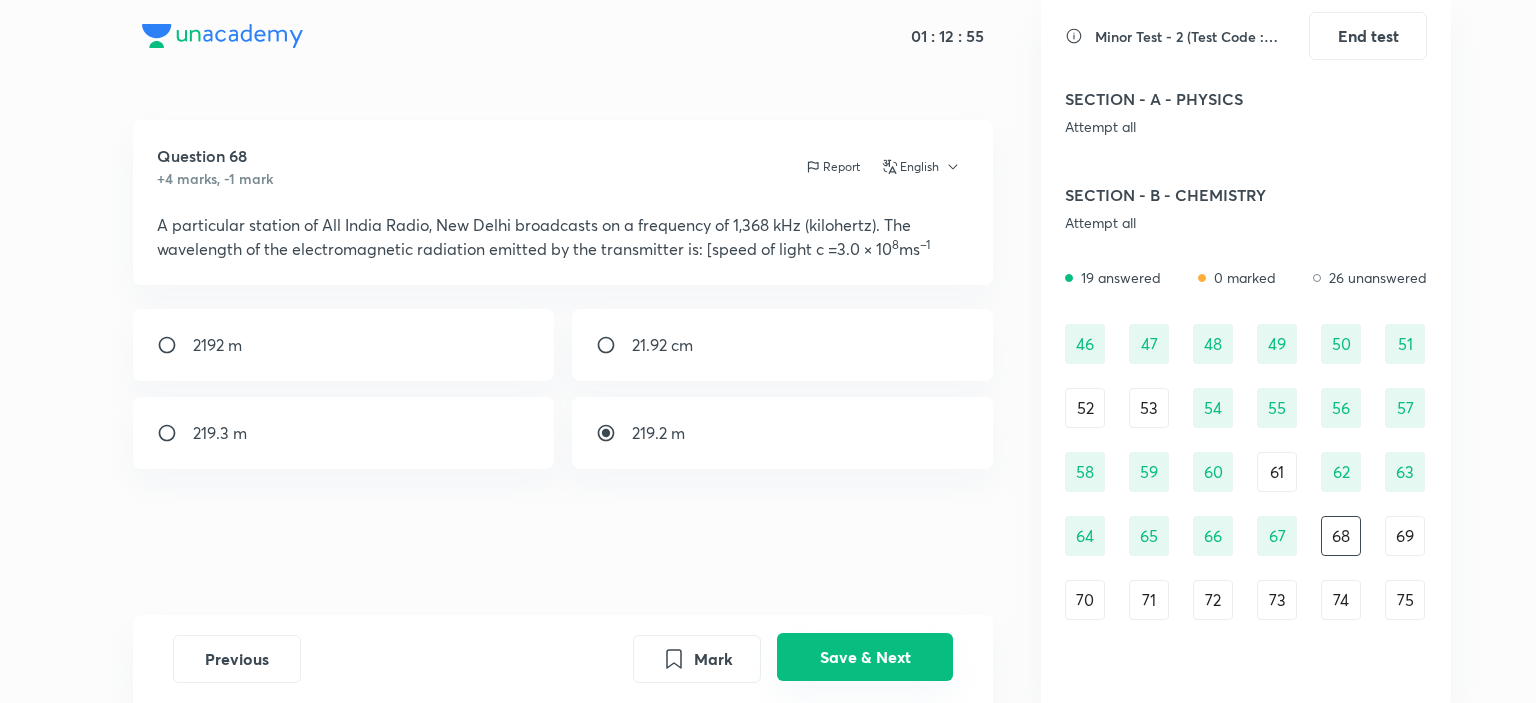 click on "Save & Next" at bounding box center (865, 657) 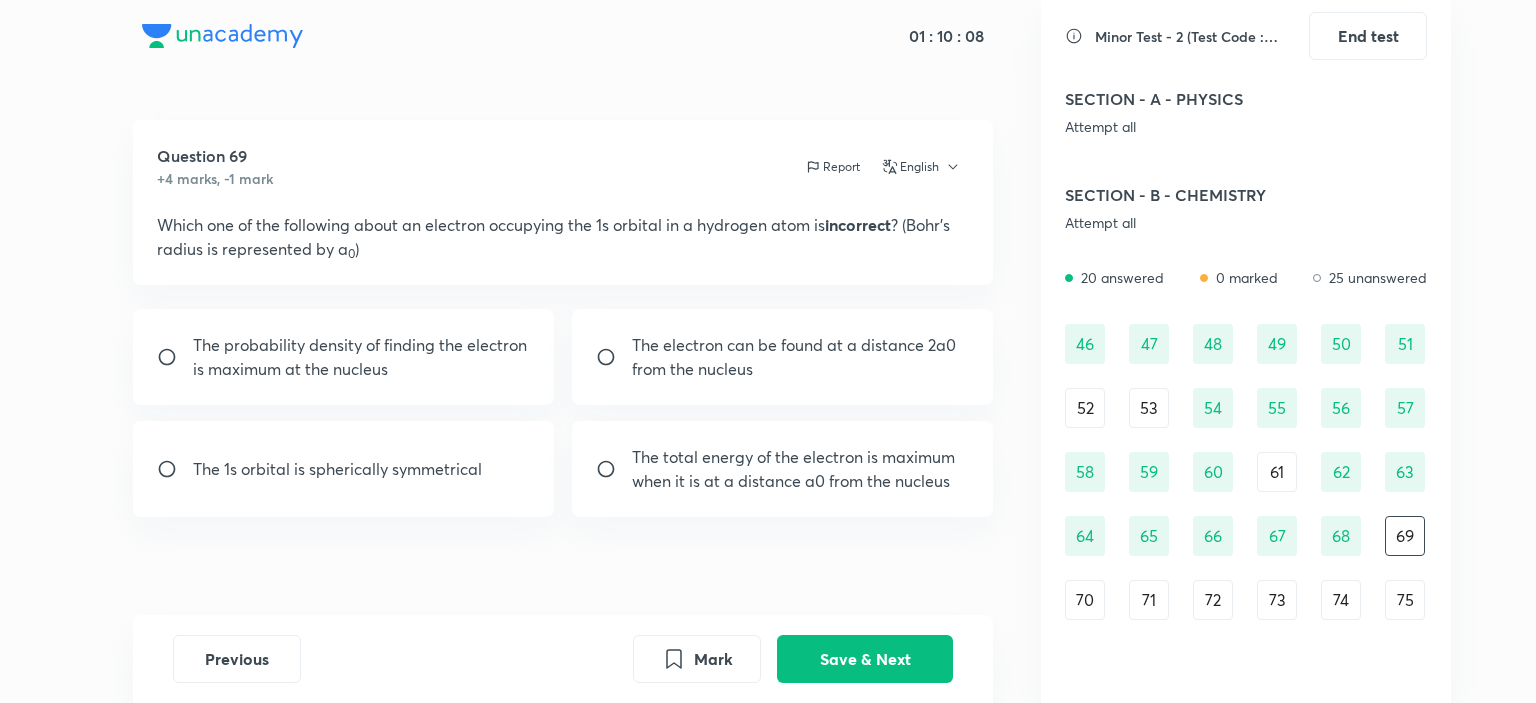 click on "46 47 48 49 50 51 52 53 54 55 56 57 58 59 60 61 62 63 64 65 66 67 68 69 70 71 72 73 74 75 76 77 78 79 80 81 82 83 84 85 86 87 88 89 90" at bounding box center (1246, 568) 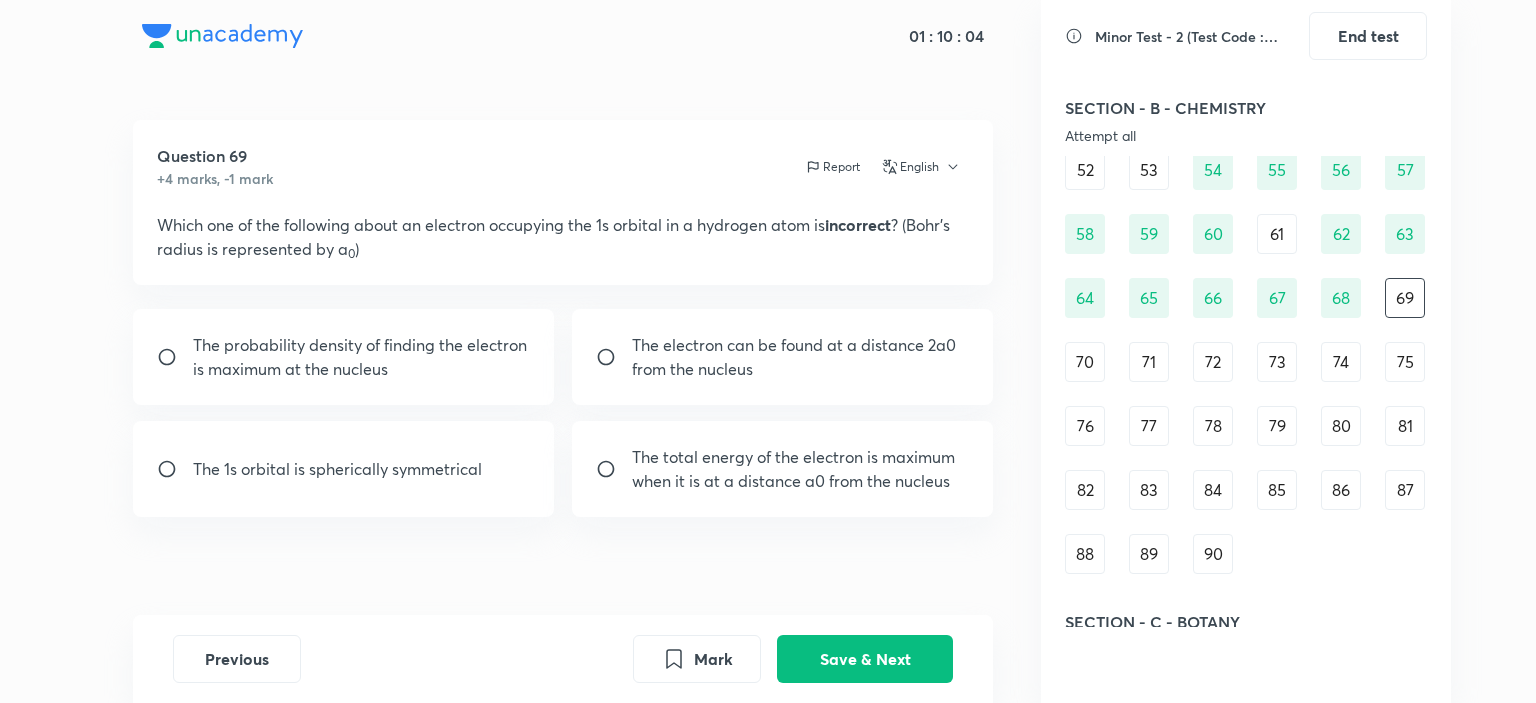 scroll, scrollTop: 818, scrollLeft: 0, axis: vertical 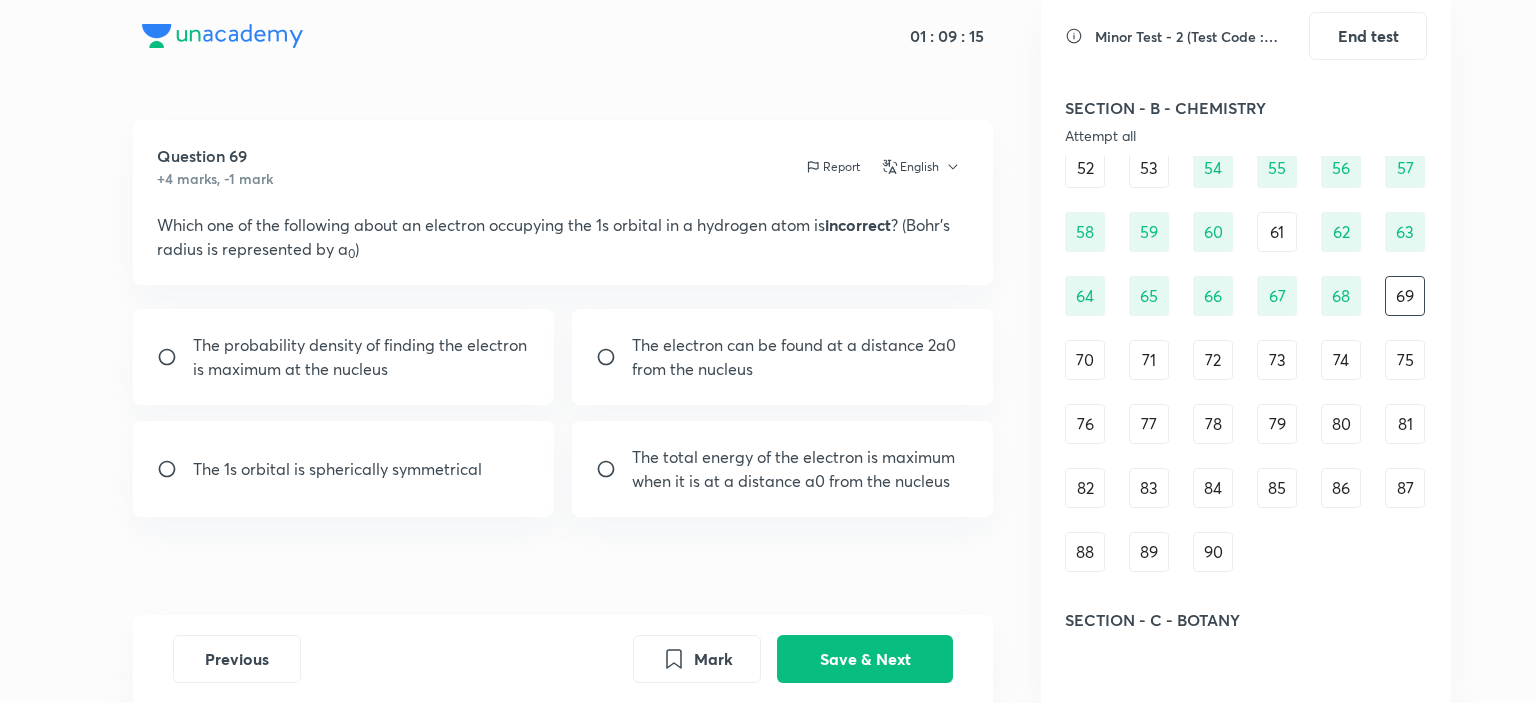 click on "The 1s orbital is spherically symmetrical" at bounding box center [344, 469] 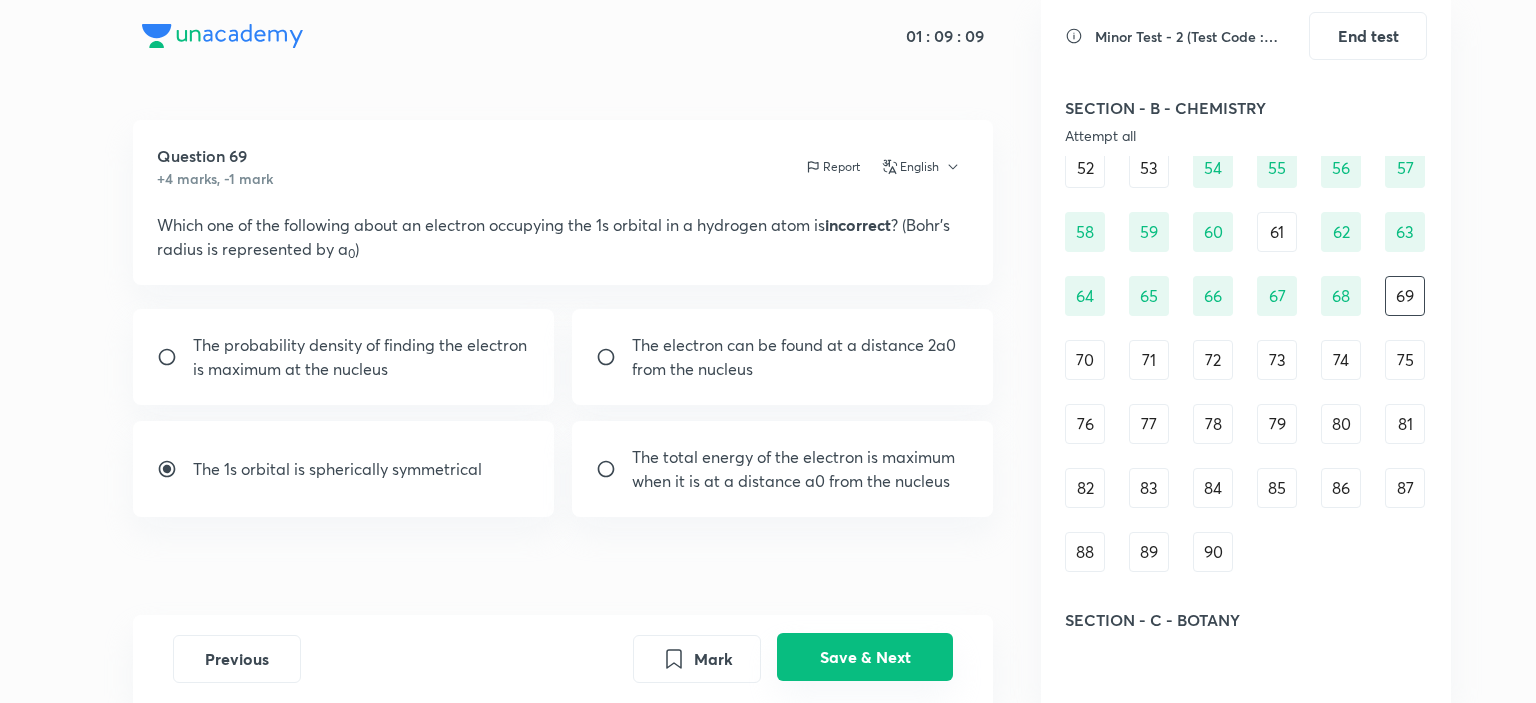 click on "Save & Next" at bounding box center (865, 657) 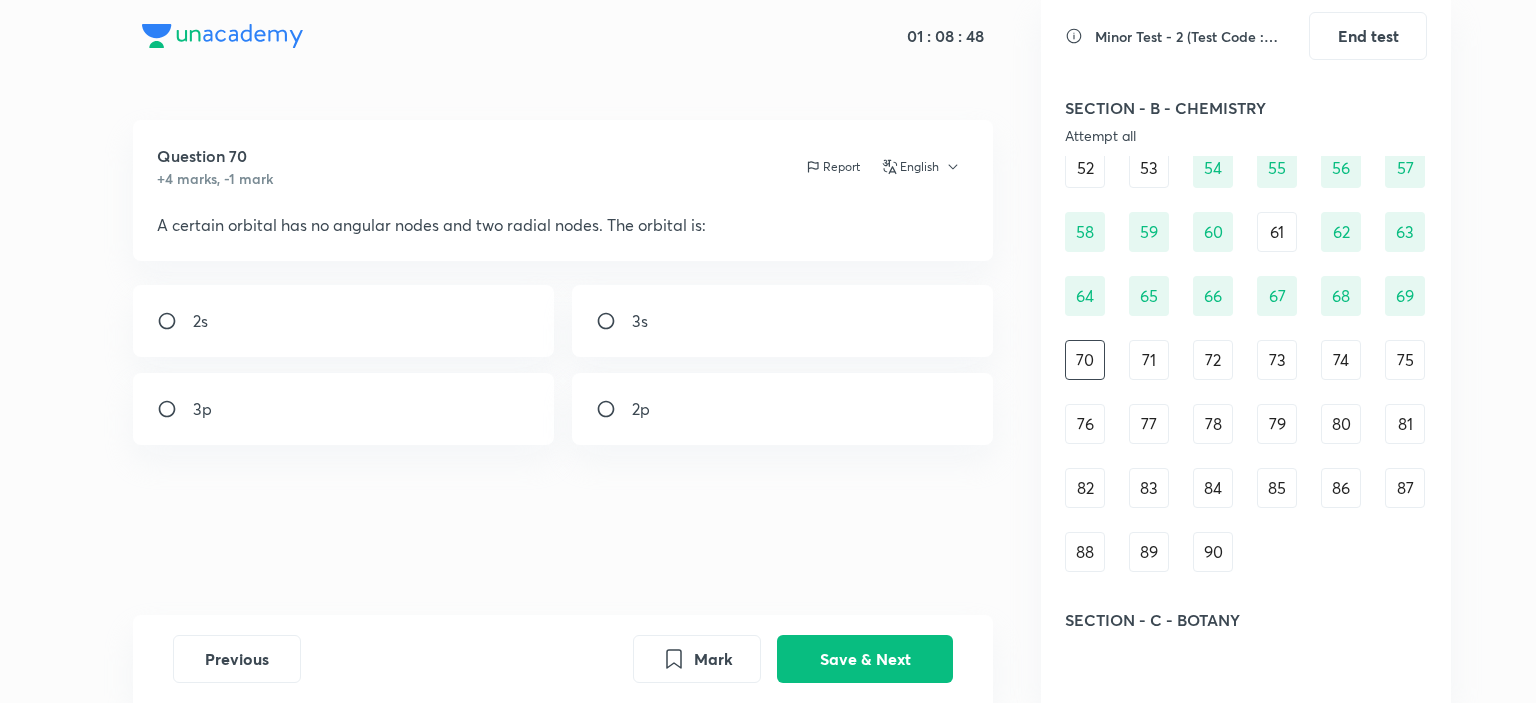 click on "3s" at bounding box center [783, 321] 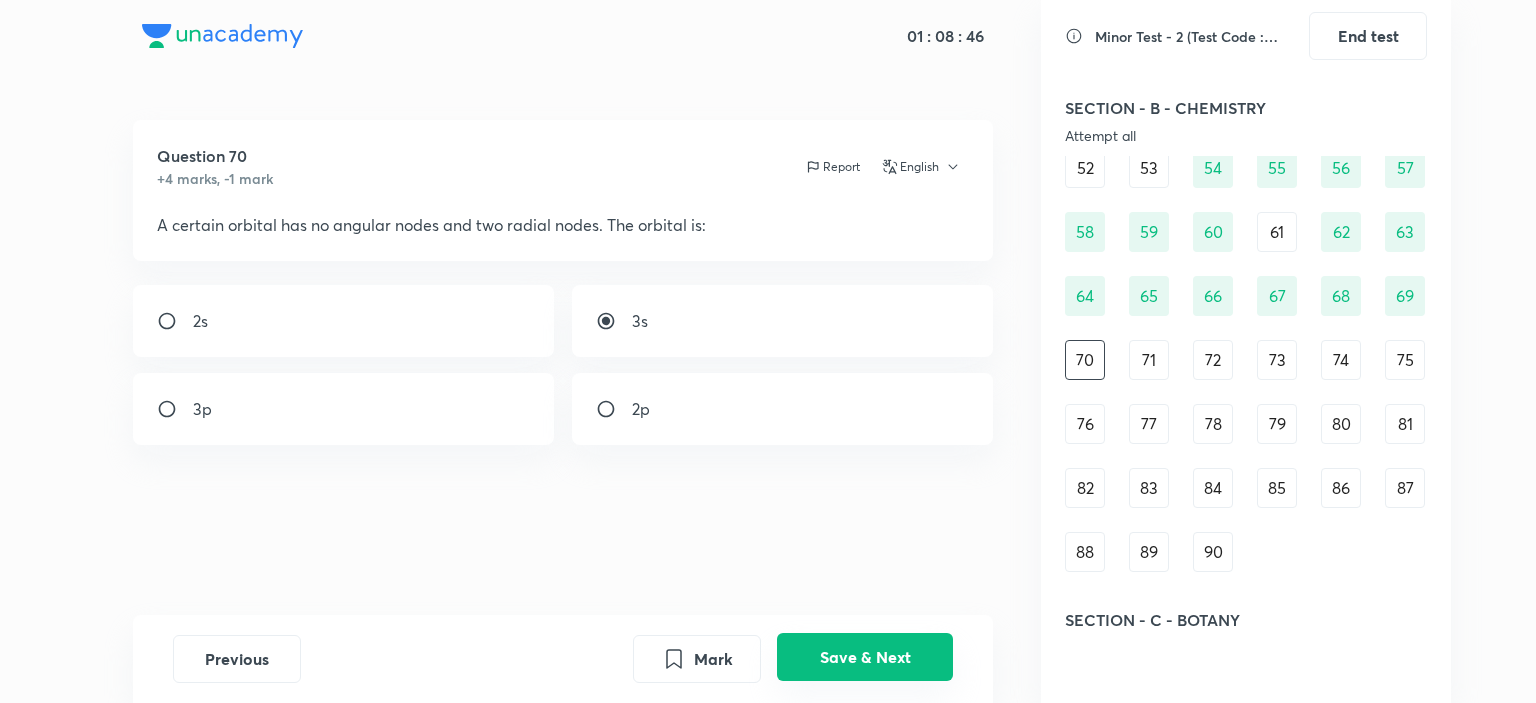 click on "Save & Next" at bounding box center (865, 657) 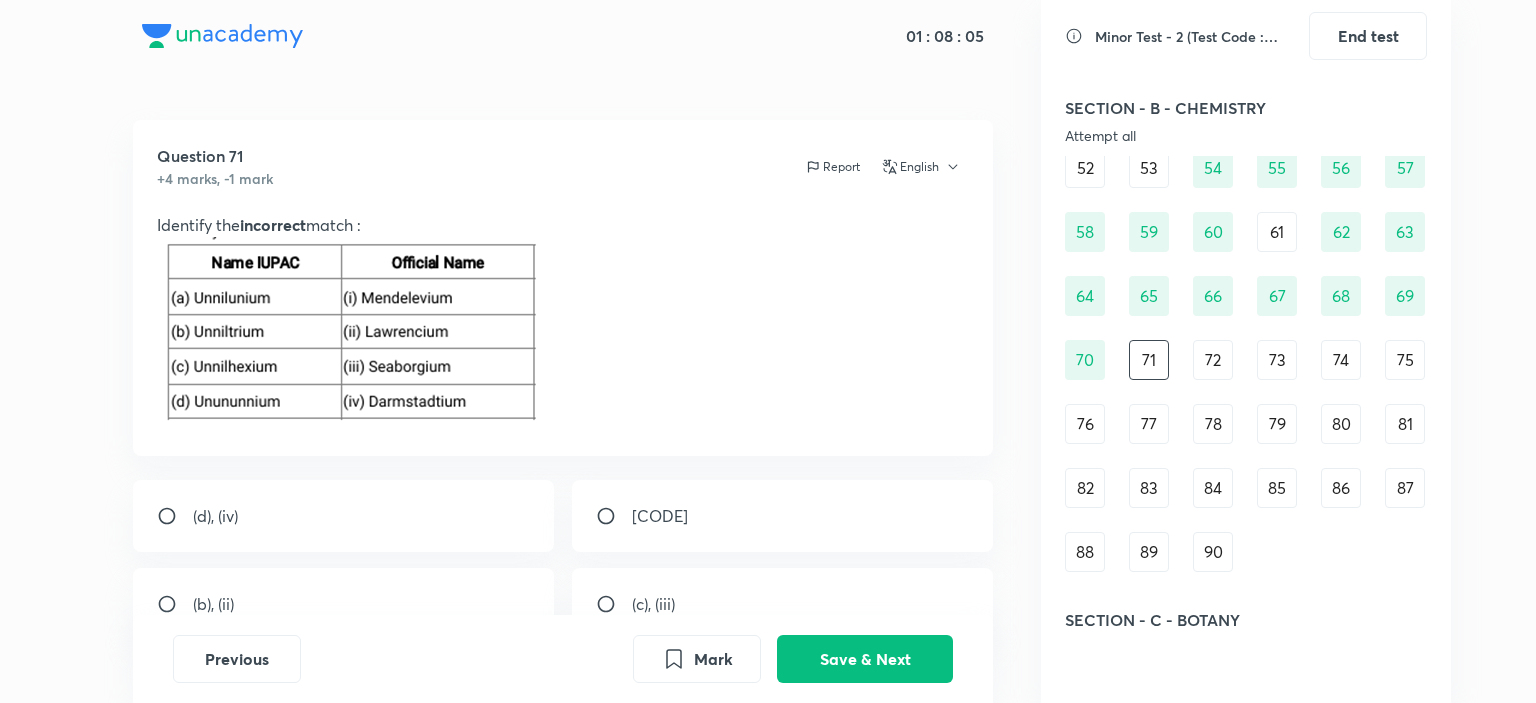 click on "(d), (iv)" at bounding box center [344, 516] 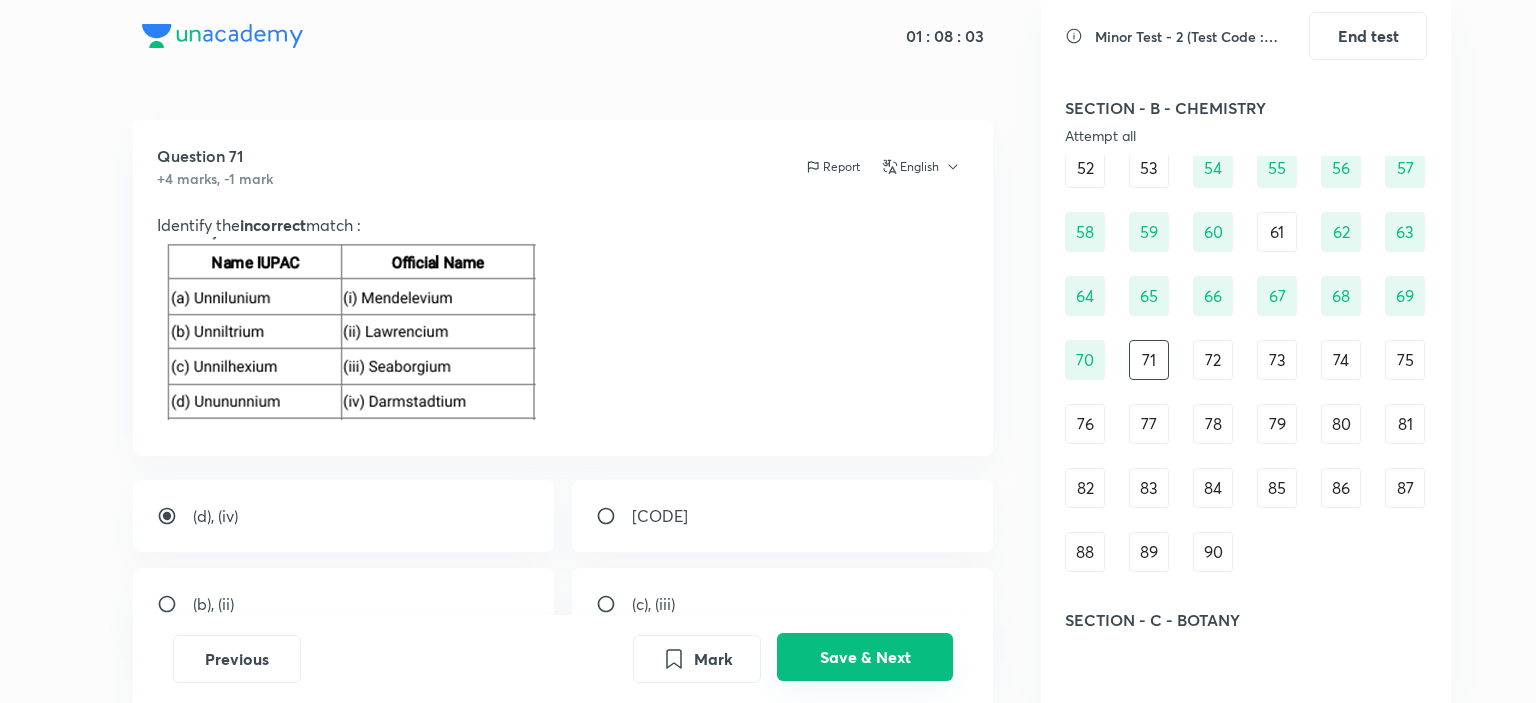 click on "Save & Next" at bounding box center [865, 657] 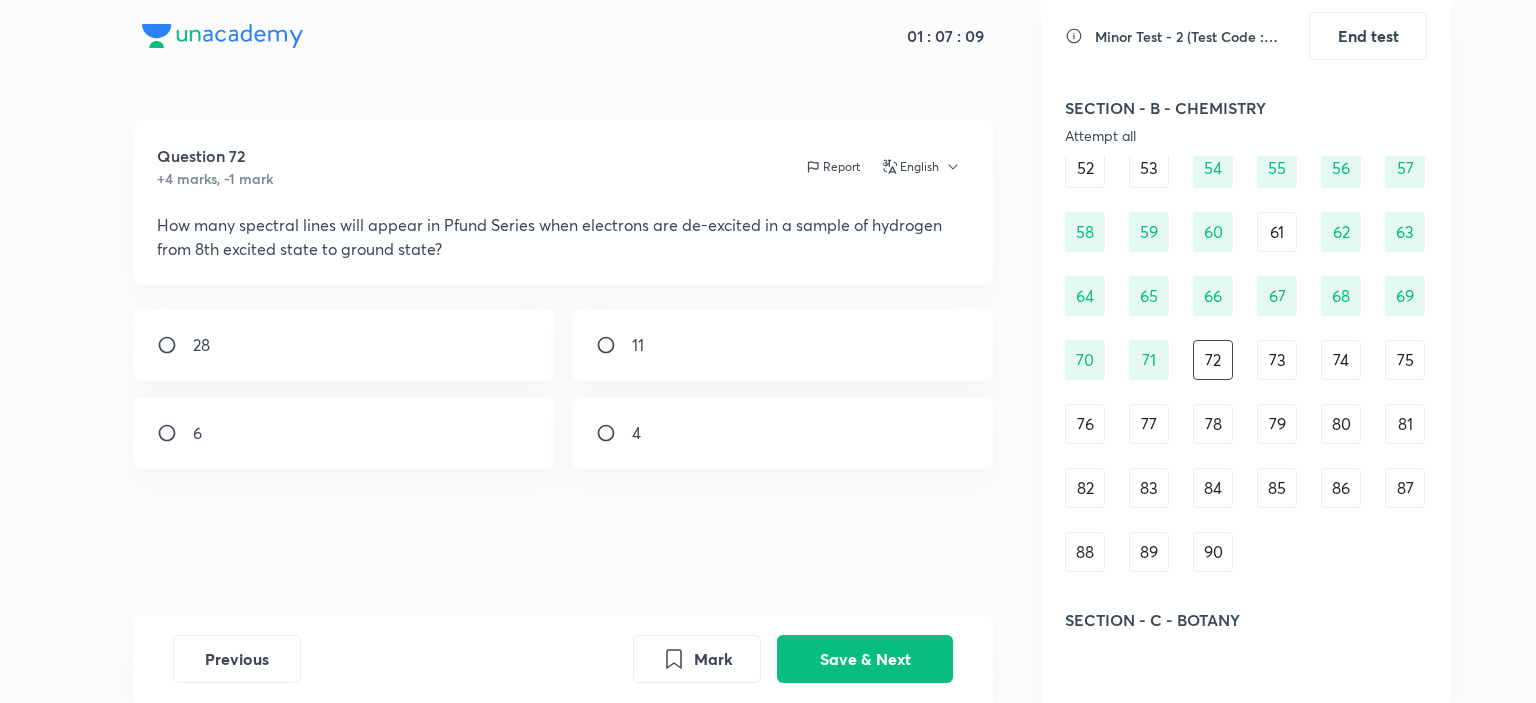 click on "4" at bounding box center [783, 433] 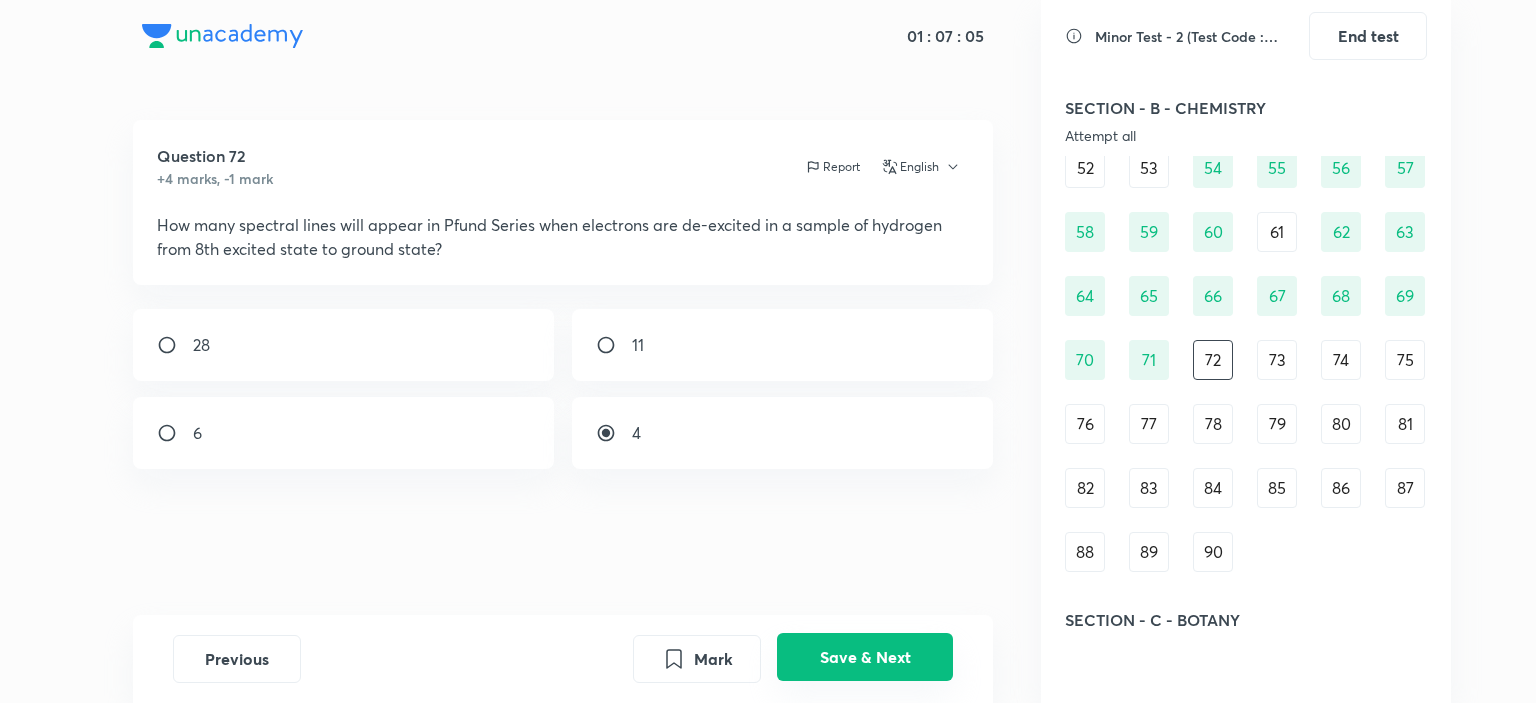 click on "Save & Next" at bounding box center [865, 657] 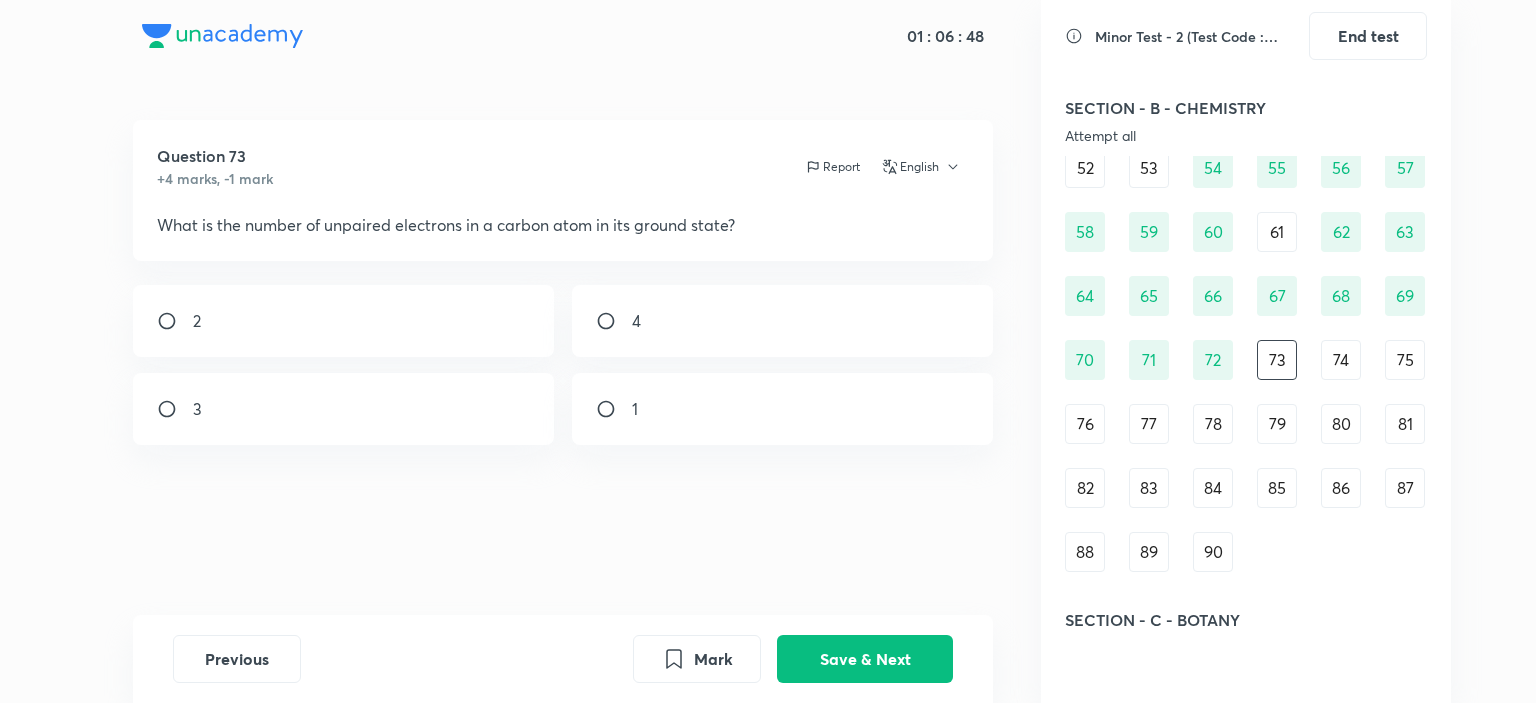 click on "2" at bounding box center [344, 321] 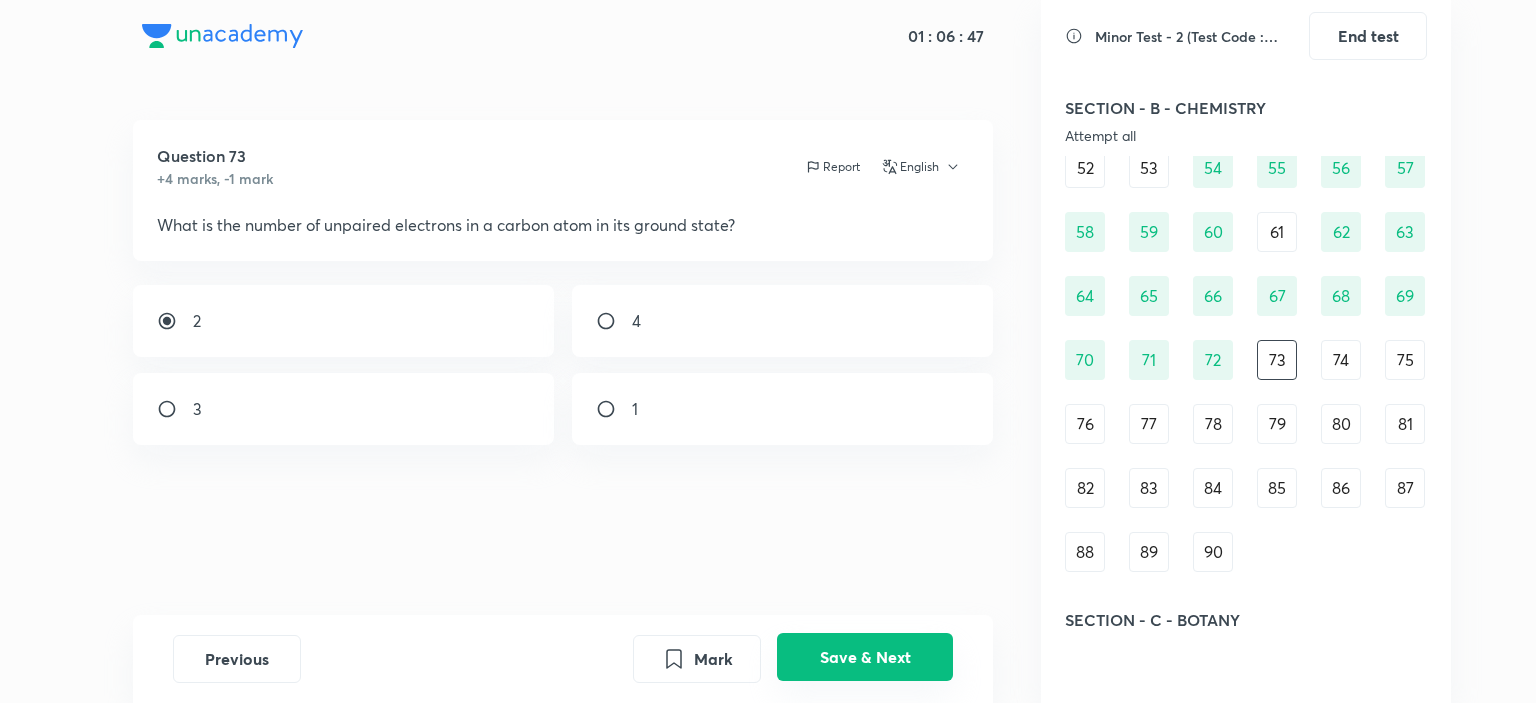 click on "Save & Next" at bounding box center [865, 657] 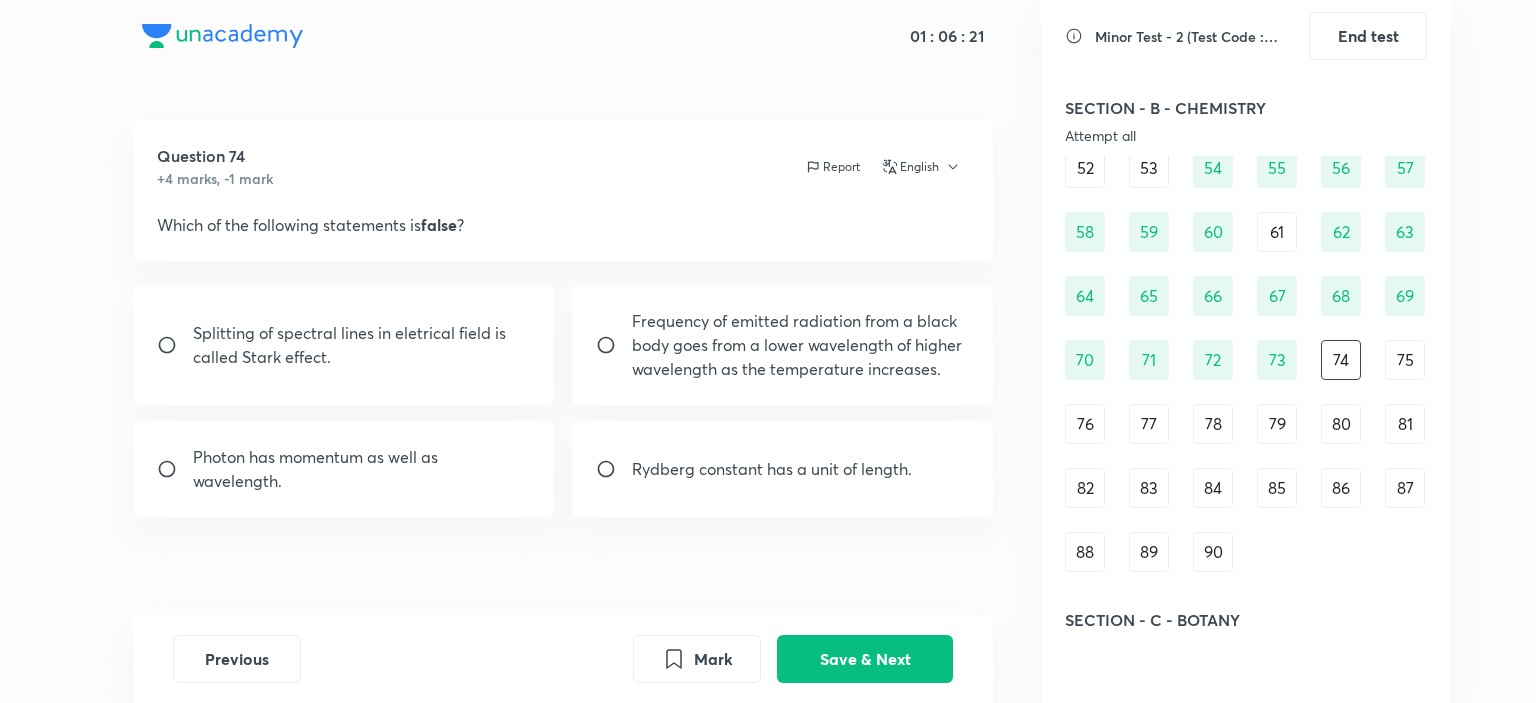click on "Frequency of emitted radiation from a black body goes from a lower wavelength of higher wavelength as the temperature increases." at bounding box center [801, 345] 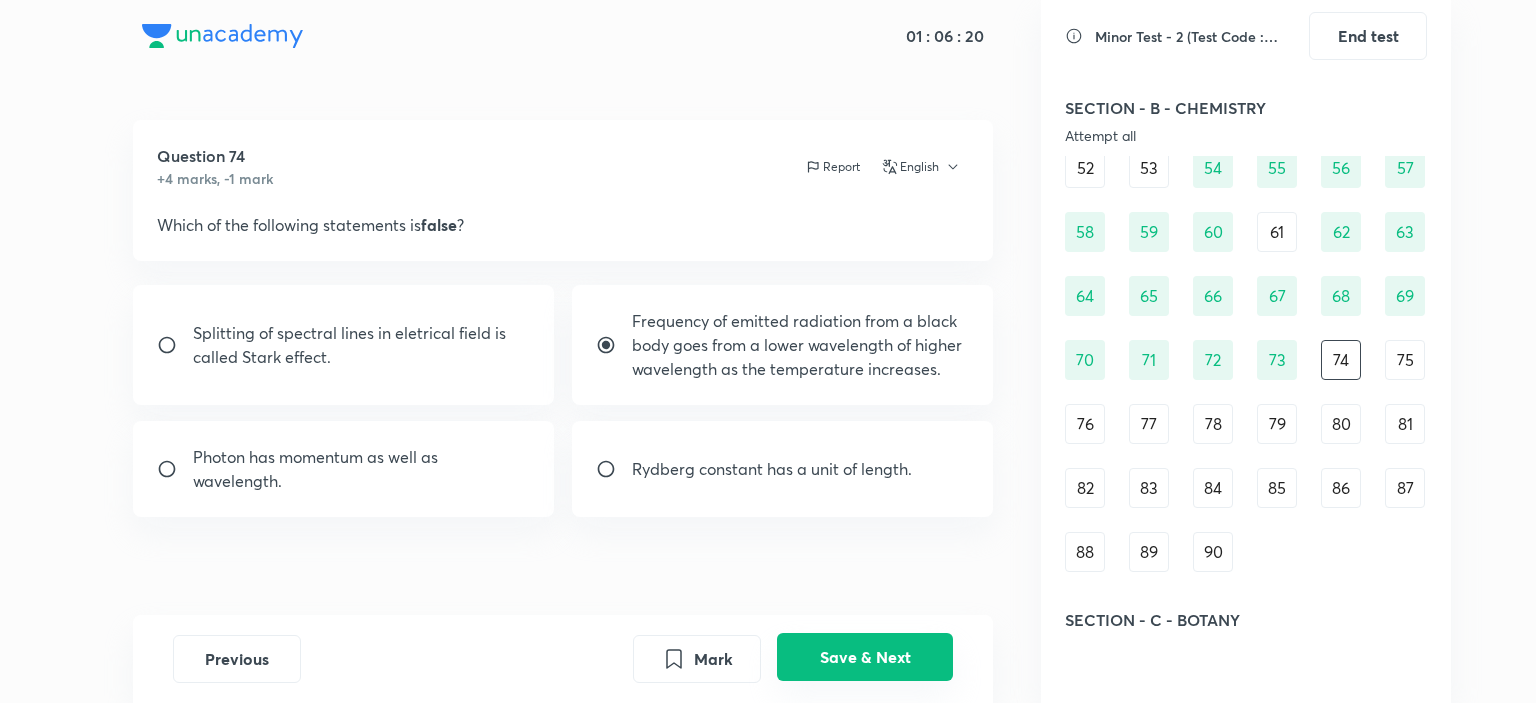 click on "Save & Next" at bounding box center [865, 657] 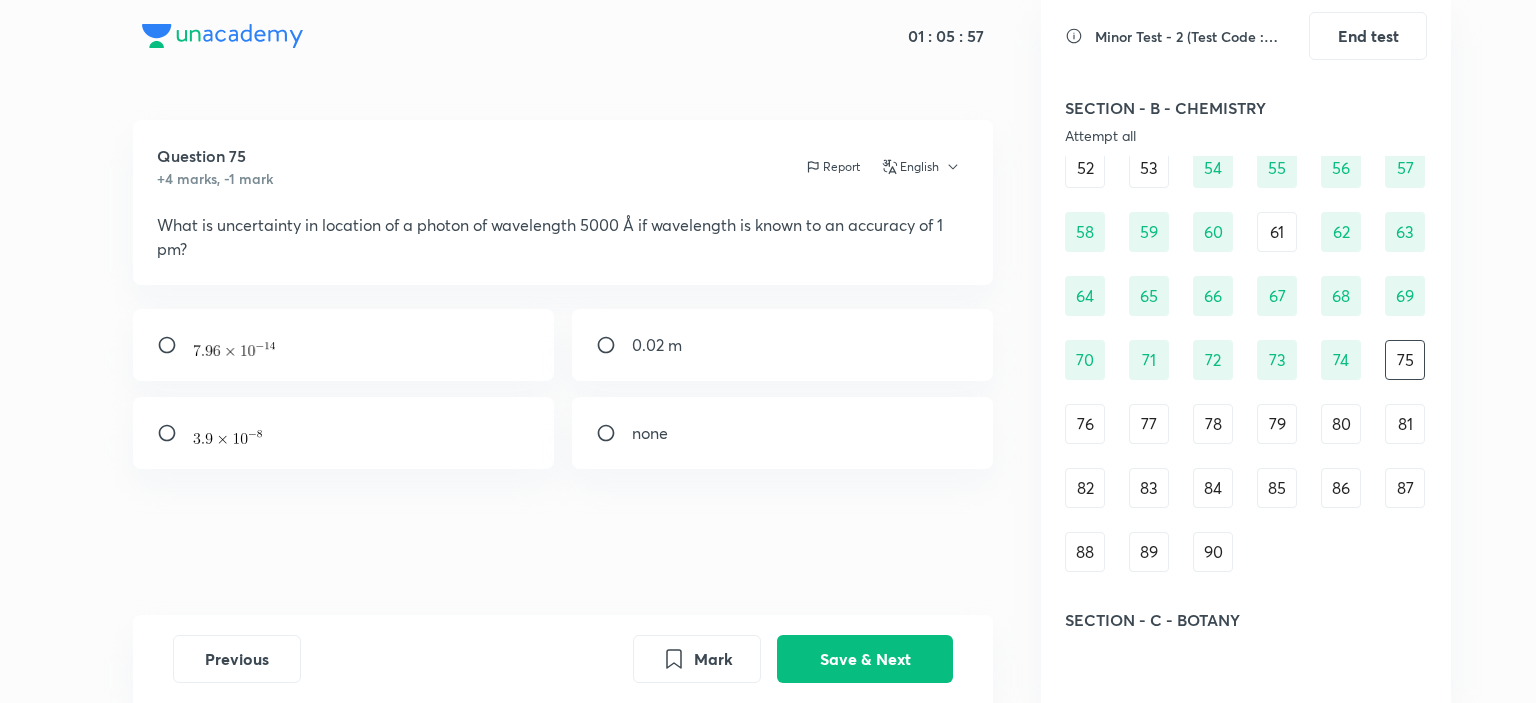 click on "0.02 m" at bounding box center (783, 345) 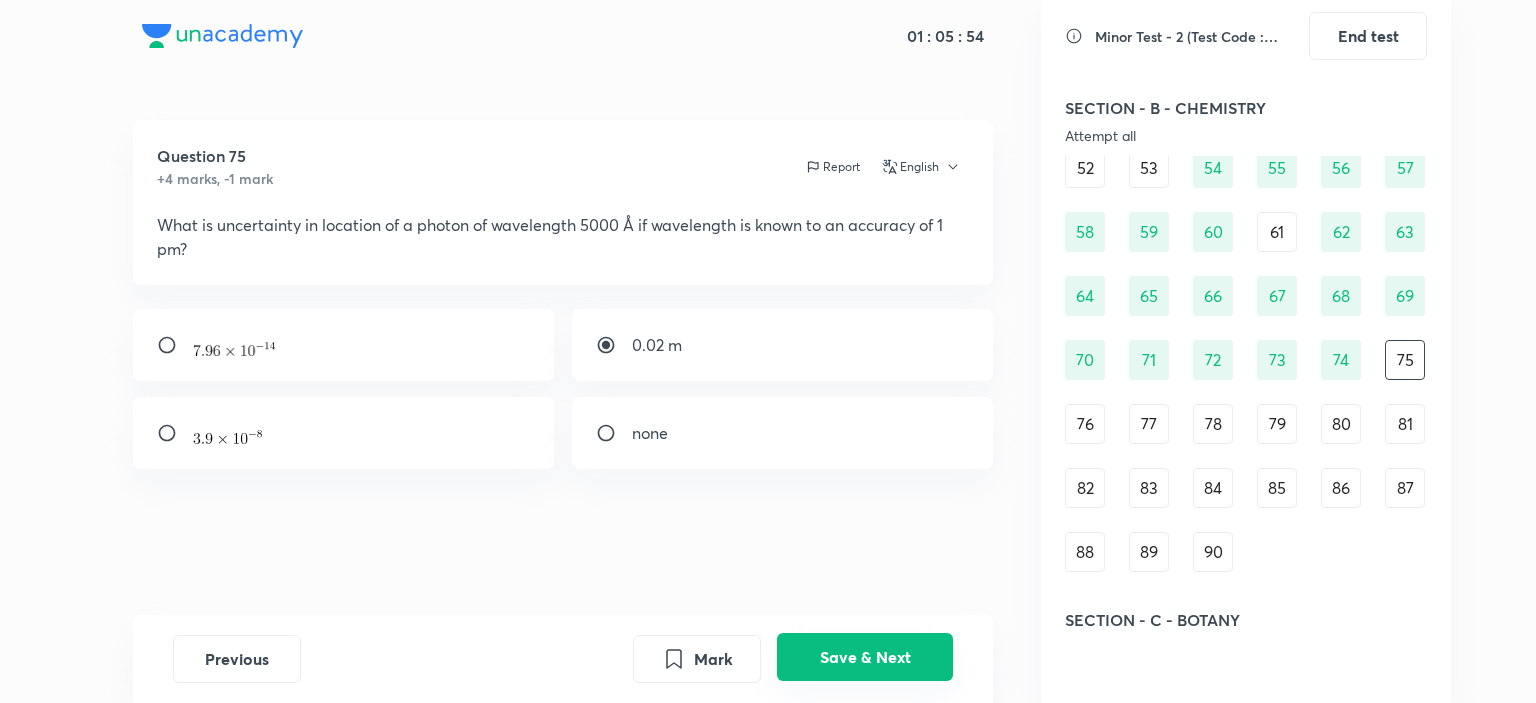 click on "Save & Next" at bounding box center (865, 657) 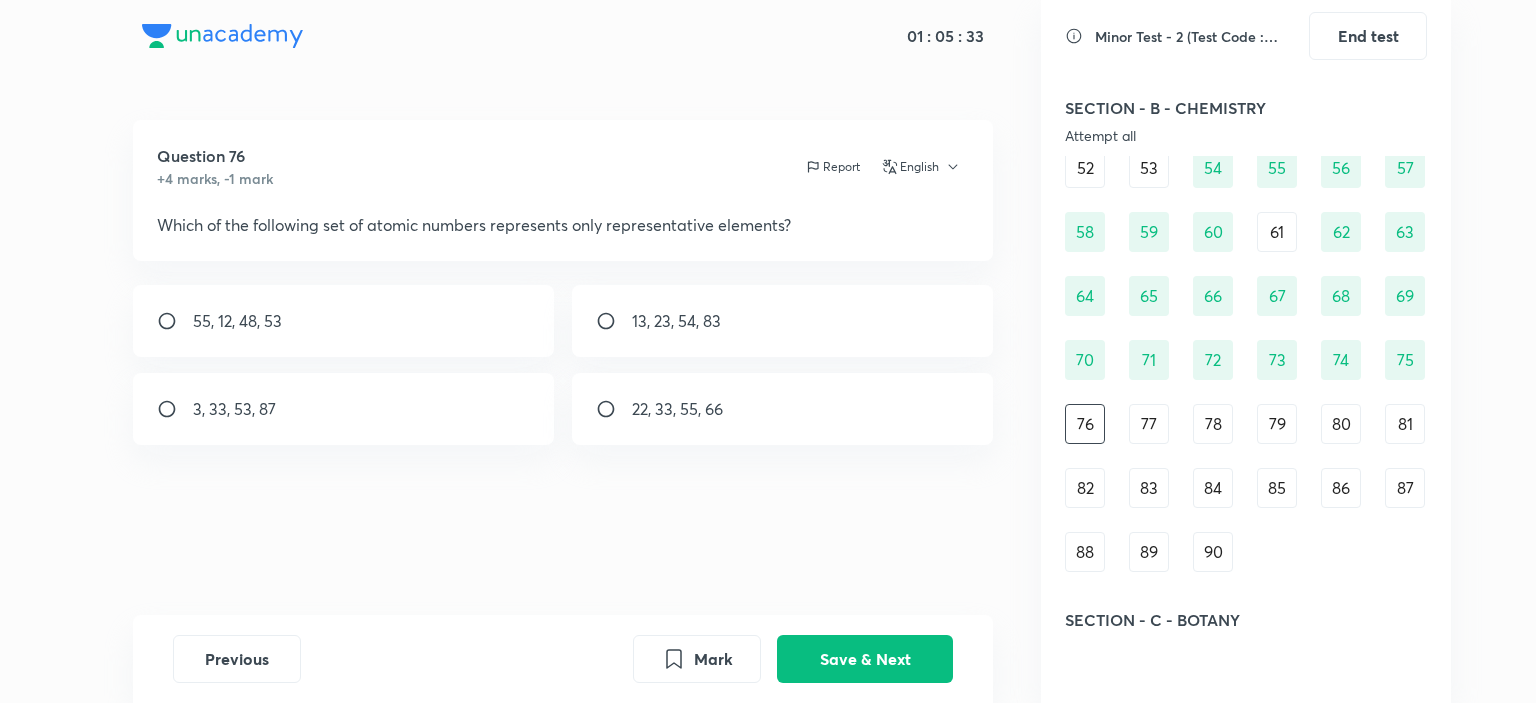 click on "3, 33, 53, 87" at bounding box center [344, 409] 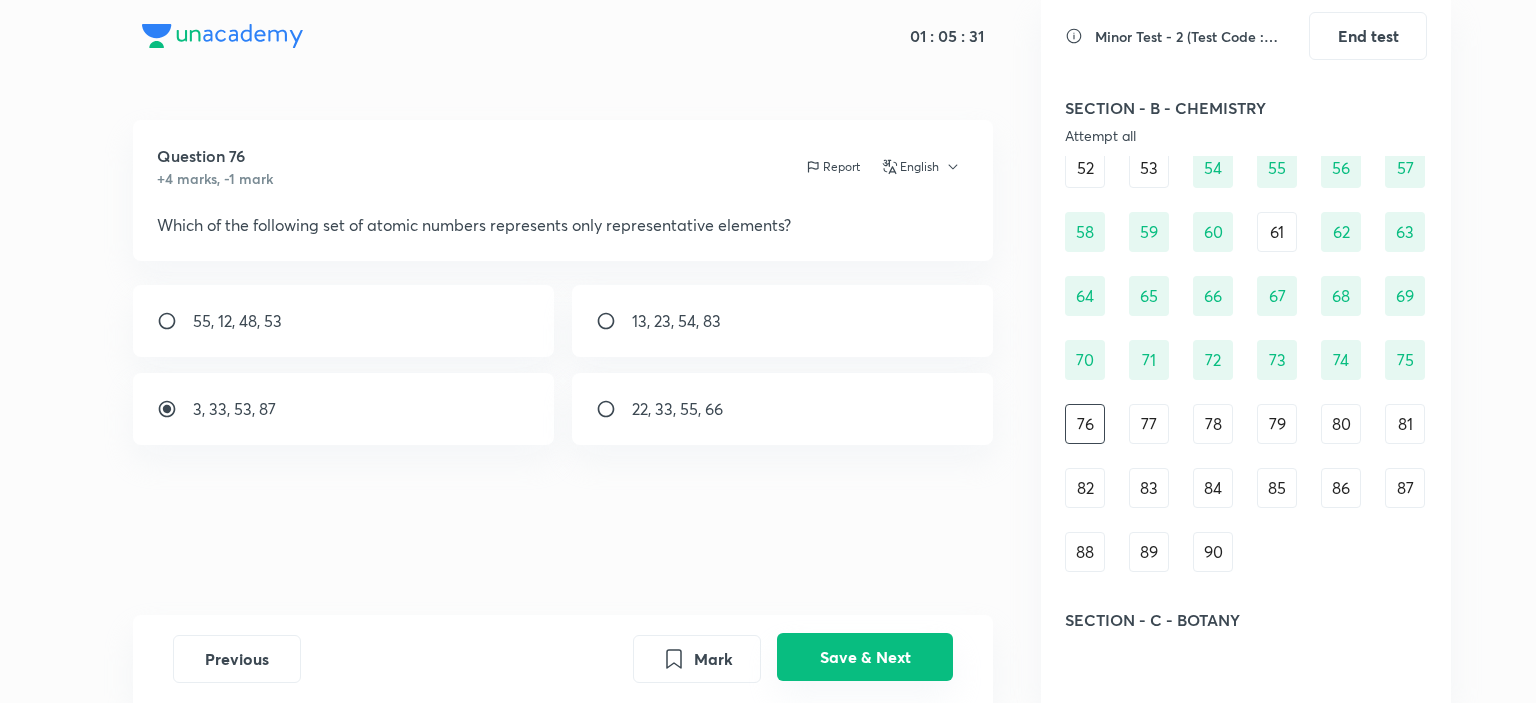 click on "Save & Next" at bounding box center [865, 657] 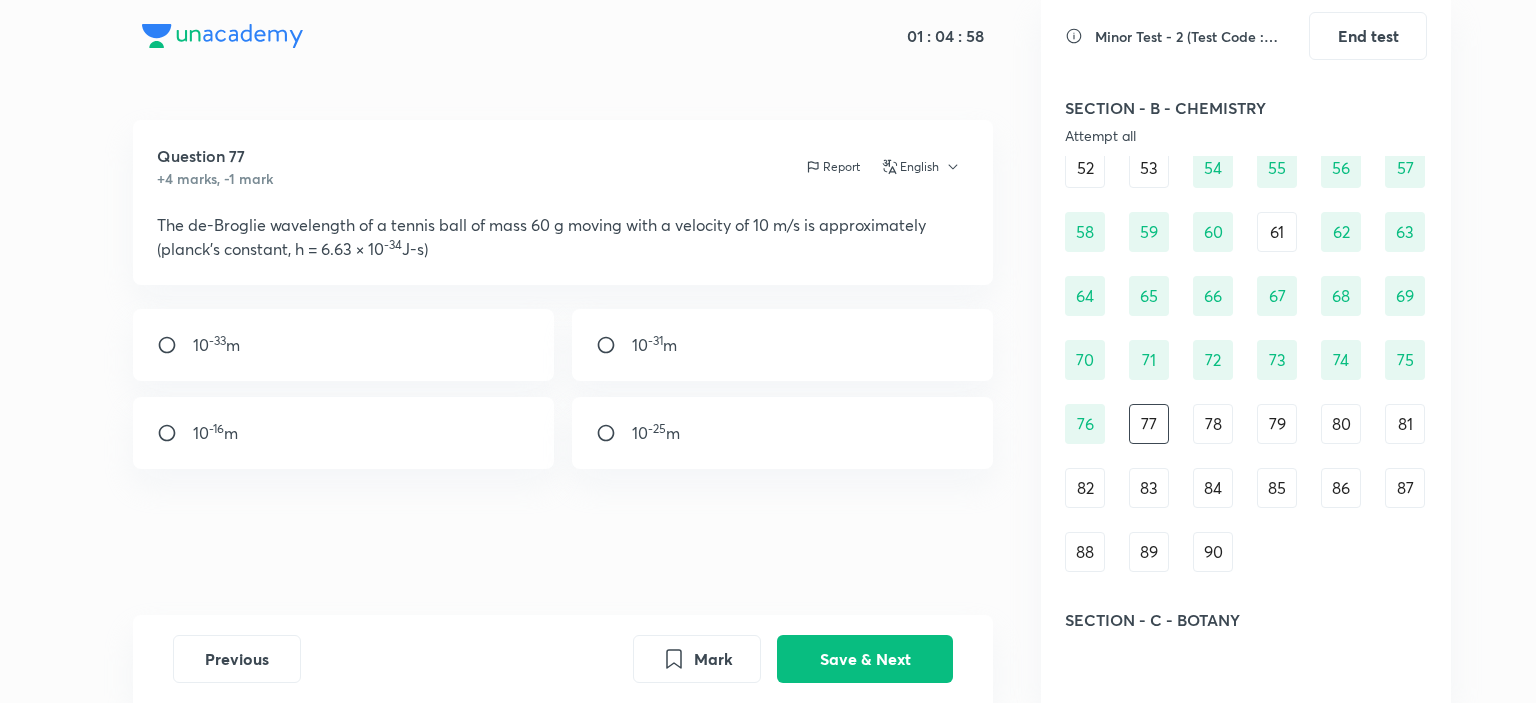click on "10 -25 m" at bounding box center [656, 433] 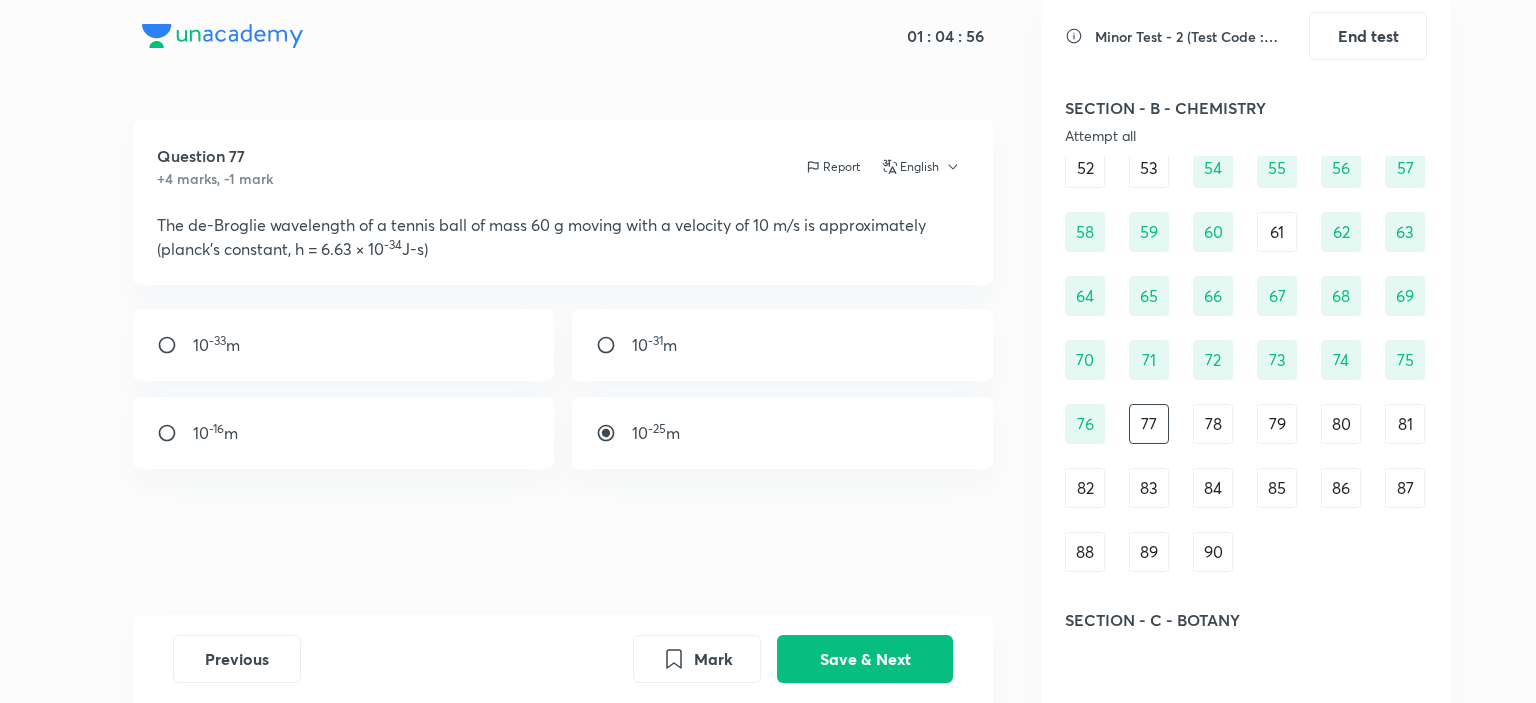 click at bounding box center [614, 345] 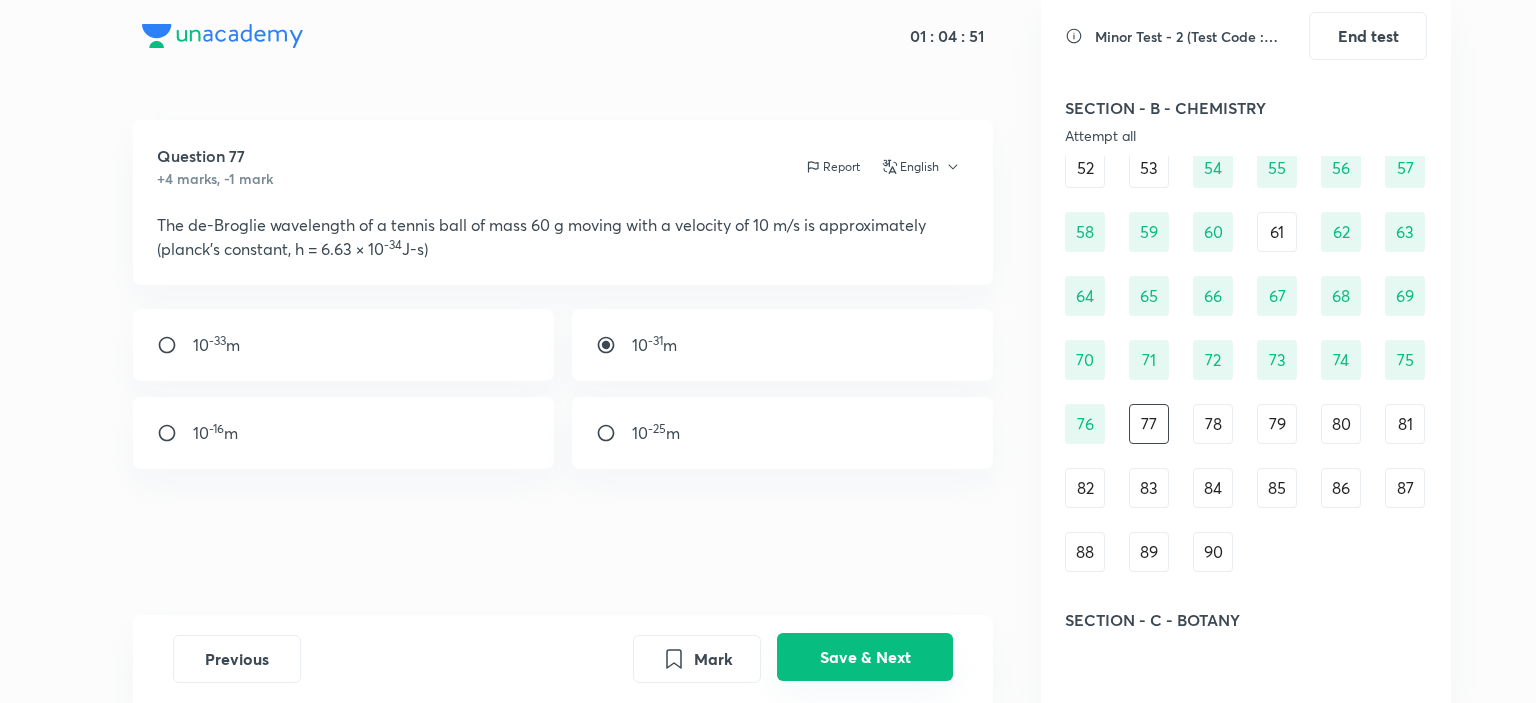click on "Save & Next" at bounding box center [865, 657] 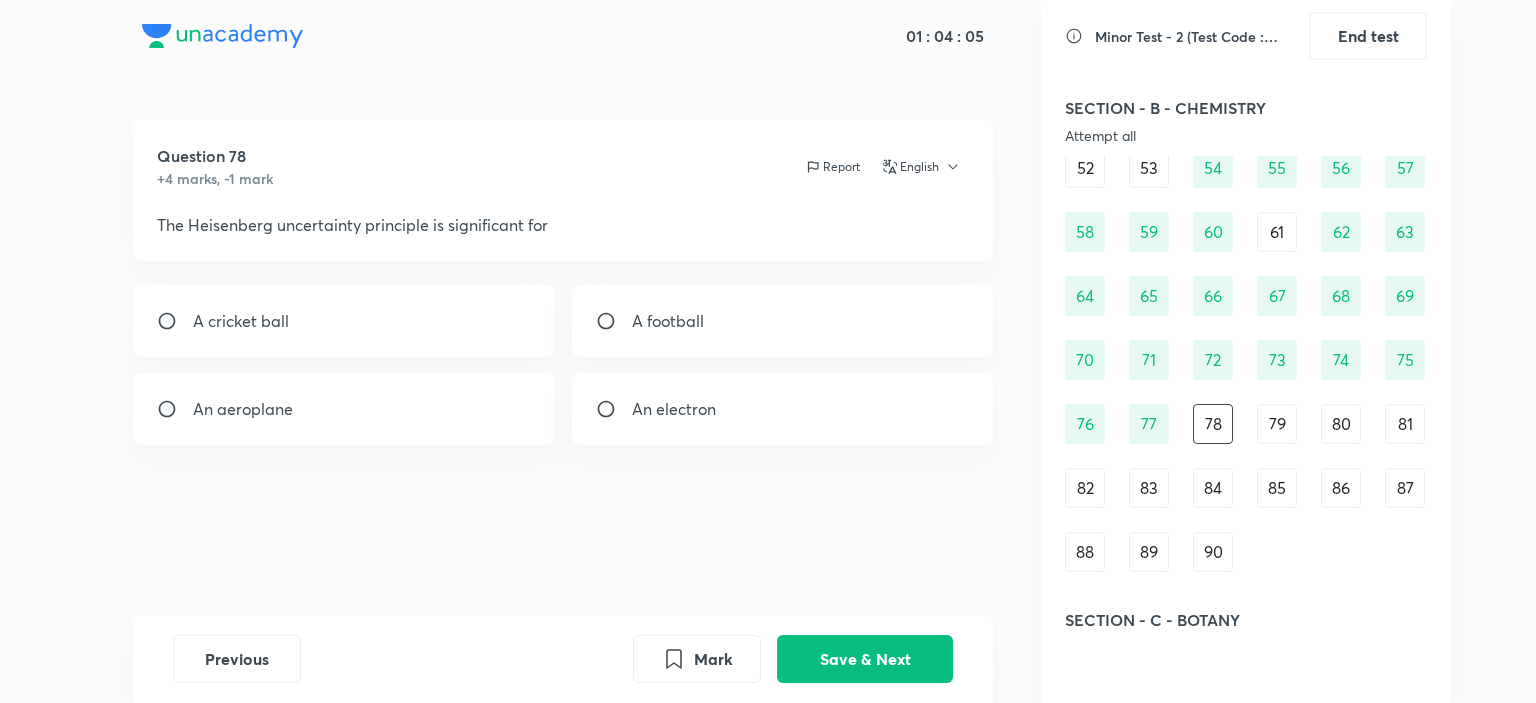click on "An electron" at bounding box center (674, 409) 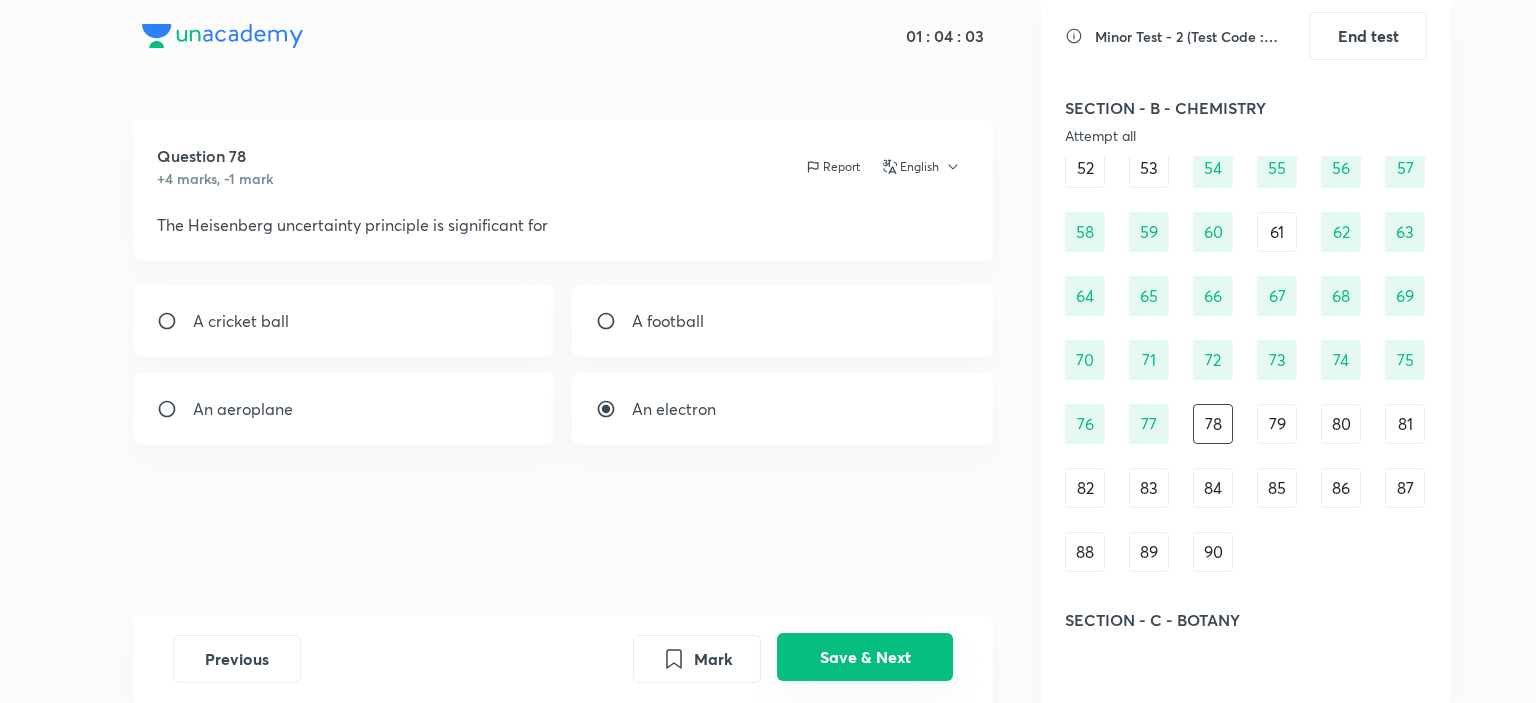 click on "Save & Next" at bounding box center (865, 657) 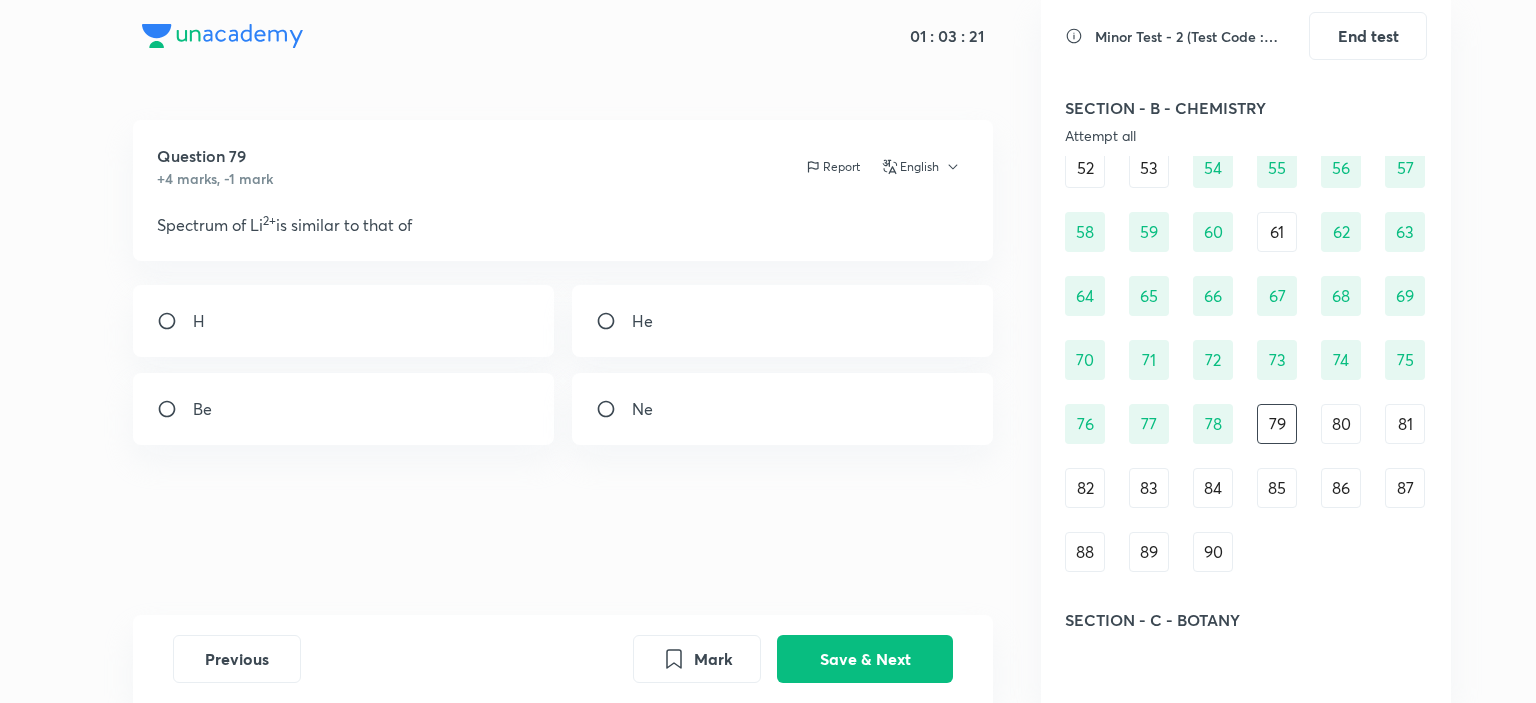 click on "H" at bounding box center [344, 321] 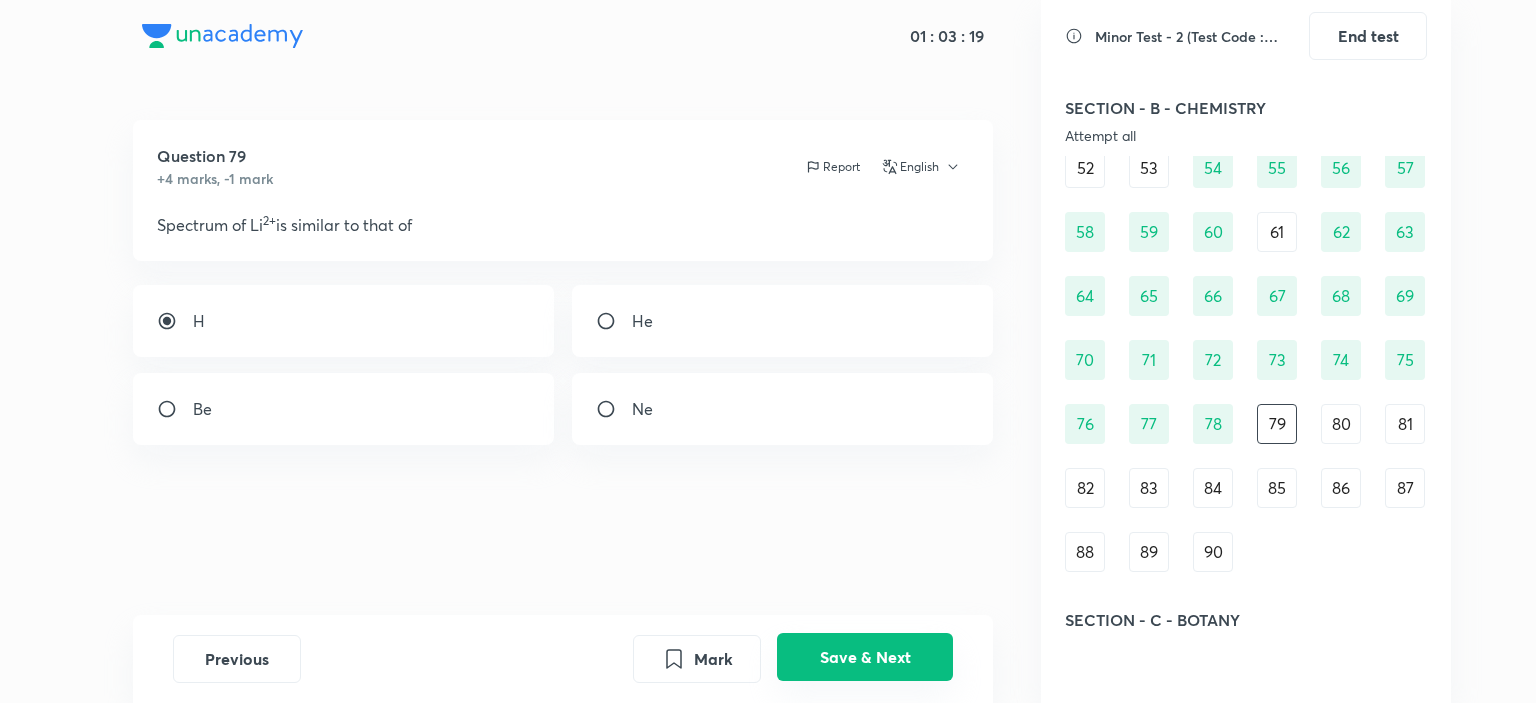 click on "Save & Next" at bounding box center (865, 657) 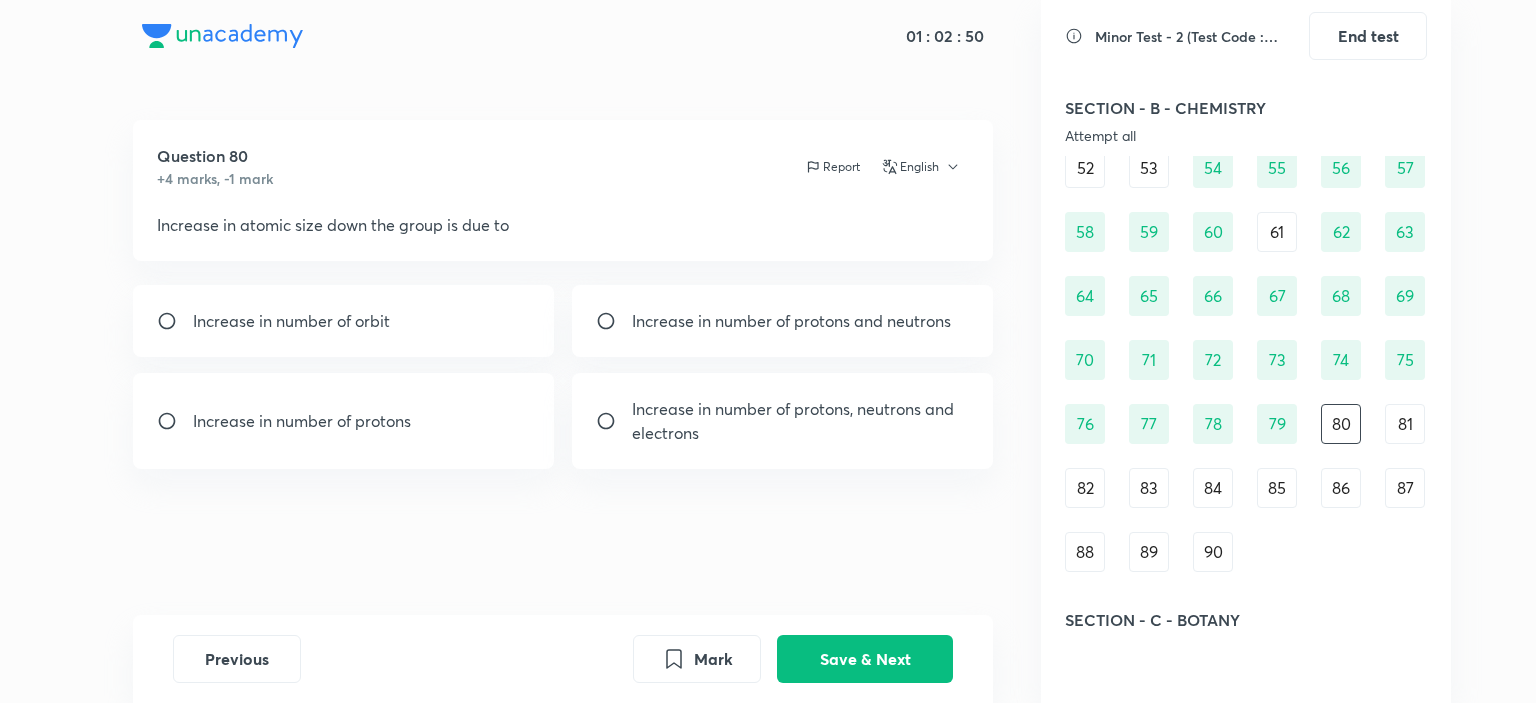 click on "Increase in number of orbit" at bounding box center [344, 321] 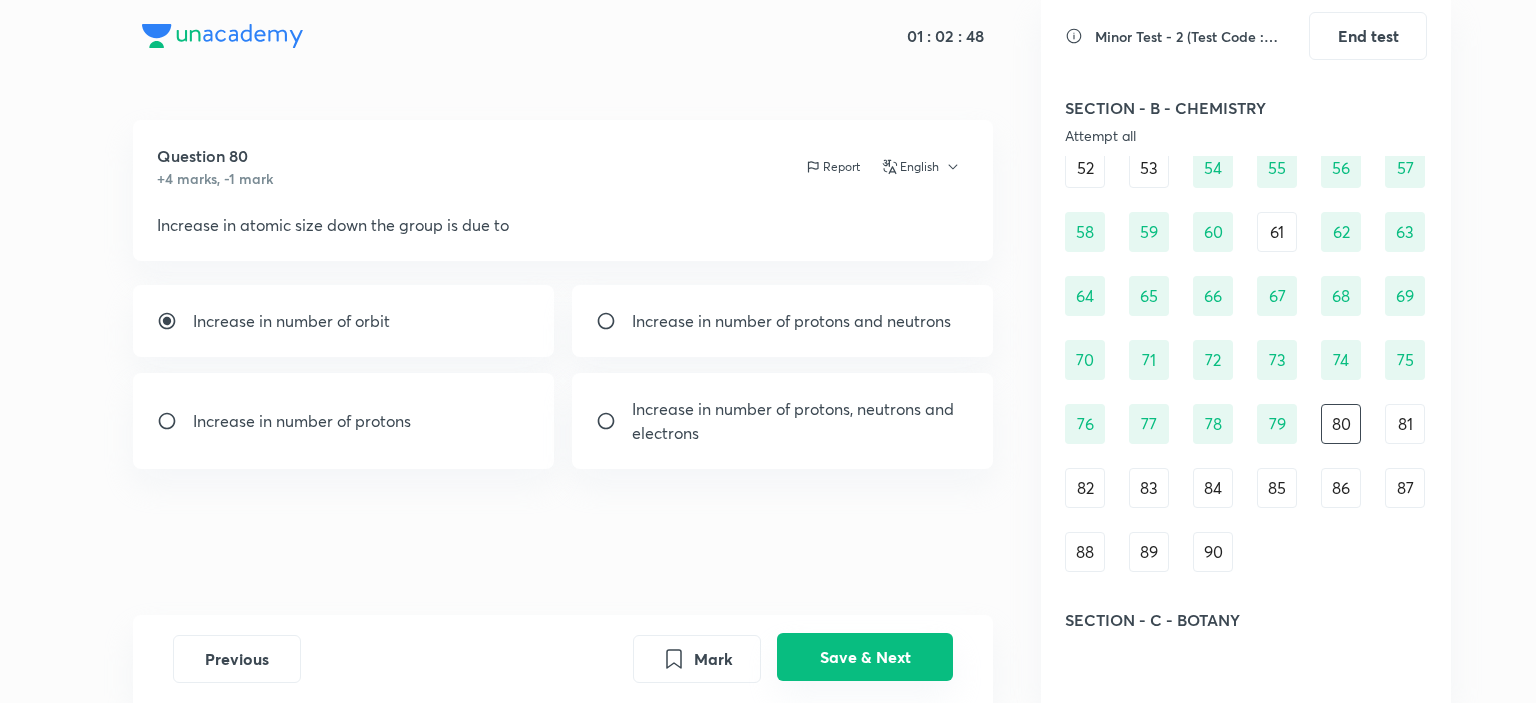 click on "Save & Next" at bounding box center [865, 657] 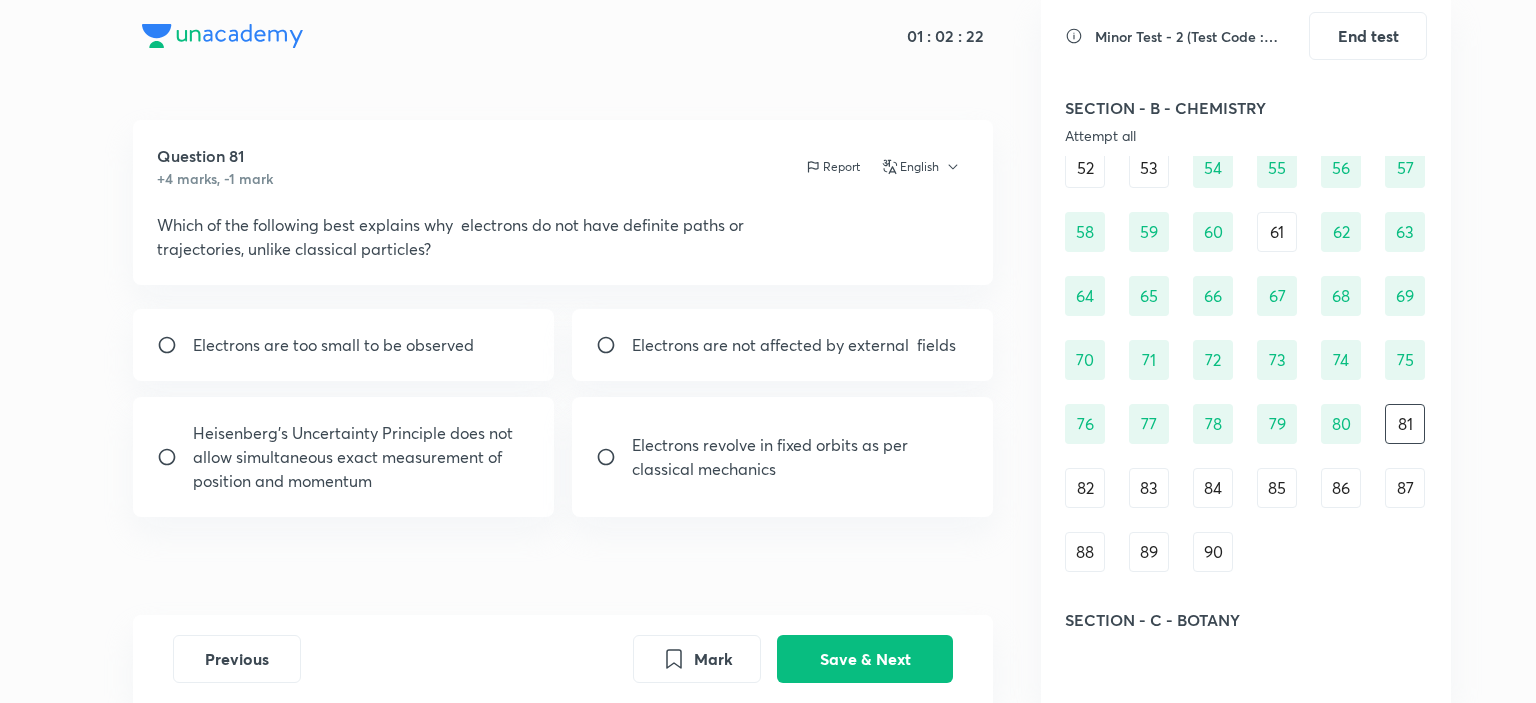 click on "Heisenberg’s Uncertainty Principle does not allow simultaneous exact measurement of position and momentum" at bounding box center (362, 457) 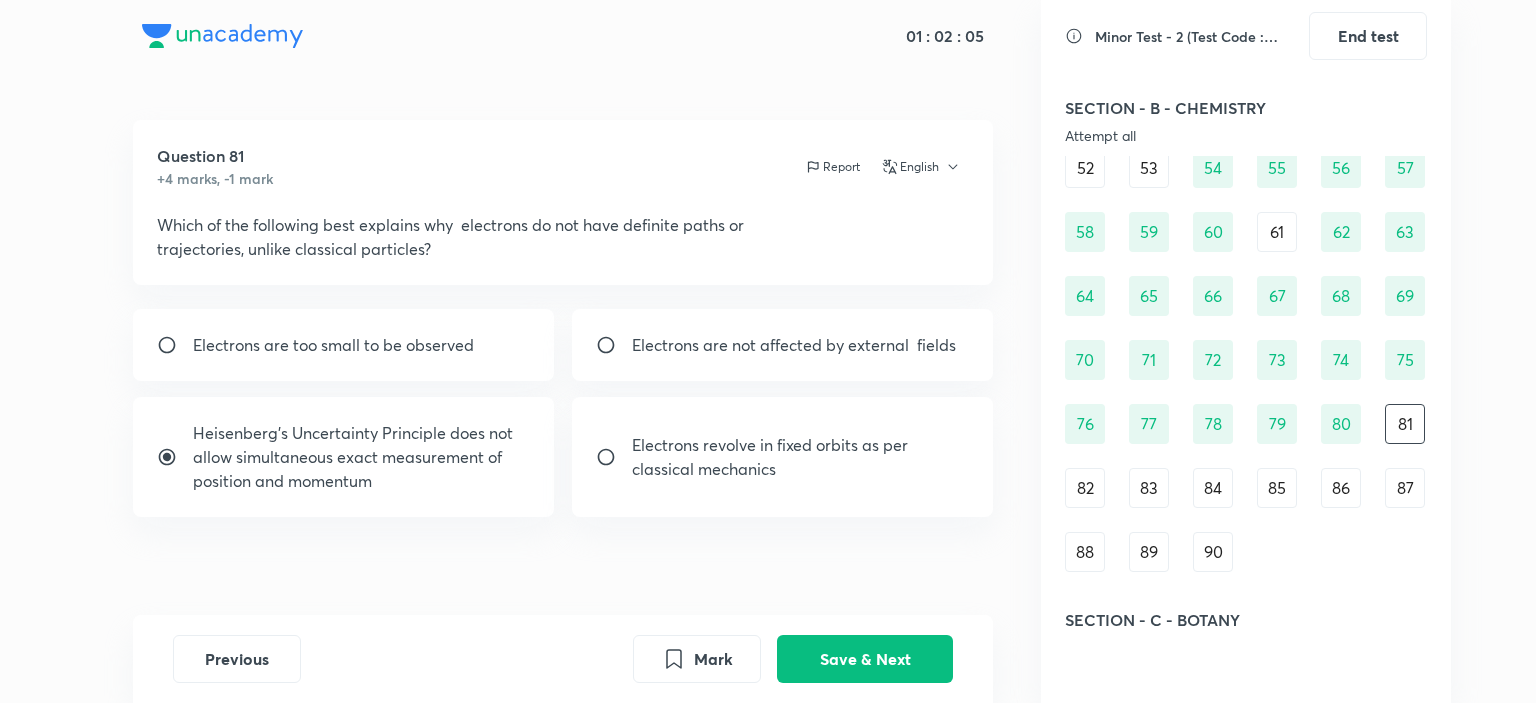 click at bounding box center (175, 457) 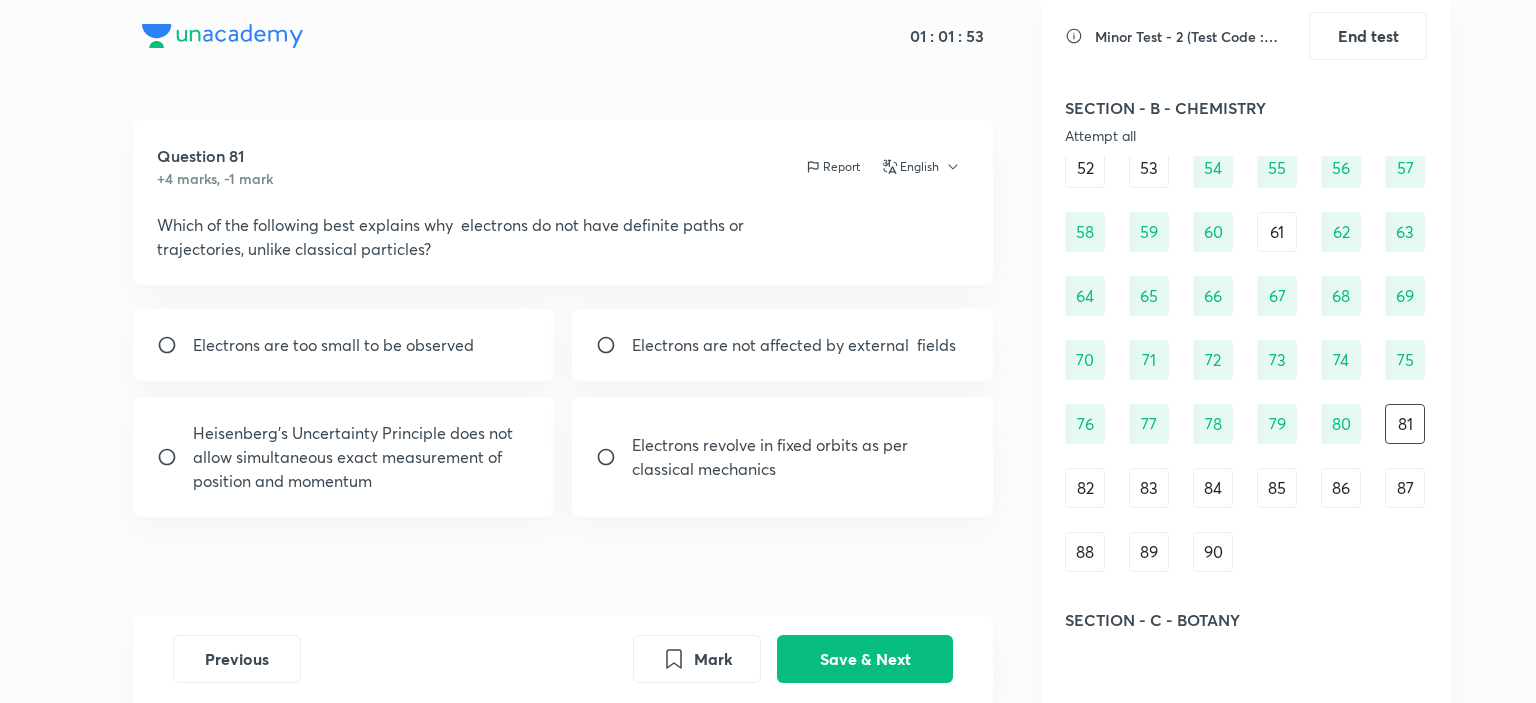 click on "Heisenberg’s Uncertainty Principle does not allow simultaneous exact measurement of position and momentum" at bounding box center [344, 457] 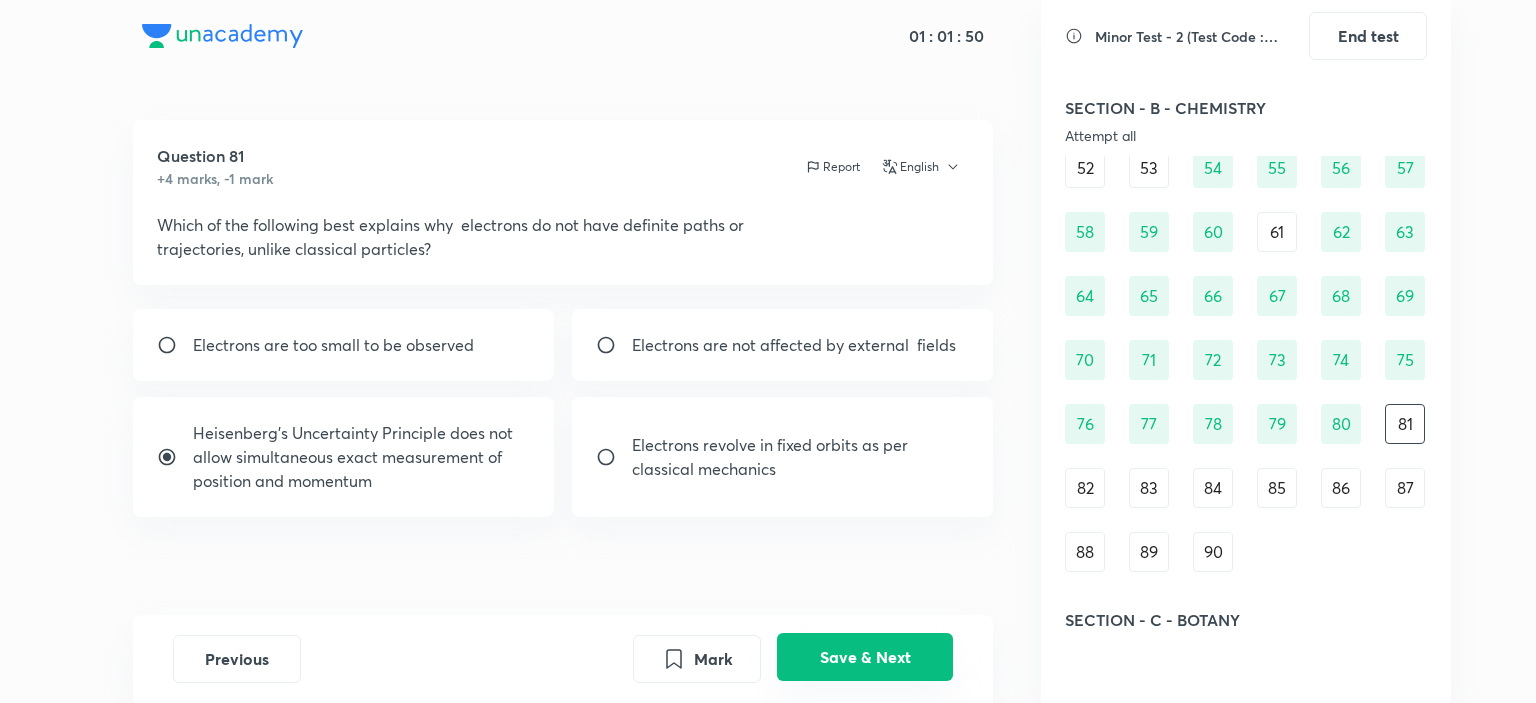 click on "Save & Next" at bounding box center (865, 657) 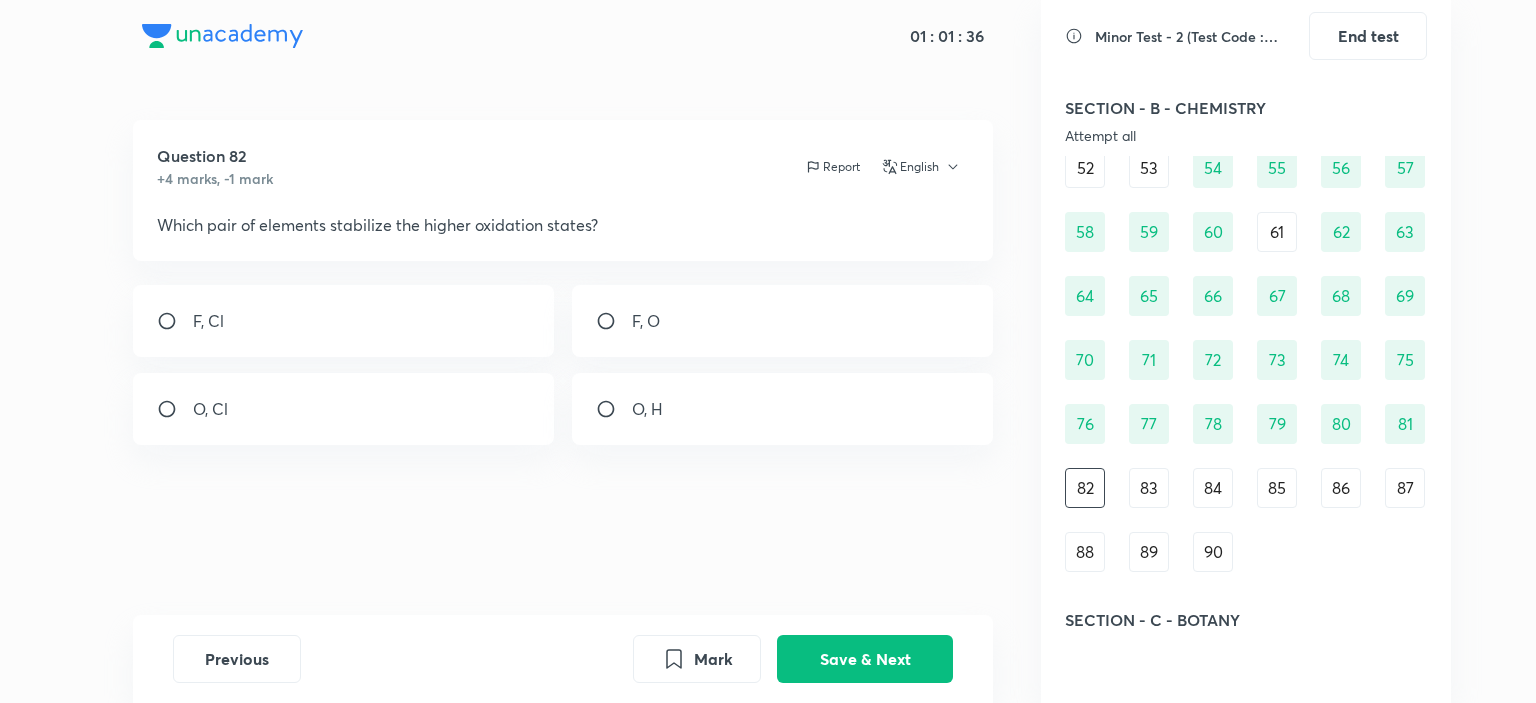 click on "F, O" at bounding box center [783, 321] 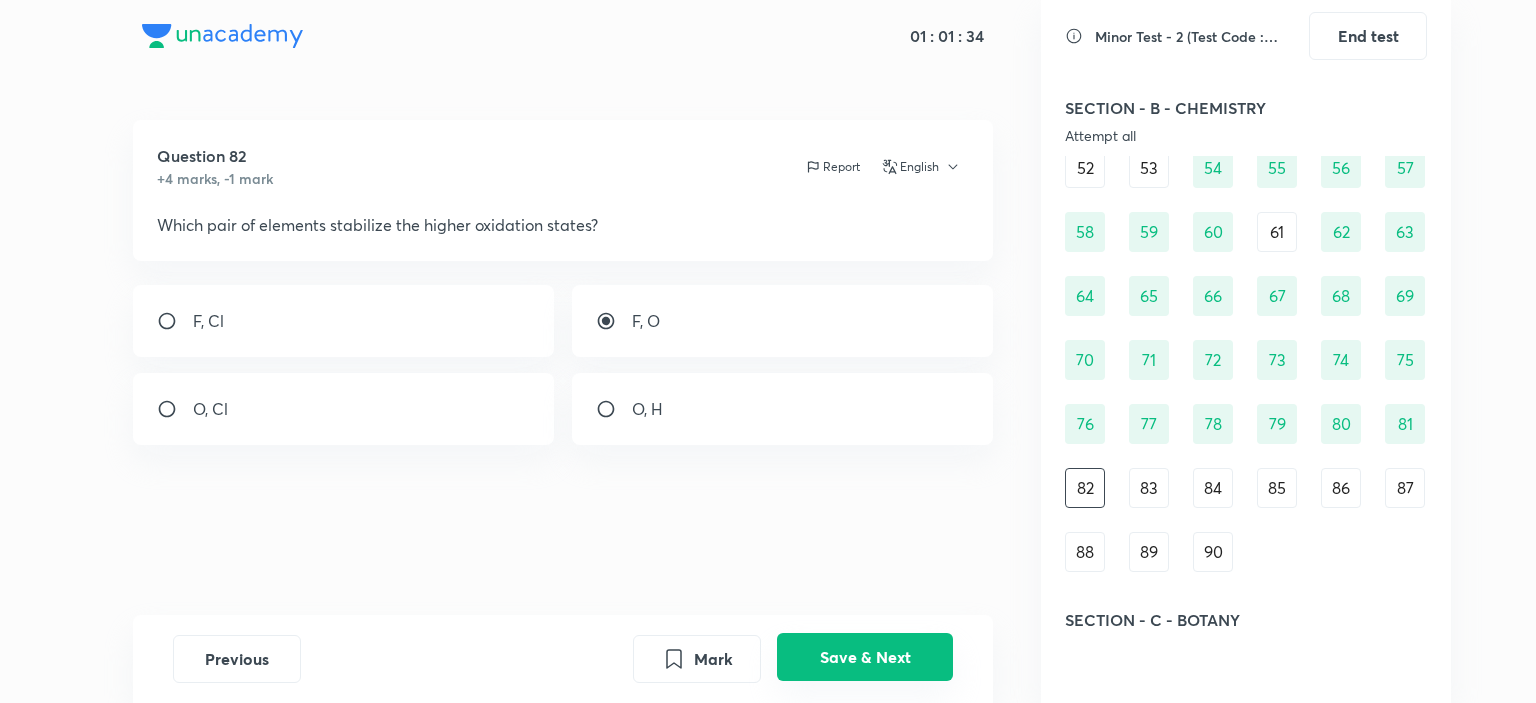 click on "Save & Next" at bounding box center (865, 657) 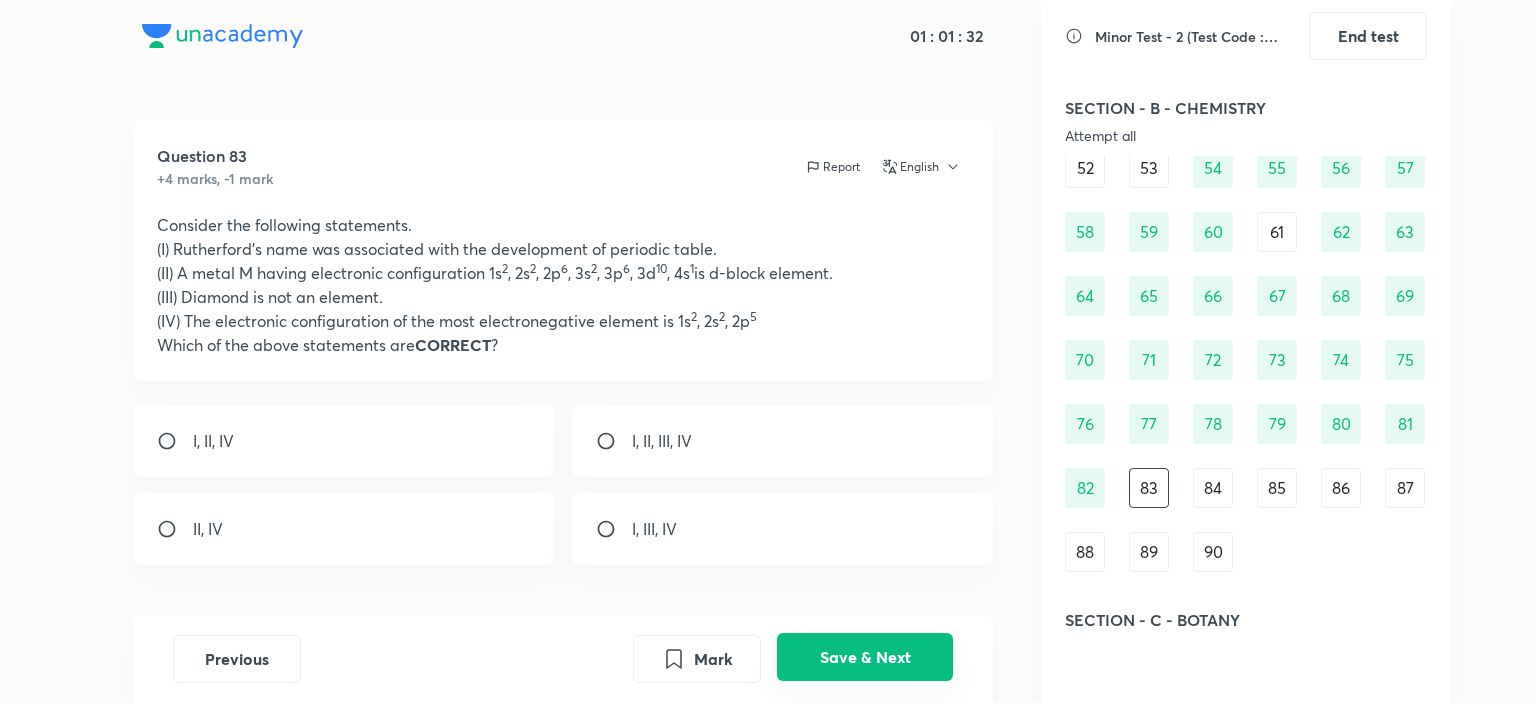 click on "Save & Next" at bounding box center (865, 657) 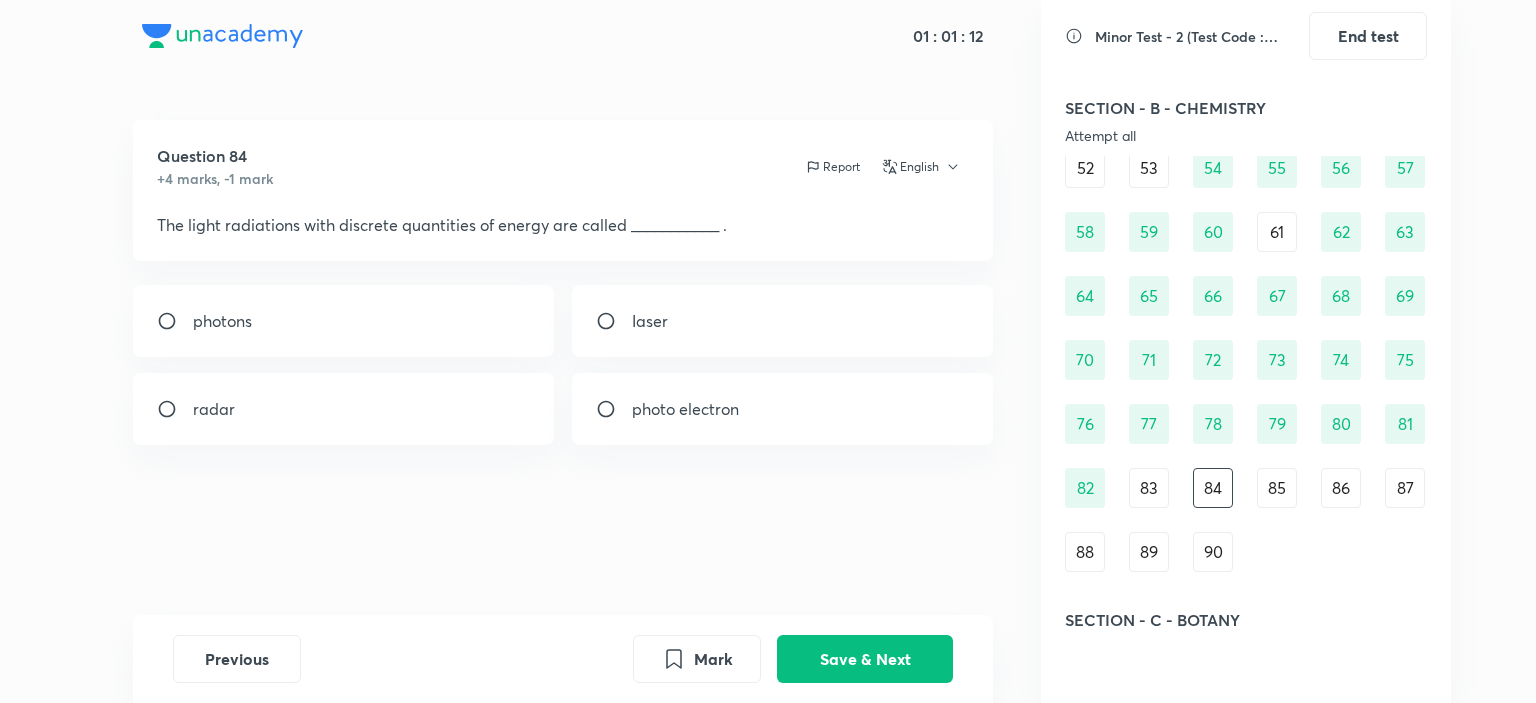 click on "photons" at bounding box center [344, 321] 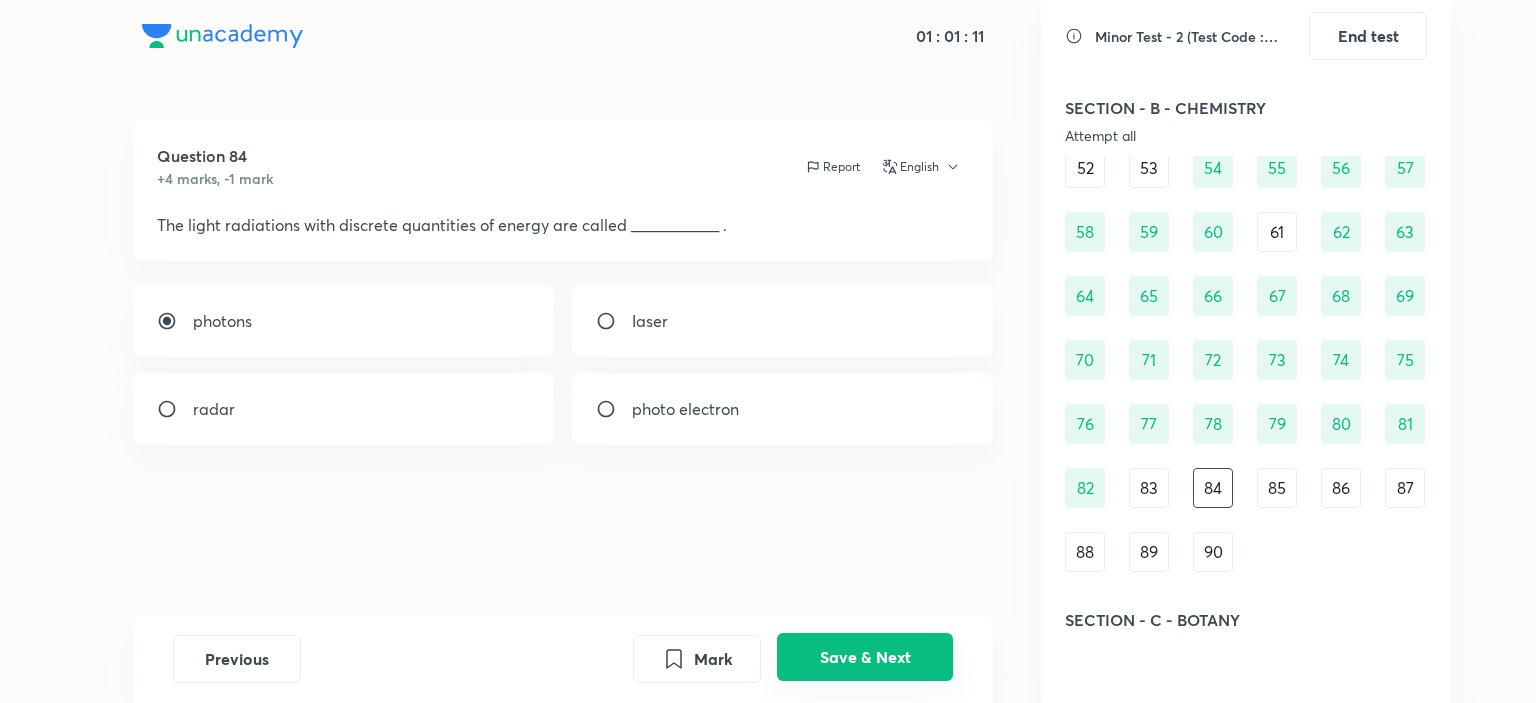 click on "Save & Next" at bounding box center (865, 657) 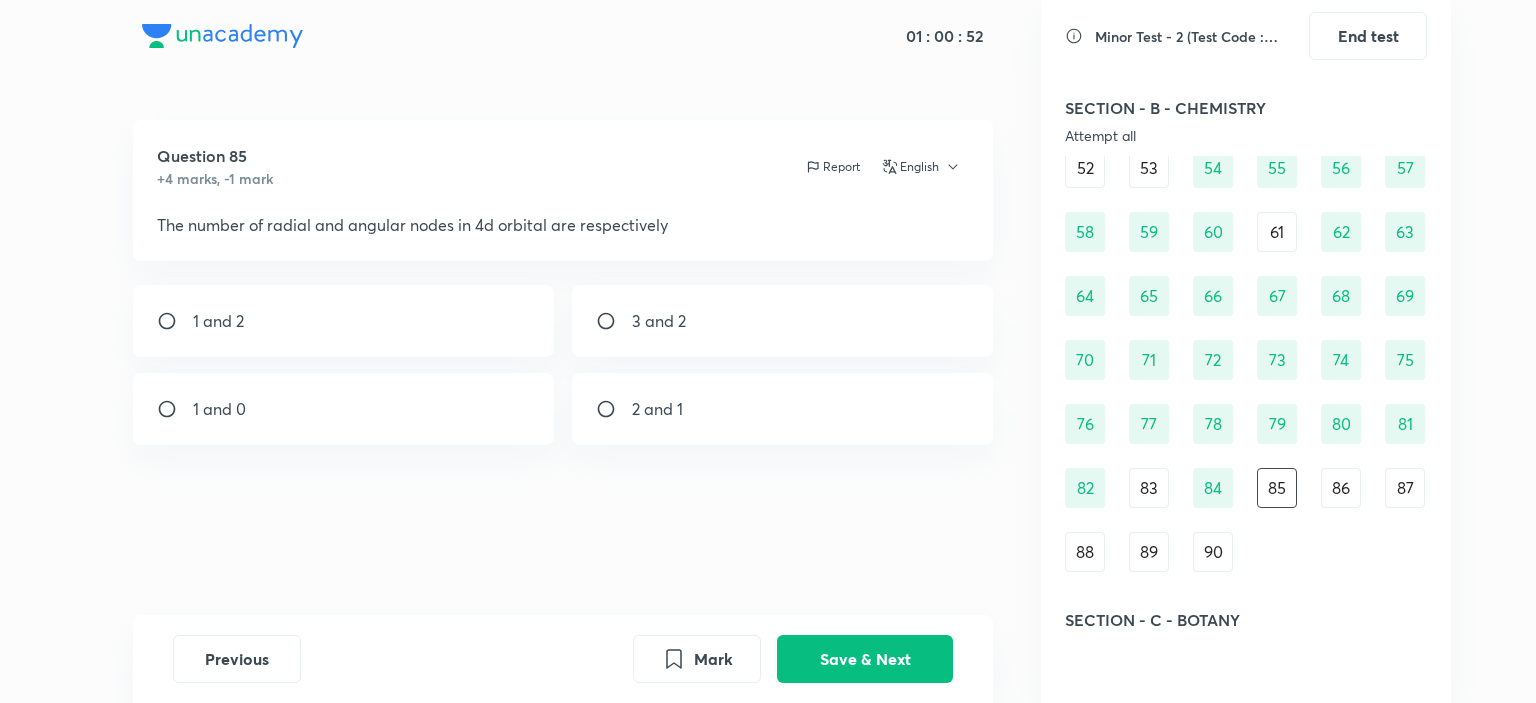 click on "1 and 2" at bounding box center [344, 321] 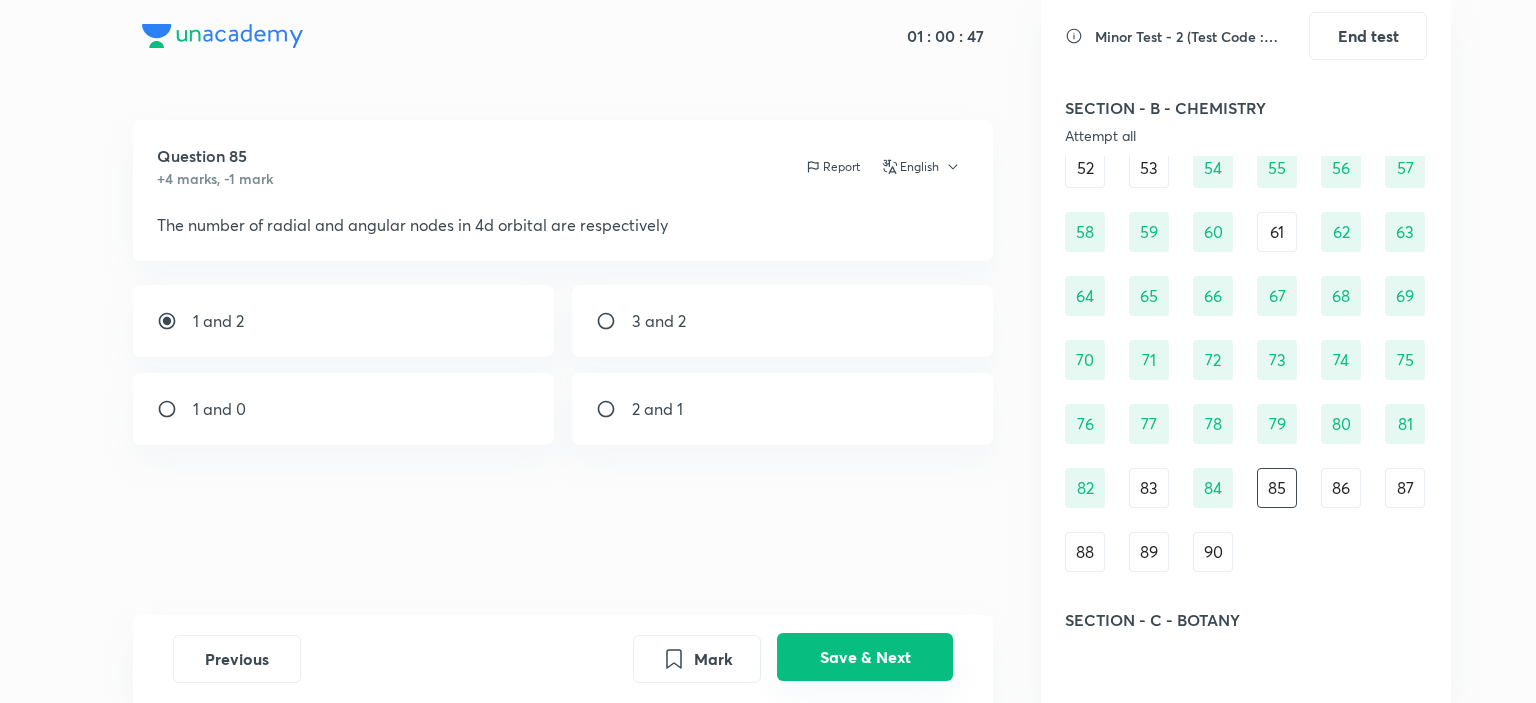 click on "Save & Next" at bounding box center [865, 657] 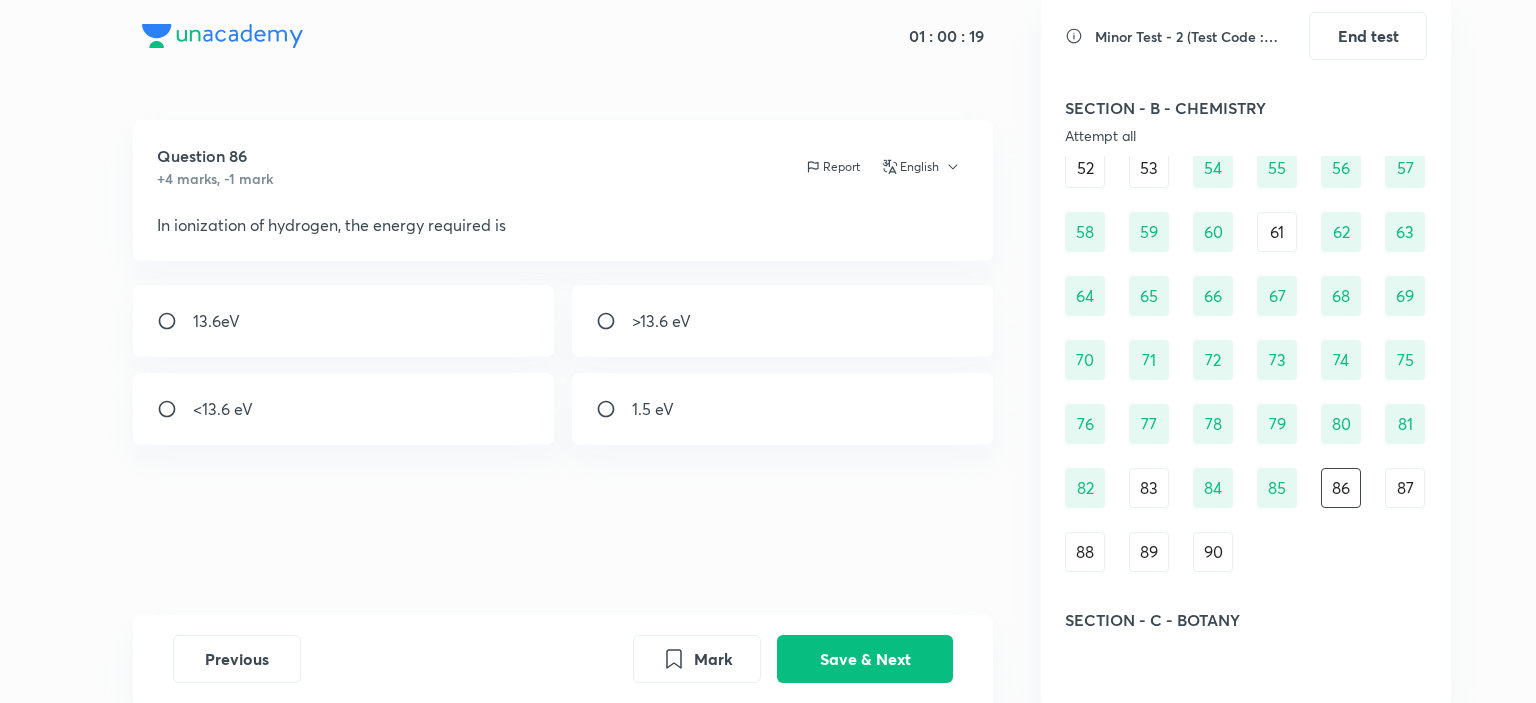 click on "13.6eV" at bounding box center (344, 321) 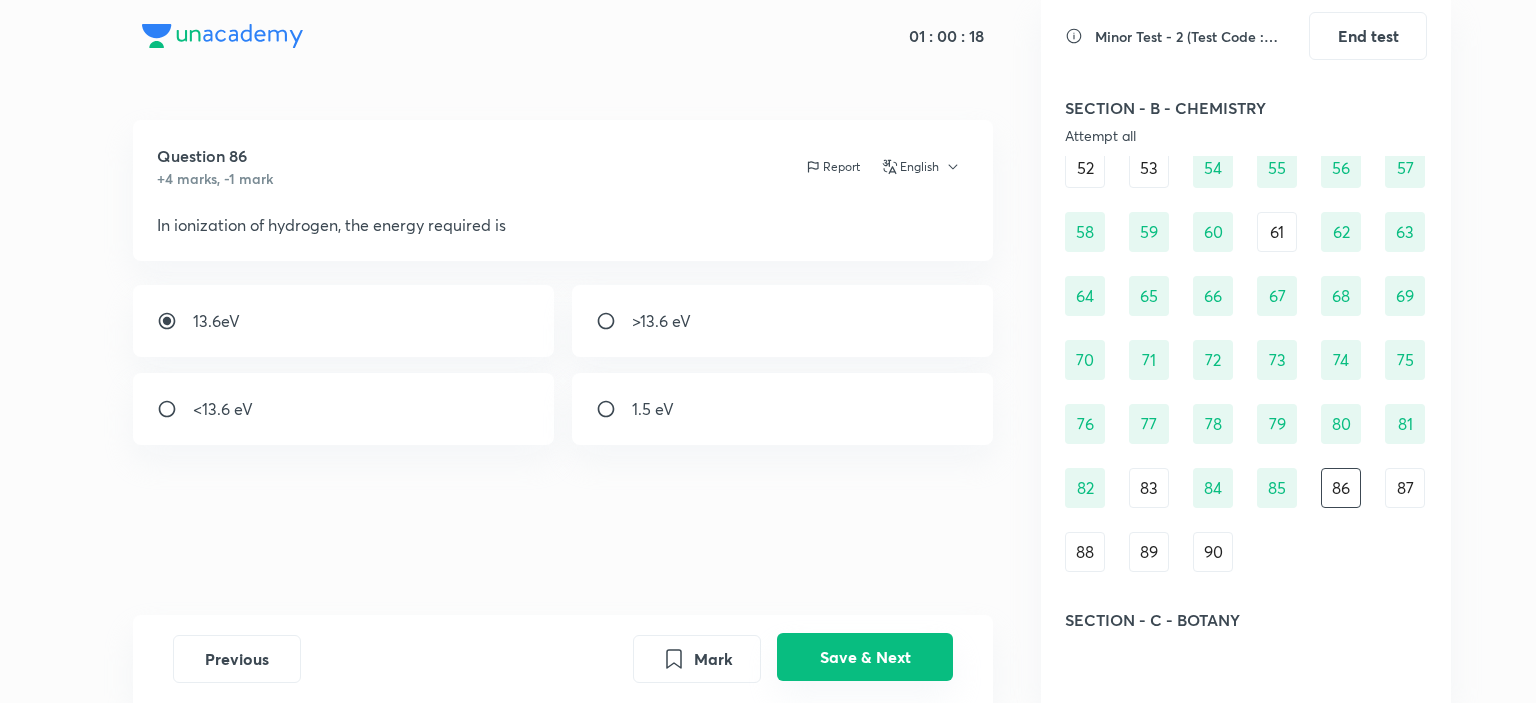 click on "Save & Next" at bounding box center [865, 657] 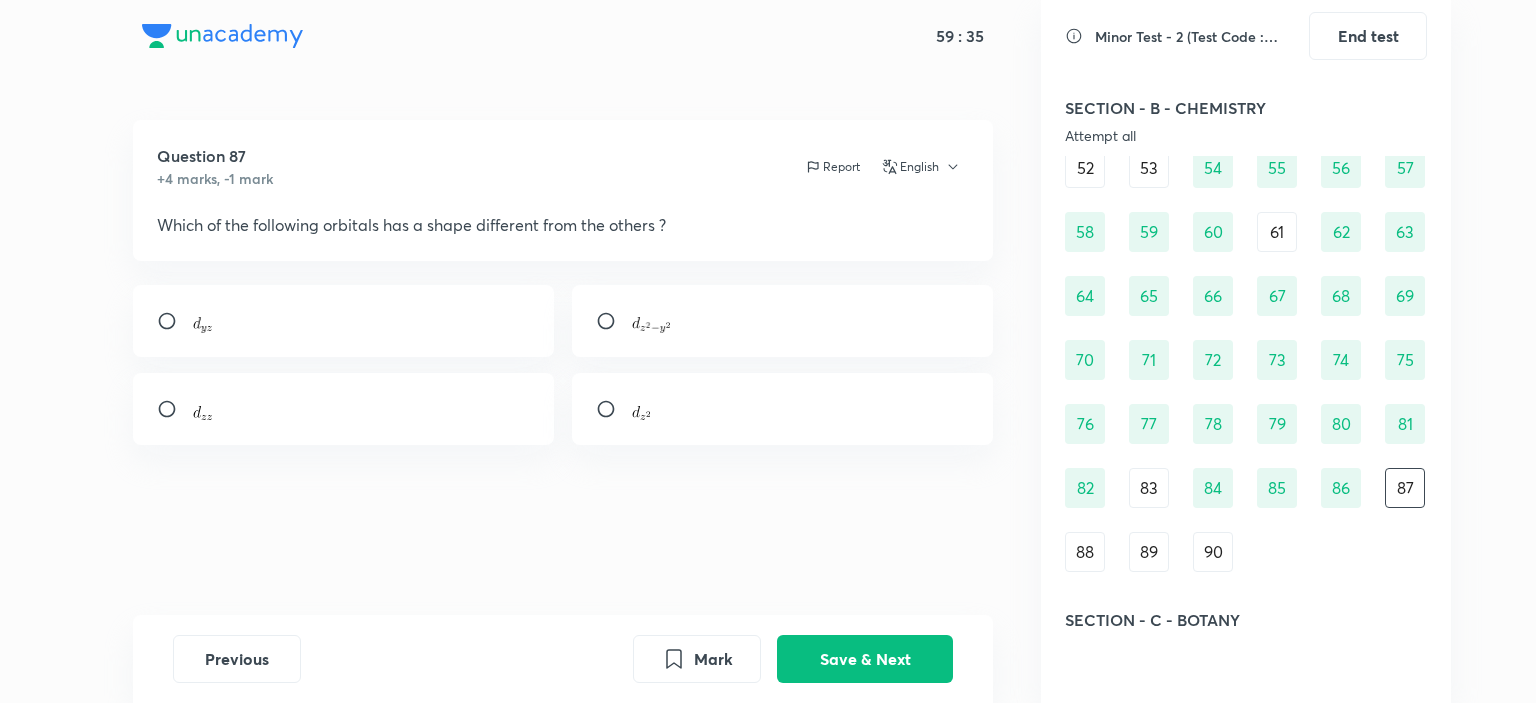 click at bounding box center (641, 409) 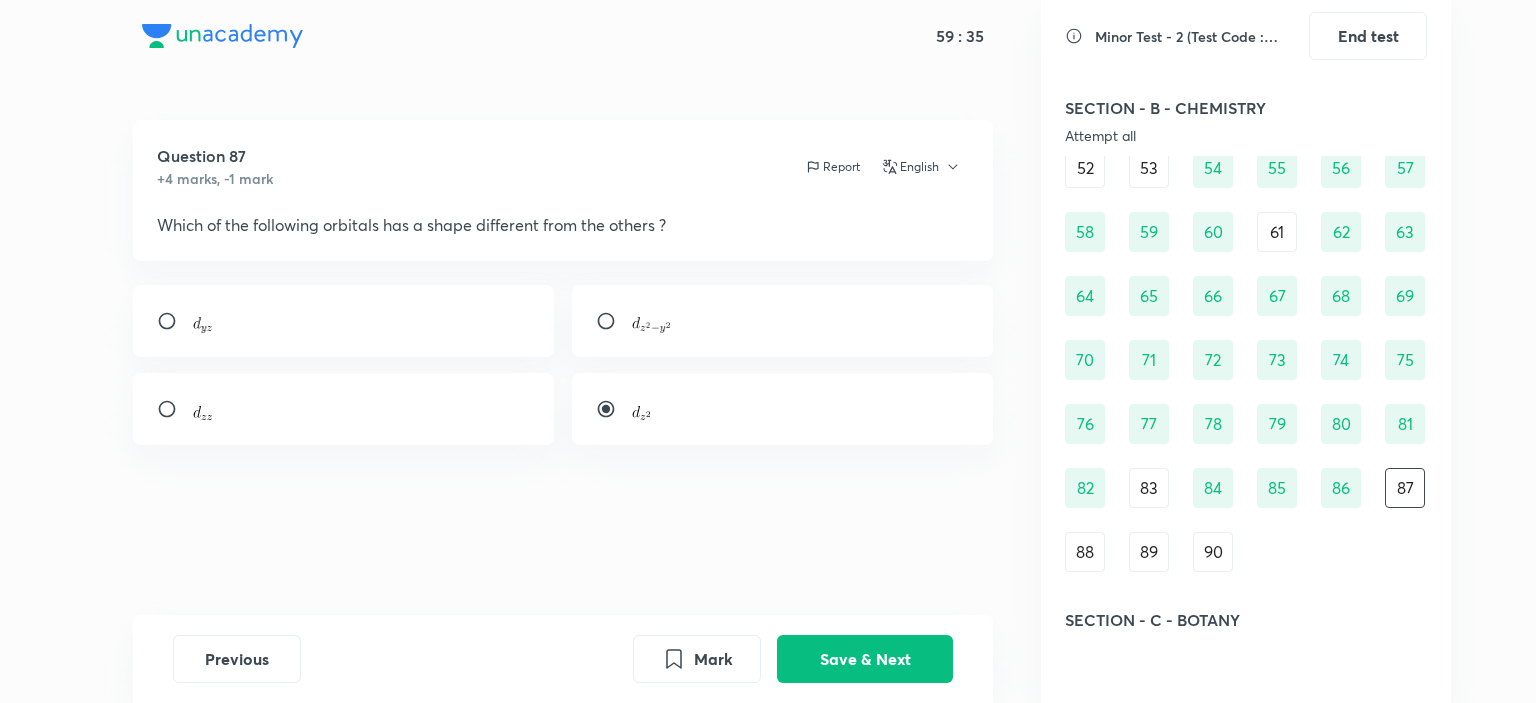 radio on "true" 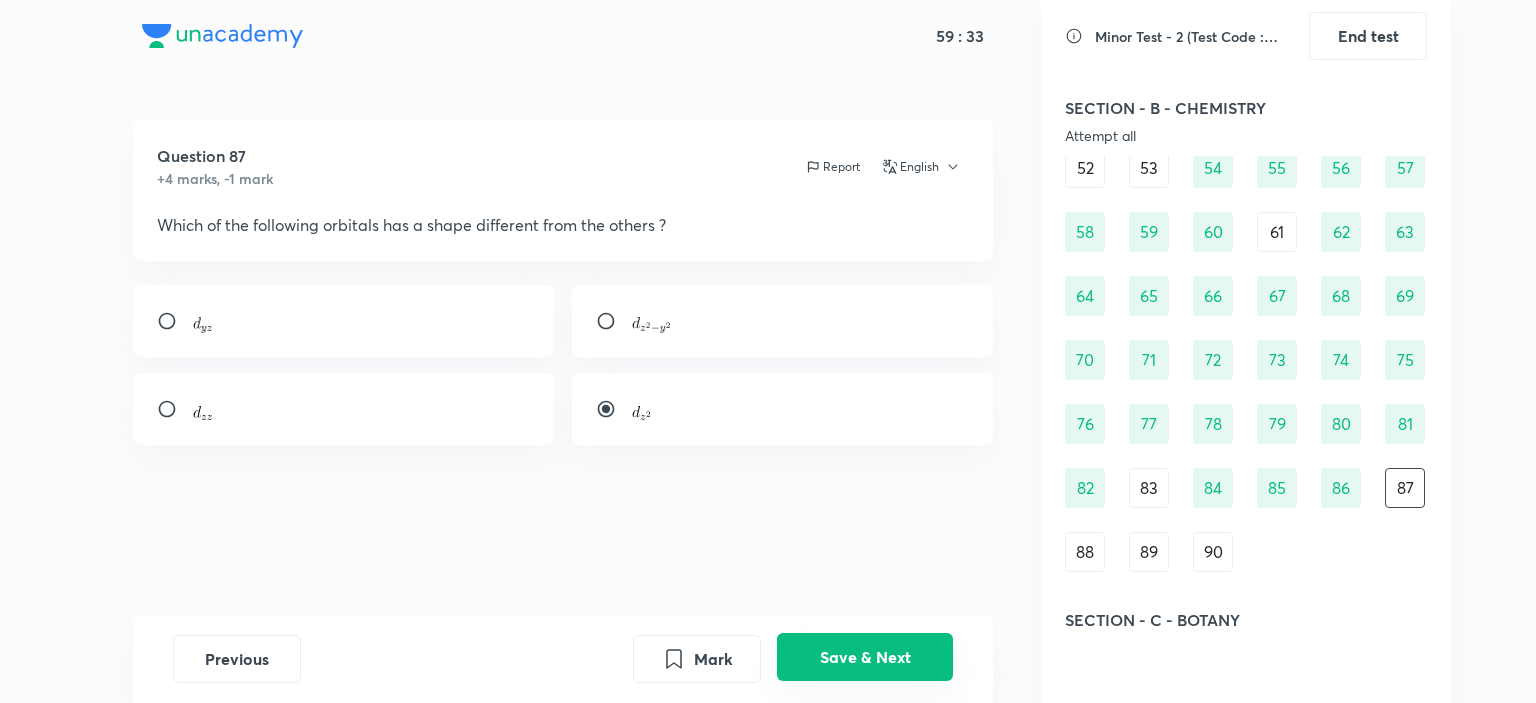 click on "Save & Next" at bounding box center (865, 657) 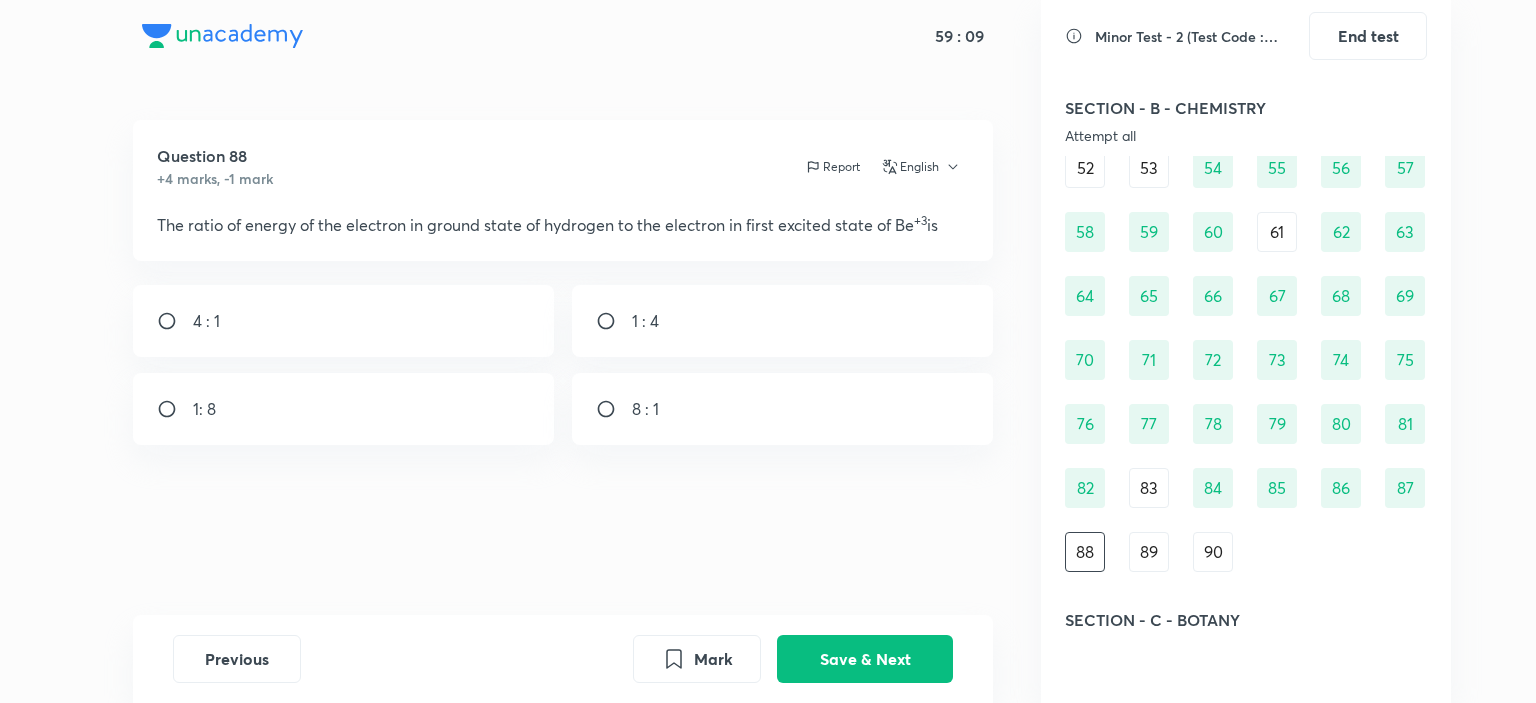 click on "1 : 4" at bounding box center (783, 321) 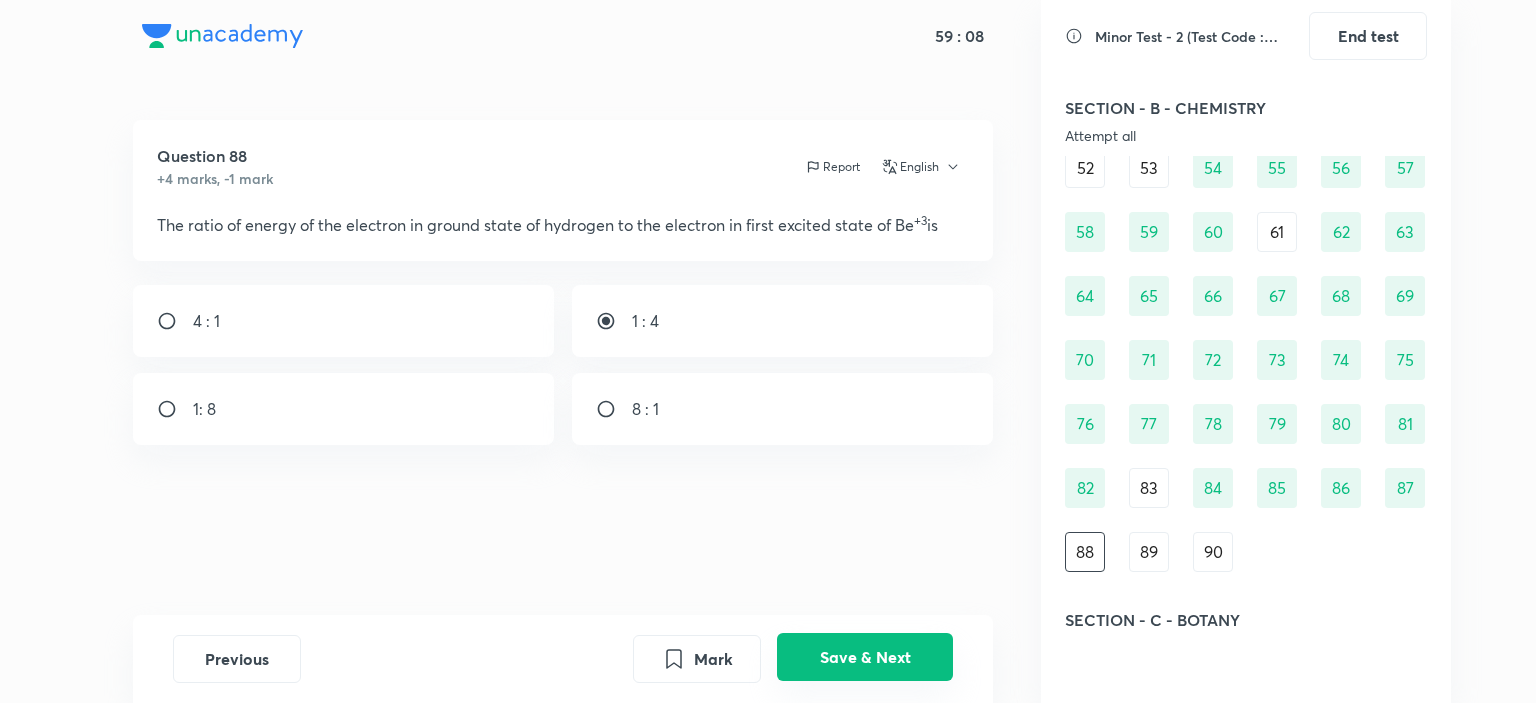 click on "Save & Next" at bounding box center (865, 657) 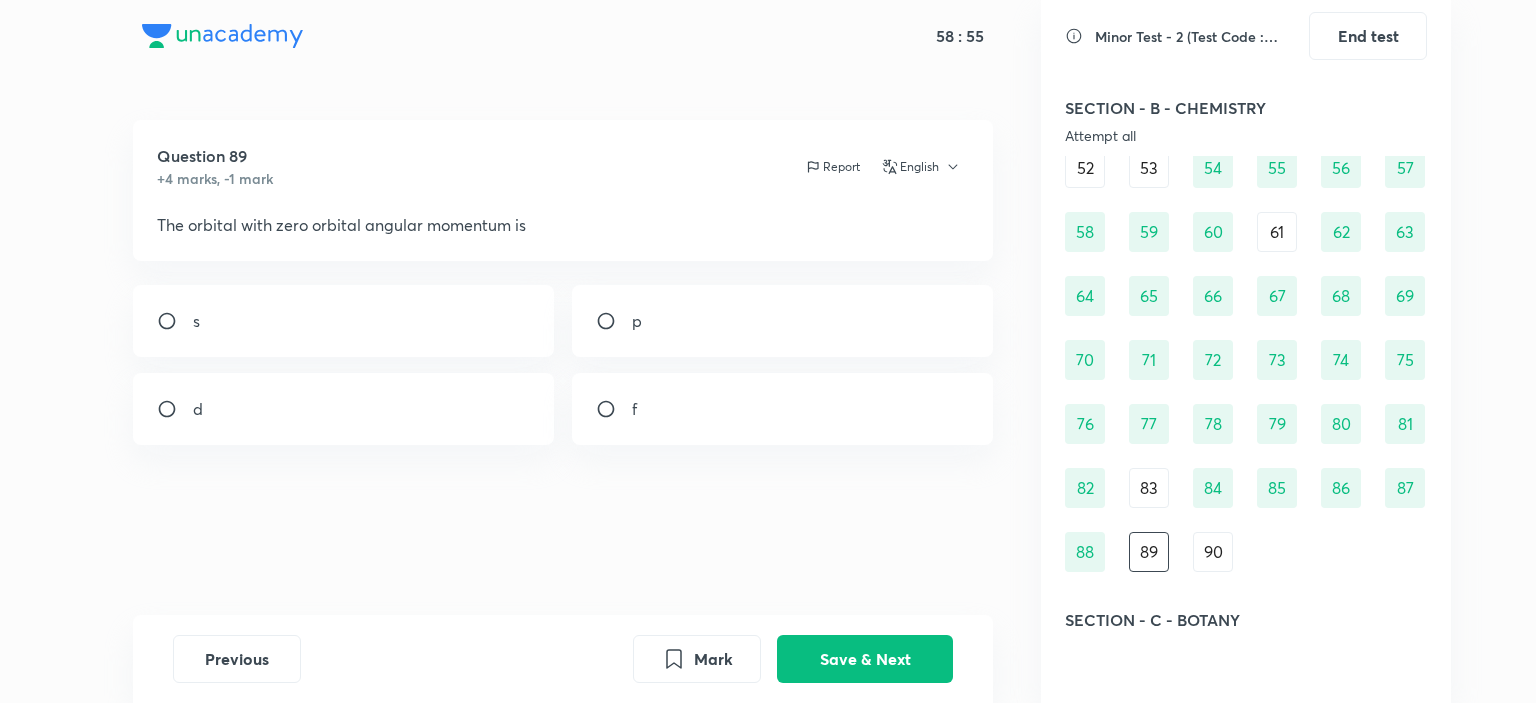 click on "s" at bounding box center (344, 321) 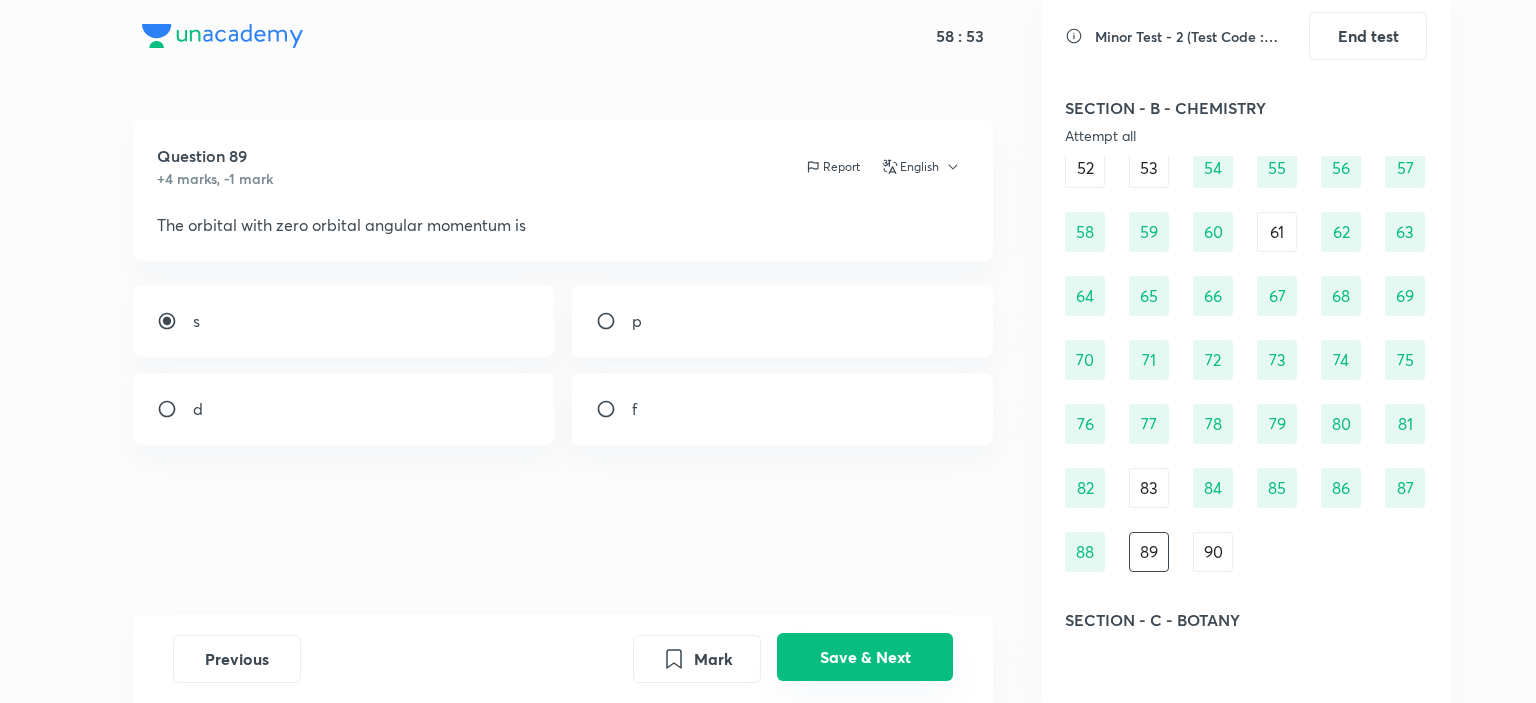 click on "Save & Next" at bounding box center [865, 657] 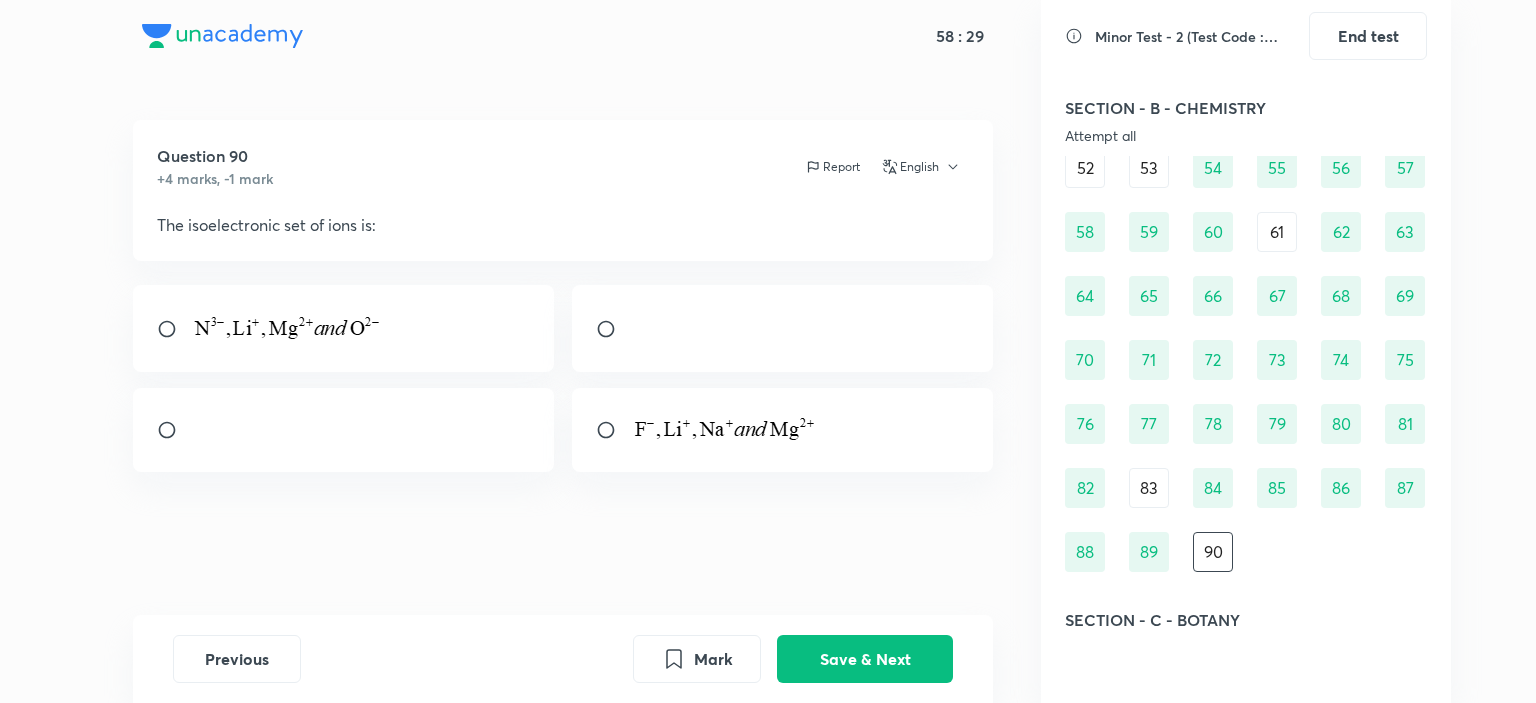 click at bounding box center [344, 430] 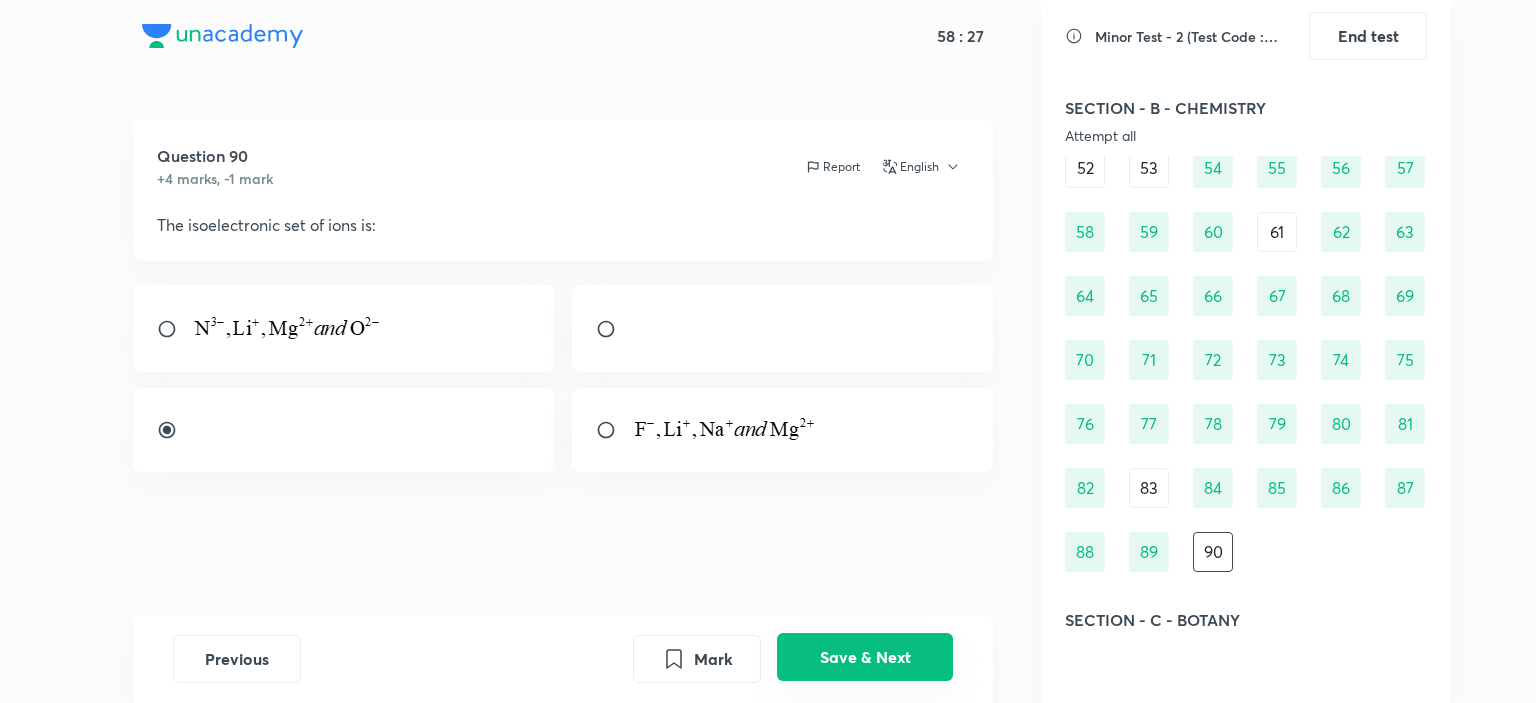 click on "Save & Next" at bounding box center [865, 657] 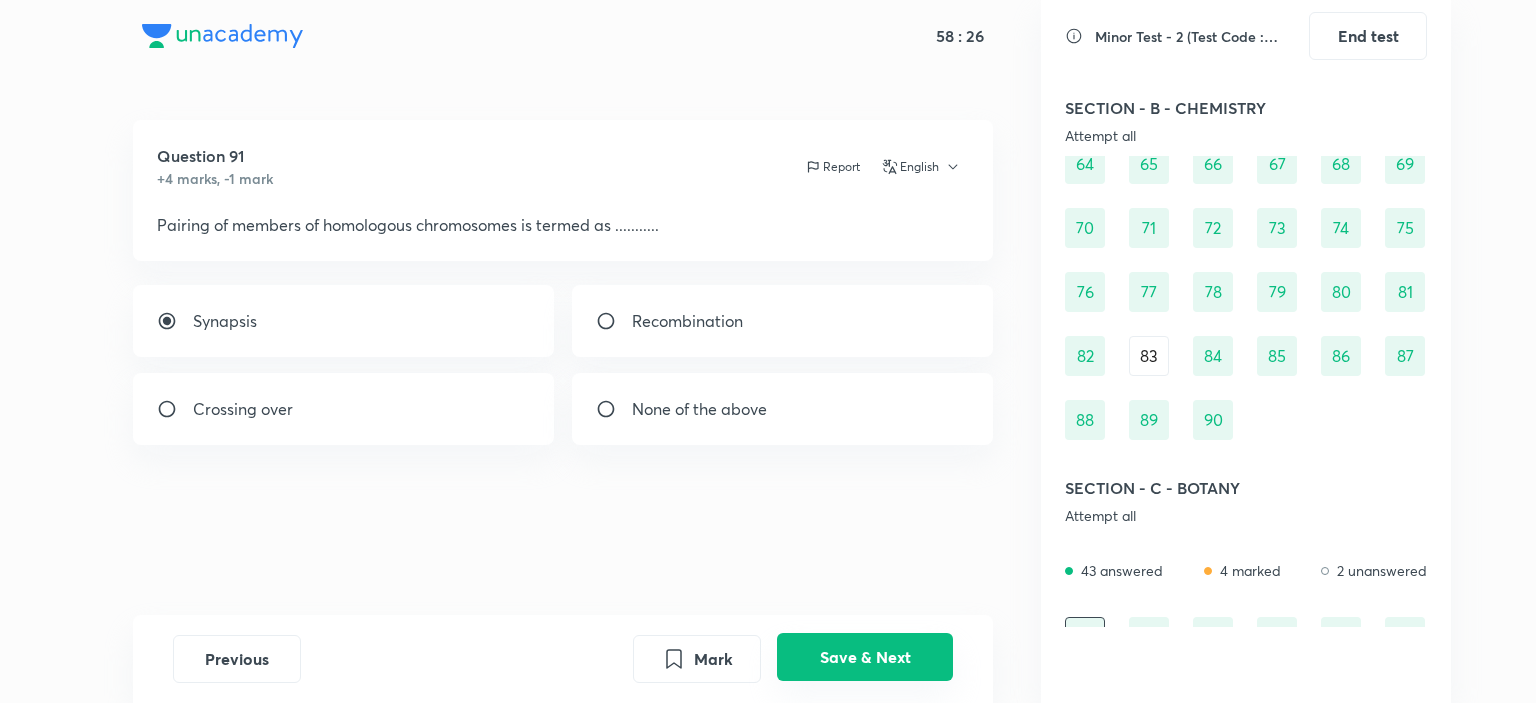 scroll, scrollTop: 980, scrollLeft: 0, axis: vertical 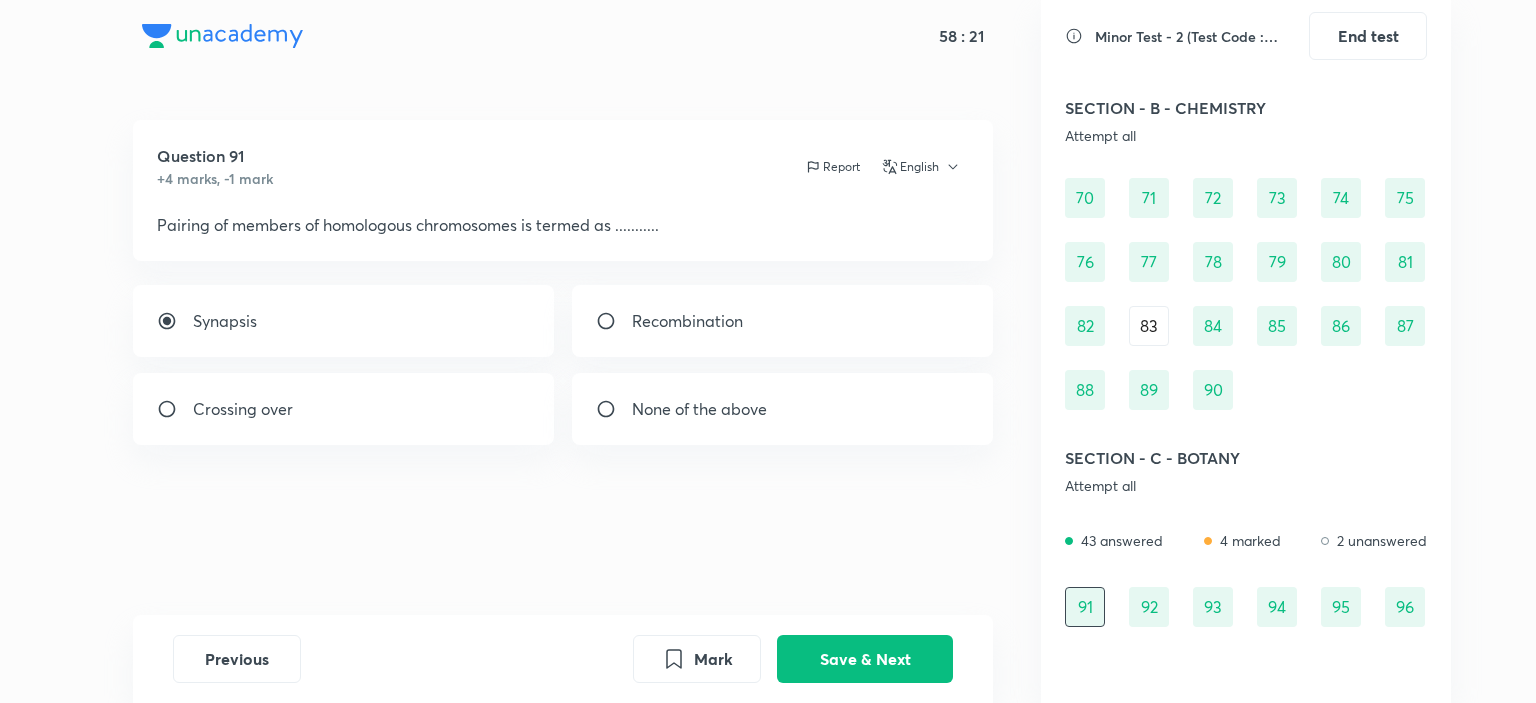 click on "46 47 48 49 50 51 52 53 54 55 56 57 58 59 60 61 62 63 64 65 66 67 68 69 70 71 72 73 74 75 76 77 78 79 80 81 82 83 84 85 86 87 88 89 90" at bounding box center [1246, 166] 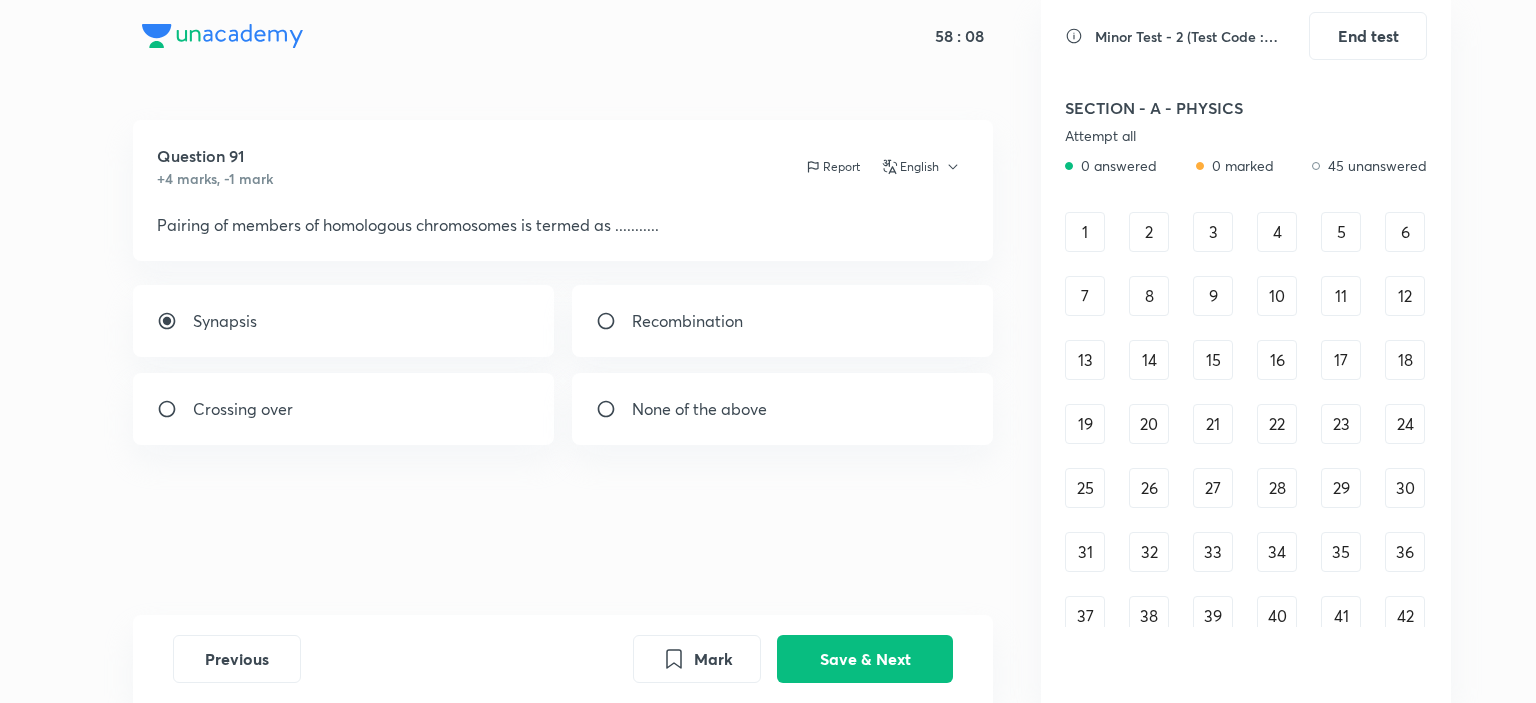 scroll, scrollTop: 0, scrollLeft: 0, axis: both 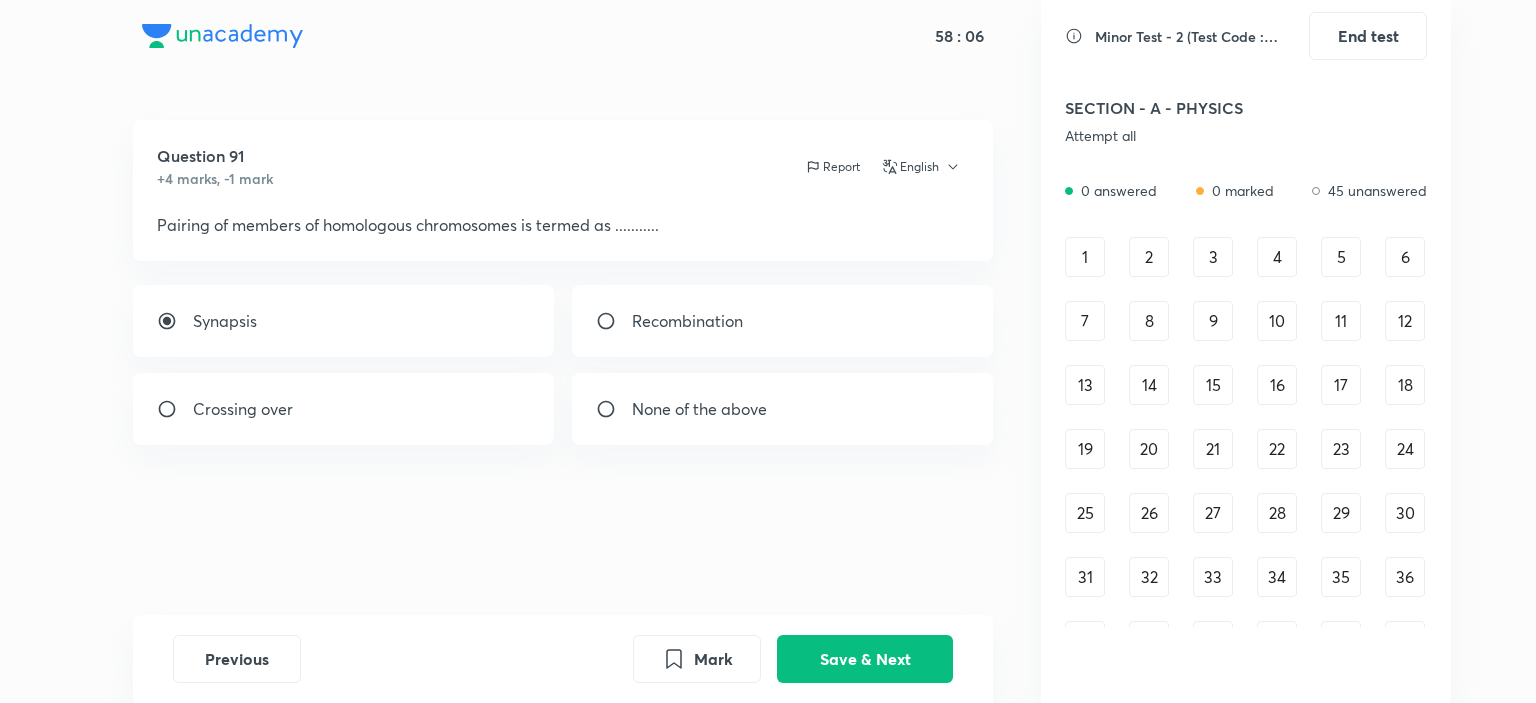 click on "1" at bounding box center (1085, 257) 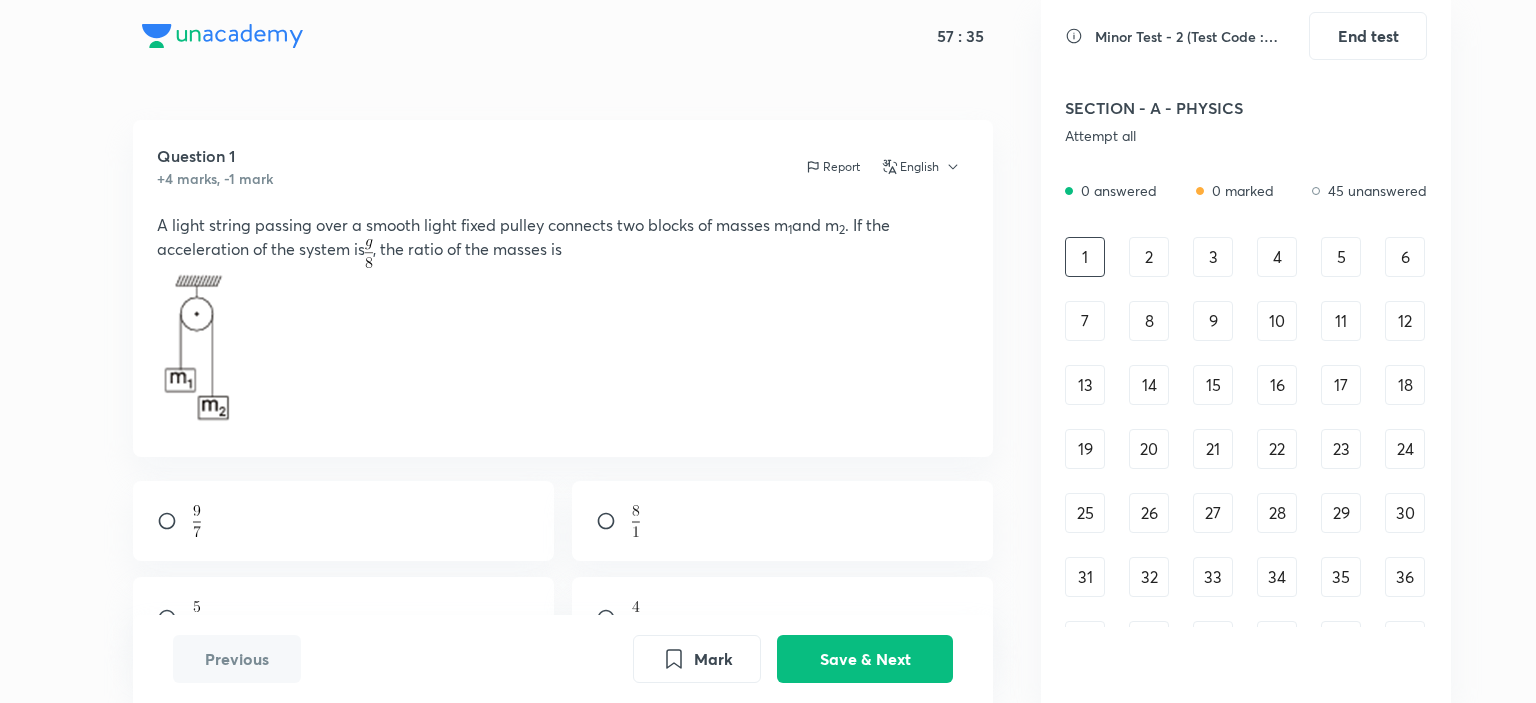 click at bounding box center (344, 521) 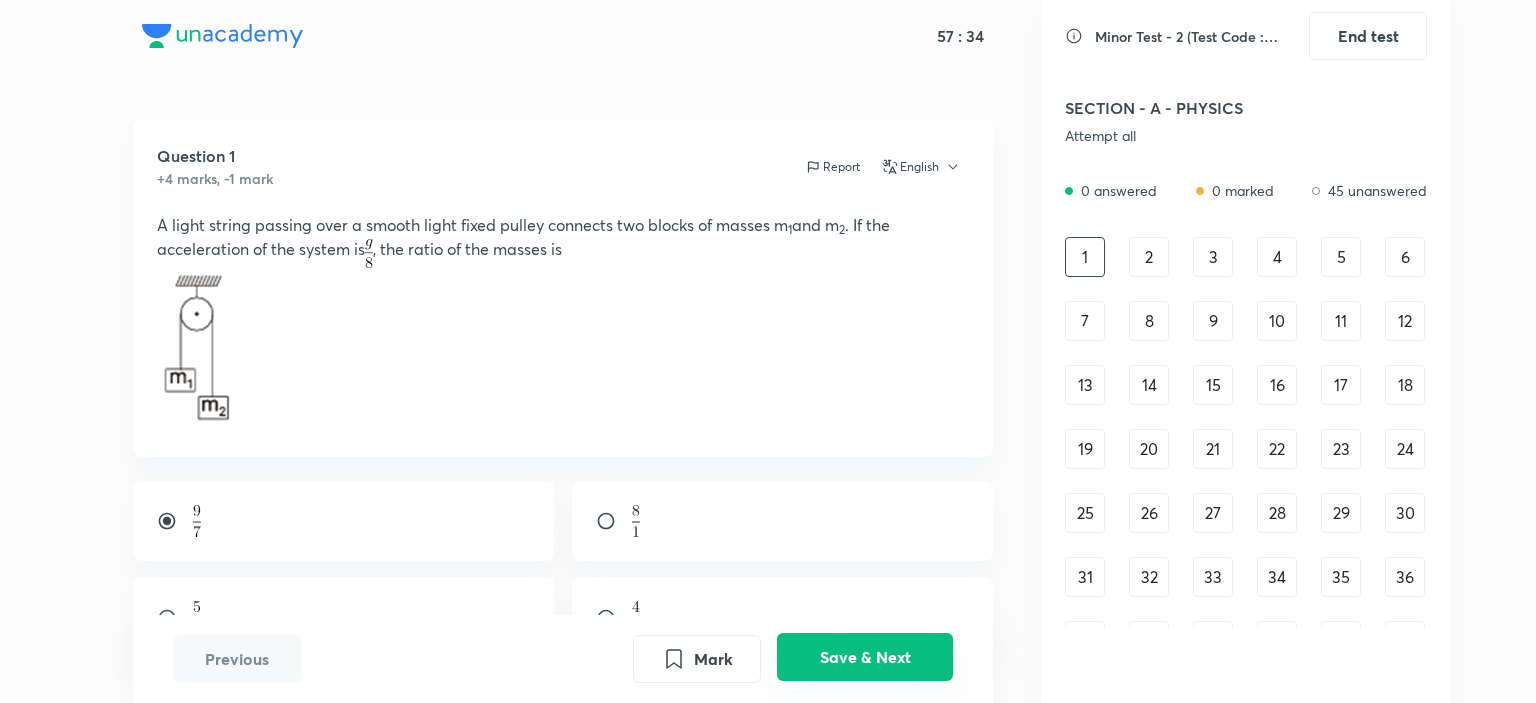 click on "Save & Next" at bounding box center (865, 657) 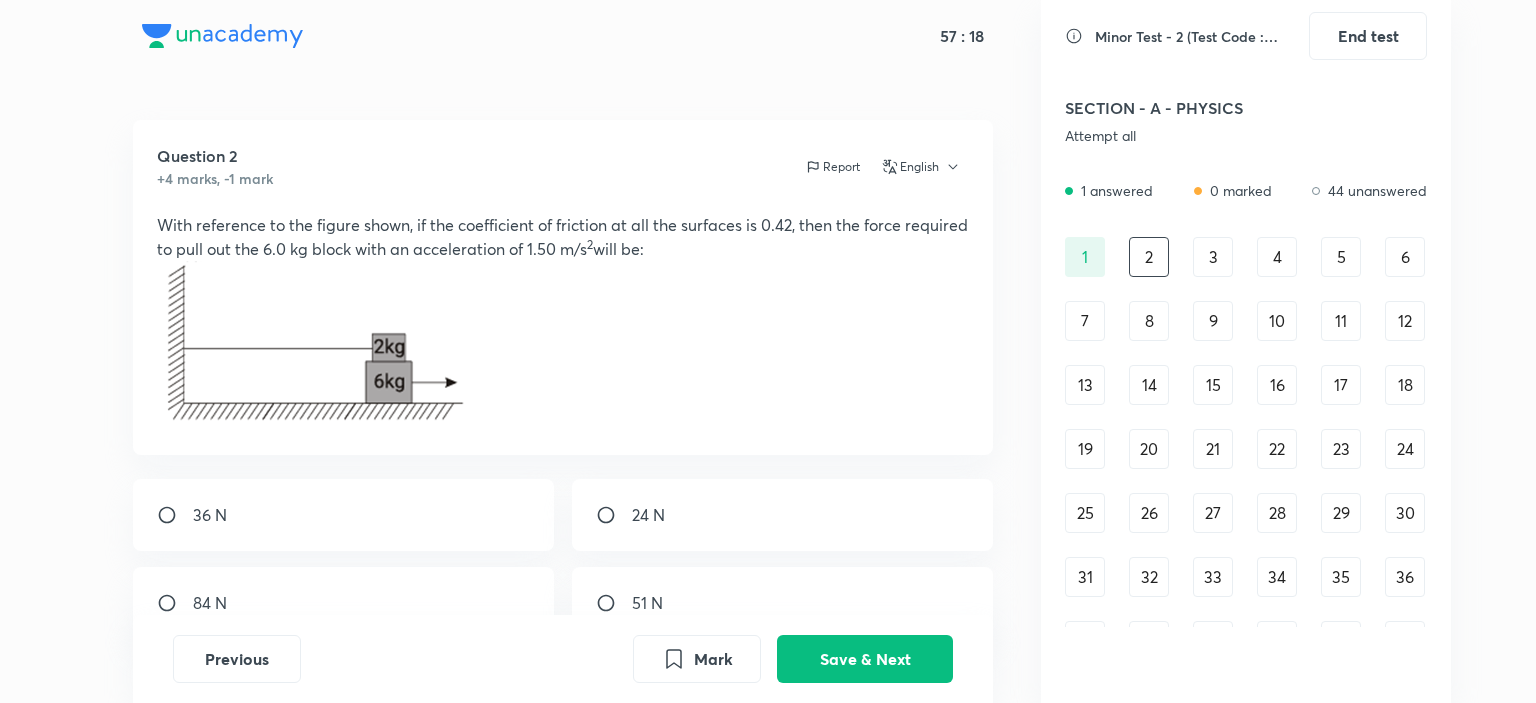 click on "3" at bounding box center (1213, 257) 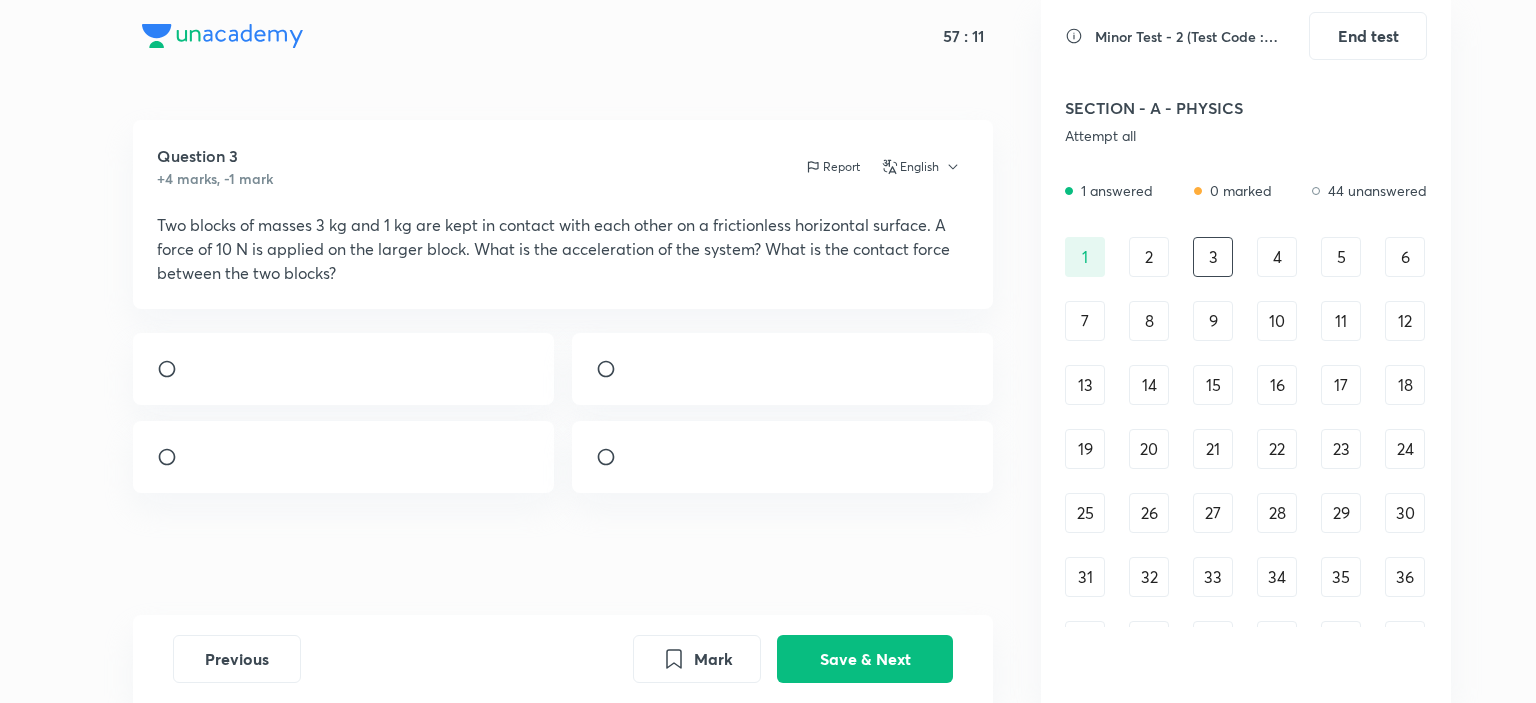click on "4" at bounding box center (1277, 257) 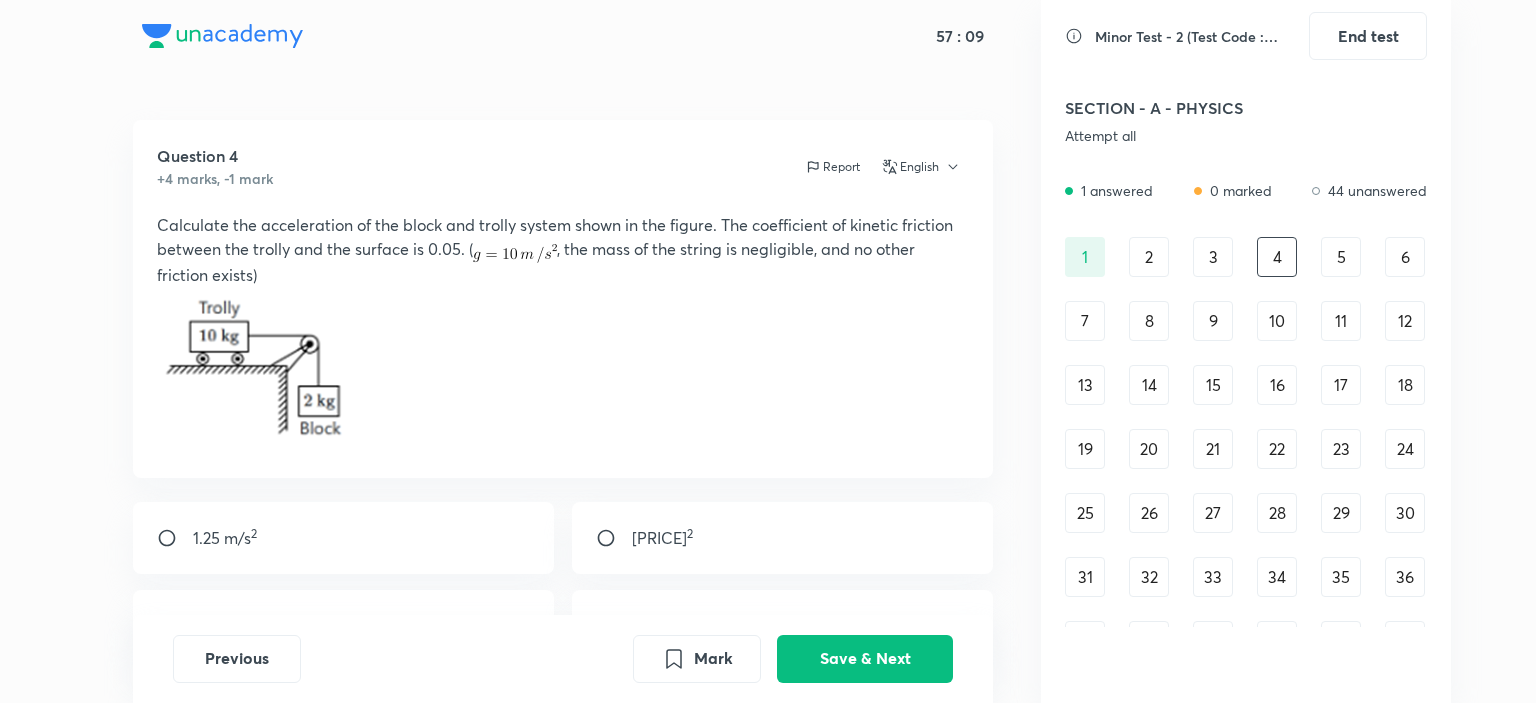 click on "5" at bounding box center [1341, 257] 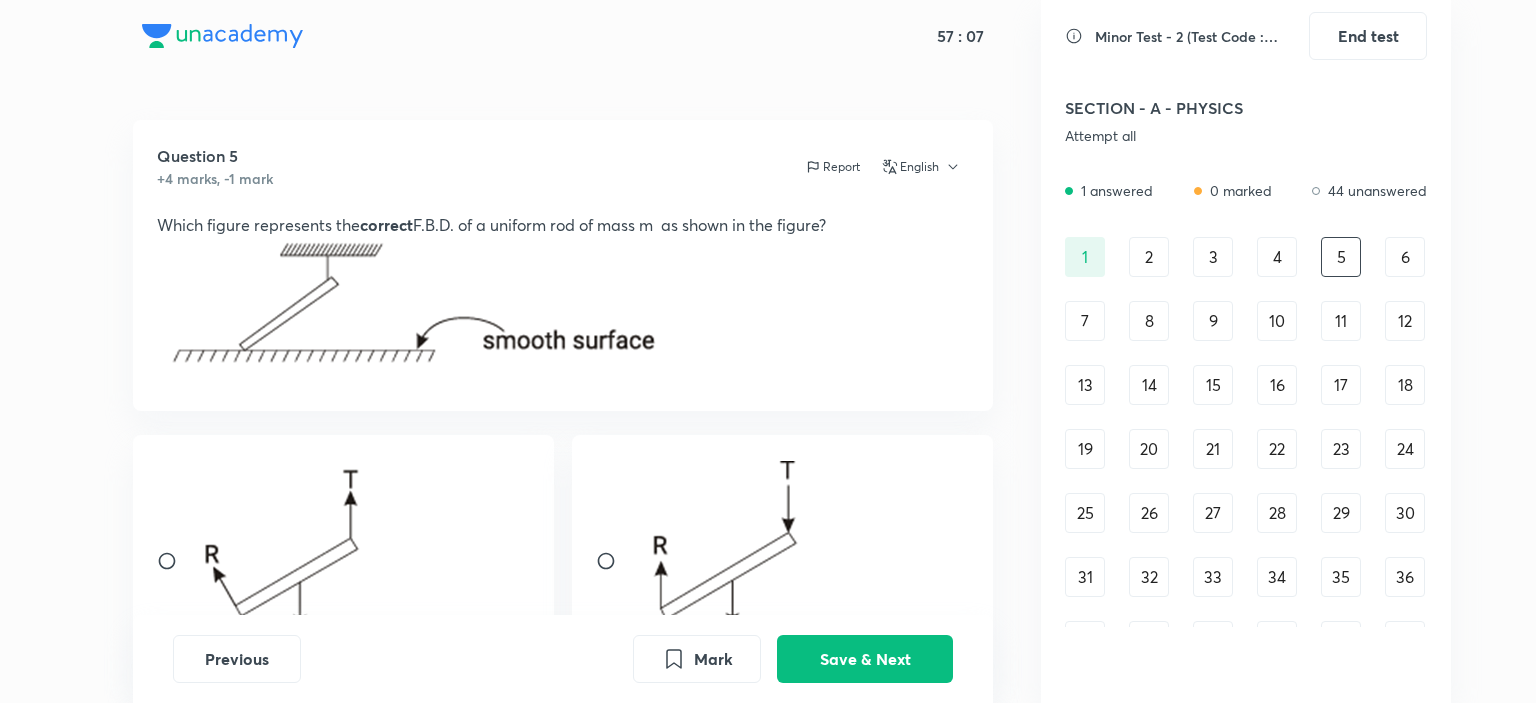 click on "6" at bounding box center (1405, 257) 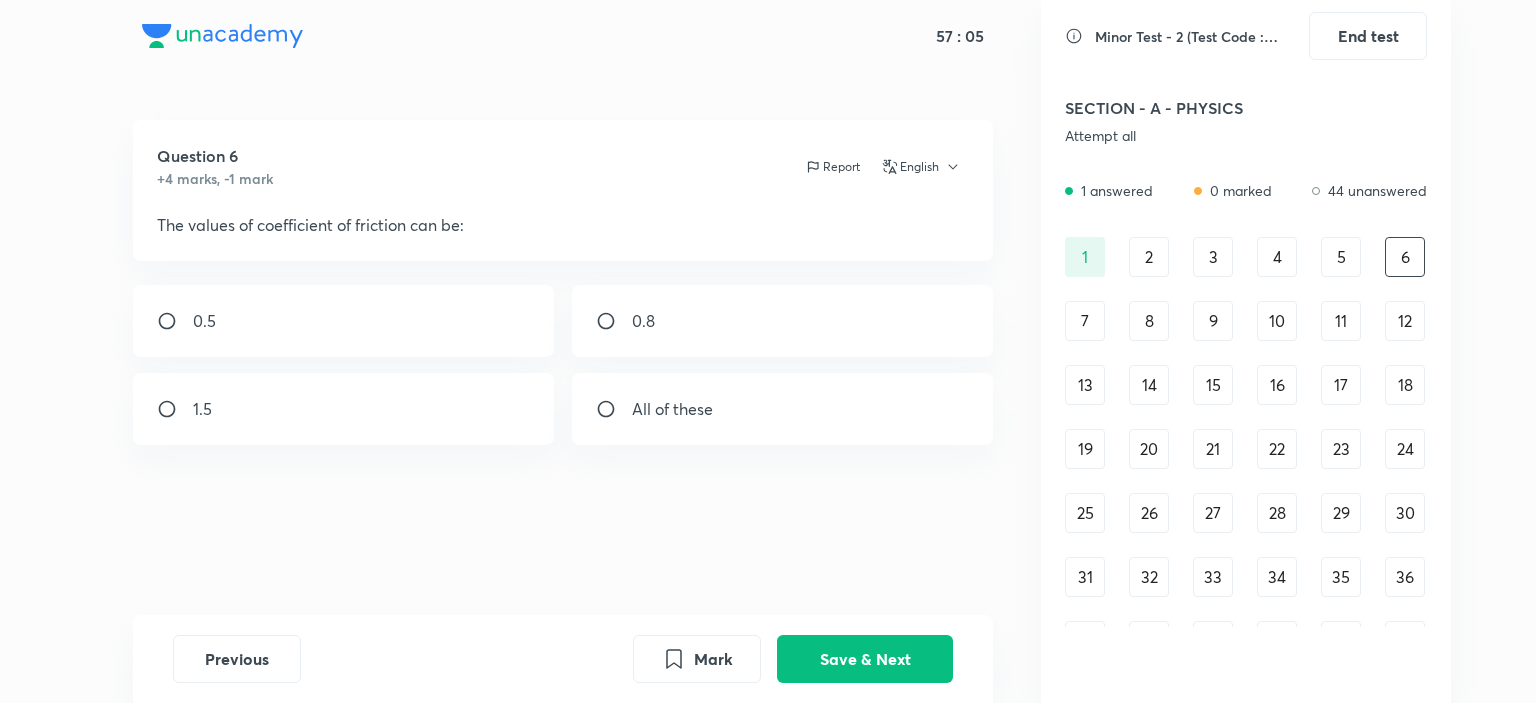click on "5" at bounding box center (1341, 257) 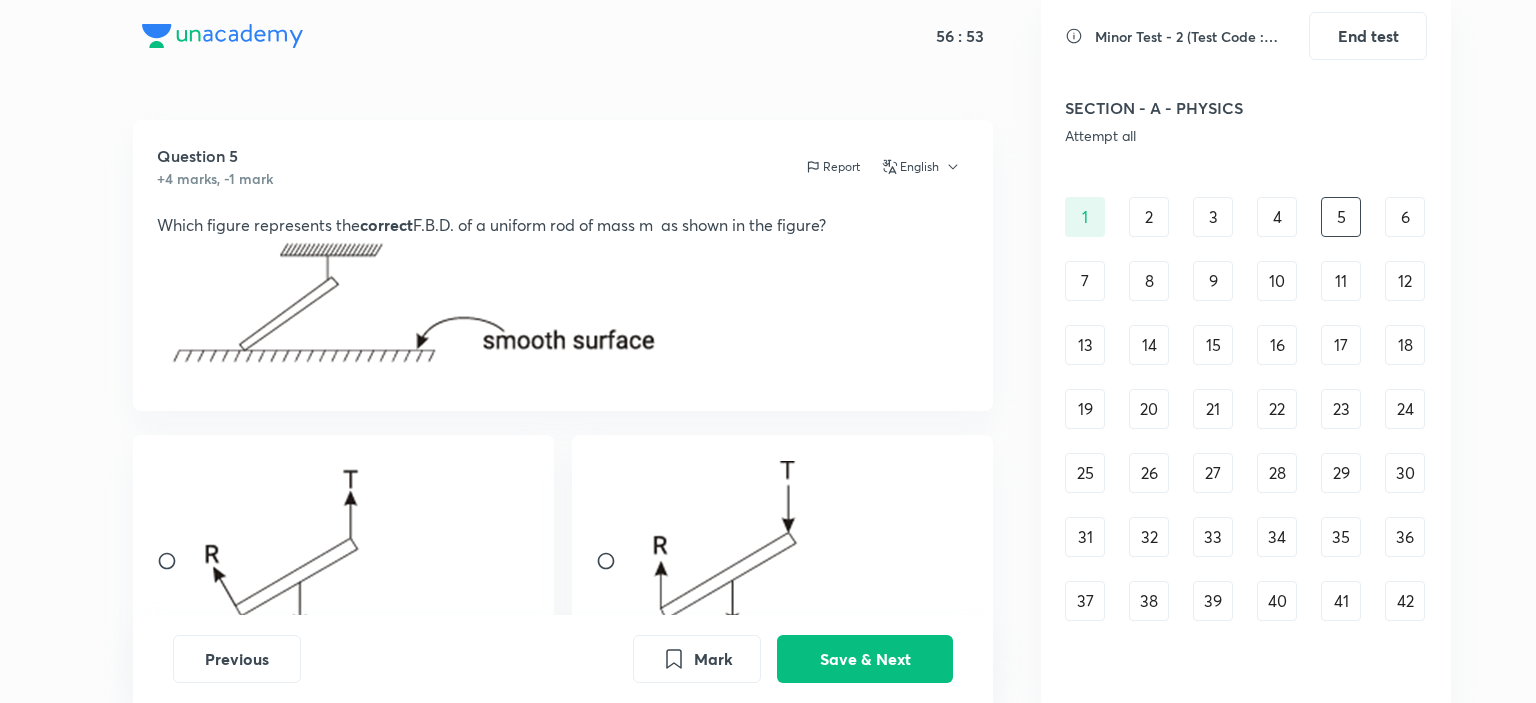 scroll, scrollTop: 120, scrollLeft: 0, axis: vertical 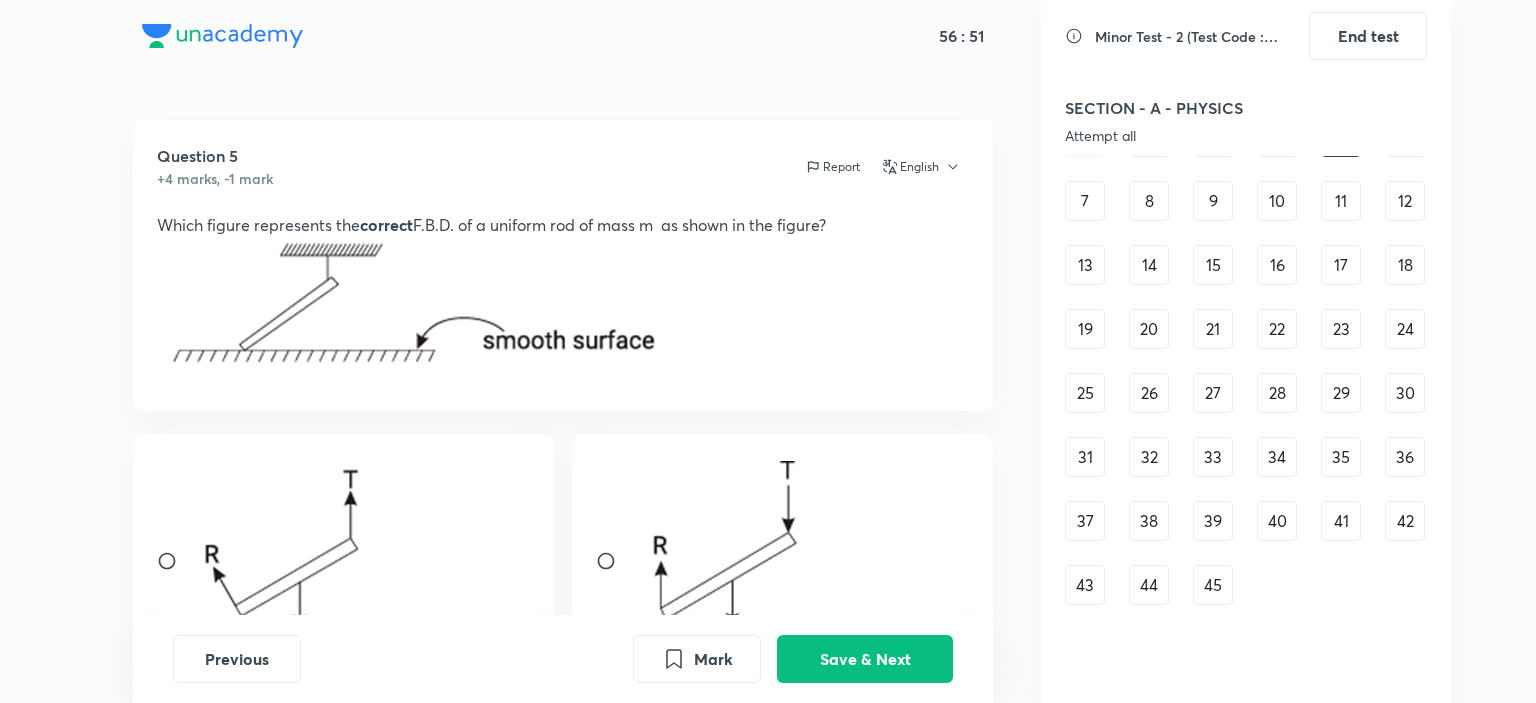 click at bounding box center [783, 560] 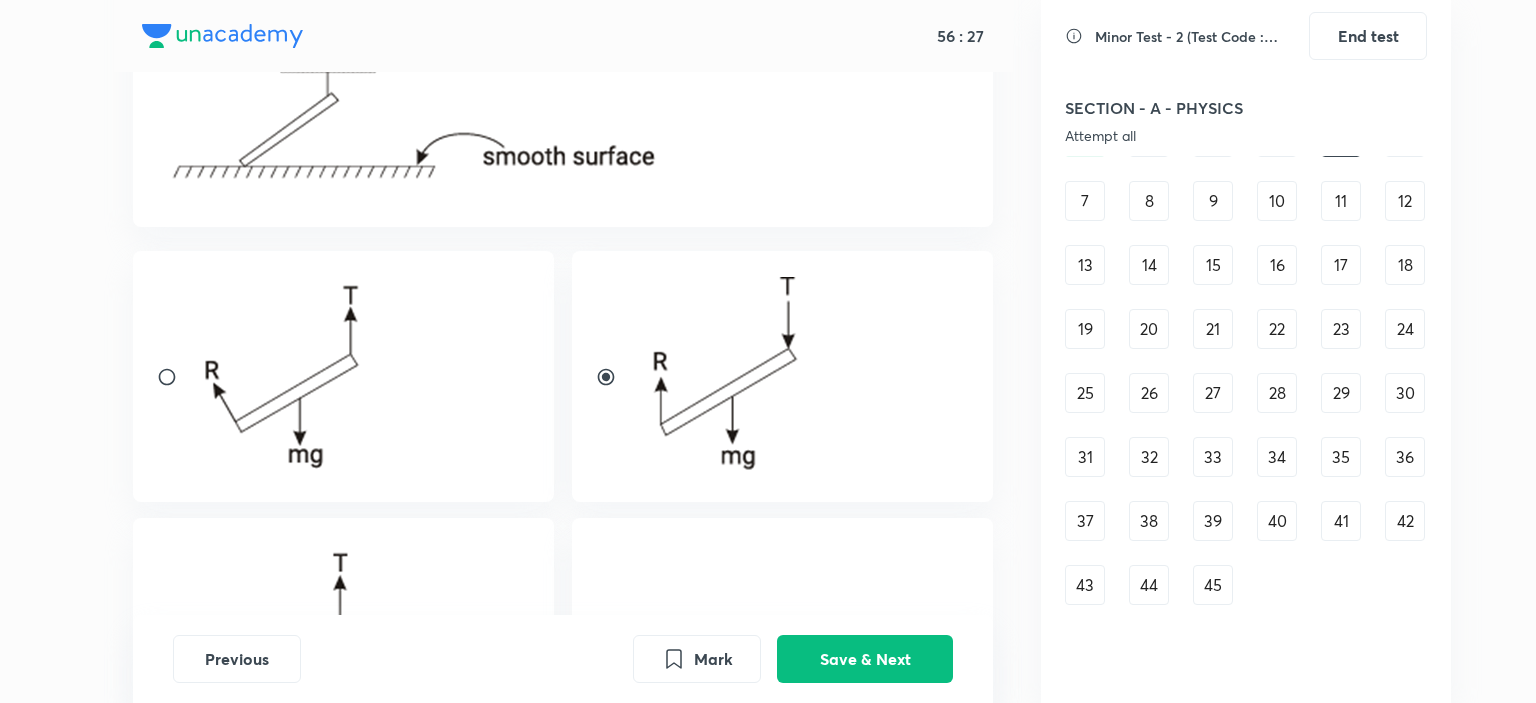 scroll, scrollTop: 224, scrollLeft: 0, axis: vertical 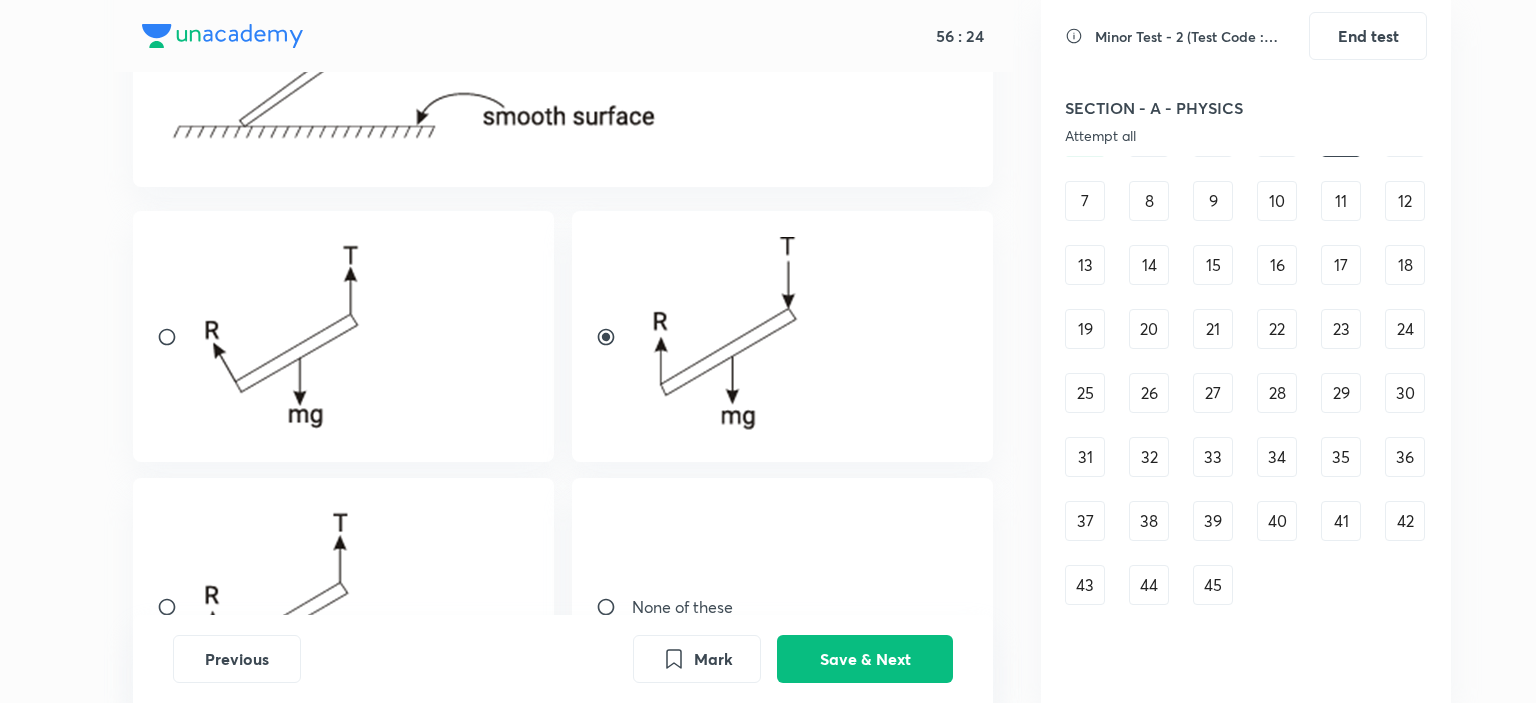 click at bounding box center [175, 337] 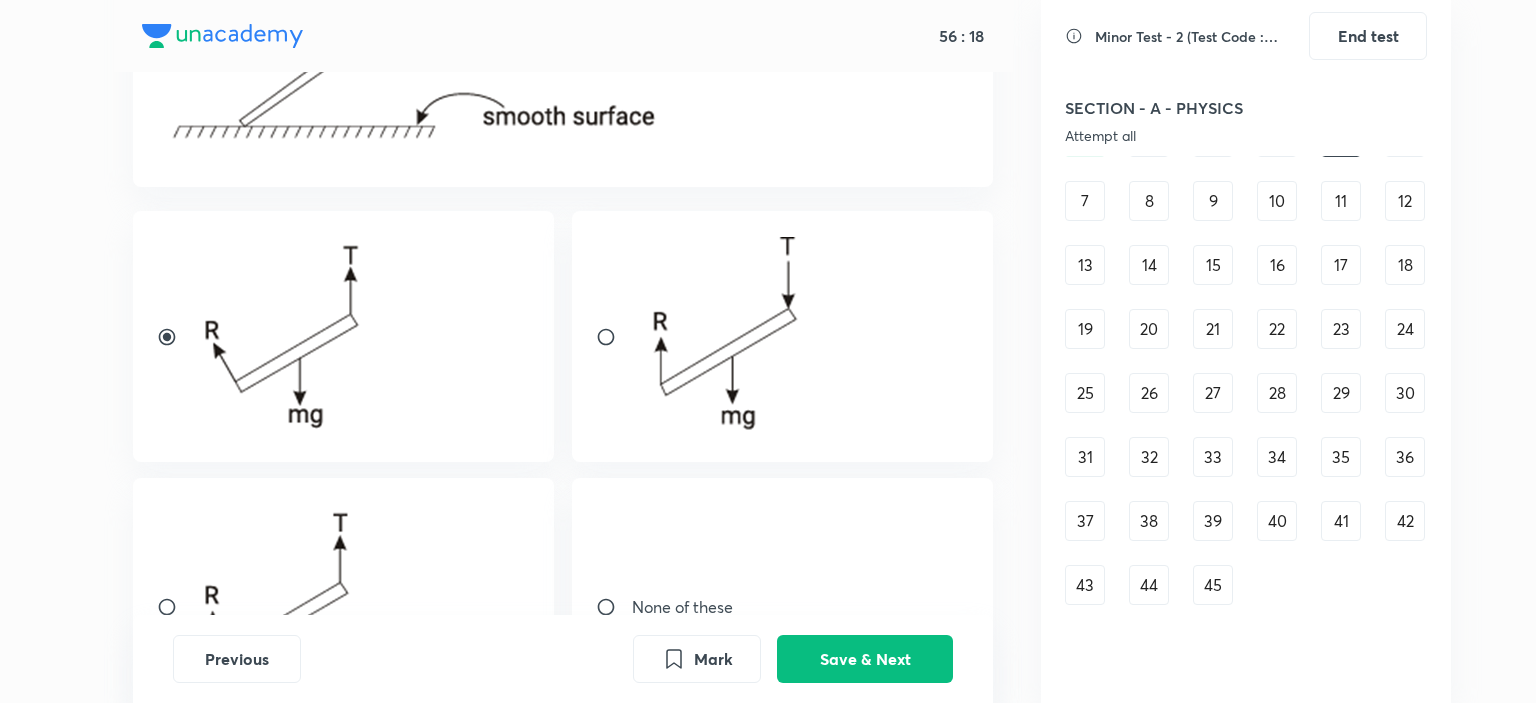 click at bounding box center (614, 607) 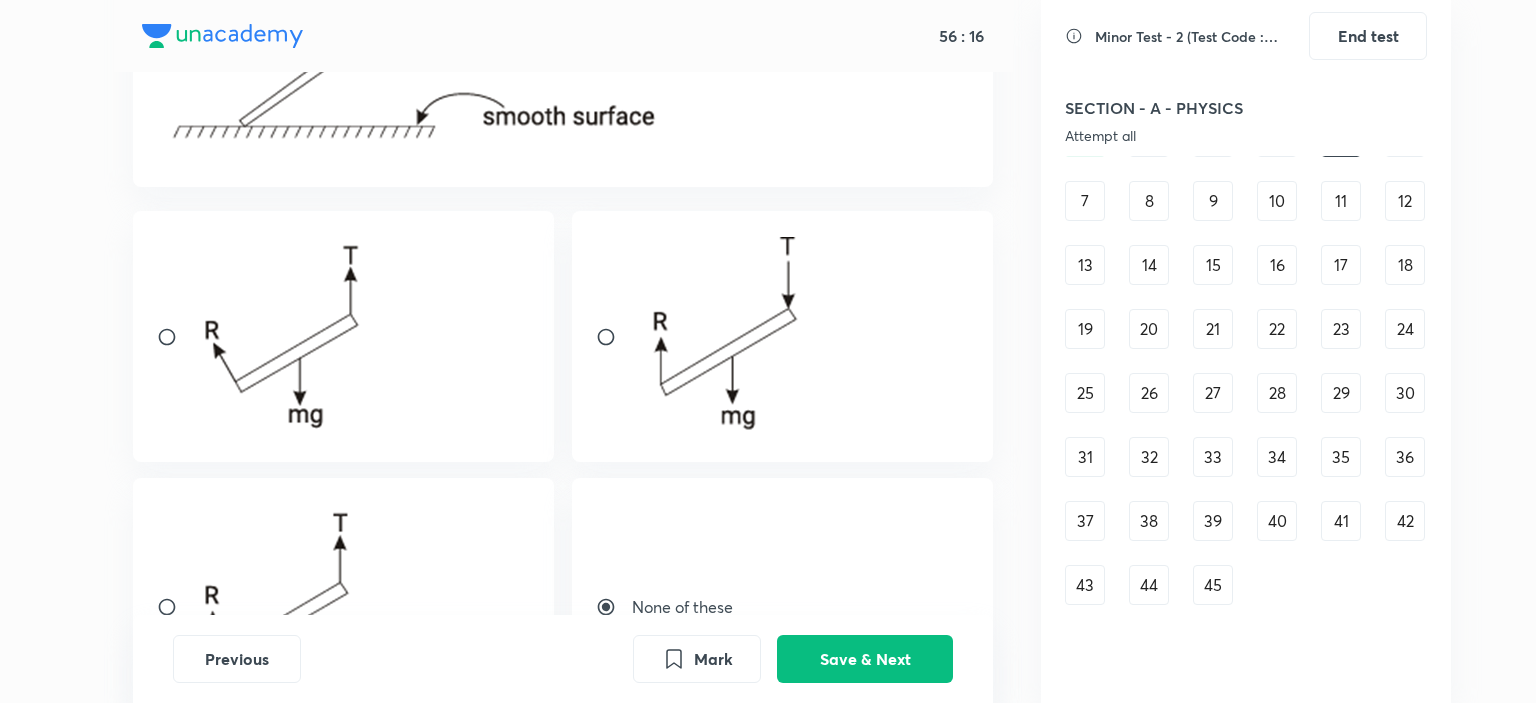 click on "SECTION - A - PHYSICS Attempt all 1 answered 0 marked 44 unanswered 1 2 3 4 5 6 7 8 9 10 11 12 13 14 15 16 17 18 19 20 21 22 23 24 25 26 27 28 29 30 31 32 33 34 35 36 37 38 39 40 41 42 43 44 45 SECTION - B - CHEMISTRY Attempt all 41 answered 0 marked 4 unanswered 46 47 48 49 50 51 52 53 54 55 56 57 58 59 60 61 62 63 64 65 66 67 68 69 70 71 72 73 74 75 76 77 78 79 80 81 82 83 84 85 86 87 88 89 90 SECTION - C - BOTANY Attempt all 43 answered 4 marked 2 unanswered 91 92 93 94 95 96 97 98 99 100 101 102 103 104 105 106 107 108 109 110 111 112 113 114 115 116 117 118 119 120 121 122 123 124 125 126 127 128 129 130 131 132 133 134 135 SECTION - C - ZOOLOGY Attempt all 37 answered 1 marked 8 unanswered 136 137 138 139 140 141 142 143 144 145 146 147 148 149 150 151 152 152 153 154 155 156 157 158 159 160 161 162 163 164 165 166 167 168 169 170 171 172 173 174 175 176 177 178 179 • You have reached the end of the list •" at bounding box center (1246, 355) 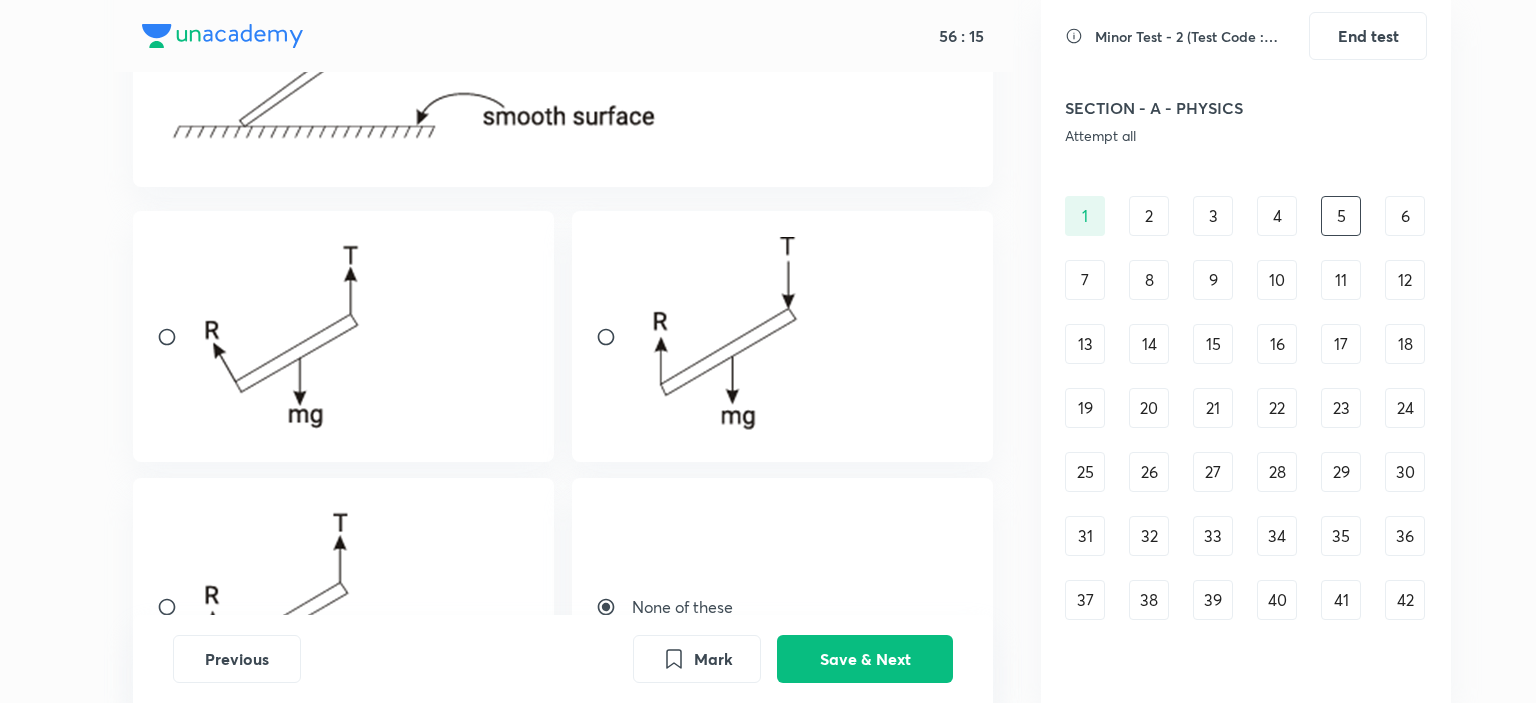 scroll, scrollTop: 40, scrollLeft: 0, axis: vertical 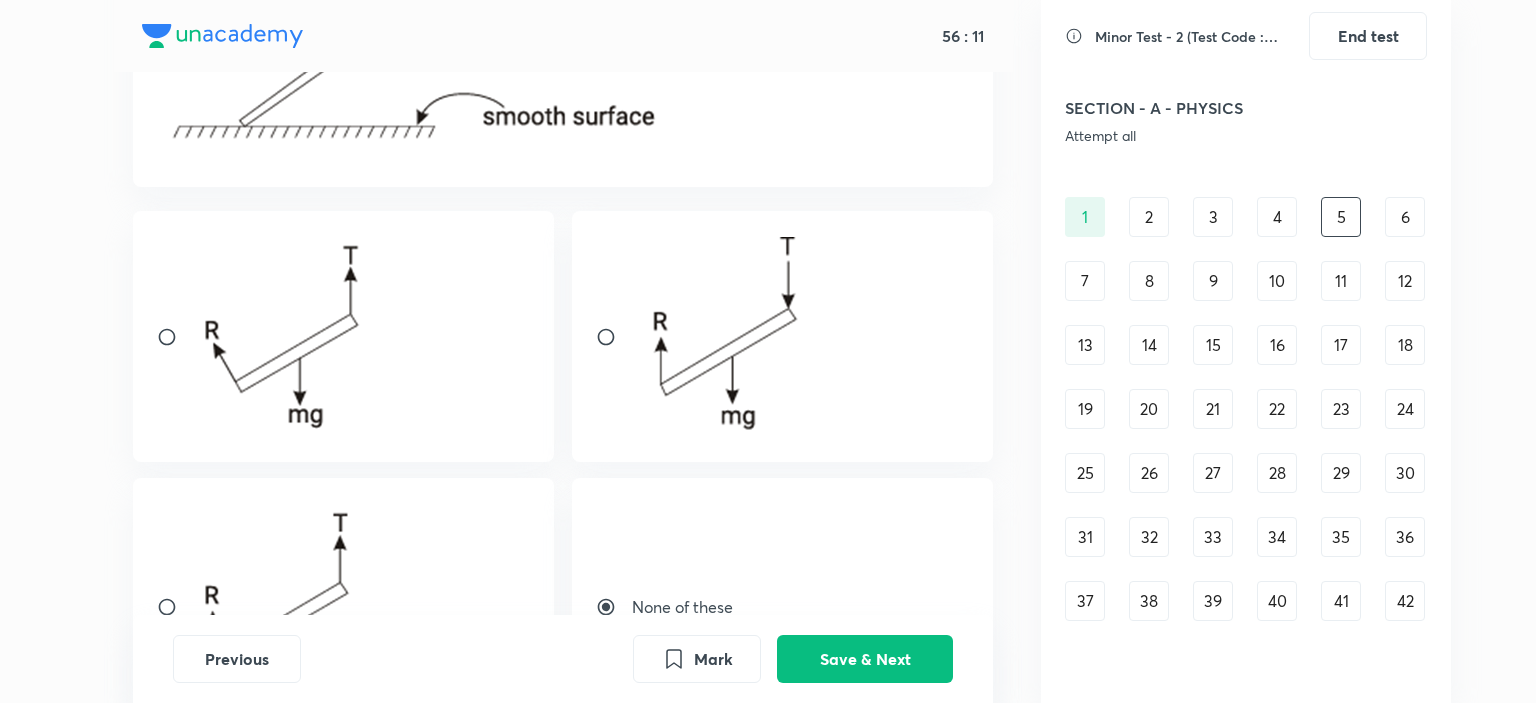 click at bounding box center (175, 337) 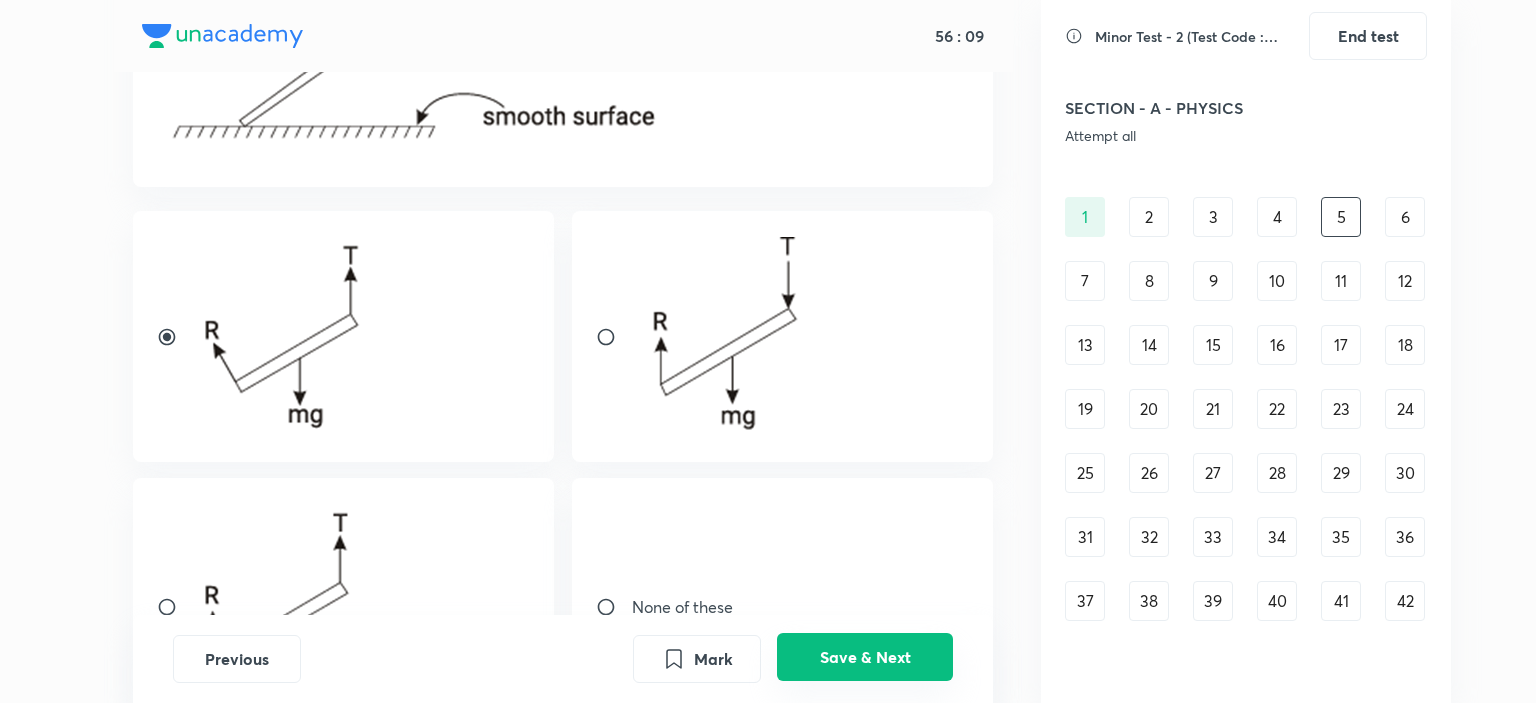 click on "Save & Next" at bounding box center [865, 657] 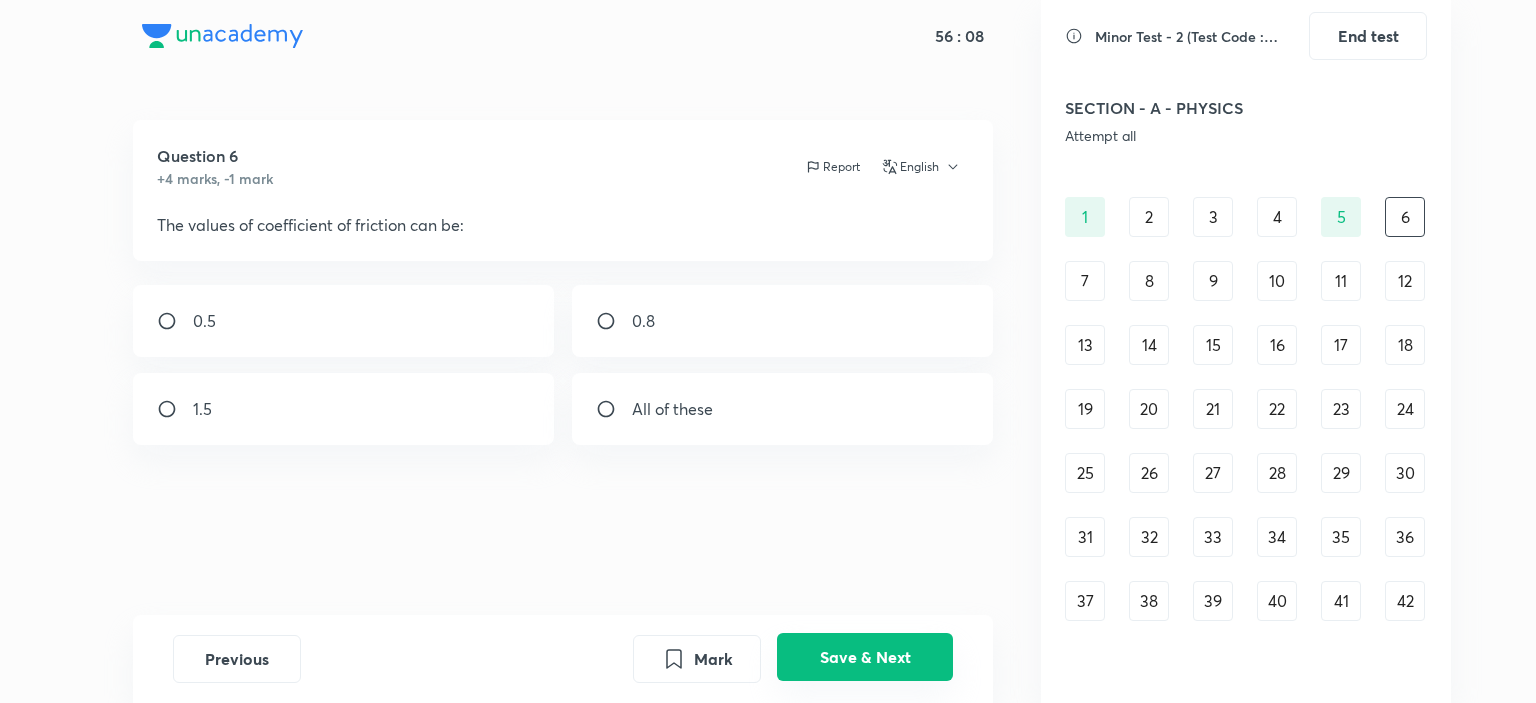 scroll, scrollTop: 0, scrollLeft: 0, axis: both 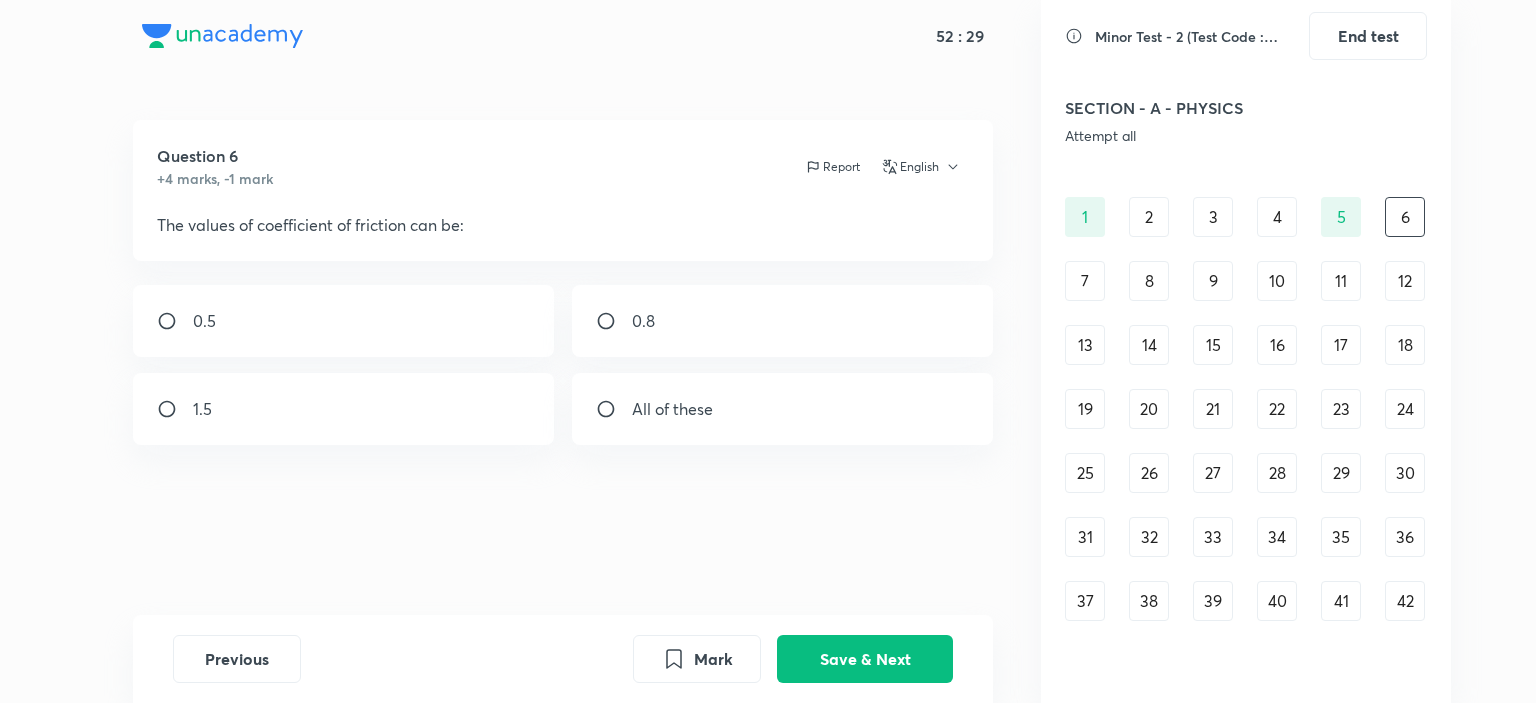 click on "All of these" at bounding box center [672, 409] 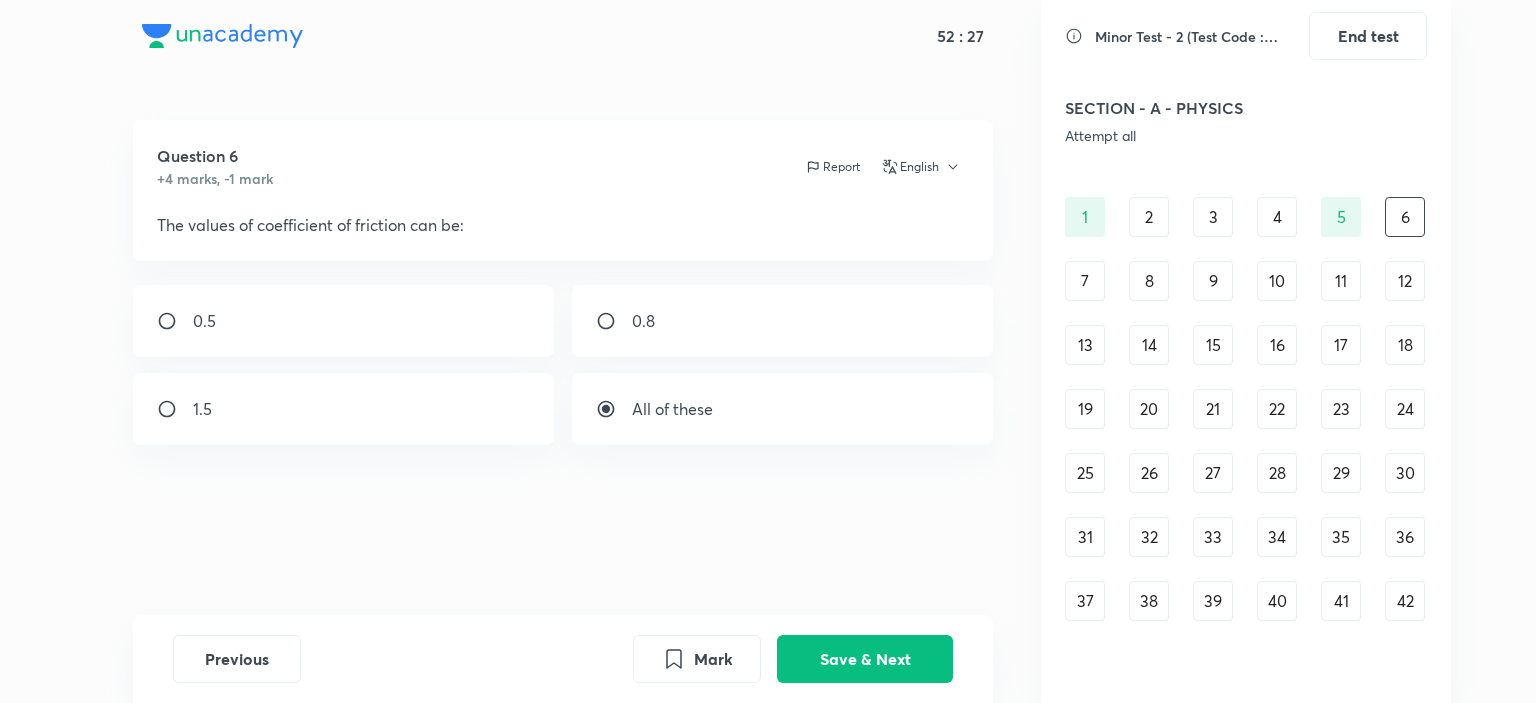 click on "7" at bounding box center [1085, 281] 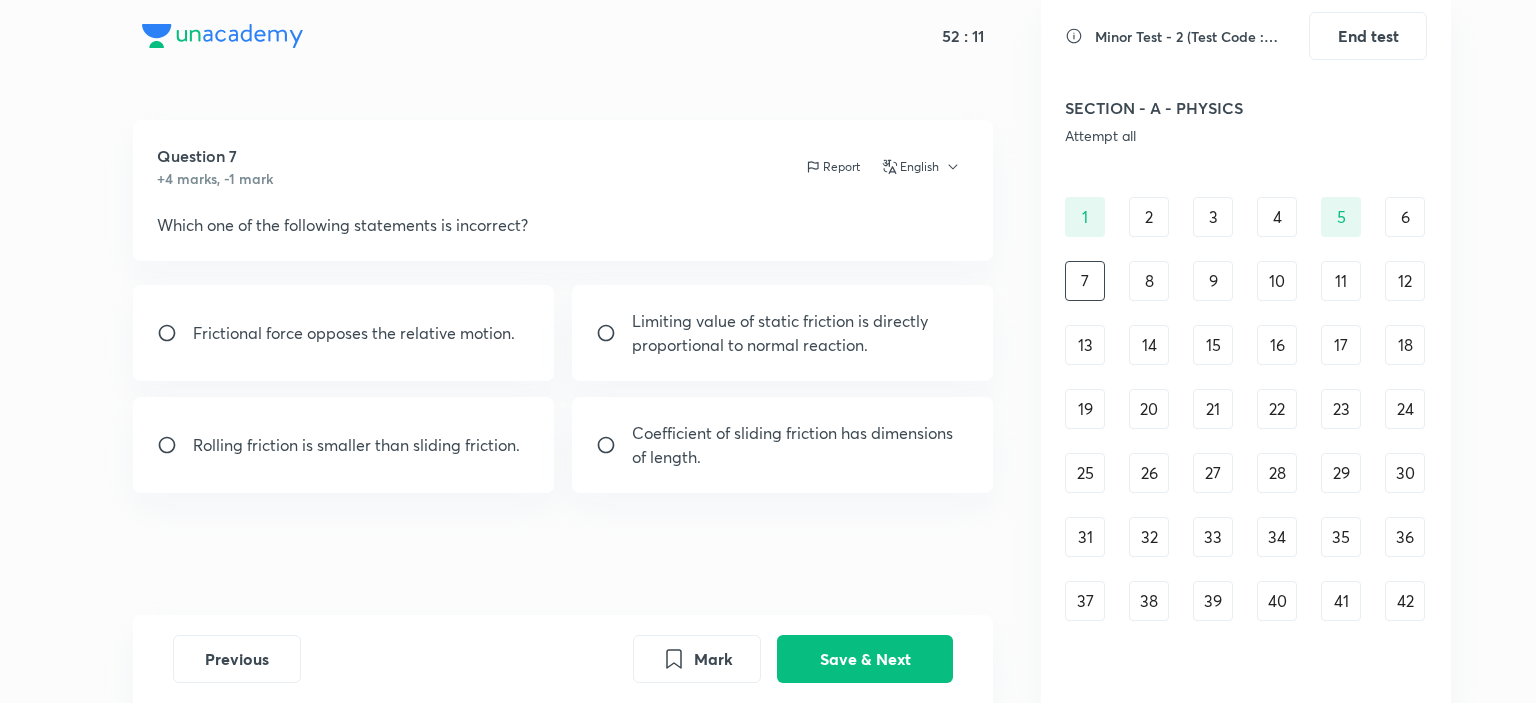 click on "6" at bounding box center (1405, 217) 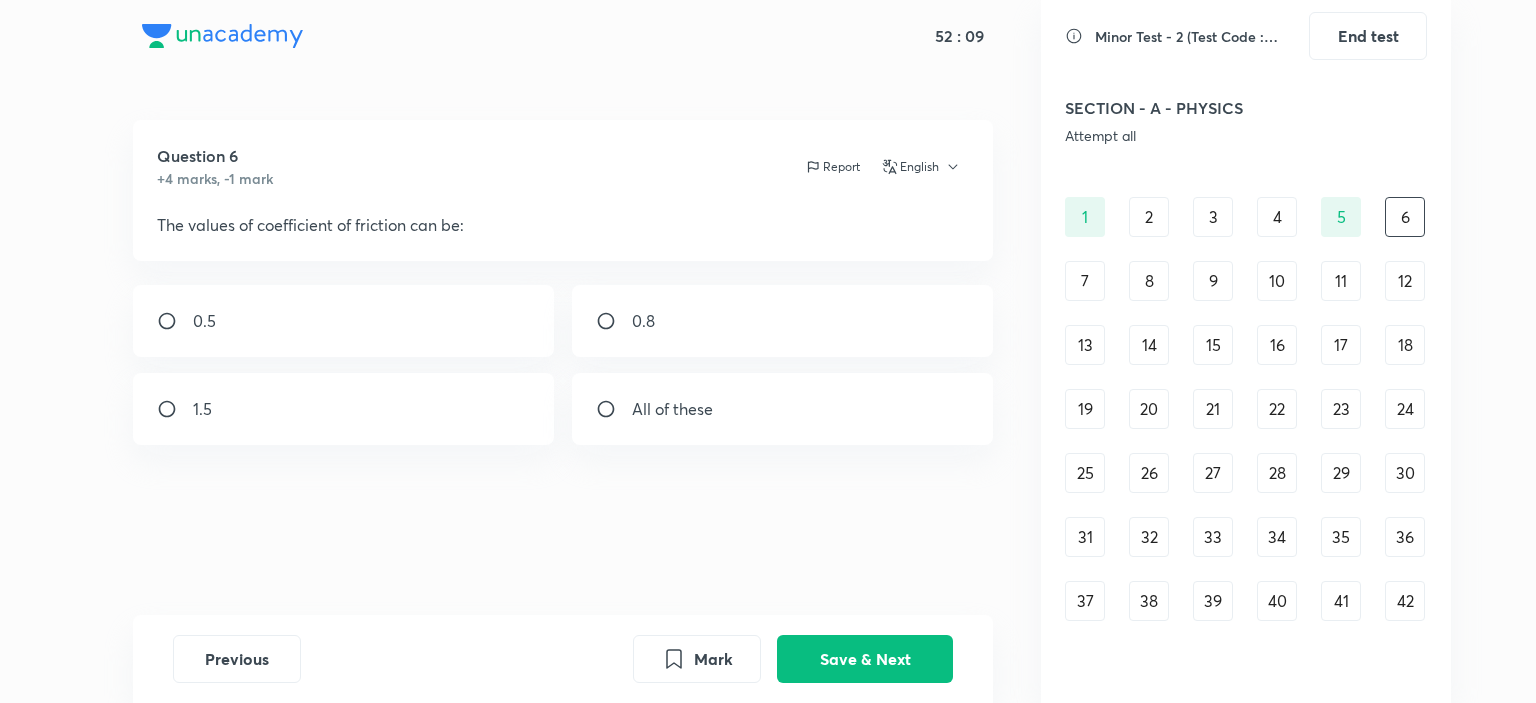 click on "All of these" at bounding box center (783, 409) 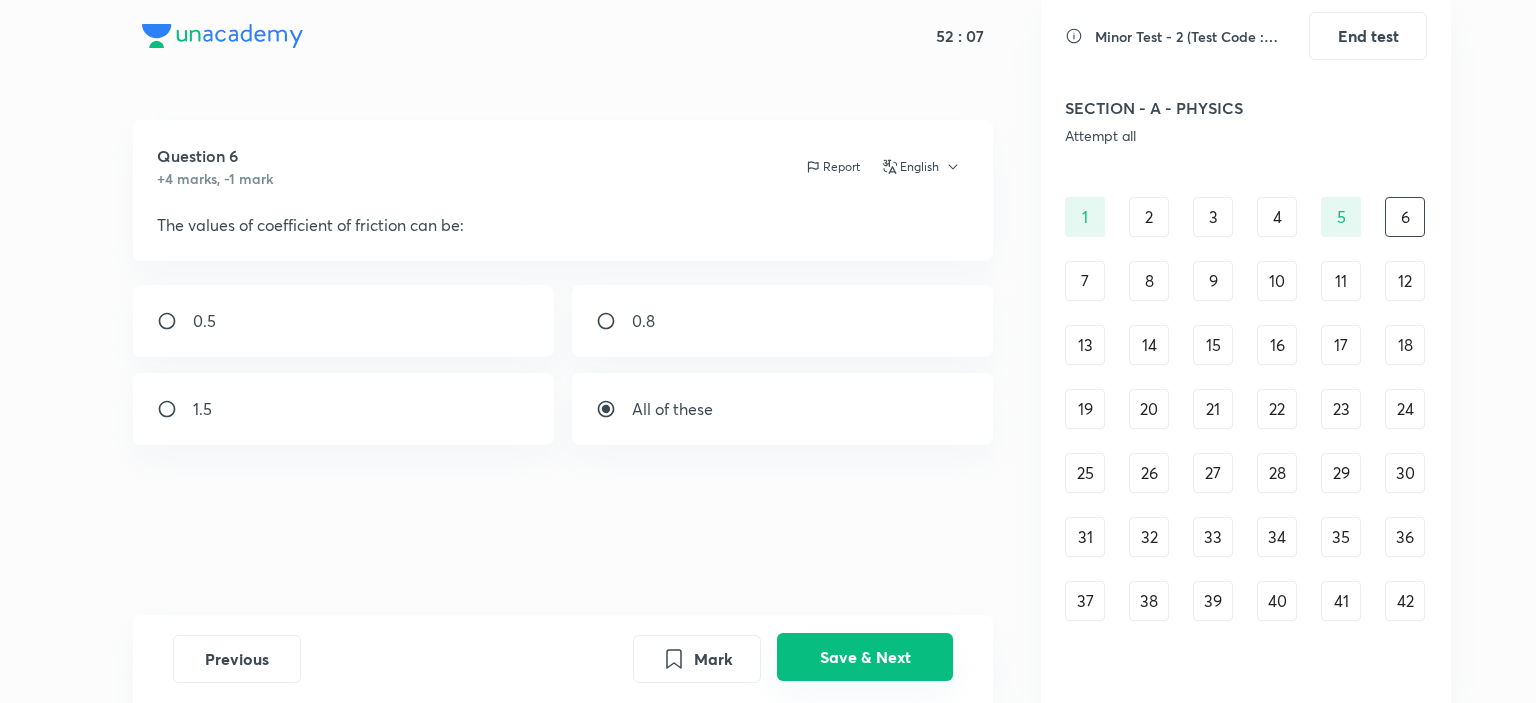click on "Save & Next" at bounding box center (865, 657) 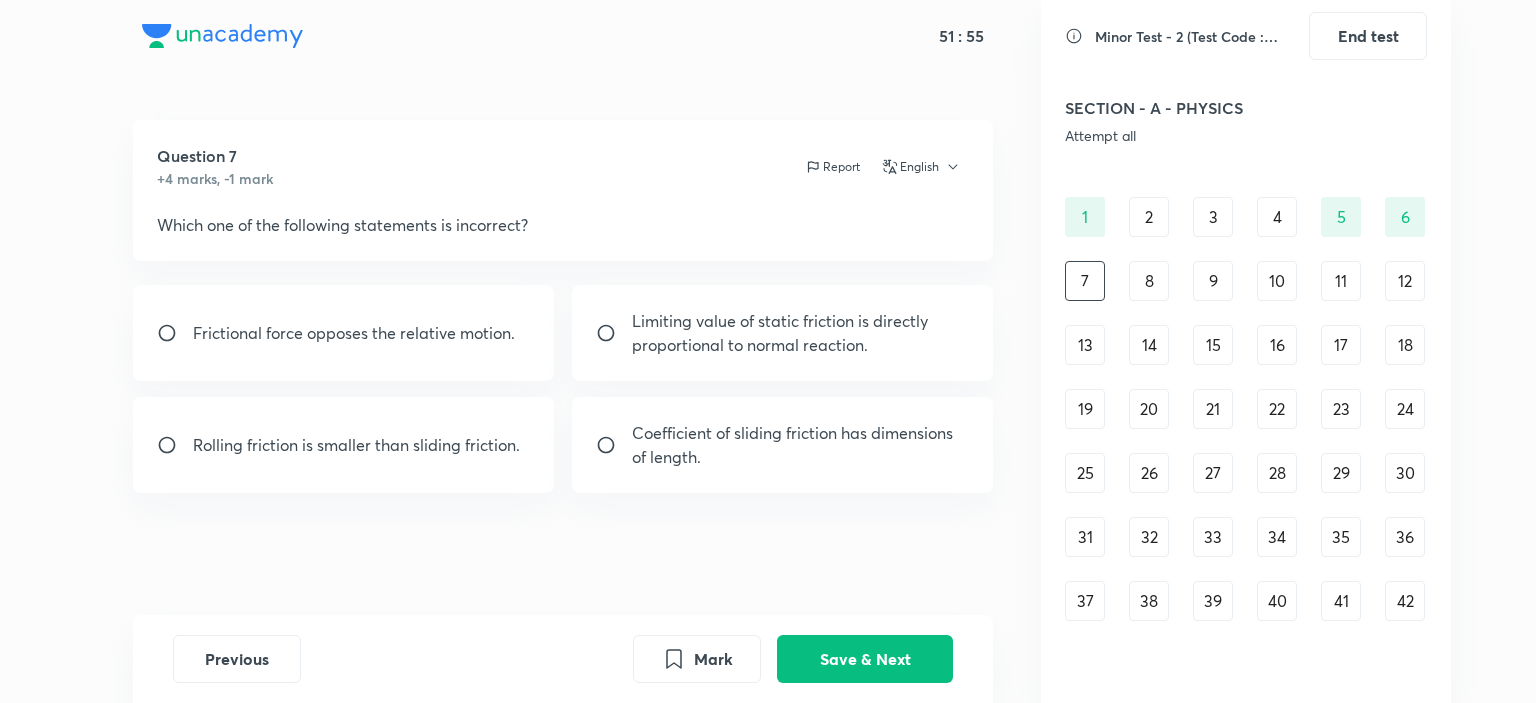 click on "Coefficient of sliding friction has dimensions of length." at bounding box center [801, 445] 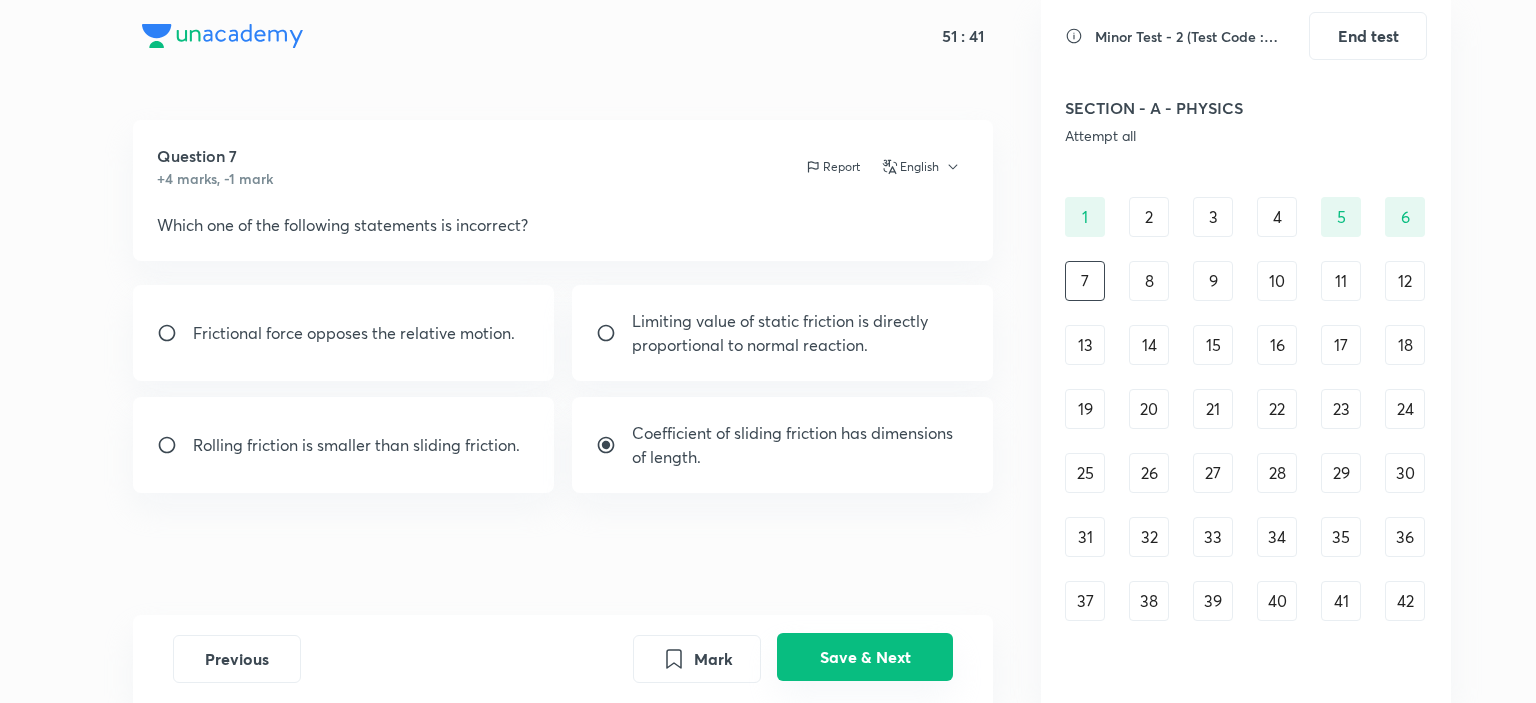 click on "Save & Next" at bounding box center [865, 657] 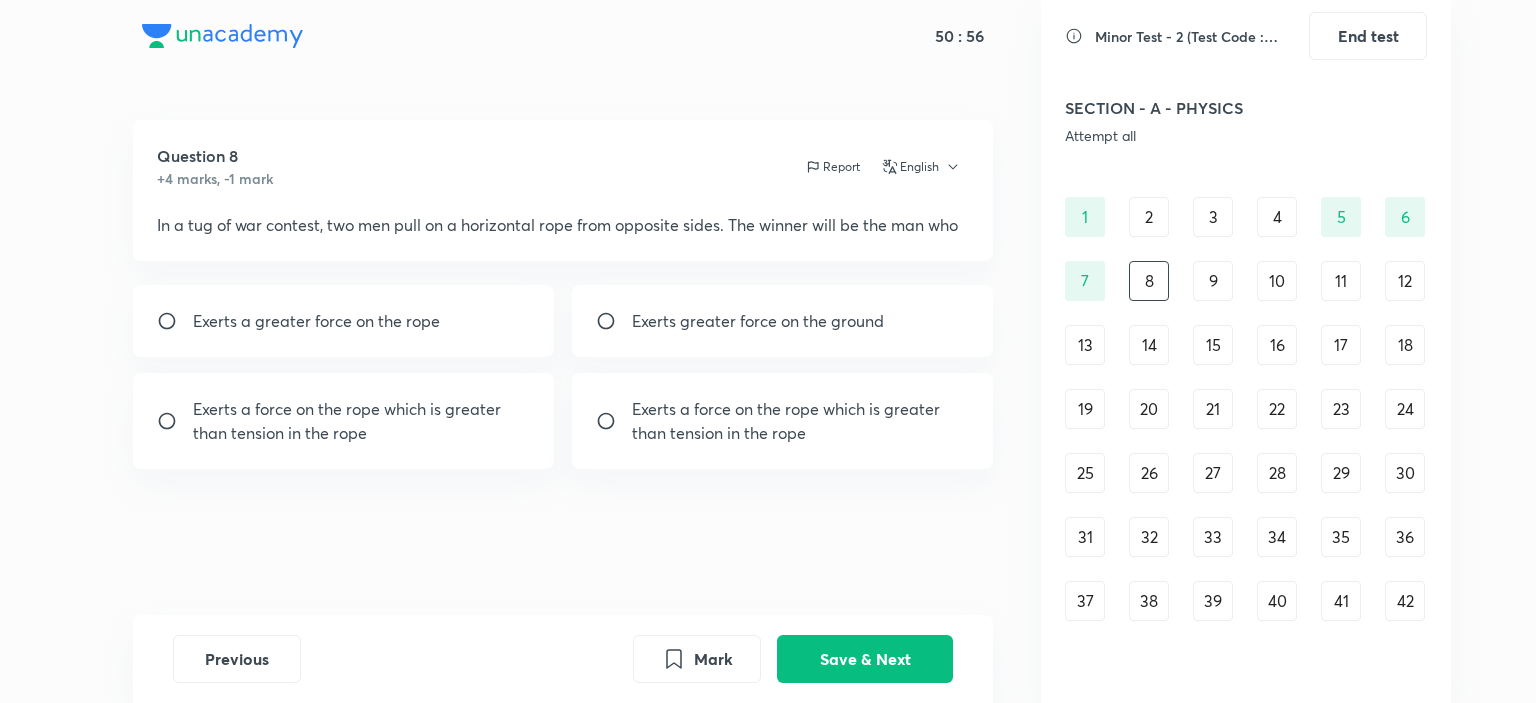 click on "Exerts a greater force on the rope" at bounding box center [344, 321] 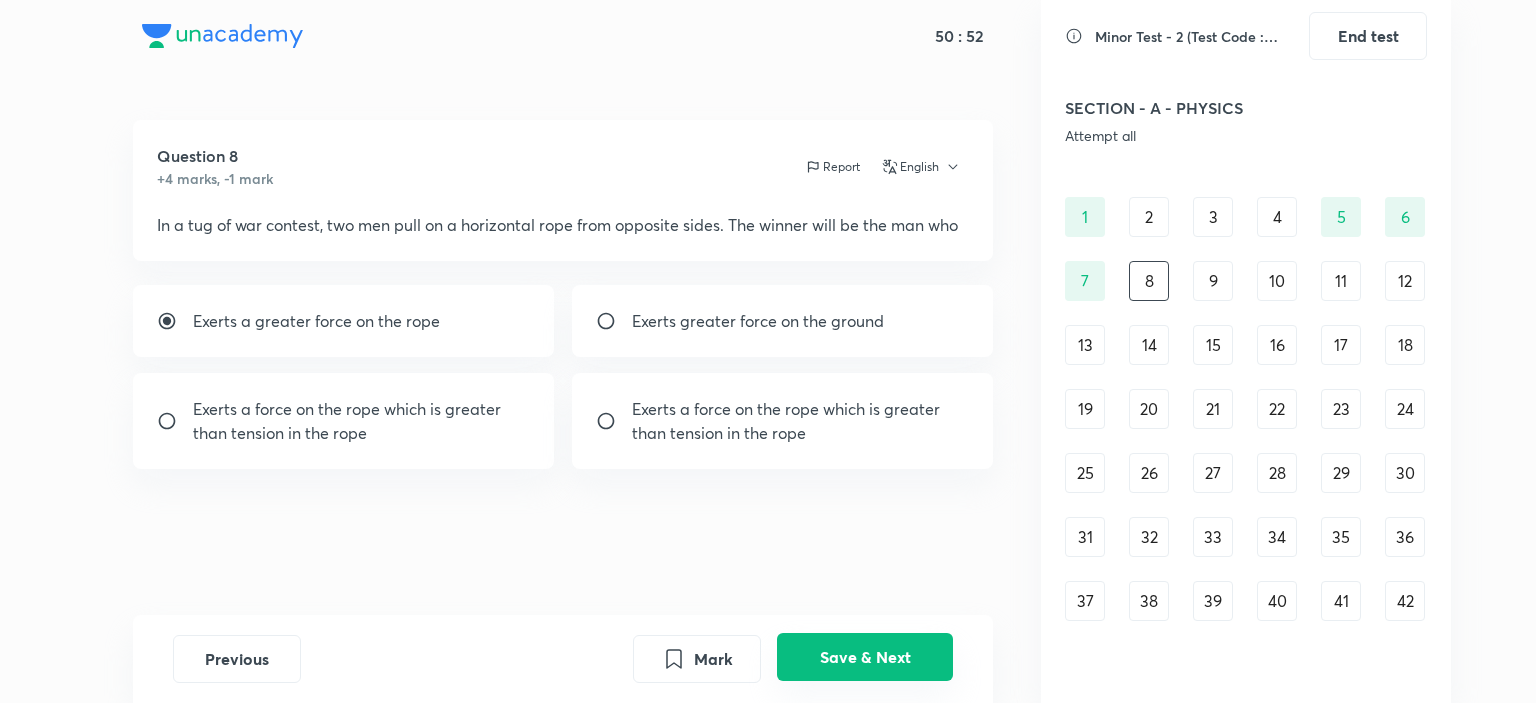 click on "Save & Next" at bounding box center [865, 657] 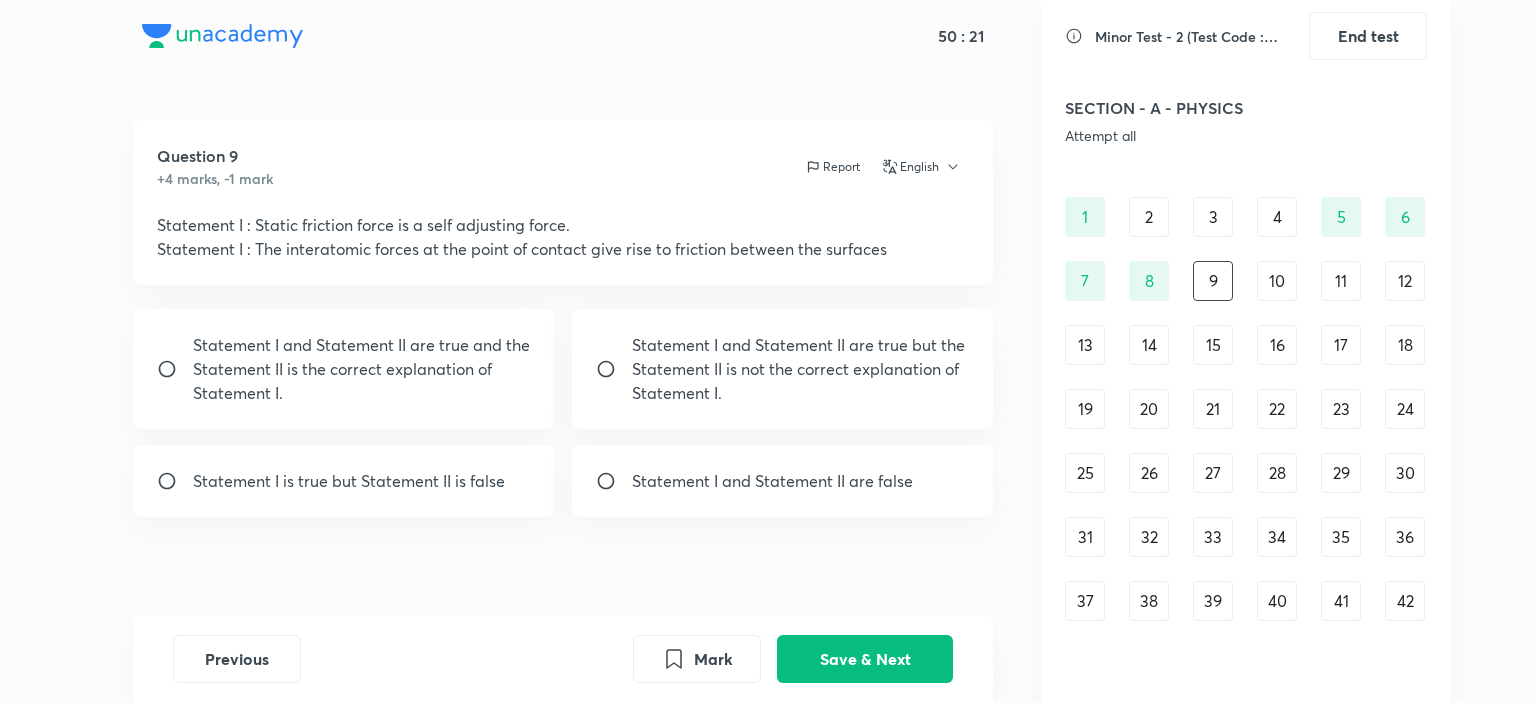 click on "Statement I and Statement II are true and the Statement II is the correct explanation of Statement I." at bounding box center (362, 369) 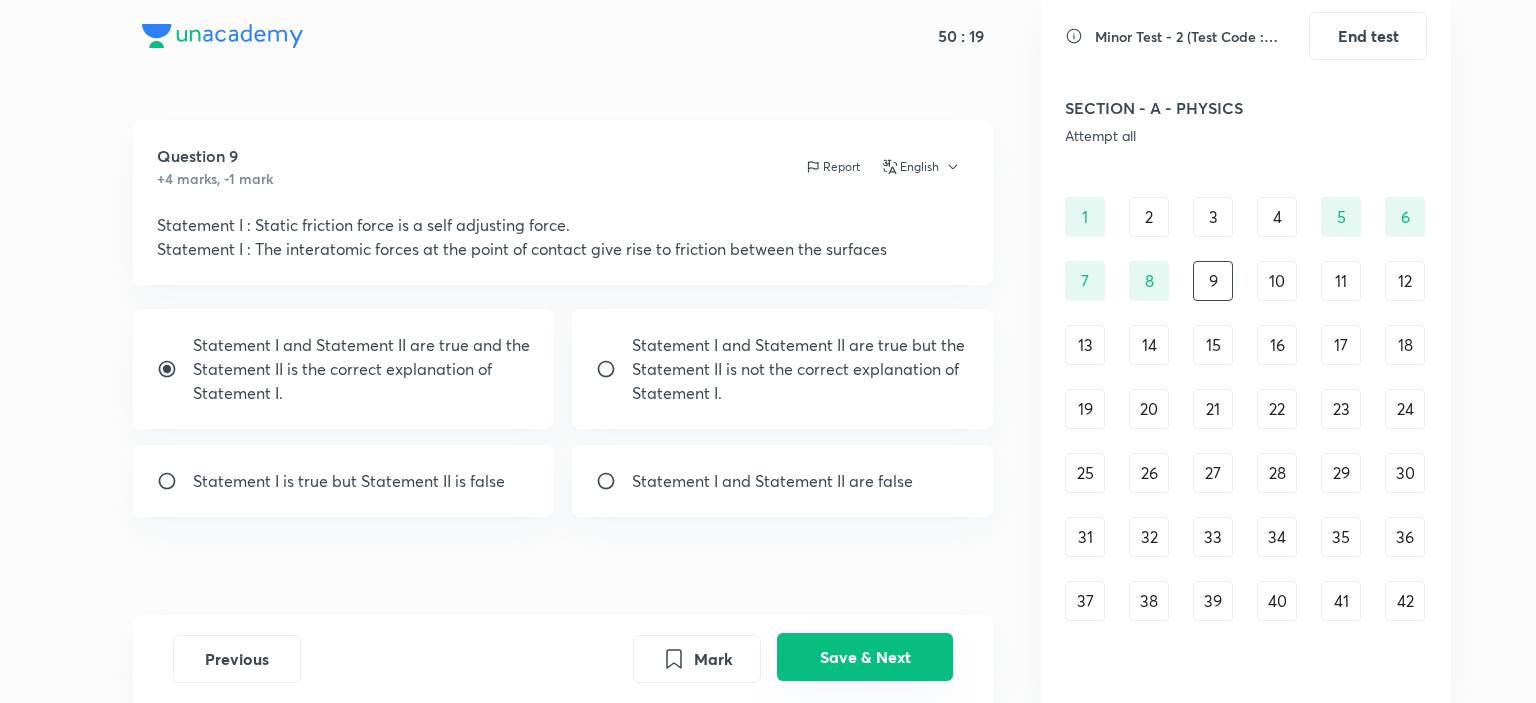 click on "Save & Next" at bounding box center (865, 657) 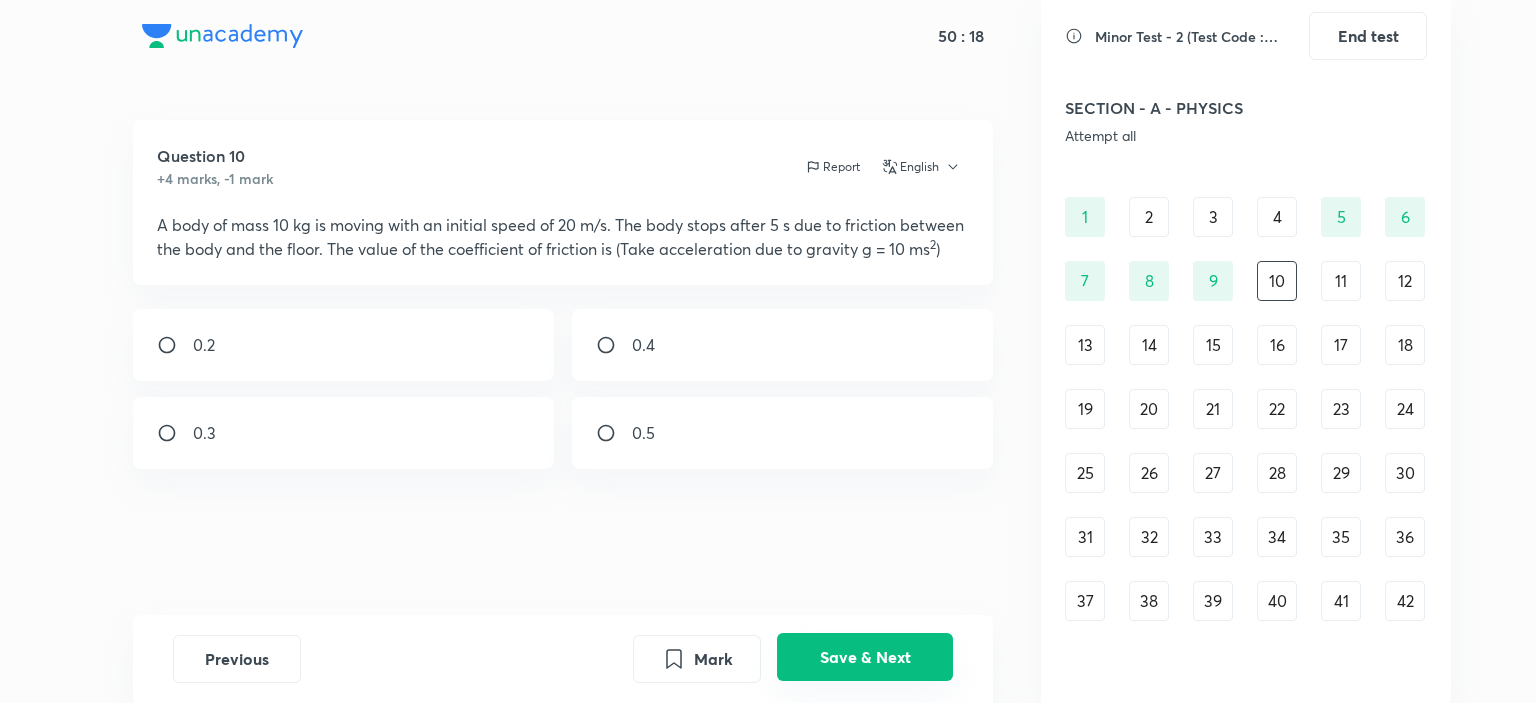 click on "Save & Next" at bounding box center [865, 657] 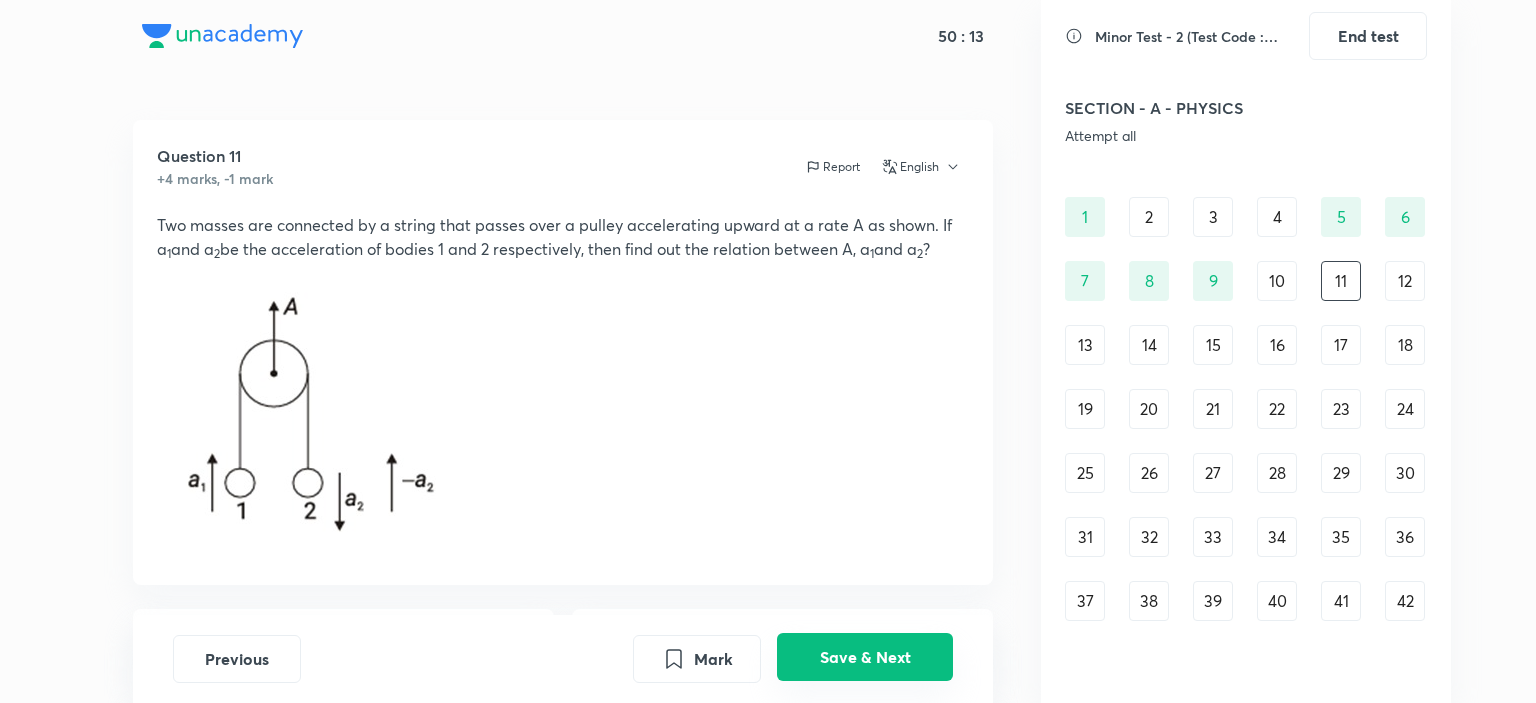 click on "Save & Next" at bounding box center [865, 657] 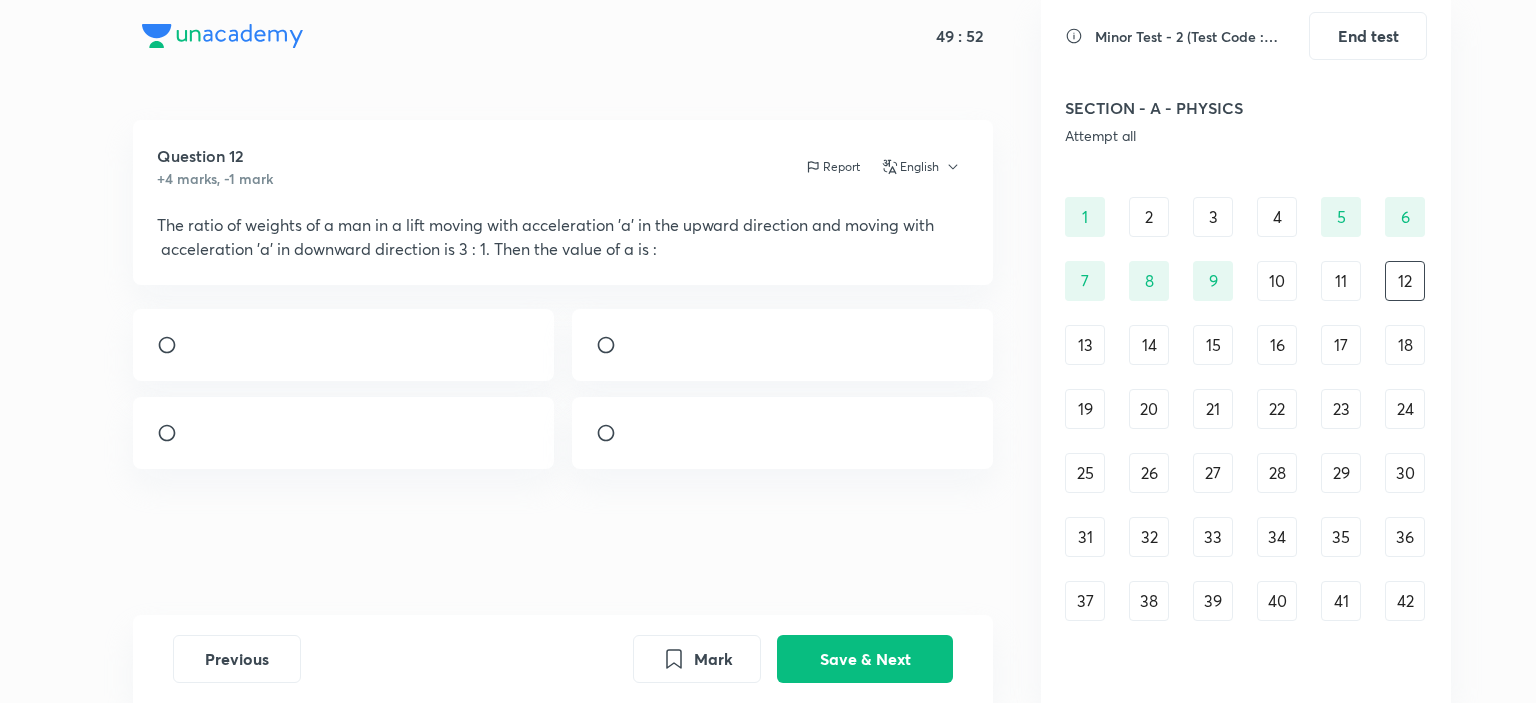 click at bounding box center (783, 345) 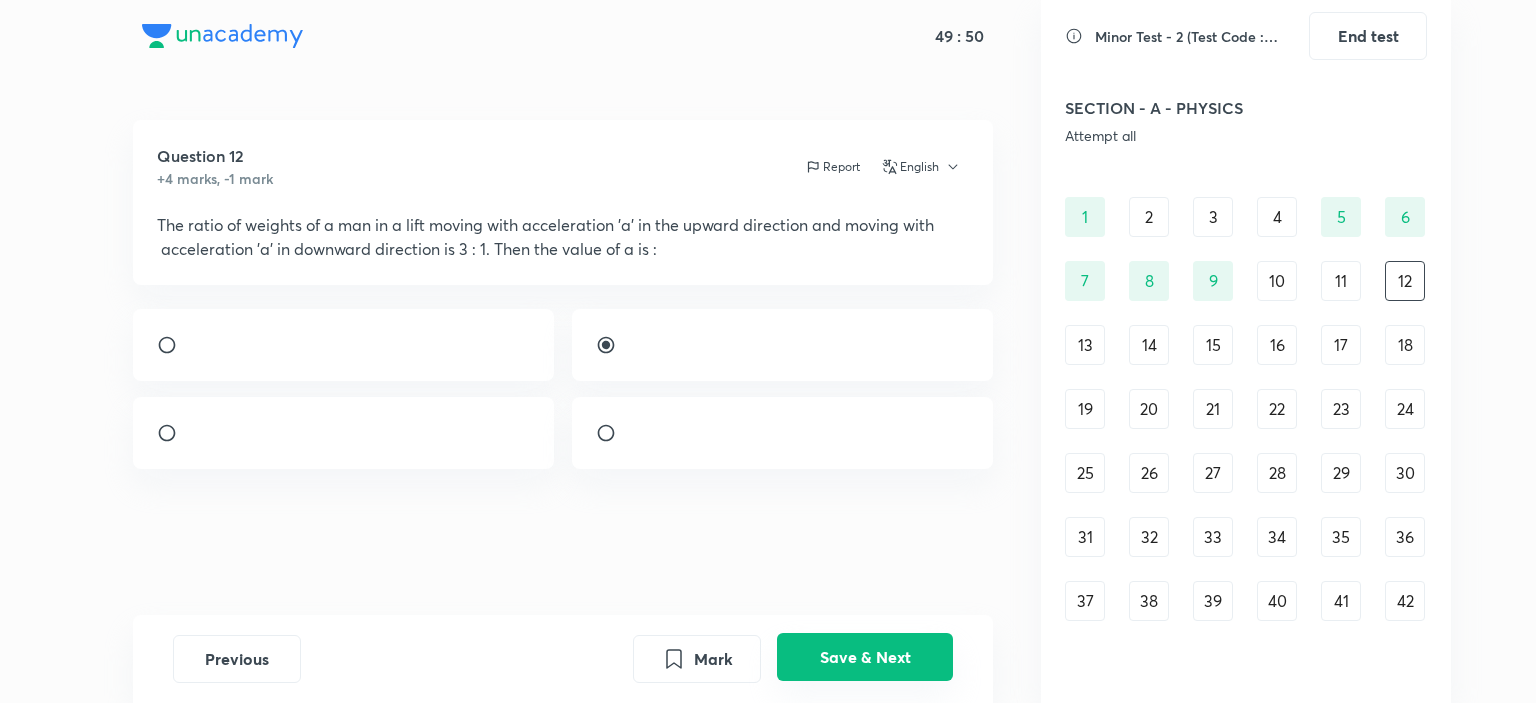 click on "Save & Next" at bounding box center (865, 657) 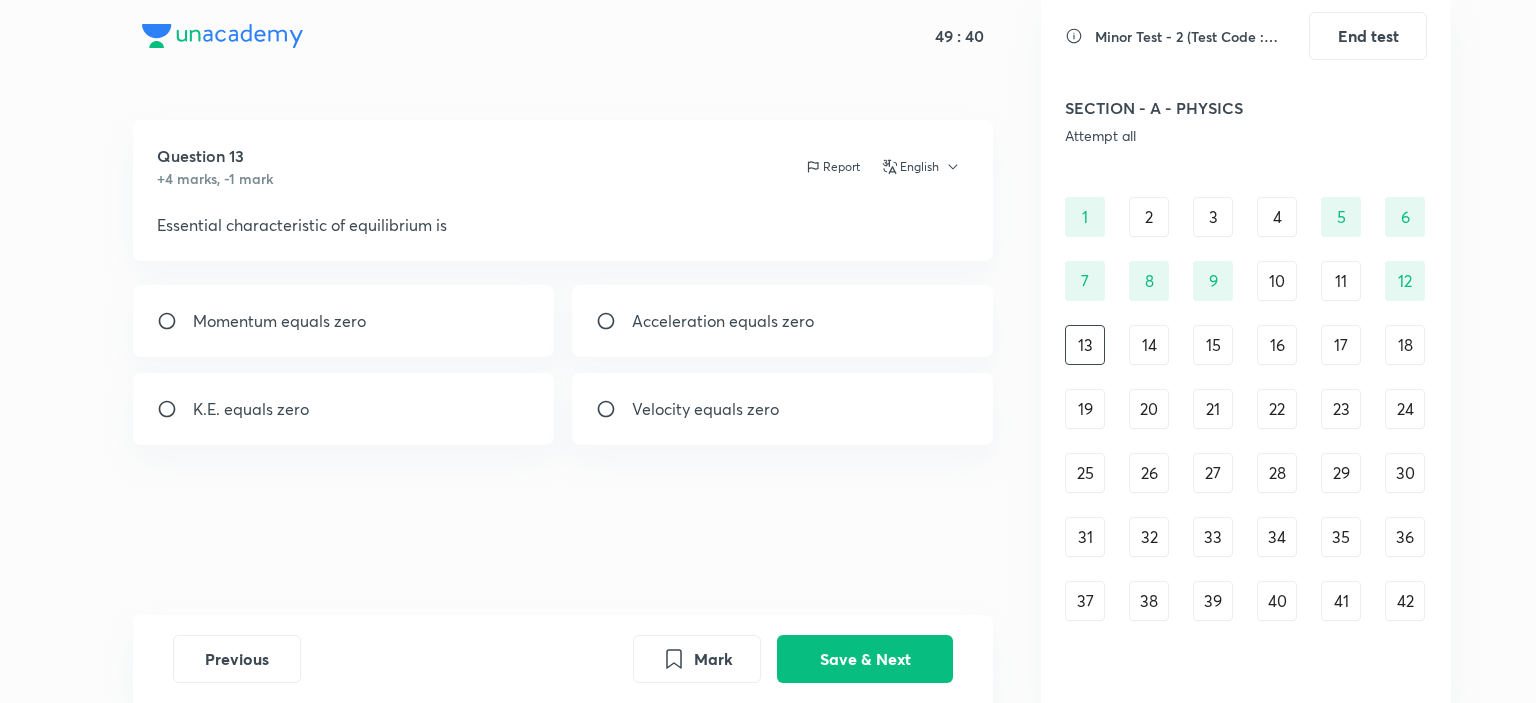 click on "Momentum equals zero" at bounding box center [344, 321] 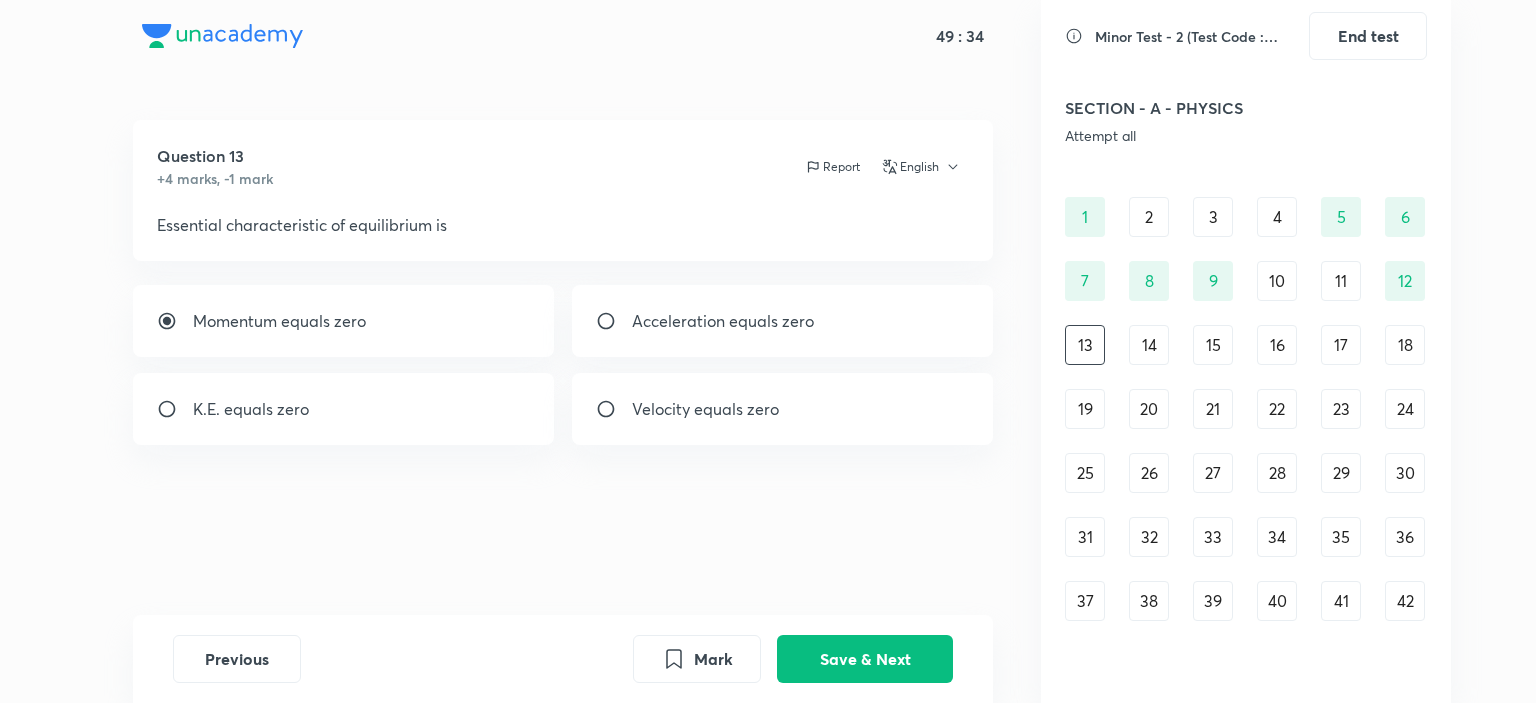 click on "Acceleration equals zero" at bounding box center (723, 321) 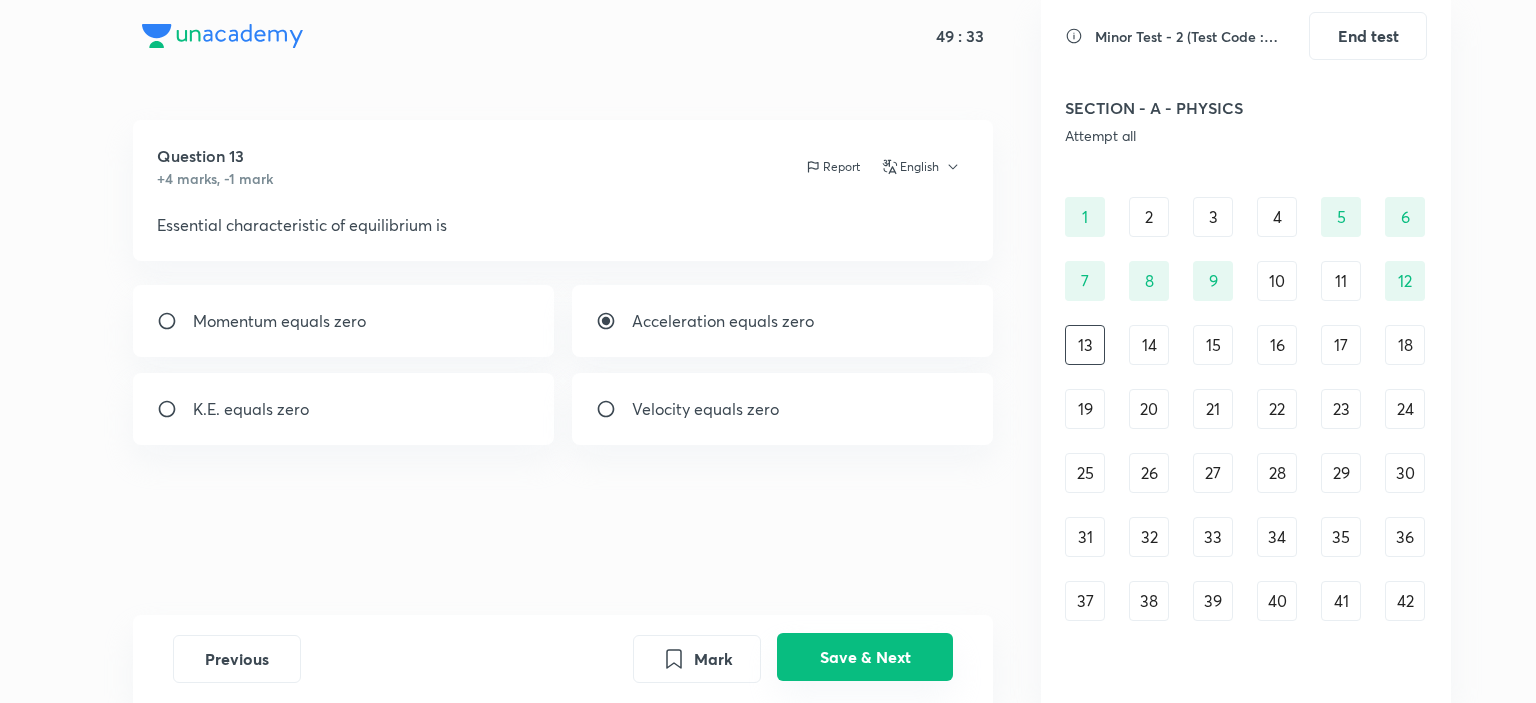 click on "Save & Next" at bounding box center (865, 657) 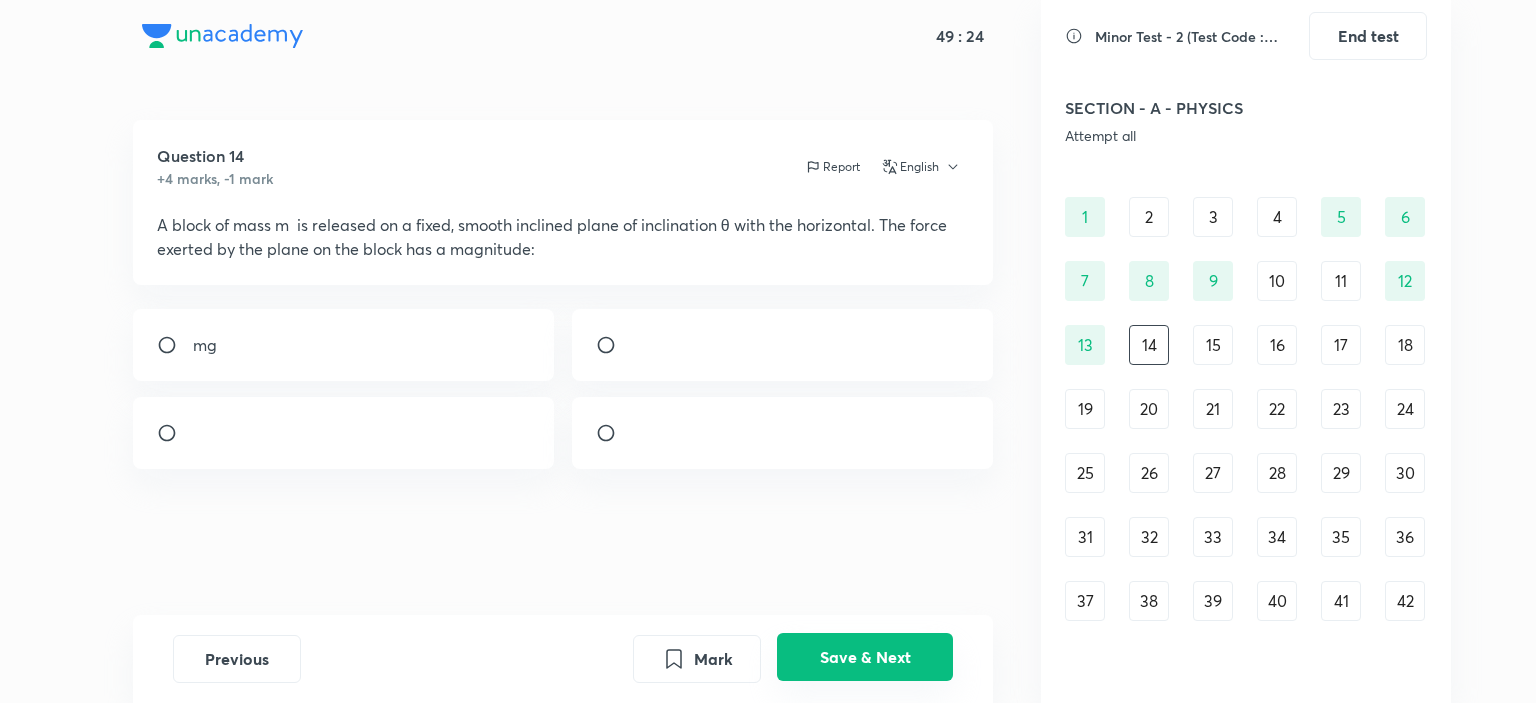 click on "Save & Next" at bounding box center [865, 657] 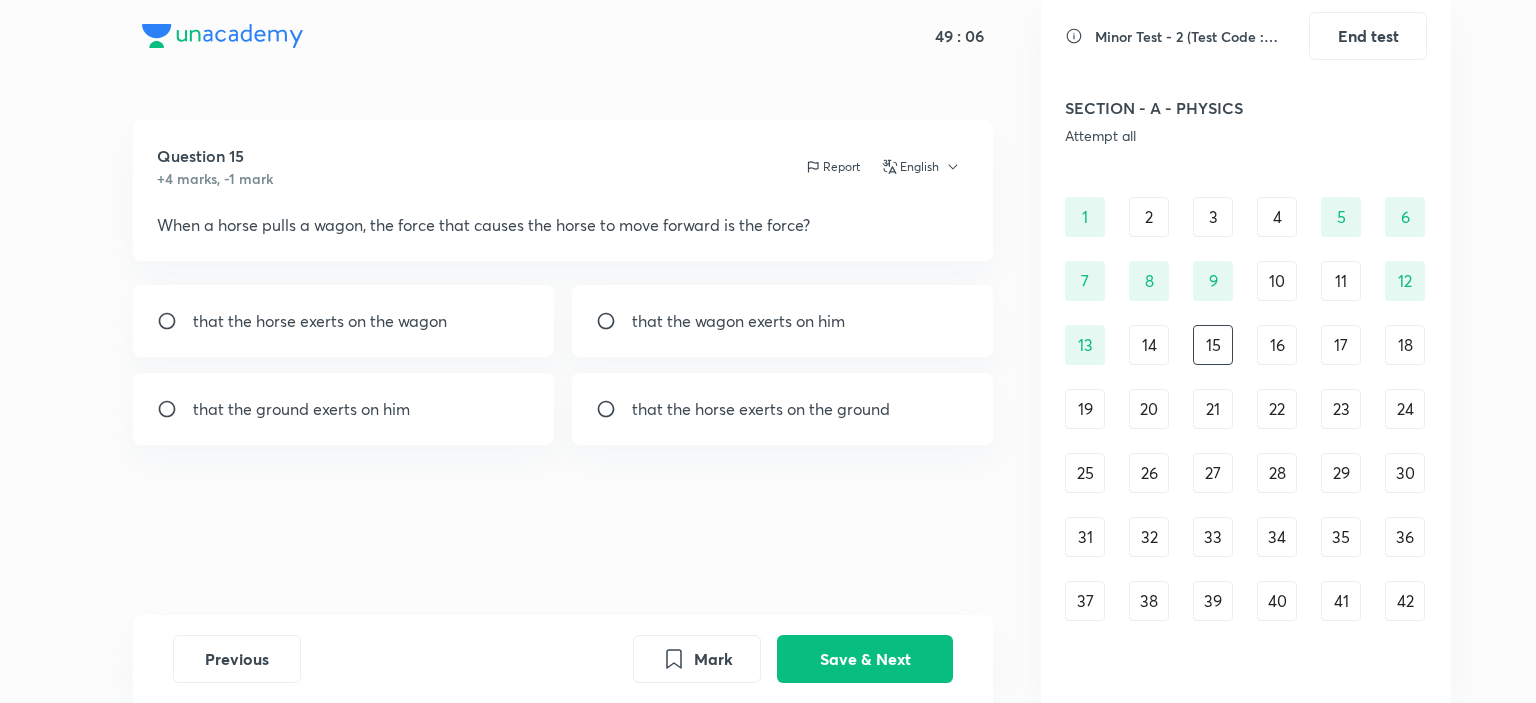 click on "that the ground exerts on him" at bounding box center (344, 409) 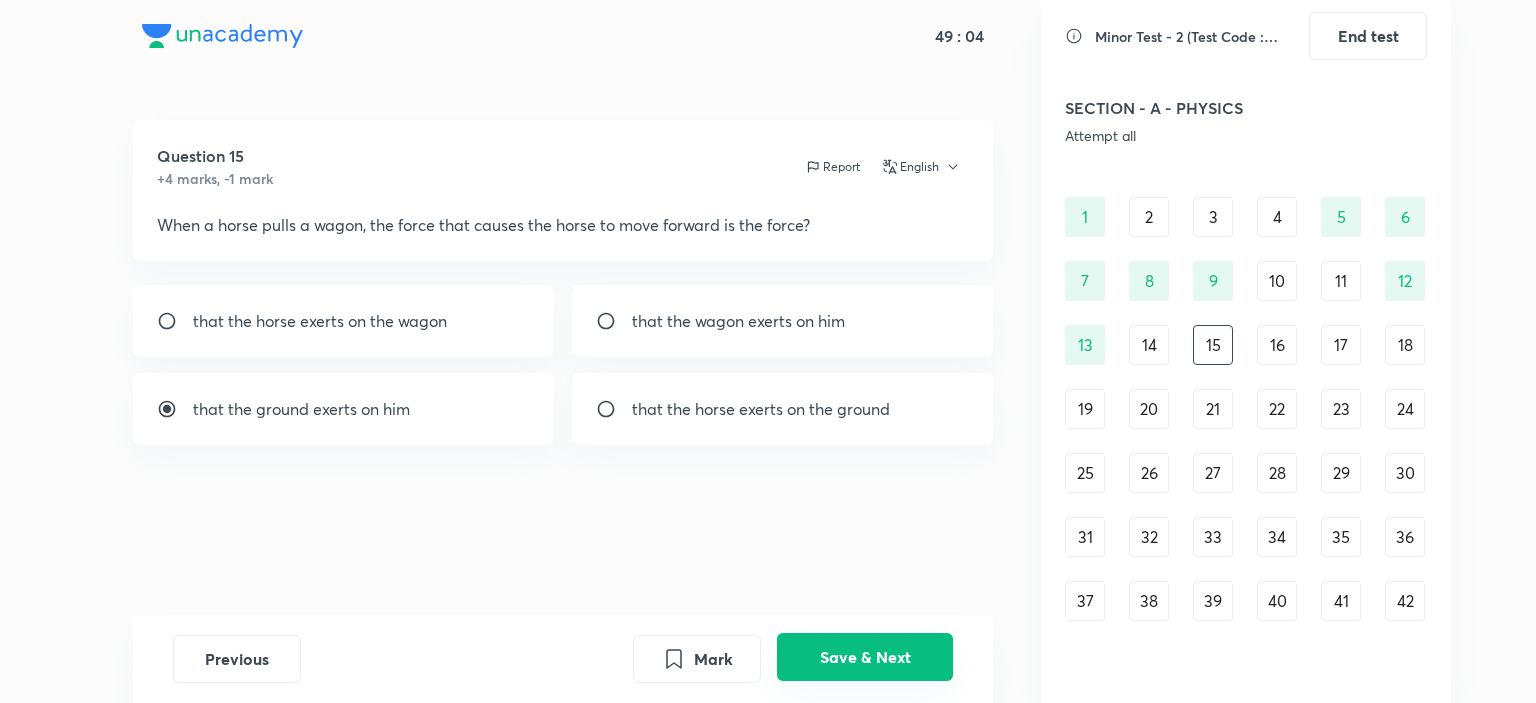 click on "Save & Next" at bounding box center (865, 657) 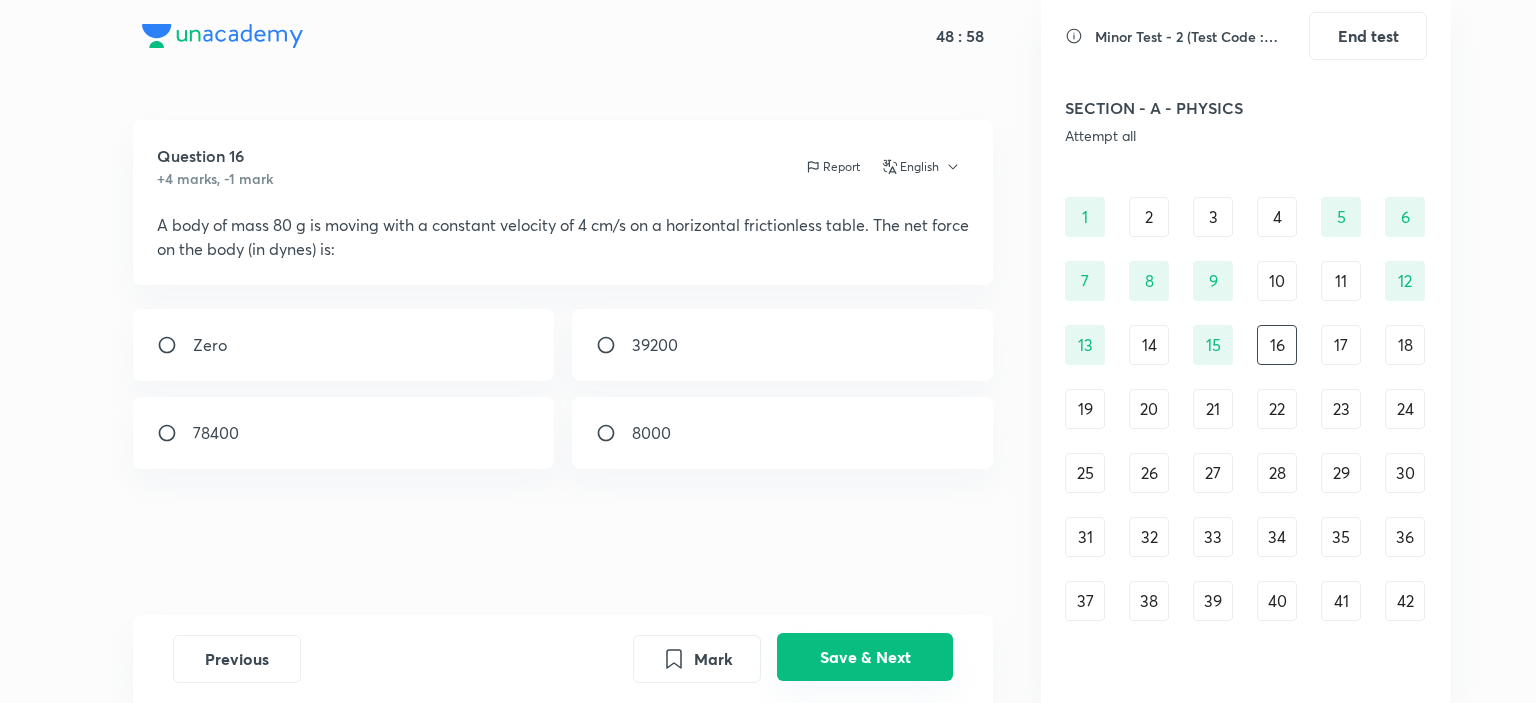 click on "Save & Next" at bounding box center [865, 657] 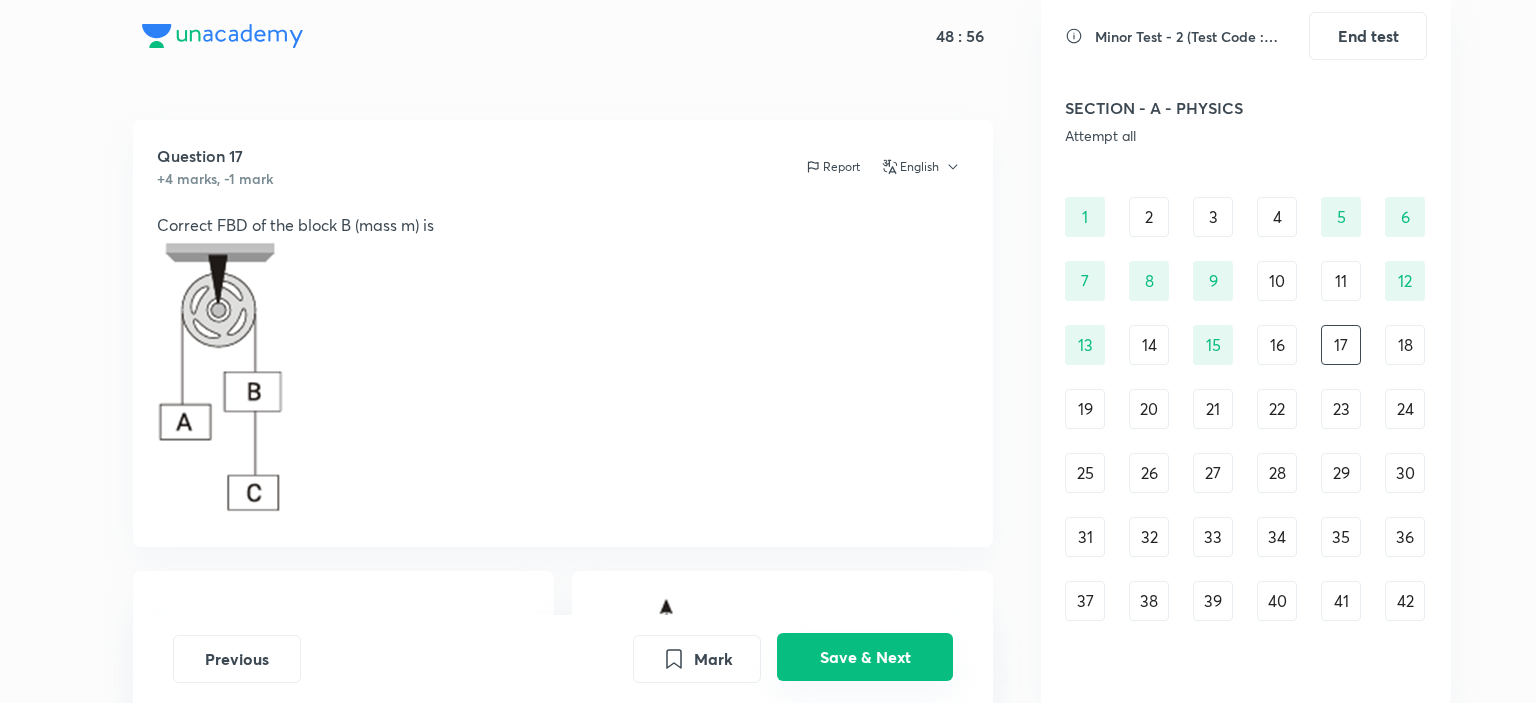 click on "Save & Next" at bounding box center (865, 657) 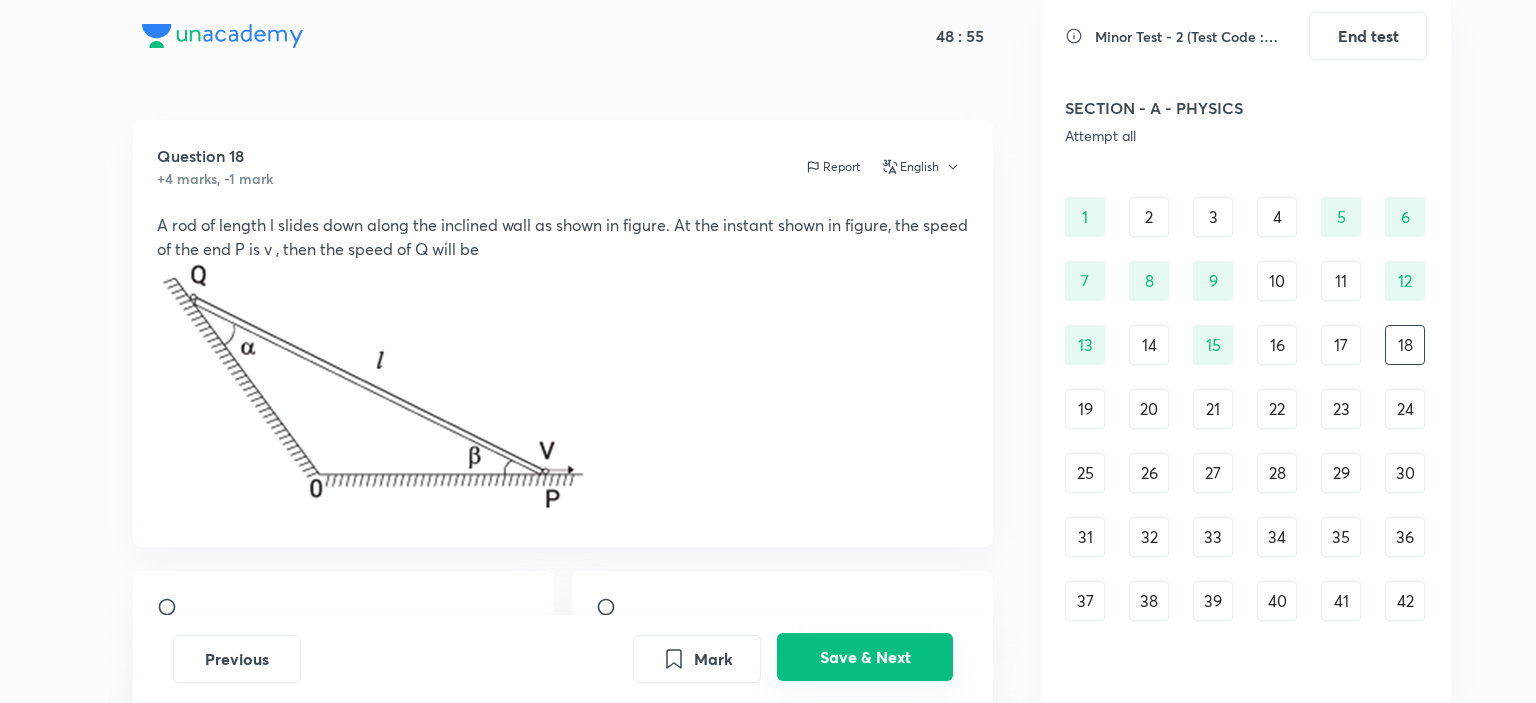 click on "Save & Next" at bounding box center [865, 657] 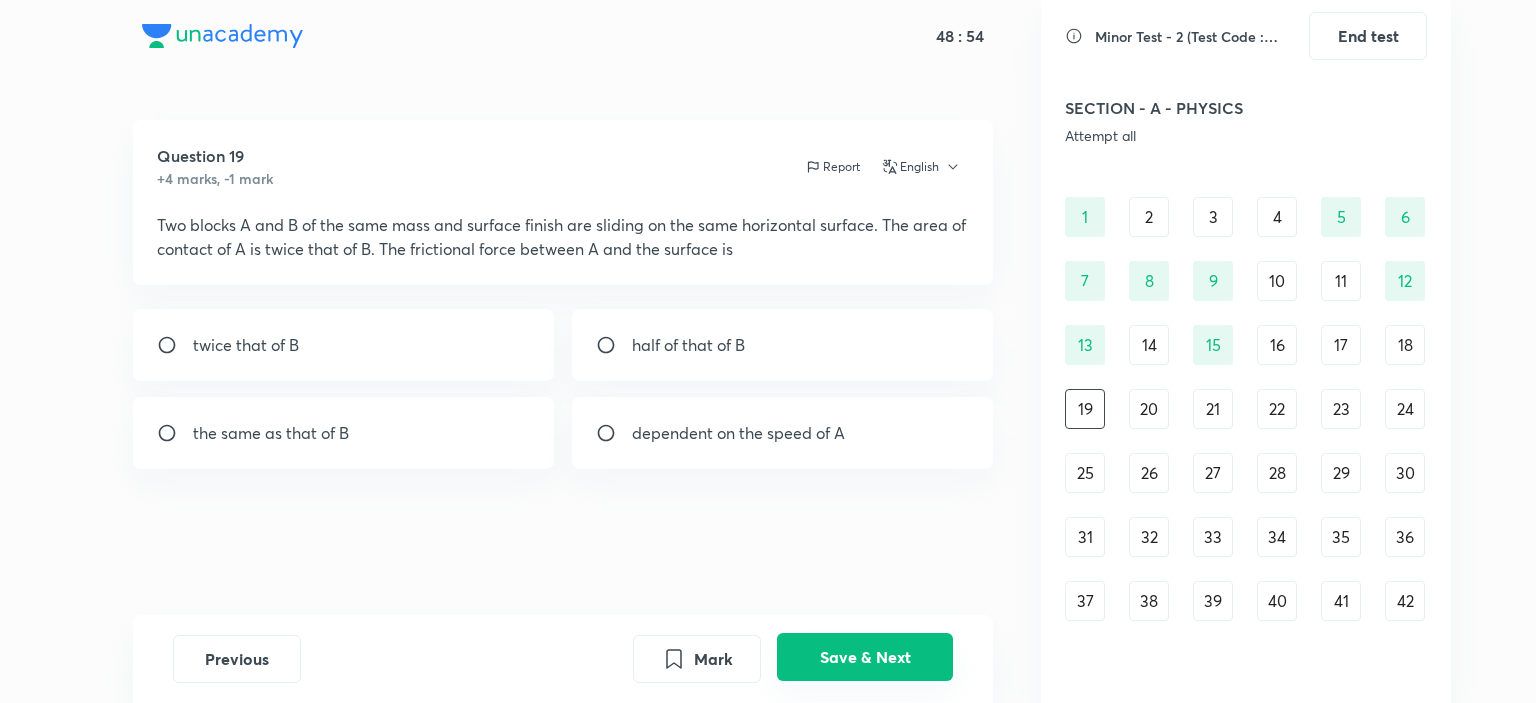 click on "Save & Next" at bounding box center (865, 657) 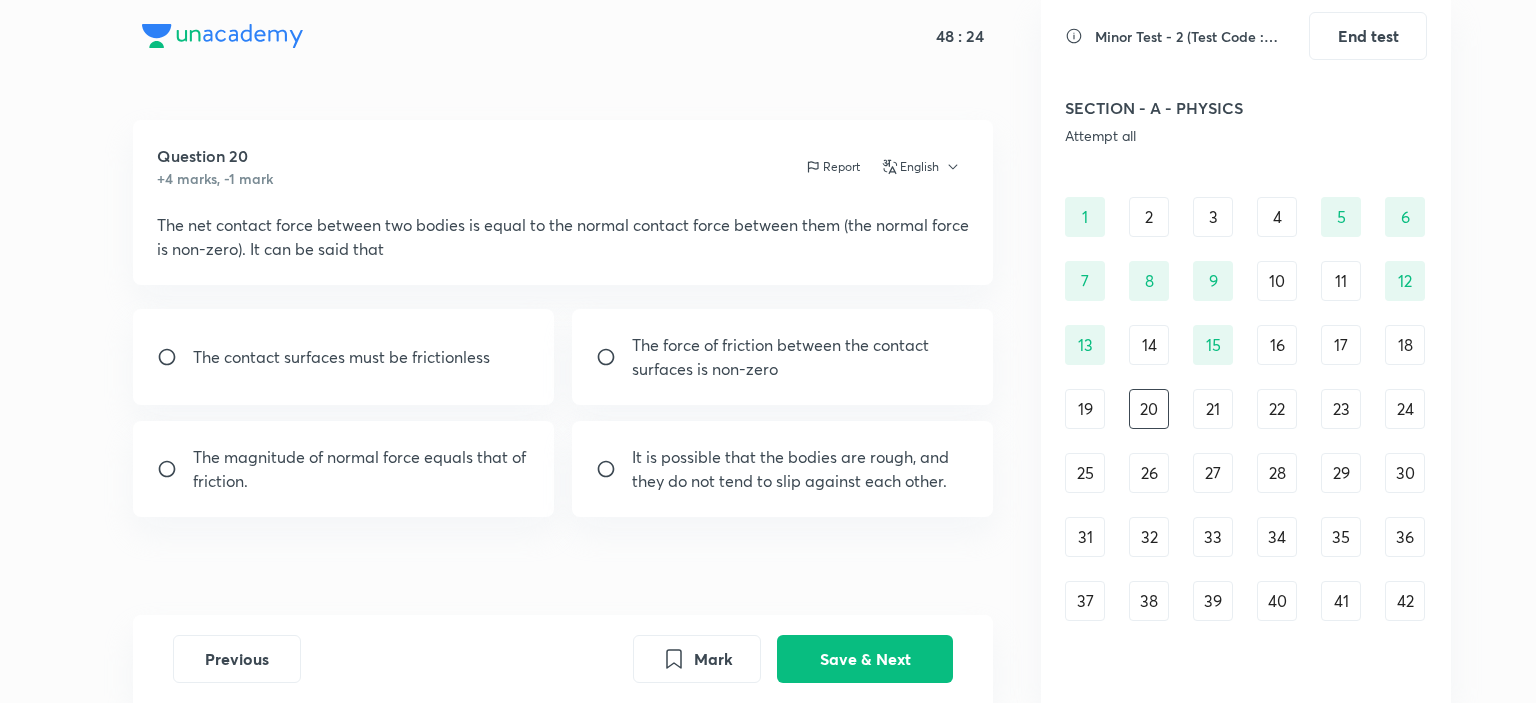 click on "It is possible that the bodies are rough, and they do not tend to slip against each other." at bounding box center [783, 469] 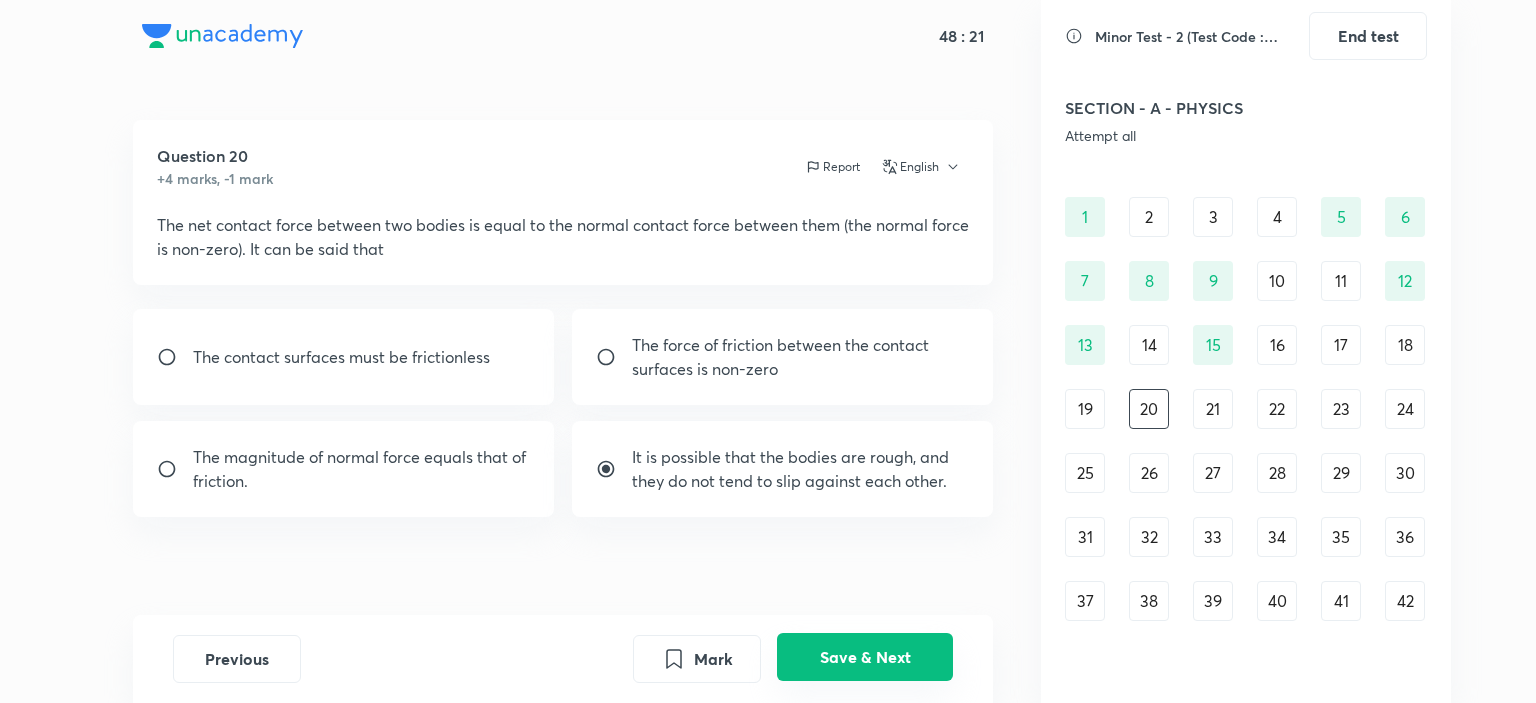click on "Save & Next" at bounding box center (865, 657) 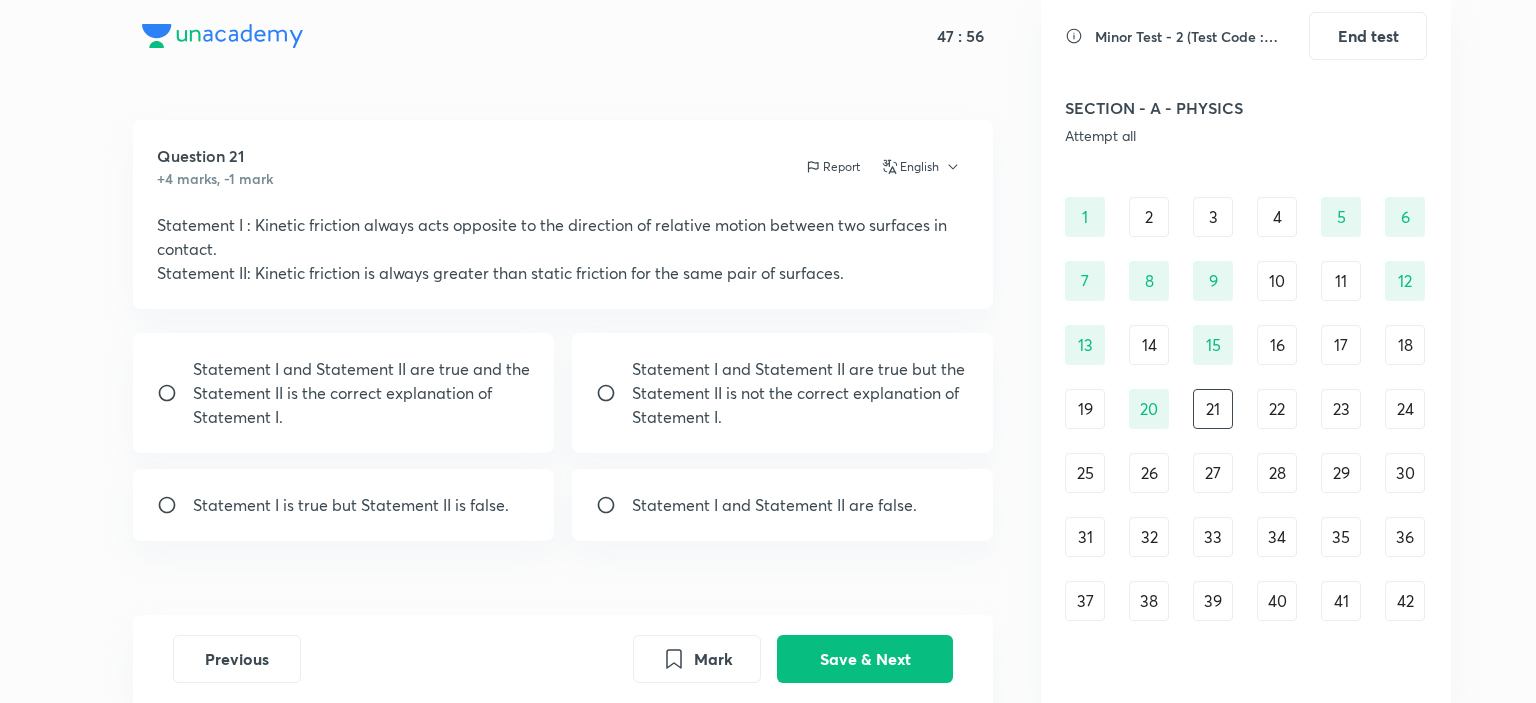 click on "Minor Test - 2 (Test Code : 233002) End test SECTION - A - PHYSICS Attempt all 10 answered 0 marked 35 unanswered 1 2 3 4 5 6 7 8 9 10 11 12 13 14 15 16 17 18 19 20 21 22 23 24 25 26 27 28 29 30 31 32 33 34 35 36 37 38 39 40 41 42 43 44 45 SECTION - B - CHEMISTRY Attempt all 41 answered 0 marked 4 unanswered 46 47 48 49 50 51 52 53 54 55 56 57 58 59 60 61 62 63 64 65 66 67 68 69 70 71 72 73 74 75 76 77 78 79 80 81 82" at bounding box center [768, 351] 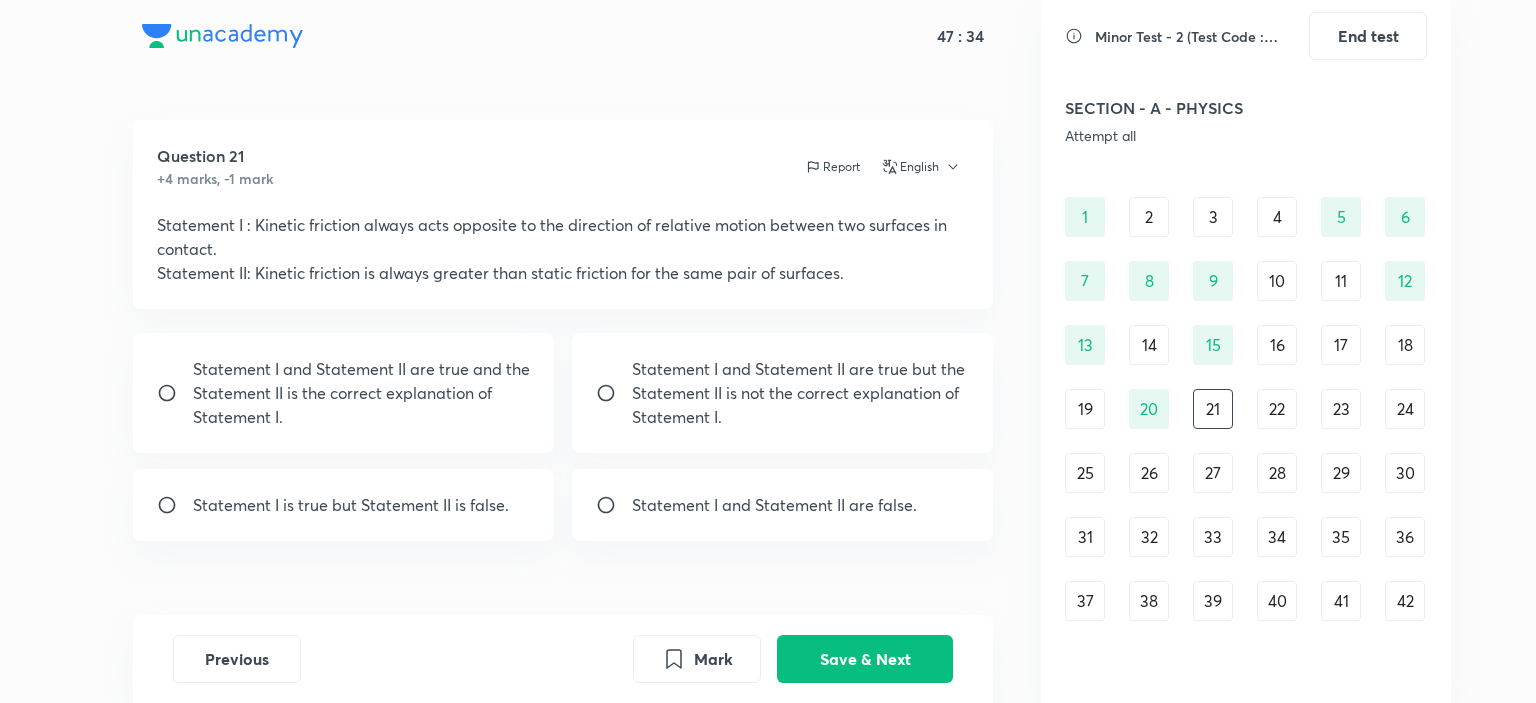 click on "Minor Test - 2 (Test Code : 233002) End test SECTION - A - PHYSICS Attempt all 10 answered 0 marked 35 unanswered 1 2 3 4 5 6 7 8 9 10 11 12 13 14 15 16 17 18 19 20 21 22 23 24 25 26 27 28 29 30 31 32 33 34 35 36 37 38 39 40 41 42 43 44 45 SECTION - B - CHEMISTRY Attempt all 41 answered 0 marked 4 unanswered 46 47 48 49 50 51 52 53 54 55 56 57 58 59 60 61 62 63 64 65 66 67 68 69 70 71 72 73 74 75 76 77 78 79 80 81 82 83 84 85 86 87 88 89 90 SECTION - C - BOTANY Attempt all 43 answered 4 marked 2 unanswered 91 92 93 94 95 96 97 98 99 100 101 102 103 104 105 106 107 108 109 110 111 112 113 114 115 116 117 118 119 120 121 122 123 124 125 126 127 128 129 130 131 132 133 134 135 SECTION - C - ZOOLOGY Attempt all 37 answered 1 marked 8 unanswered 136 137 138 139 140 141 142 143 144 145 146 147 148 149 150 151 152 152 153 154 155 156 157 158 159 160 161 162 163 164 165 166 167 168 169 170 171 172 173 174 175 176 177 178 179 • You have reached the end of the list •" at bounding box center [1246, 351] 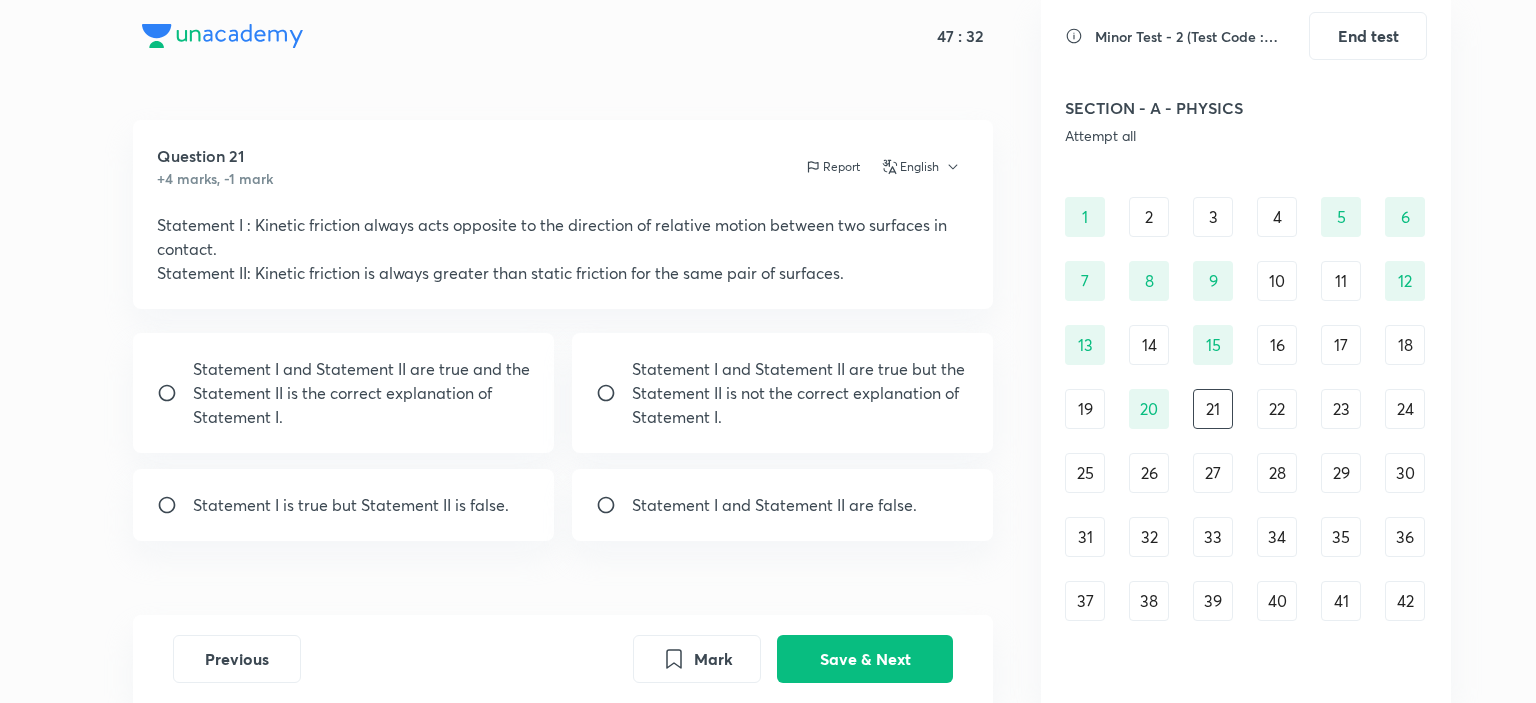 click on "Minor Test - 2 (Test Code : 233002) End test SECTION - A - PHYSICS Attempt all 10 answered 0 marked 35 unanswered 1 2 3 4 5 6 7 8 9 10 11 12 13 14 15 16 17 18 19 20 21 22 23 24 25 26 27 28 29 30 31 32 33 34 35 36 37 38 39 40 41 42 43 44 45 SECTION - B - CHEMISTRY Attempt all 41 answered 0 marked 4 unanswered 46 47 48 49 50 51 52 53 54 55 56 57 58 59 60 61 62 63 64 65 66 67 68 69 70 71 72 73 74 75 76 77 78 79 80 81 82 83 84 85 86 87 88 89 90 SECTION - C - BOTANY Attempt all 43 answered 4 marked 2 unanswered 91 92 93 94 95 96 97 98 99 100 101 102 103 104 105 106 107 108 109 110 111 112 113 114 115 116 117 118 119 120 121 122 123 124 125 126 127 128 129 130 131 132 133 134 135 SECTION - C - ZOOLOGY Attempt all 37 answered 1 marked 8 unanswered 136 137 138 139 140 141 142 143 144 145 146 147 148 149 150 151 152 152 153 154 155 156 157 158 159 160 161 162 163 164 165 166 167 168 169 170 171 172 173 174 175 176 177 178 179 • You have reached the end of the list •" at bounding box center [1246, 351] 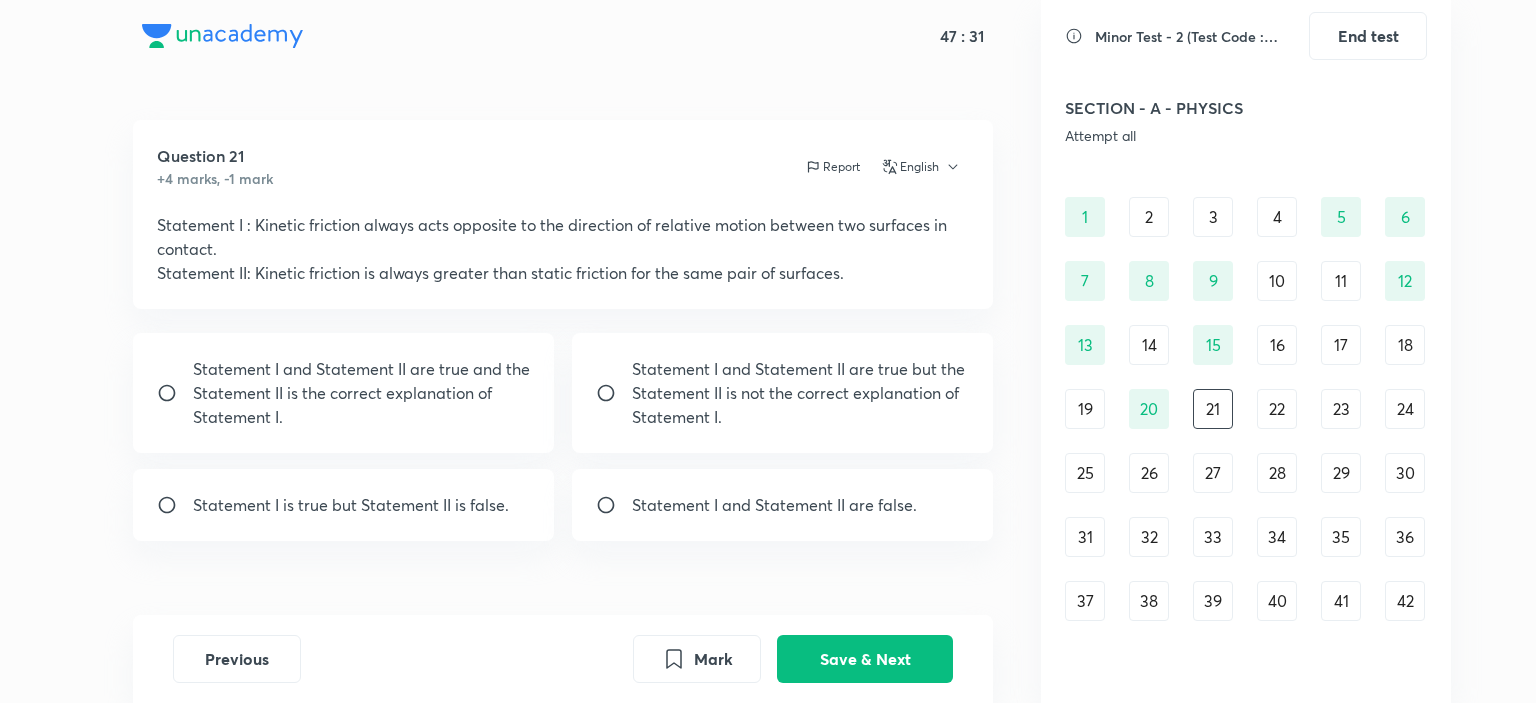 click on "Minor Test - 2 (Test Code : 233002) End test SECTION - A - PHYSICS Attempt all 10 answered 0 marked 35 unanswered 1 2 3 4 5 6 7 8 9 10 11 12 13 14 15 16 17 18 19 20 21 22 23 24 25 26 27 28 29 30 31 32 33 34 35 36 37 38 39 40 41 42 43 44 45 SECTION - B - CHEMISTRY Attempt all 41 answered 0 marked 4 unanswered 46 47 48 49 50 51 52 53 54 55 56 57 58 59 60 61 62 63 64 65 66 67 68 69 70 71 72 73 74 75 76 77 78 79 80 81 82 83 84 85 86 87 88 89 90 SECTION - C - BOTANY Attempt all 43 answered 4 marked 2 unanswered 91 92 93 94 95 96 97 98 99 100 101 102 103 104 105 106 107 108 109 110 111 112 113 114 115 116 117 118 119 120 121 122 123 124 125 126 127 128 129 130 131 132 133 134 135 SECTION - C - ZOOLOGY Attempt all 37 answered 1 marked 8 unanswered 136 137 138 139 140 141 142 143 144 145 146 147 148 149 150 151 152 152 153 154 155 156 157 158 159 160 161 162 163 164 165 166 167 168 169 170 171 172 173 174 175 176 177 178 179 • You have reached the end of the list •" at bounding box center [1246, 351] 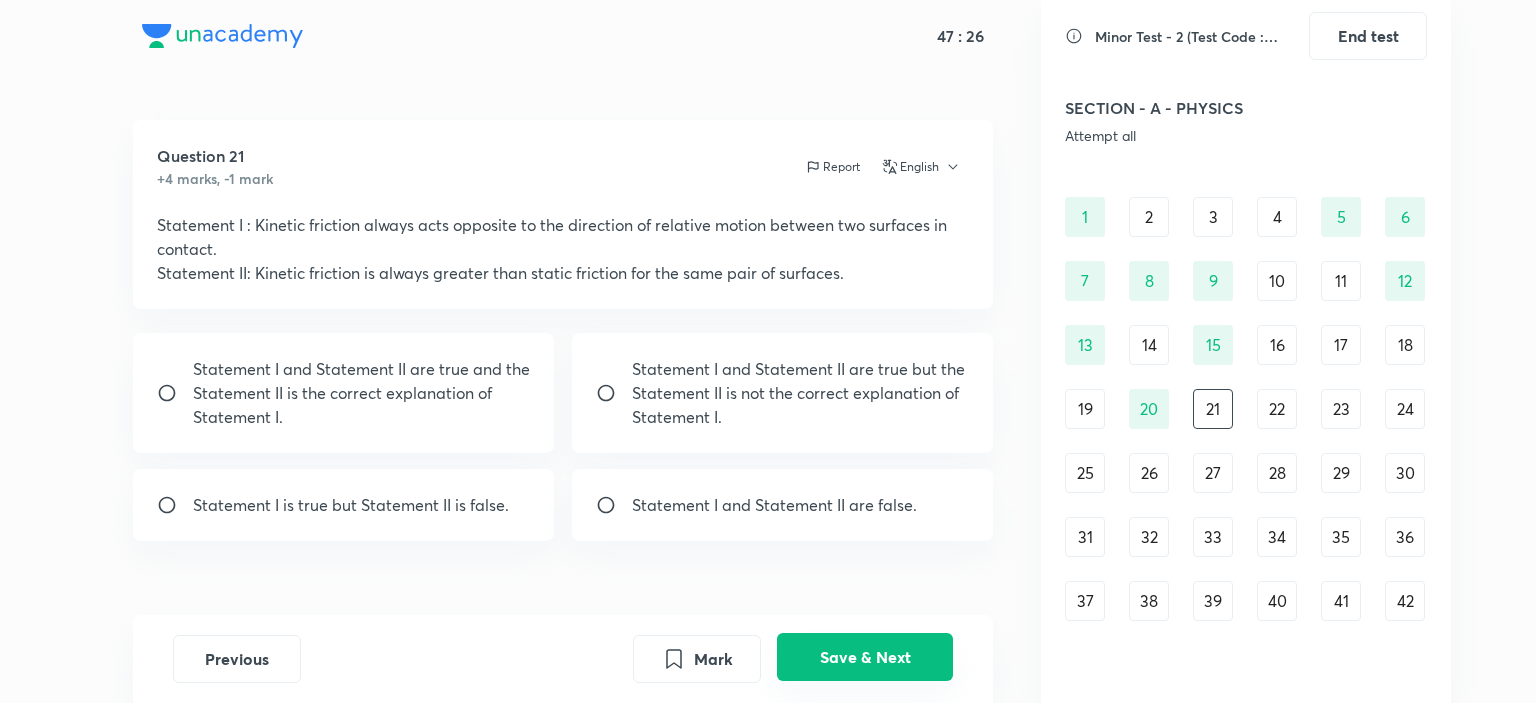 click on "Save & Next" at bounding box center [865, 657] 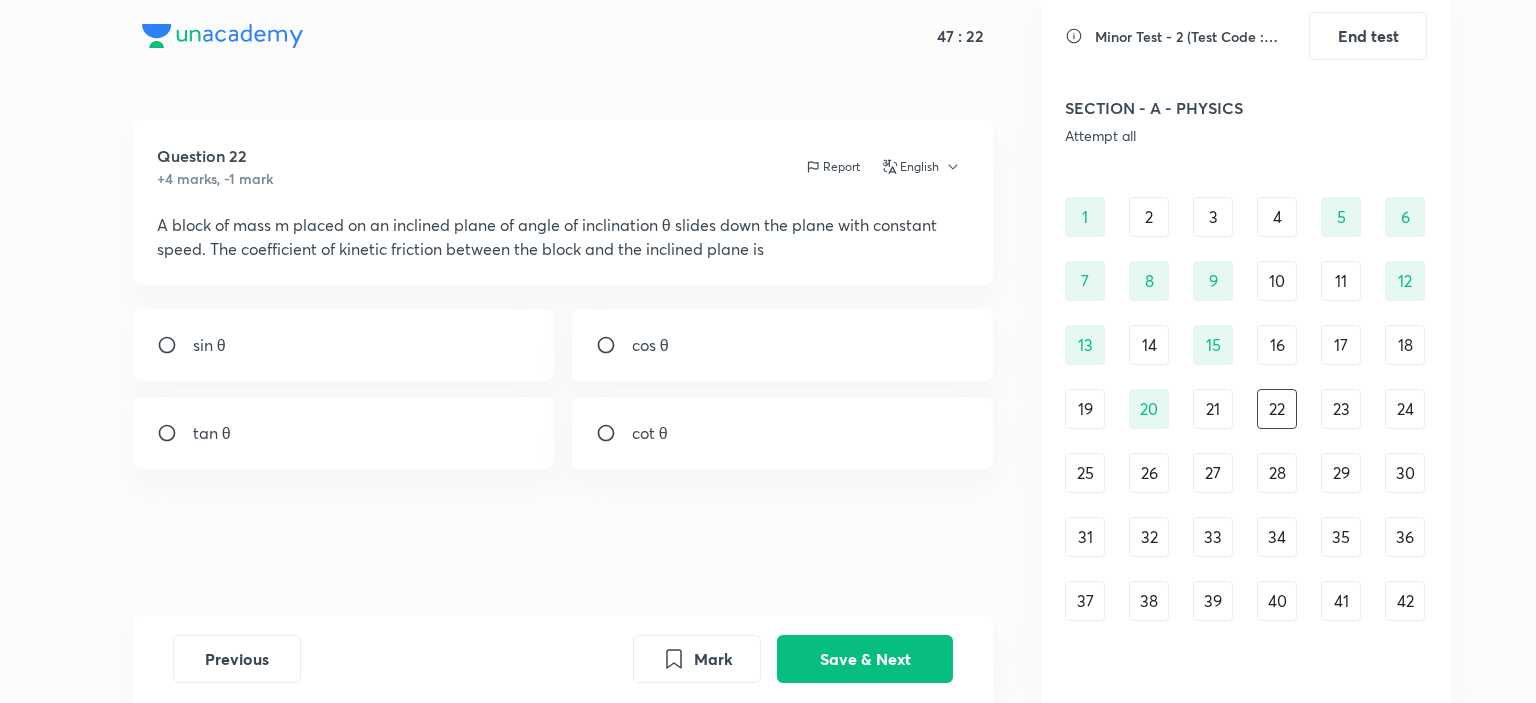 click on "Minor Test - 2 (Test Code : 233002) End test SECTION - A - PHYSICS Attempt all 10 answered 0 marked 35 unanswered 1 2 3 4 5 6 7 8 9 10 11 12 13 14 15 16 17 18 19 20 21 22 23 24 25 26 27 28 29 30 31 32 33 34 35 36 37 38 39 40 41 42 43 44 45 SECTION - B - CHEMISTRY Attempt all 41 answered 0 marked 4 unanswered 46 47 48 49 50 51 52 53 54 55 56 57 58 59 60 61 62 63 64 65 66 67 68 69 70 71 72 73 74 75 76 77 78 79 80 81 82 83 84 85 86 87 88 89 90 SECTION - C - BOTANY Attempt all 43 answered 4 marked 2 unanswered 91 92 93 94 95 96 97 98 99 100 101 102 103 104 105 106 107 108 109 110 111 112 113 114 115 116 117 118 119 120 121 122 123 124 125 126 127 128 129 130 131 132 133 134 135 SECTION - C - ZOOLOGY Attempt all 37 answered 1 marked 8 unanswered 136 137 138 139 140 141 142 143 144 145 146 147 148 149 150 151 152 152 153 154 155 156 157 158 159 160 161 162 163 164 165 166 167 168 169 170 171 172 173 174 175 176 177 178 179 • You have reached the end of the list •" at bounding box center [1246, 351] 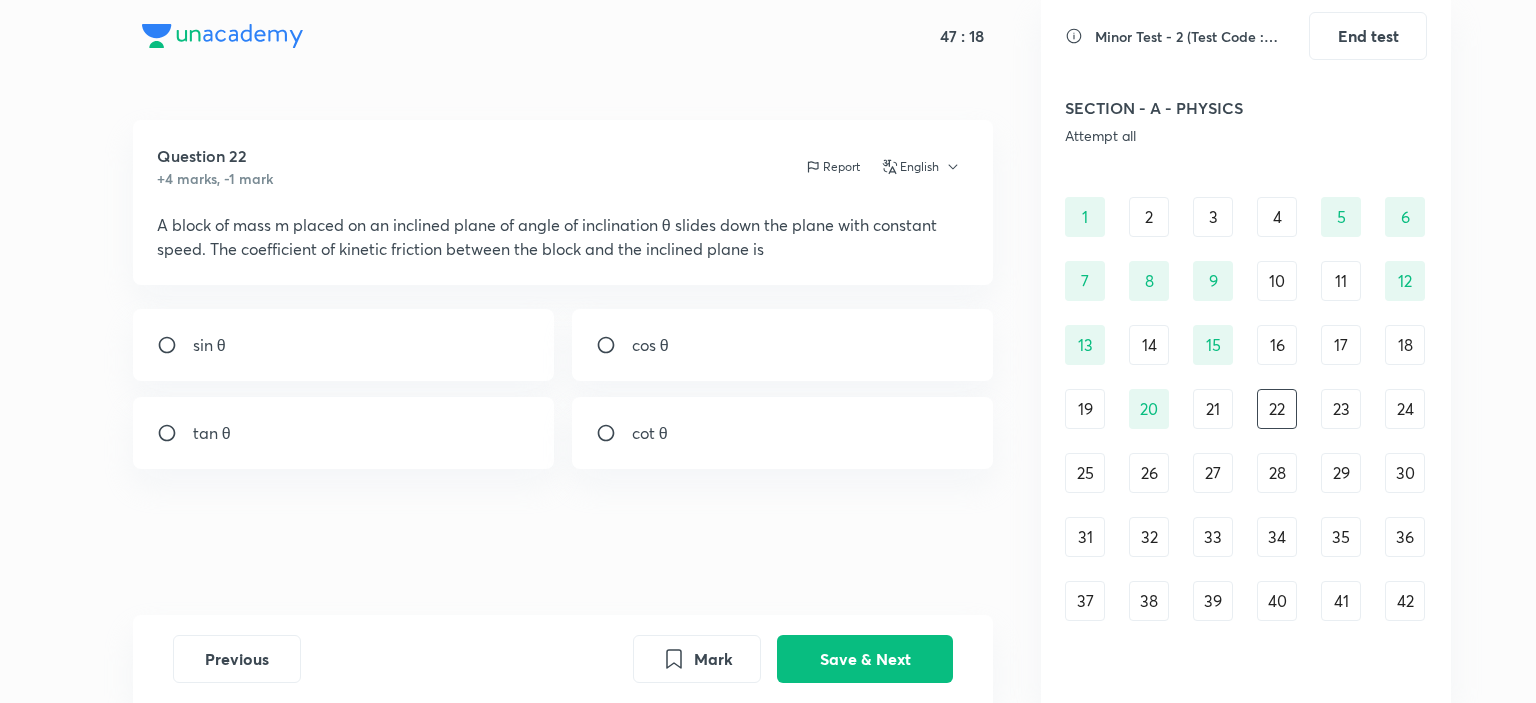 click on "Minor Test - 2 (Test Code : 233002) End test SECTION - A - PHYSICS Attempt all 10 answered 0 marked 35 unanswered 1 2 3 4 5 6 7 8 9 10 11 12 13 14 15 16 17 18 19 20 21 22 23 24 25 26 27 28 29 30 31 32 33 34 35 36 37 38 39 40 41 42 43 44 45 SECTION - B - CHEMISTRY Attempt all 41 answered 0 marked 4 unanswered 46 47 48 49 50 51 52 53 54 55 56 57 58 59 60 61 62 63 64 65 66 67 68 69 70 71 72 73 74 75 76 77 78 79 80 81 82 83 84 85 86 87 88 89 90 SECTION - C - BOTANY Attempt all 43 answered 4 marked 2 unanswered 91 92 93 94 95 96 97 98 99 100 101 102 103 104 105 106 107 108 109 110 111 112 113 114 115 116 117 118 119 120 121 122 123 124 125 126 127 128 129 130 131 132 133 134 135 SECTION - C - ZOOLOGY Attempt all 37 answered 1 marked 8 unanswered 136 137 138 139 140 141 142 143 144 145 146 147 148 149 150 151 152 152 153 154 155 156 157 158 159 160 161 162 163 164 165 166 167 168 169 170 171 172 173 174 175 176 177 178 179 • You have reached the end of the list •" at bounding box center [1246, 351] 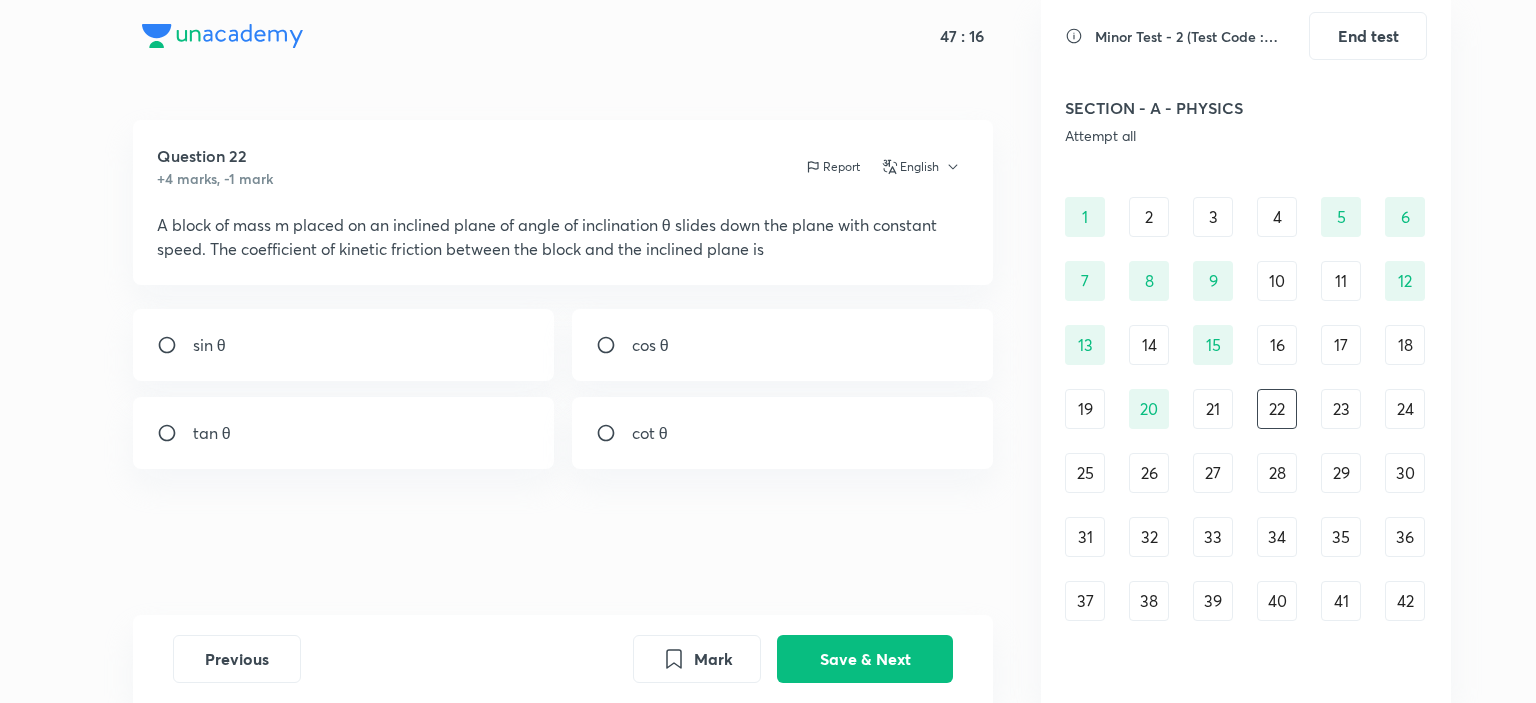 click on "Minor Test - 2 (Test Code : 233002) End test SECTION - A - PHYSICS Attempt all 10 answered 0 marked 35 unanswered 1 2 3 4 5 6 7 8 9 10 11 12 13 14 15 16 17 18 19 20 21 22 23 24 25 26 27 28 29 30 31 32 33 34 35 36 37 38 39 40 41 42 43 44 45 SECTION - B - CHEMISTRY Attempt all 41 answered 0 marked 4 unanswered 46 47 48 49 50 51 52 53 54 55 56 57 58 59 60 61 62 63 64 65 66 67 68 69 70 71 72 73 74 75 76 77 78 79 80 81 82 83 84 85 86 87 88 89 90 SECTION - C - BOTANY Attempt all 43 answered 4 marked 2 unanswered 91 92 93 94 95 96 97 98 99 100 101 102 103 104 105 106 107 108 109 110 111 112 113 114 115 116 117 118 119 120 121 122 123 124 125 126 127 128 129 130 131 132 133 134 135 SECTION - C - ZOOLOGY Attempt all 37 answered 1 marked 8 unanswered 136 137 138 139 140 141 142 143 144 145 146 147 148 149 150 151 152 152 153 154 155 156 157 158 159 160 161 162 163 164 165 166 167 168 169 170 171 172 173 174 175 176 177 178 179 • You have reached the end of the list •" at bounding box center [1246, 351] 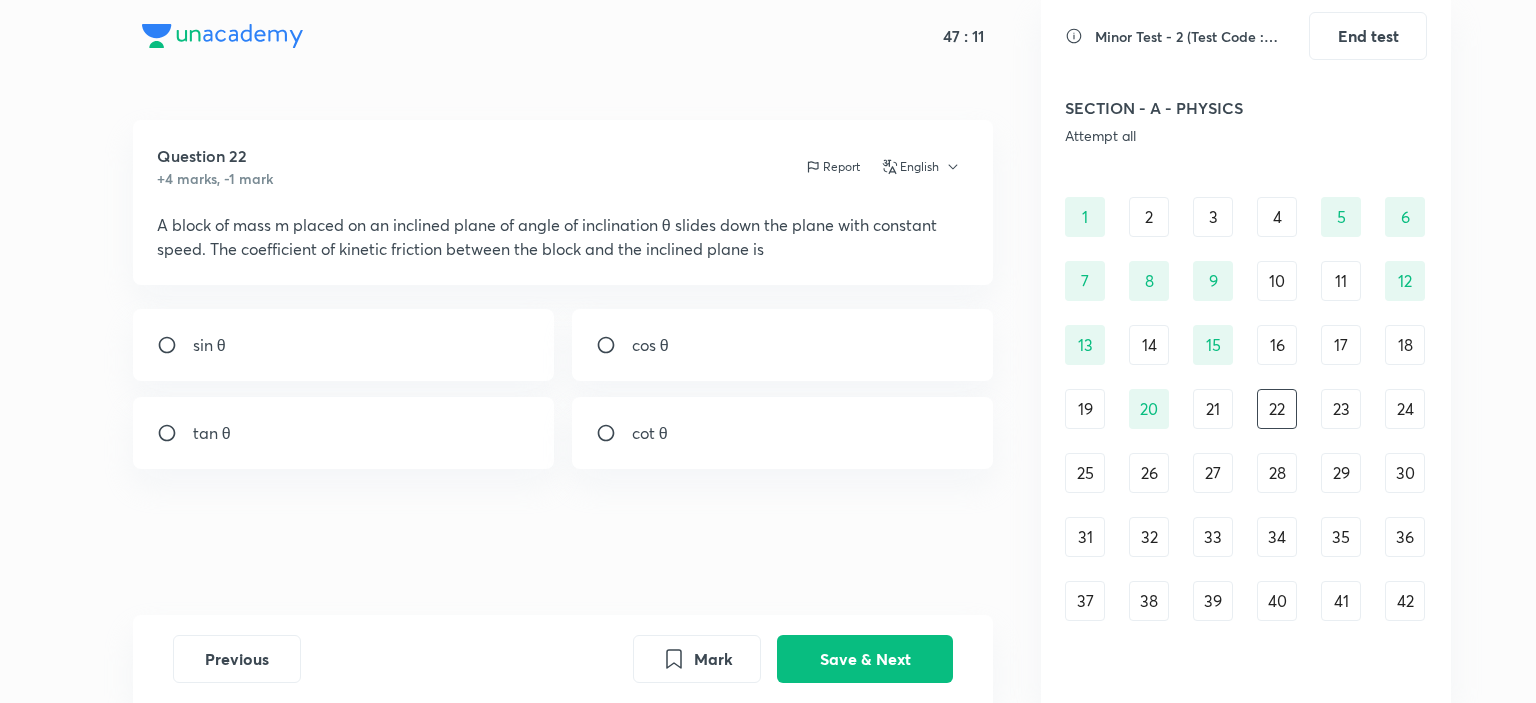 click on "SECTION - A - PHYSICS Attempt all" at bounding box center (1246, 120) 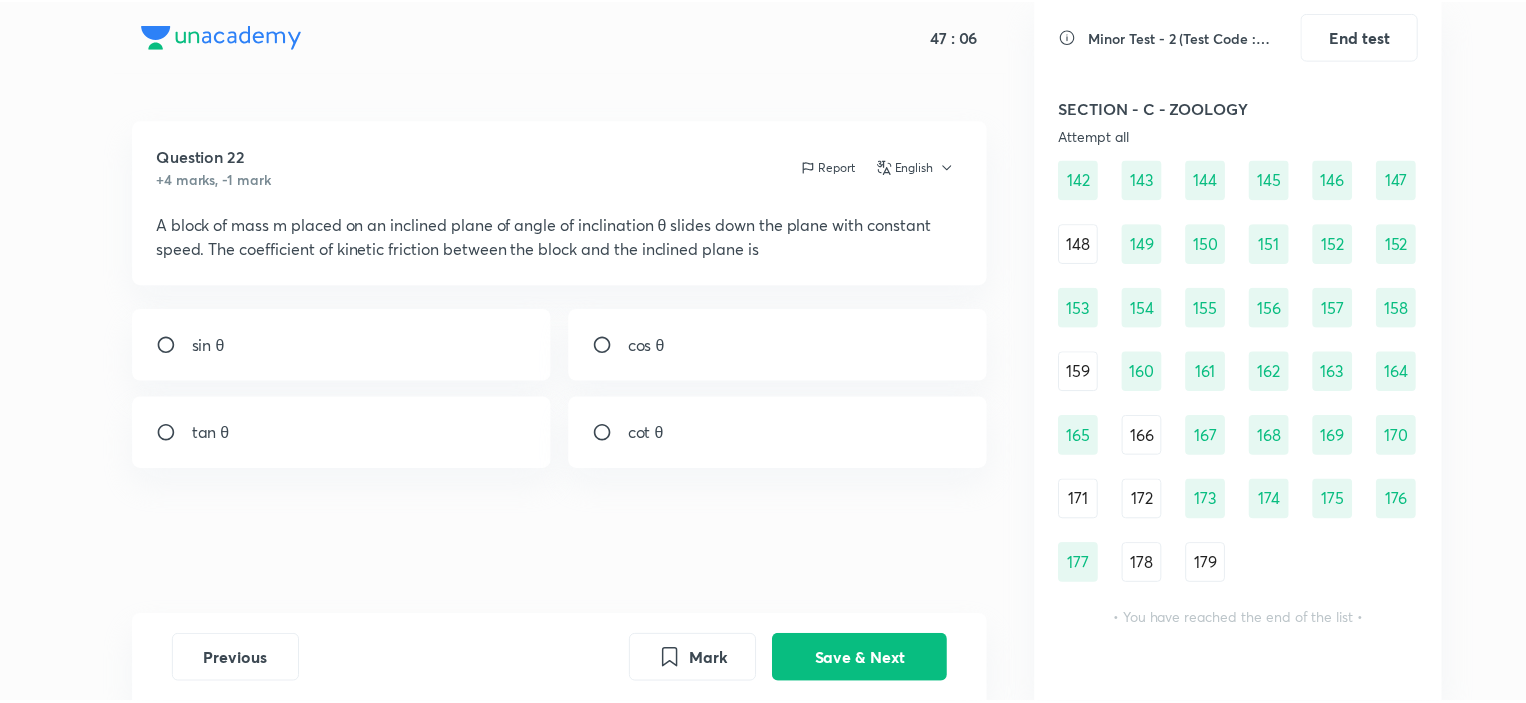 scroll, scrollTop: 2138, scrollLeft: 0, axis: vertical 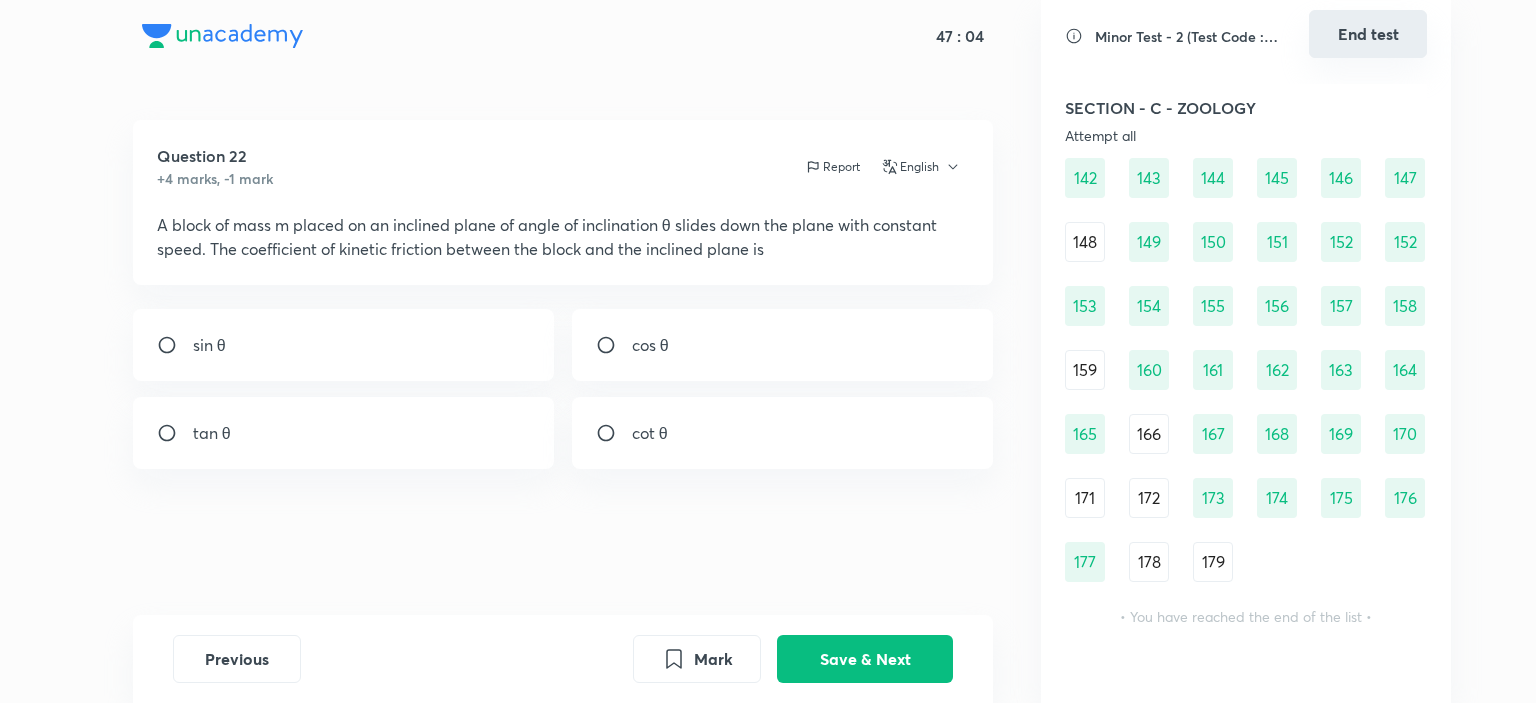 click on "End test" at bounding box center [1368, 34] 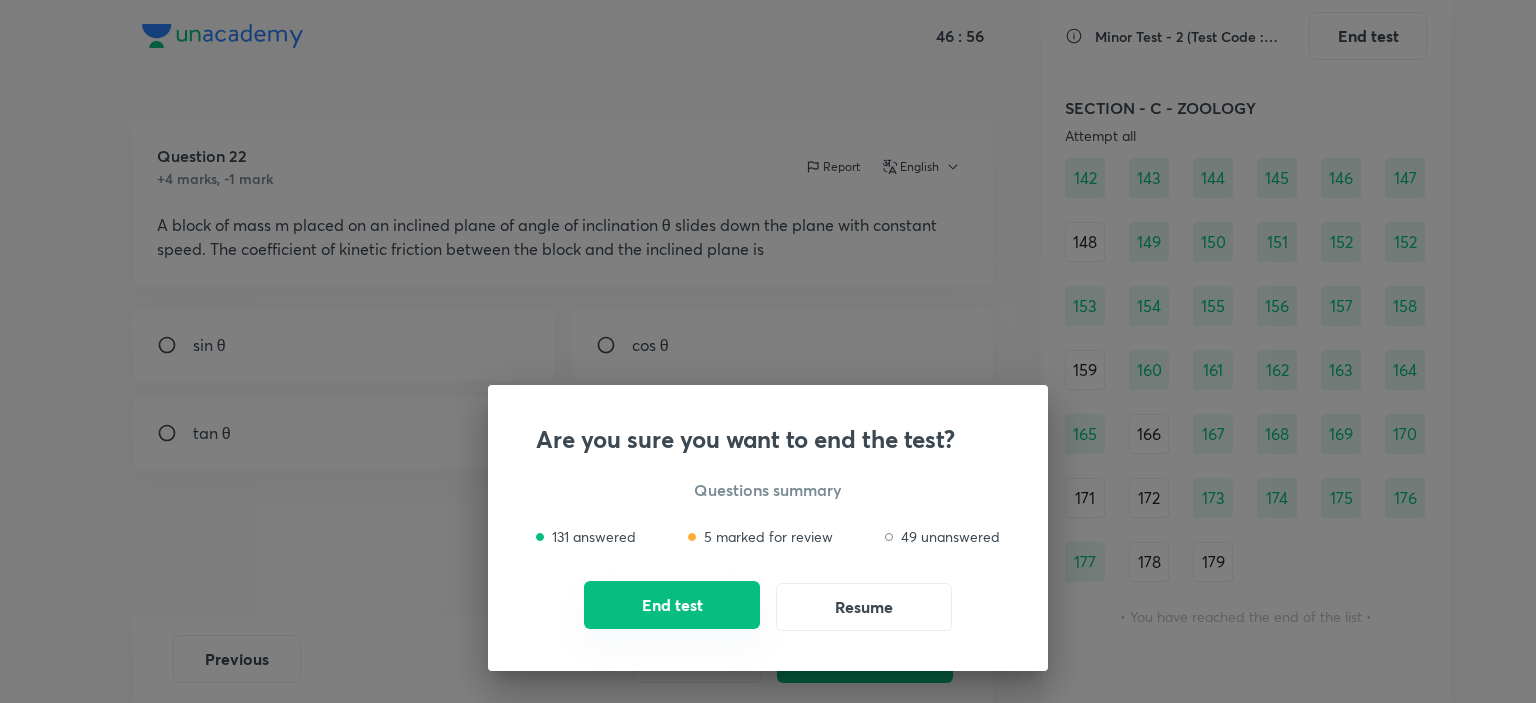 click on "End test" at bounding box center (672, 605) 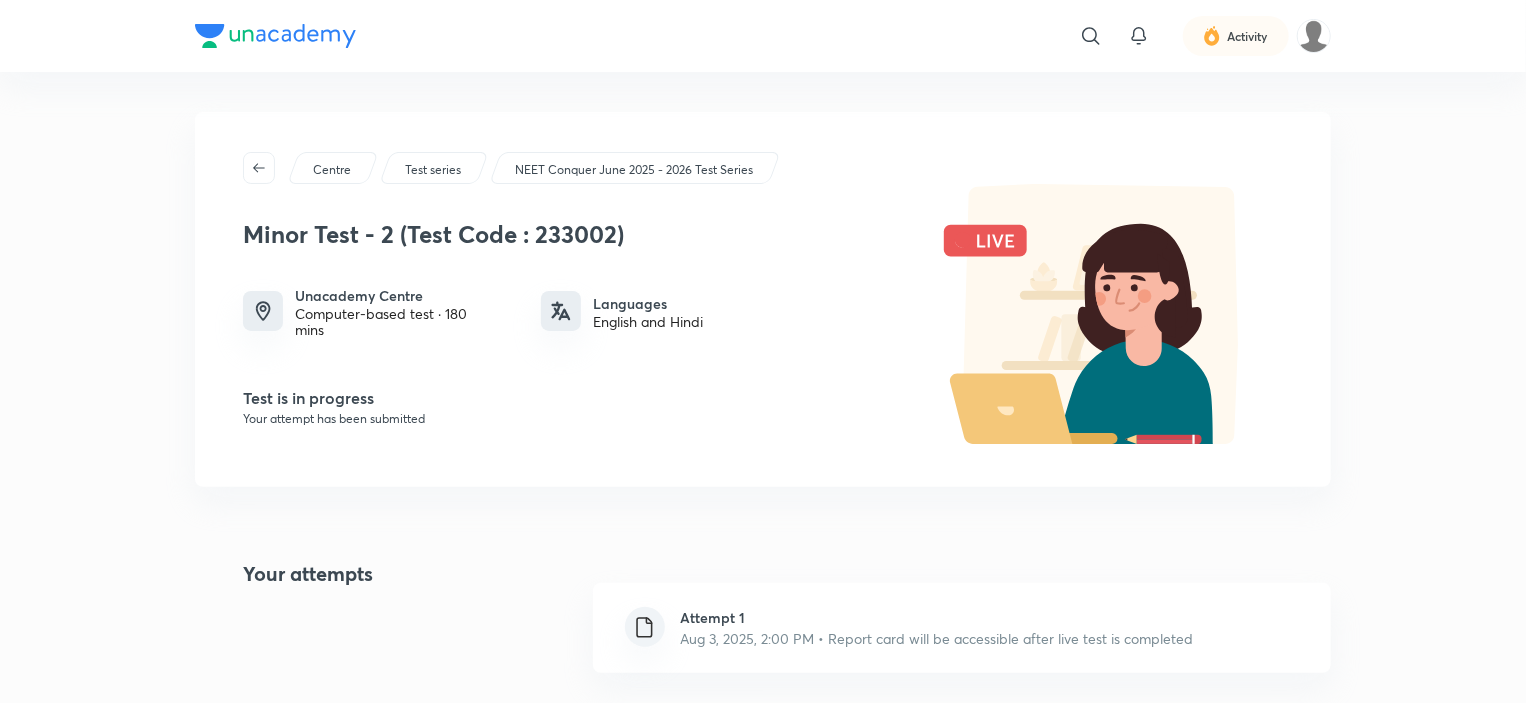 click on "Centre" at bounding box center (333, 168) 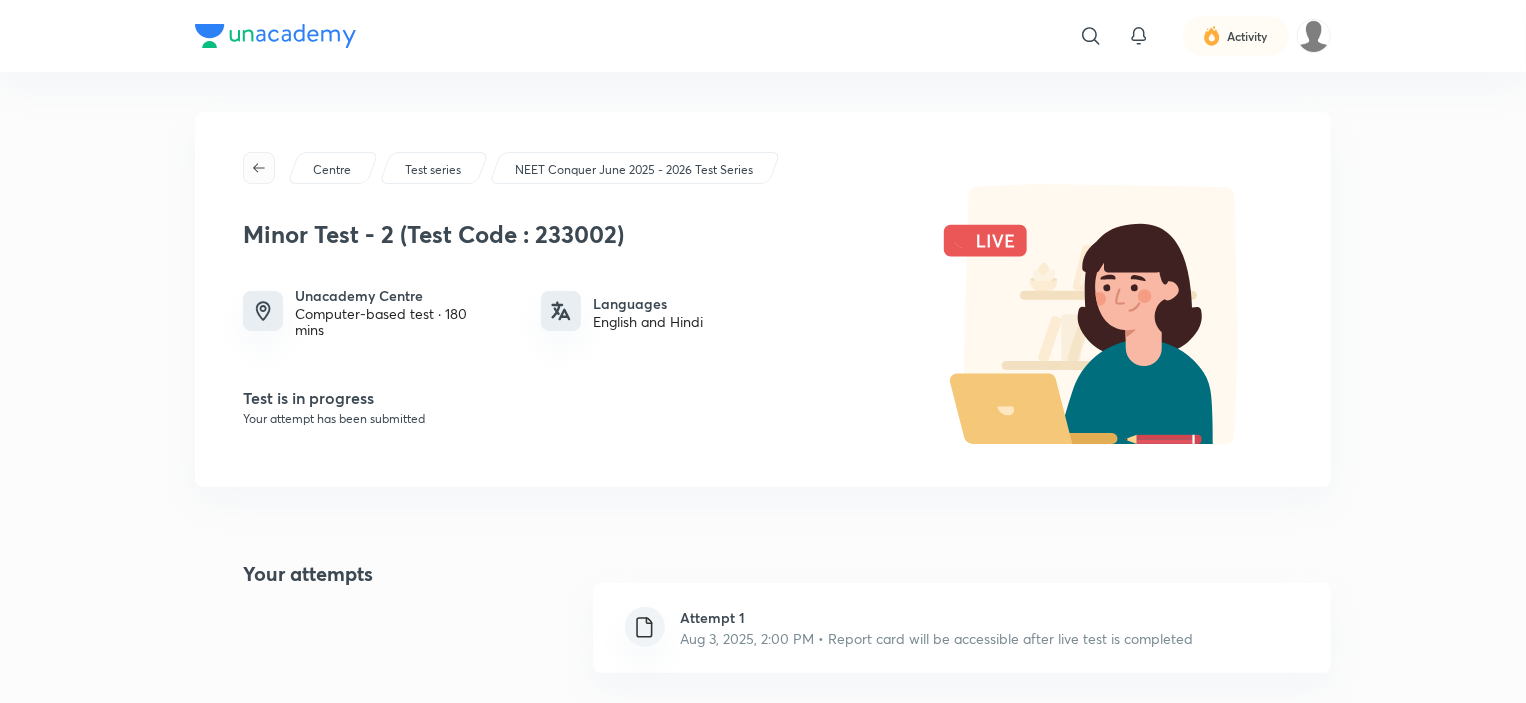 click at bounding box center [259, 168] 